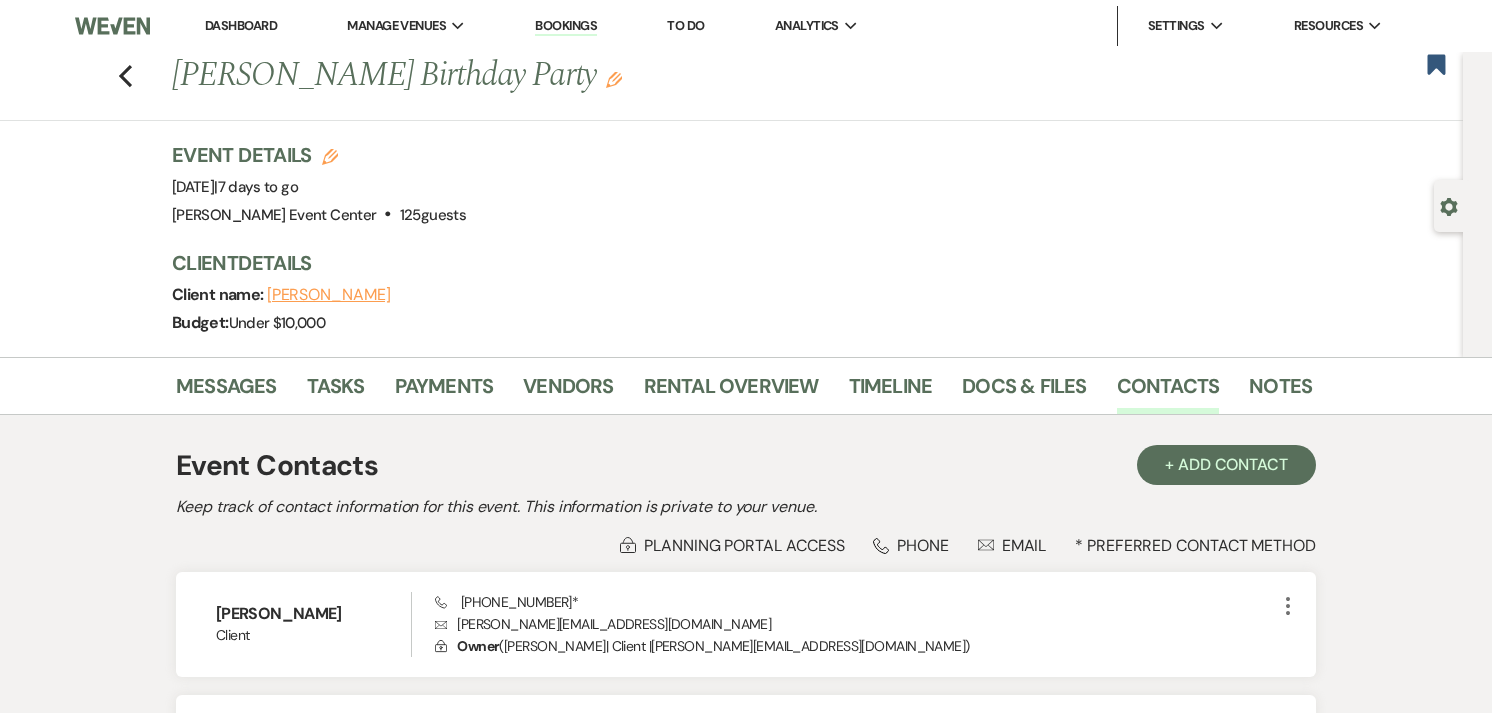 scroll, scrollTop: 0, scrollLeft: 0, axis: both 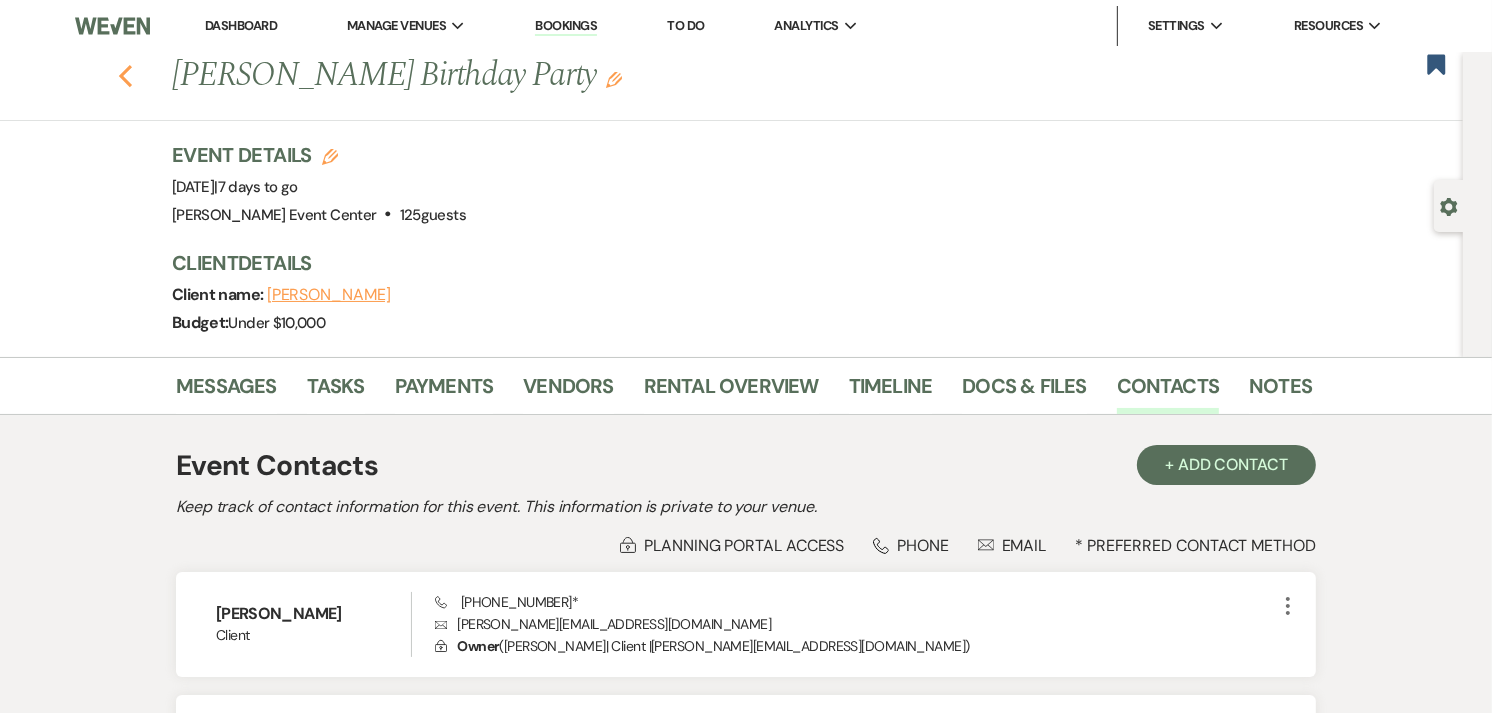 click on "Previous" 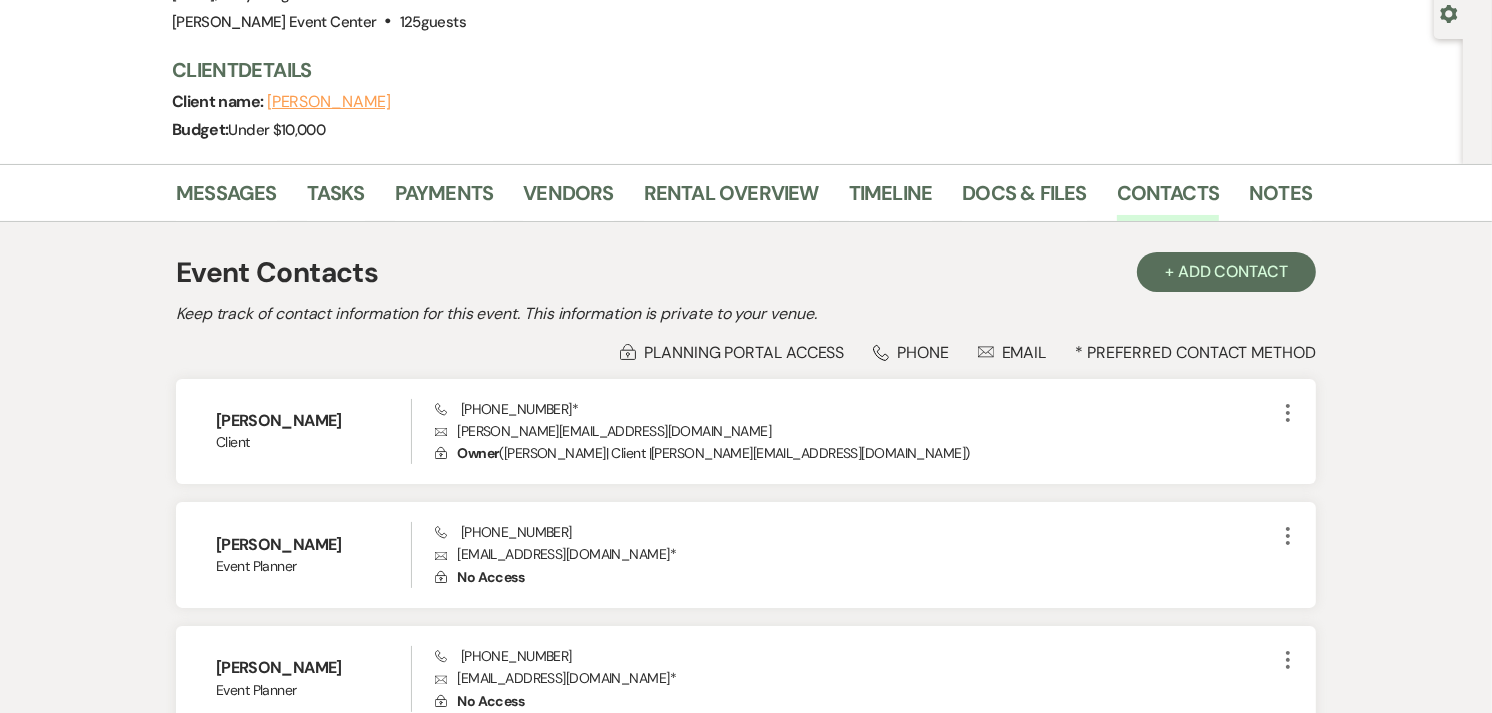 select on "8" 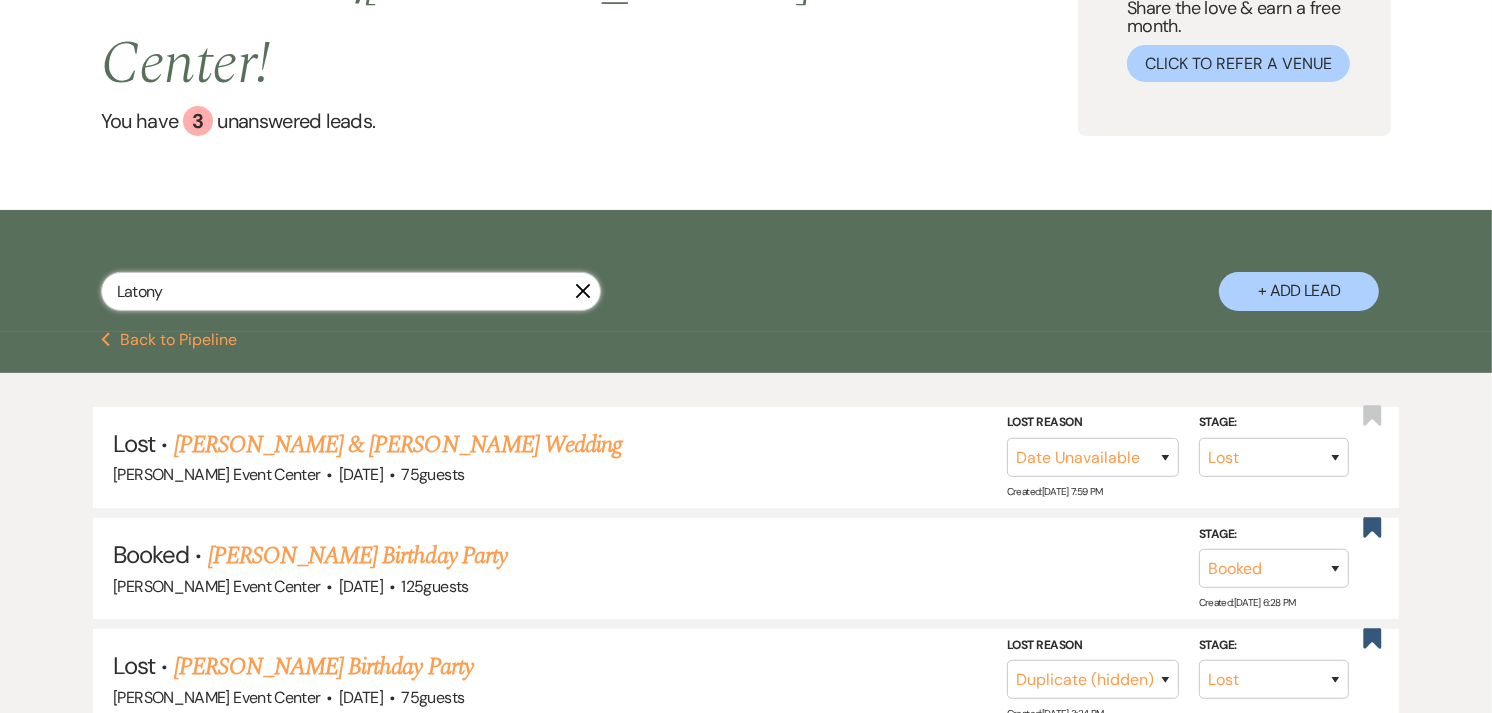 click on "Latony" at bounding box center (351, 291) 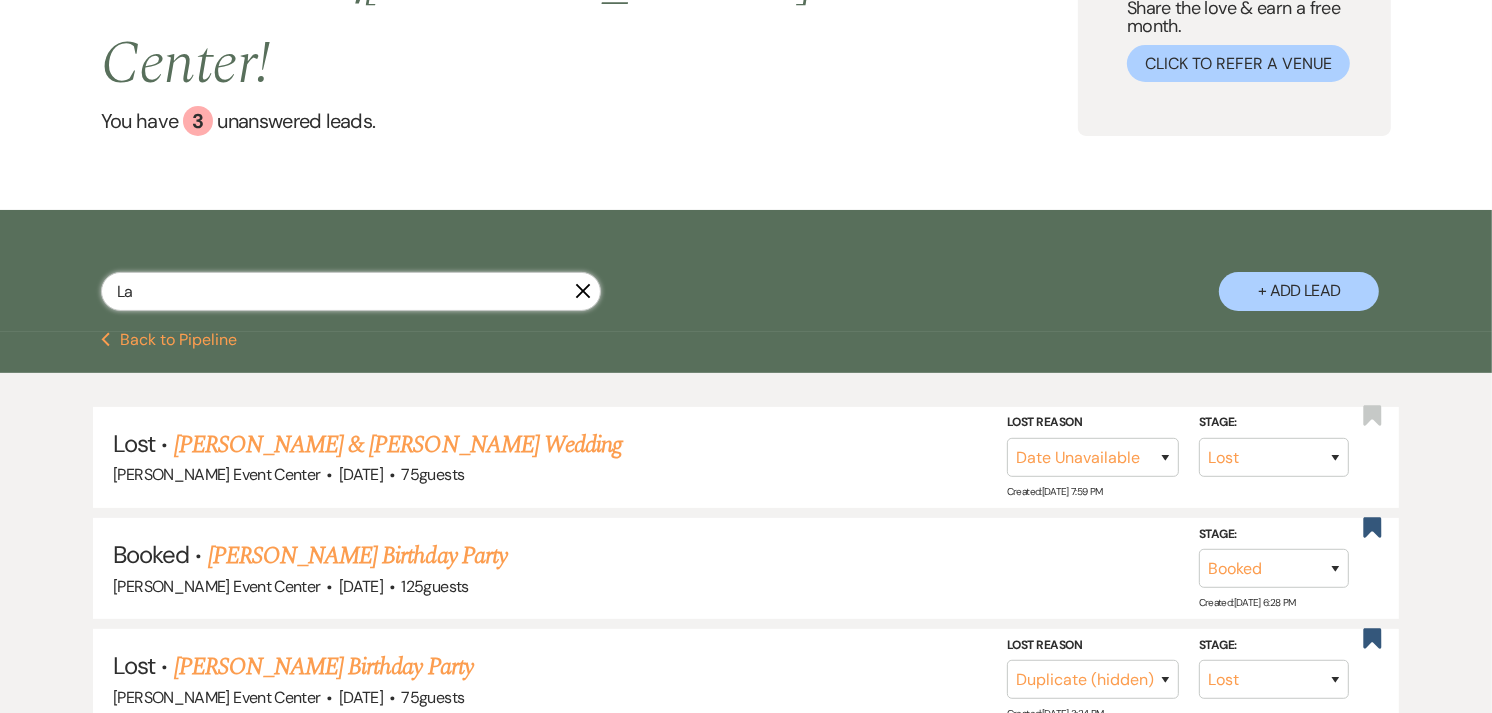type on "L" 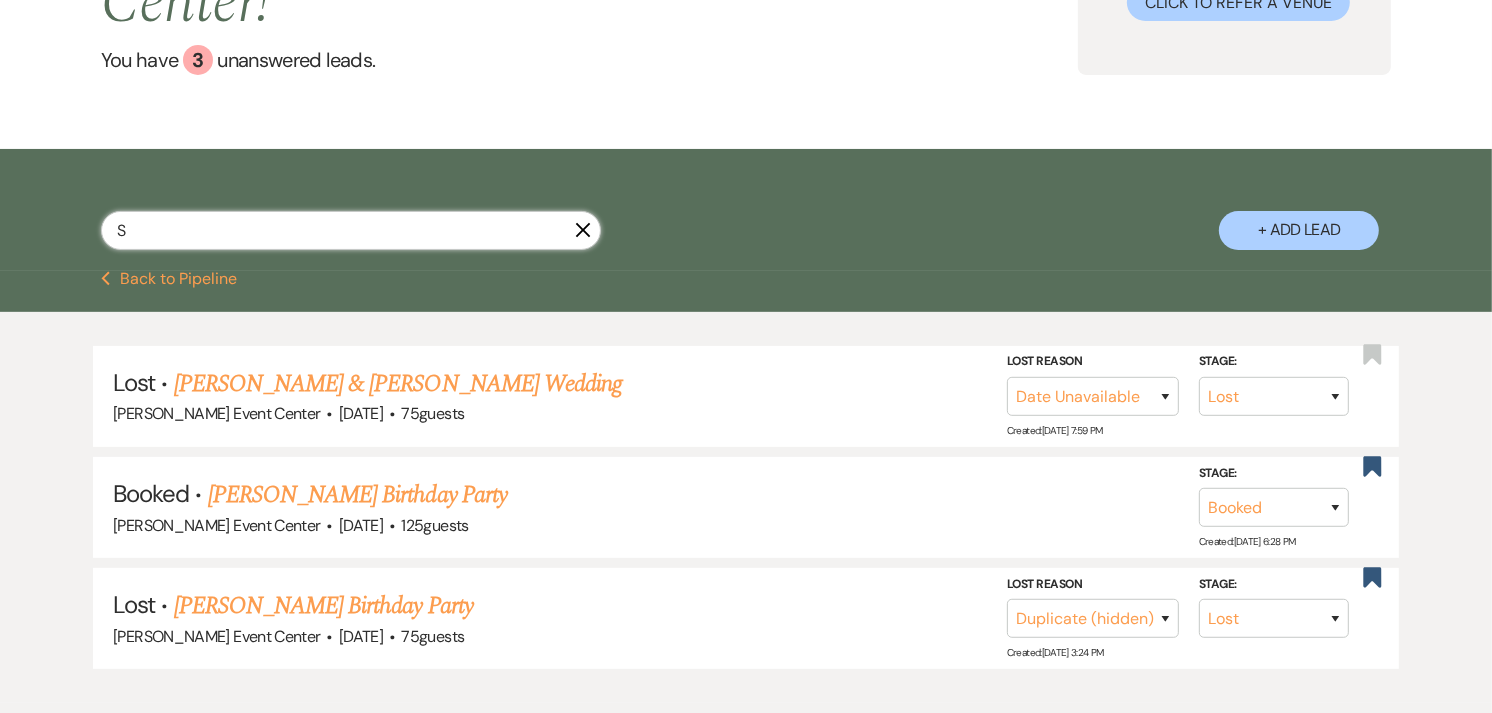 type on "So" 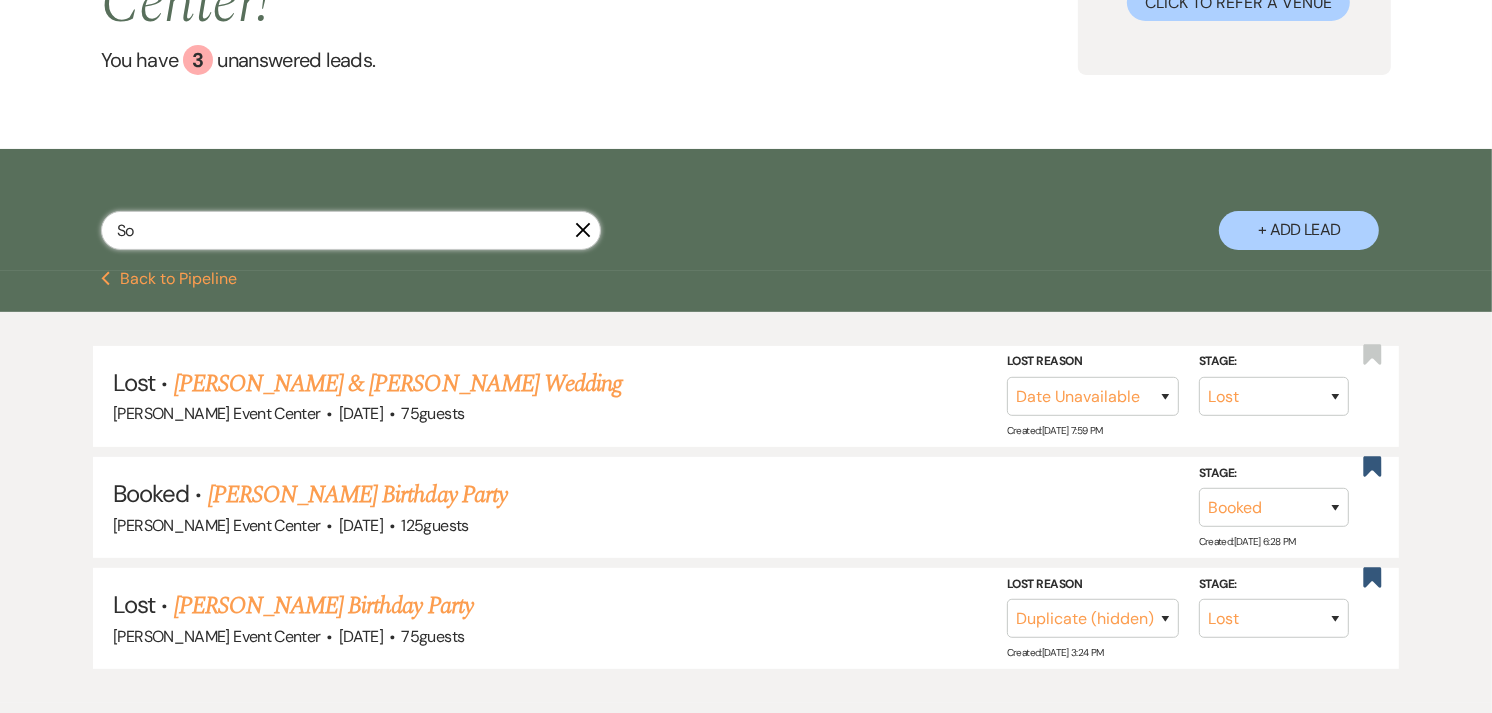 scroll, scrollTop: 52, scrollLeft: 0, axis: vertical 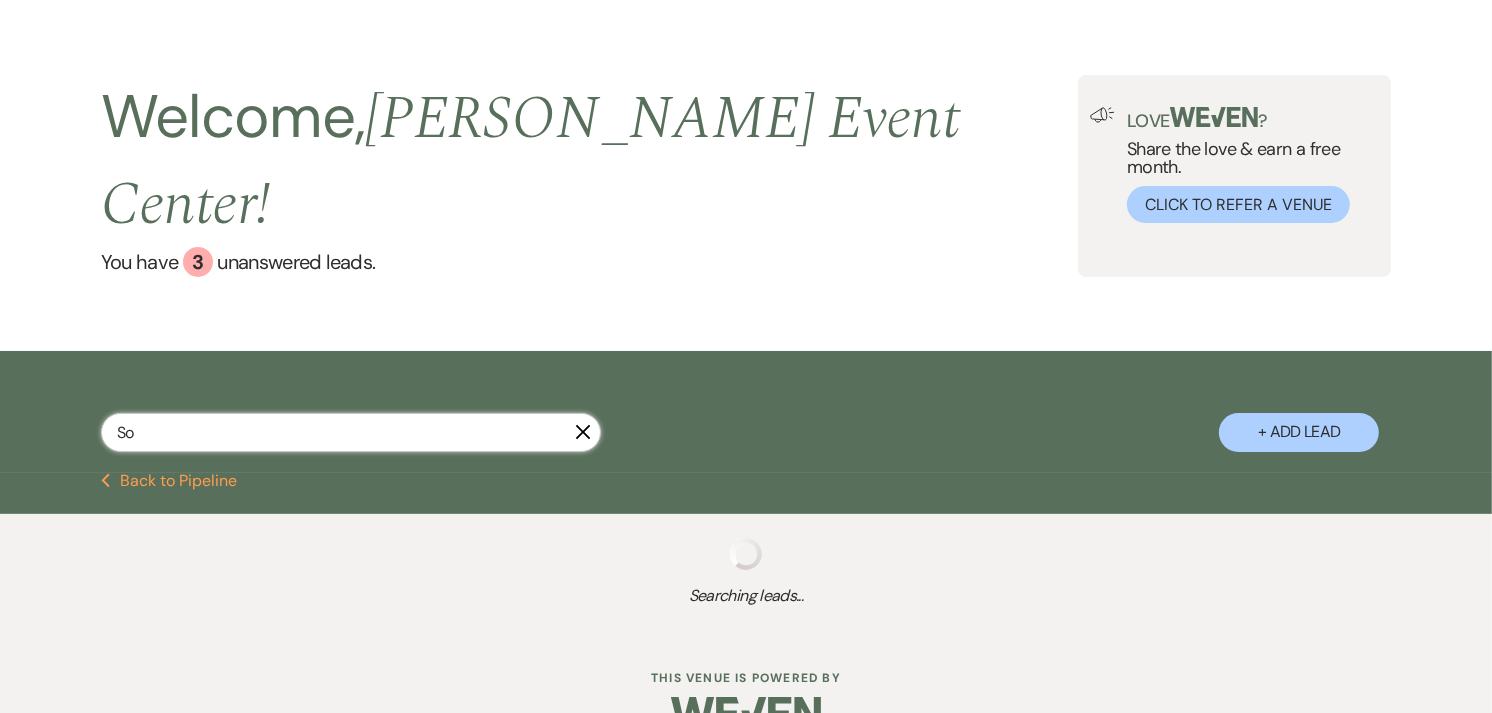 select on "8" 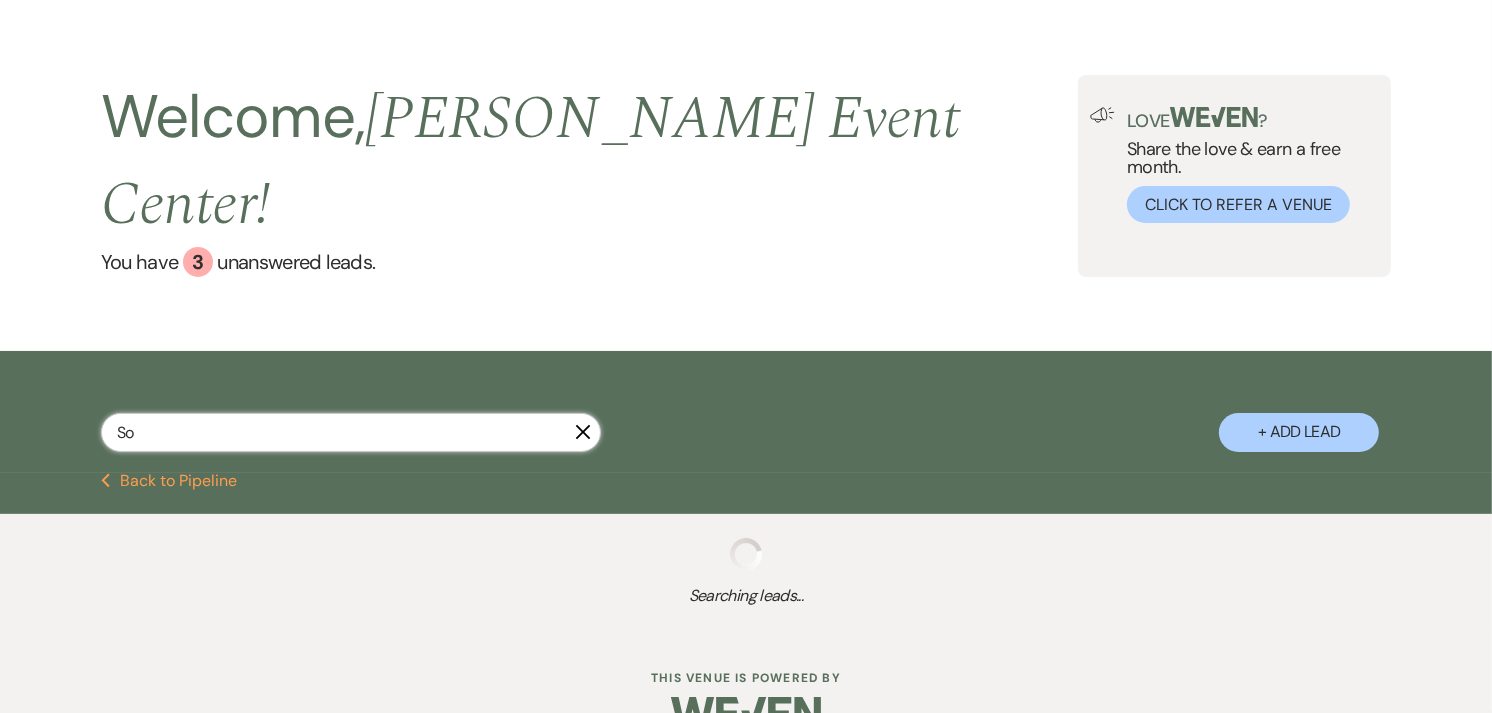 select on "4" 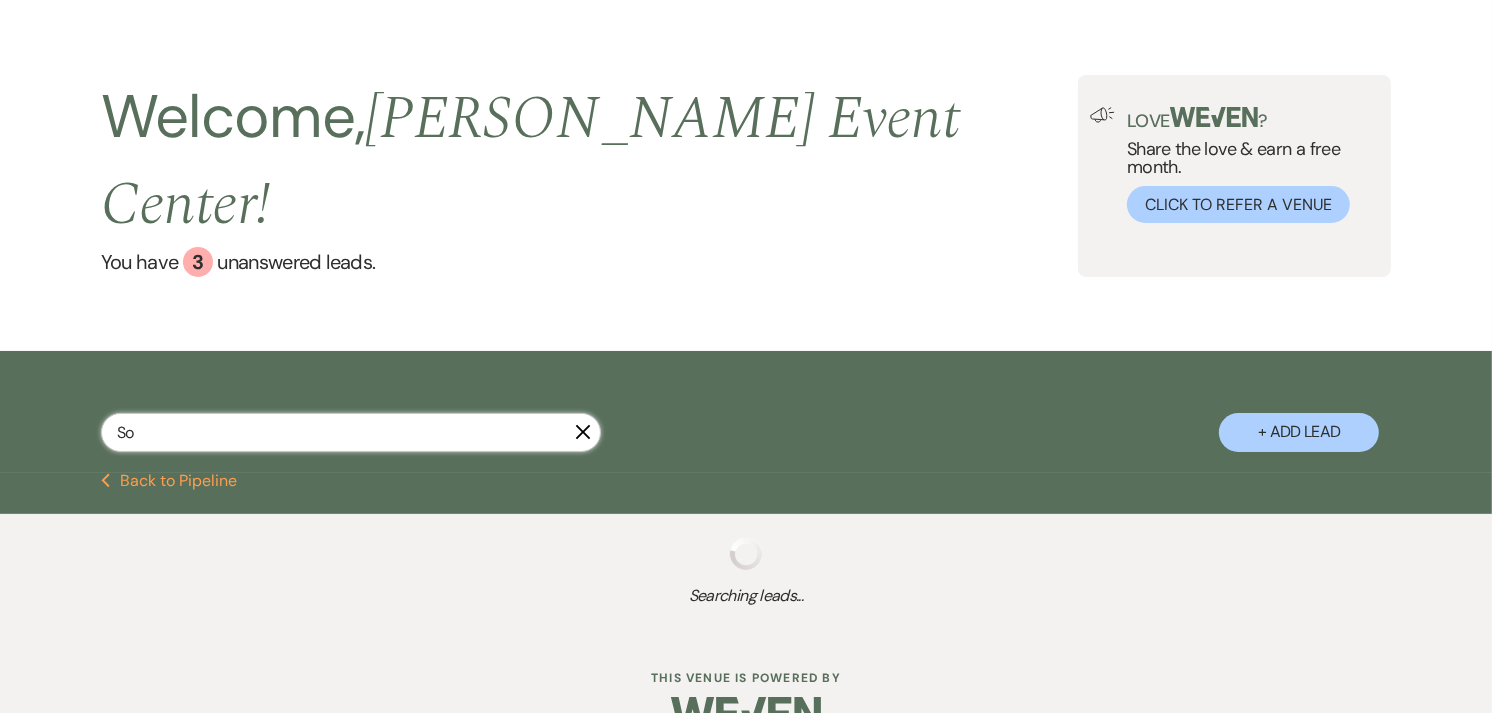 select on "8" 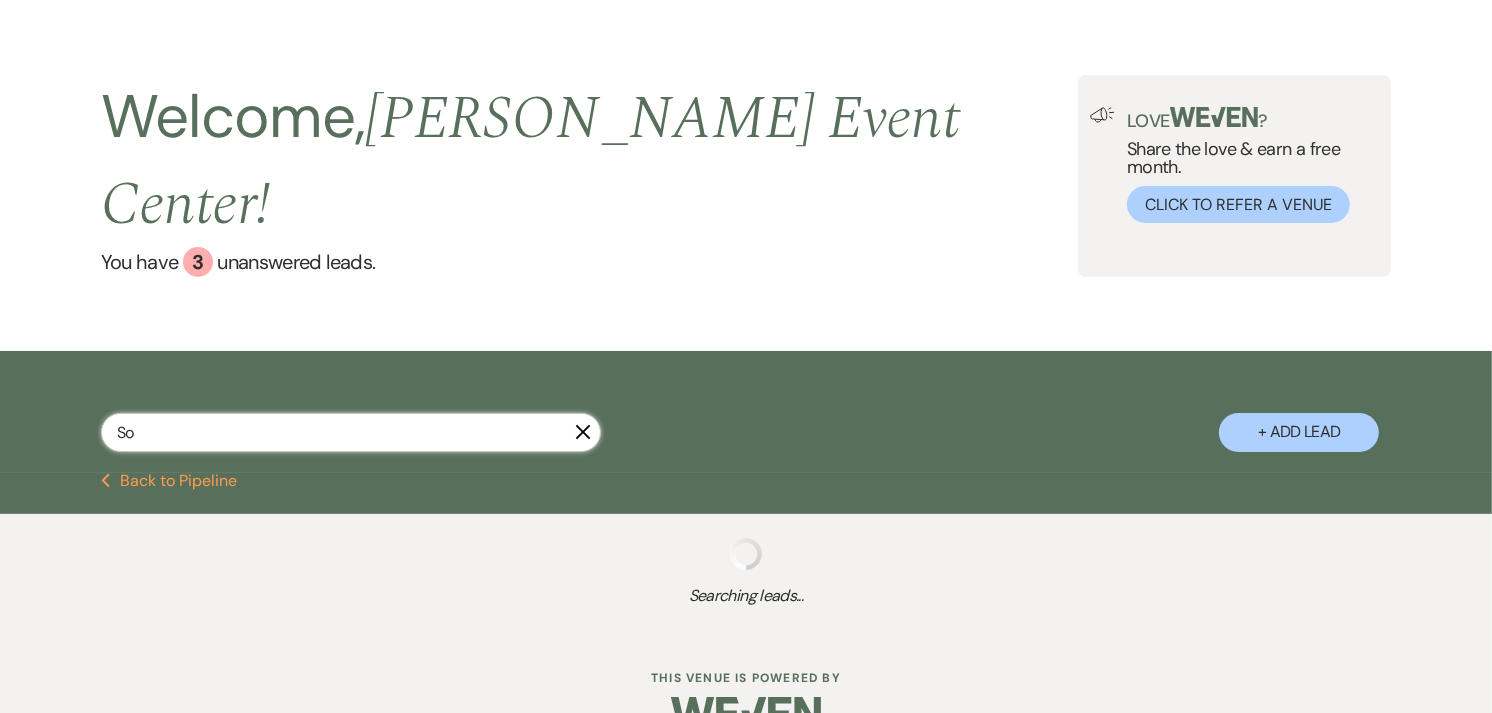 select on "4" 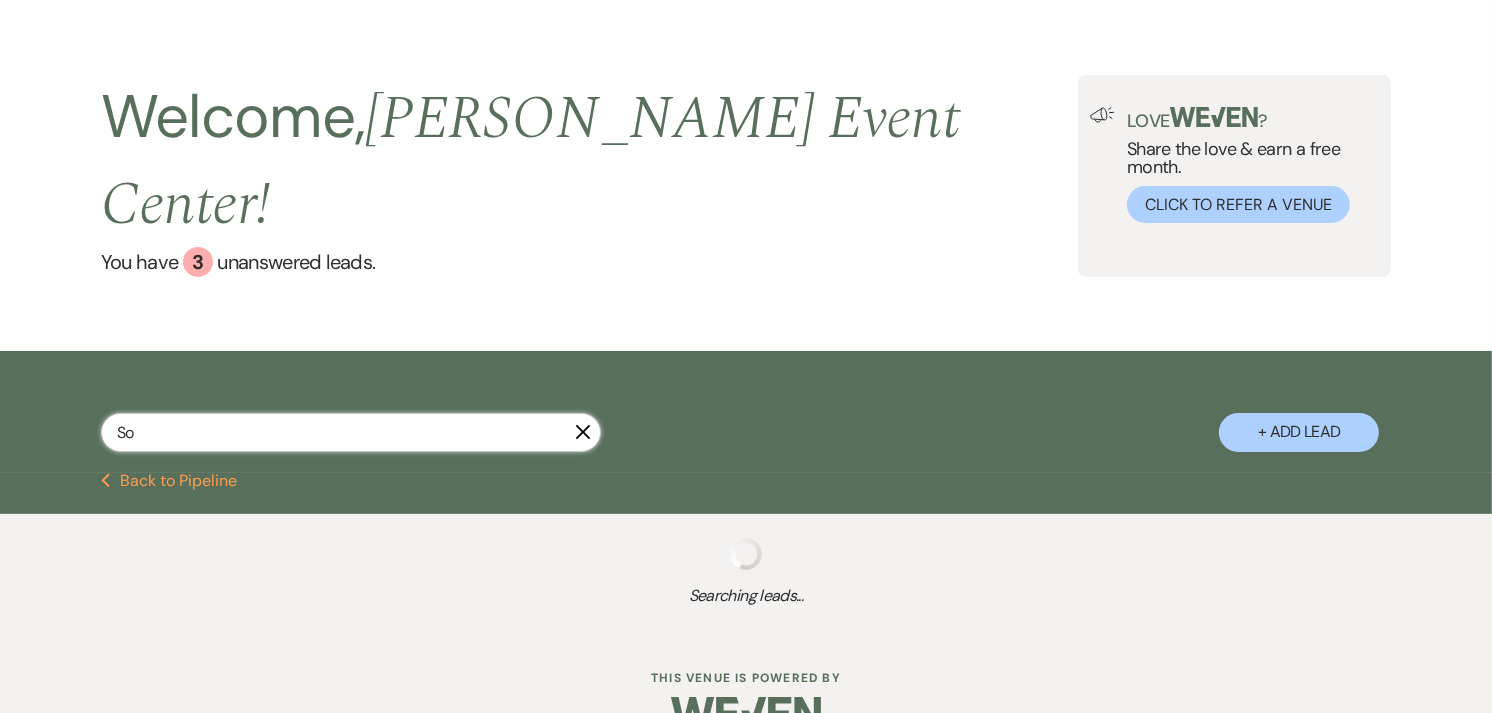 select on "2" 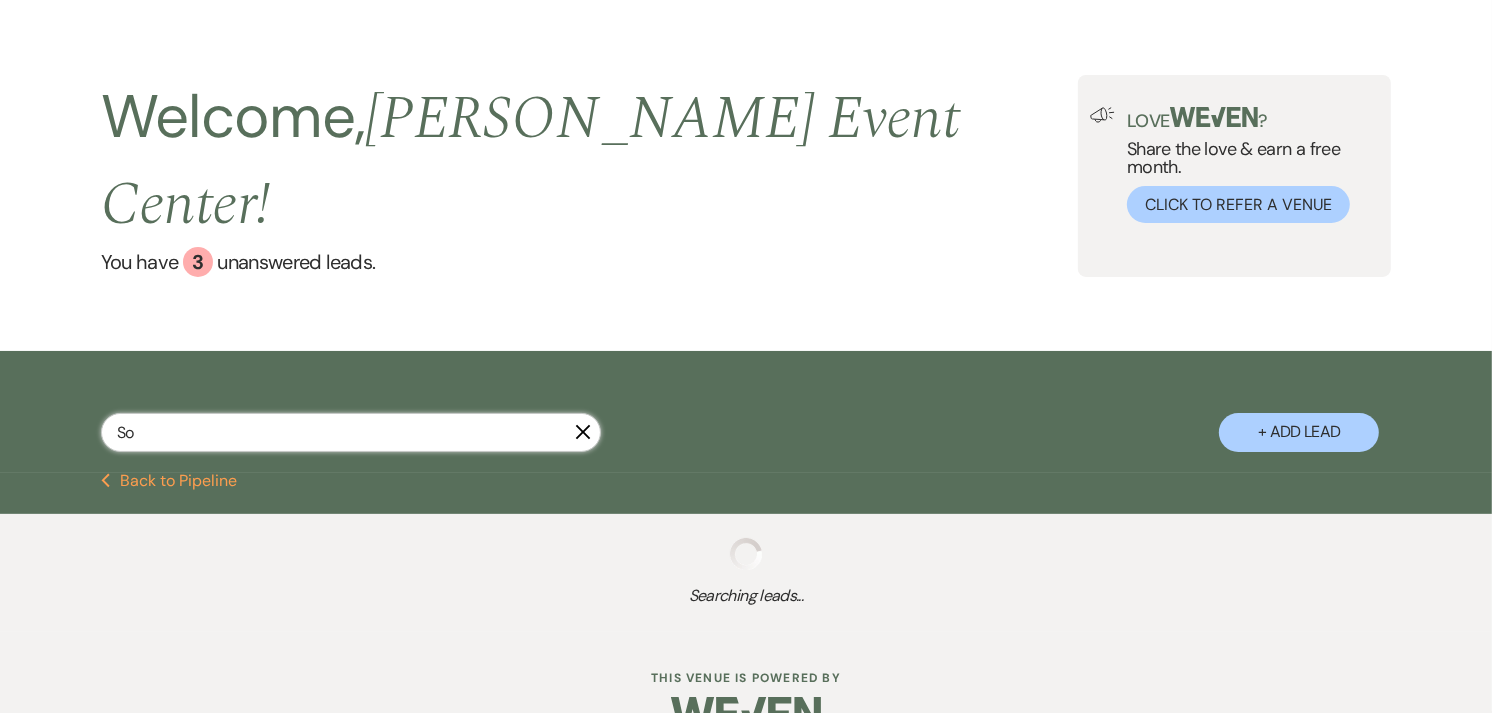 select on "4" 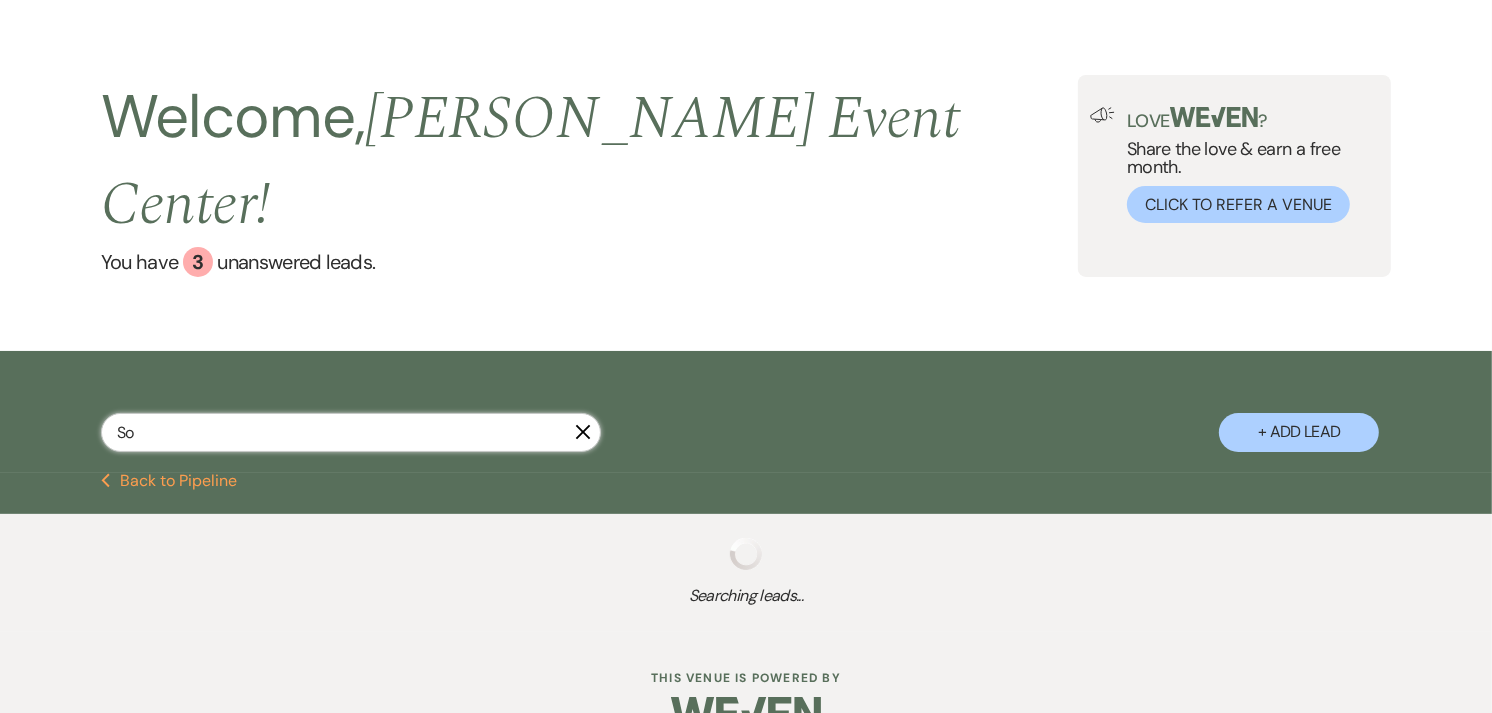 select on "5" 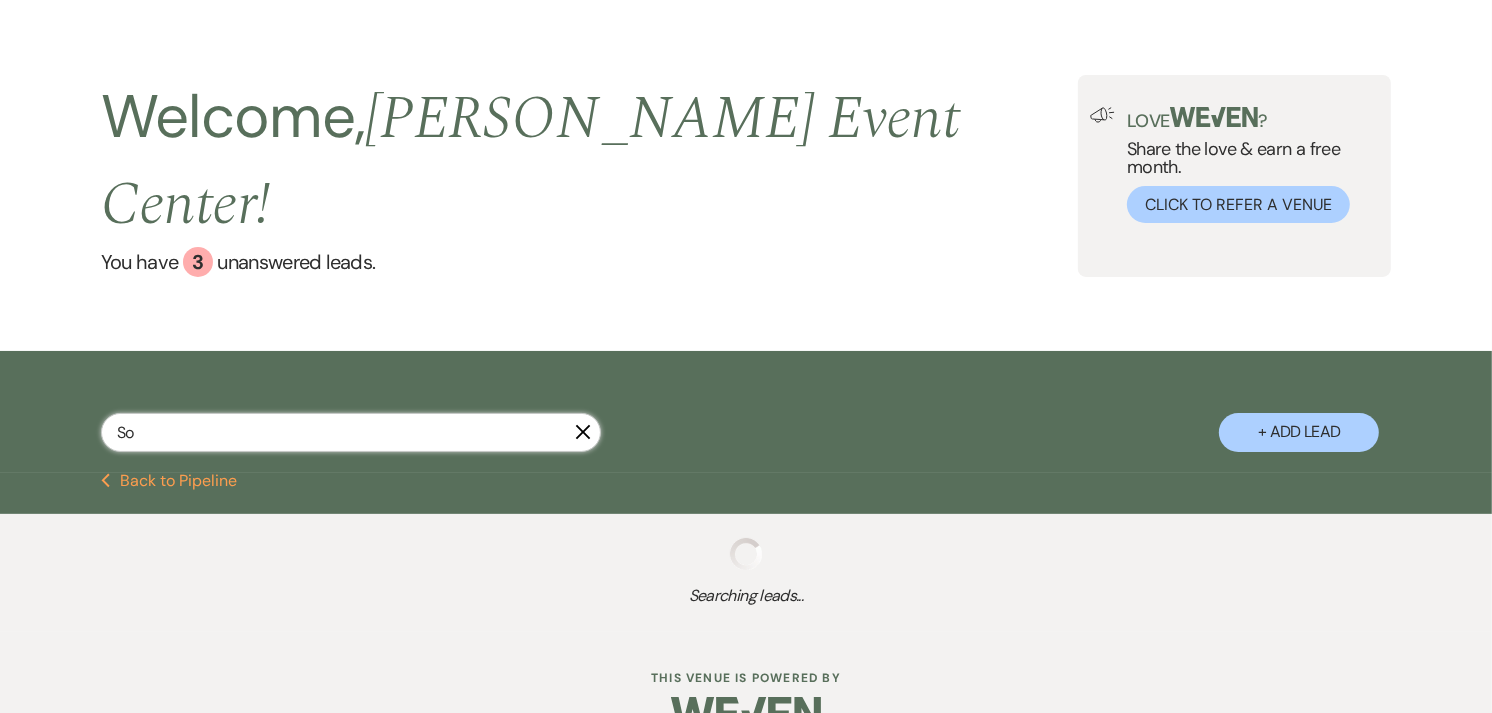 select on "8" 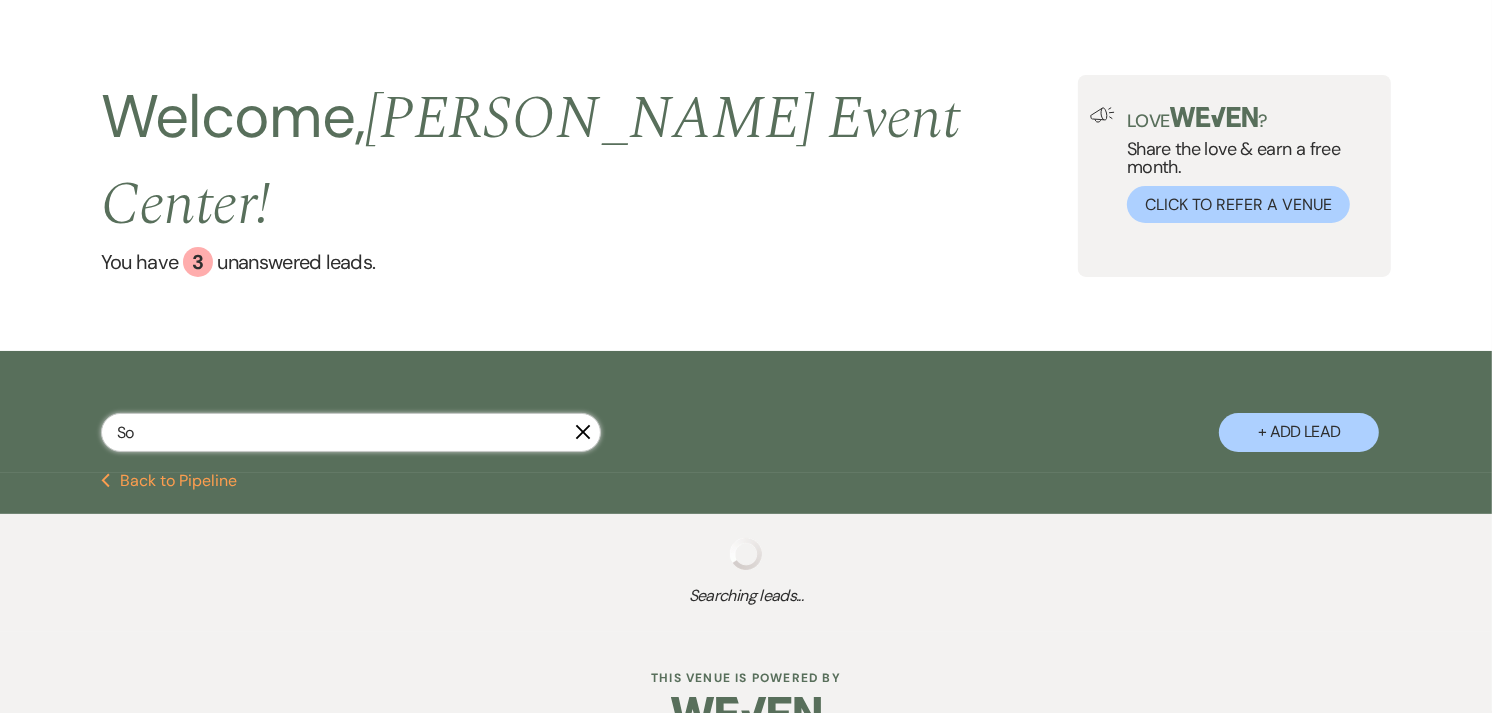 select on "8" 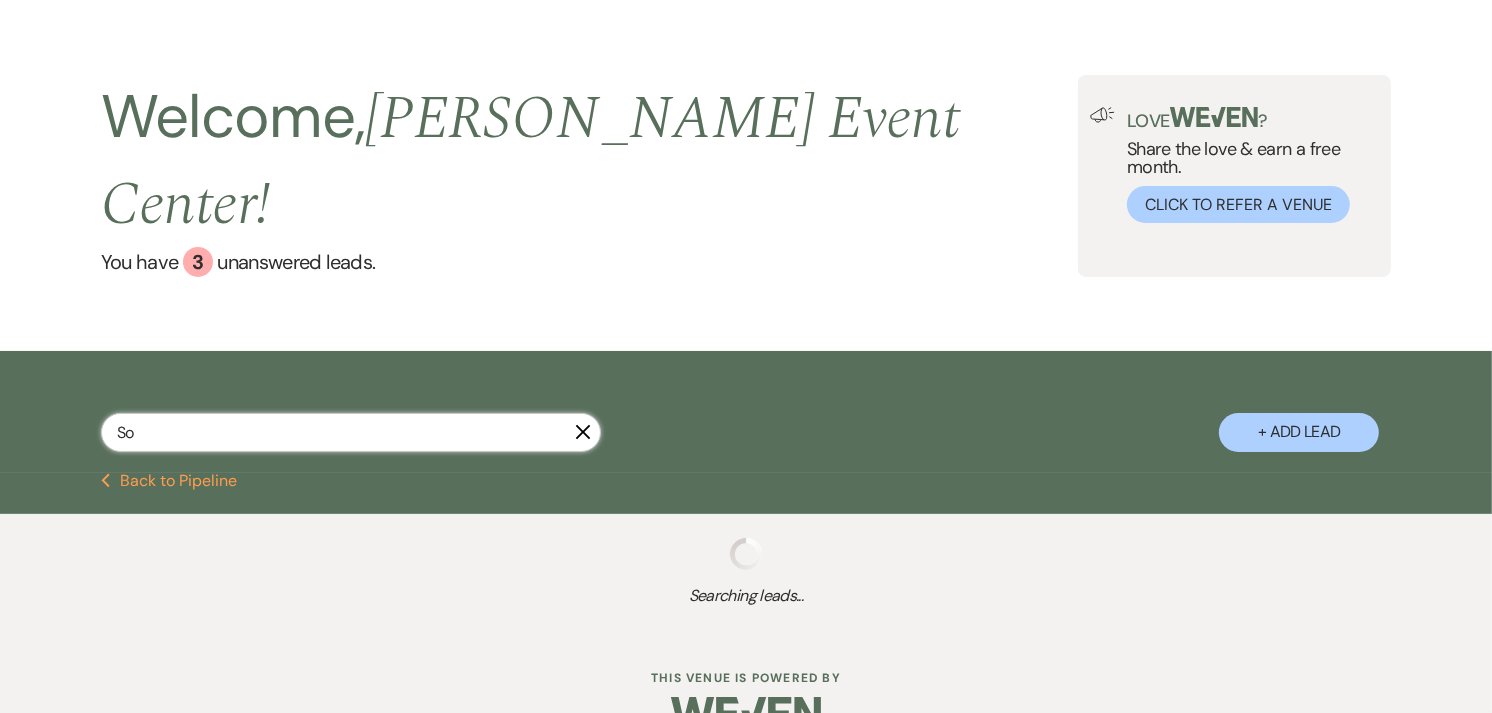 select on "2" 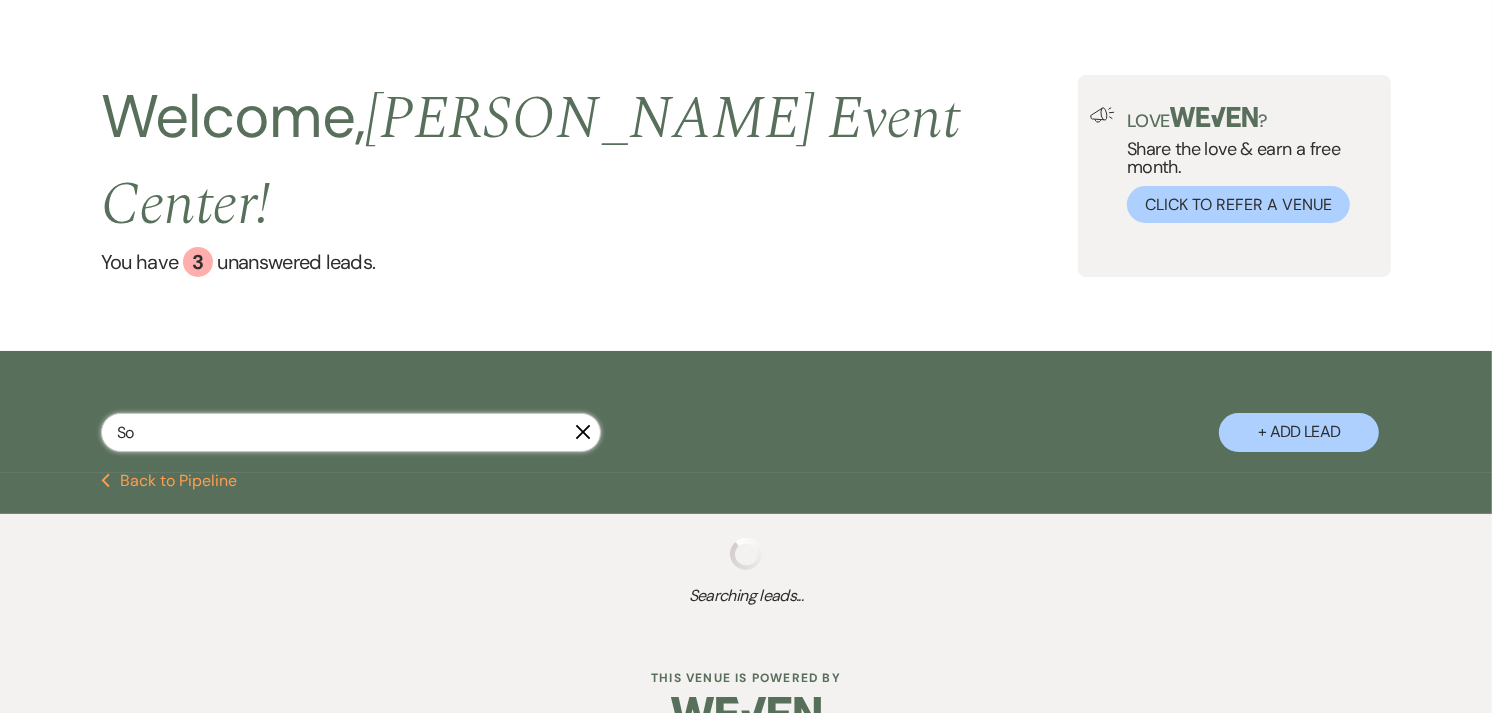 select on "5" 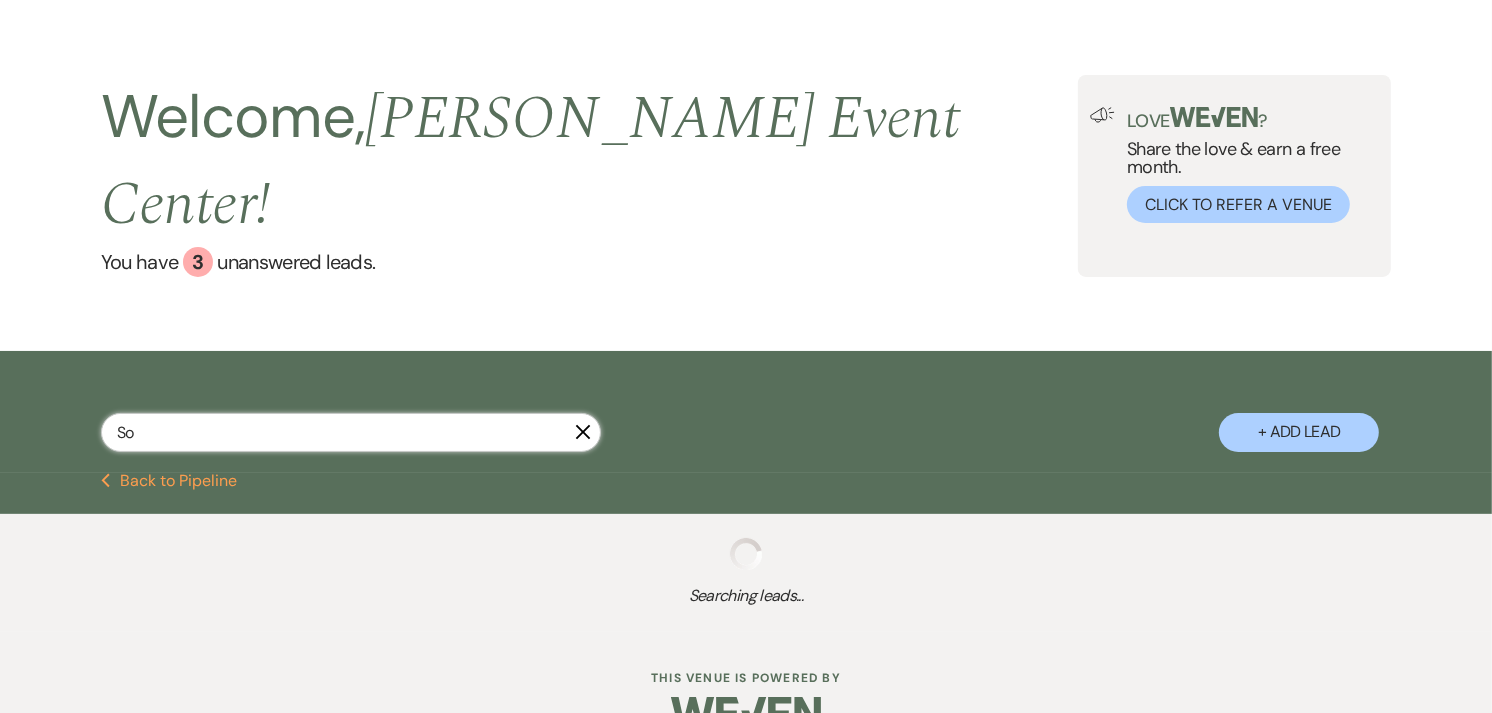 select on "6" 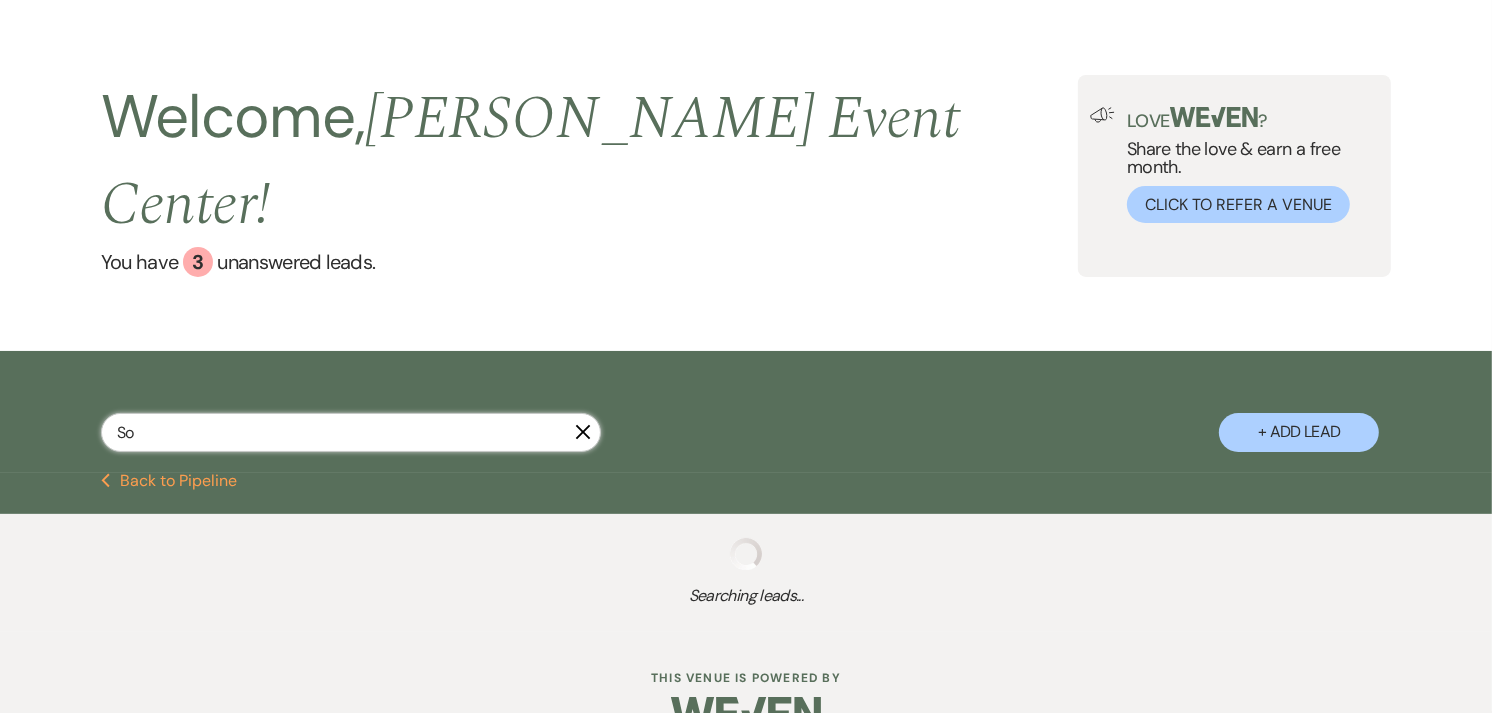select on "2" 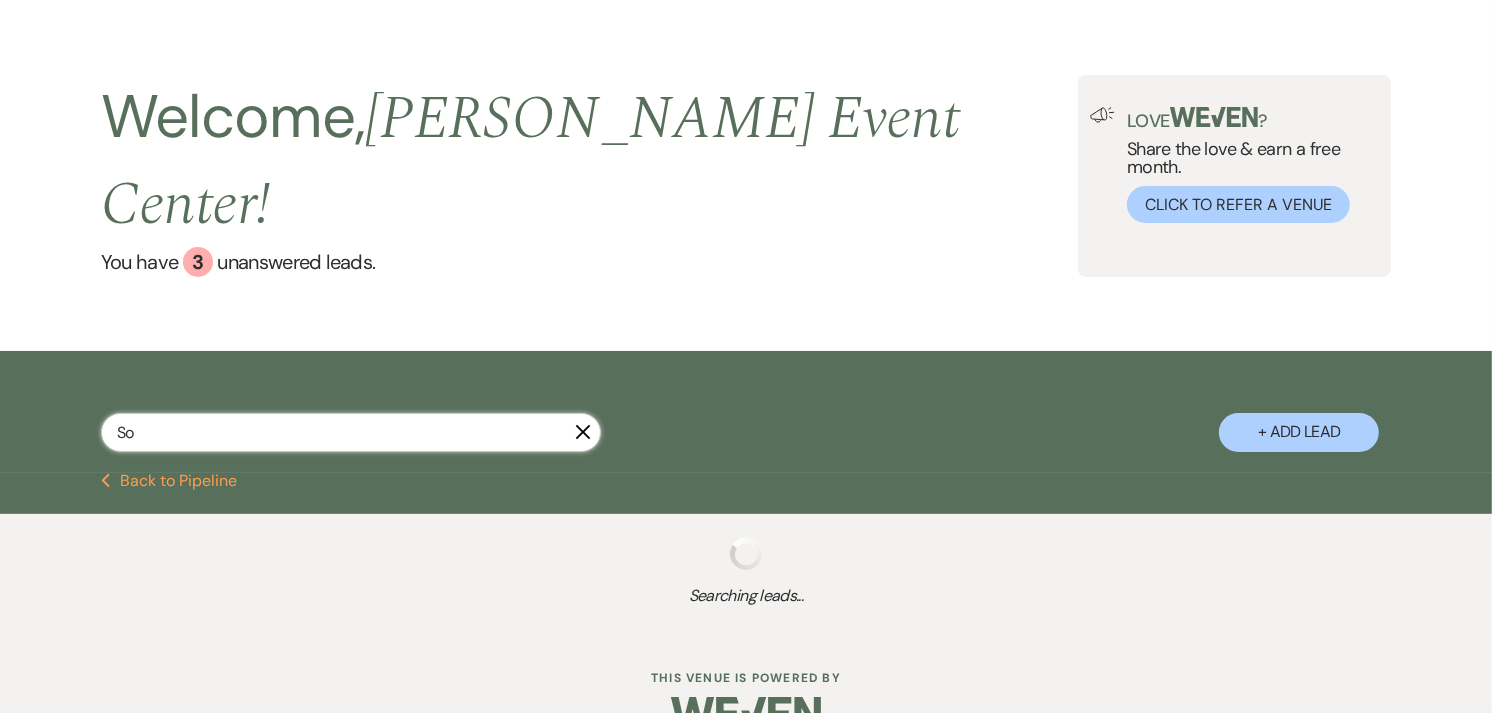select on "8" 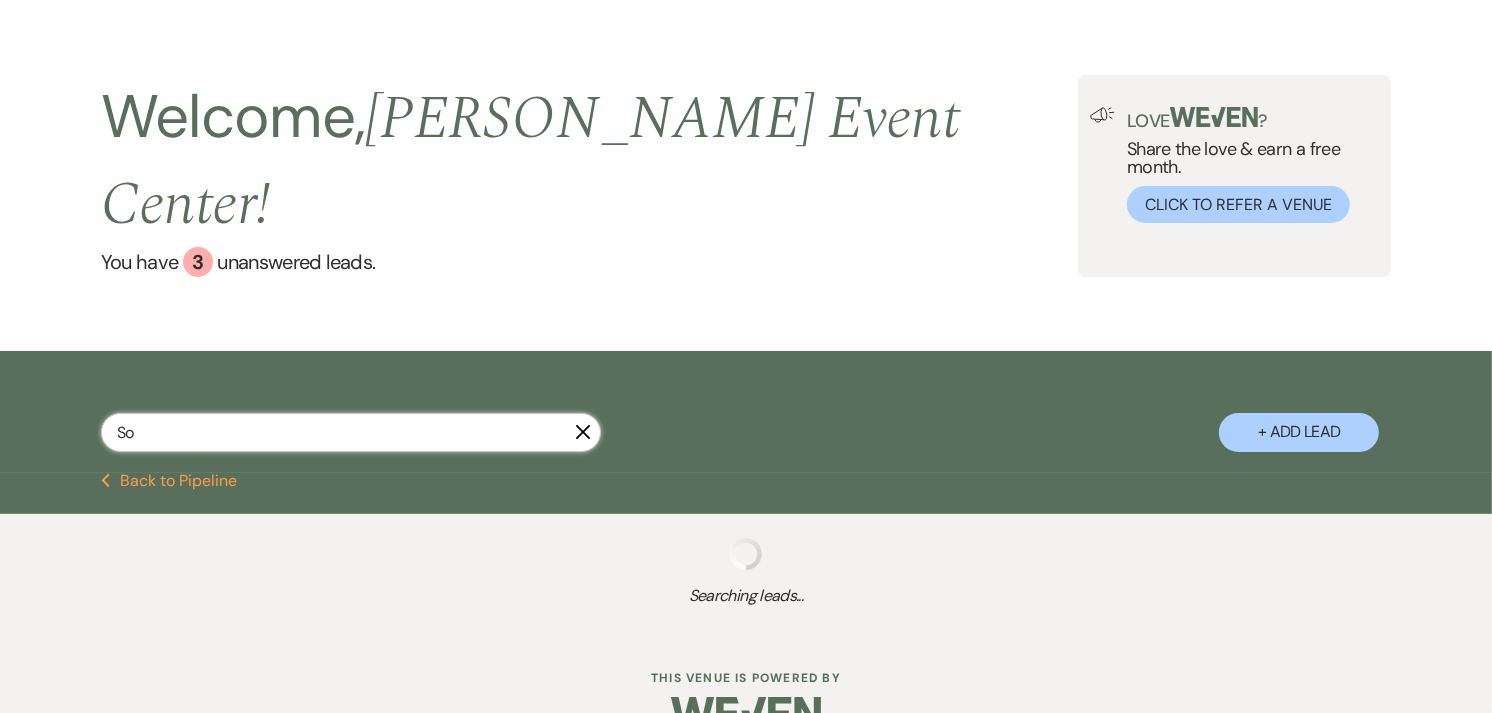 select on "8" 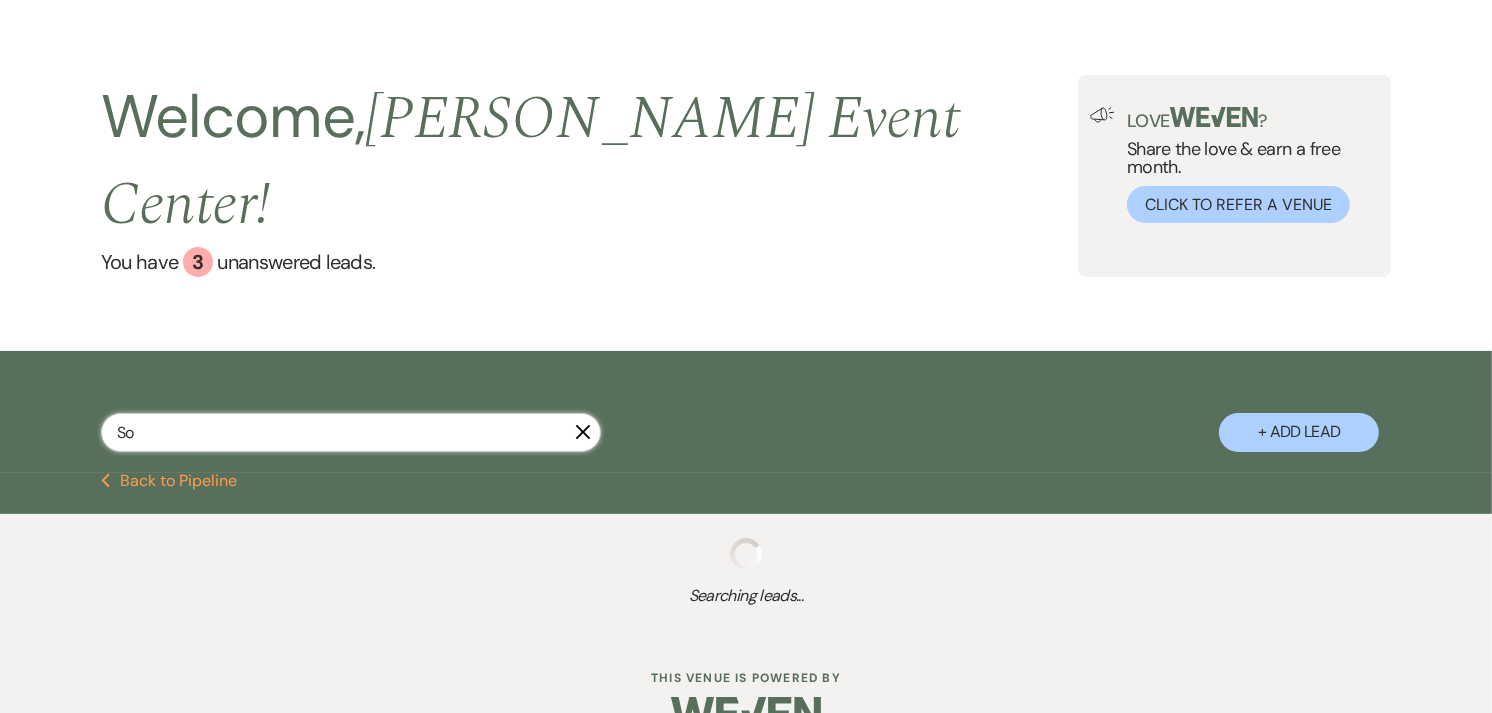 select on "5" 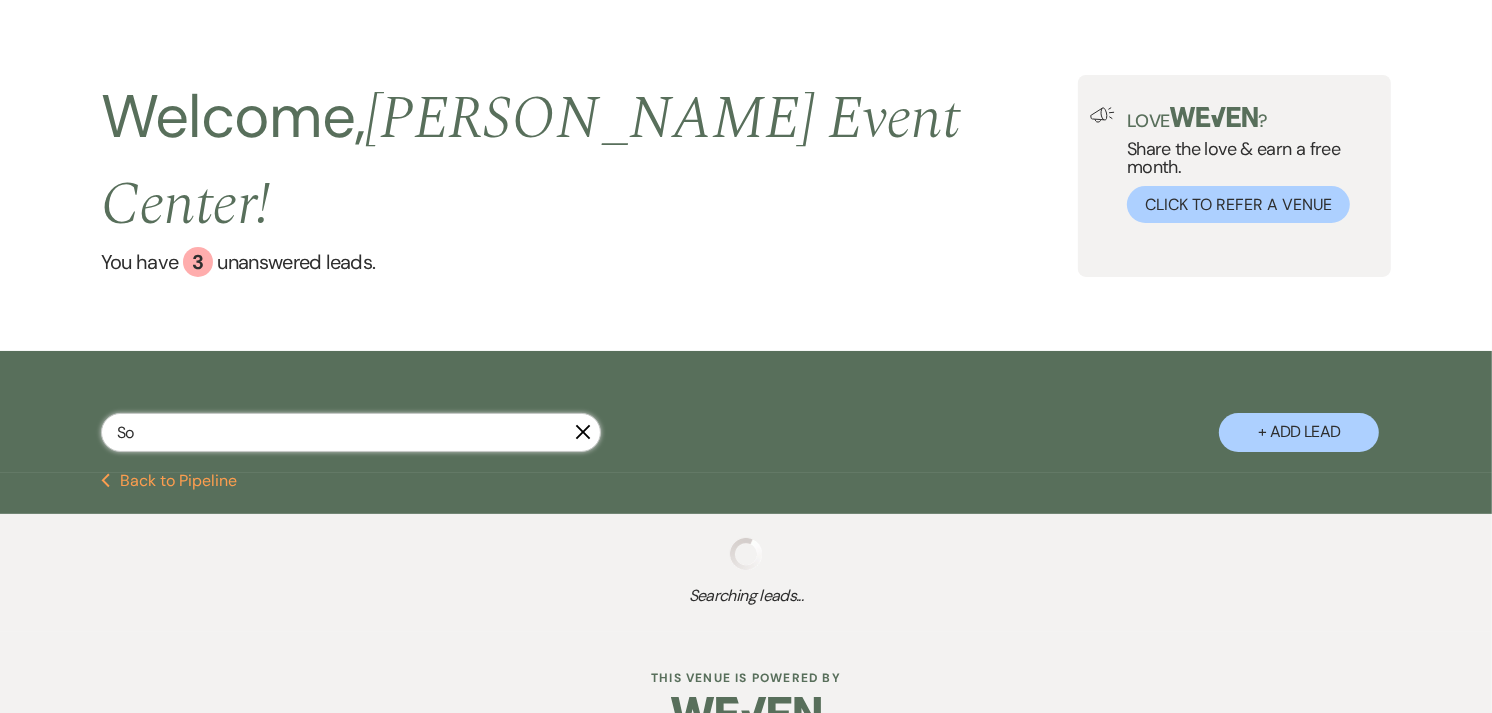 select on "8" 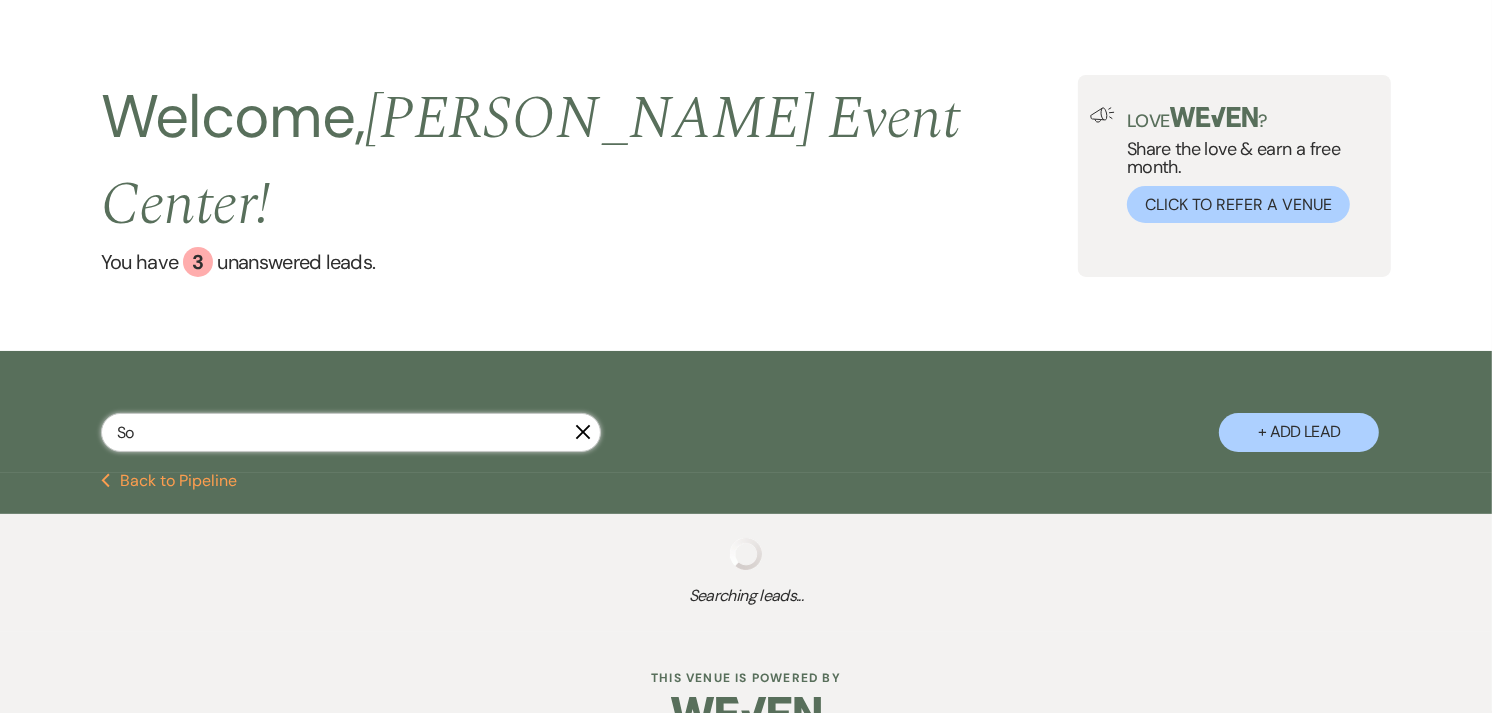 select on "4" 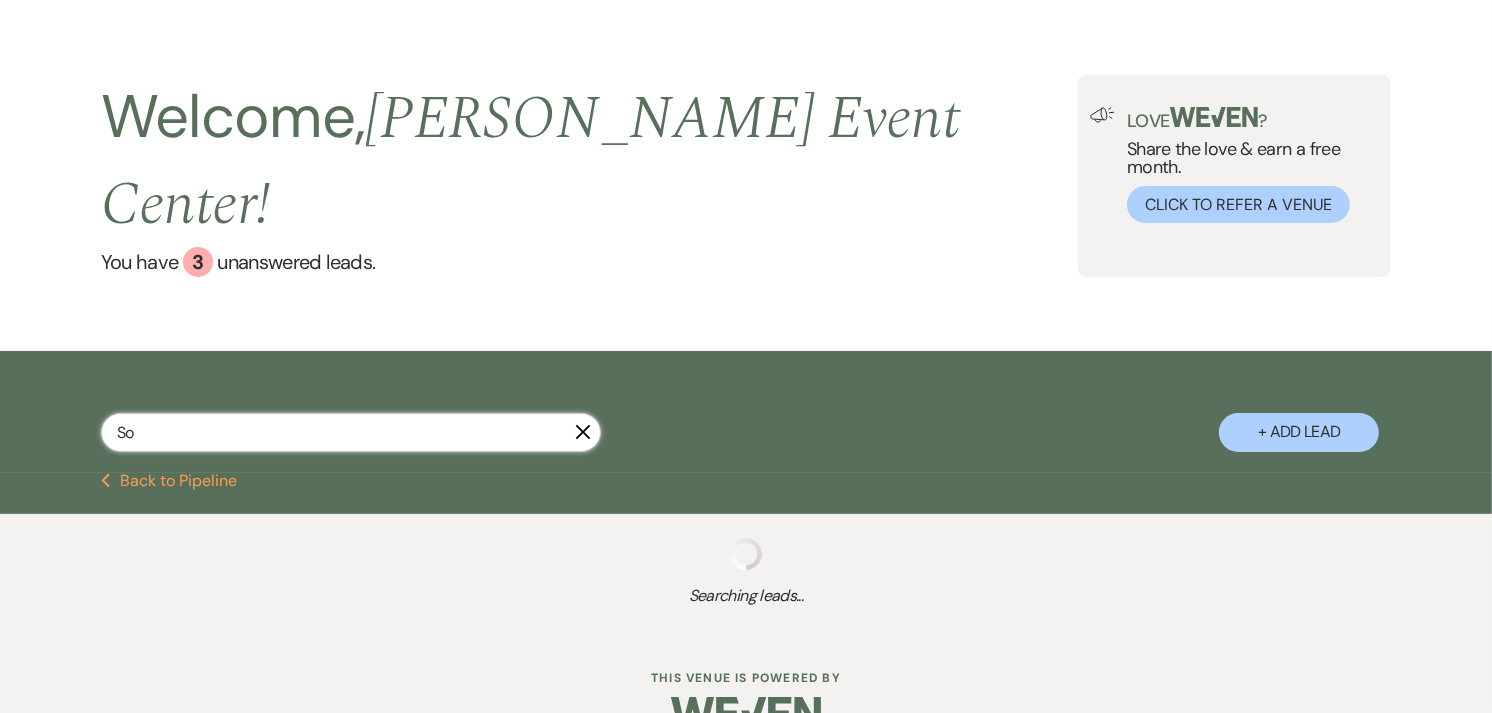 select on "4" 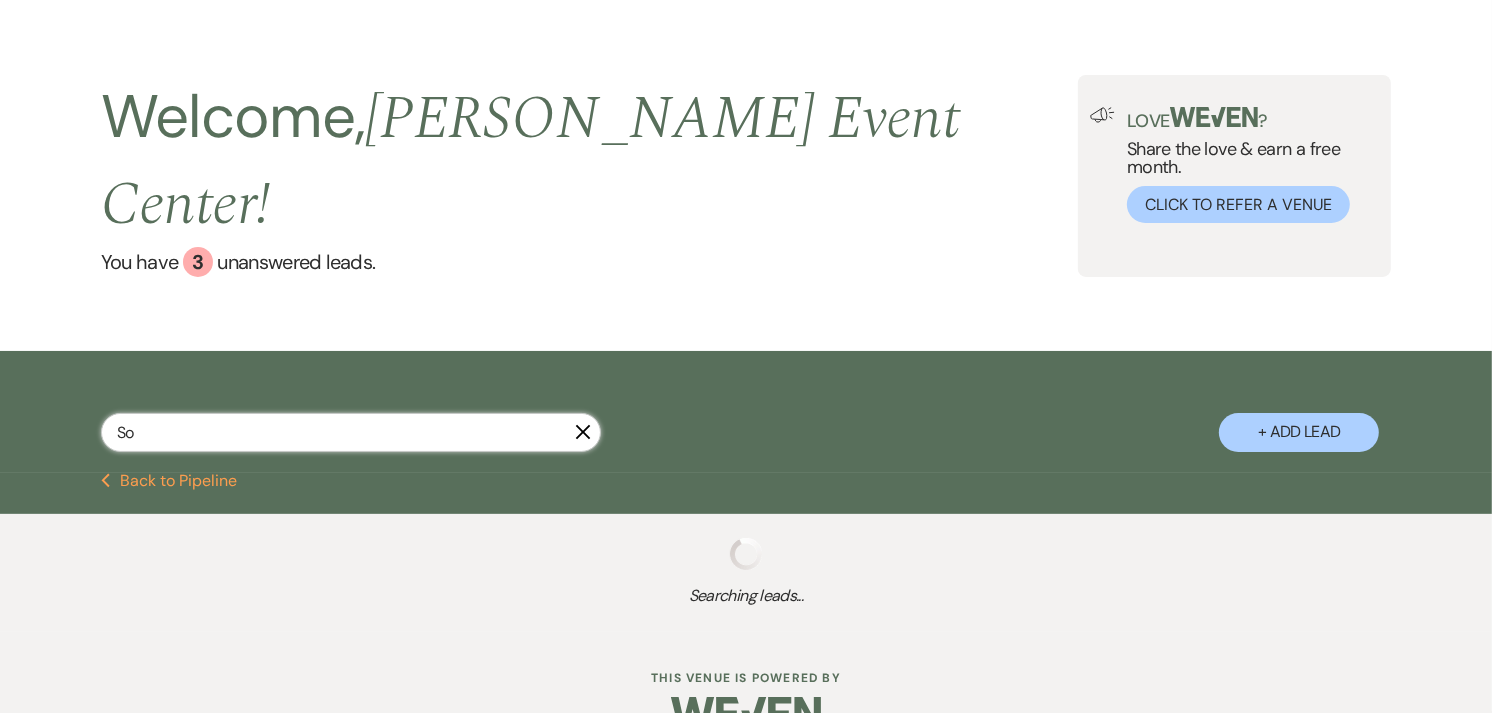 select on "6" 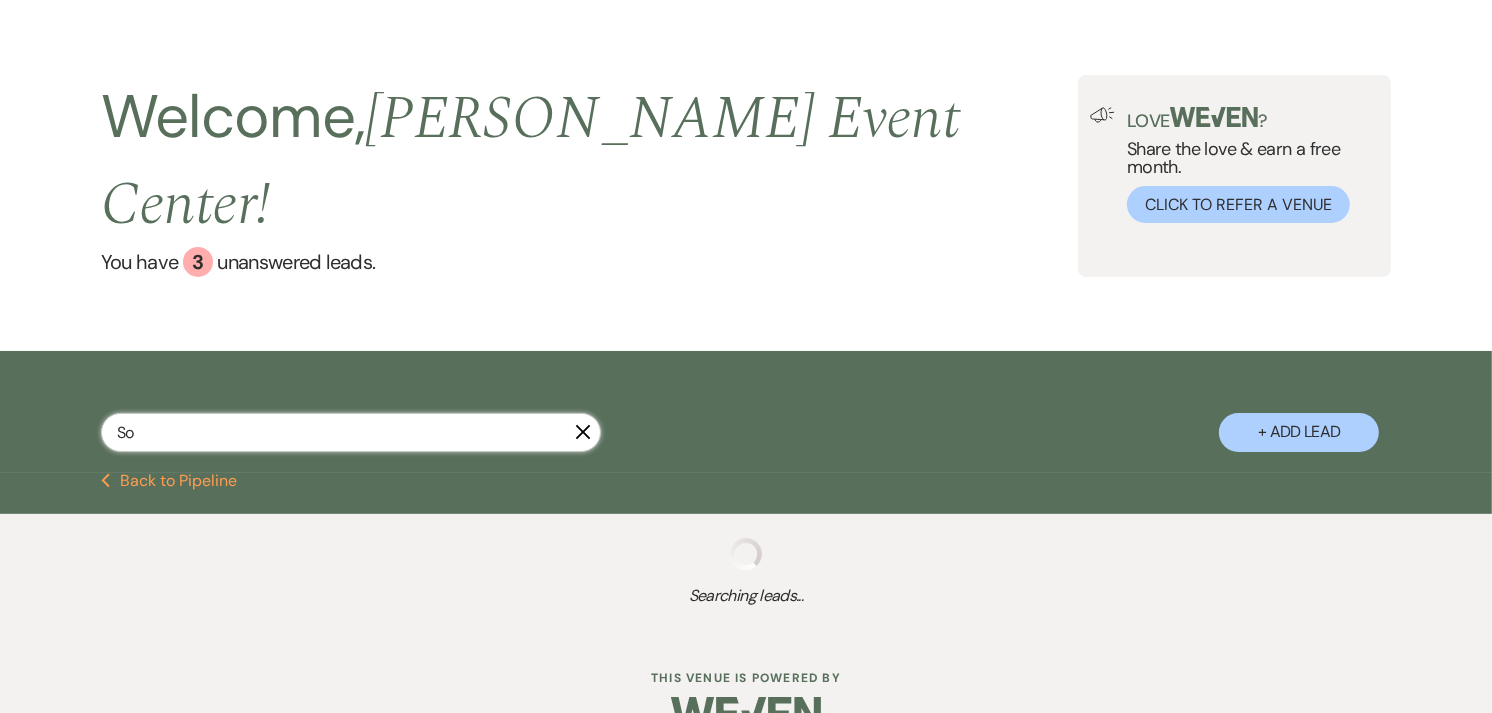 select on "8" 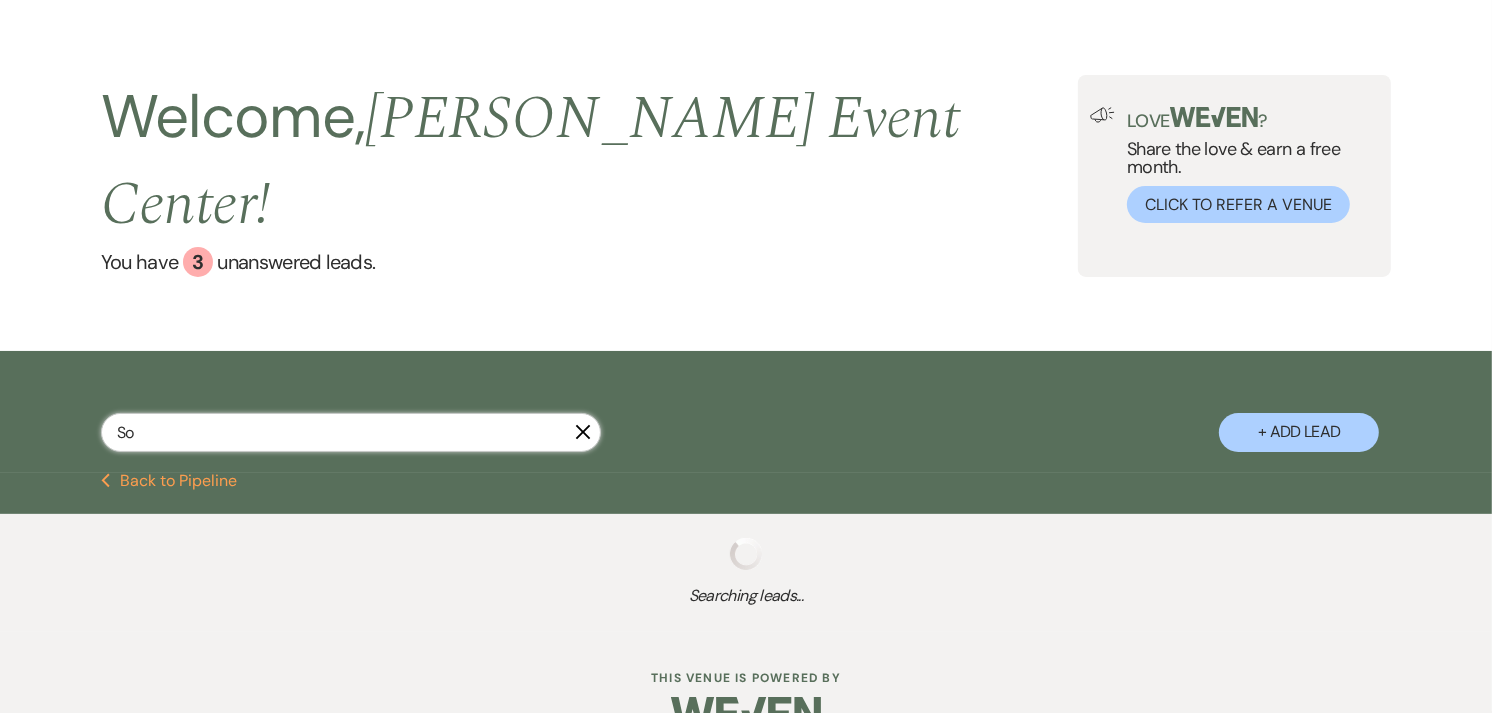 select on "8" 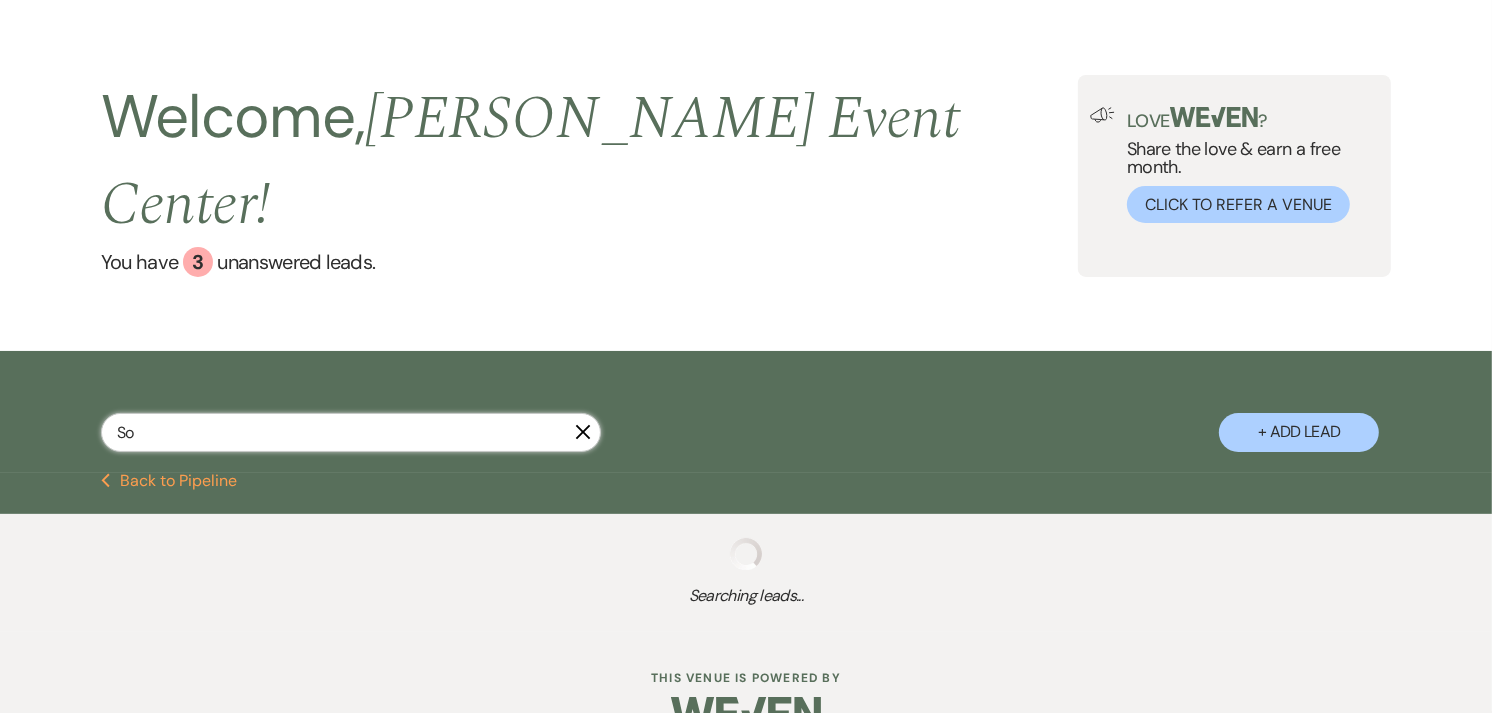 select on "9" 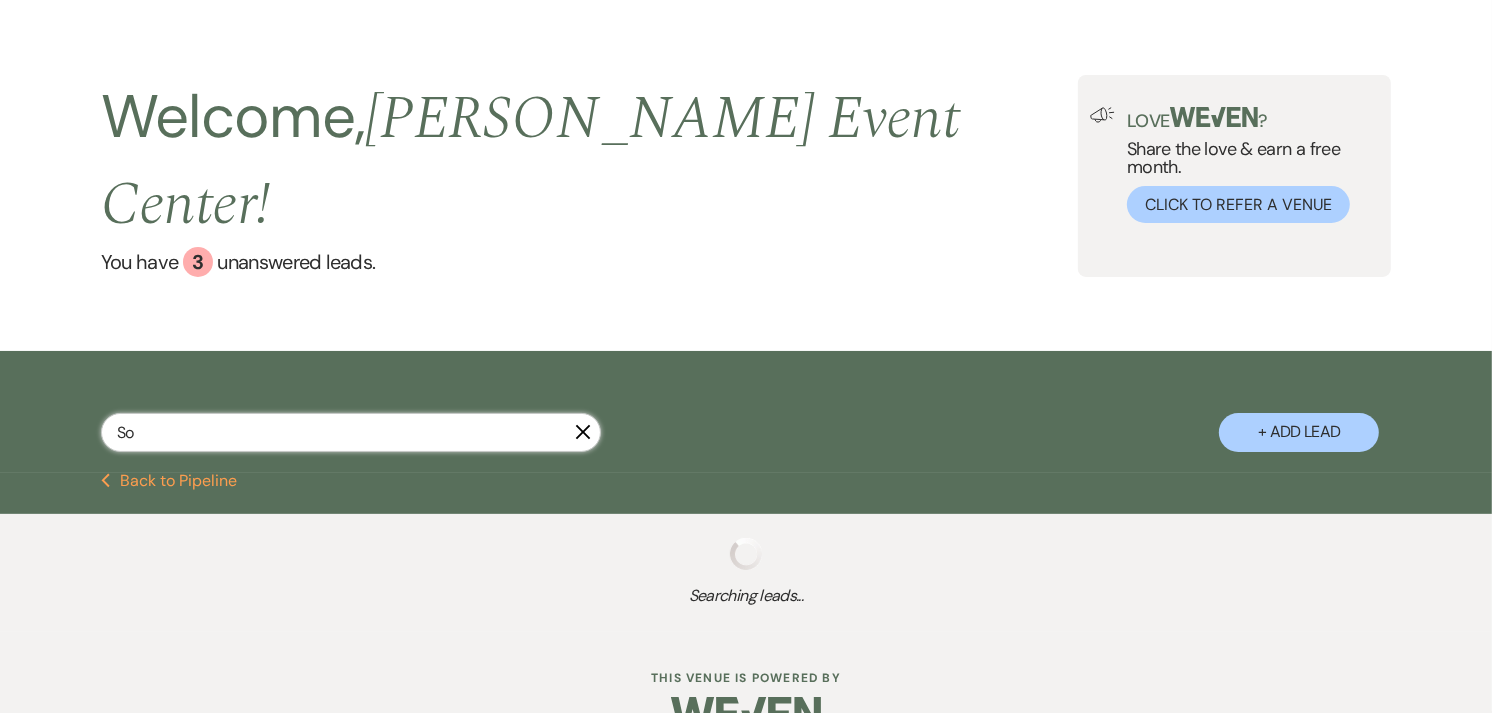 select on "8" 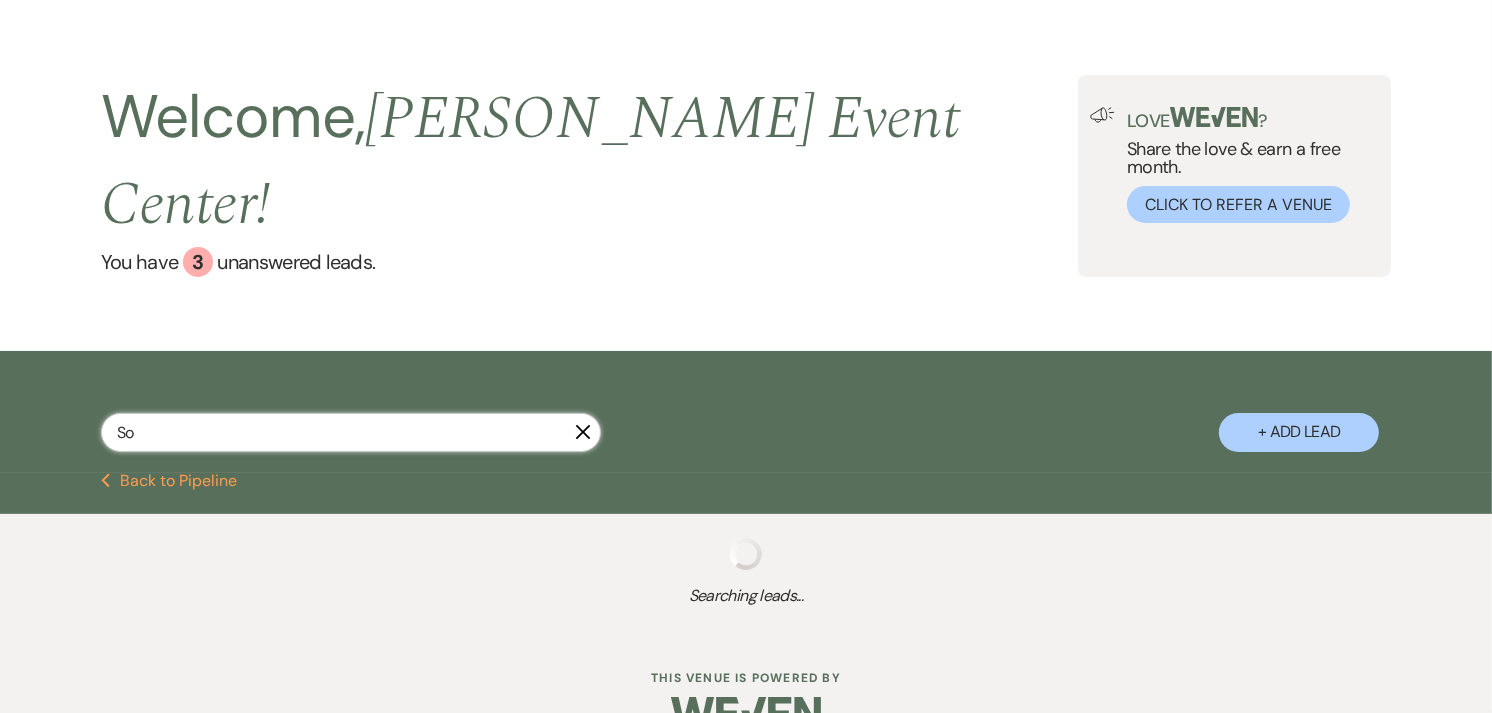 select on "7" 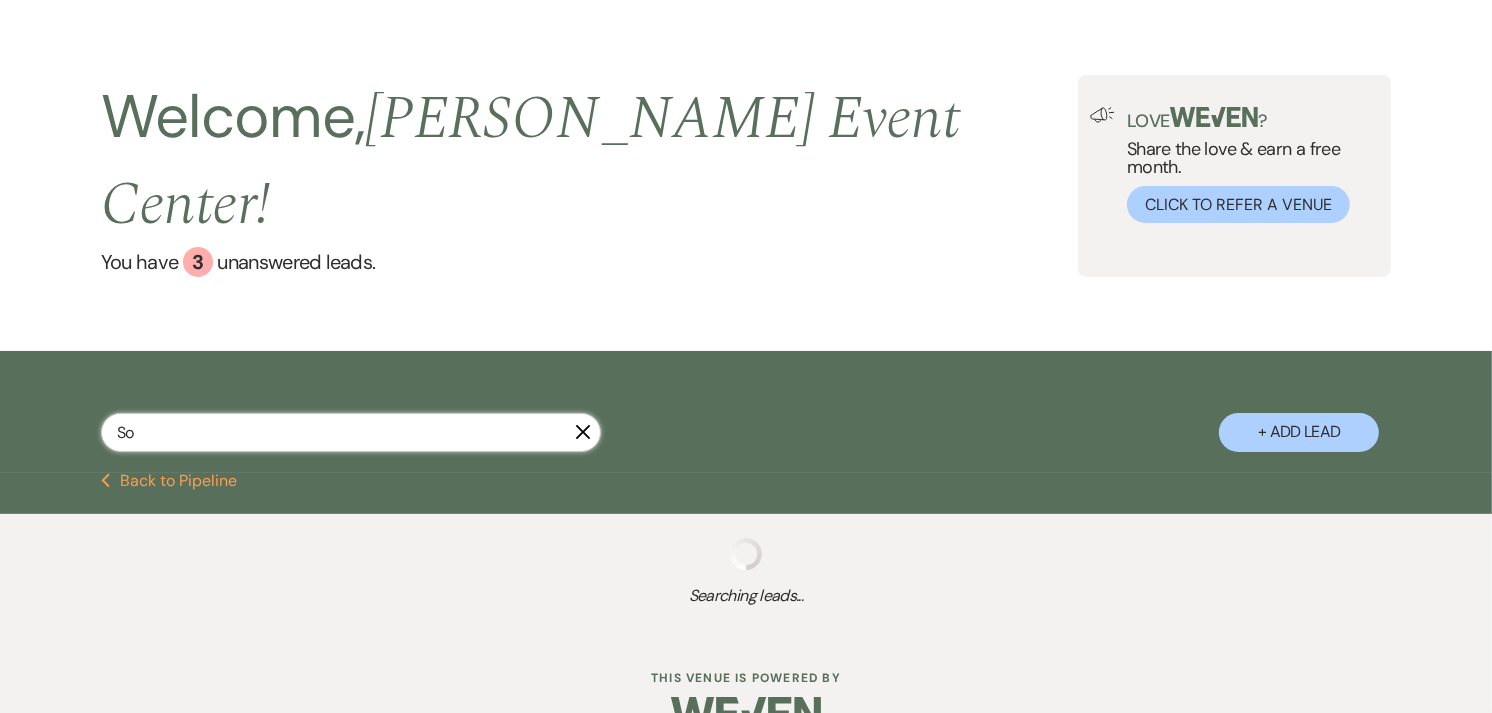 select on "8" 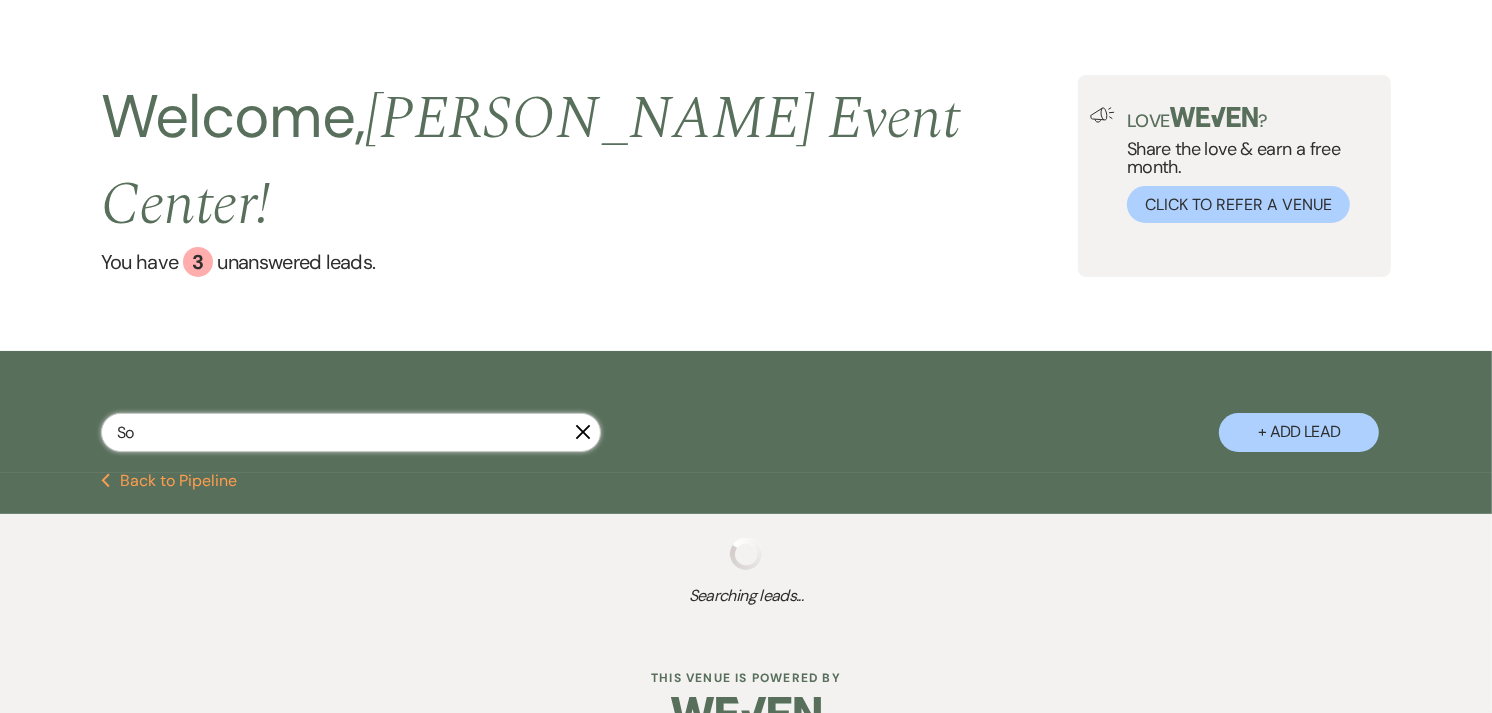 select on "6" 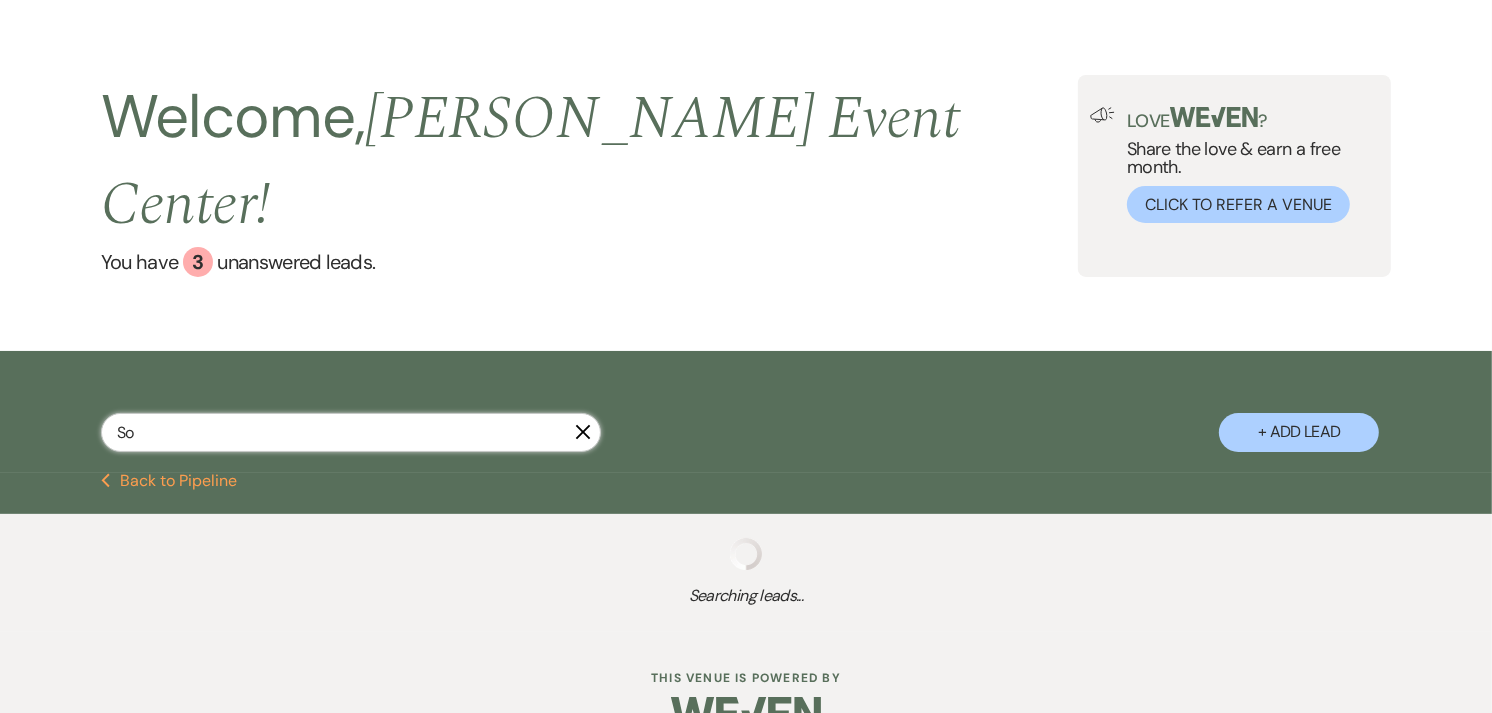 select on "8" 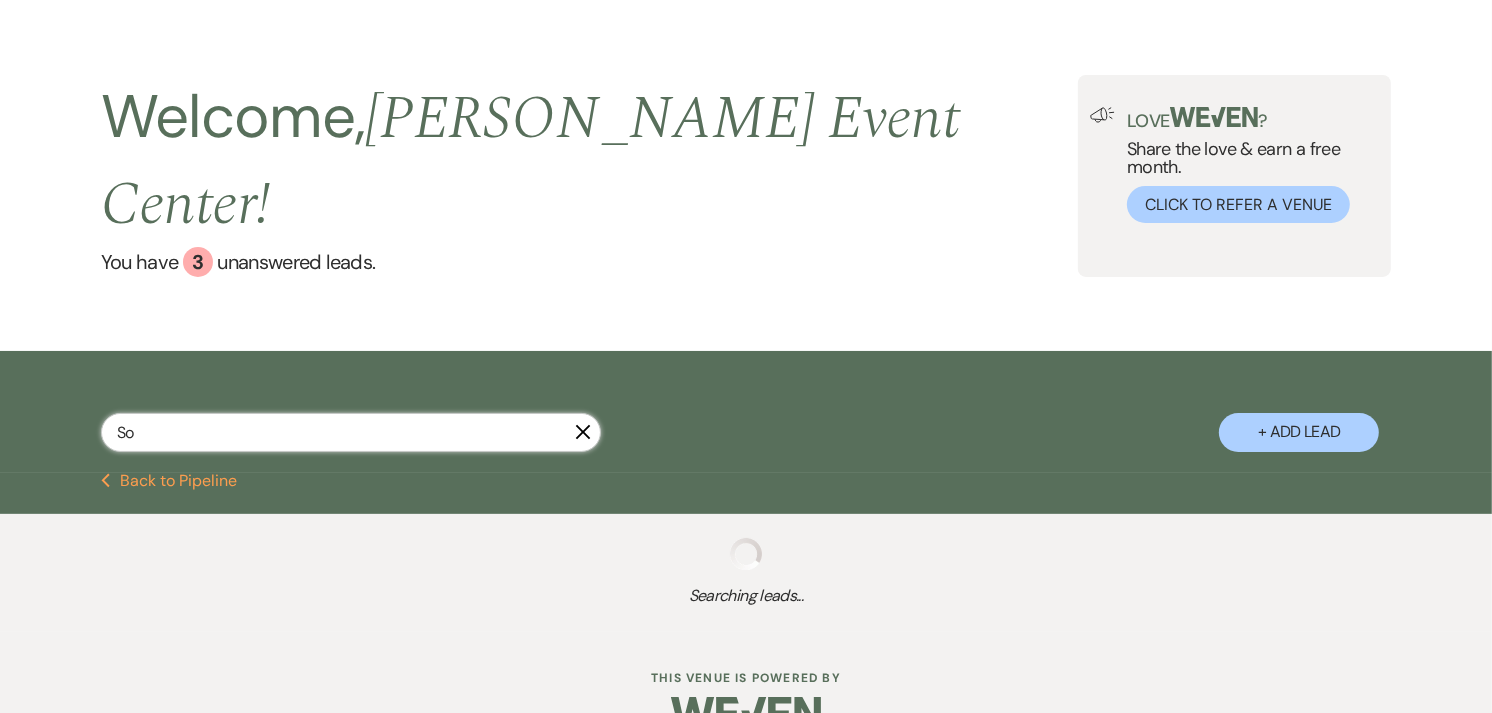 select on "4" 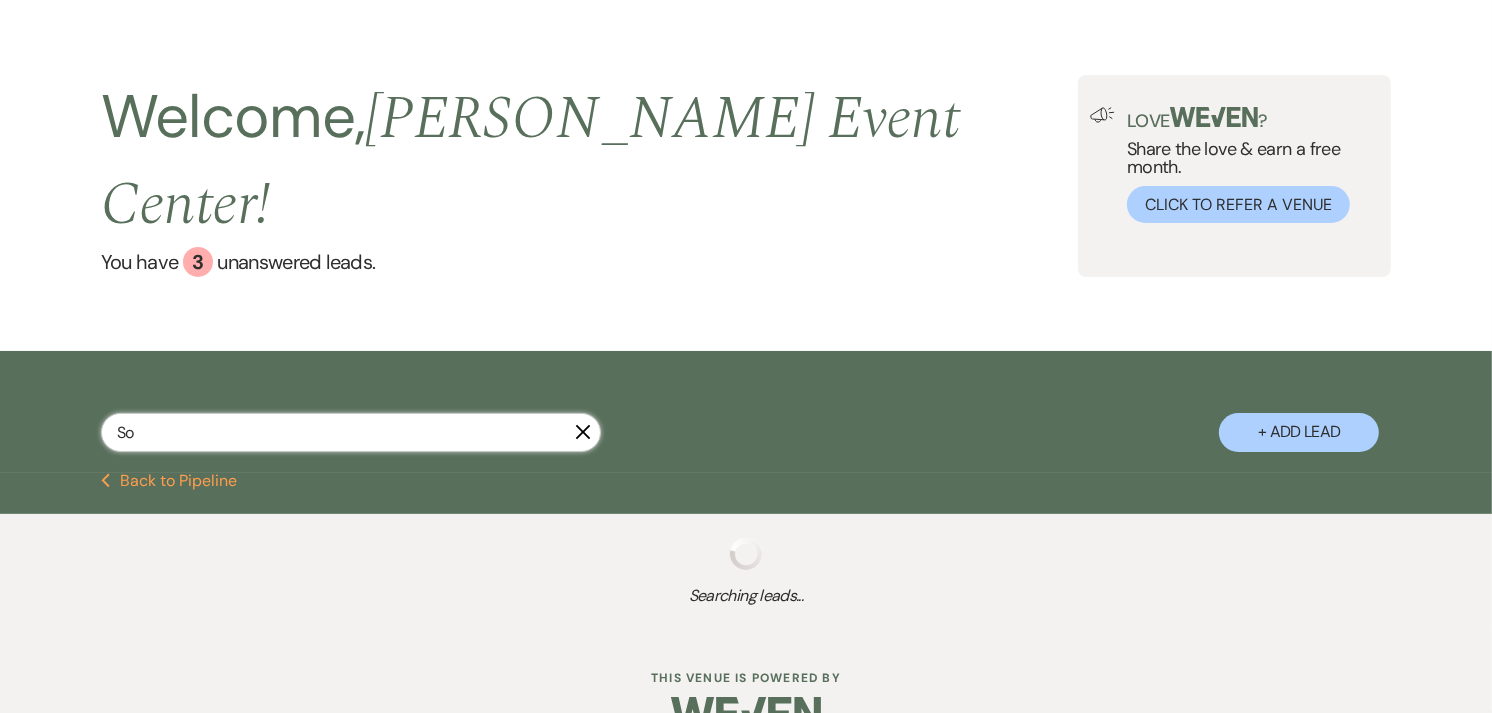 select on "8" 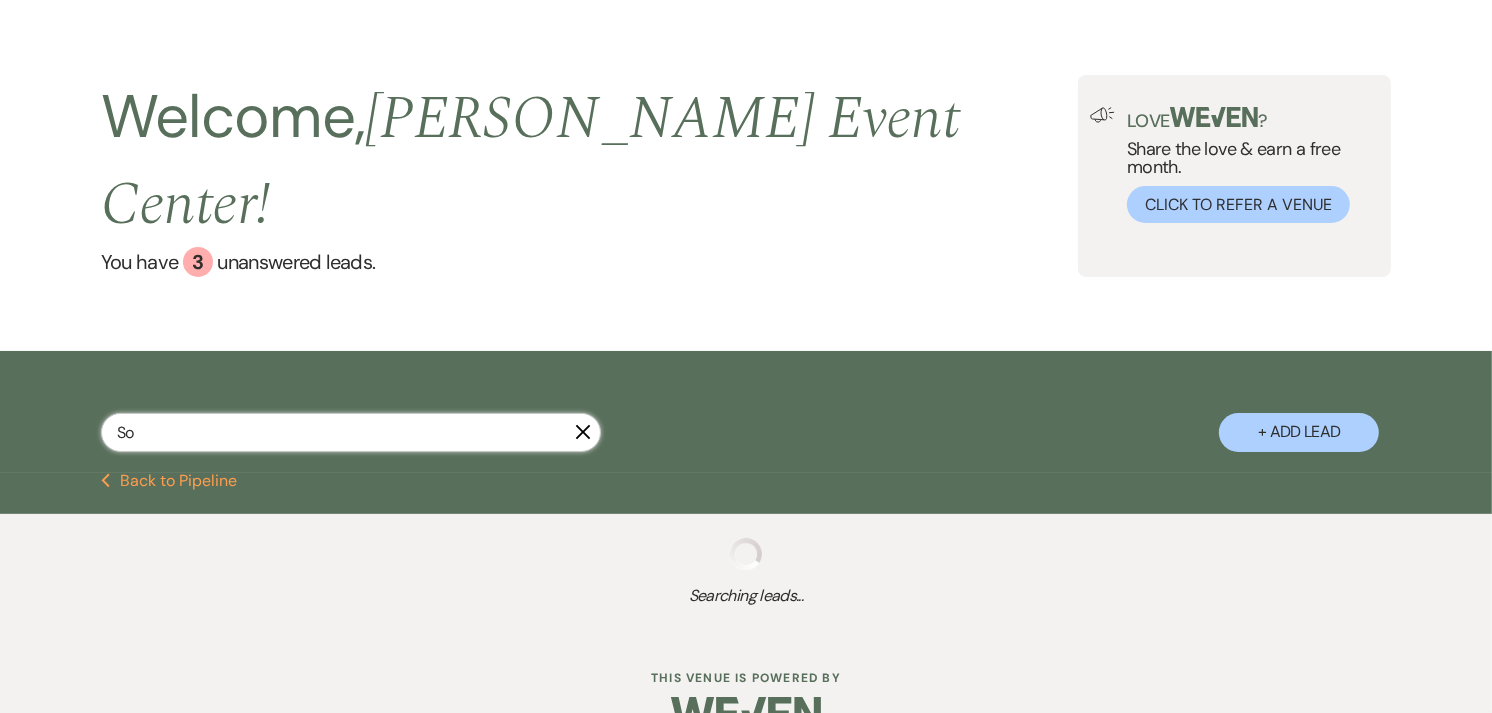 select on "4" 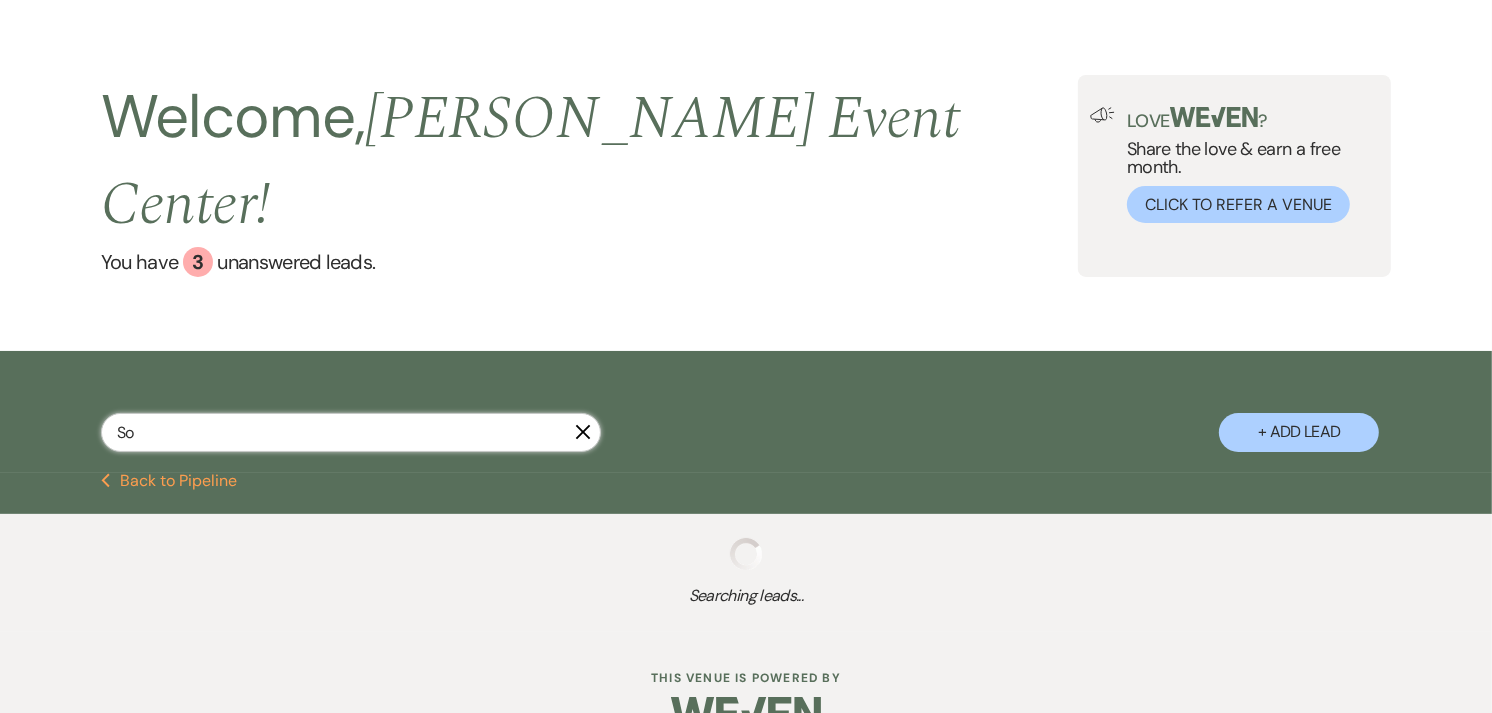 select on "8" 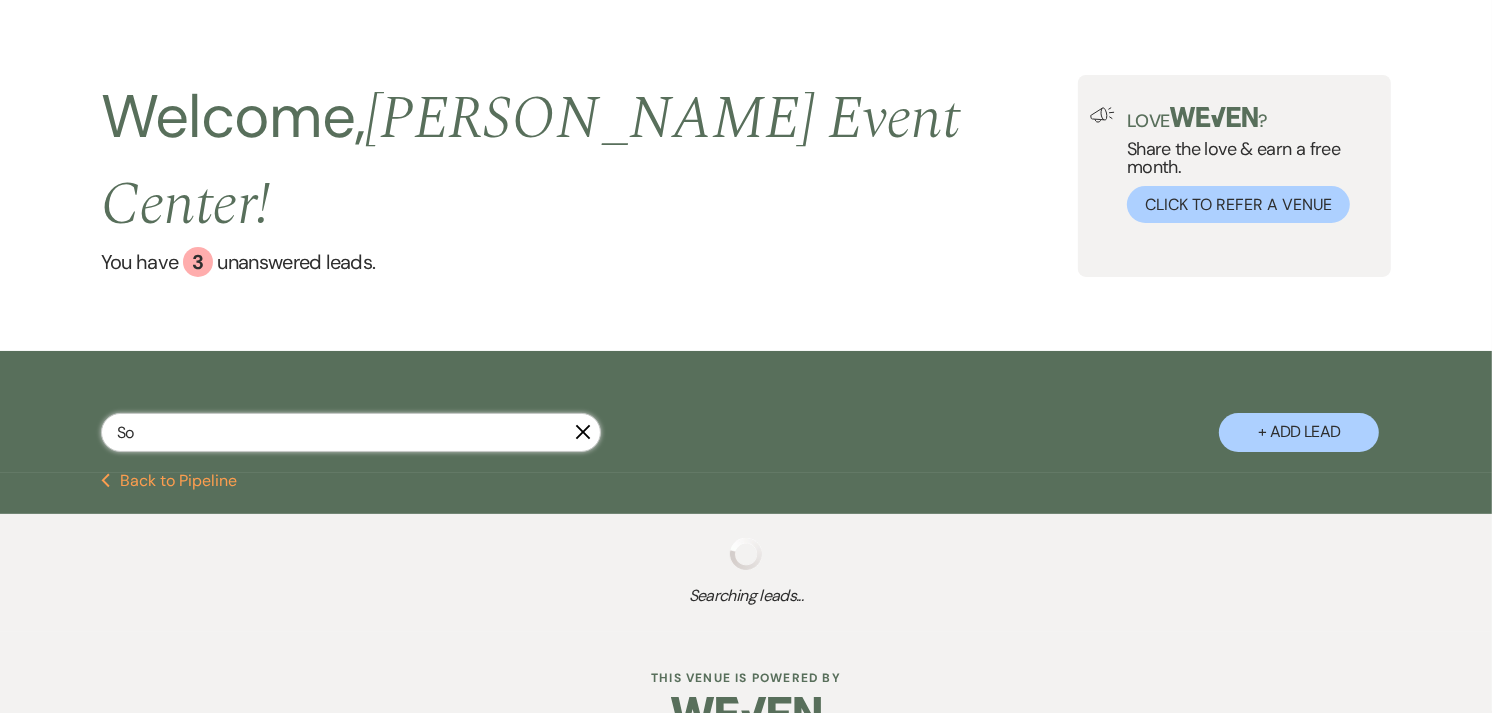 select on "1" 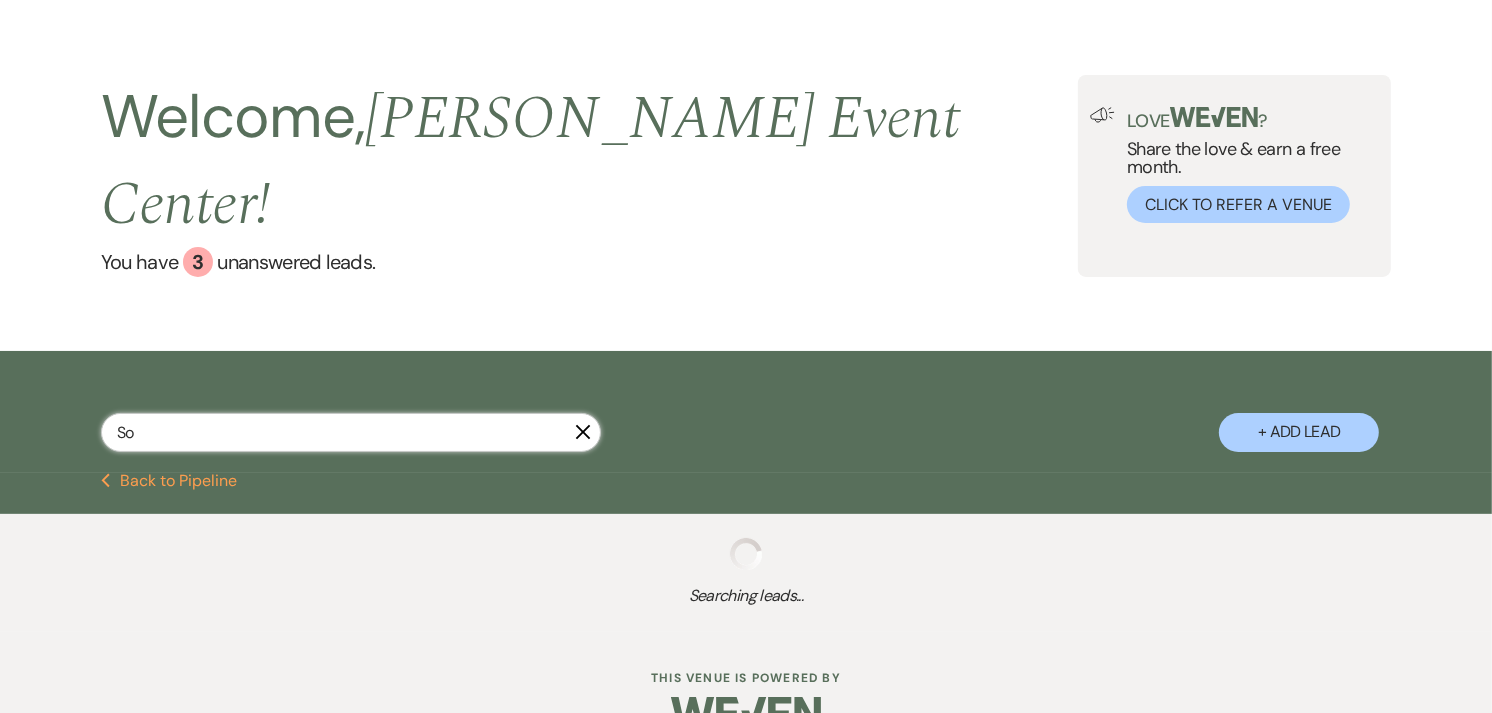 select on "8" 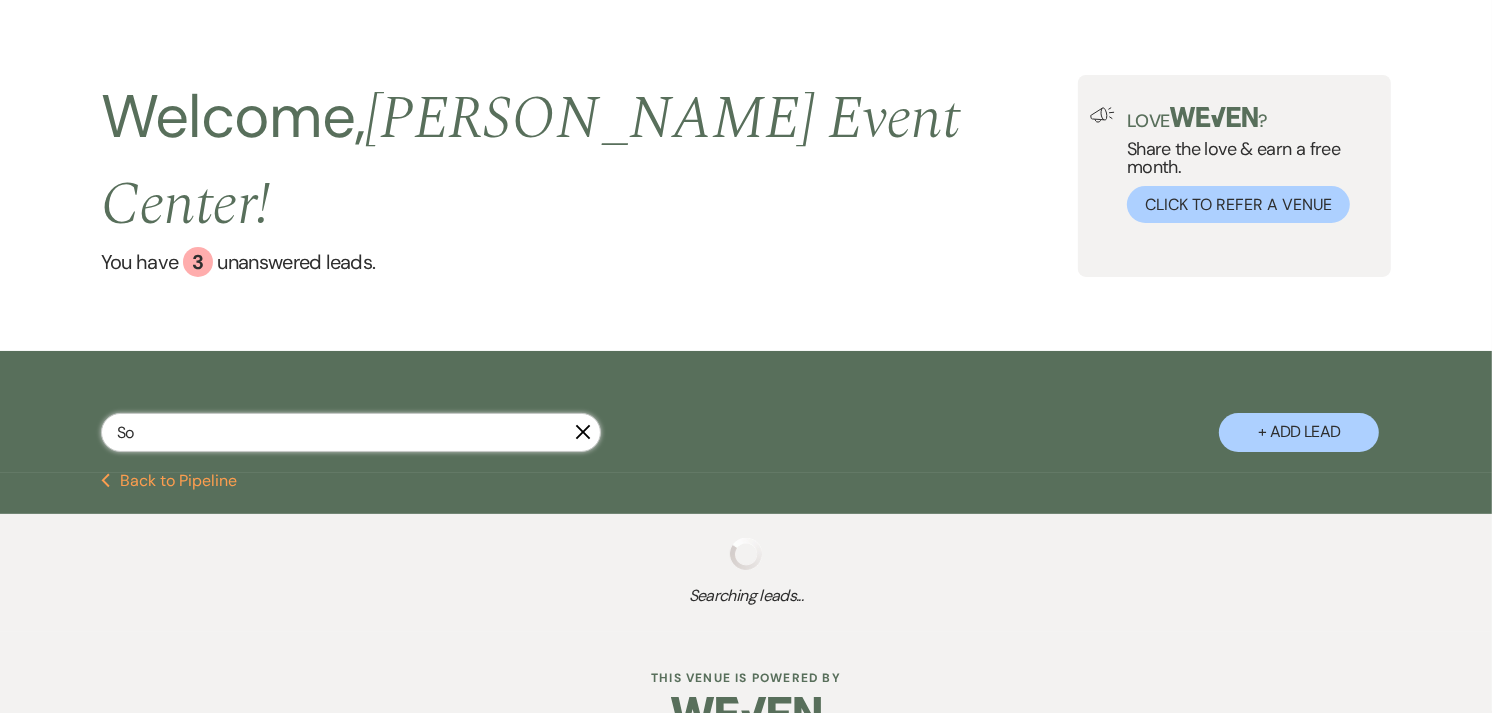 select on "1" 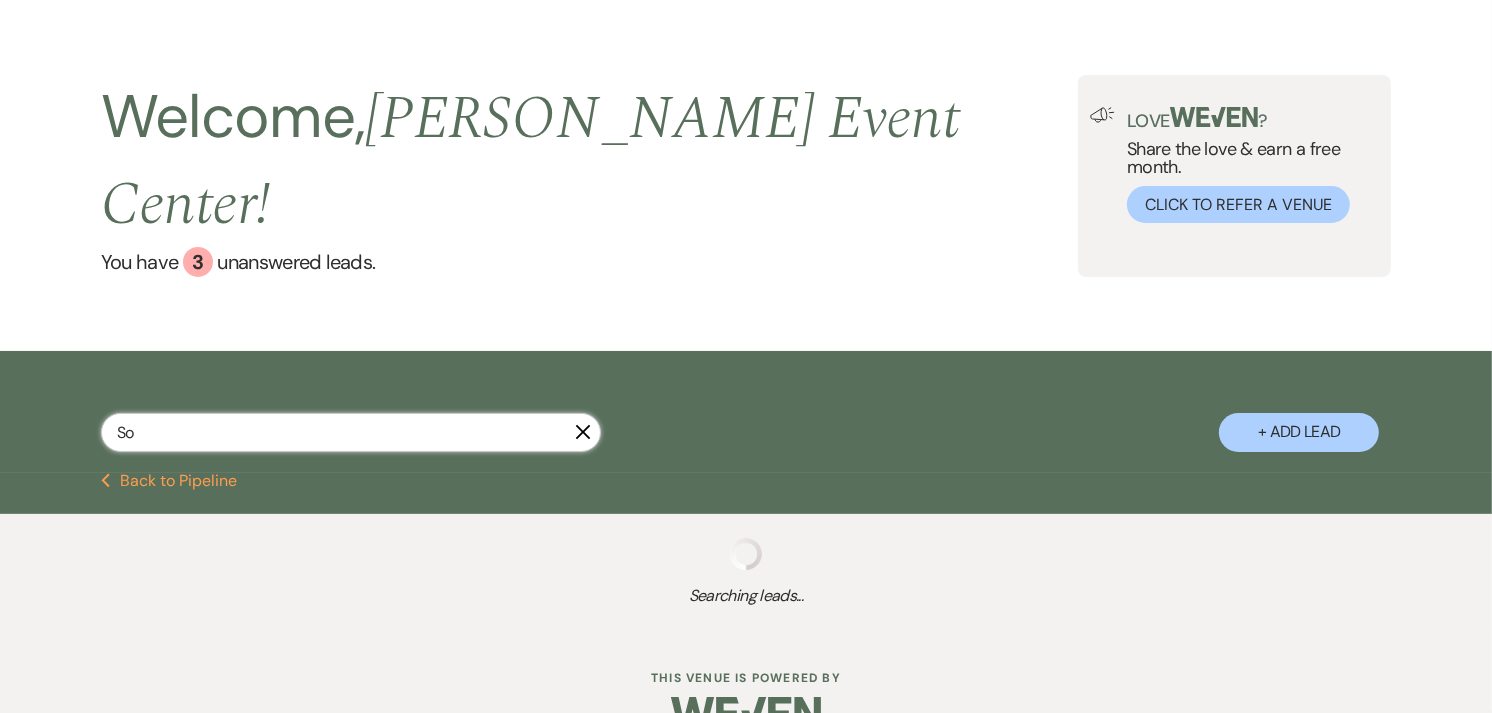 select on "8" 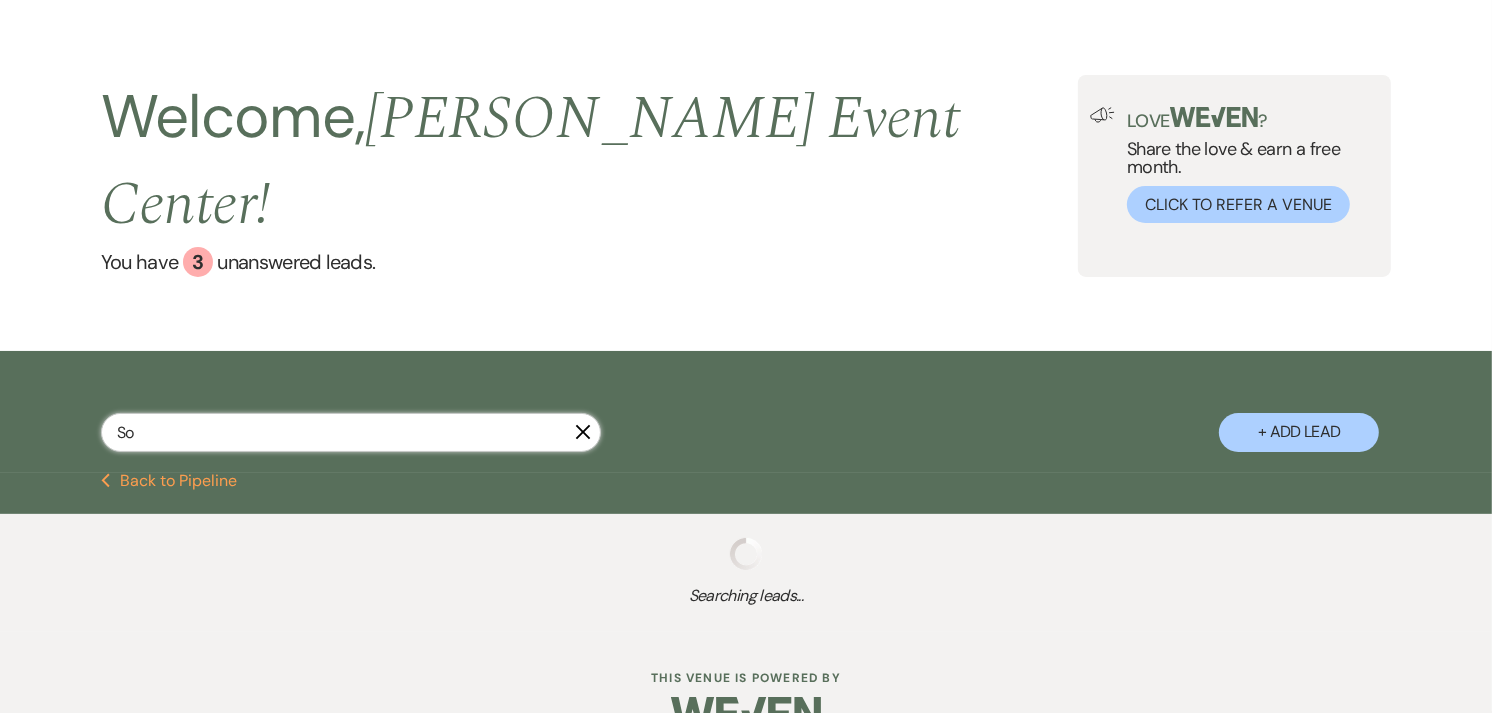 select on "4" 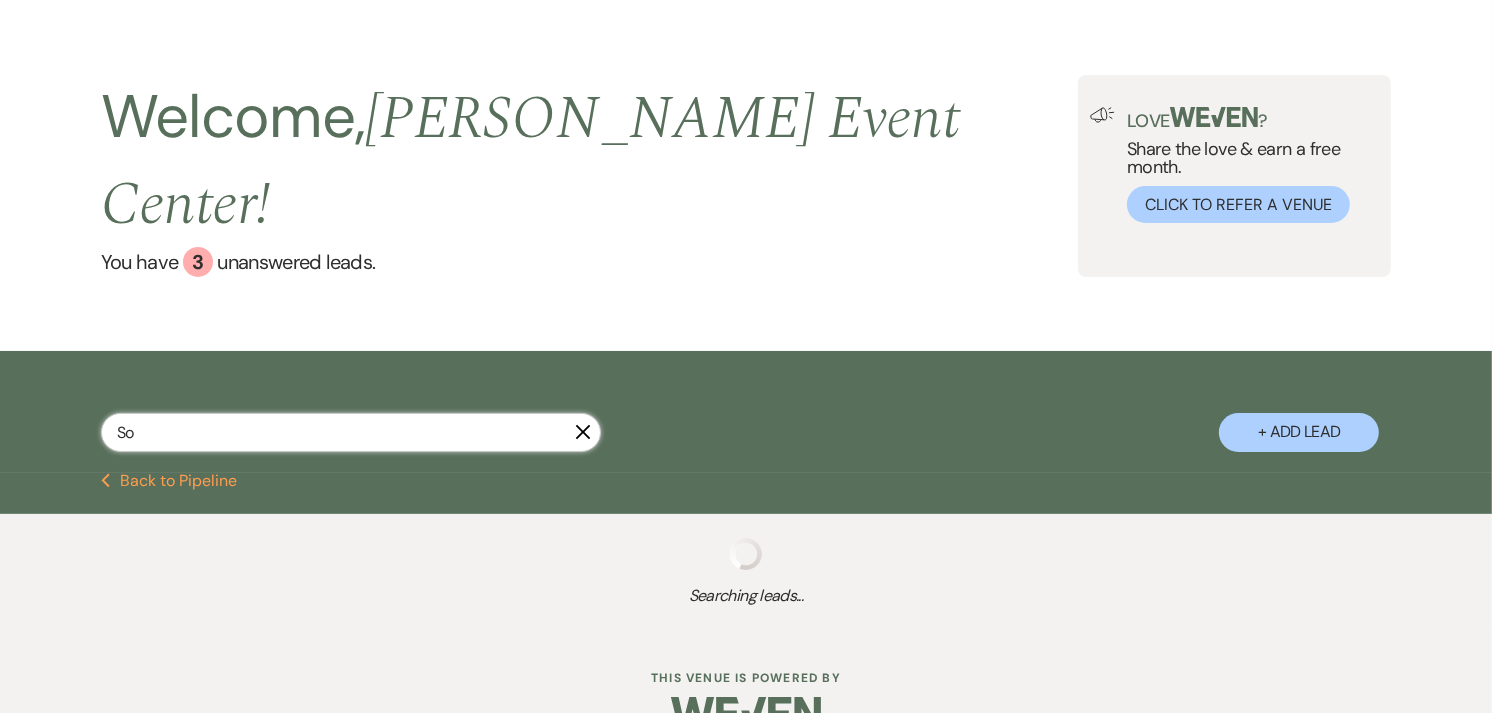 select on "8" 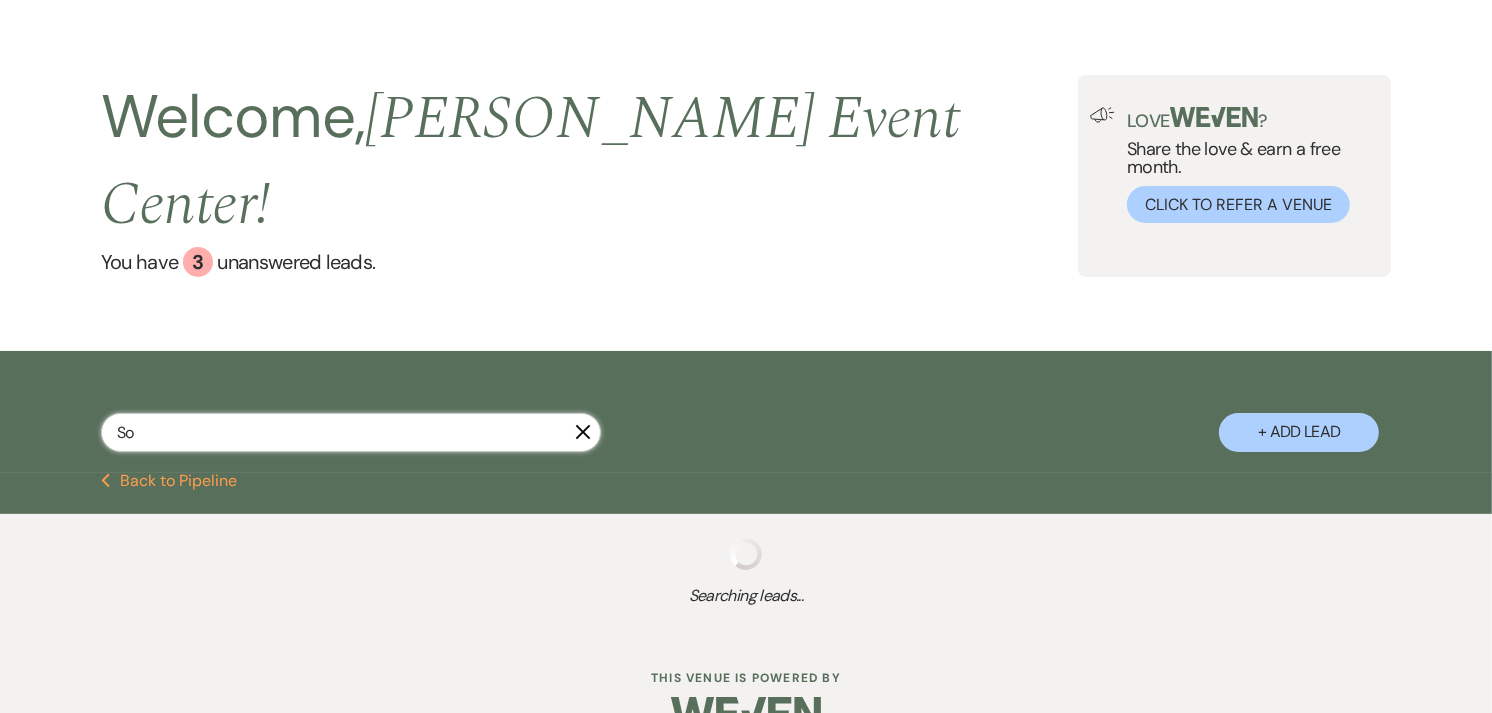 select on "8" 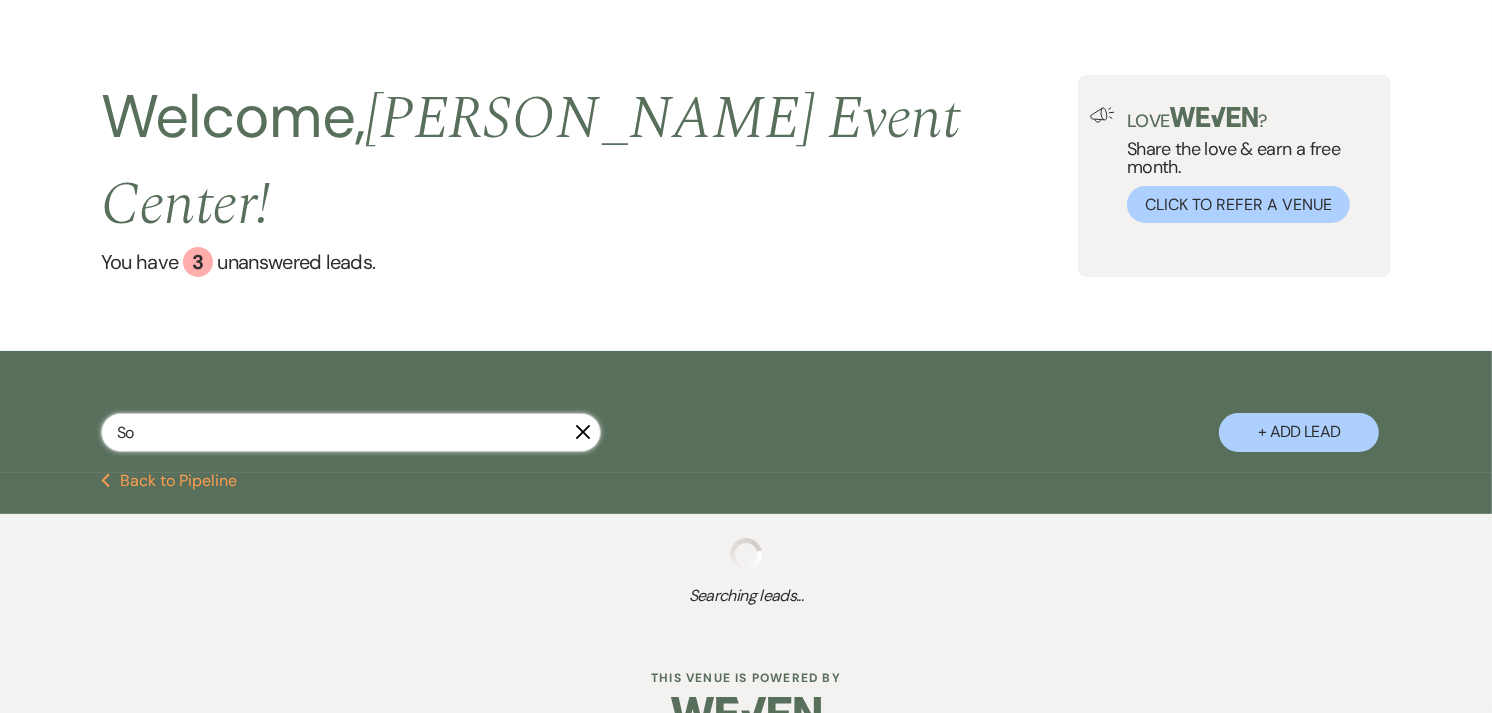 select on "8" 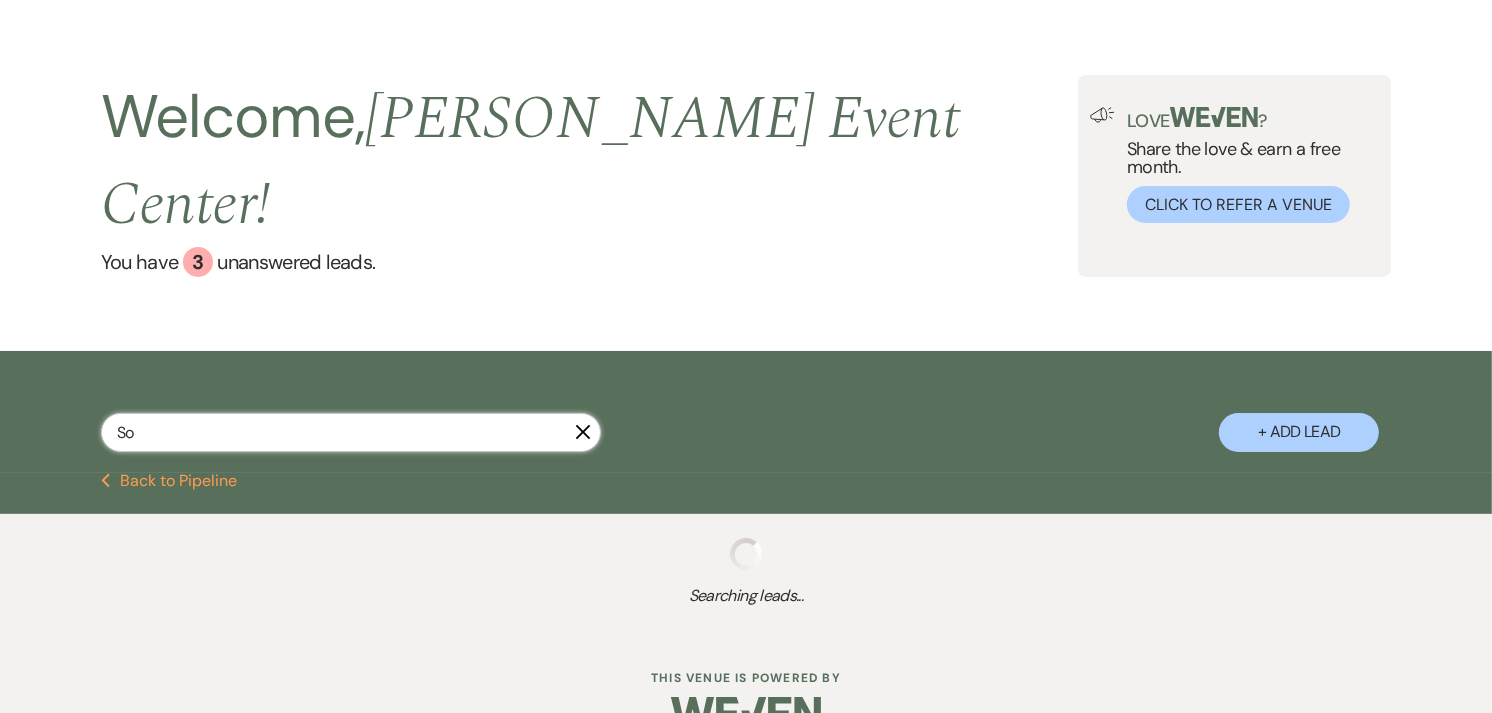 select on "8" 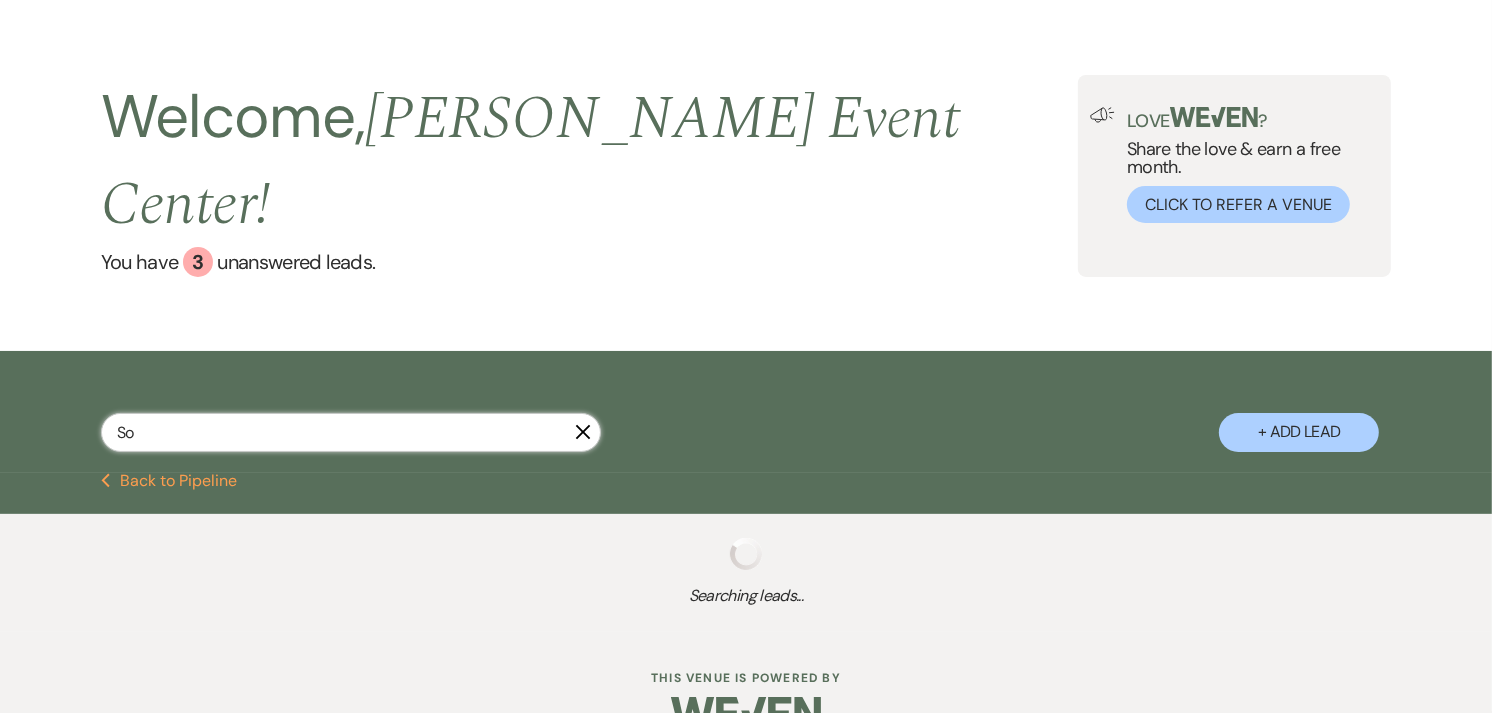 select on "5" 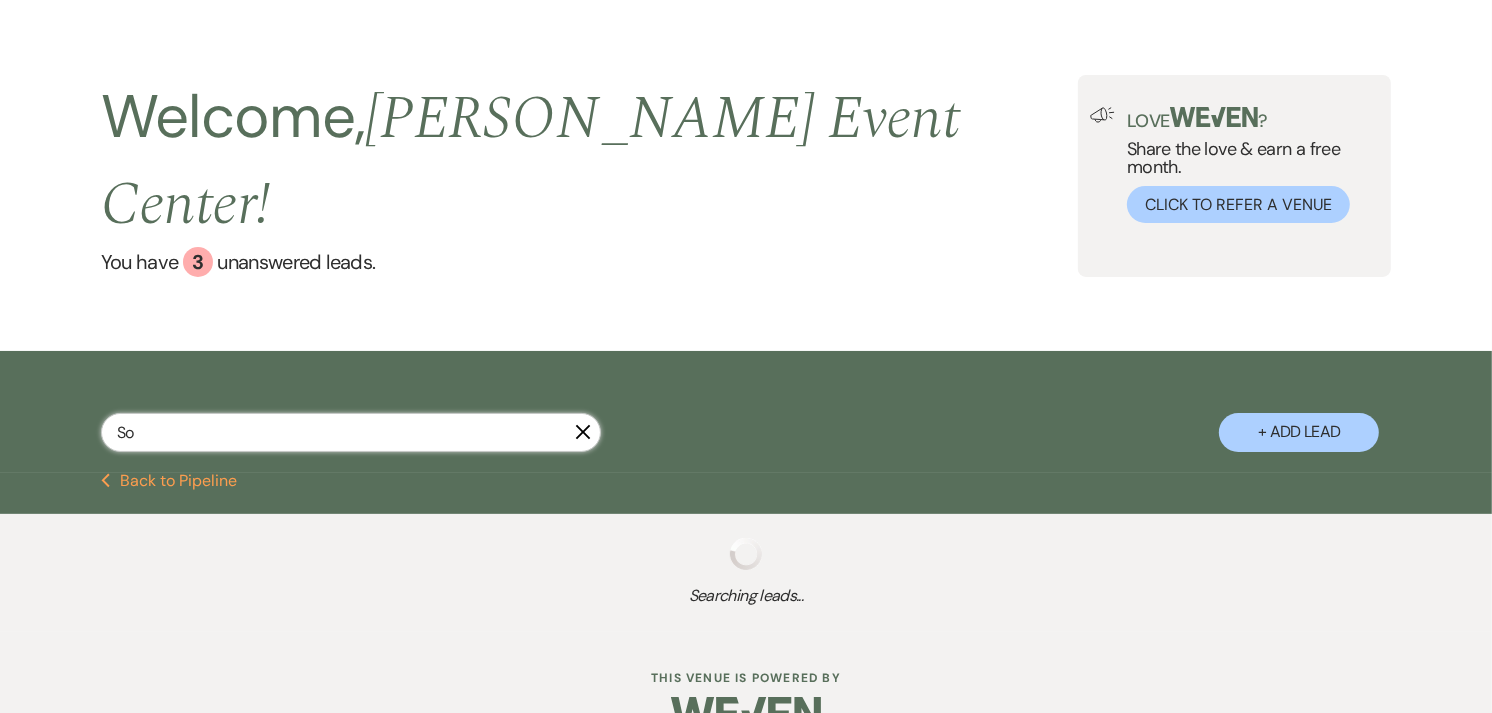 select on "8" 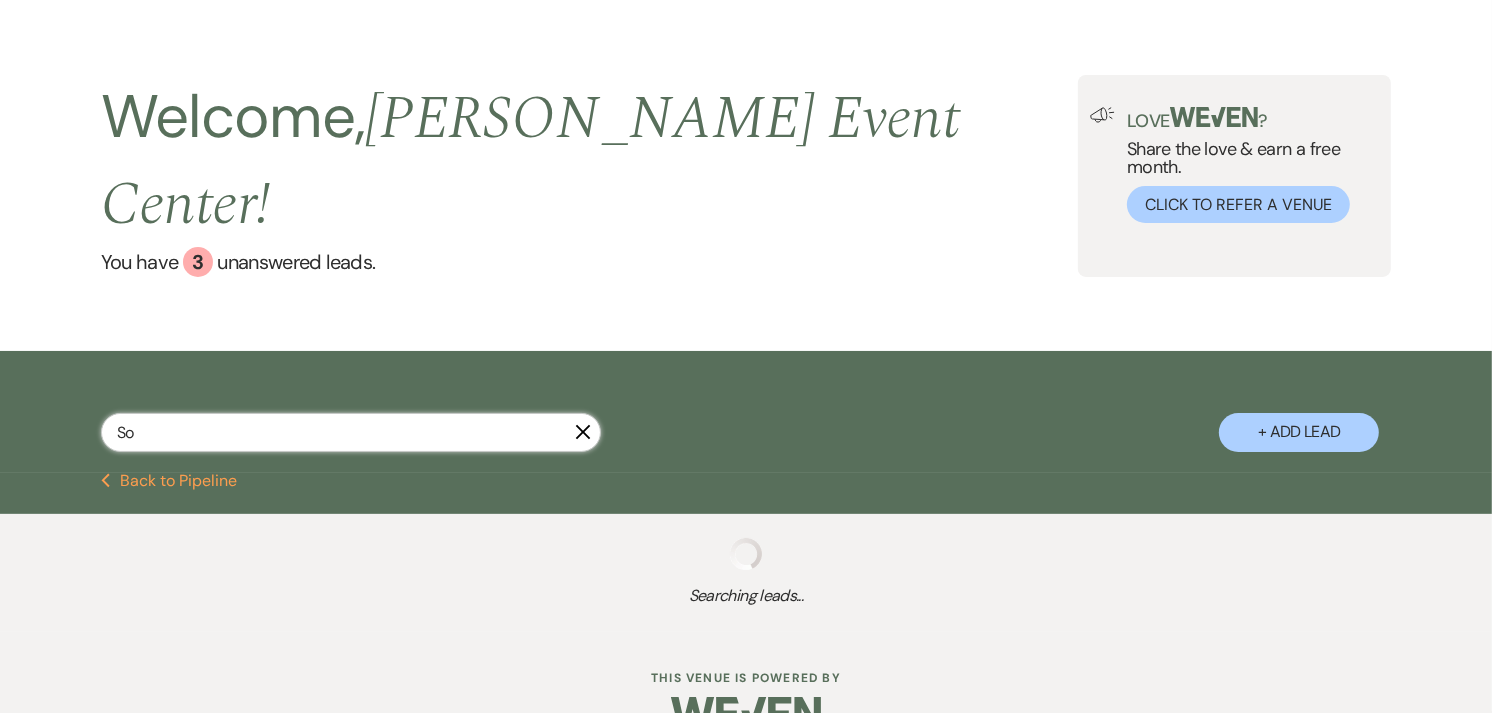 select on "7" 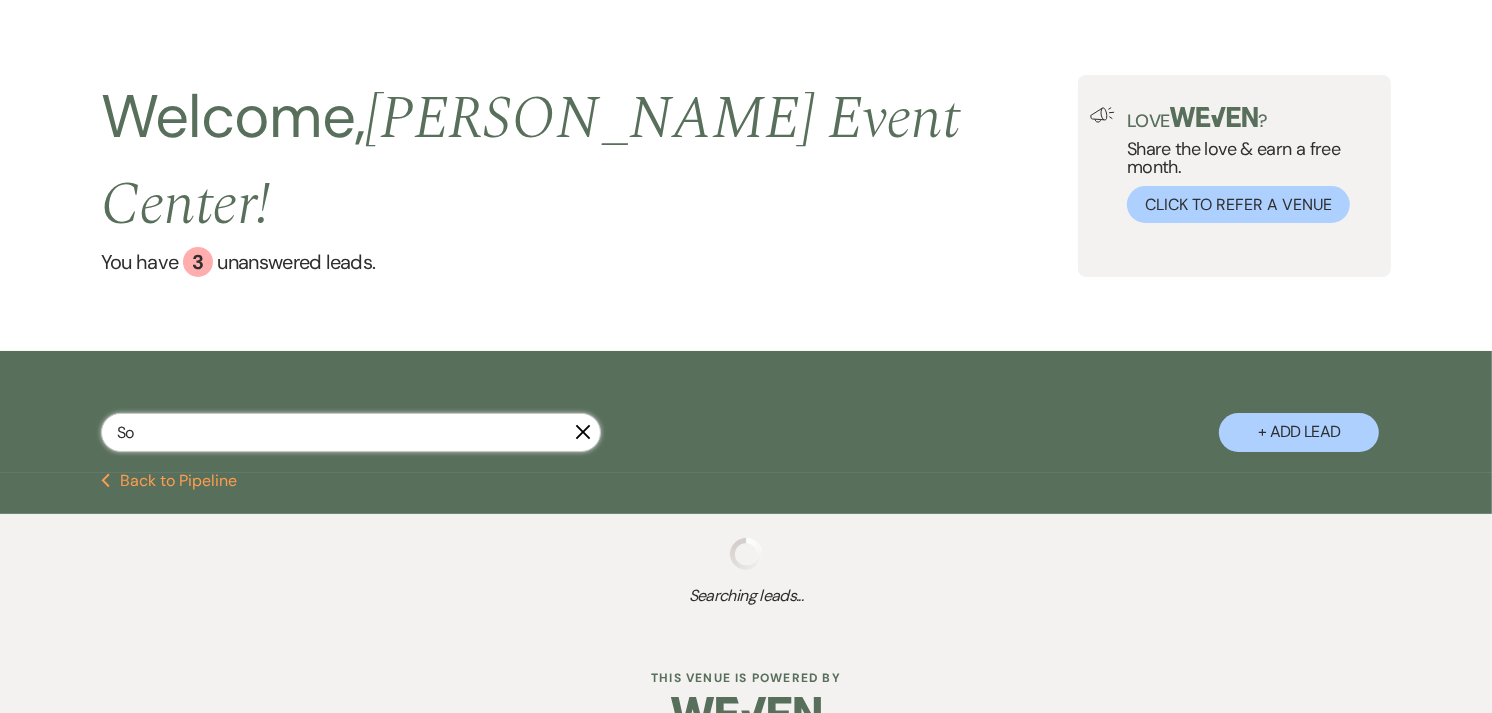 select on "8" 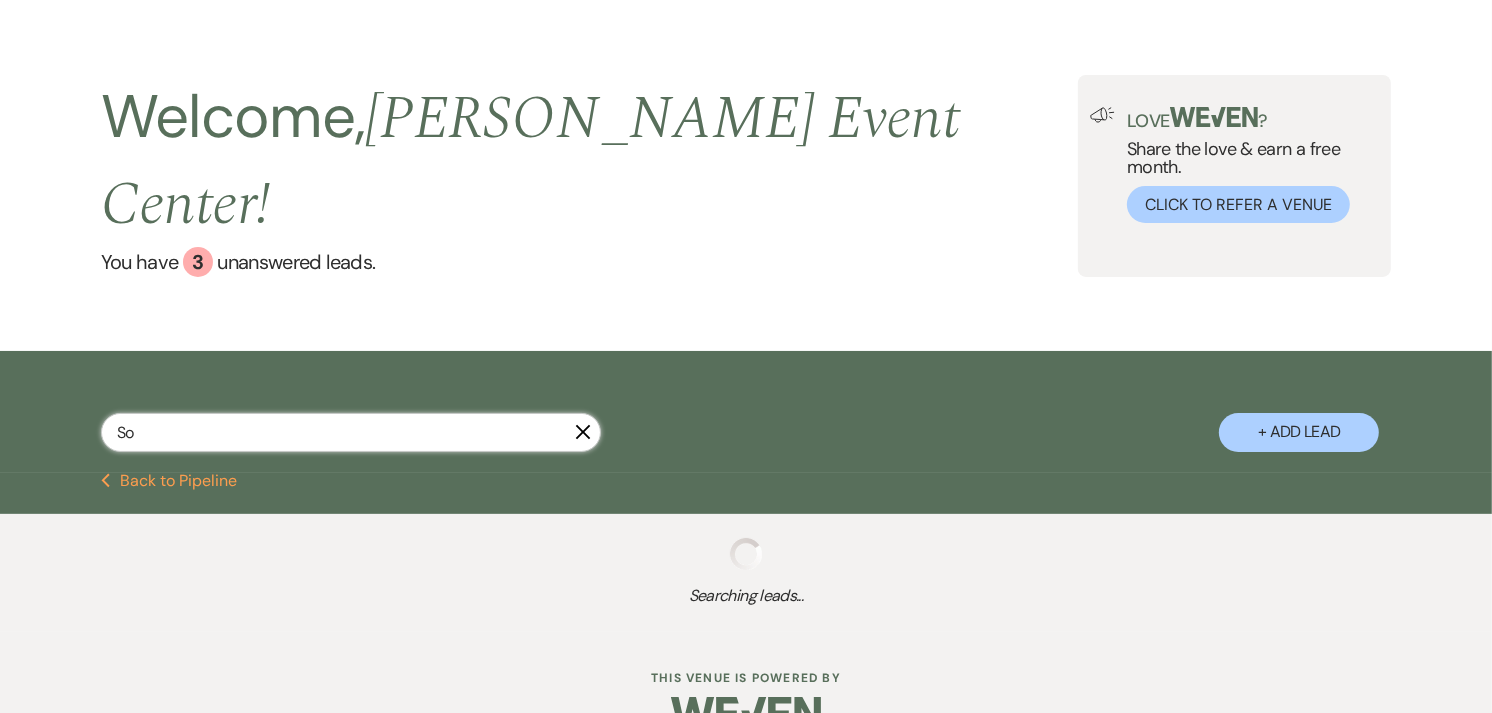 select on "5" 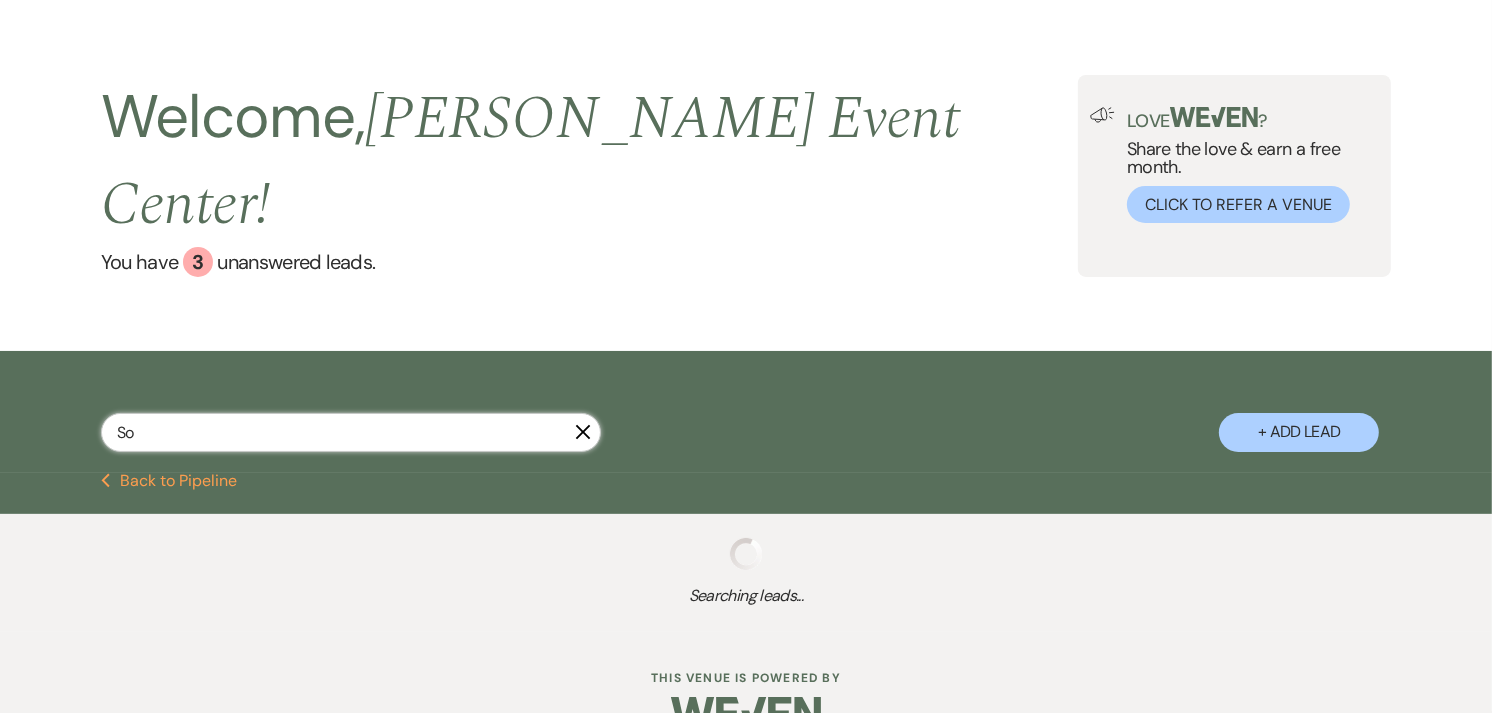 select on "5" 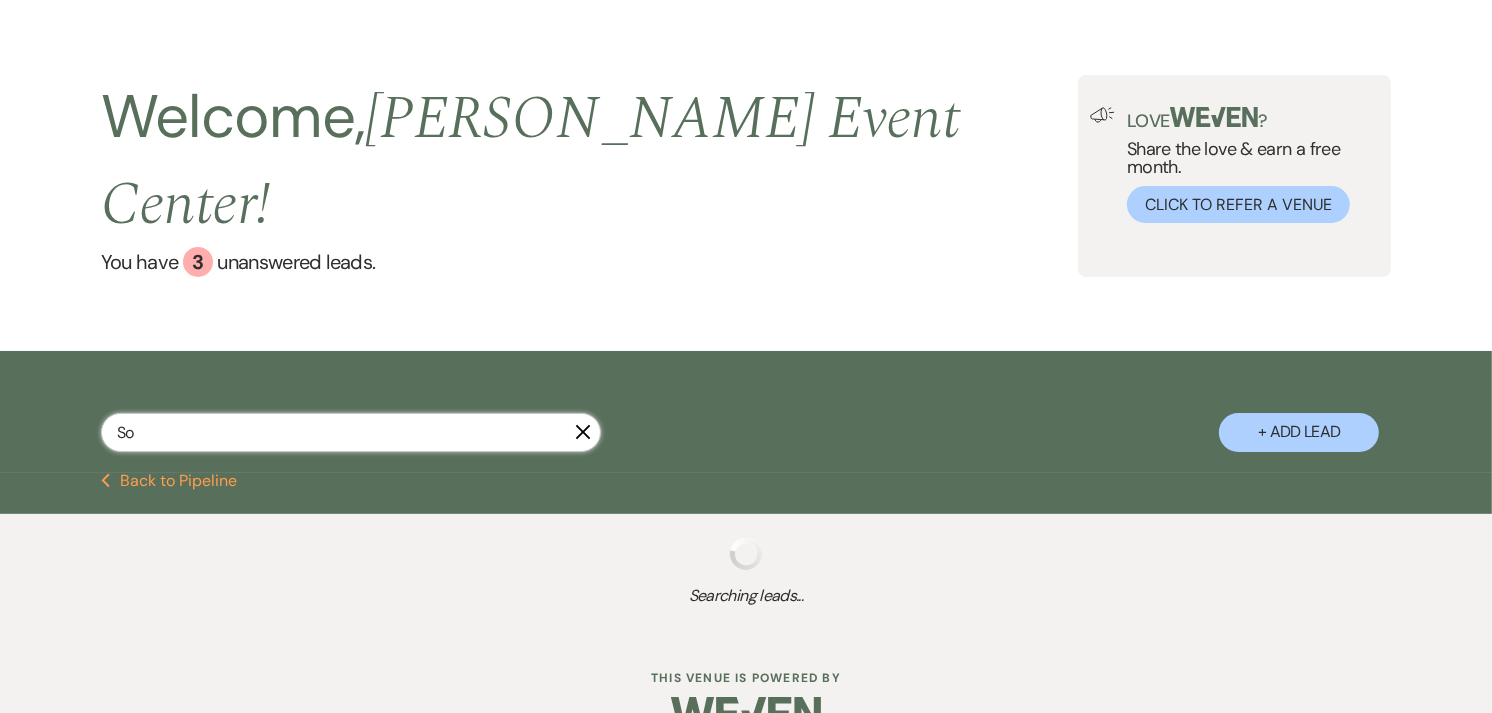 select on "8" 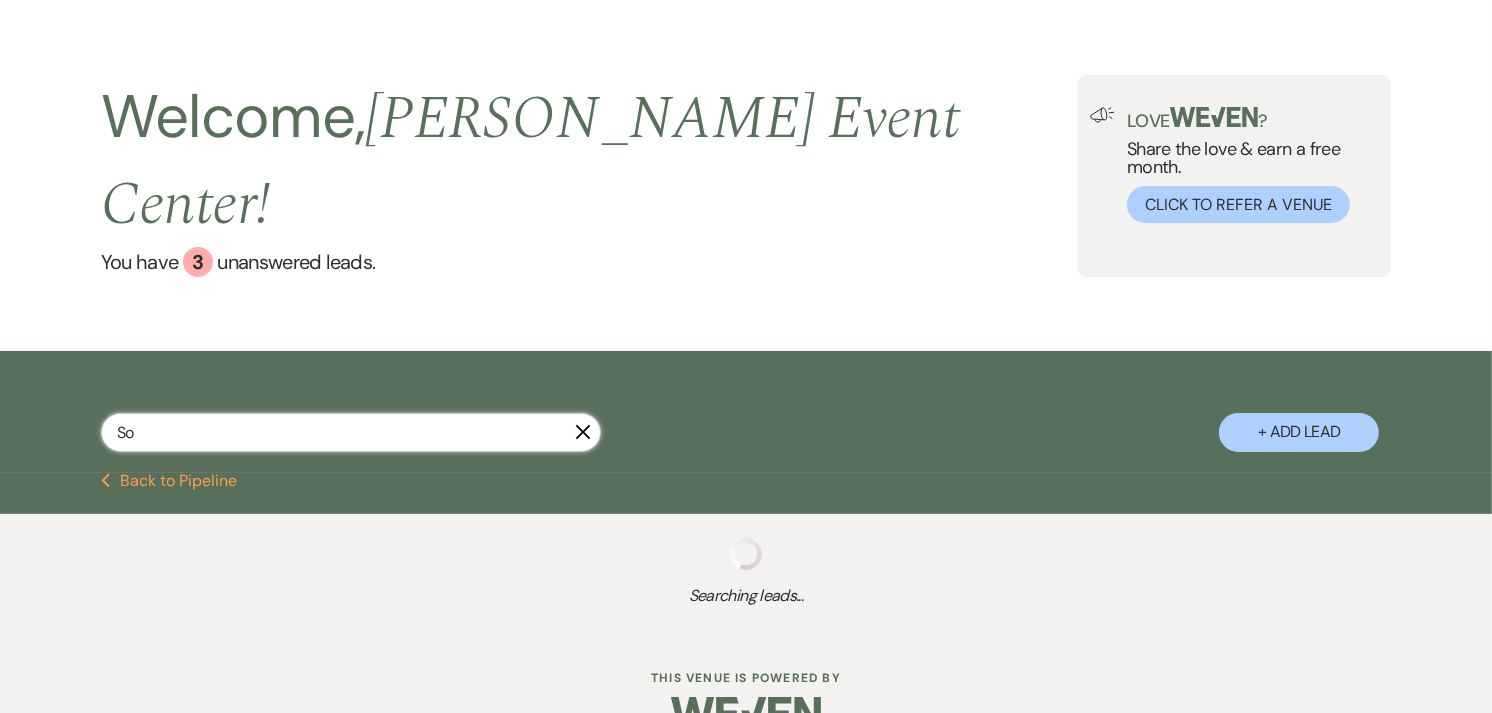 select on "6" 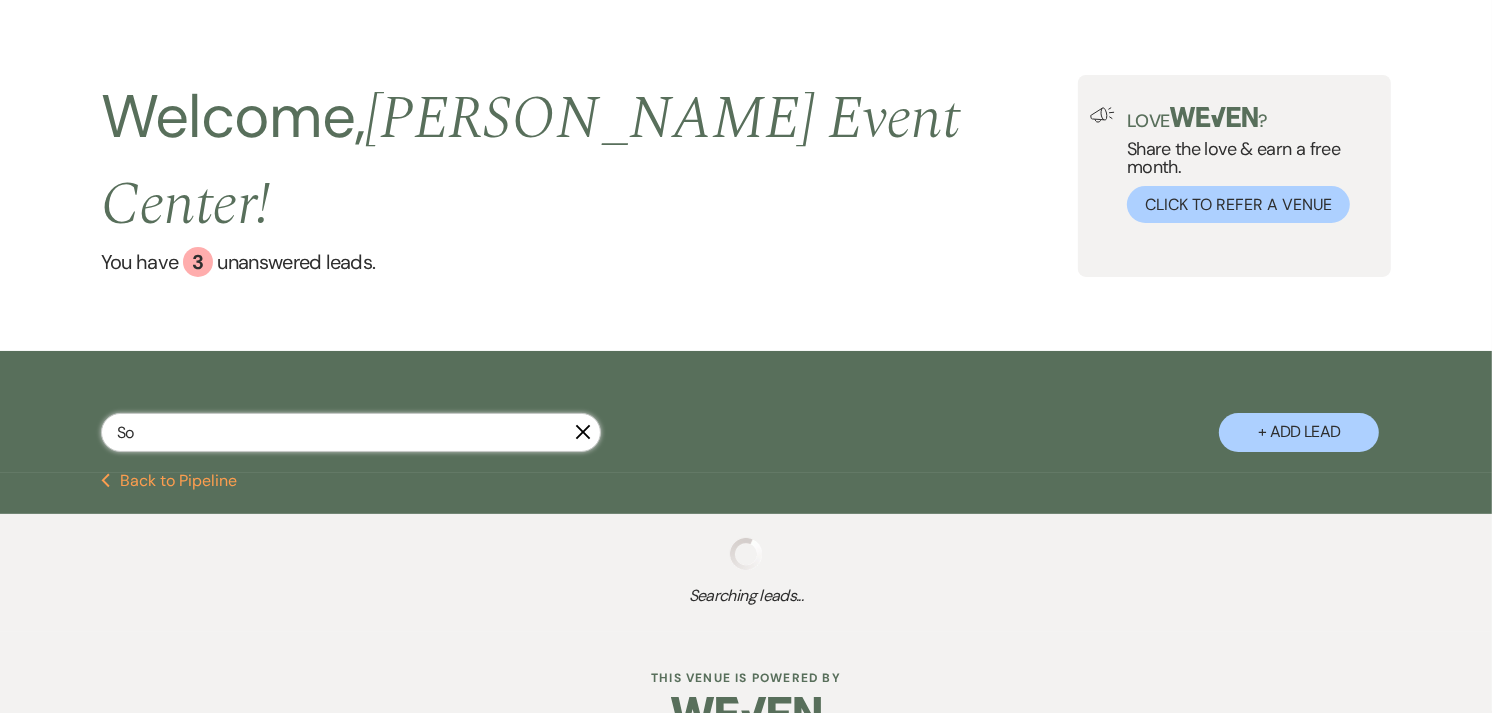 select on "5" 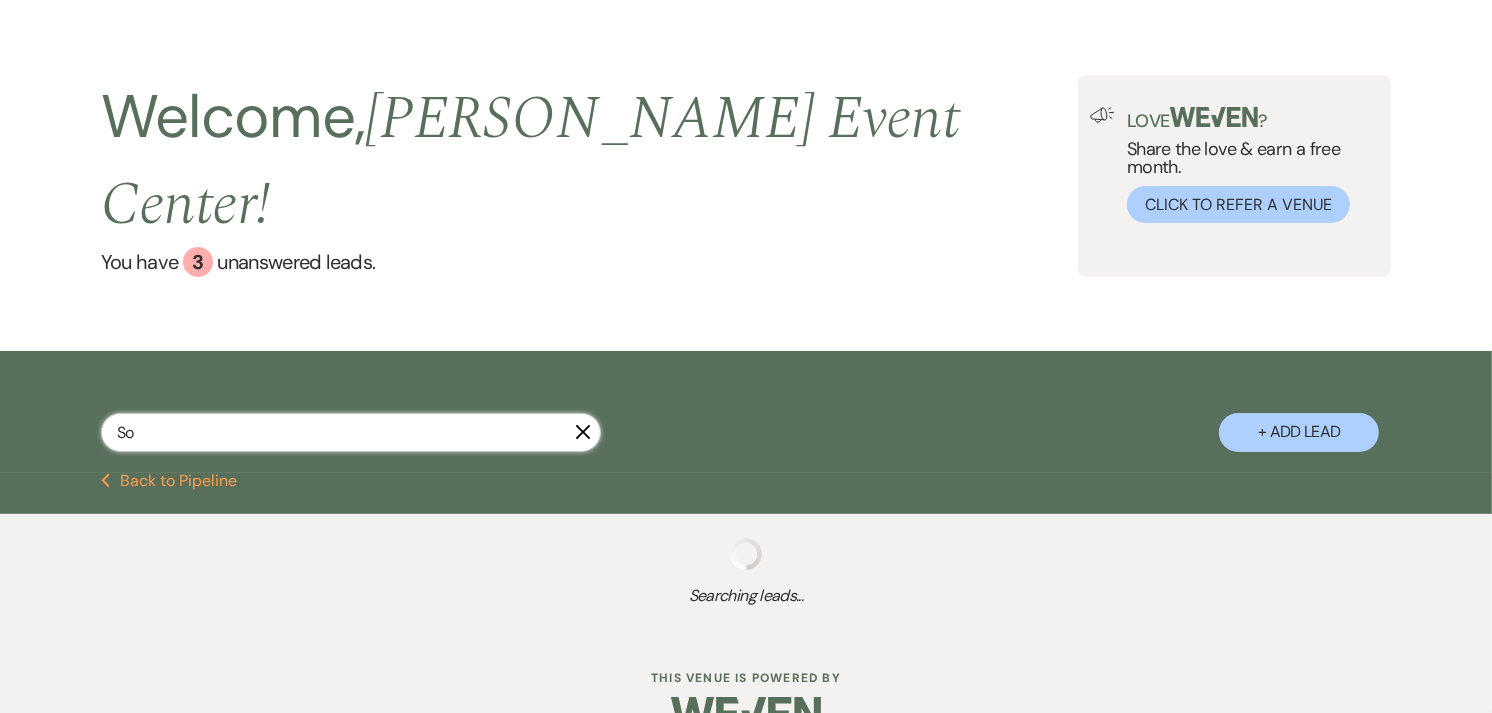 select on "8" 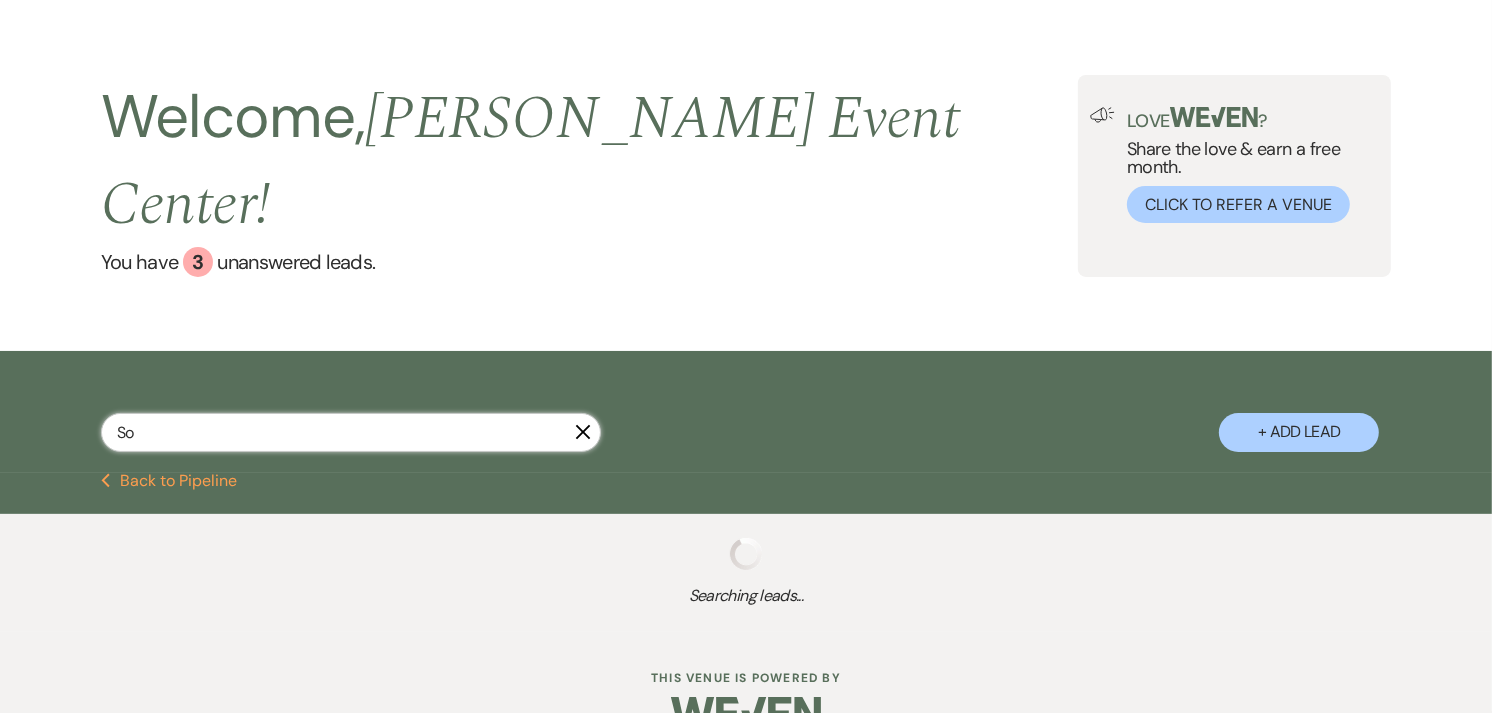 select on "2" 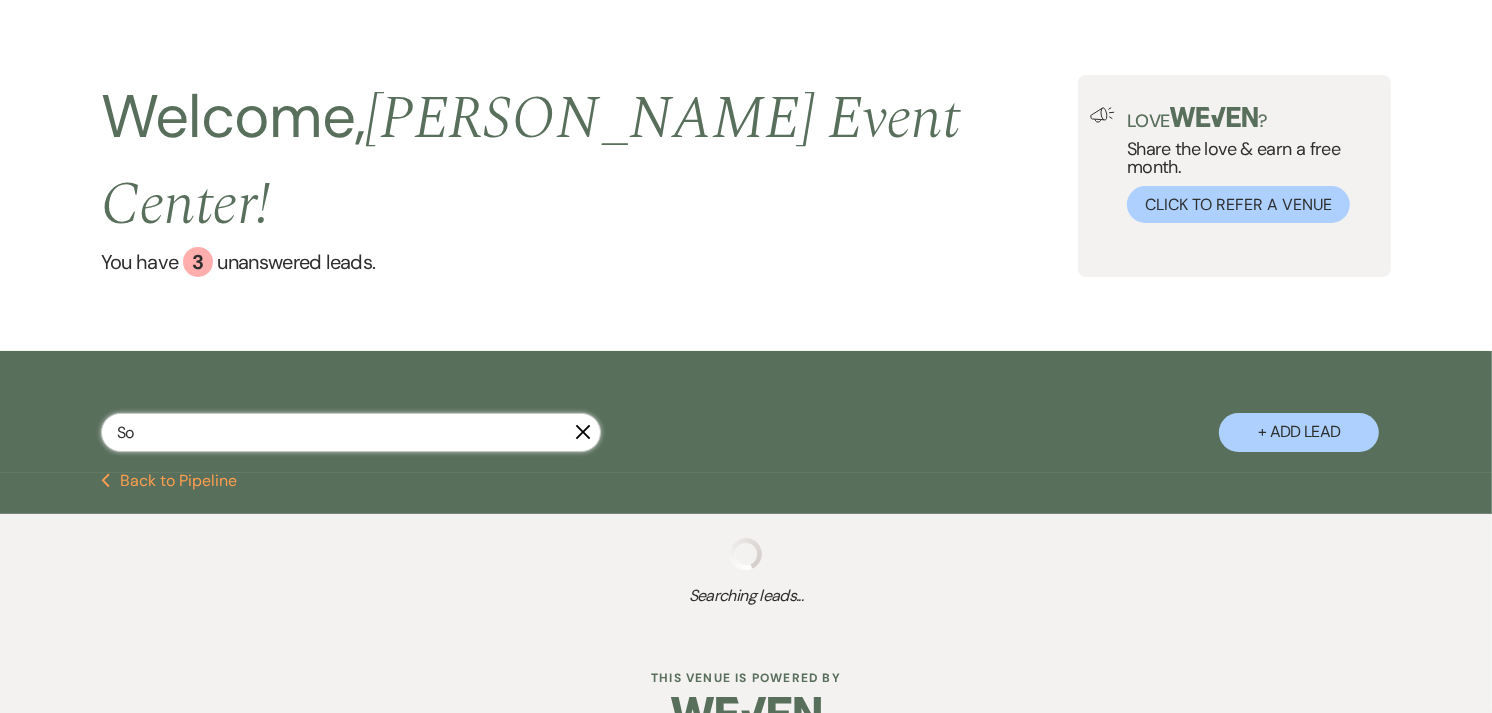 select on "8" 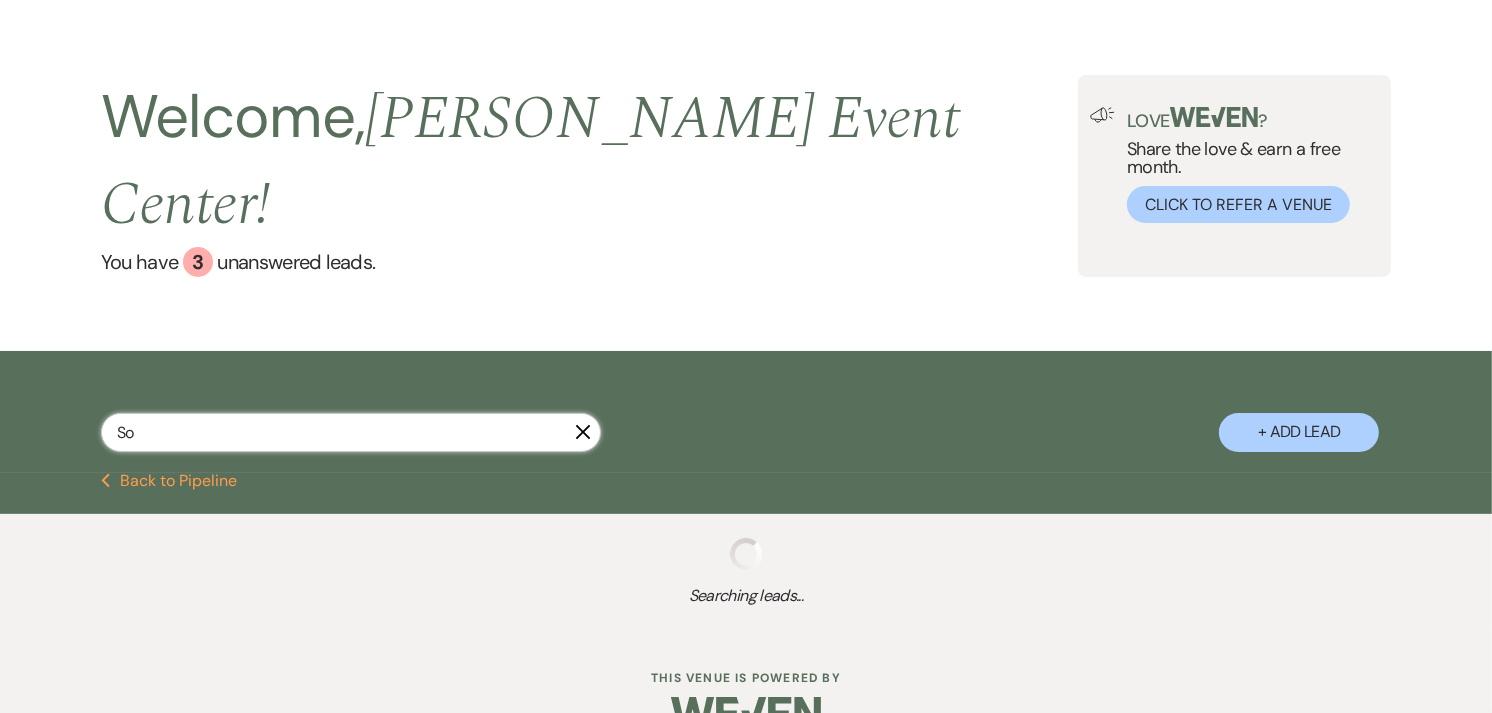select on "2" 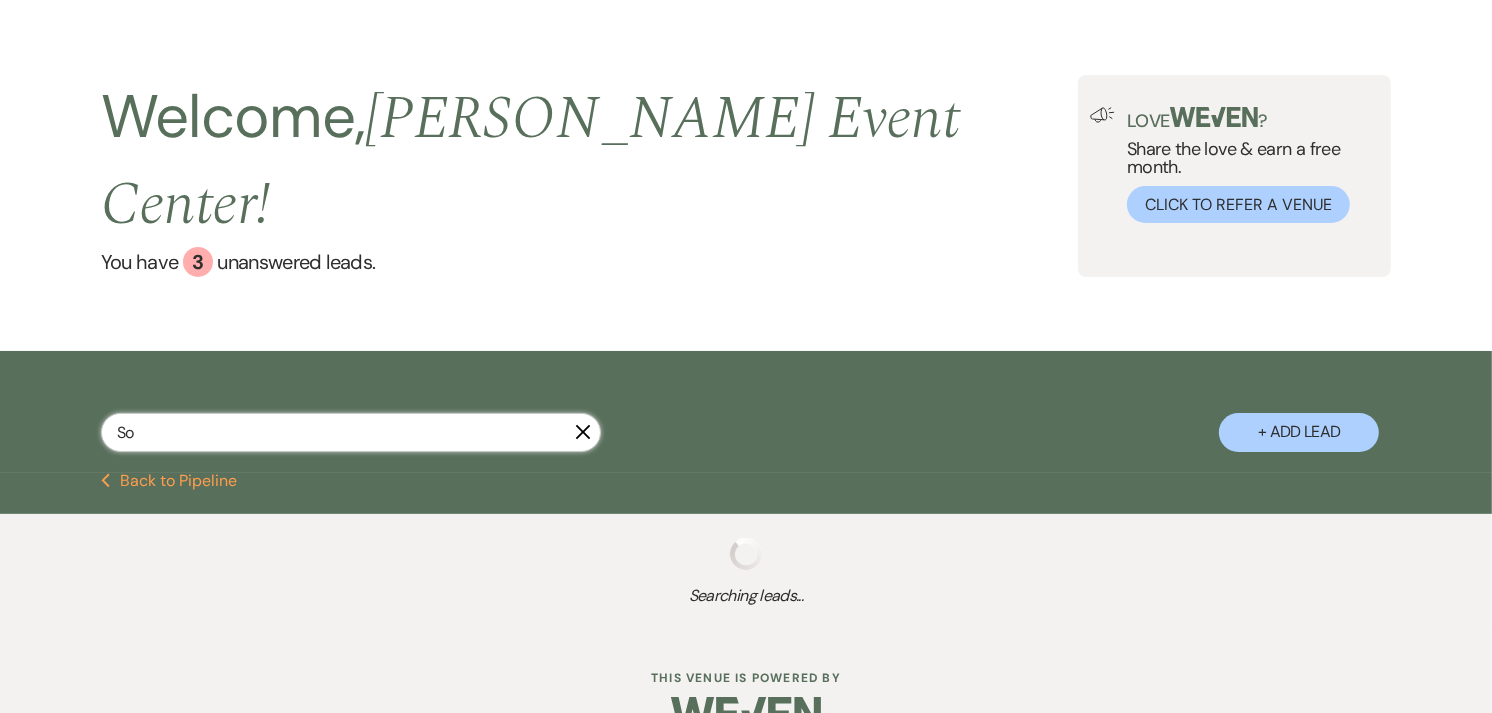 select on "2" 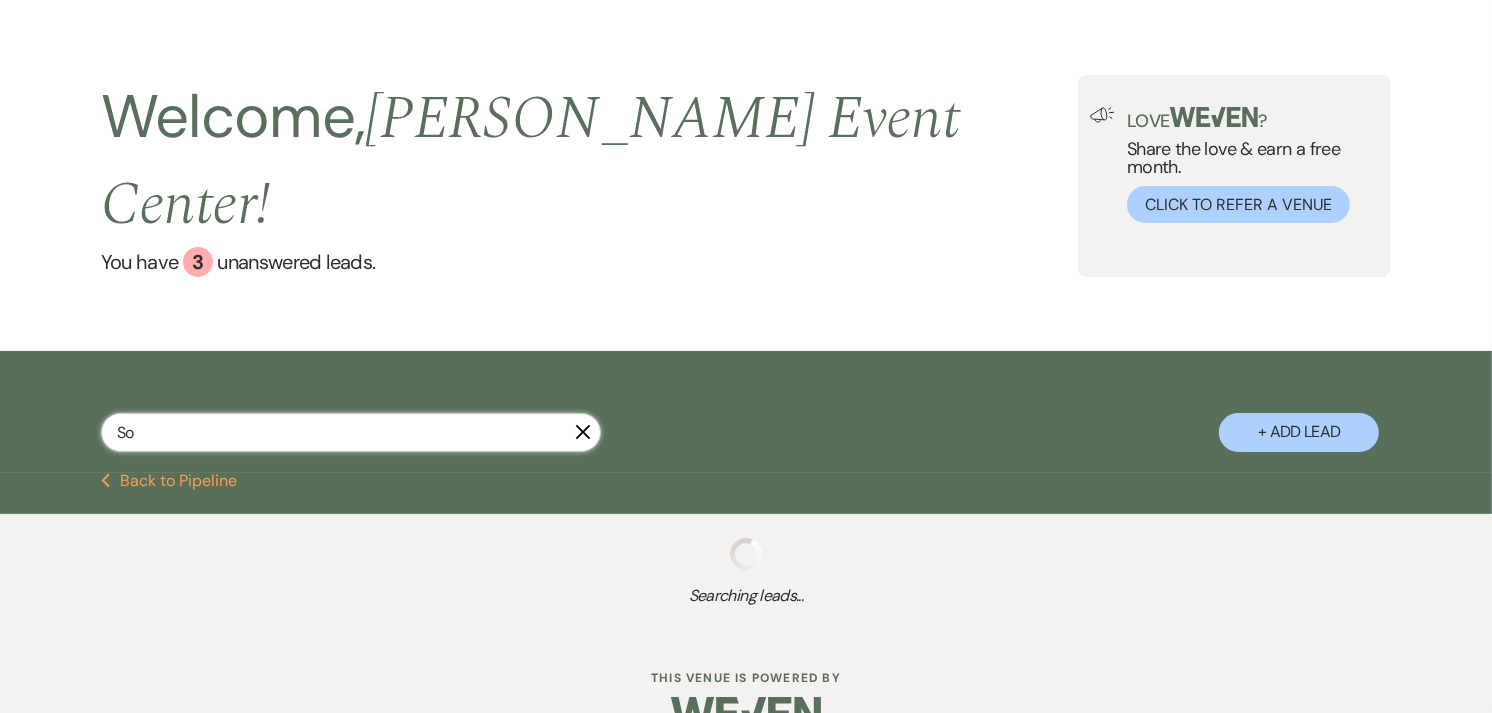 select on "8" 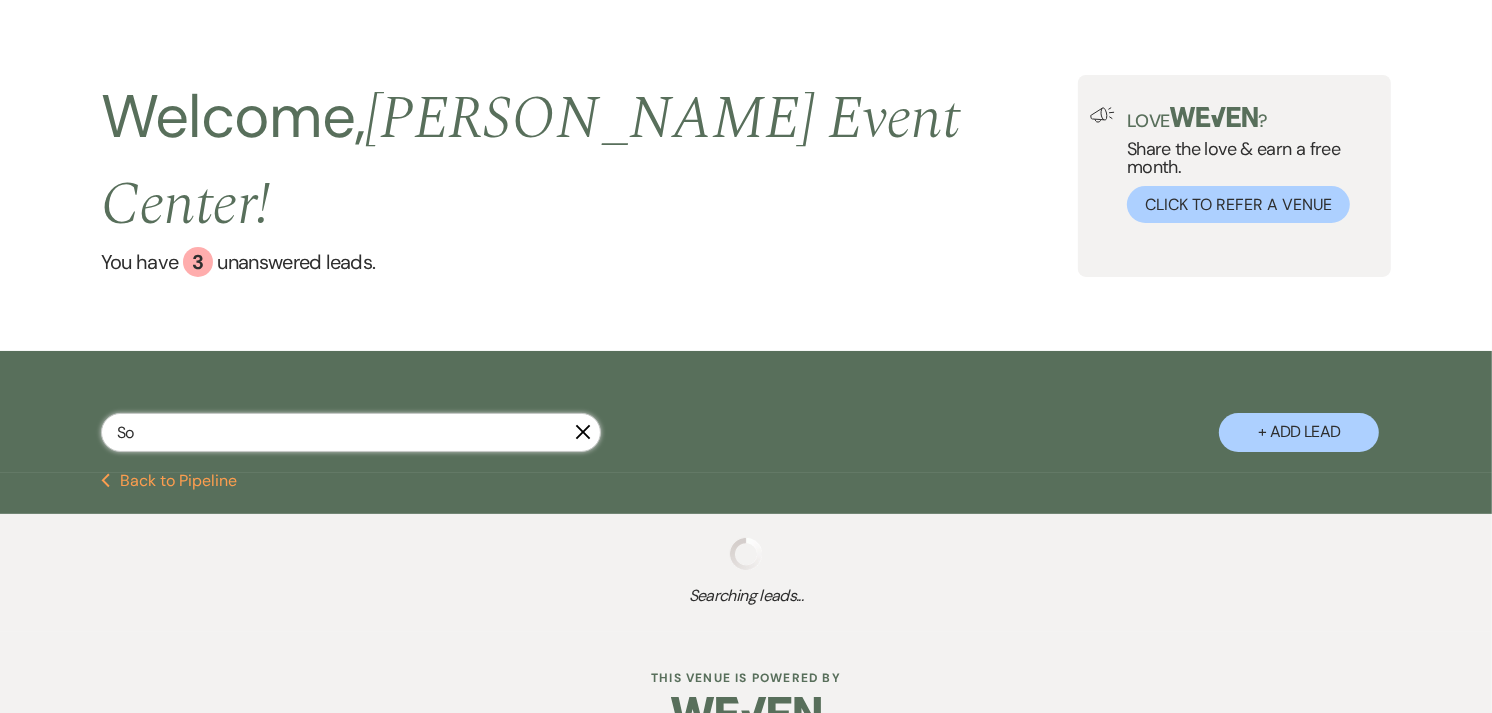 select on "5" 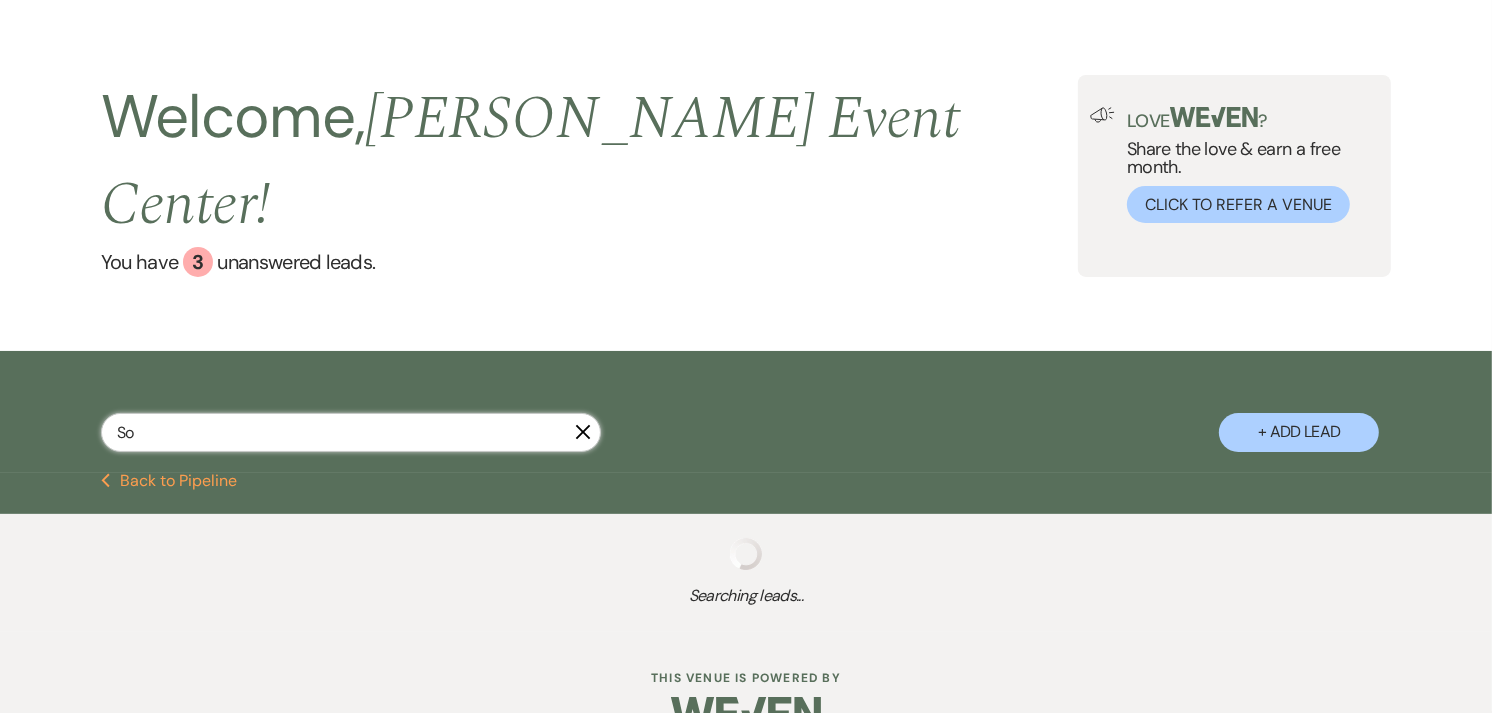 select on "4" 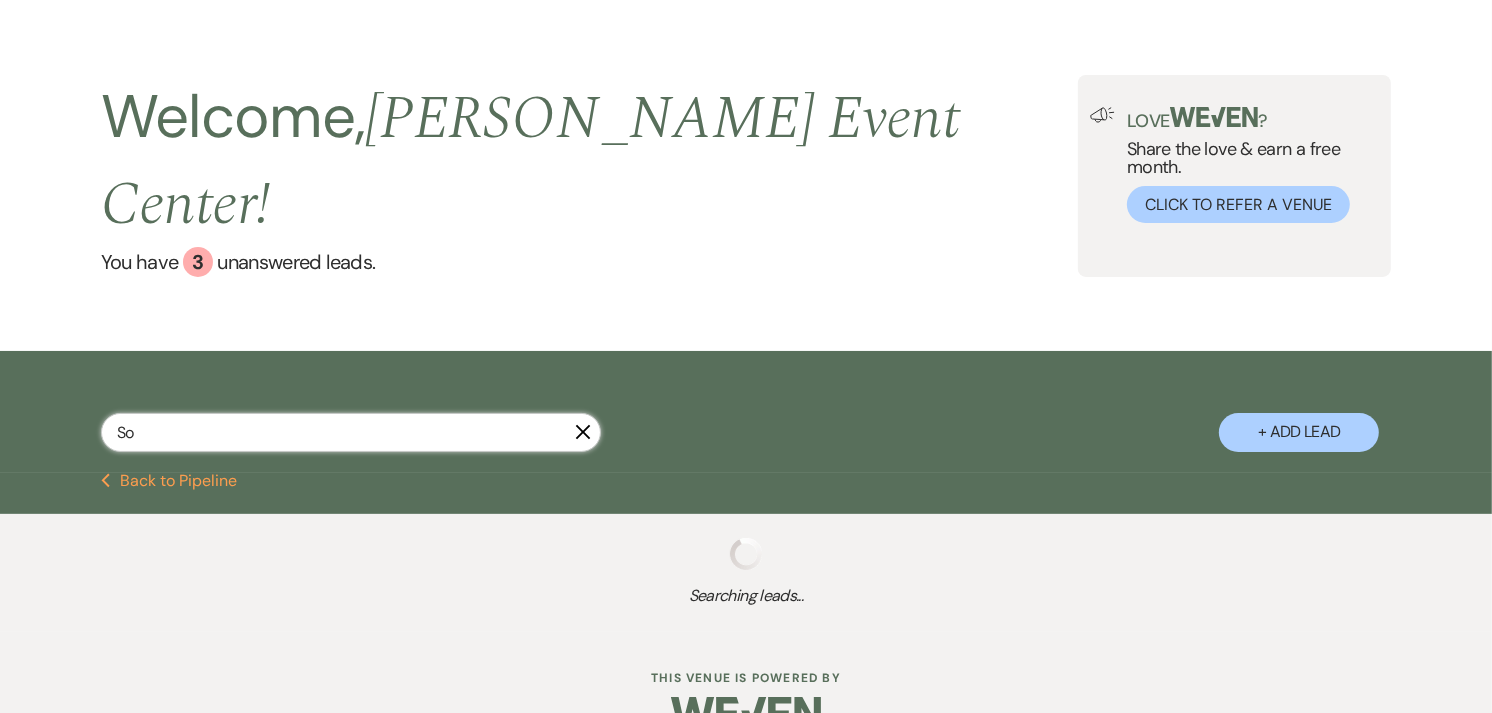 select on "4" 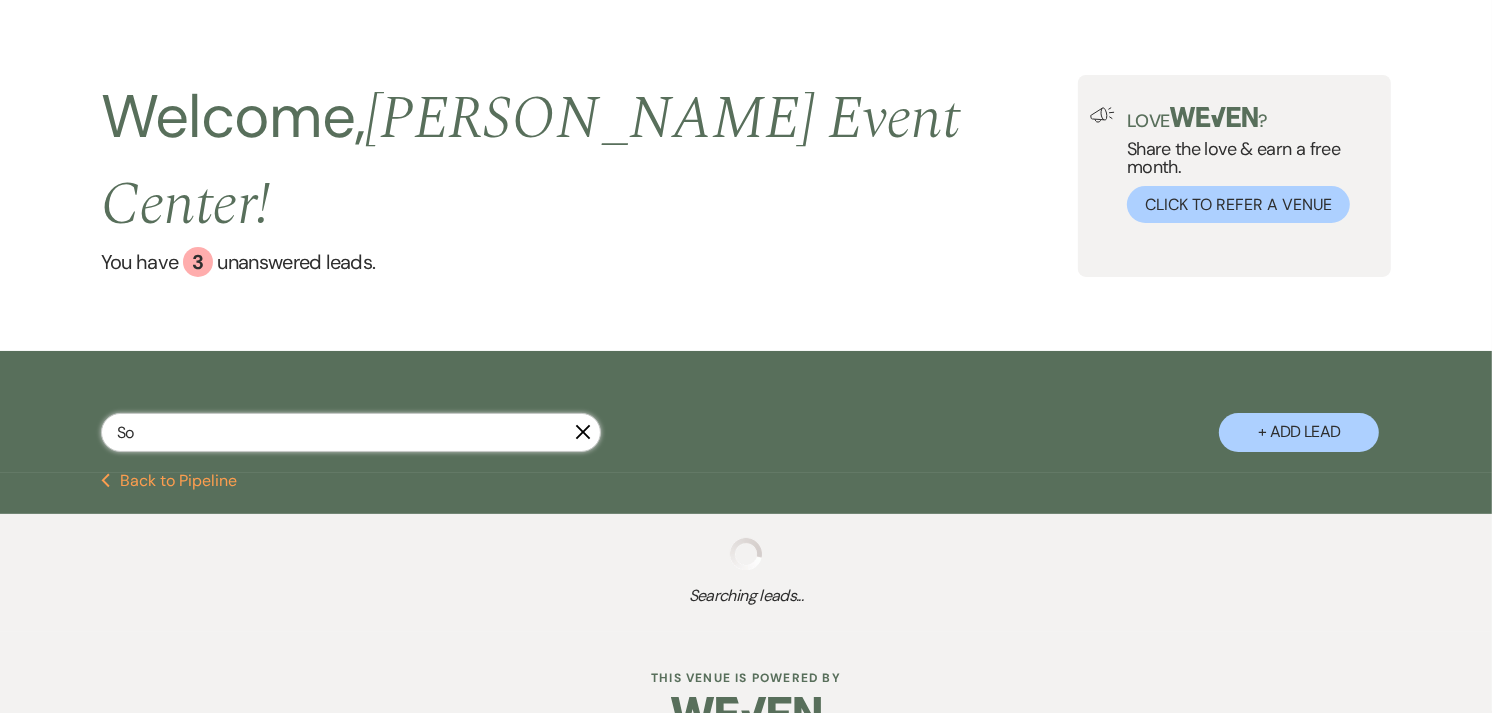 select on "5" 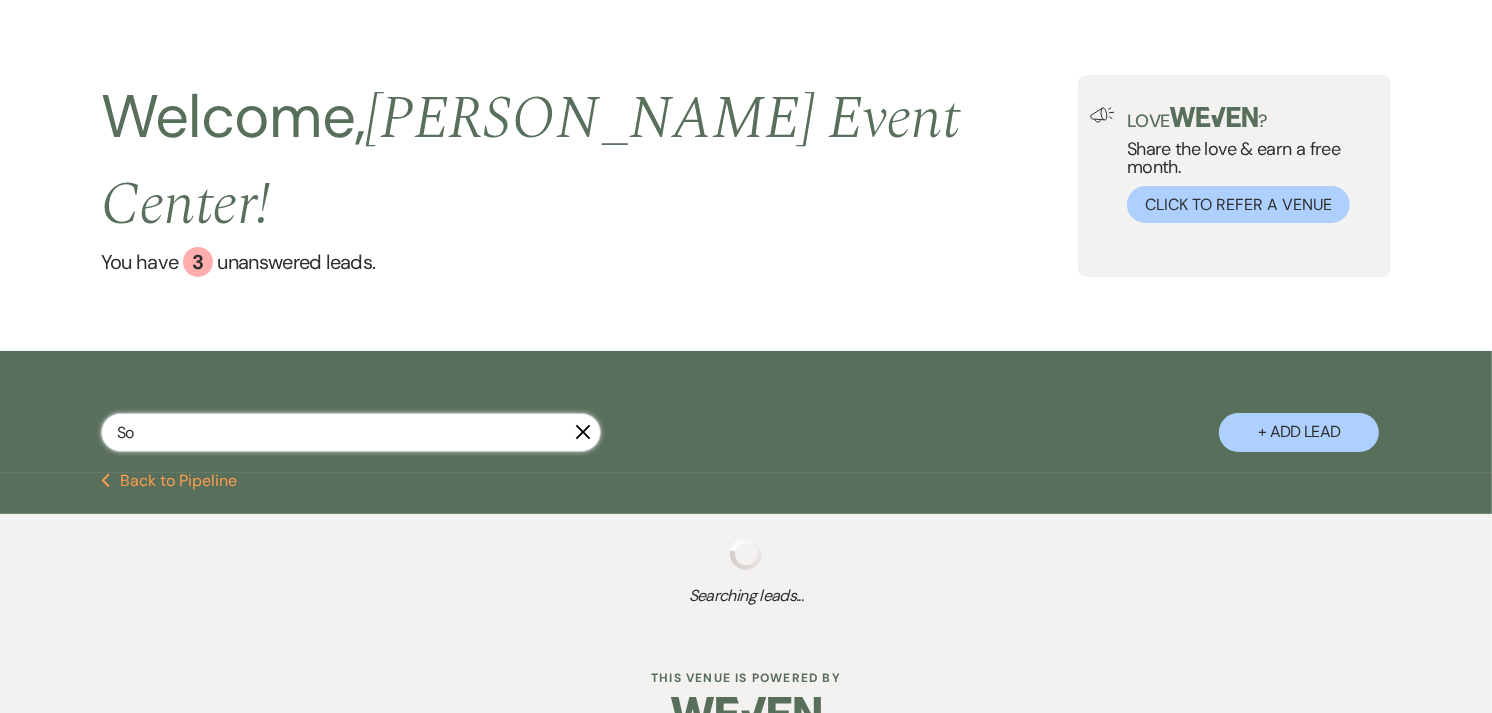 select on "5" 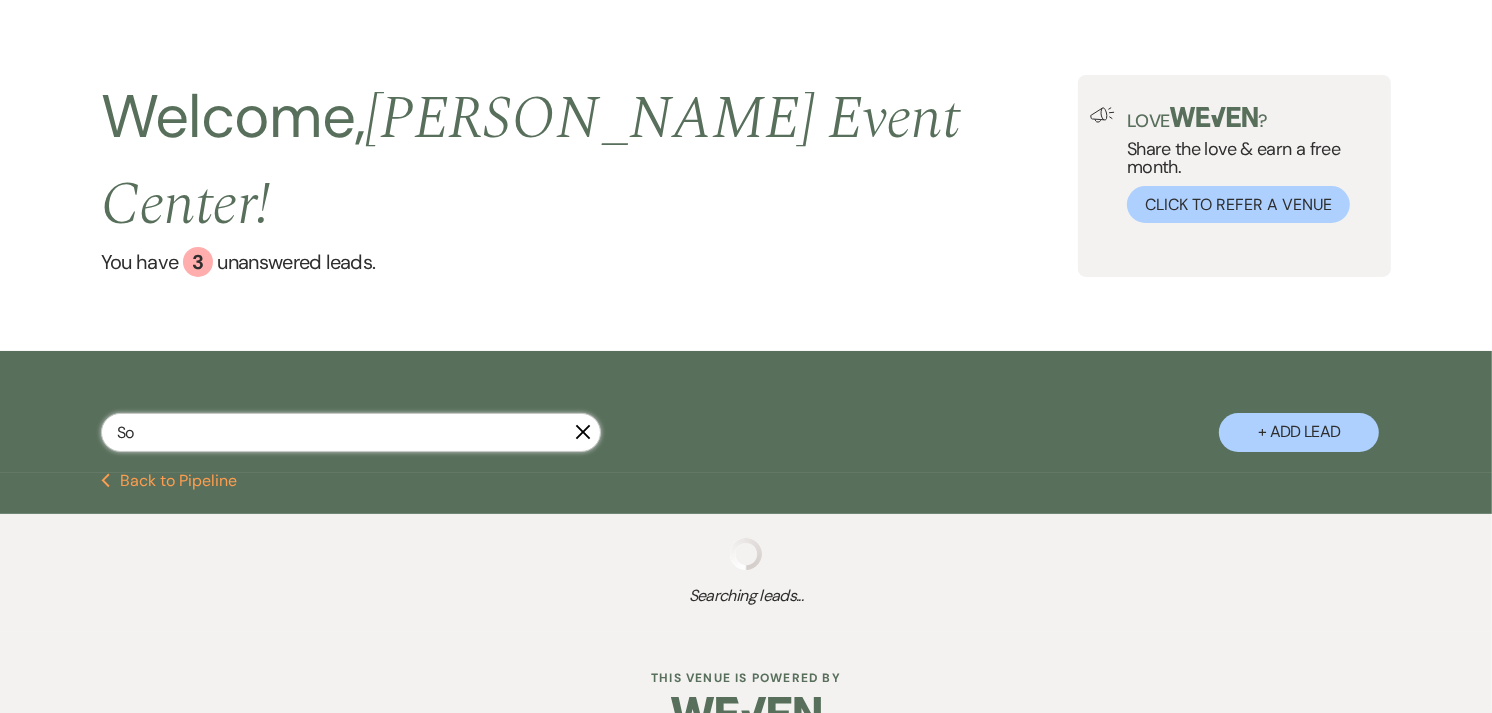 select on "8" 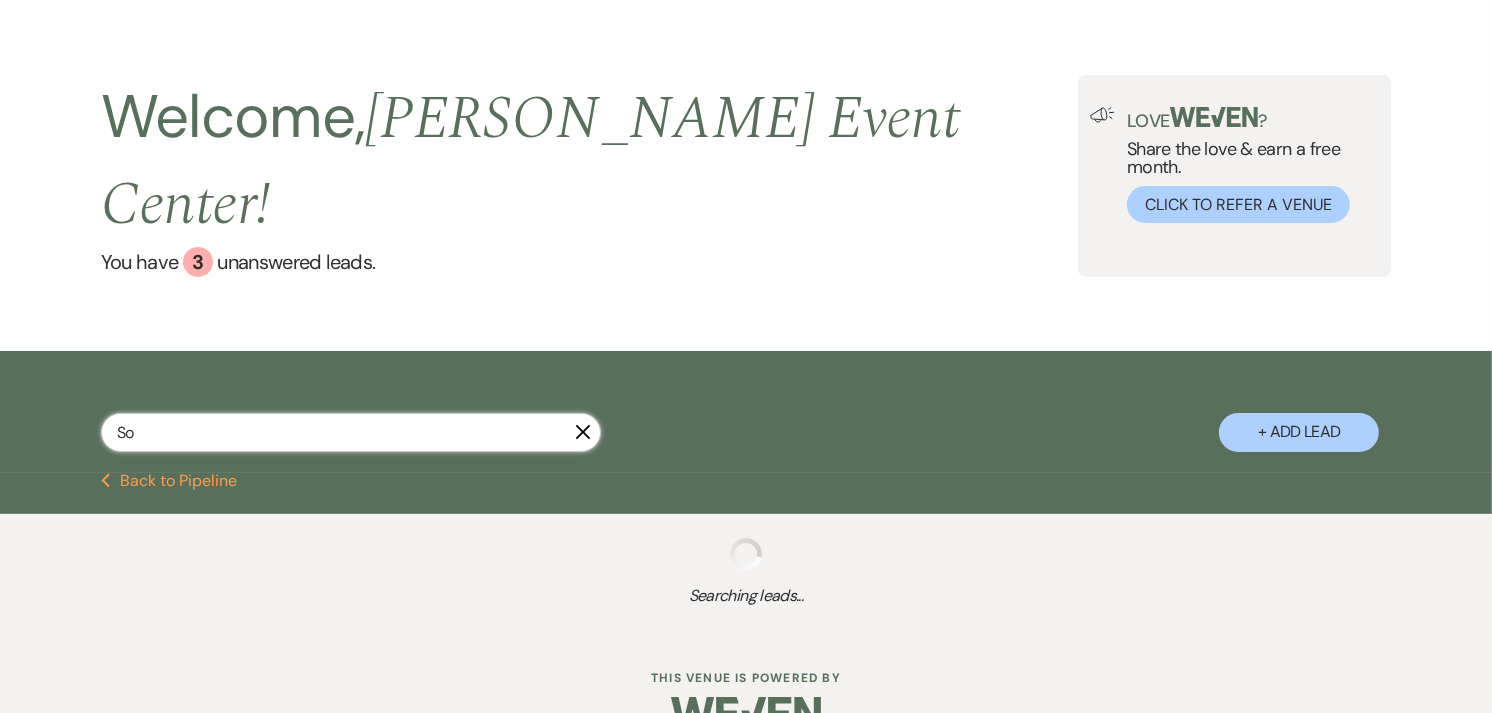 select on "4" 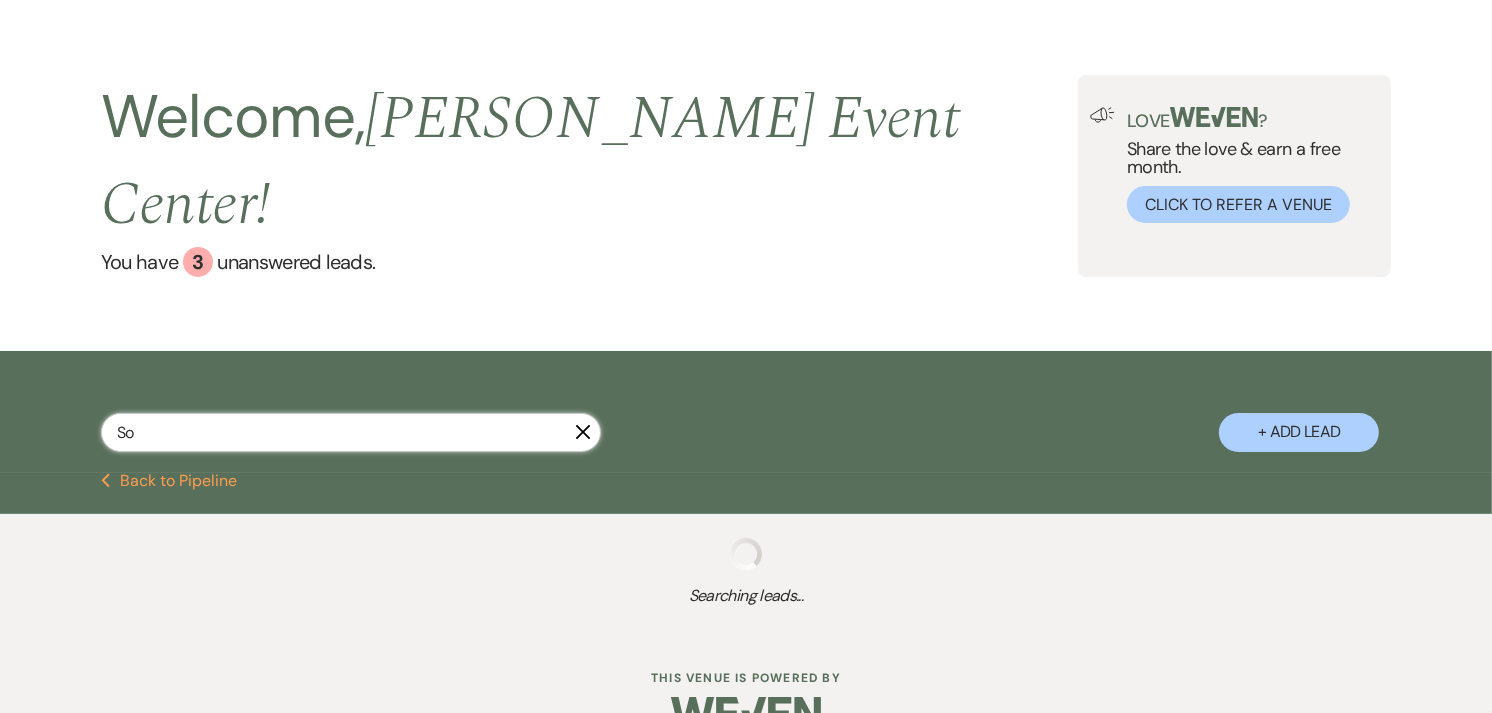 select on "8" 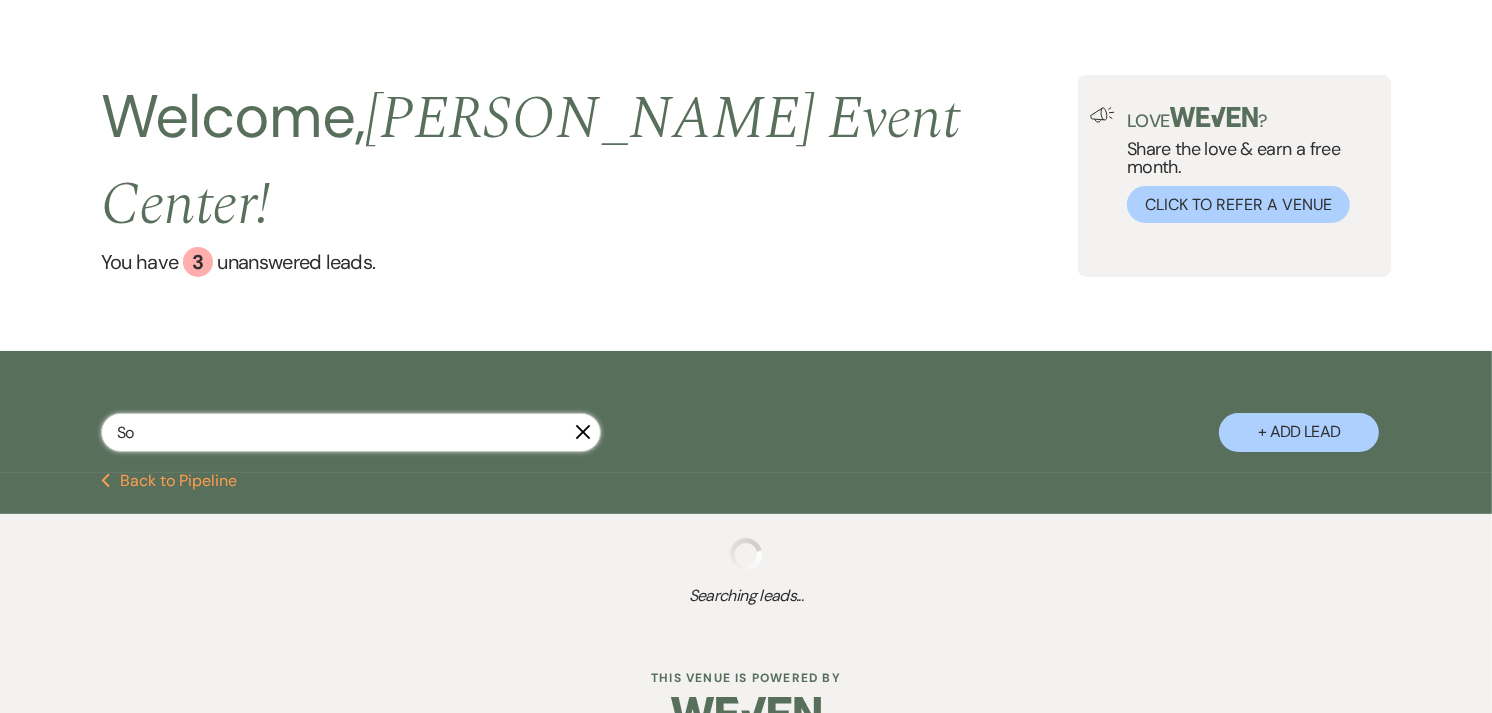 select on "5" 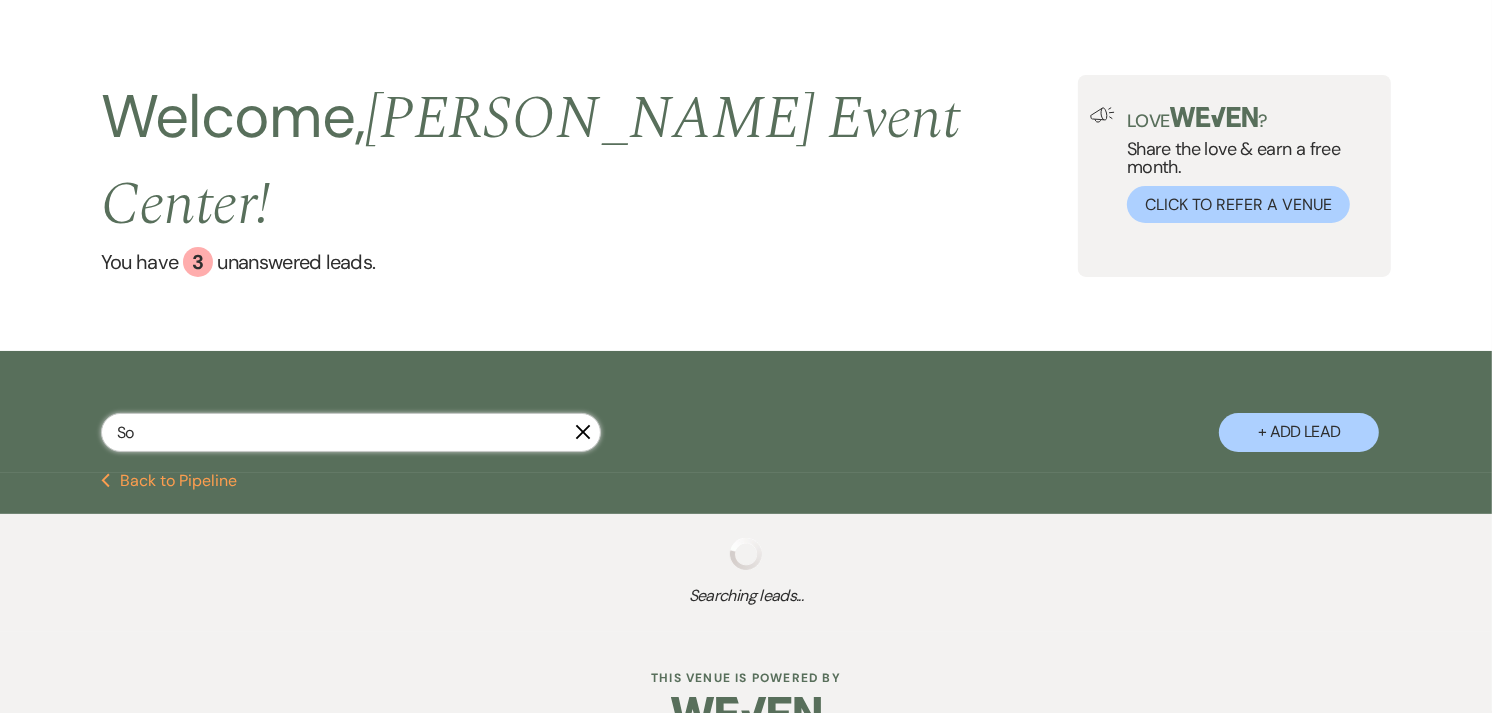 select on "8" 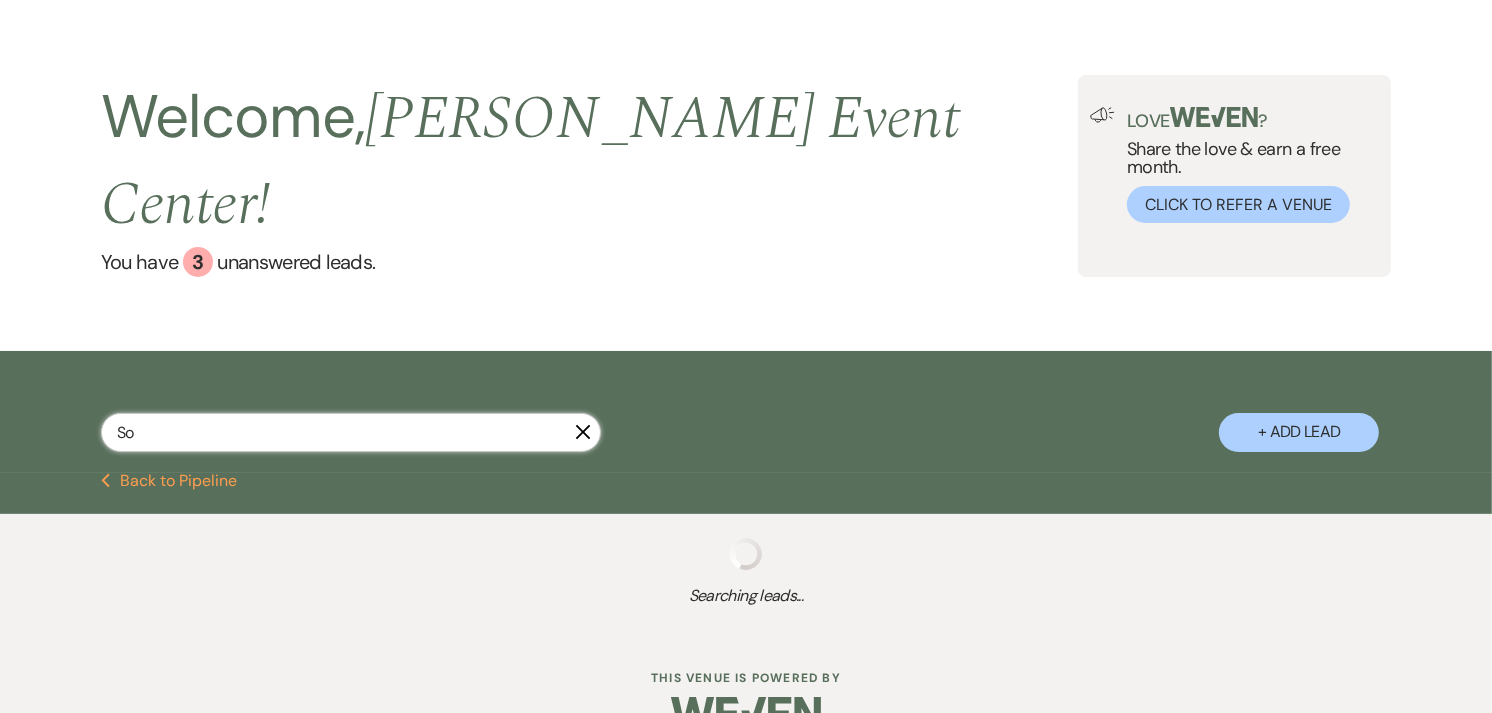 select on "7" 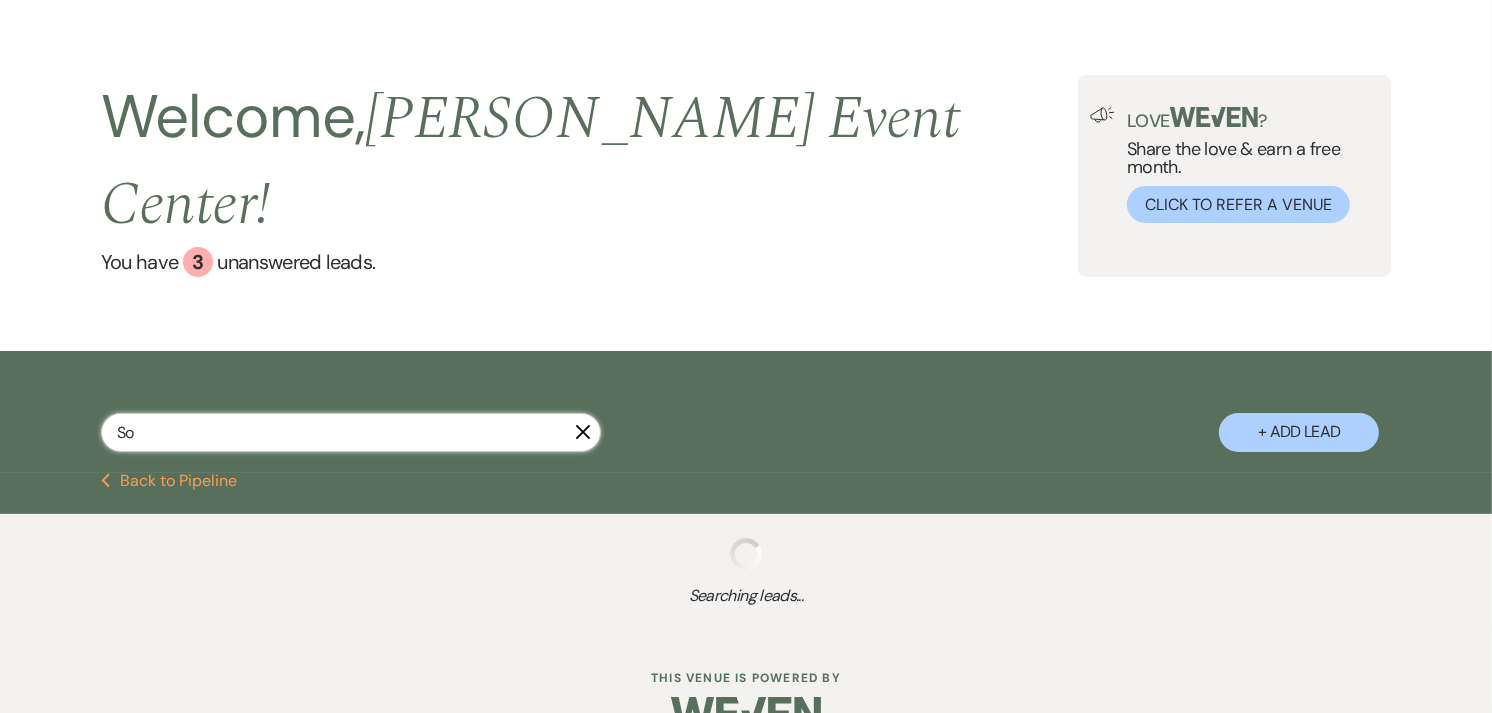 select on "4" 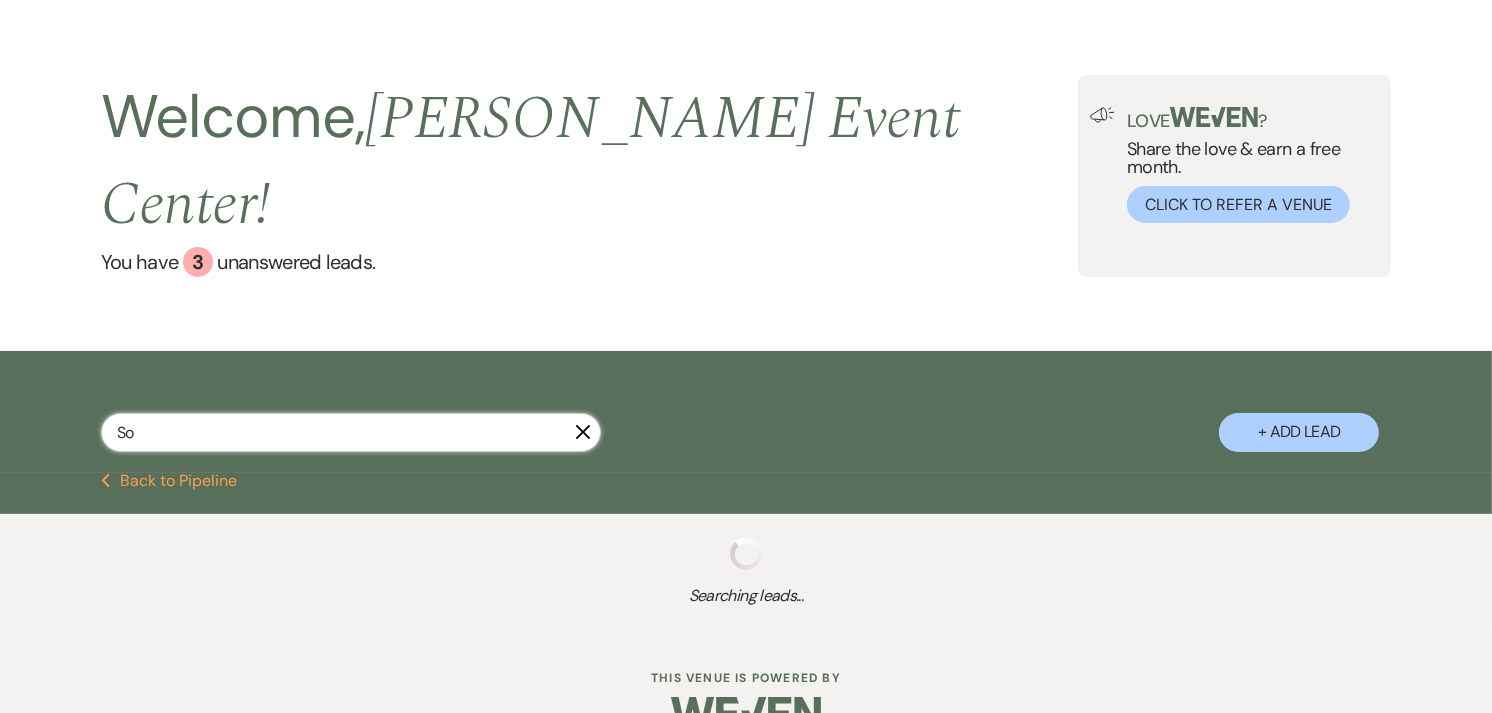 select on "8" 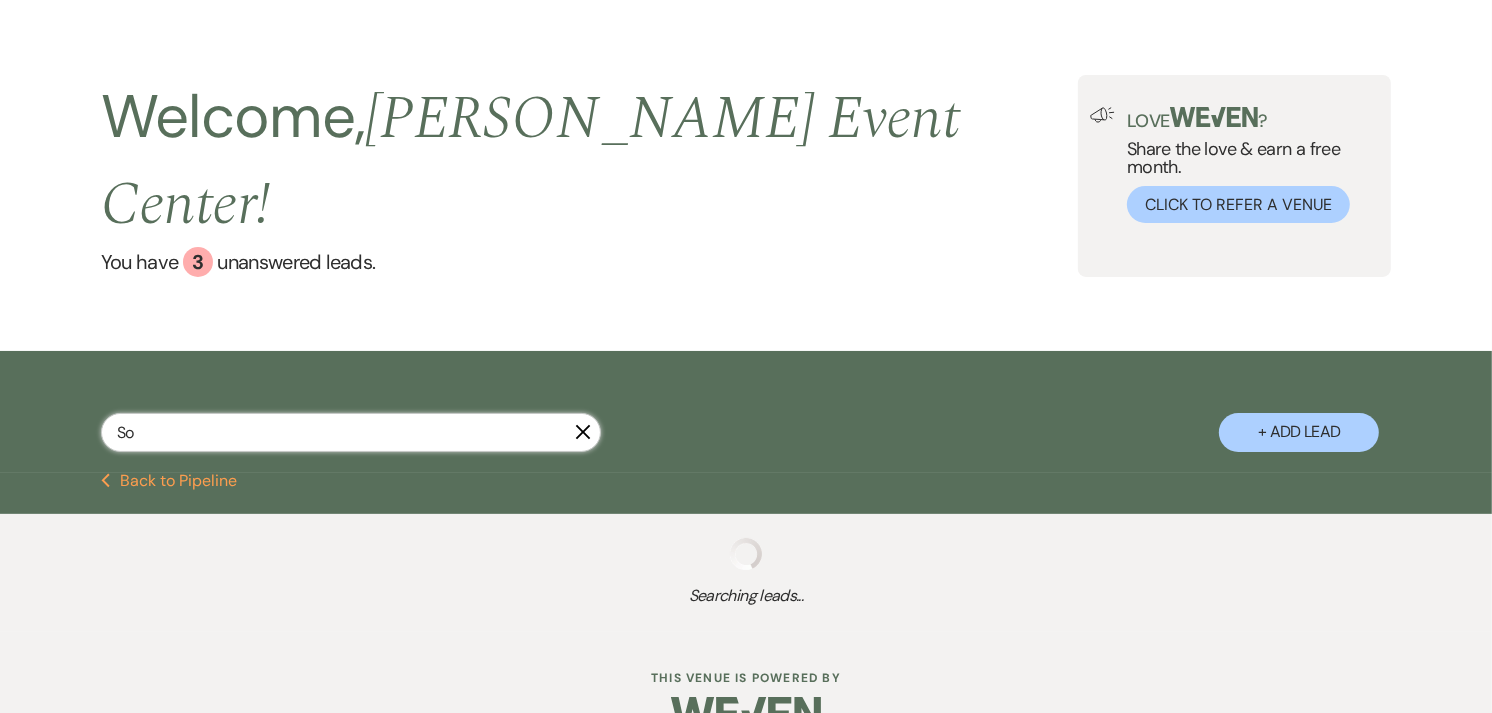 select on "5" 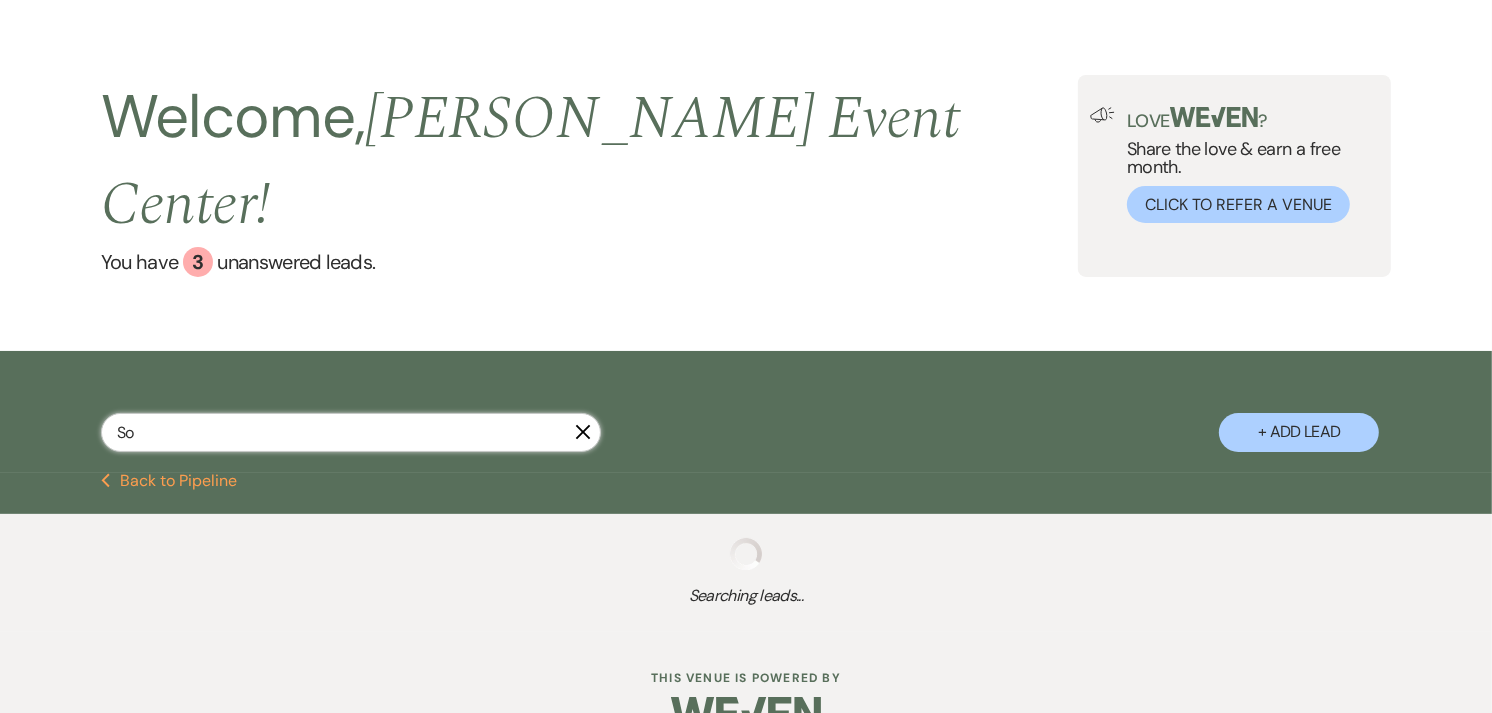 select on "8" 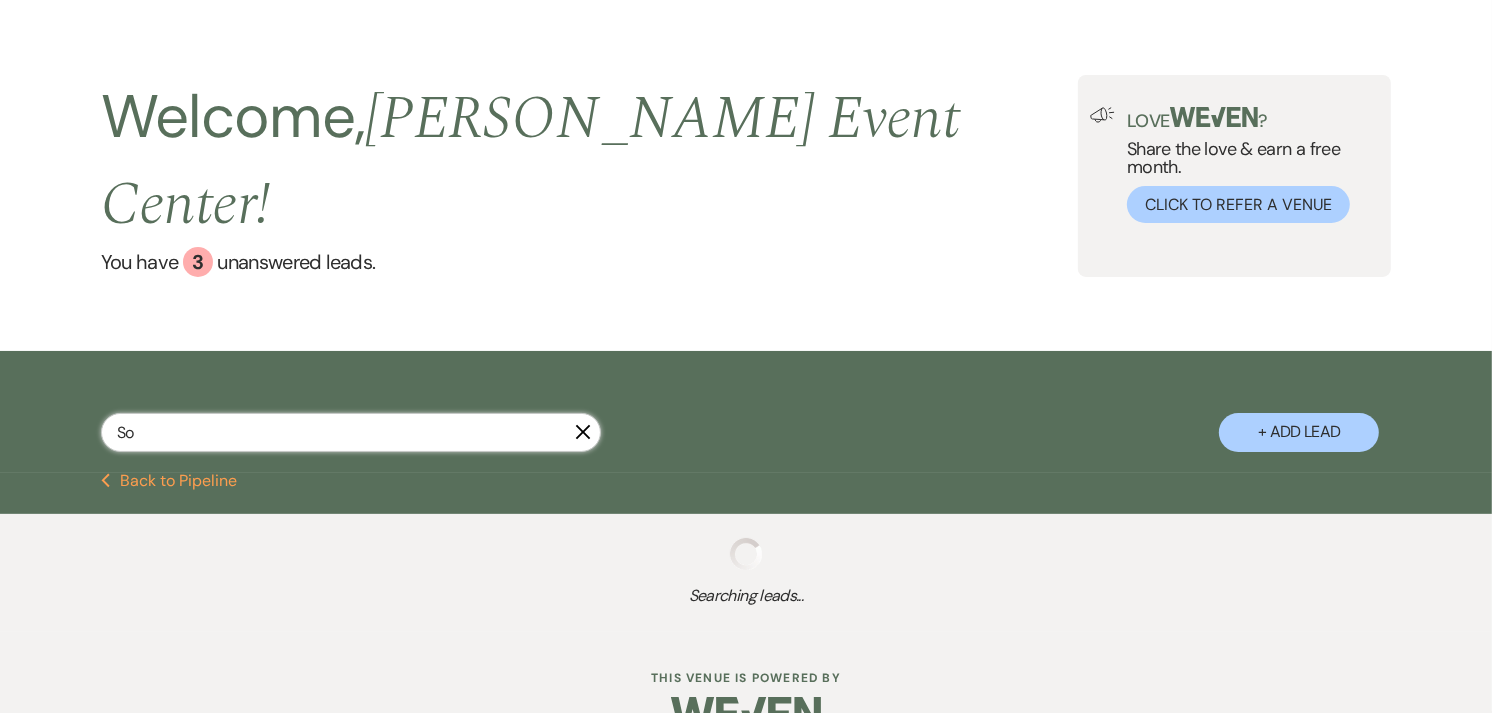 select on "5" 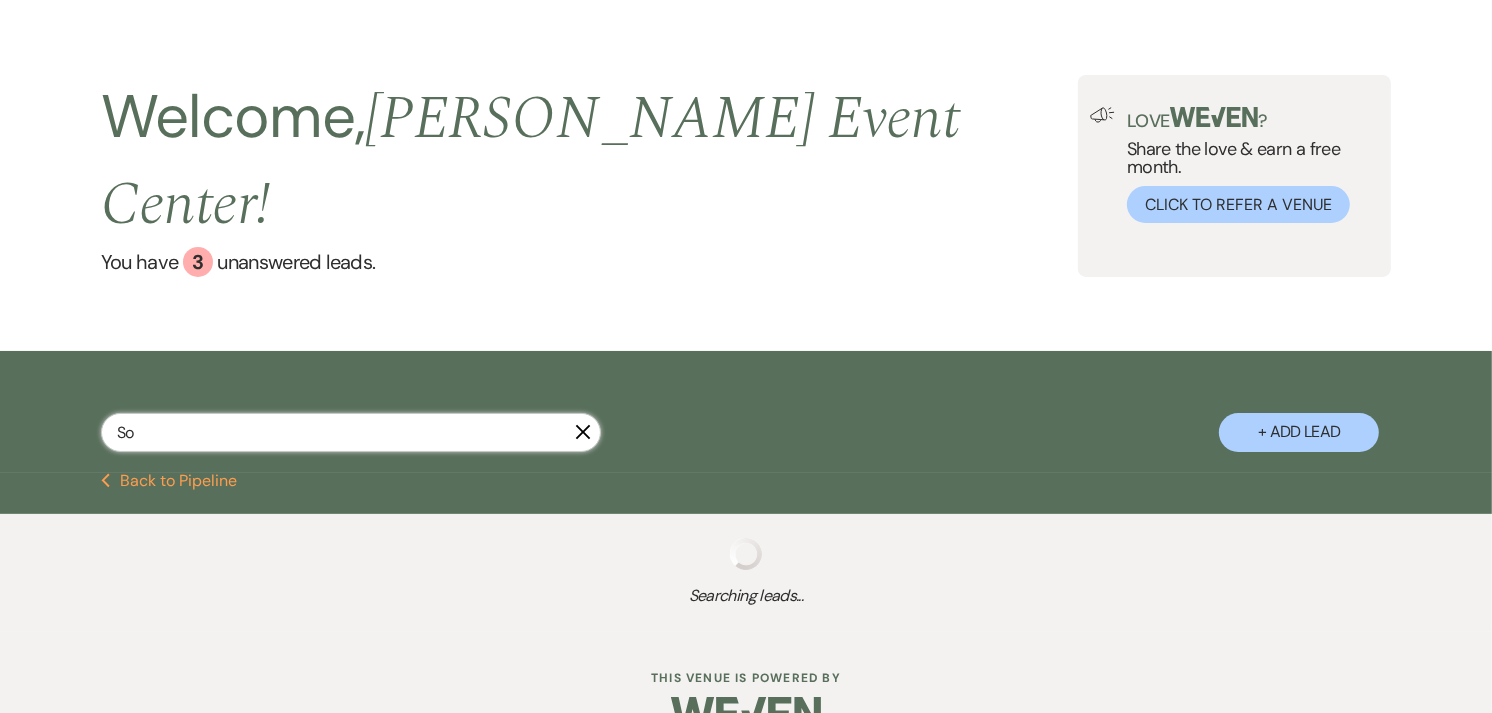 select on "2" 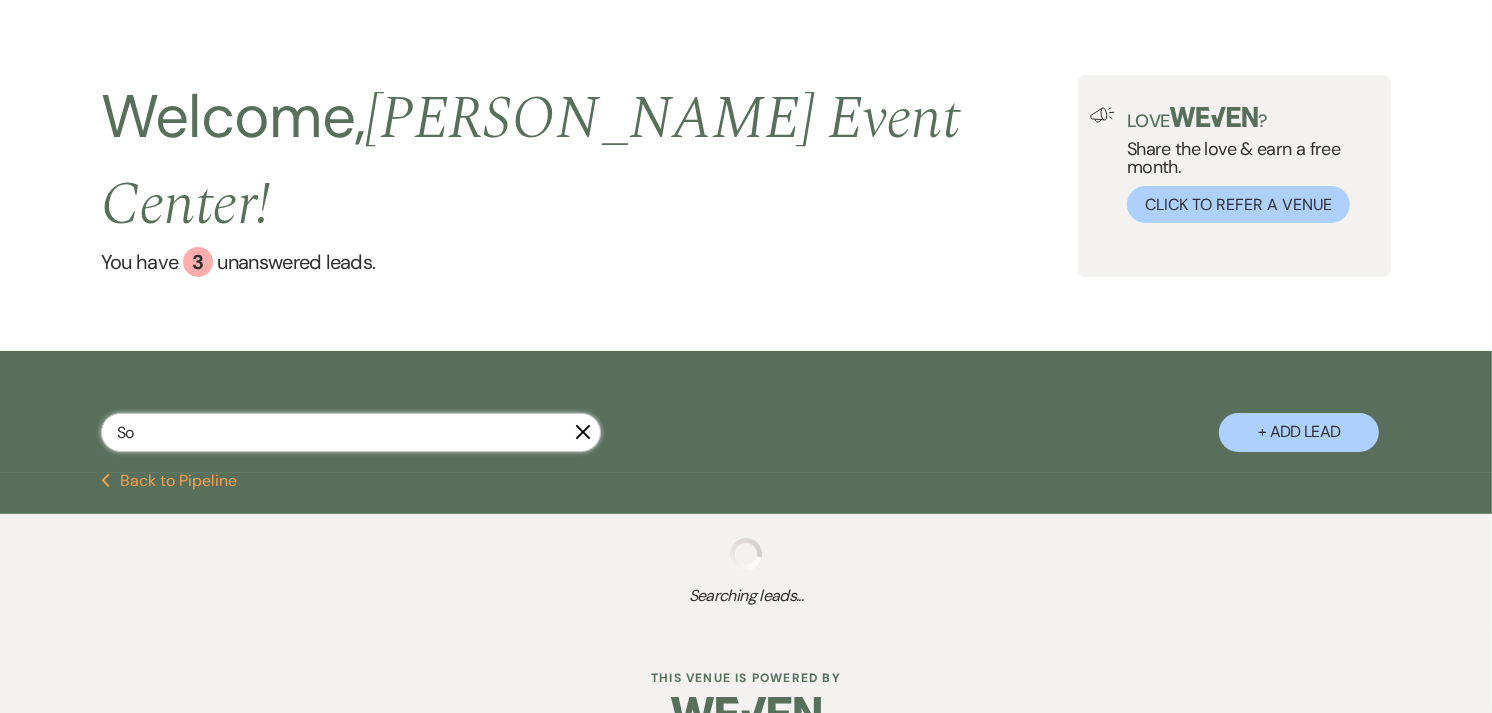 select on "8" 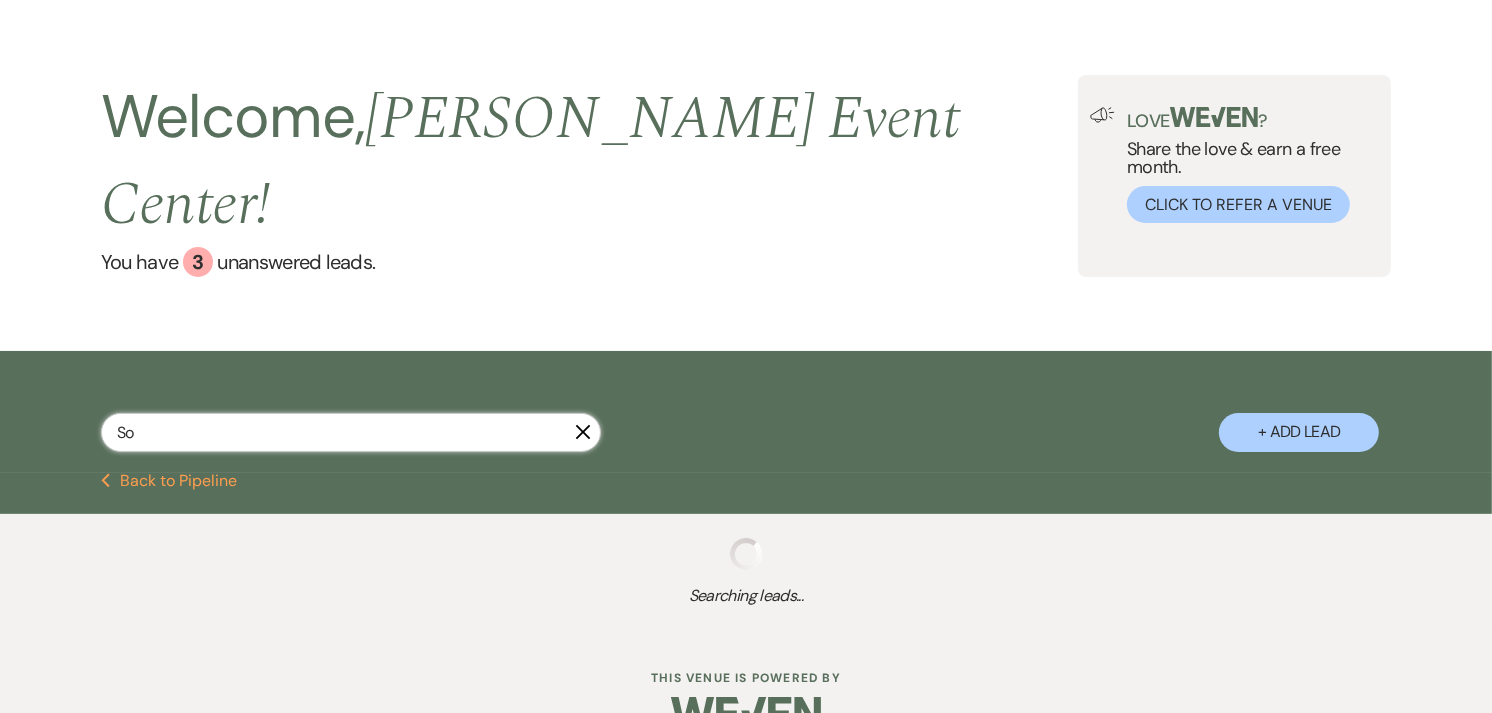 select on "7" 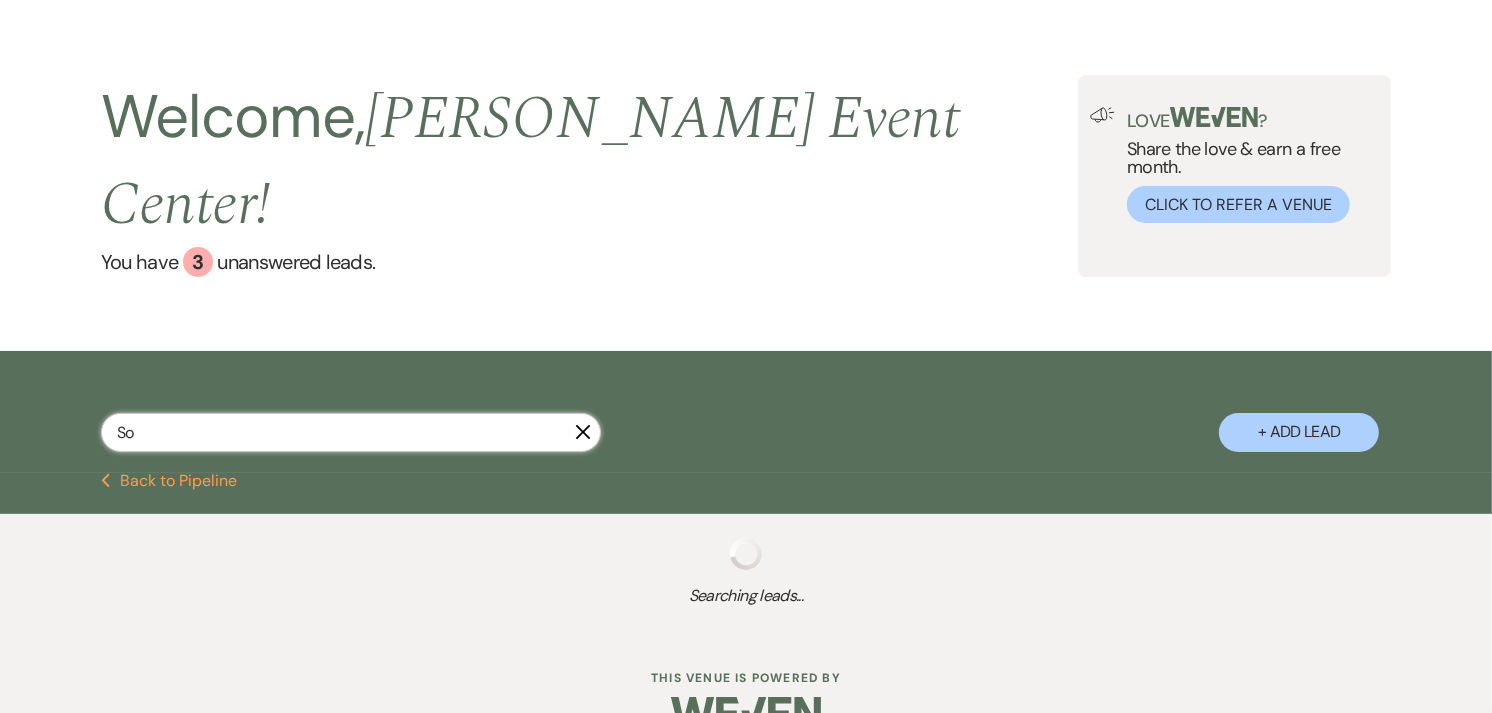 select on "8" 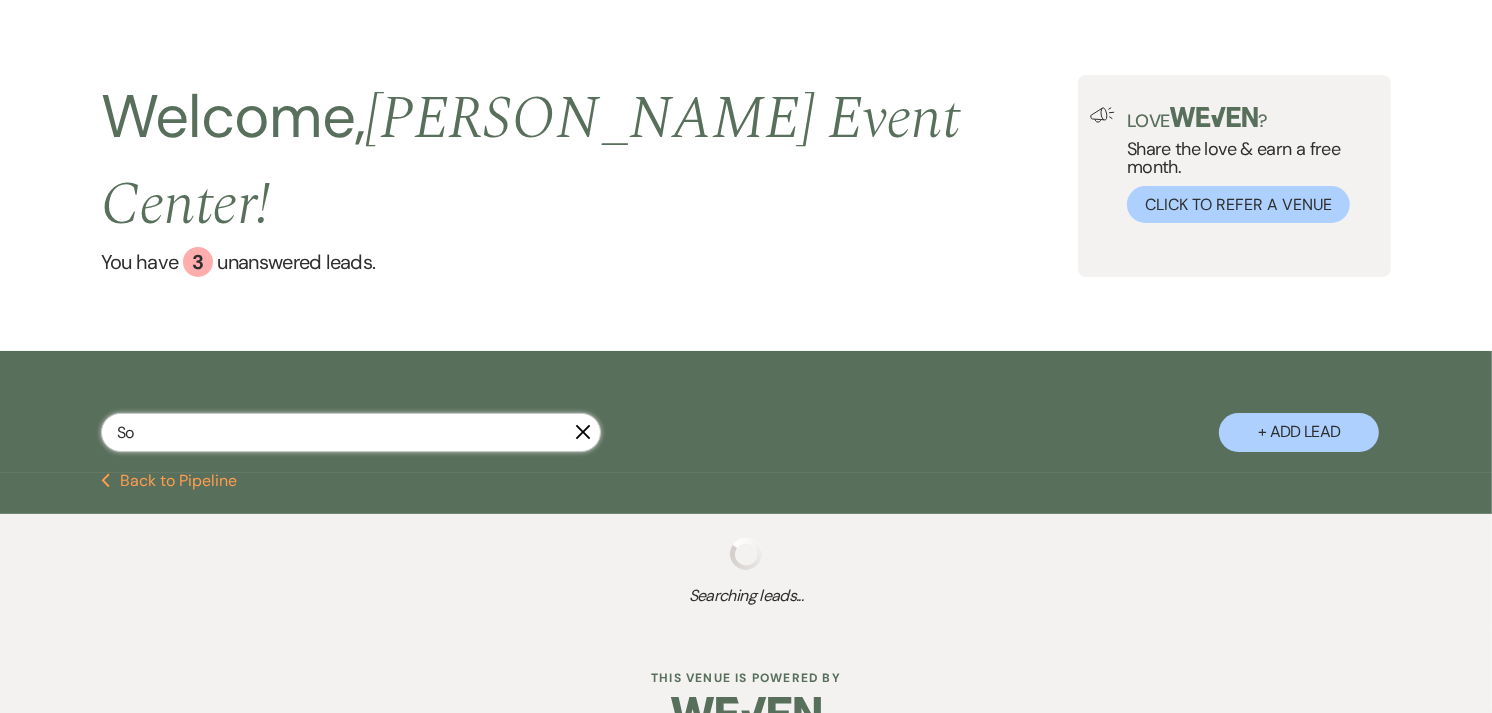 select on "4" 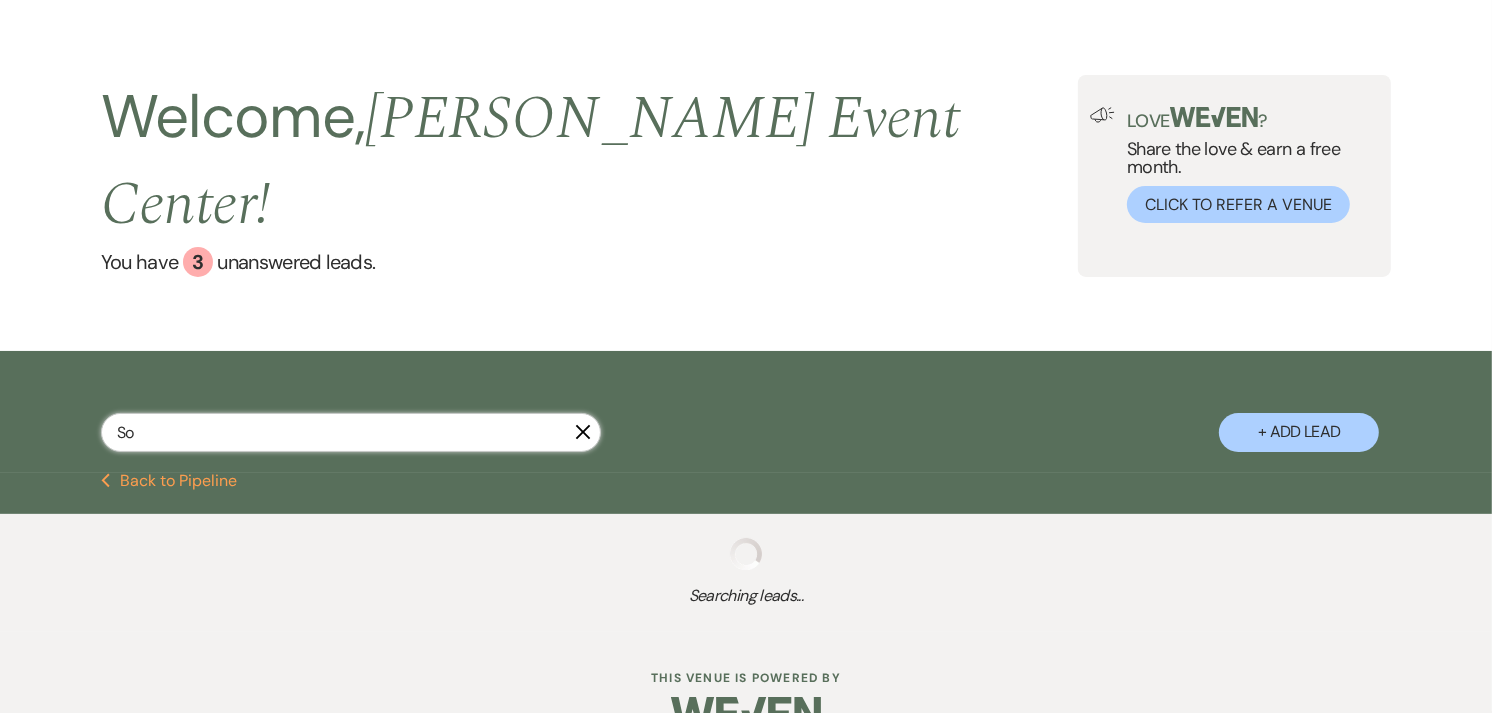 select on "8" 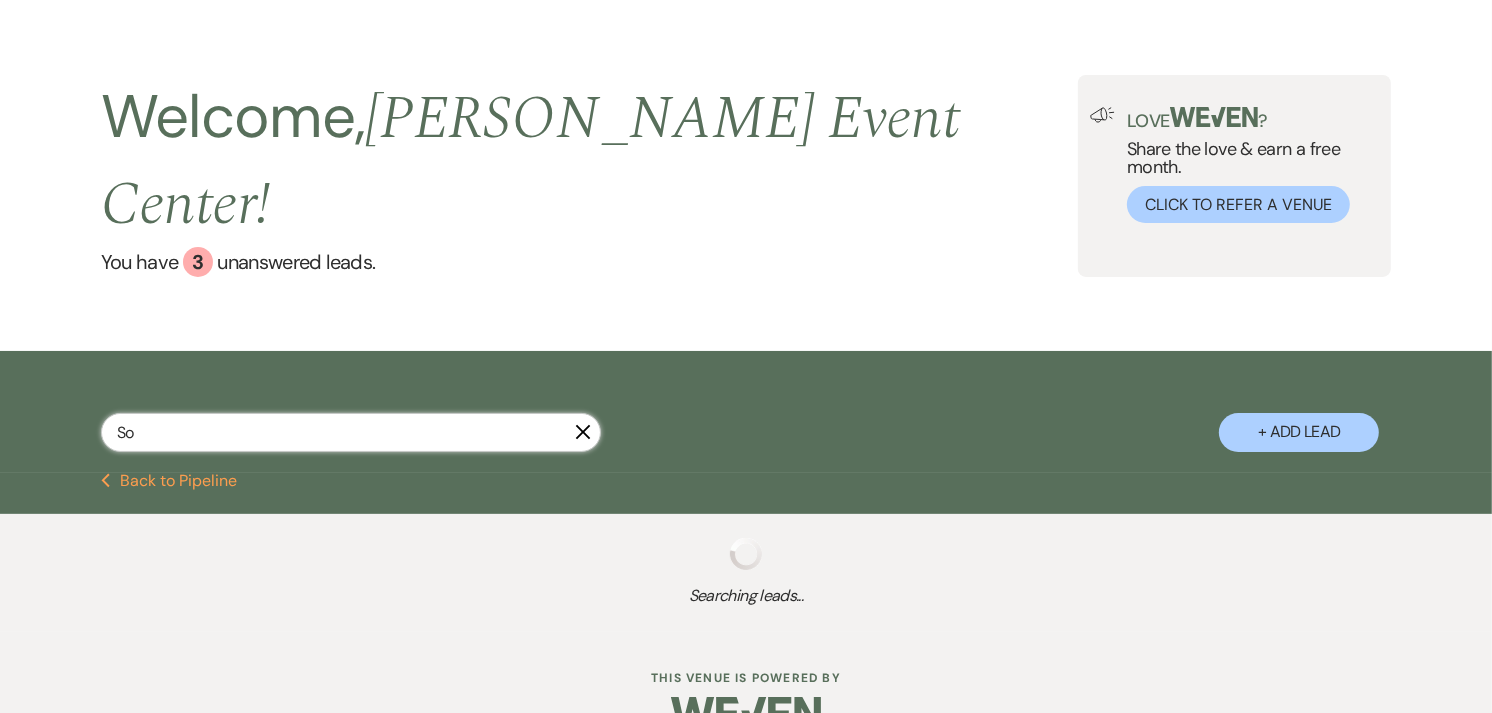 select on "5" 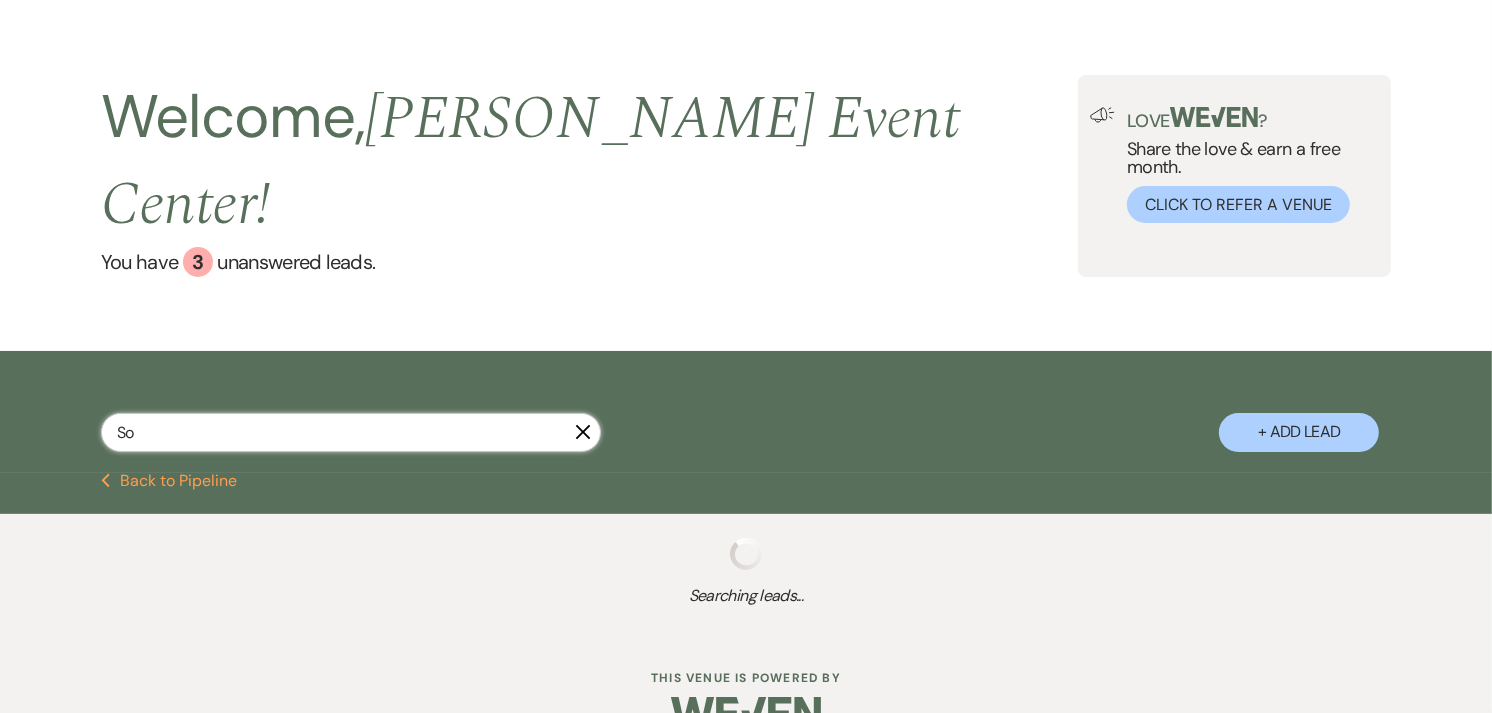 select on "8" 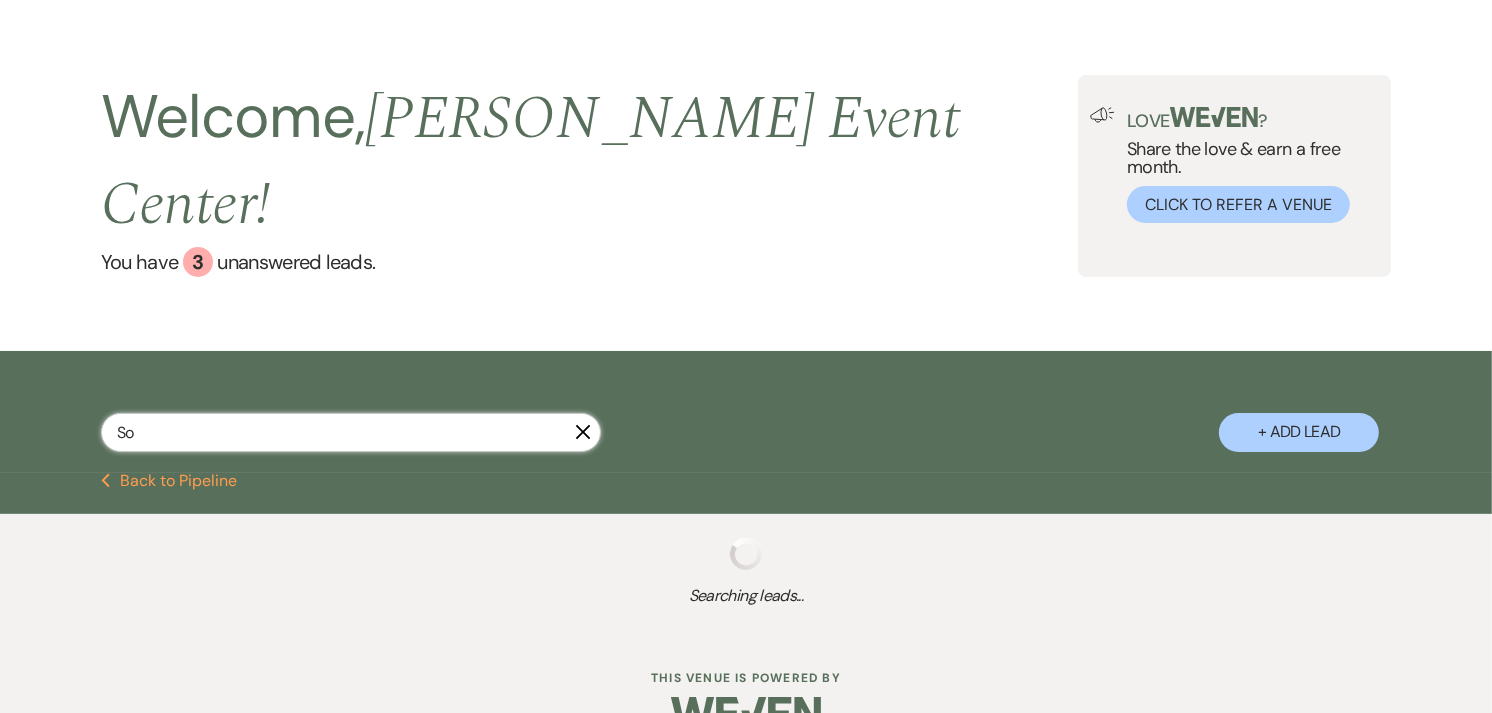 select on "4" 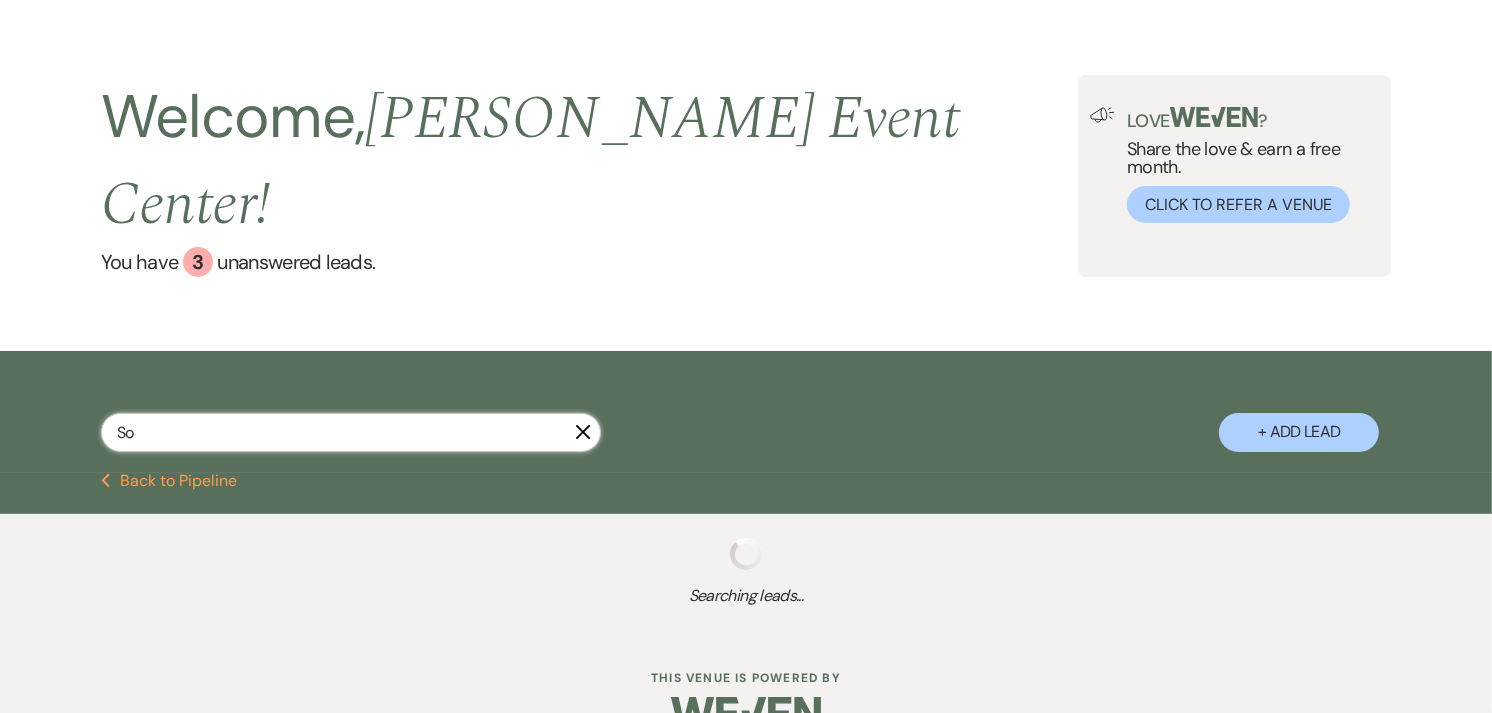 select on "2" 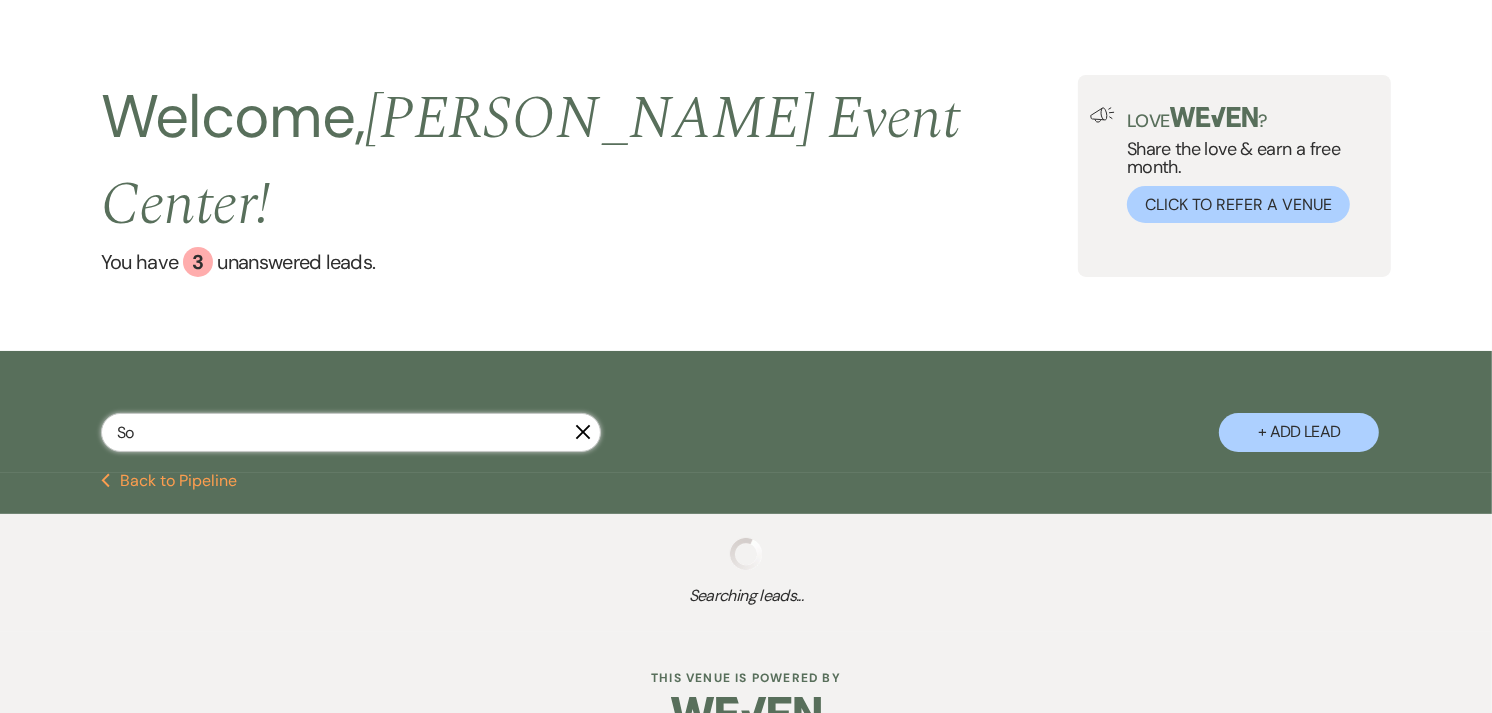 select on "8" 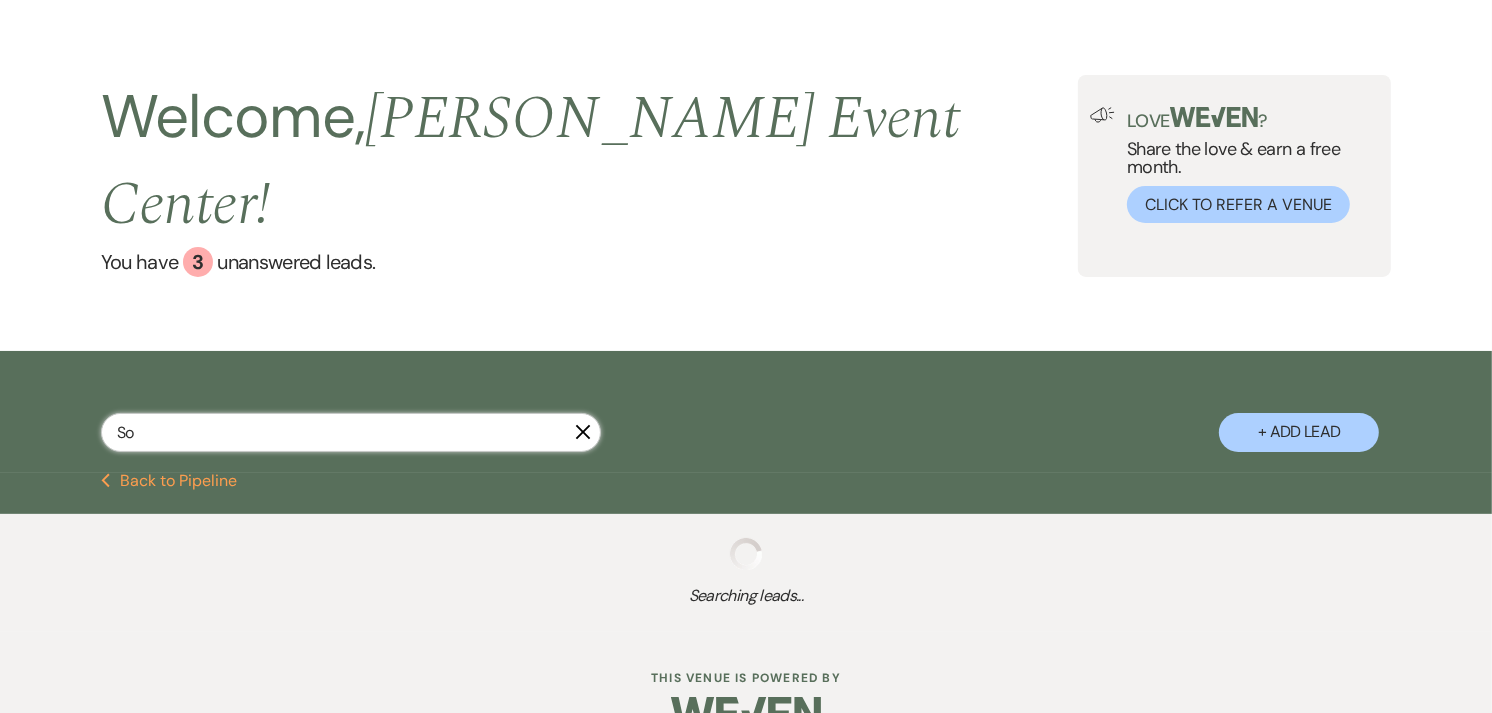 select on "1" 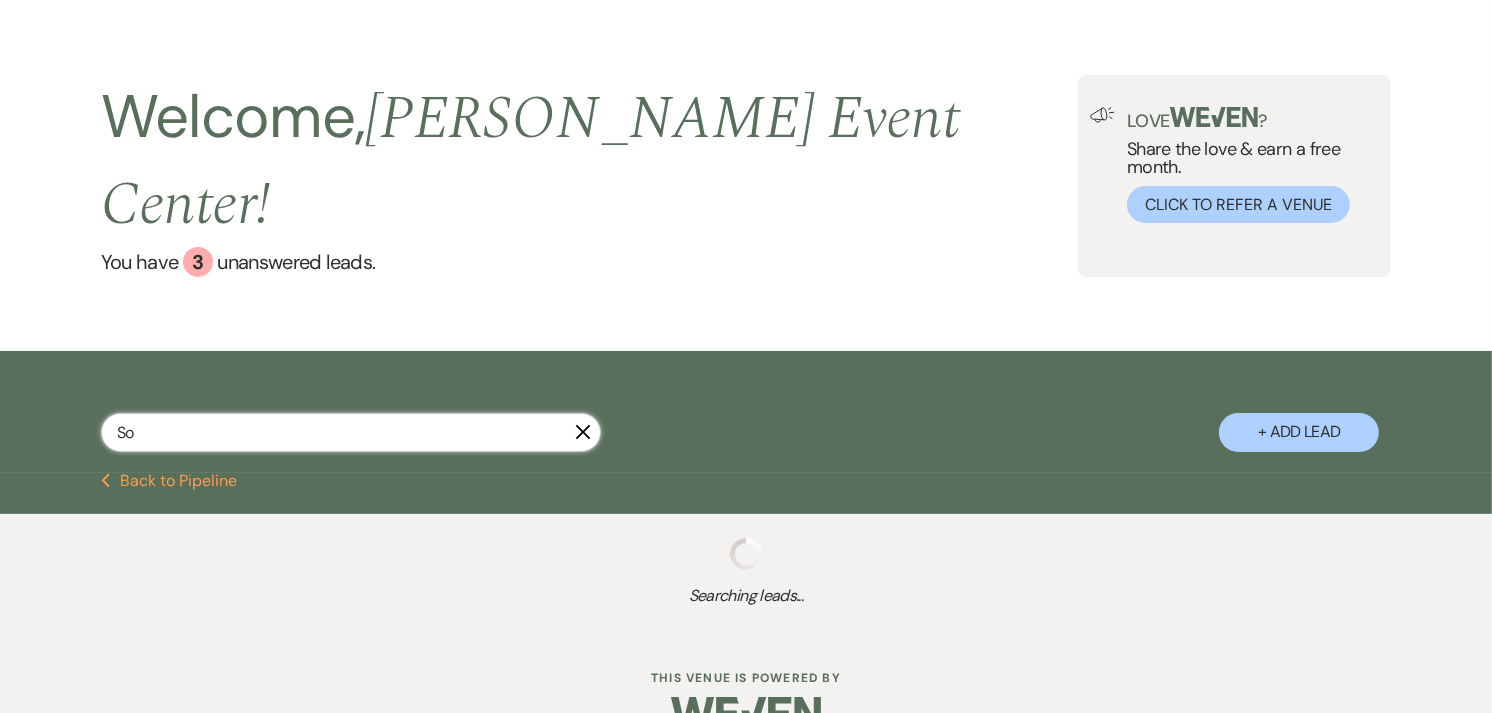 select on "4" 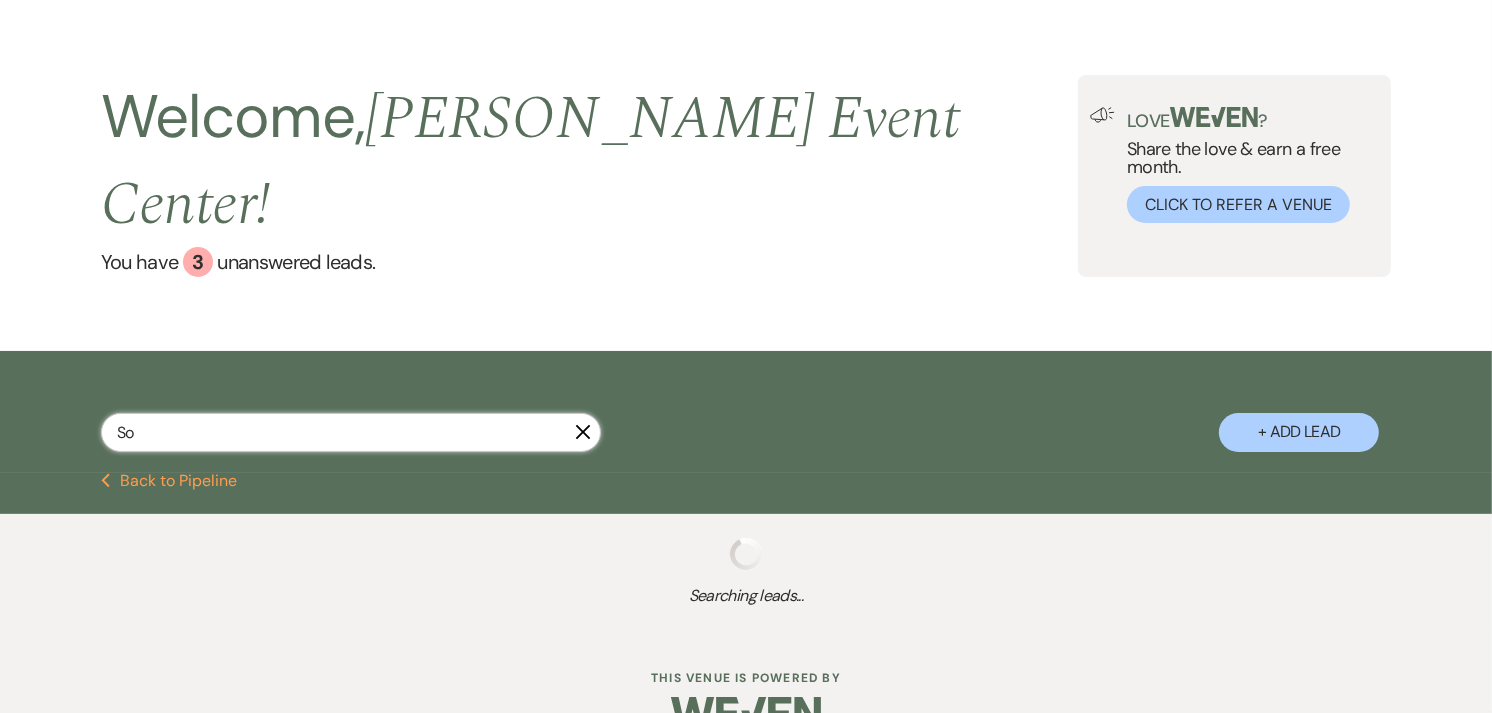 select on "8" 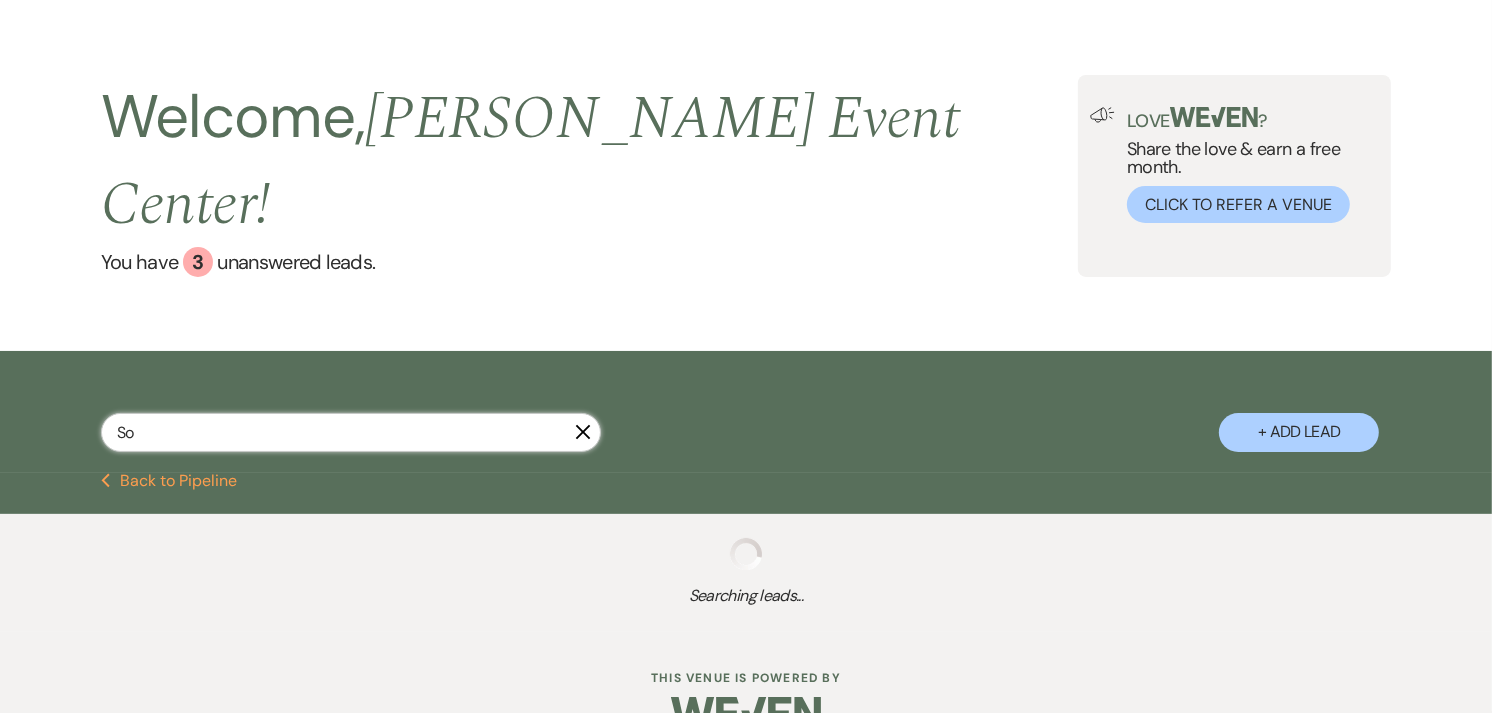select on "6" 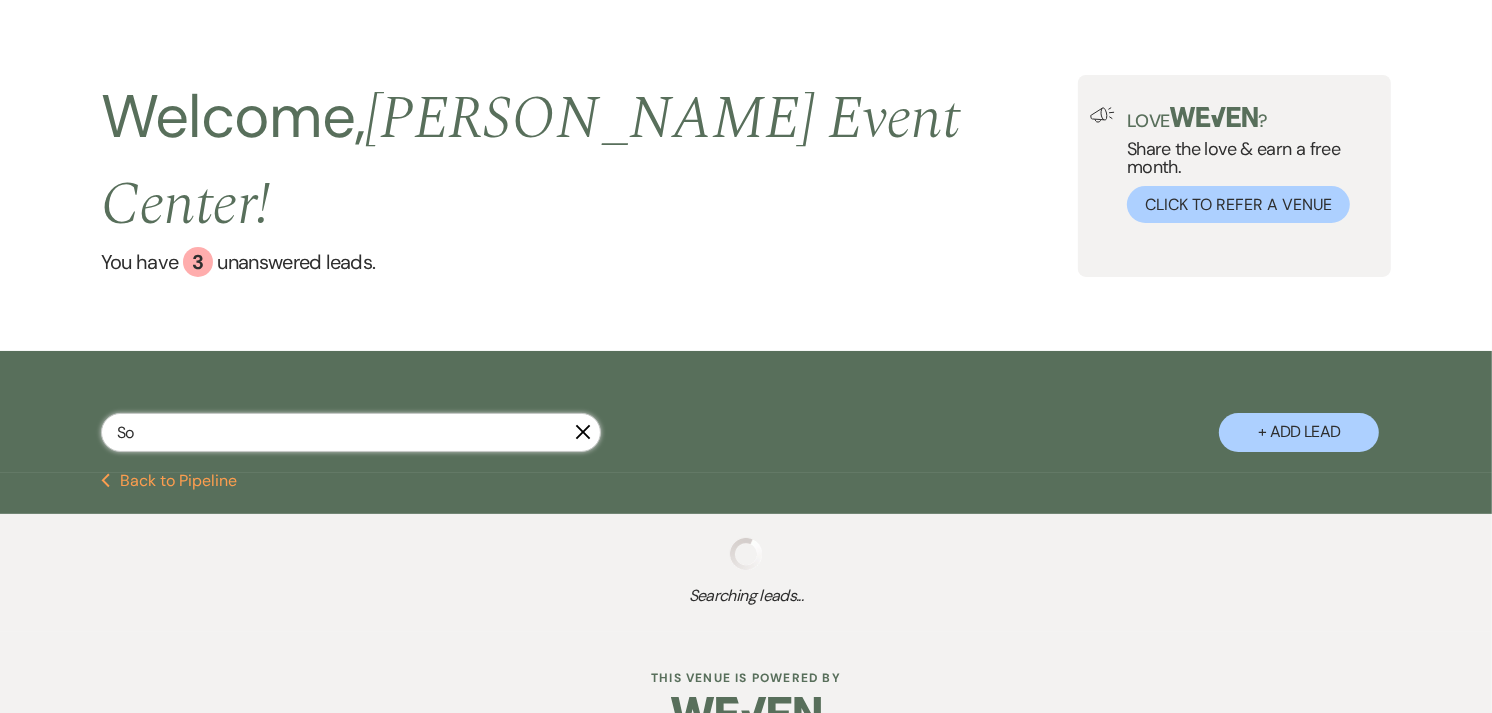 select on "8" 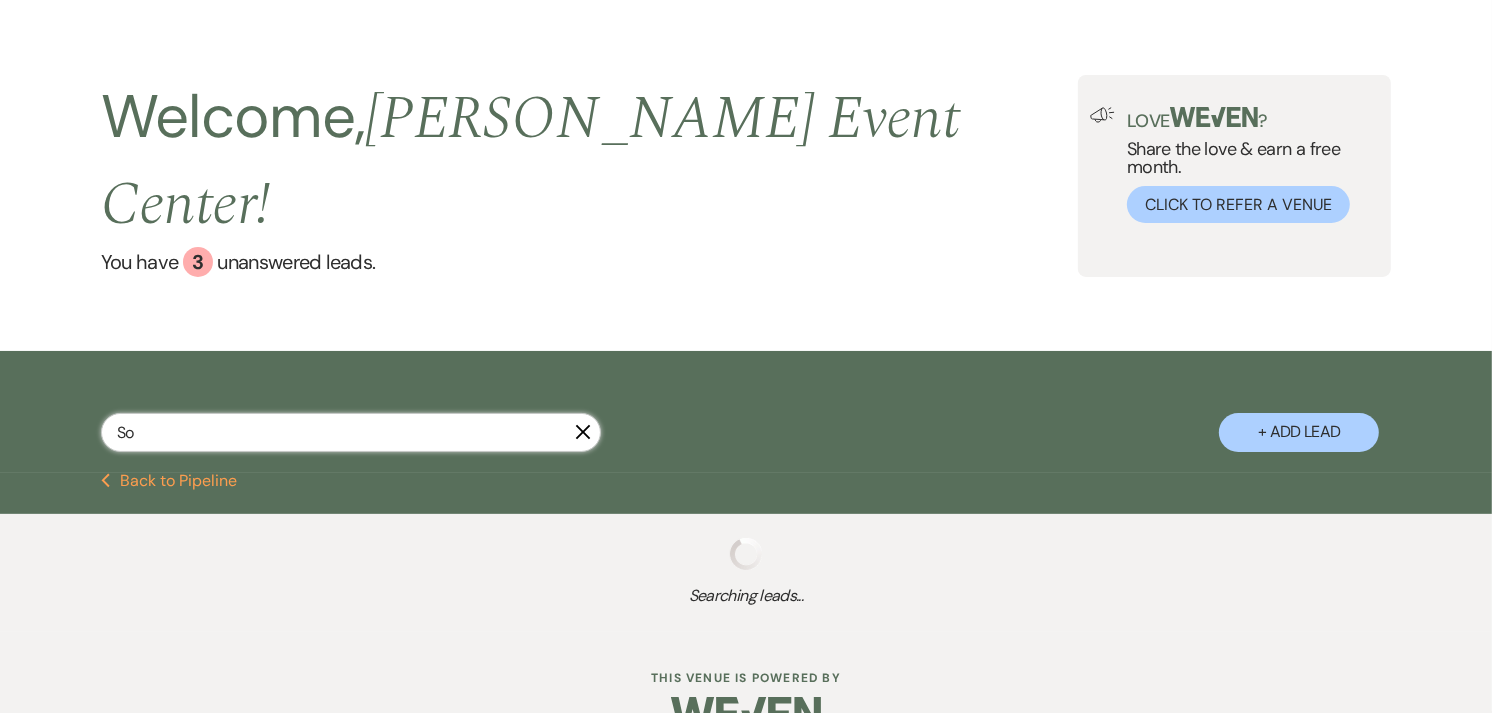 select on "4" 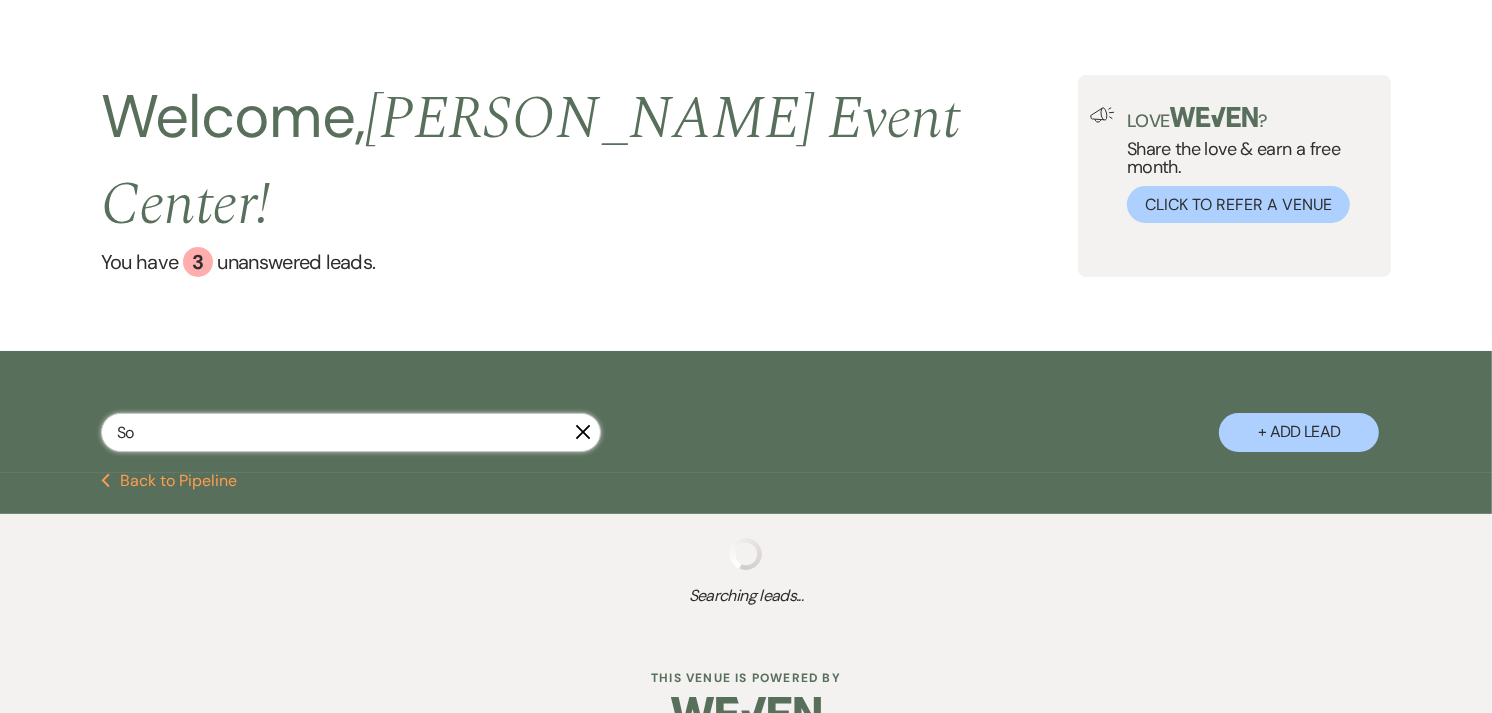 select on "8" 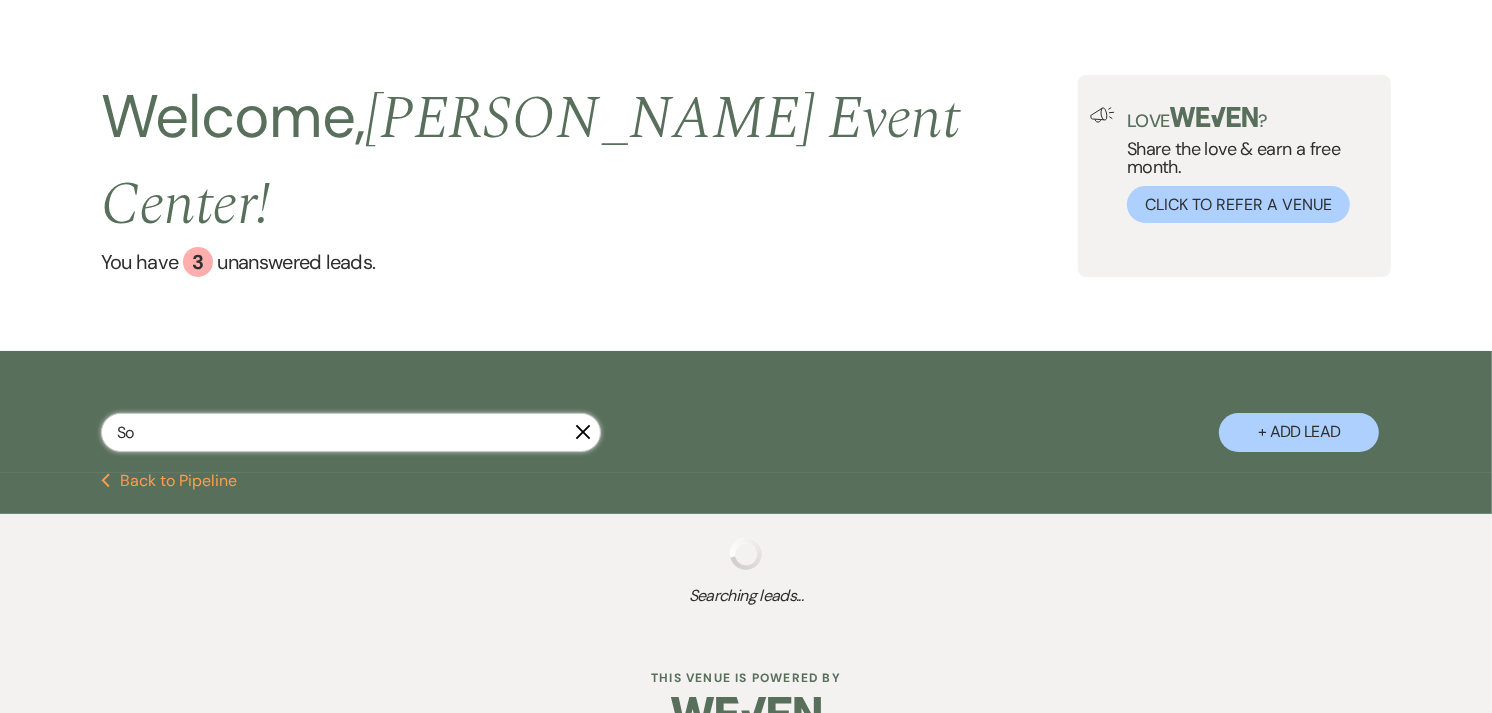 select on "7" 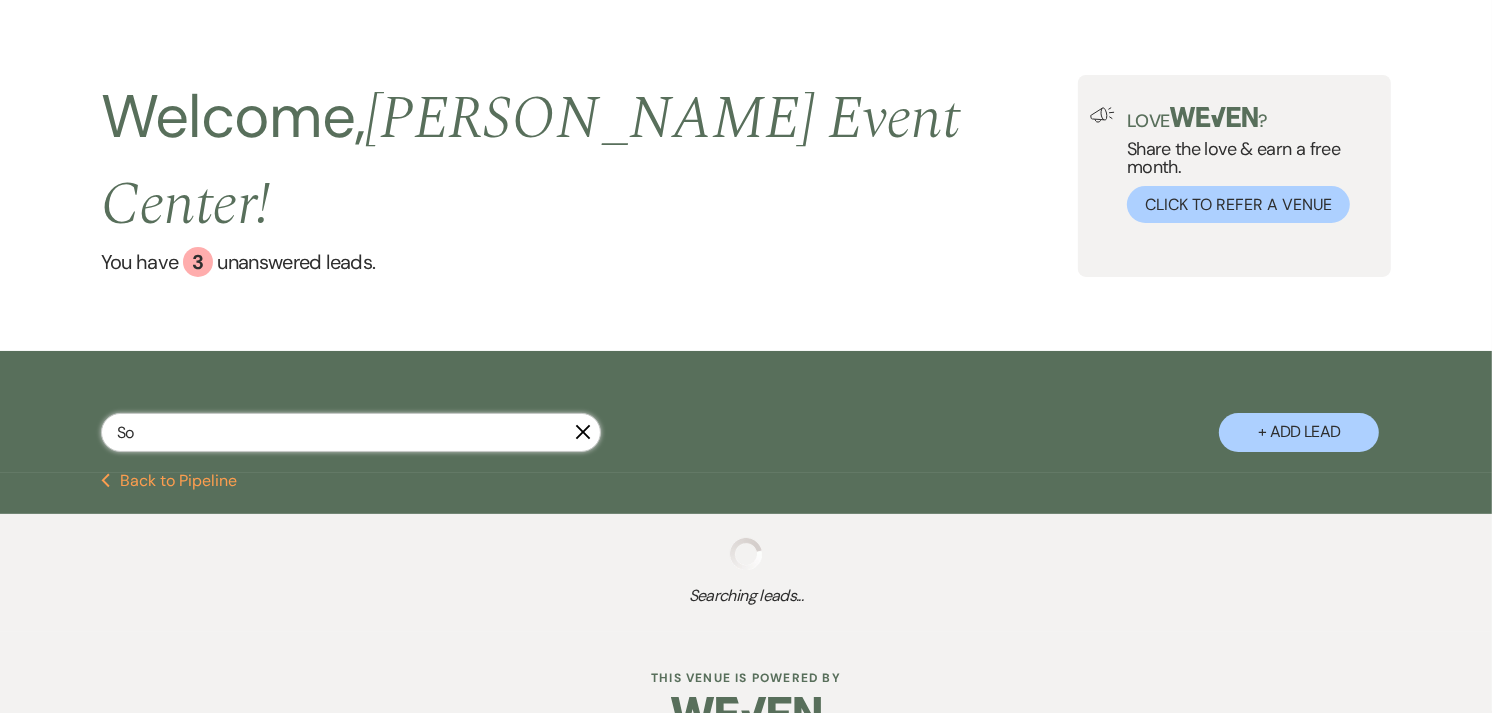 select on "8" 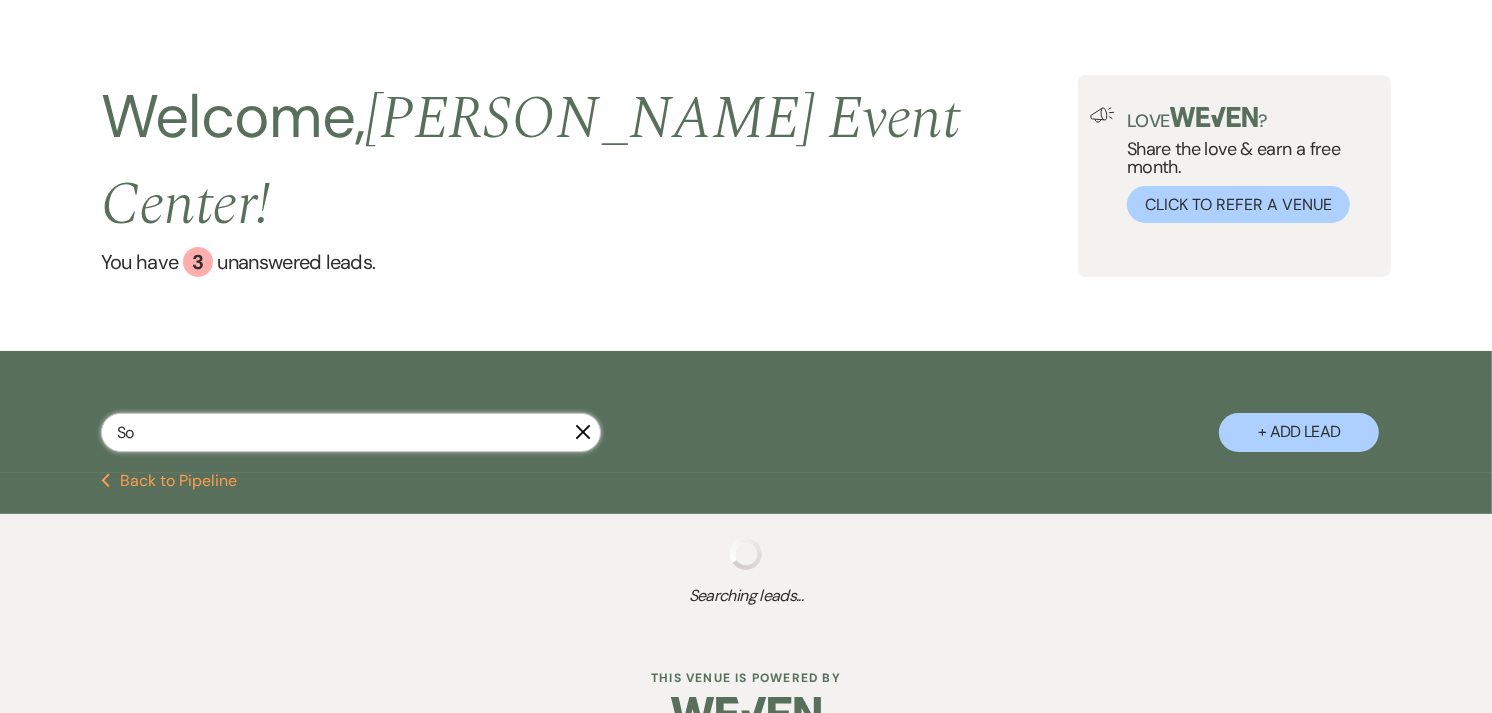 select on "5" 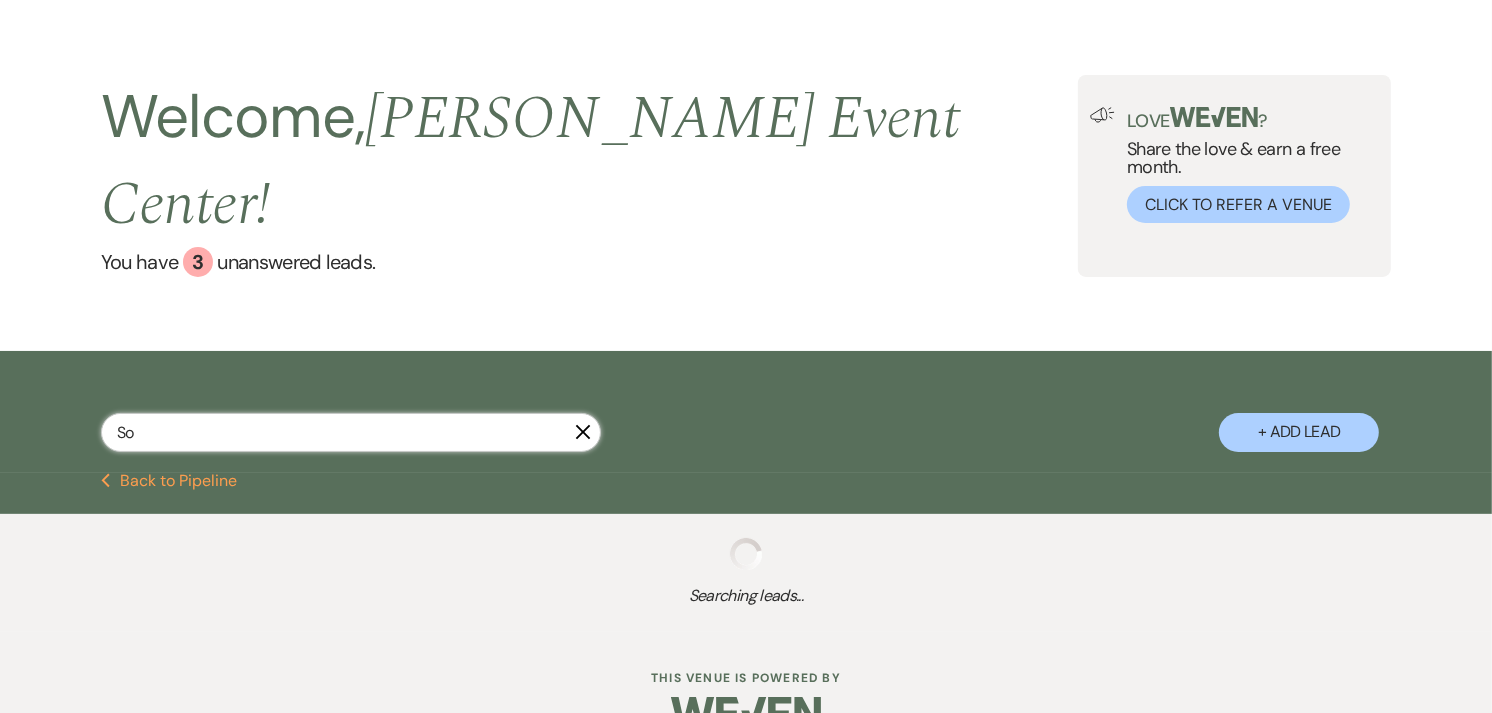 select on "8" 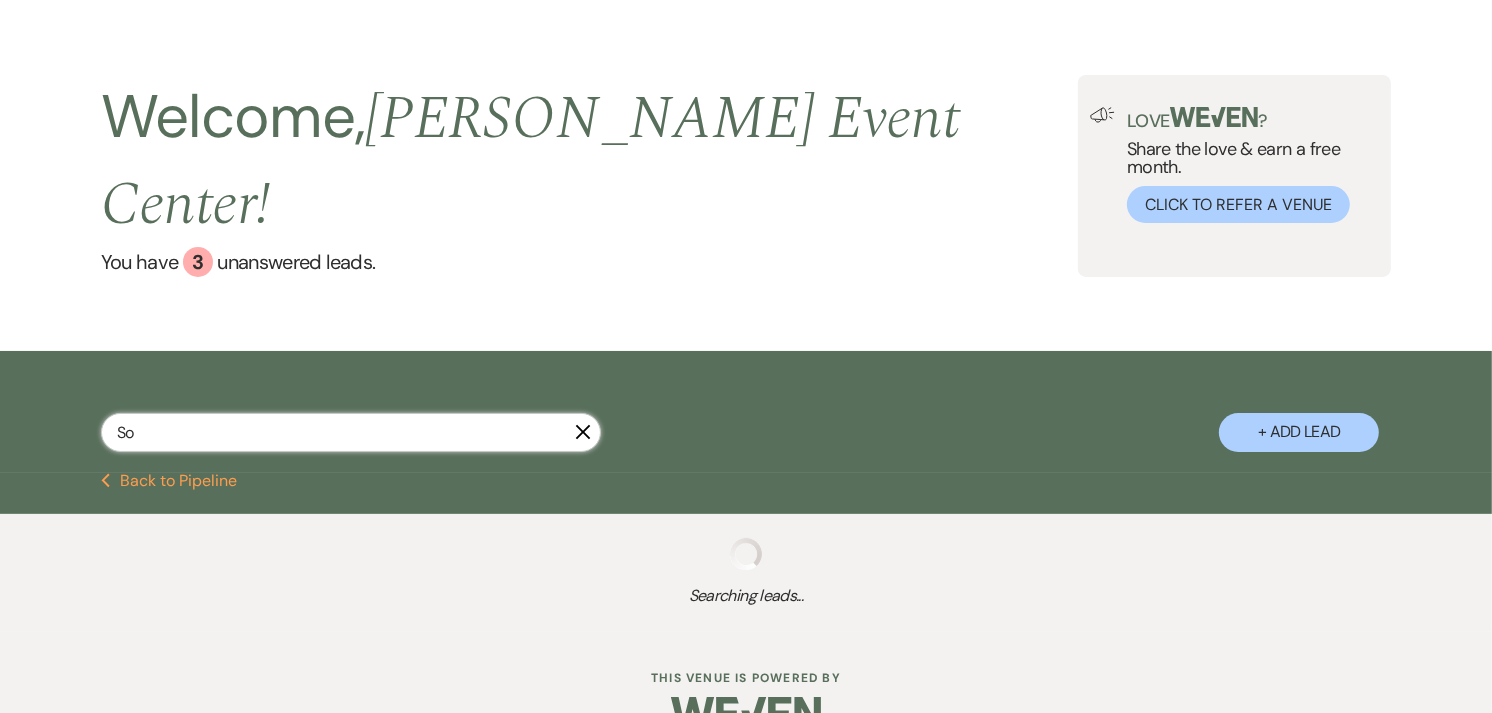 select on "6" 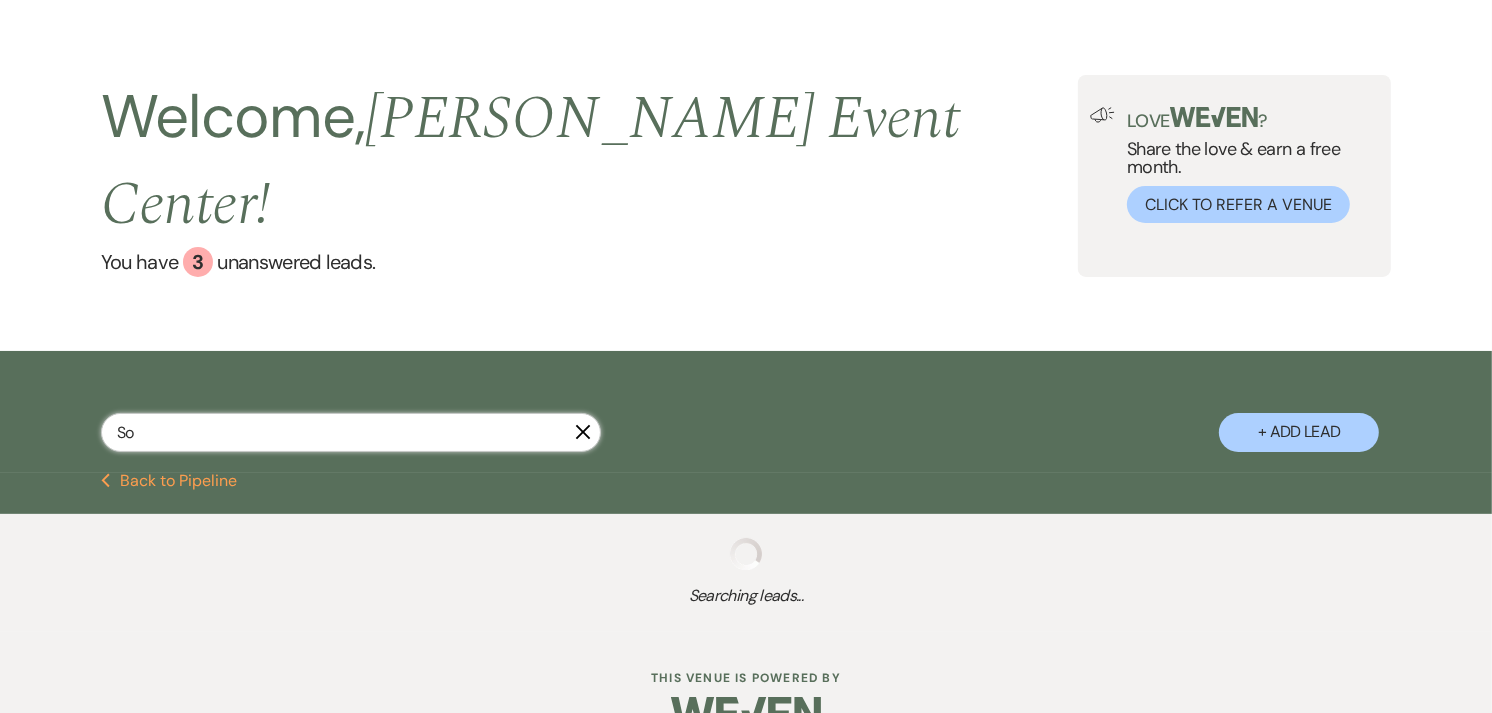 select on "8" 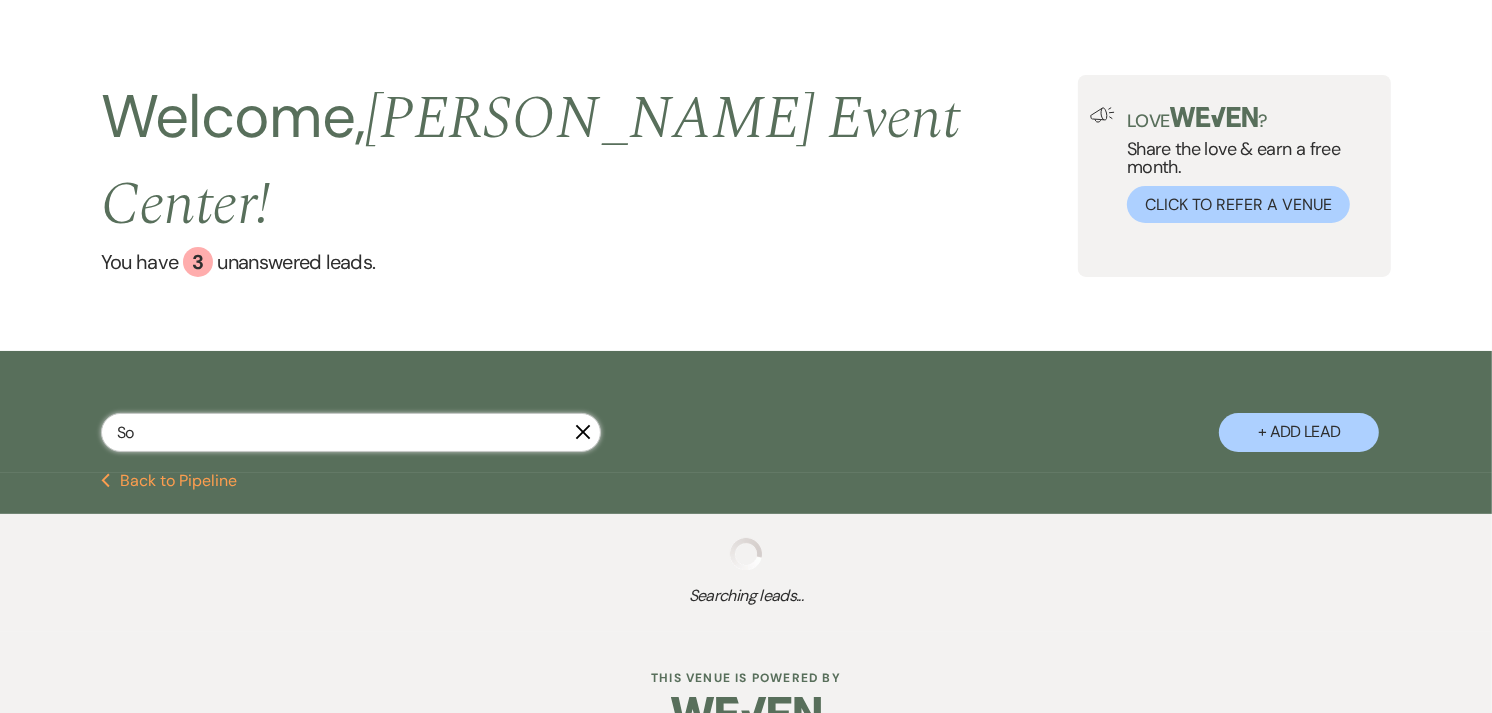 select on "7" 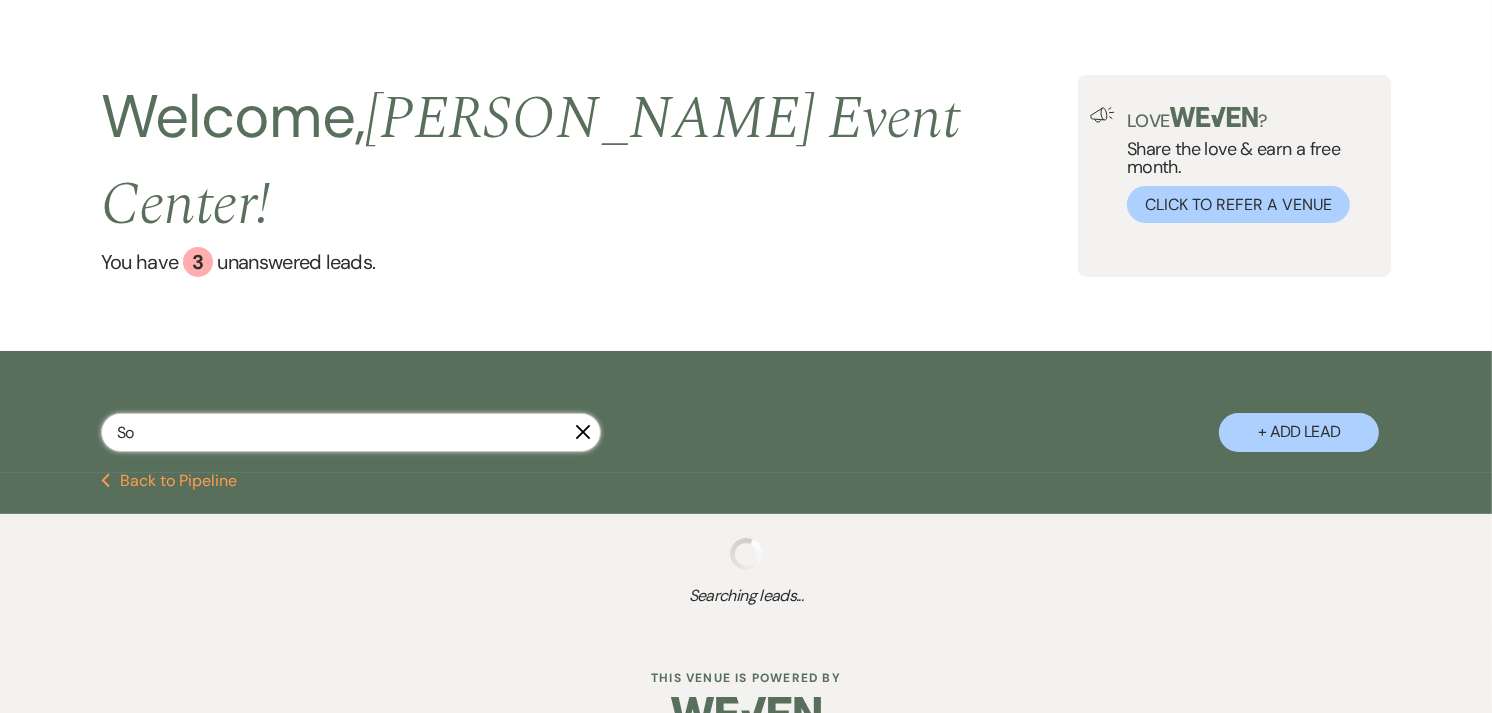select on "8" 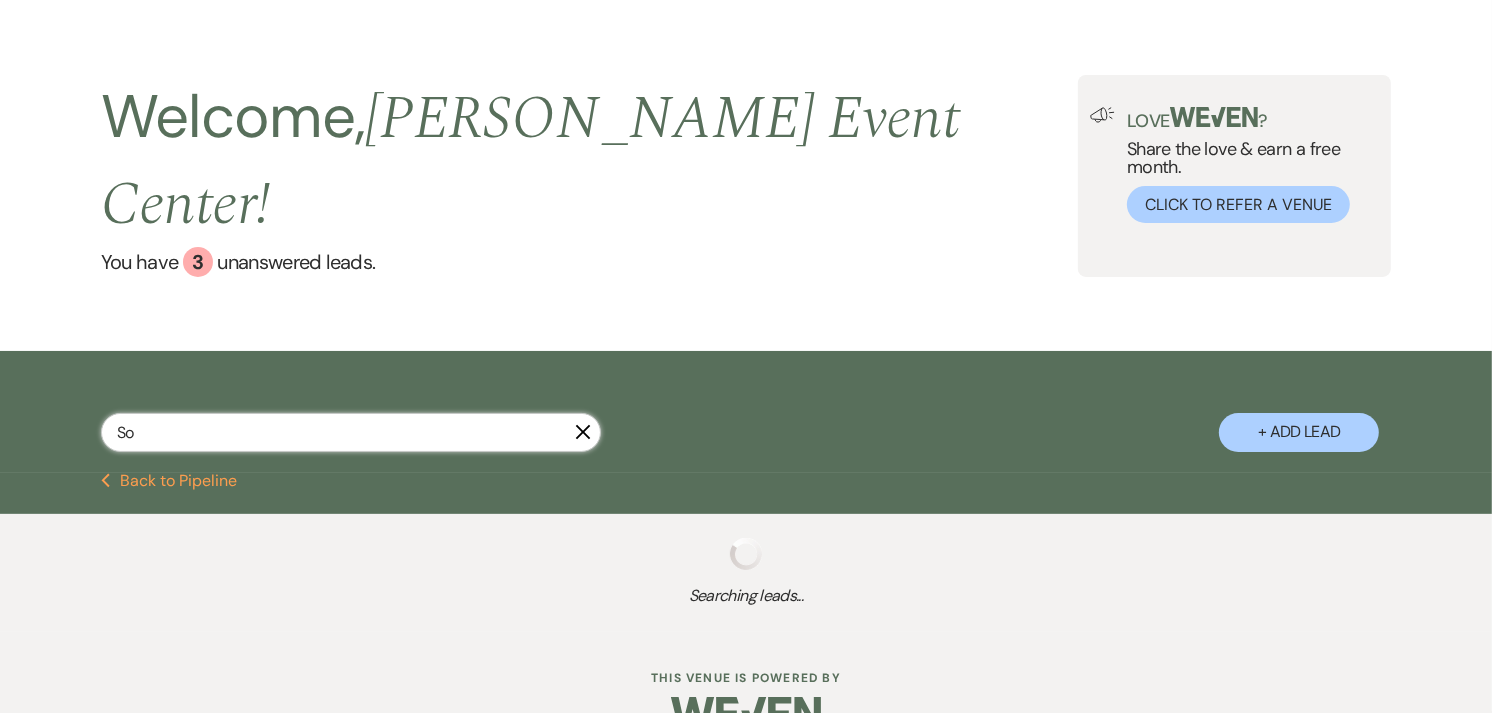select on "6" 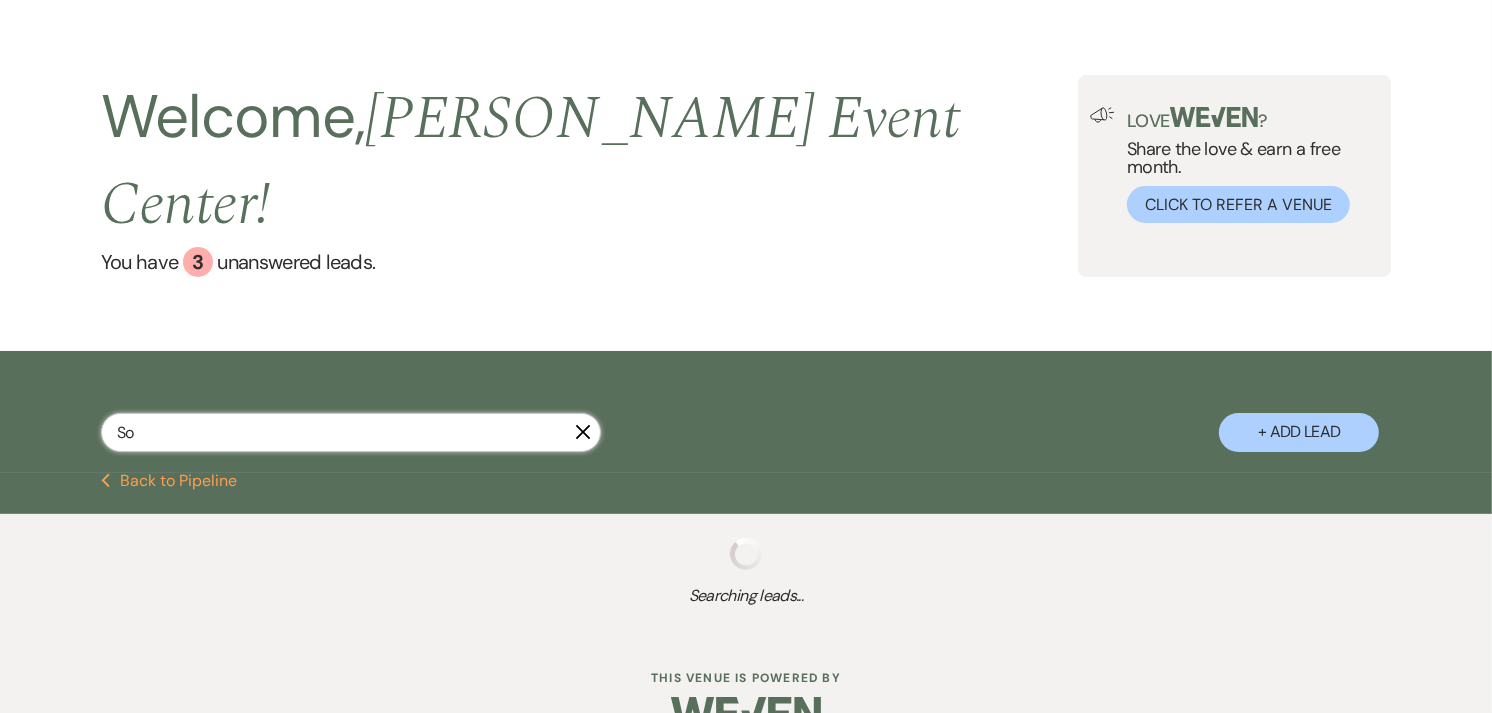 select on "8" 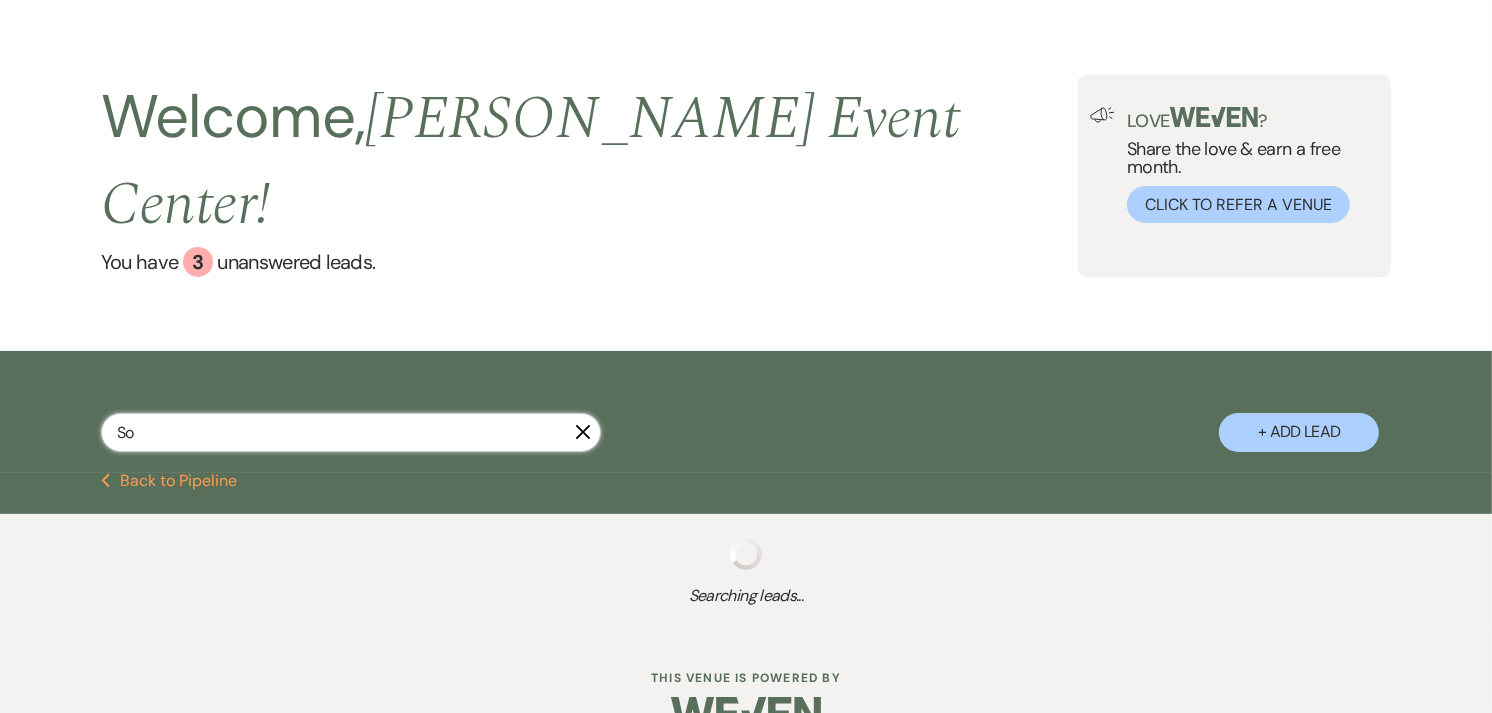 select on "5" 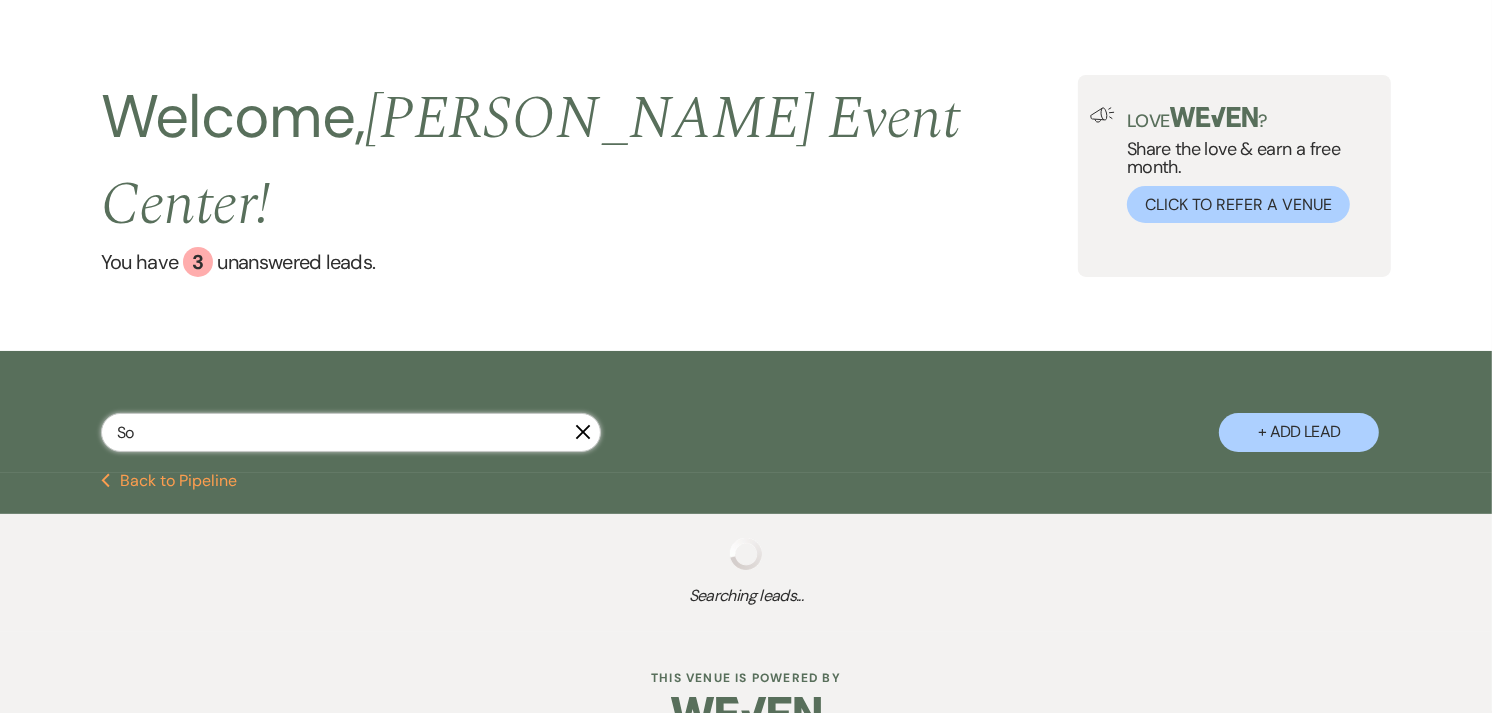 select on "4" 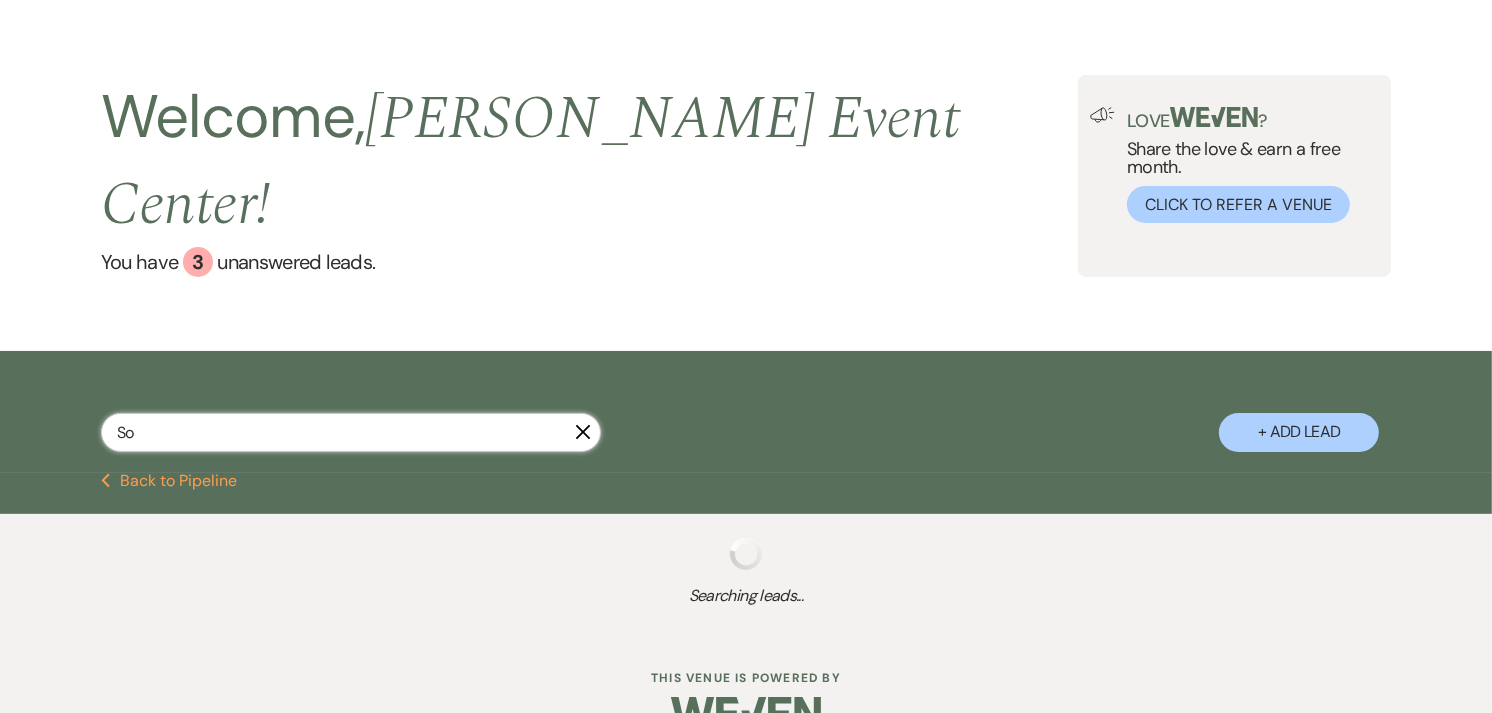 select on "8" 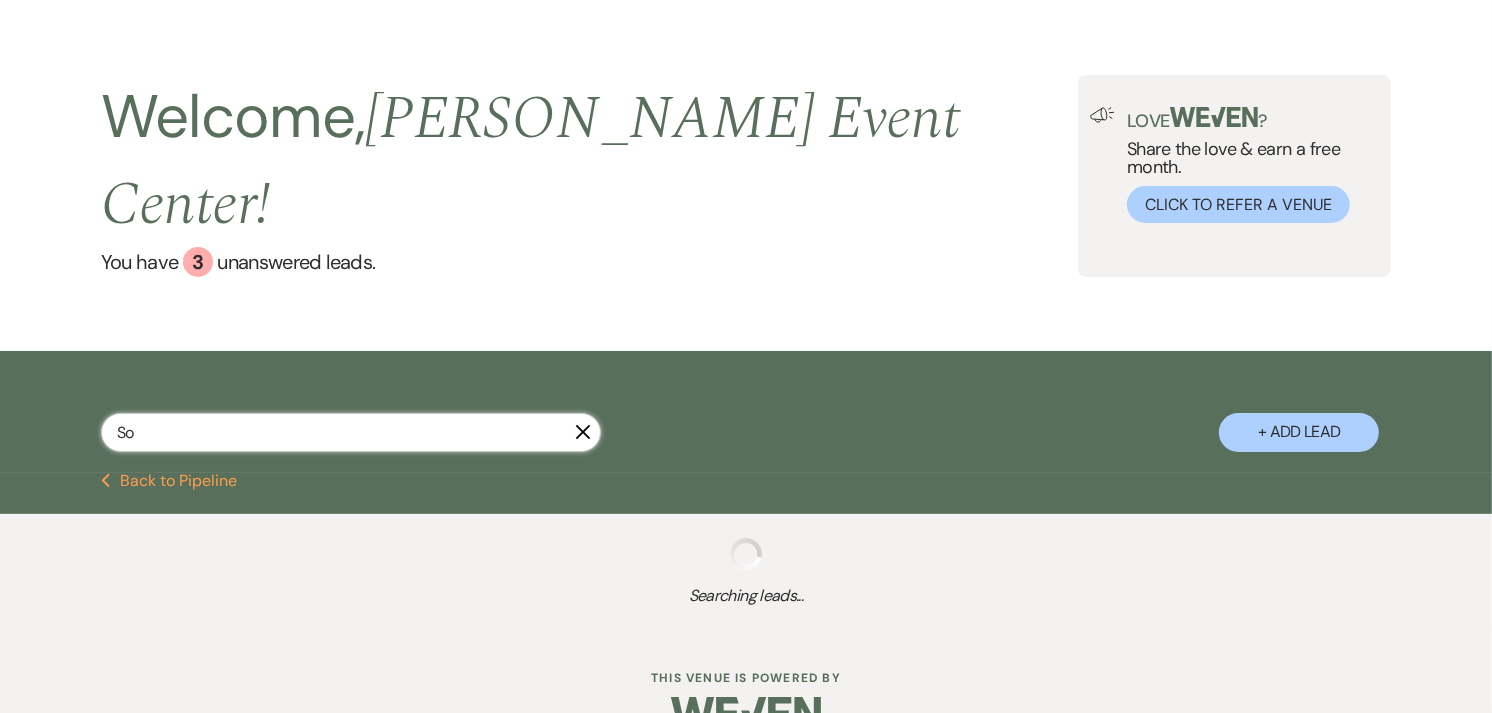select on "6" 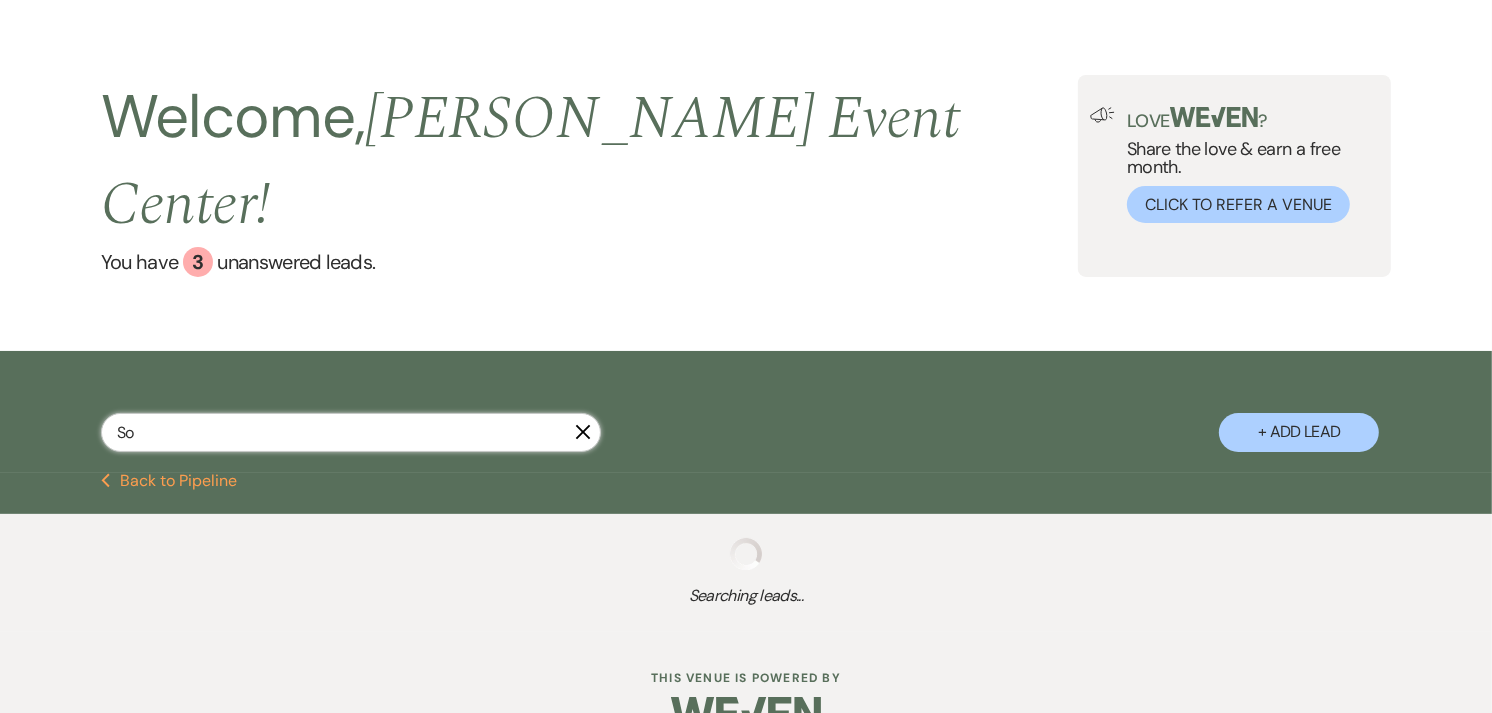 select on "2" 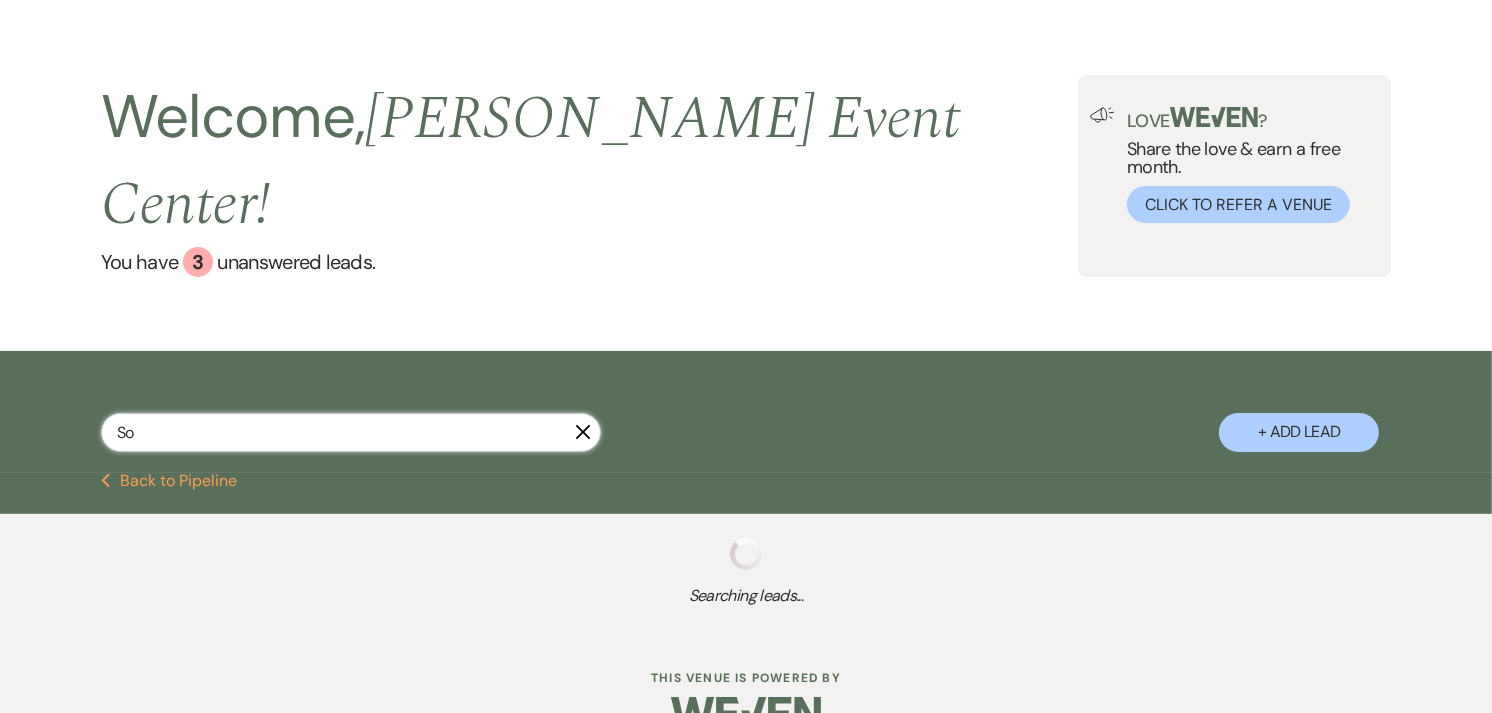 select on "8" 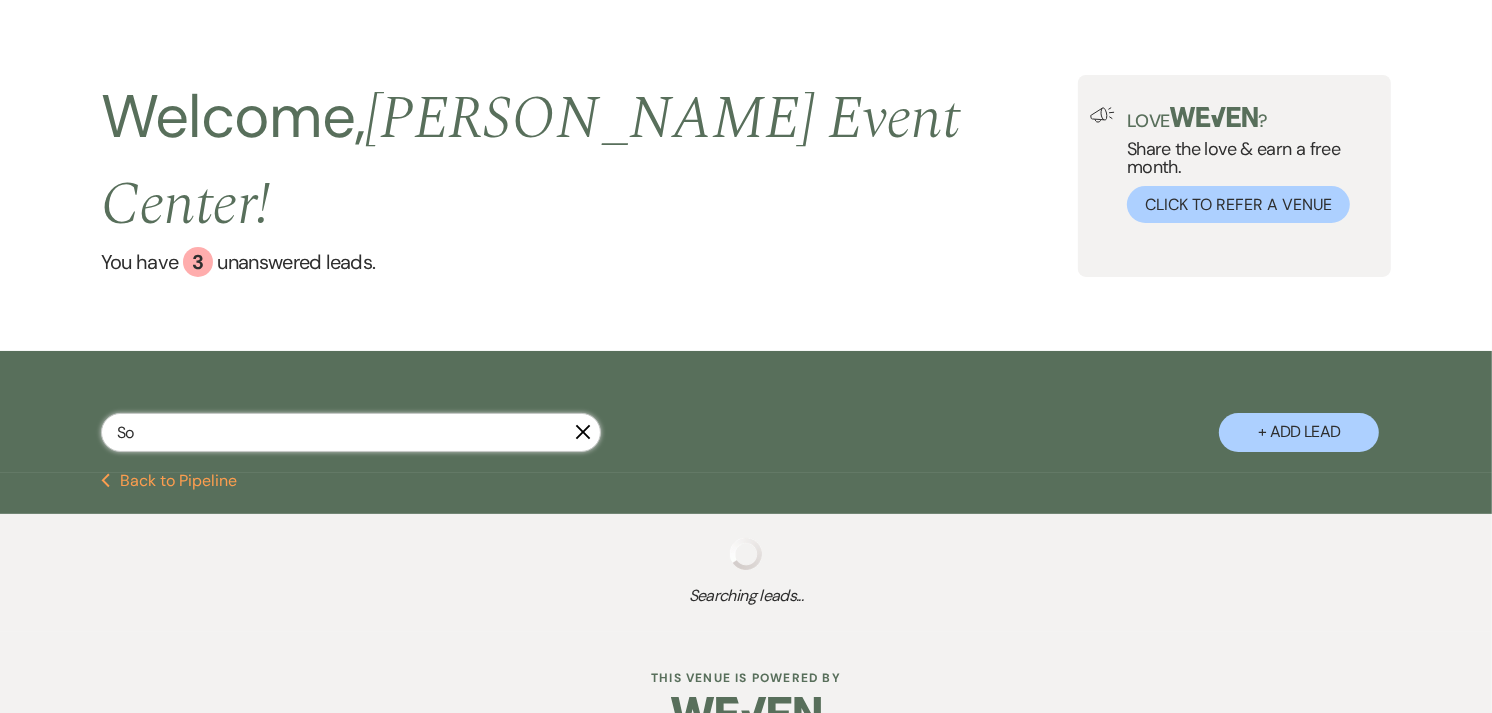 select on "6" 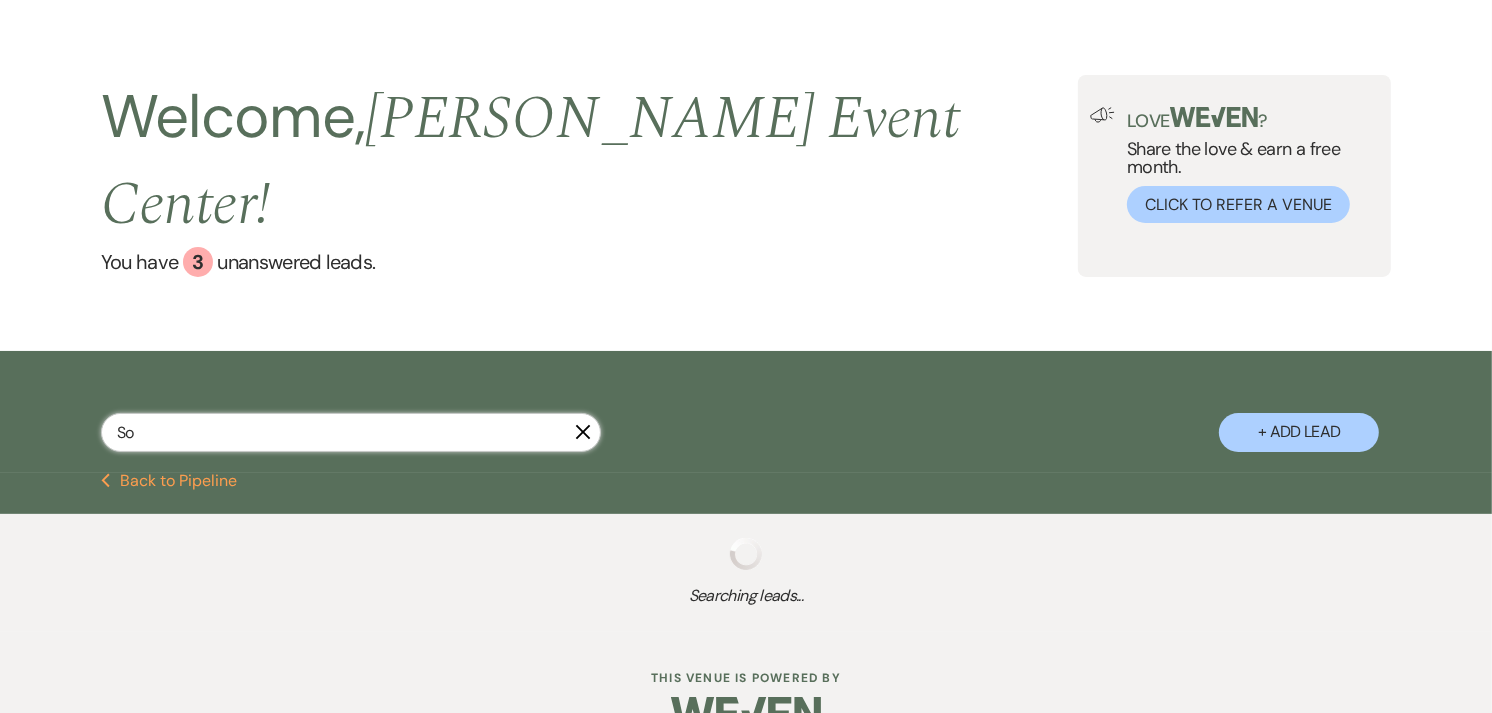 select on "8" 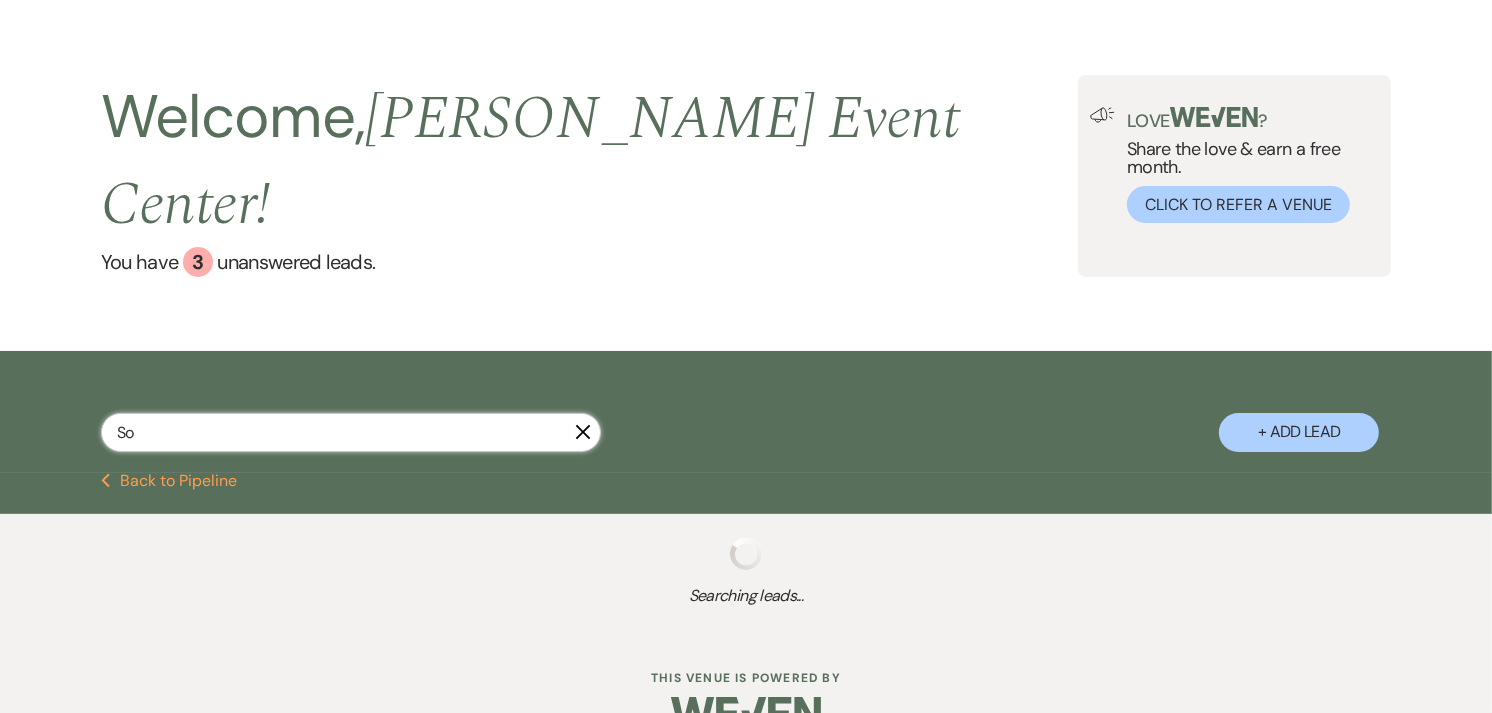 select on "10" 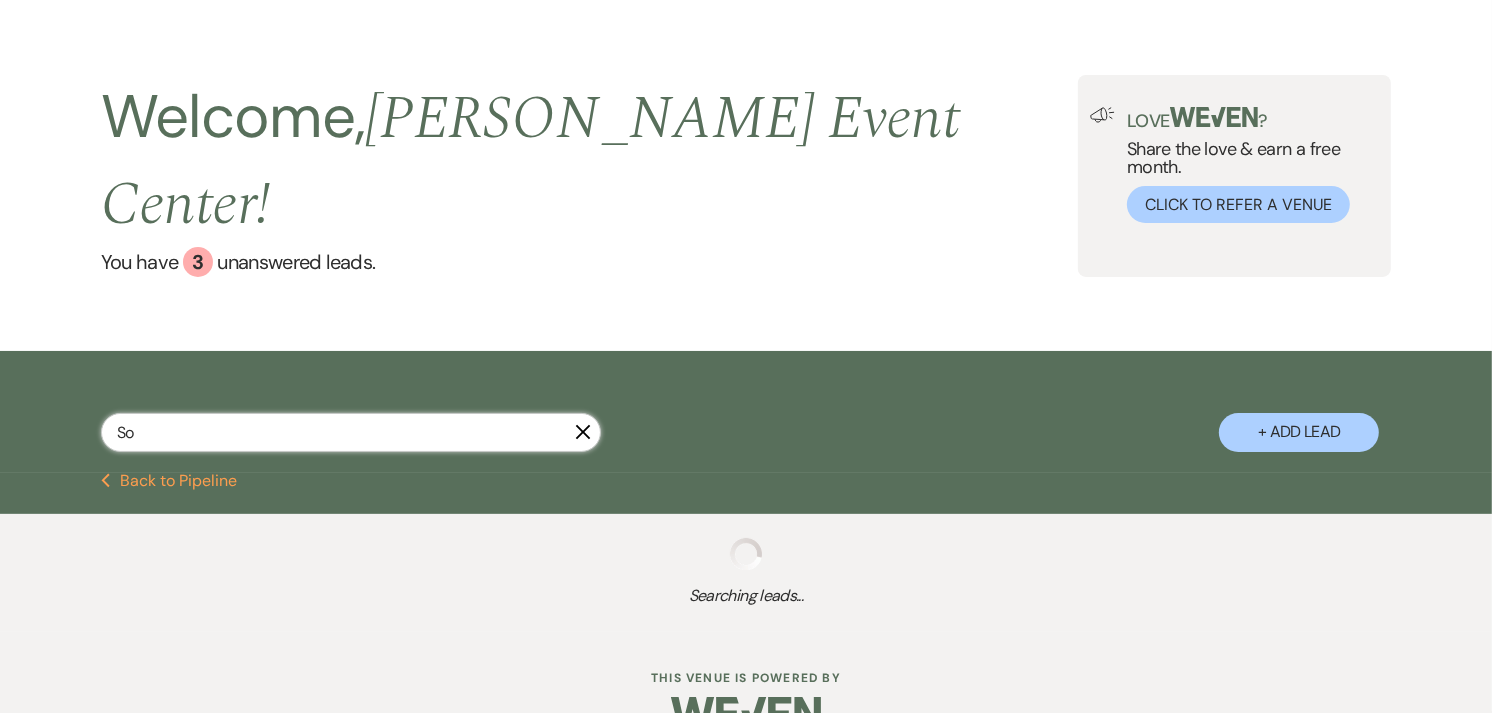 select on "8" 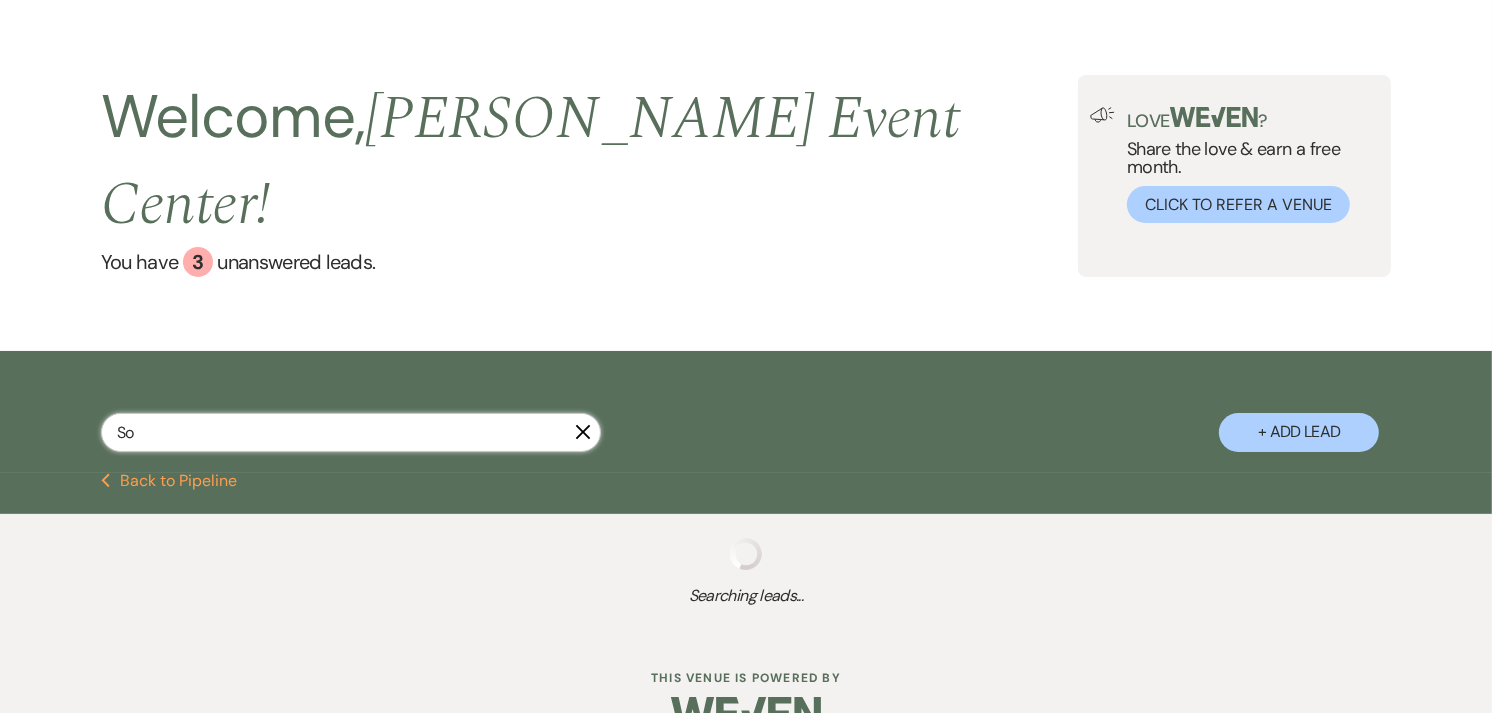 select on "6" 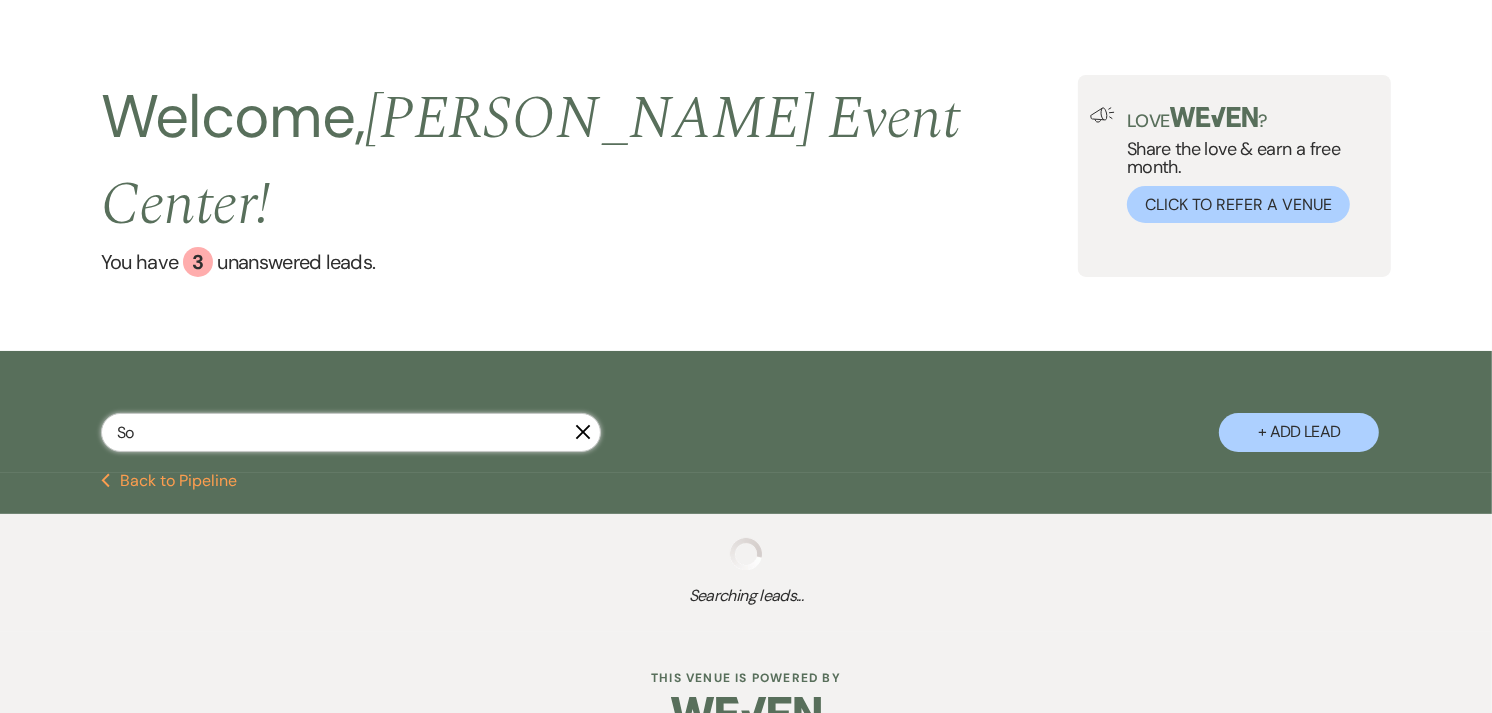 select on "8" 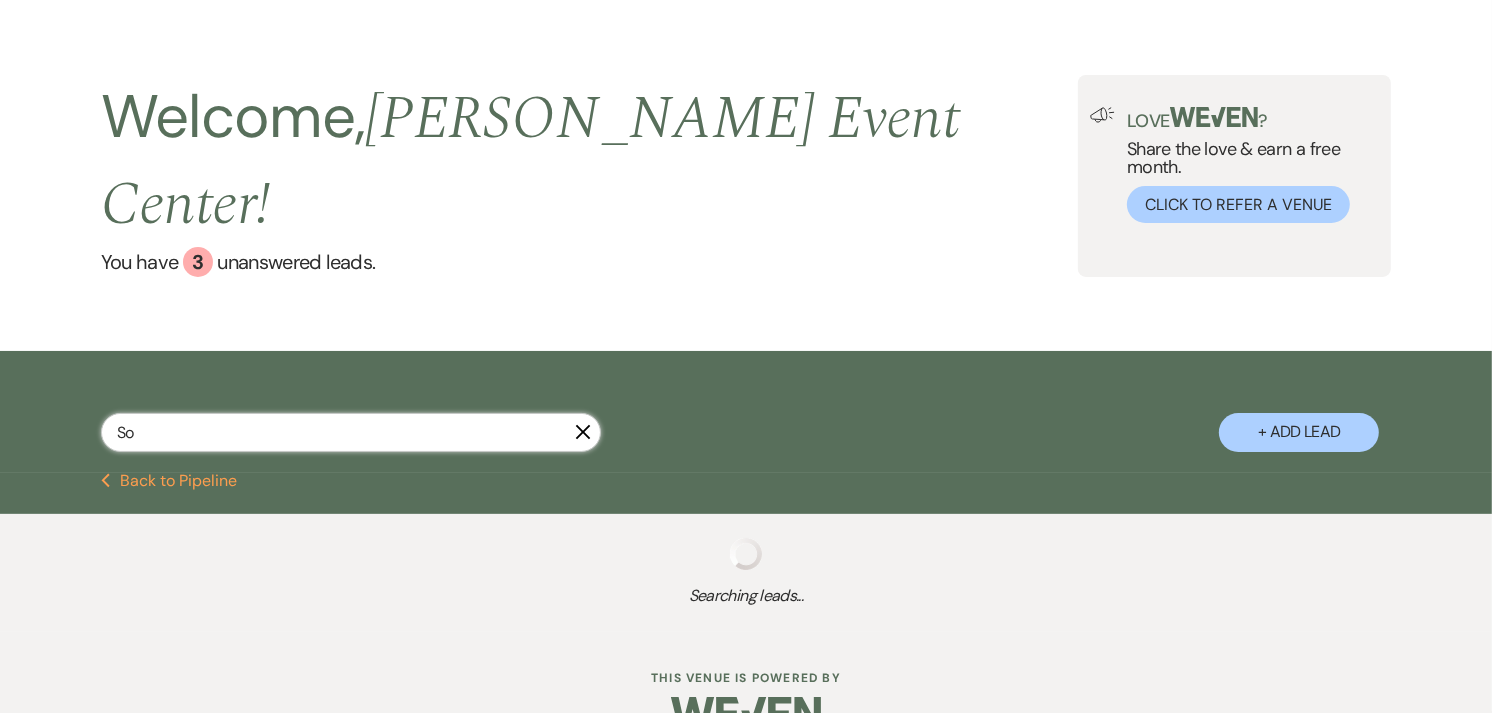 select on "5" 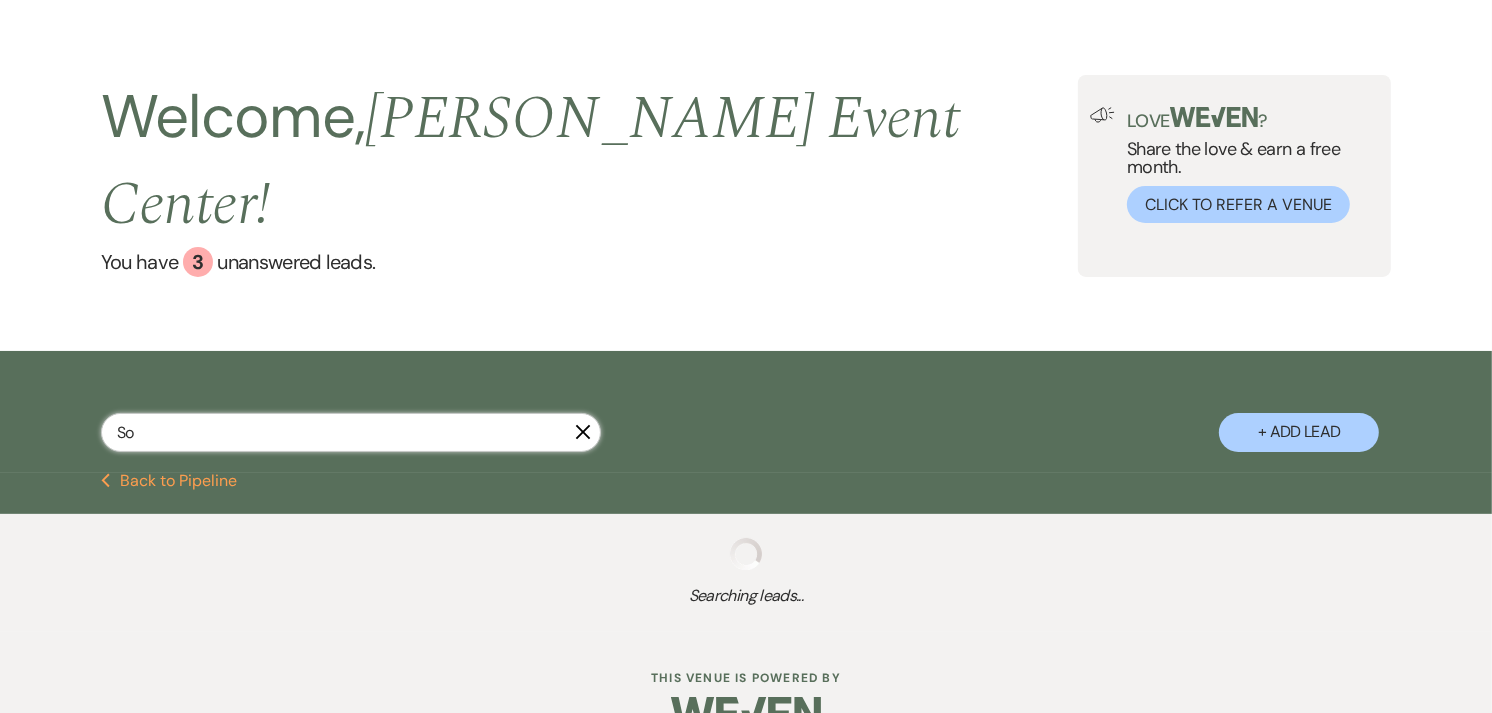 select on "8" 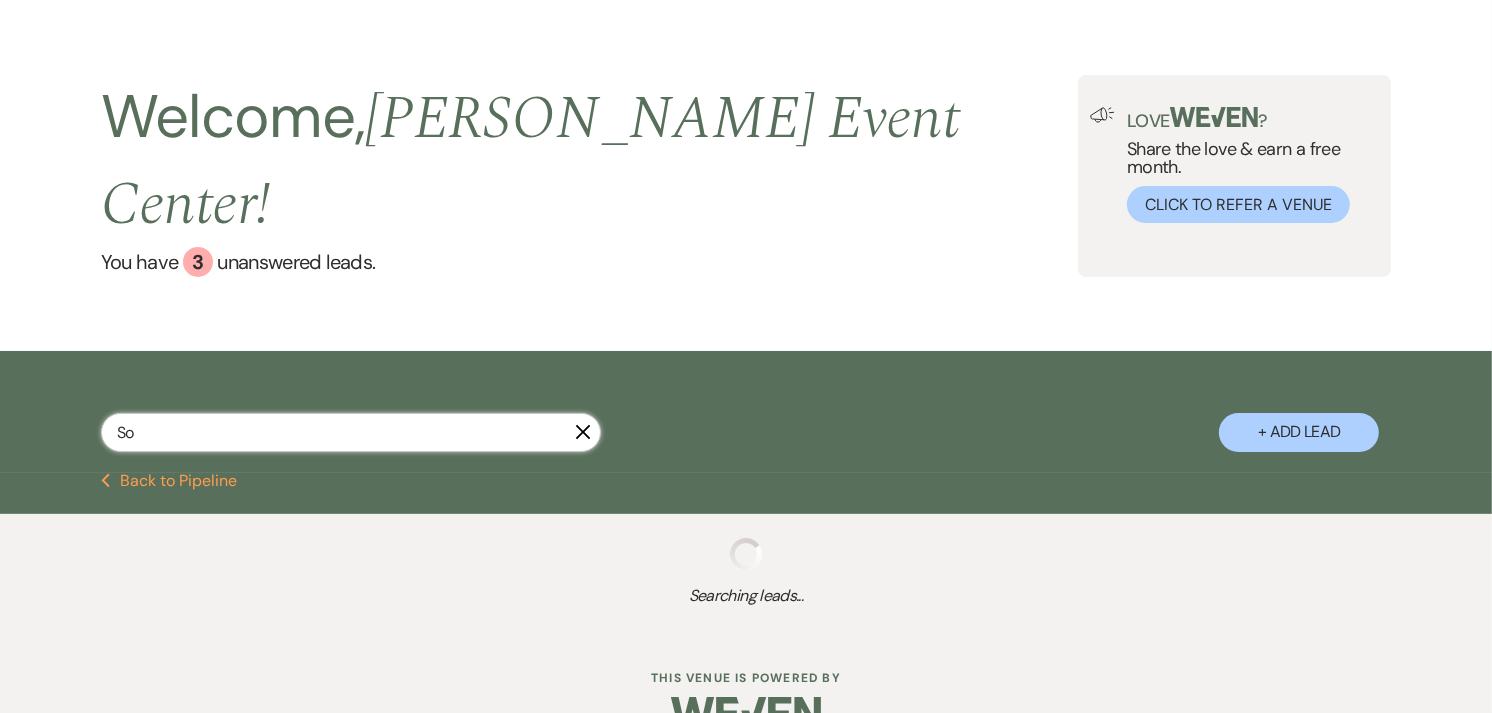 select on "6" 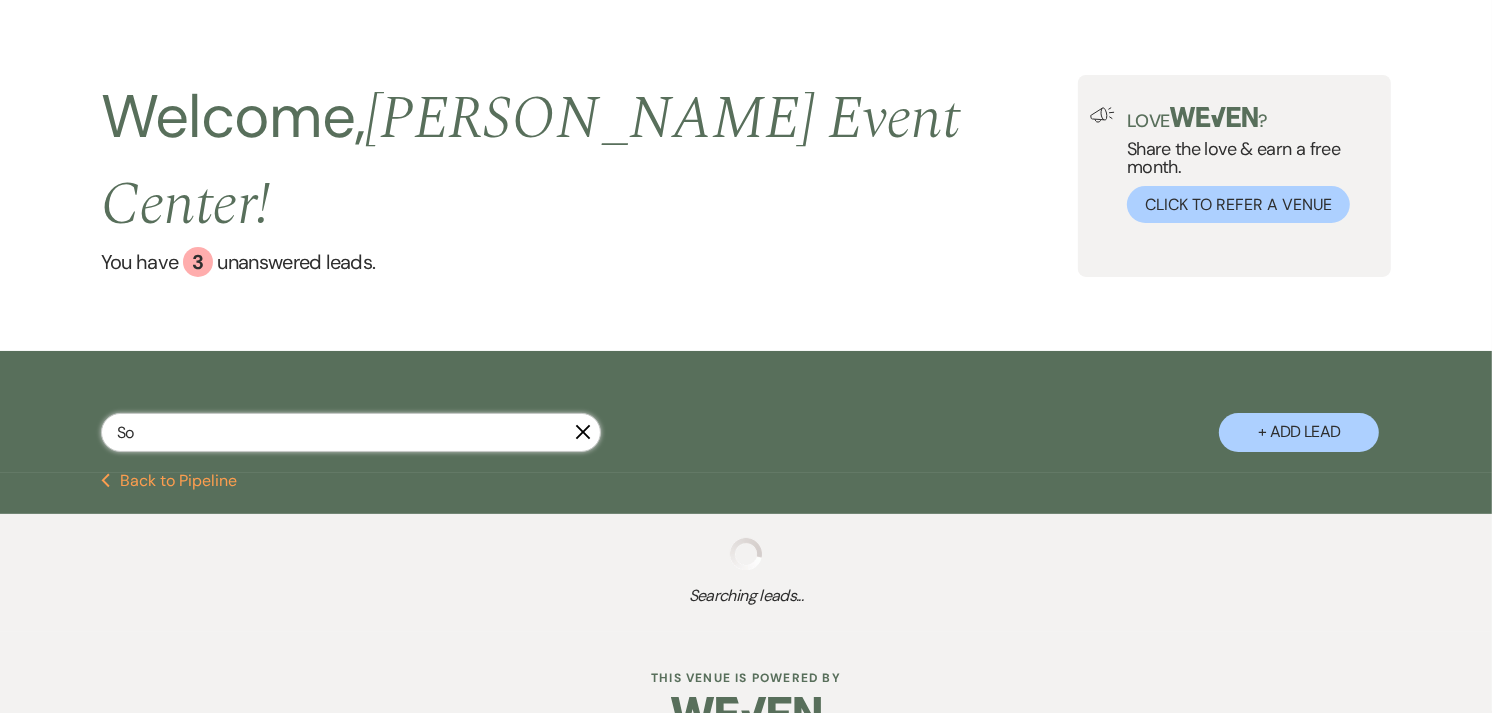 select on "8" 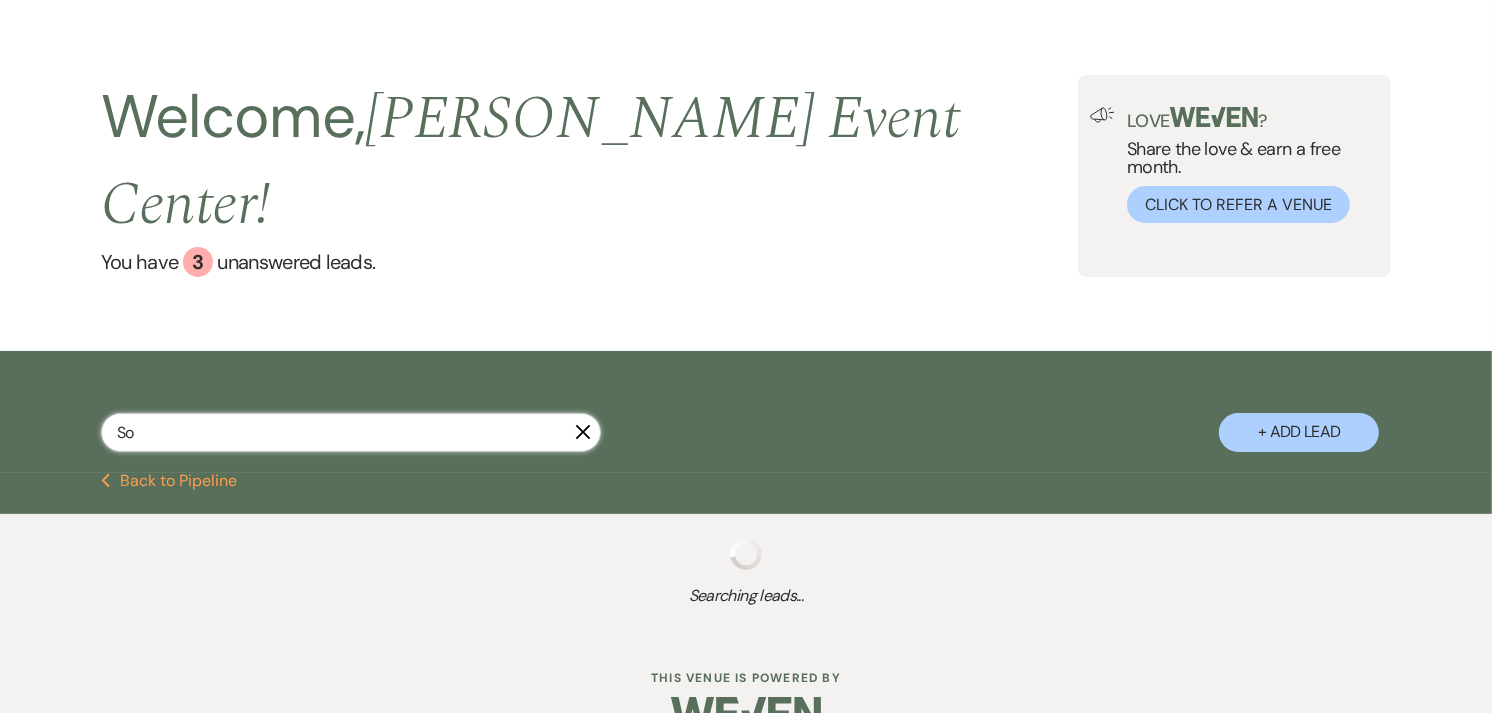 select on "10" 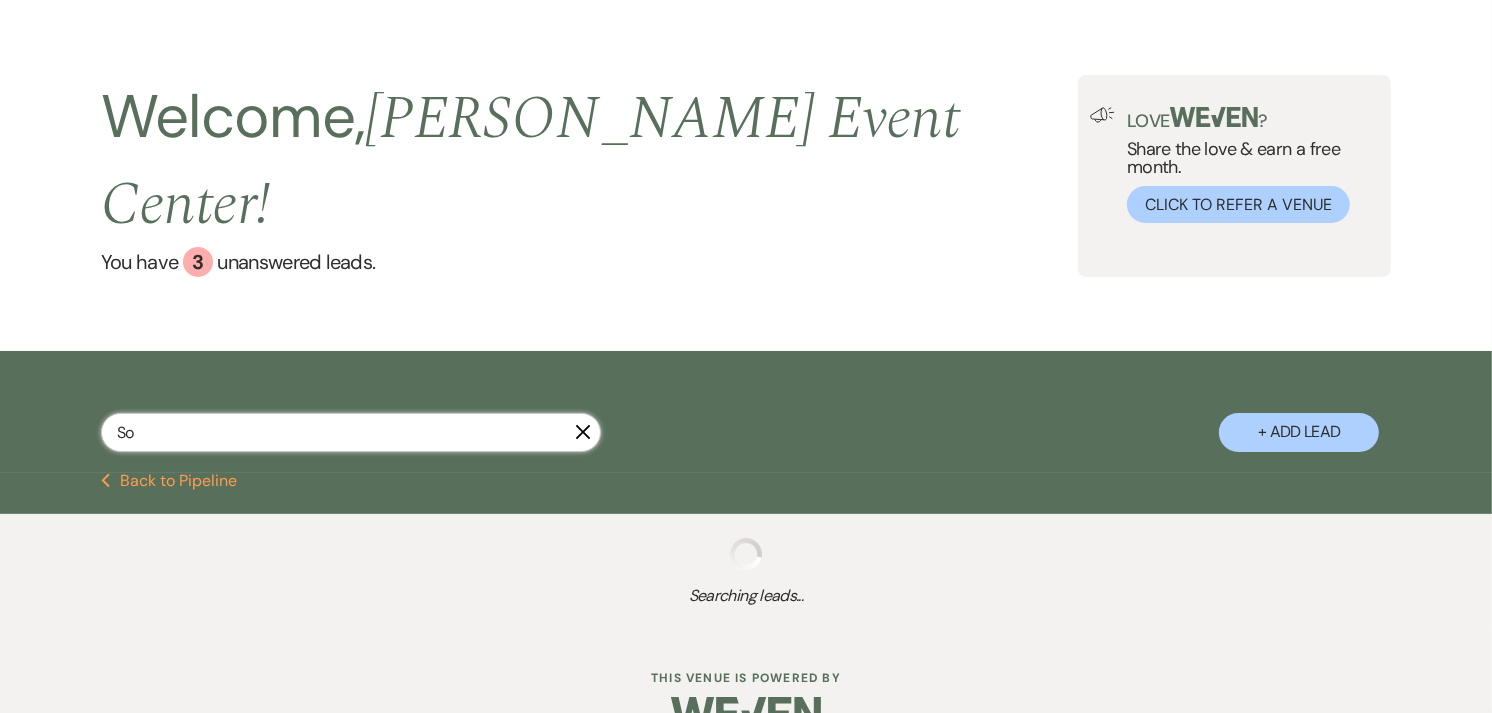 select on "8" 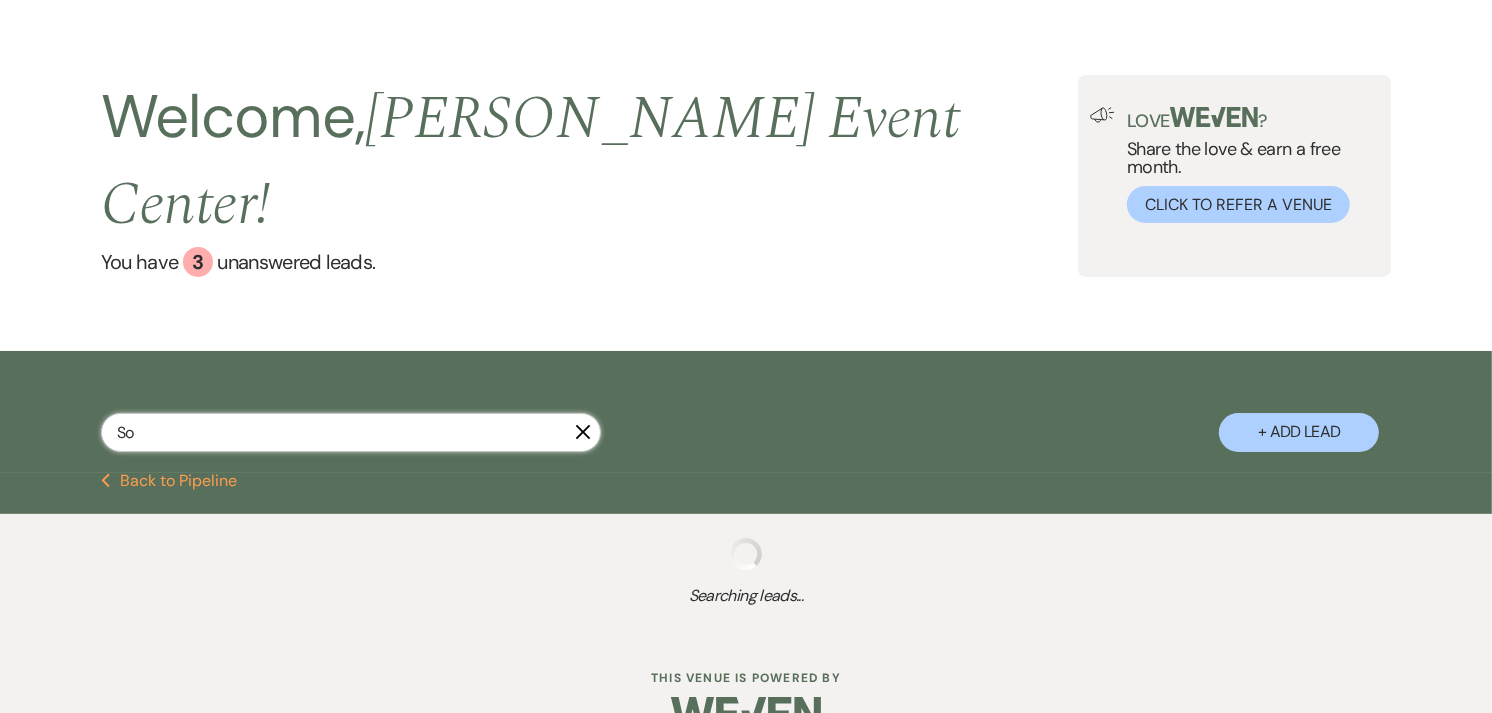 select on "10" 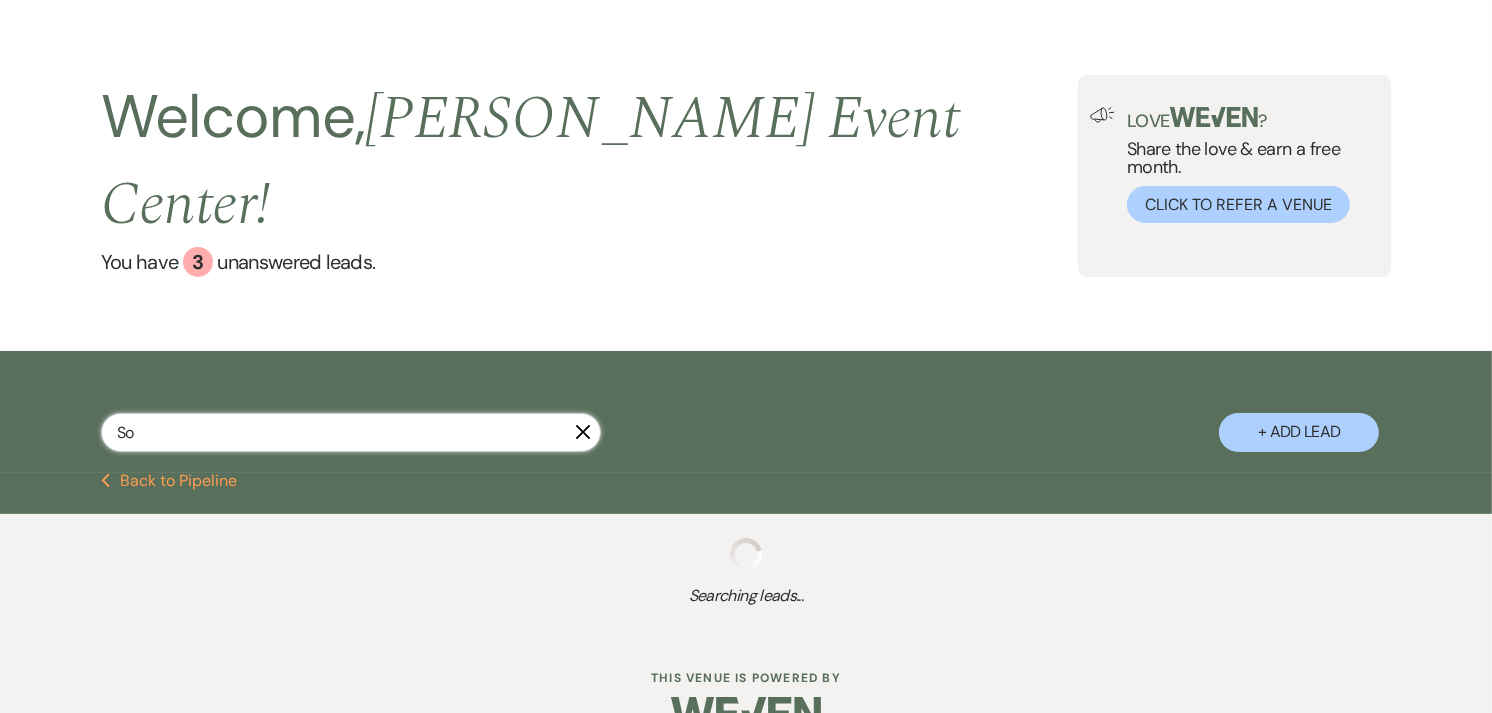select on "8" 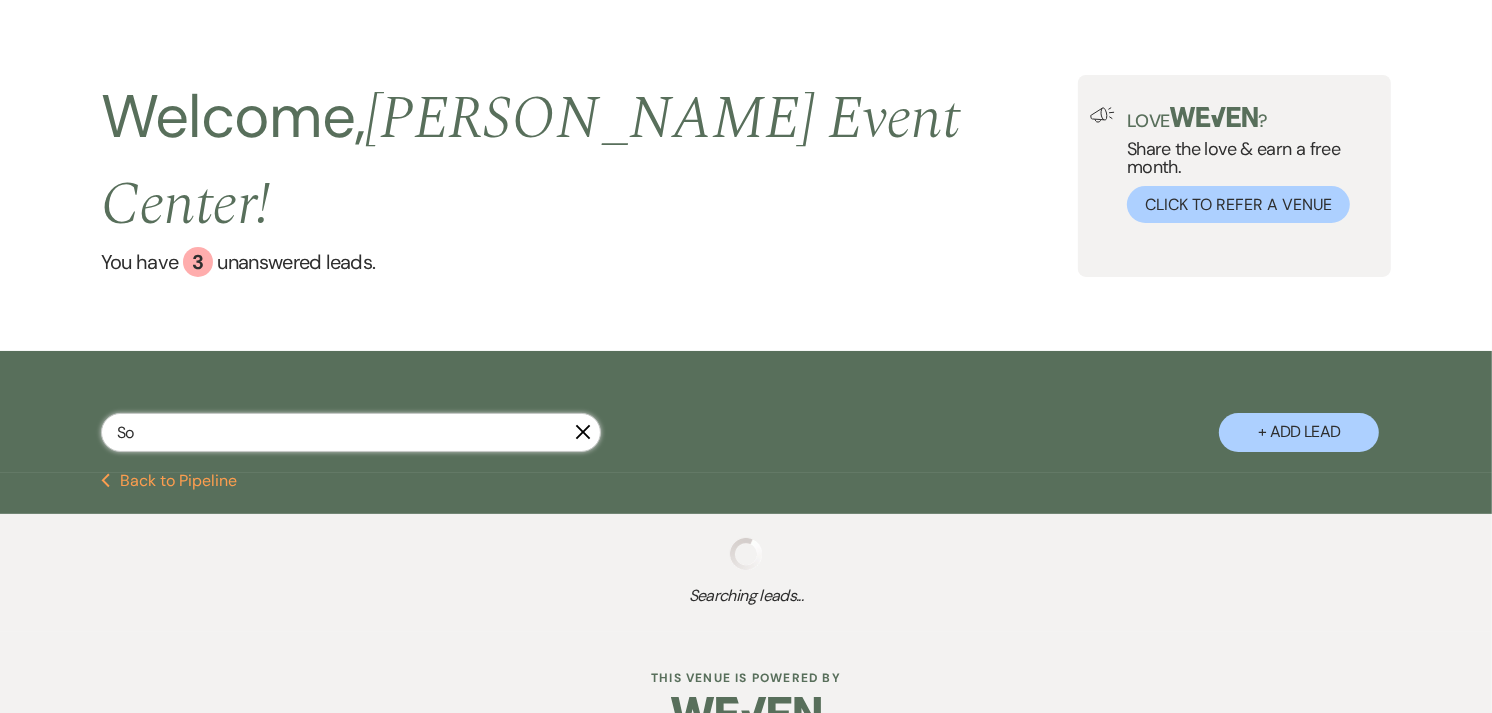 select on "6" 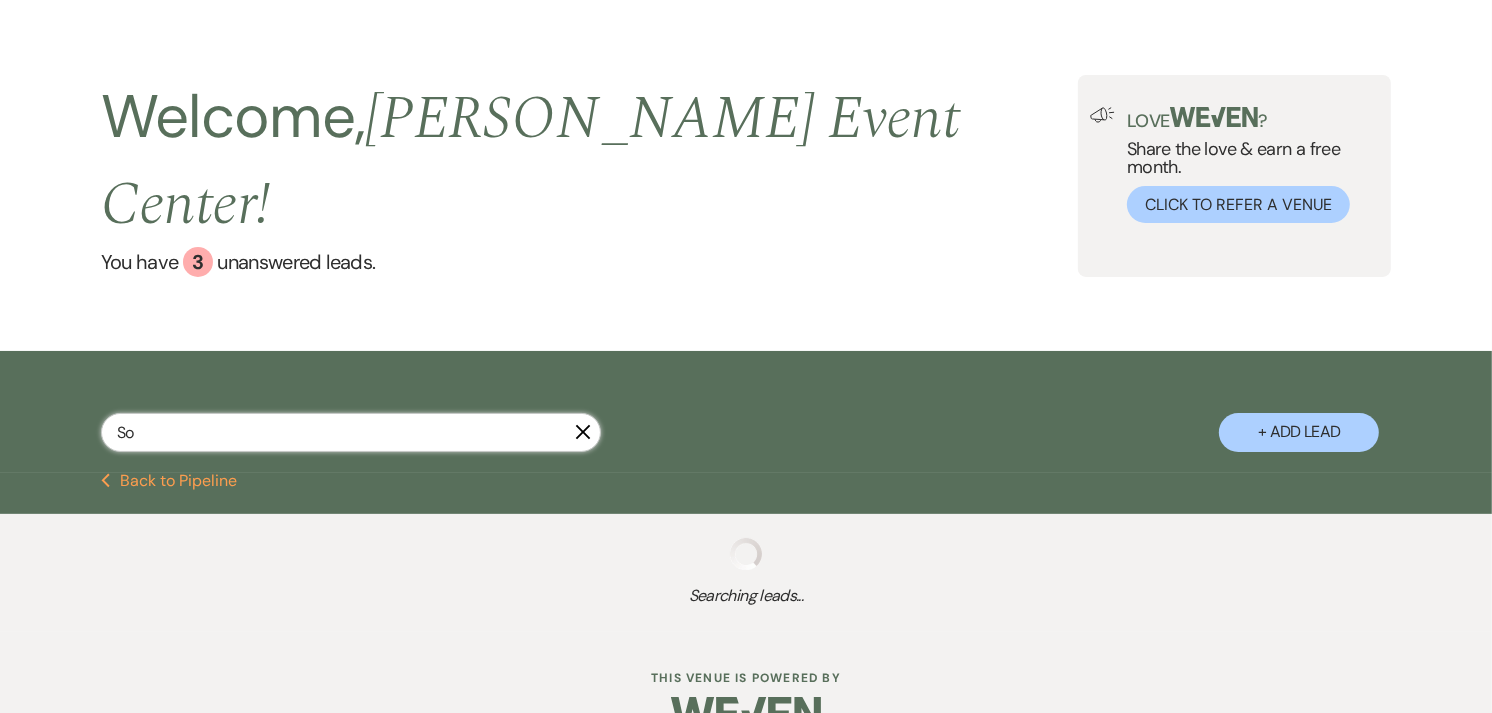 select on "8" 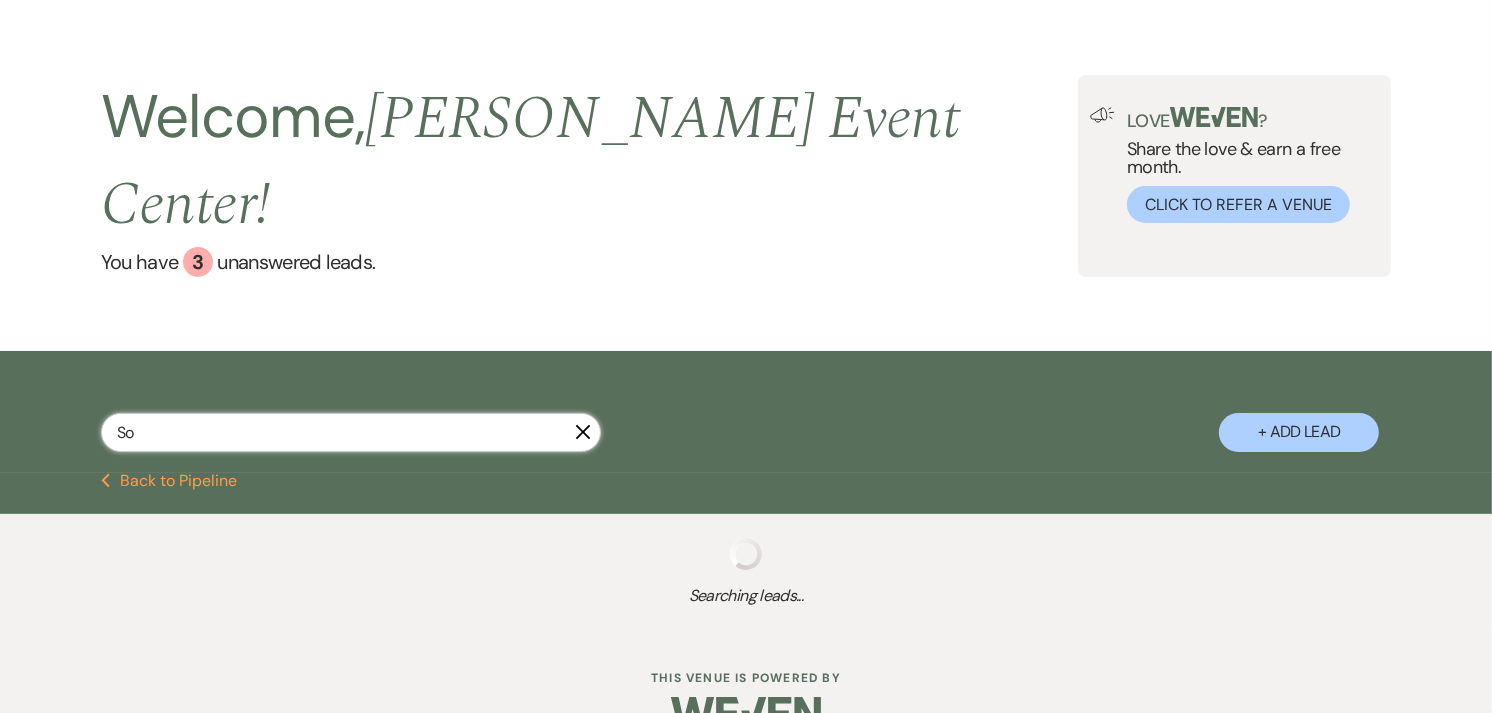 select on "6" 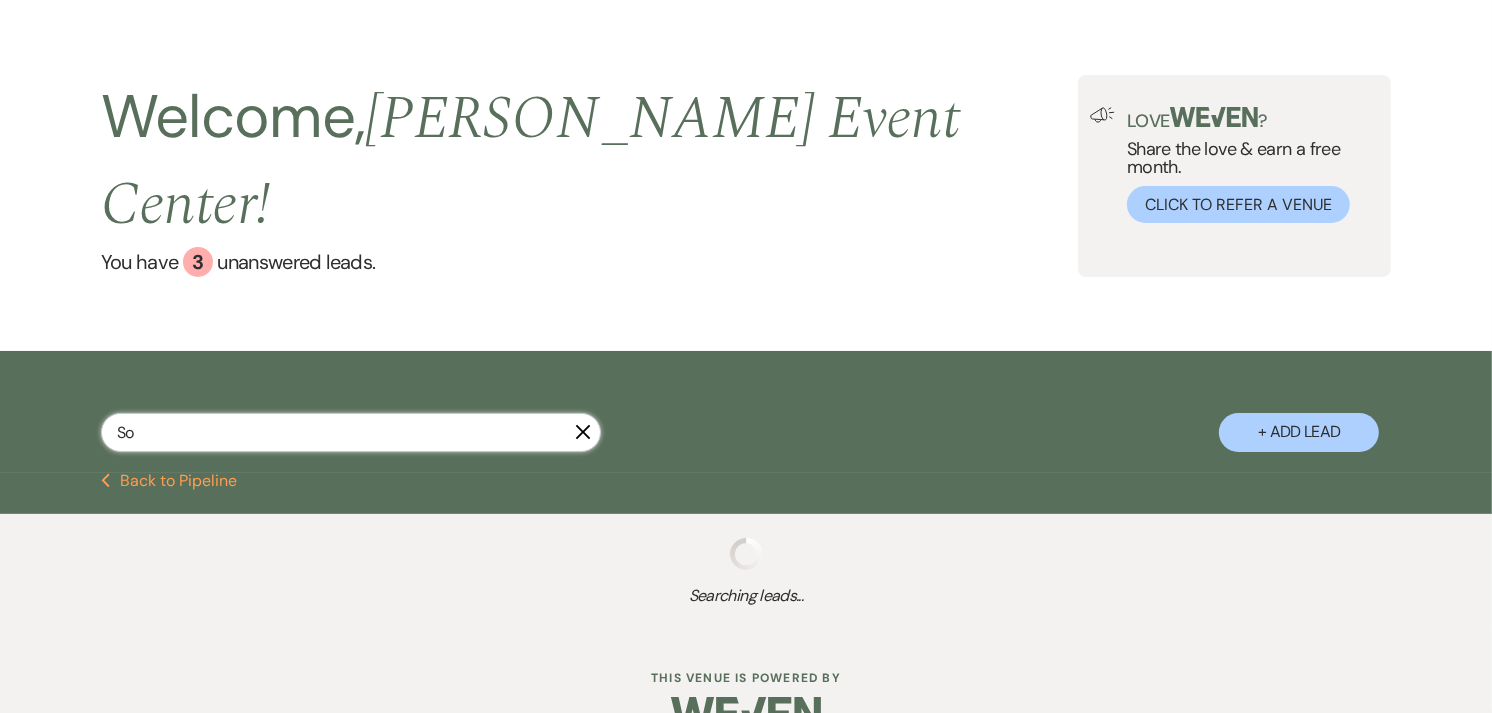 select on "8" 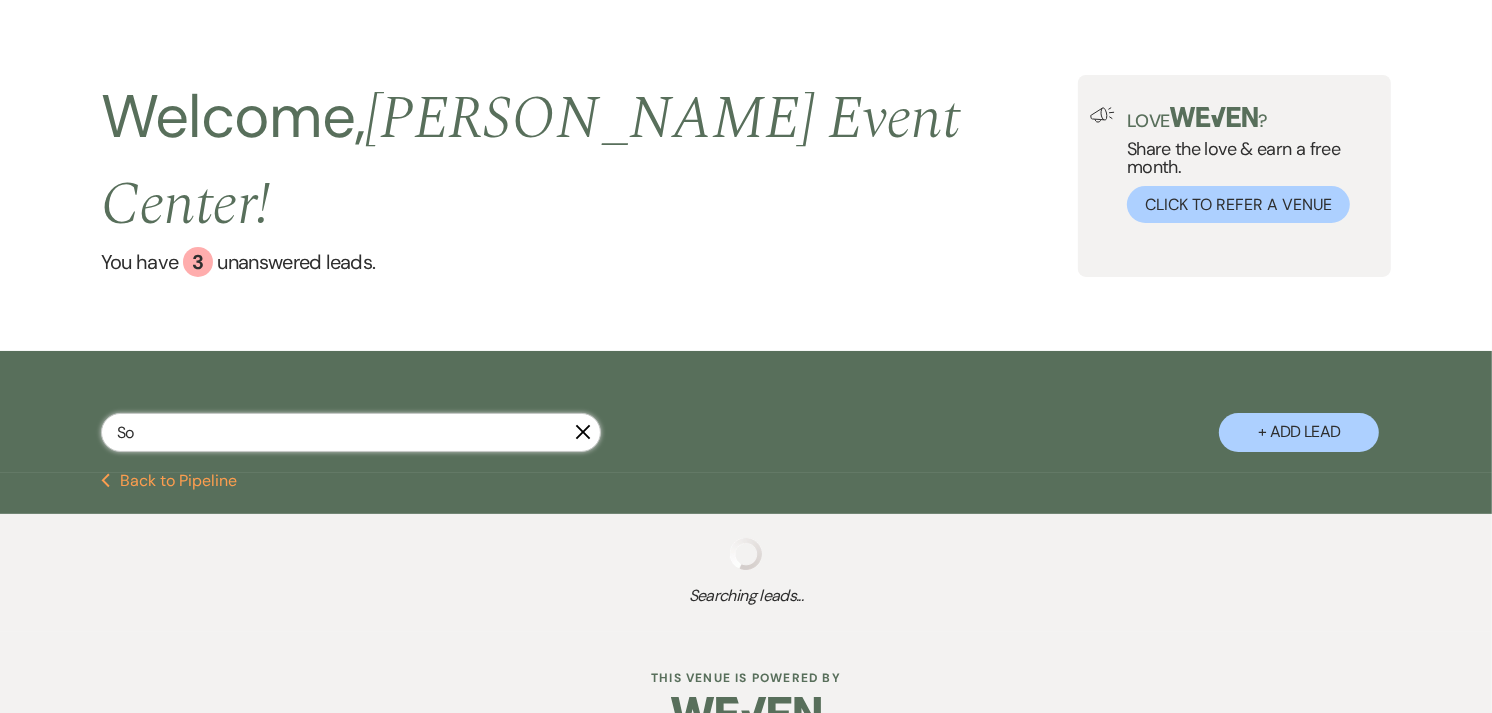 select on "8" 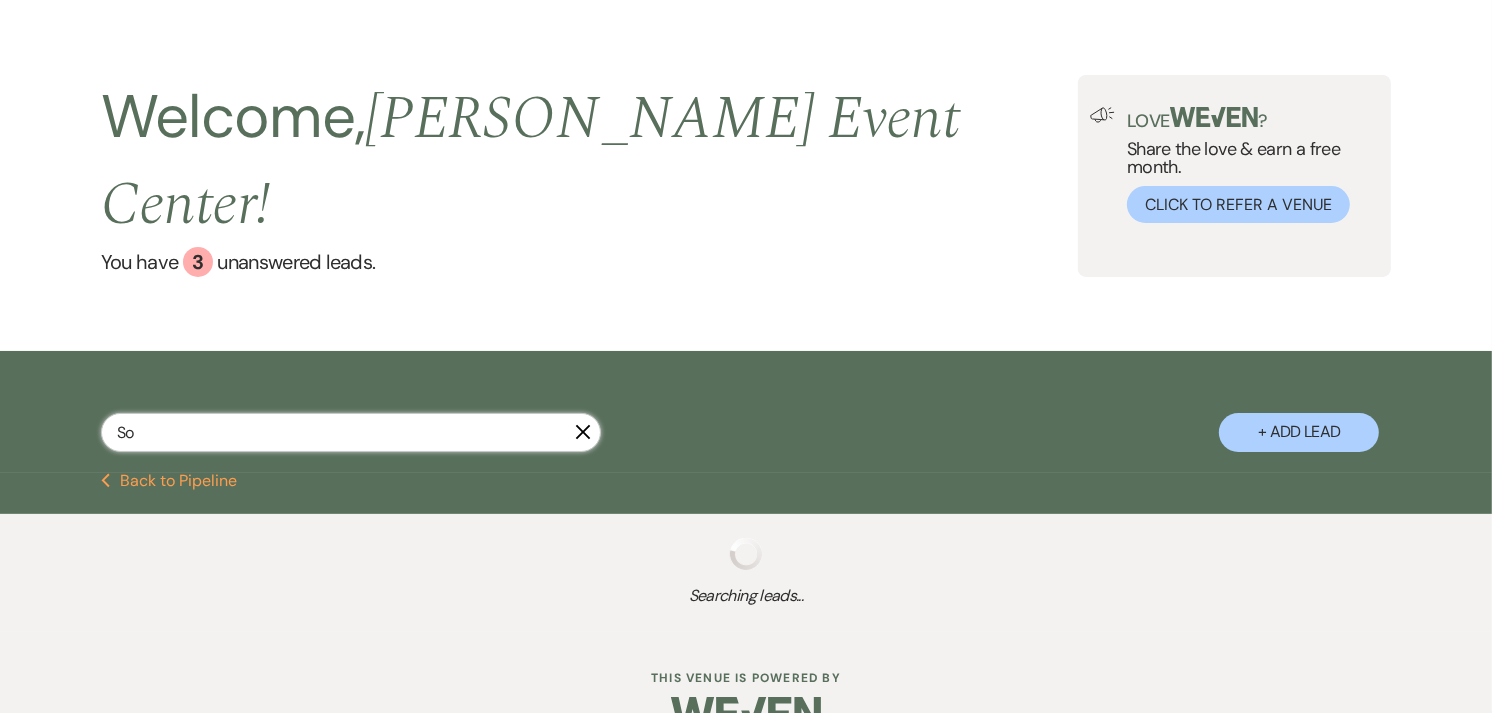 select on "8" 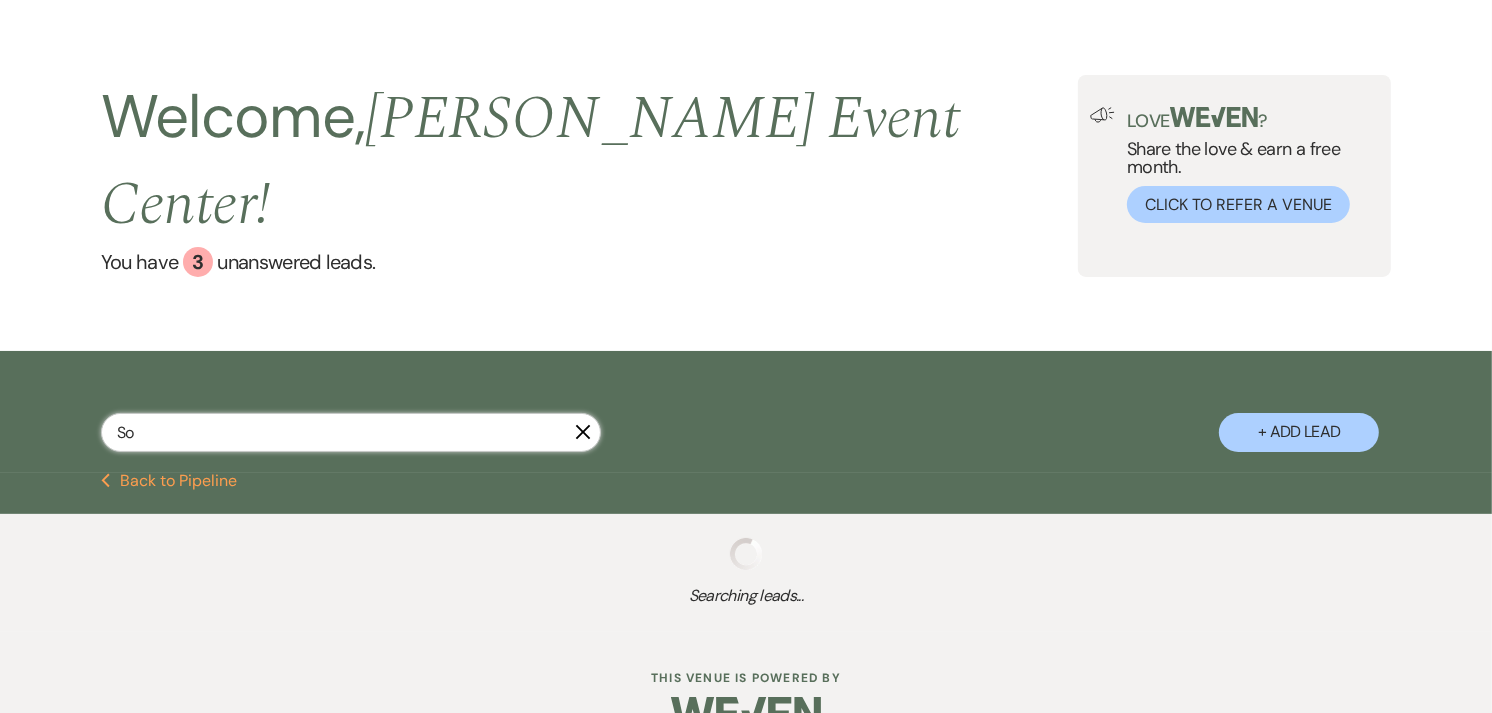 select on "8" 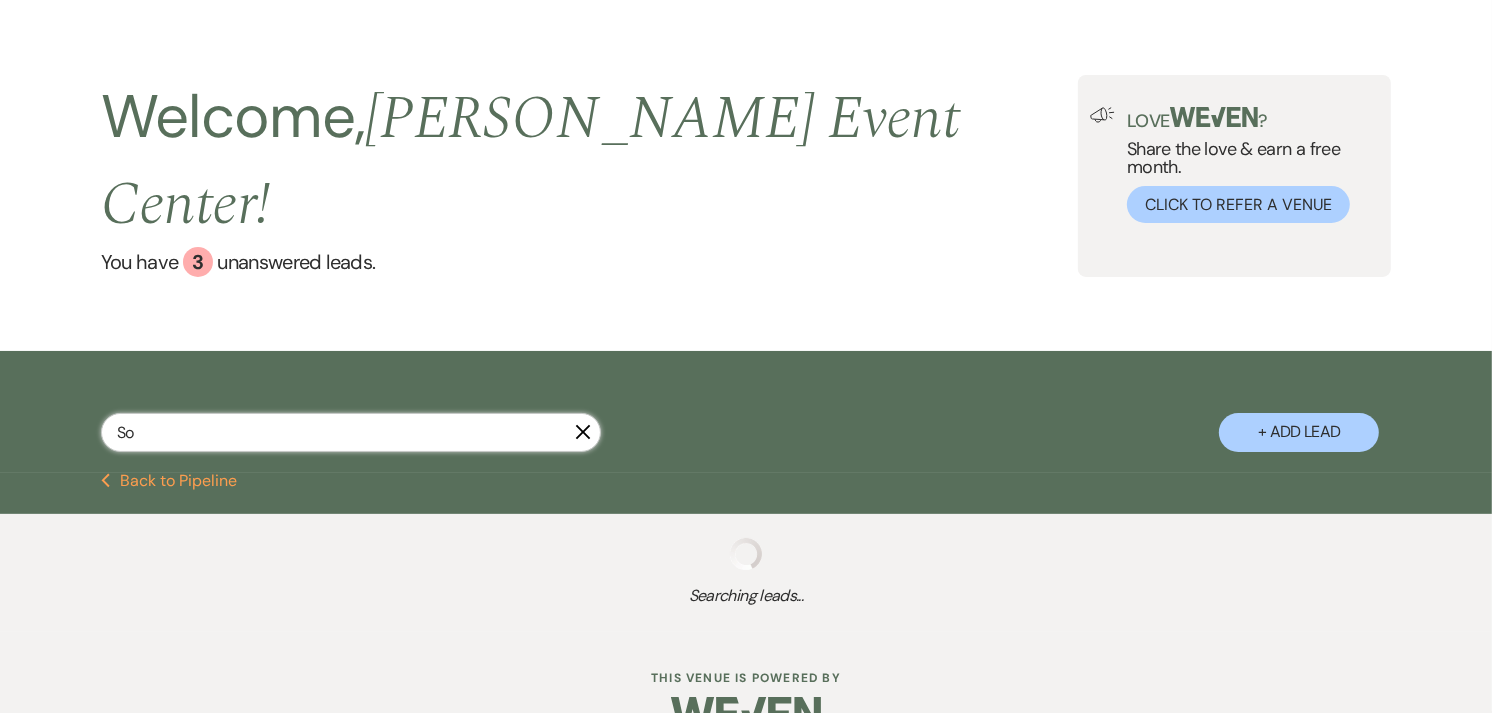 select on "8" 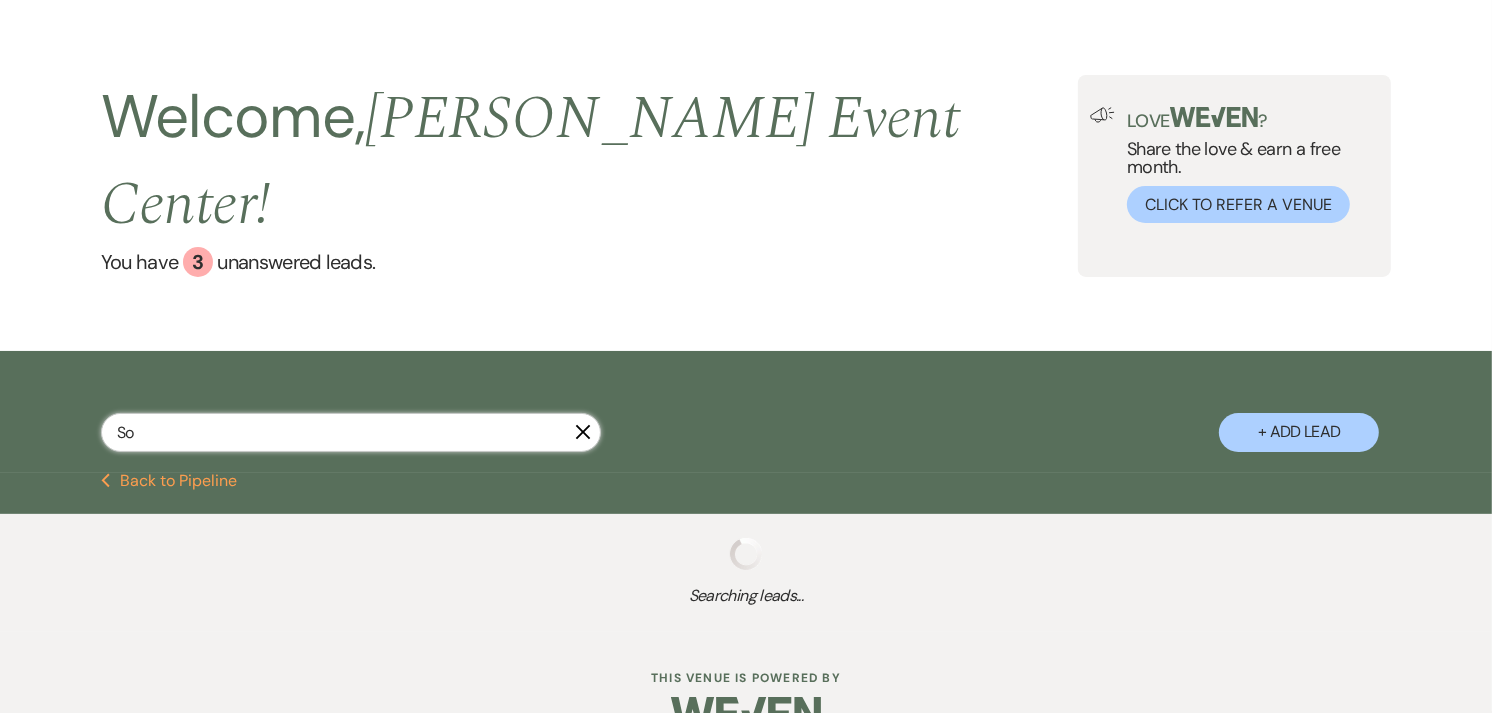 select on "6" 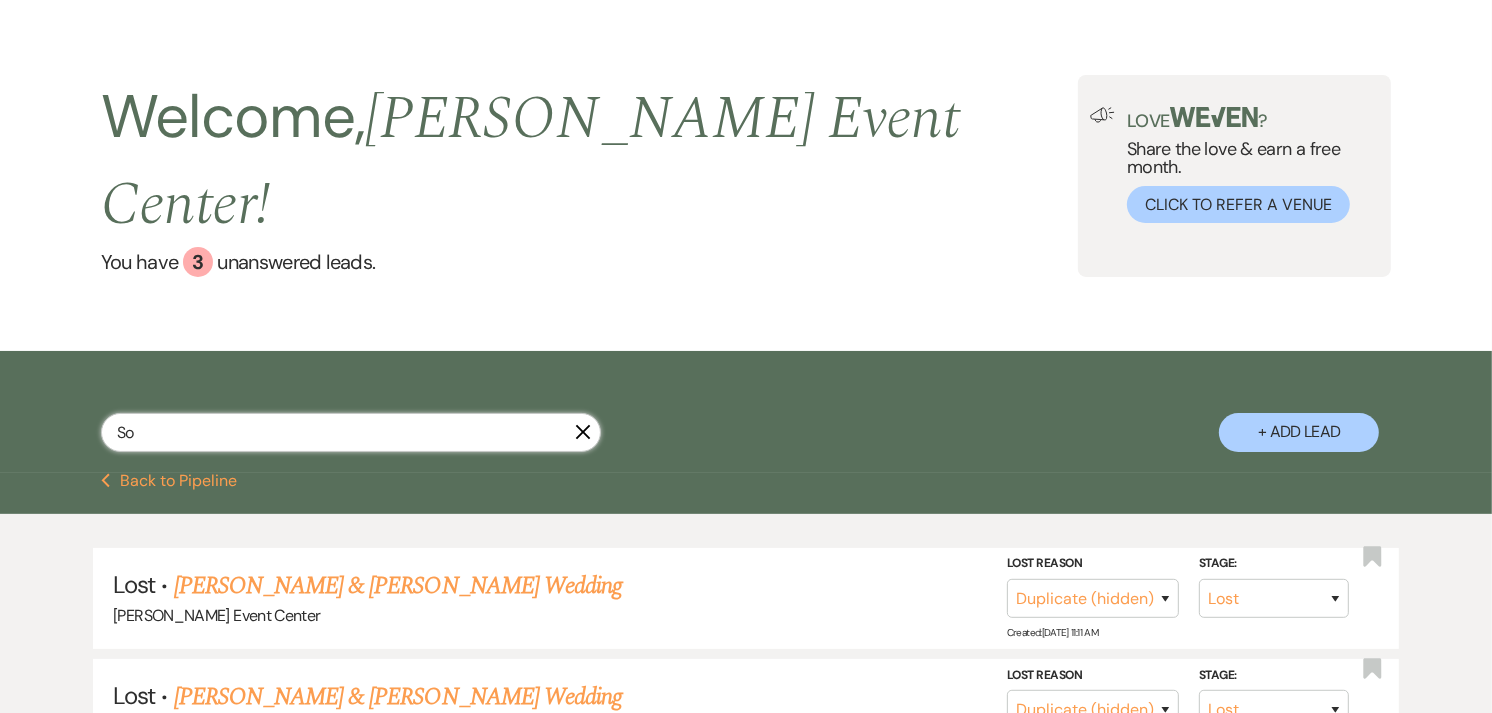 scroll, scrollTop: 254, scrollLeft: 0, axis: vertical 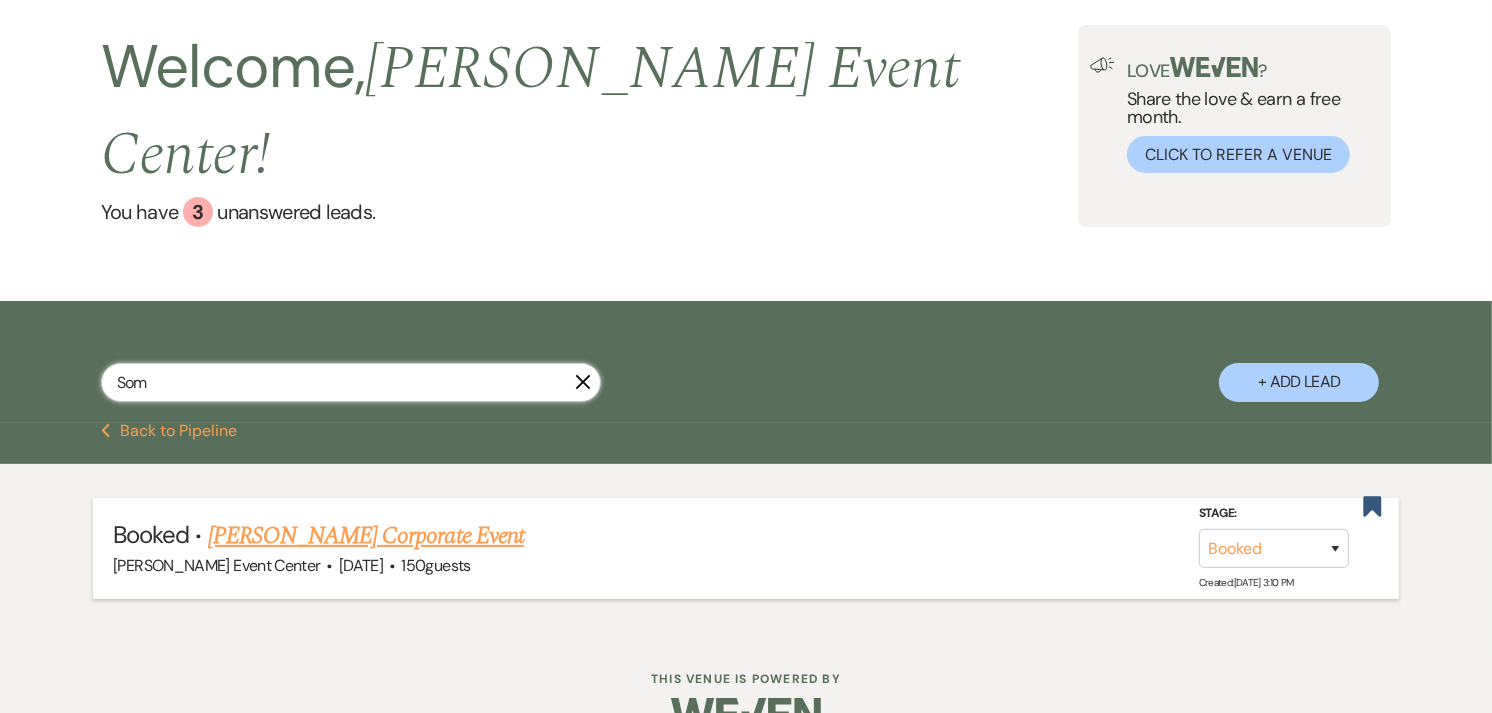type on "Som" 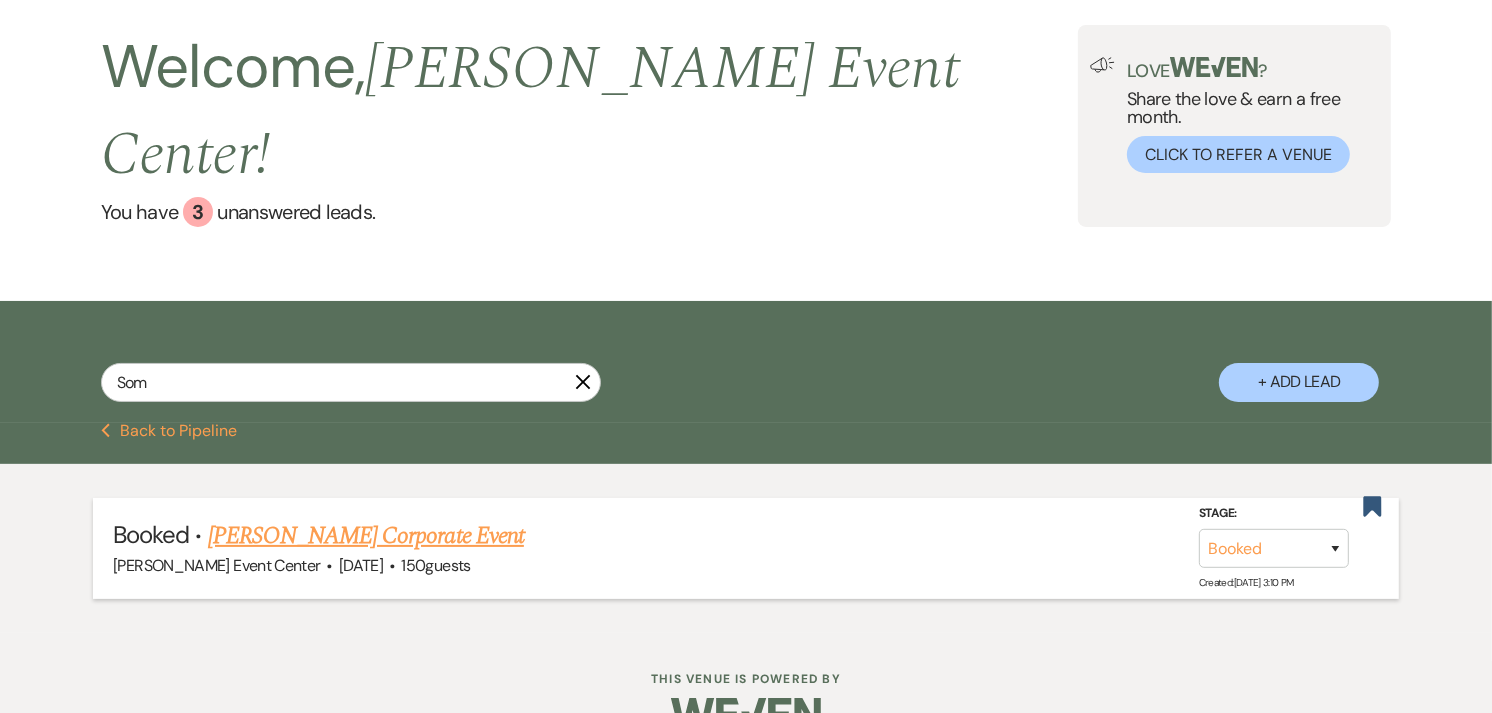 click on "[PERSON_NAME] Corporate Event" at bounding box center (366, 536) 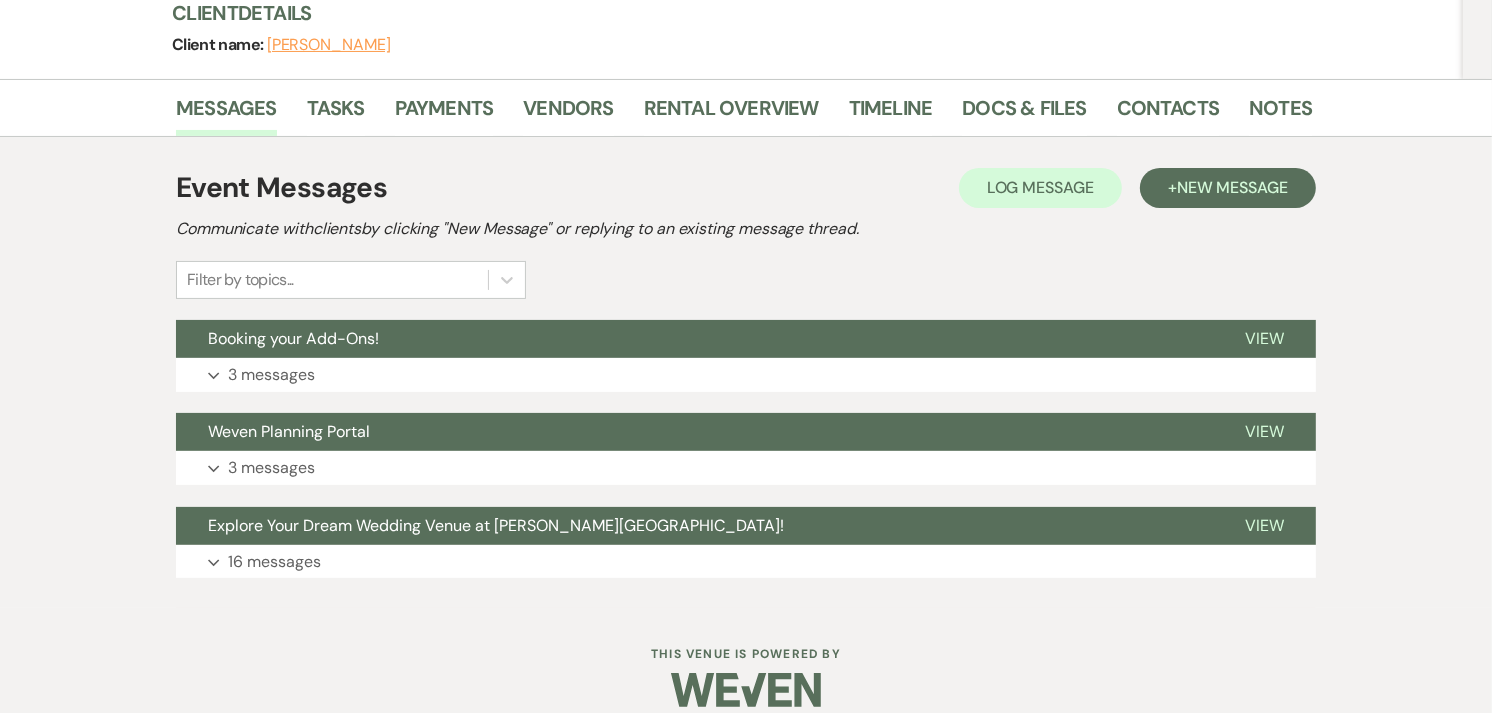 scroll, scrollTop: 252, scrollLeft: 0, axis: vertical 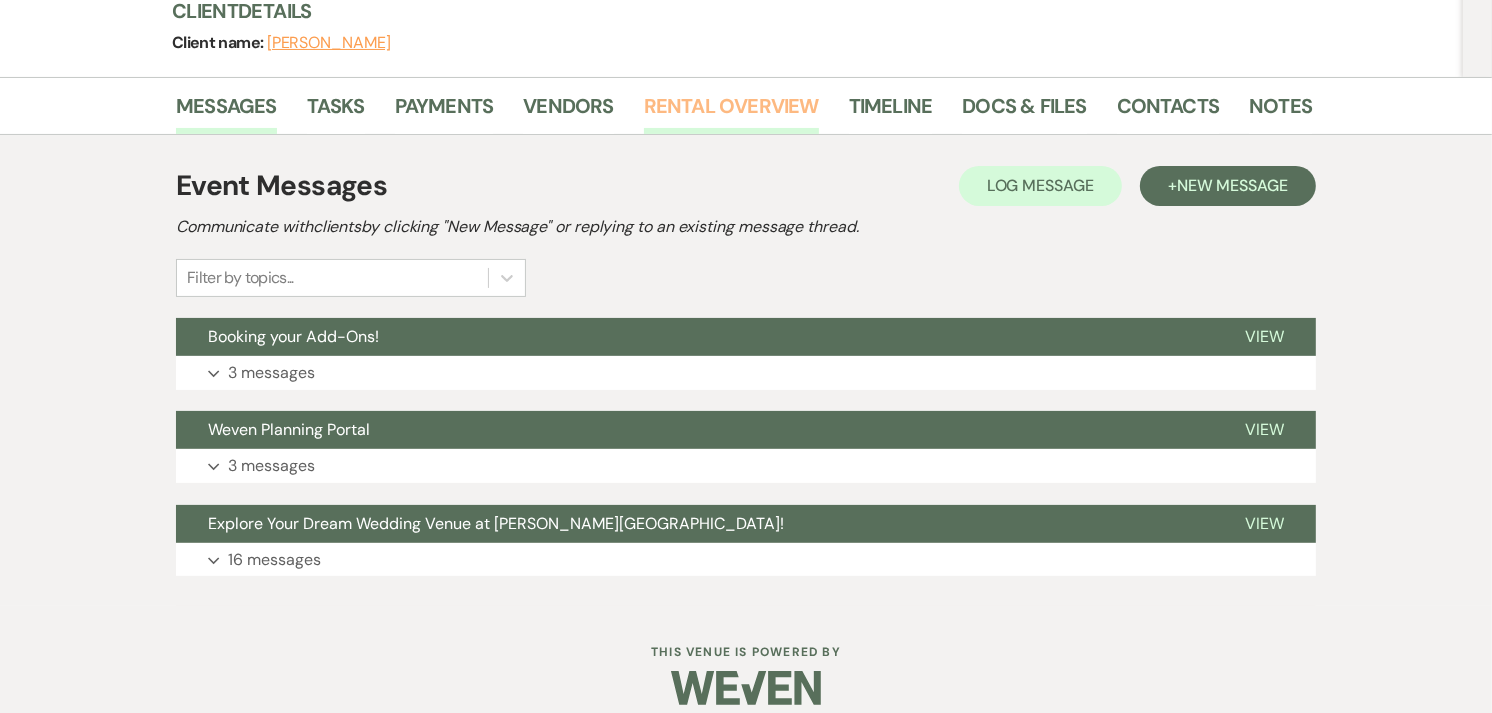 click on "Rental Overview" at bounding box center (731, 112) 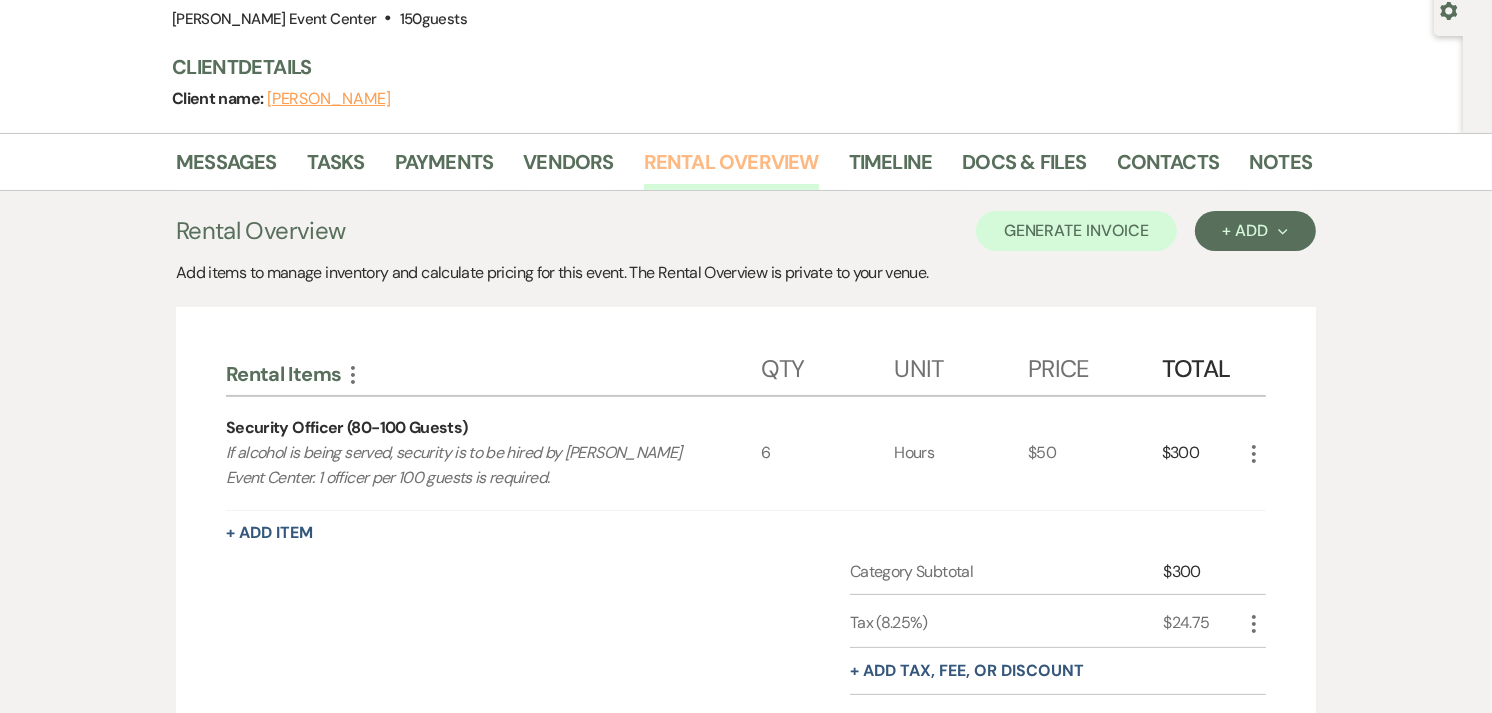 scroll, scrollTop: 197, scrollLeft: 0, axis: vertical 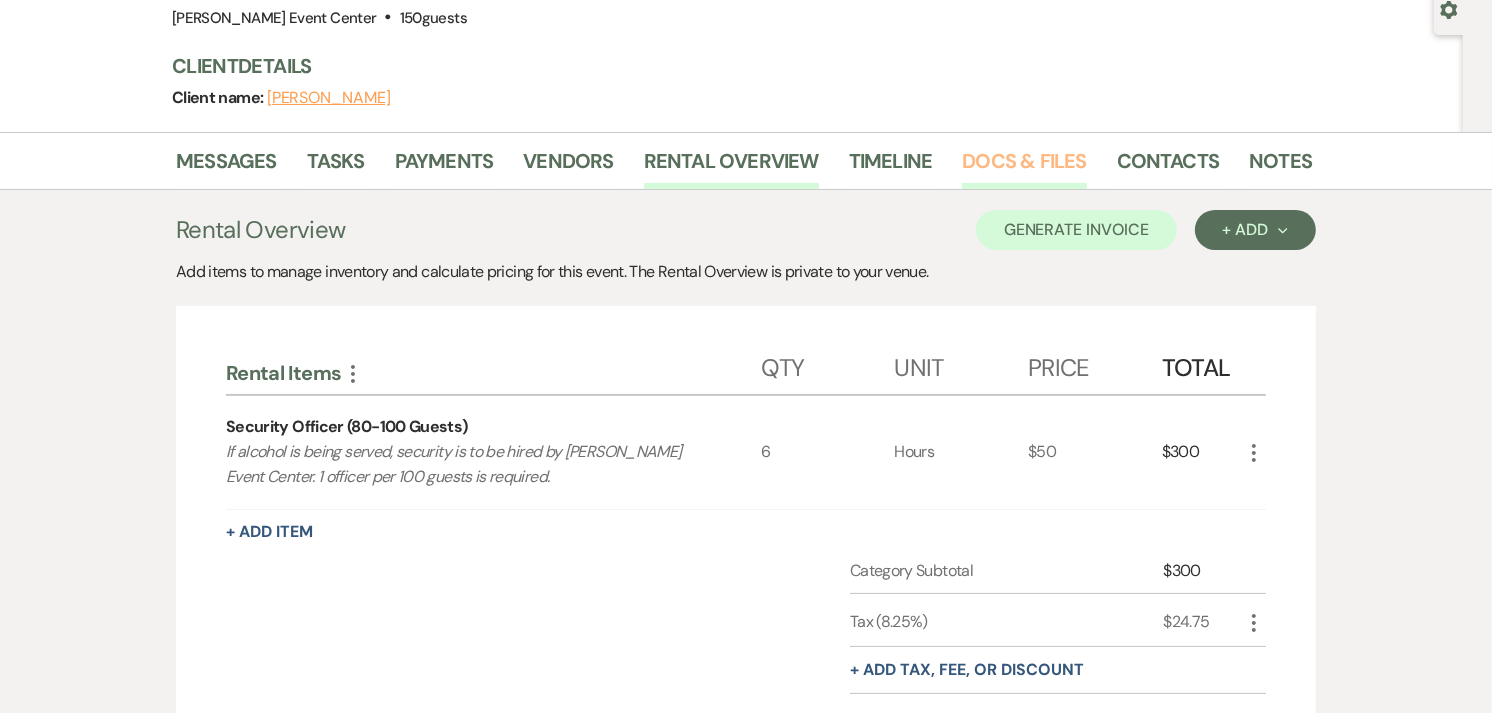 click on "Docs & Files" at bounding box center (1024, 167) 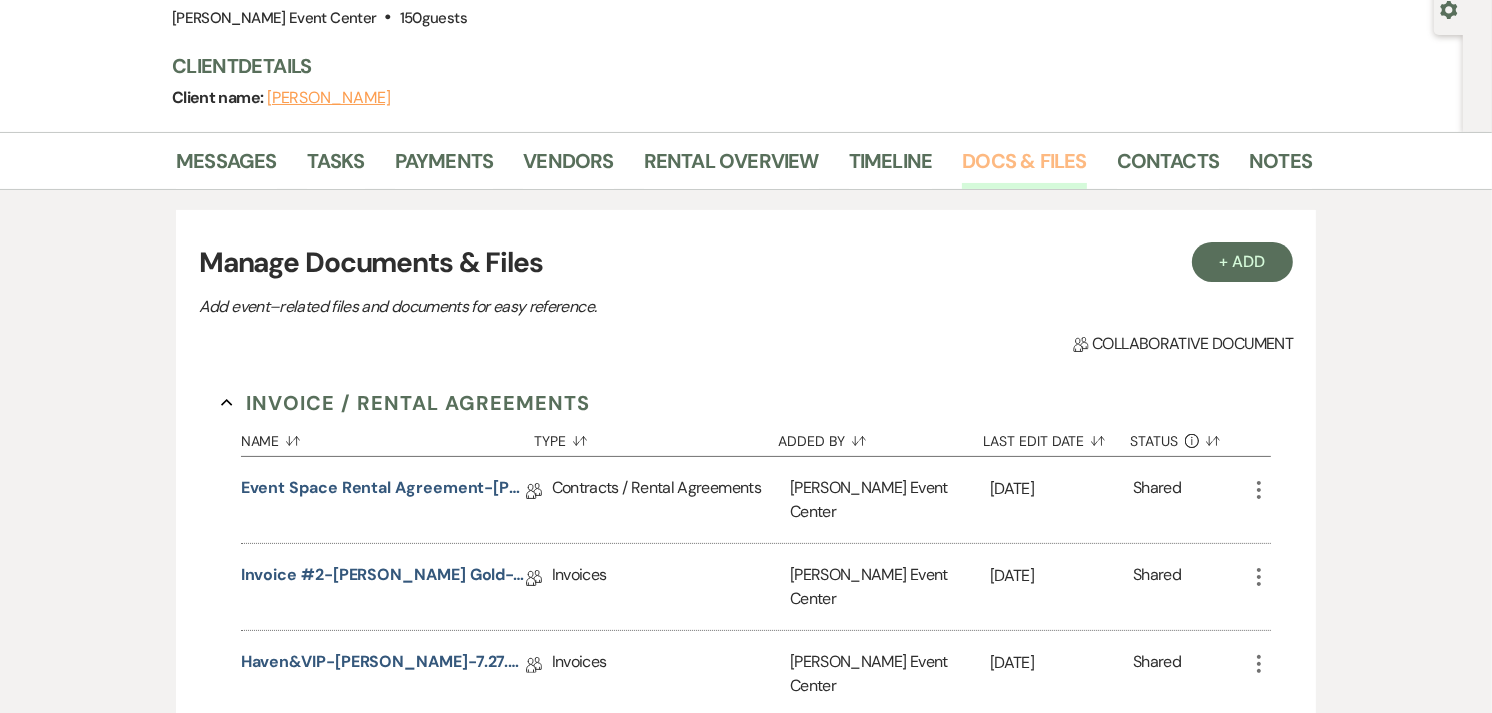 scroll, scrollTop: 0, scrollLeft: 0, axis: both 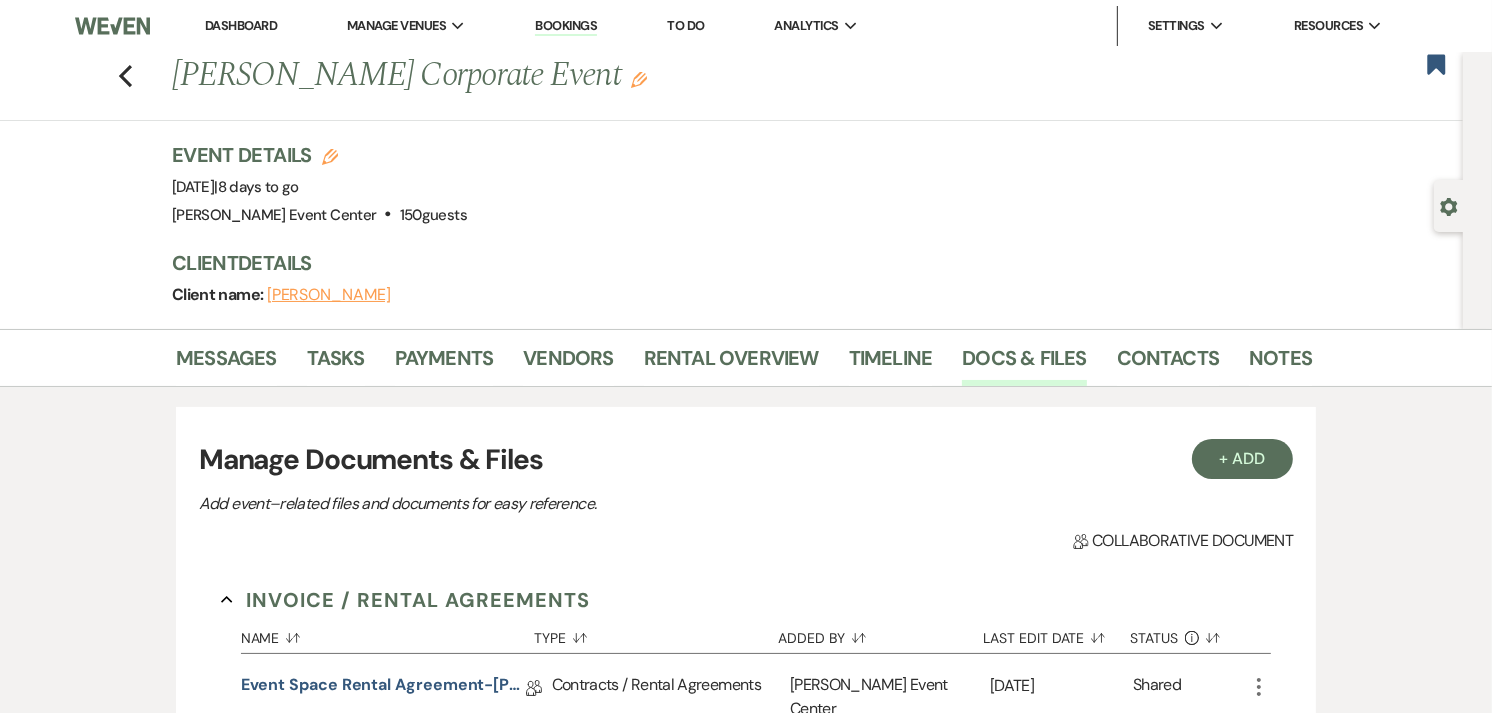 click on "Previous [PERSON_NAME] Corporate Event Edit Bookmark" at bounding box center (726, 86) 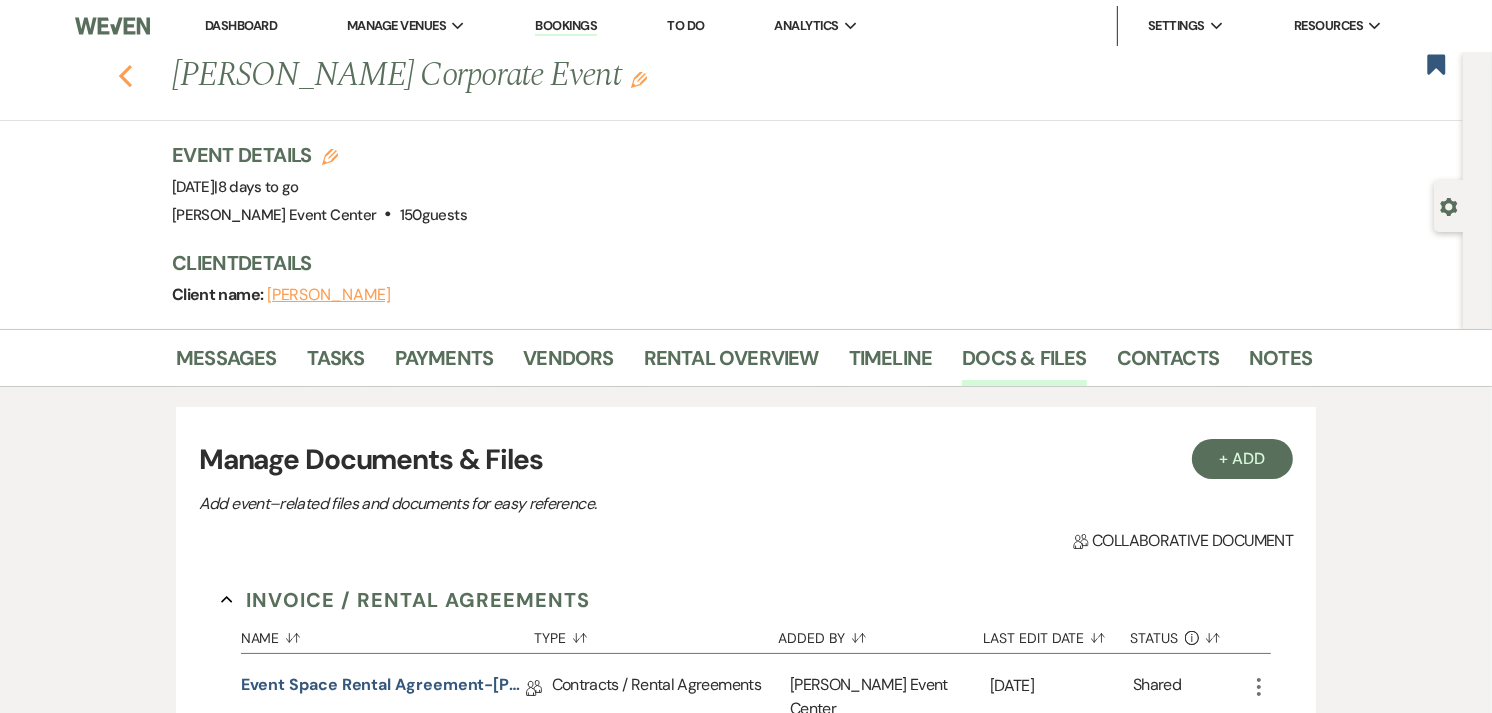 click 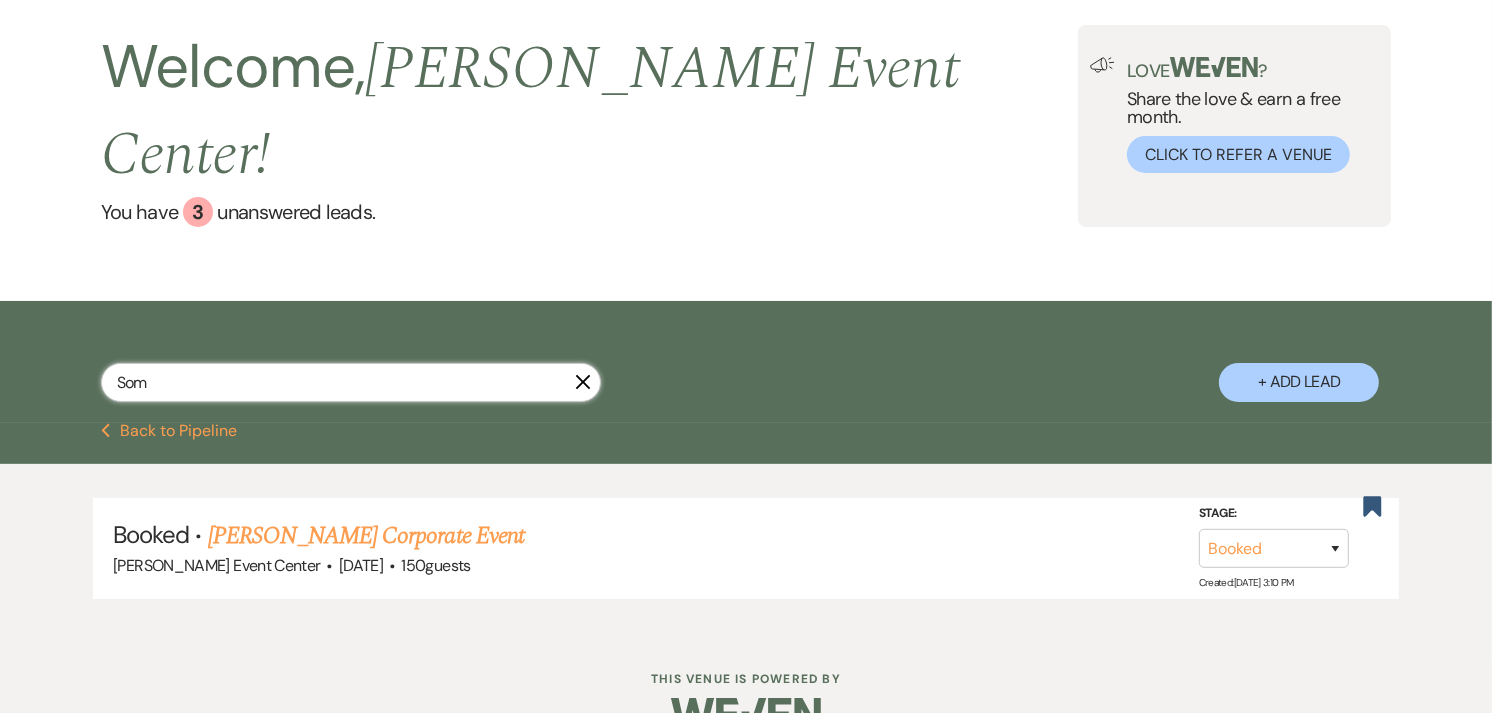 click on "Som" at bounding box center [351, 382] 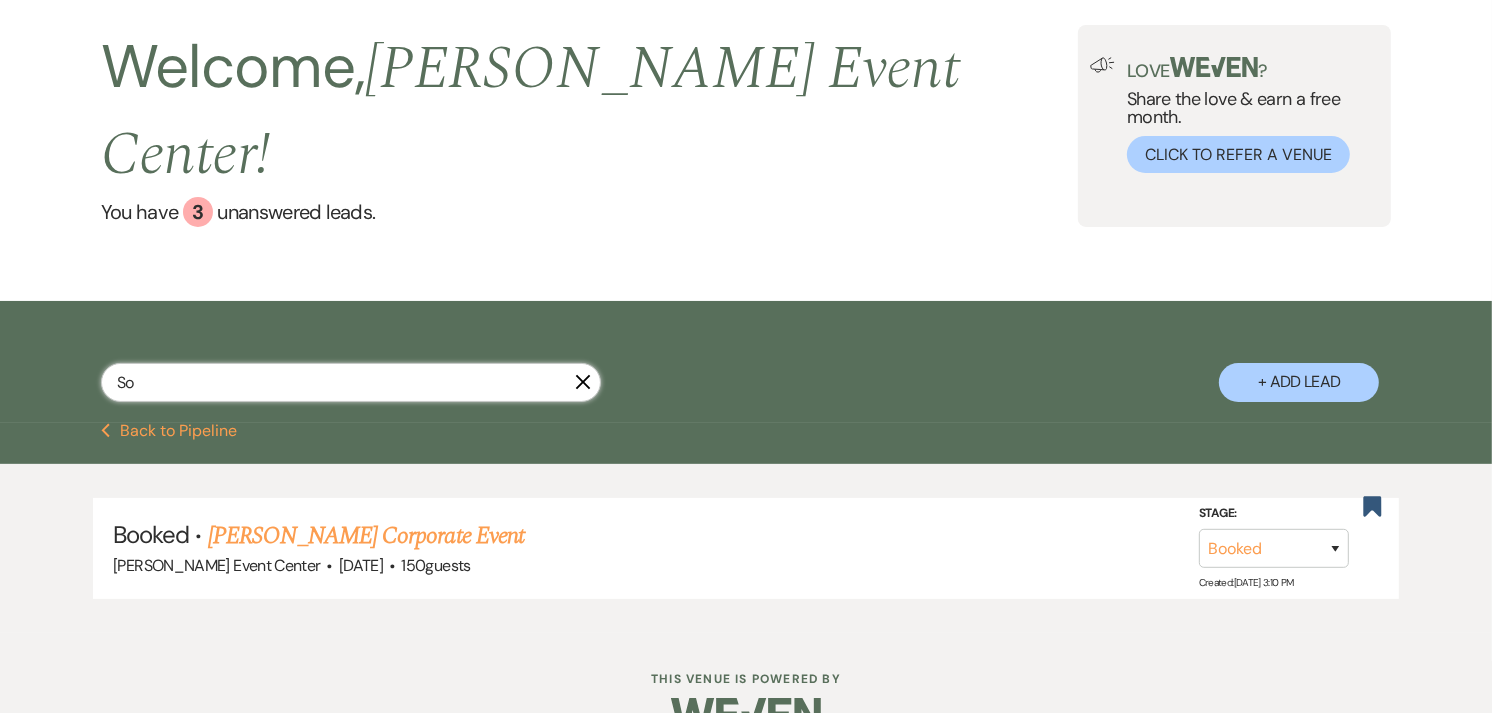 type on "S" 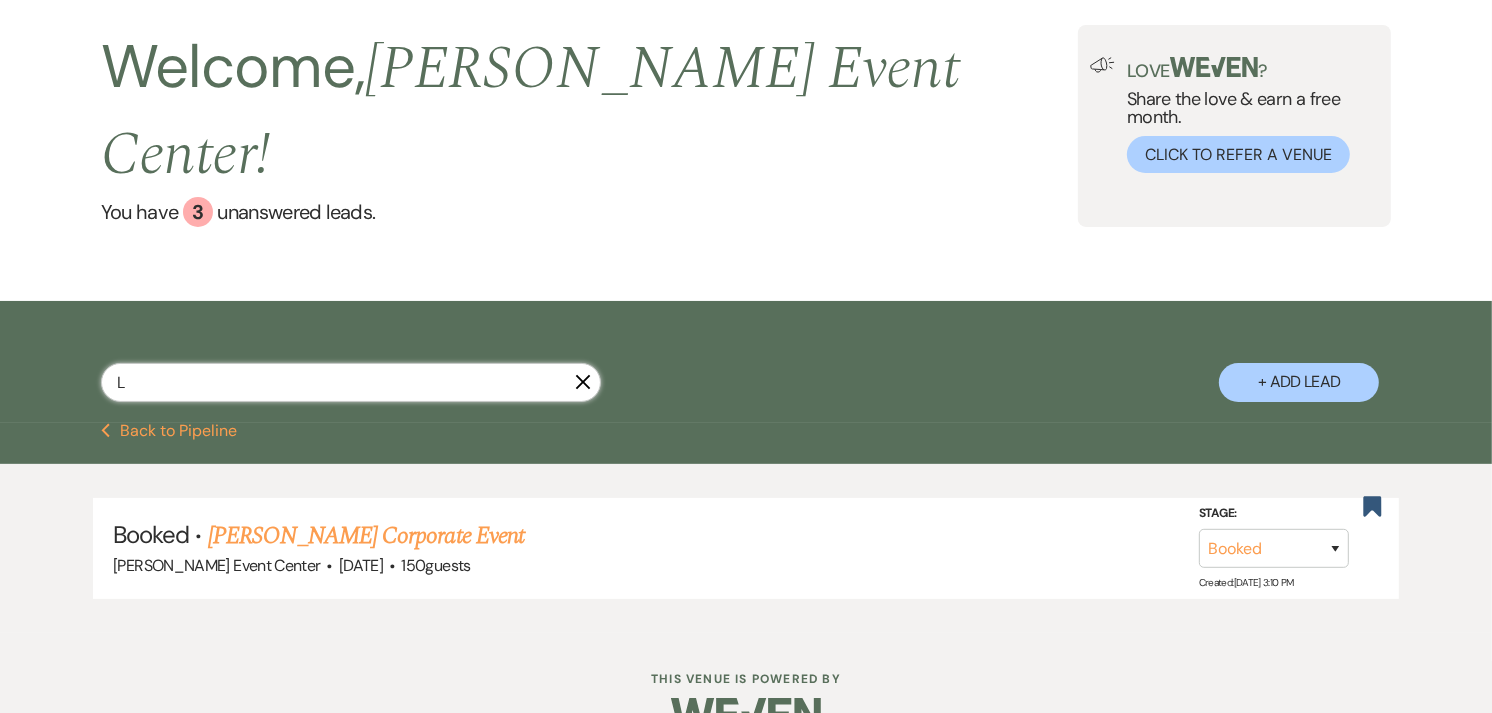 type on "La" 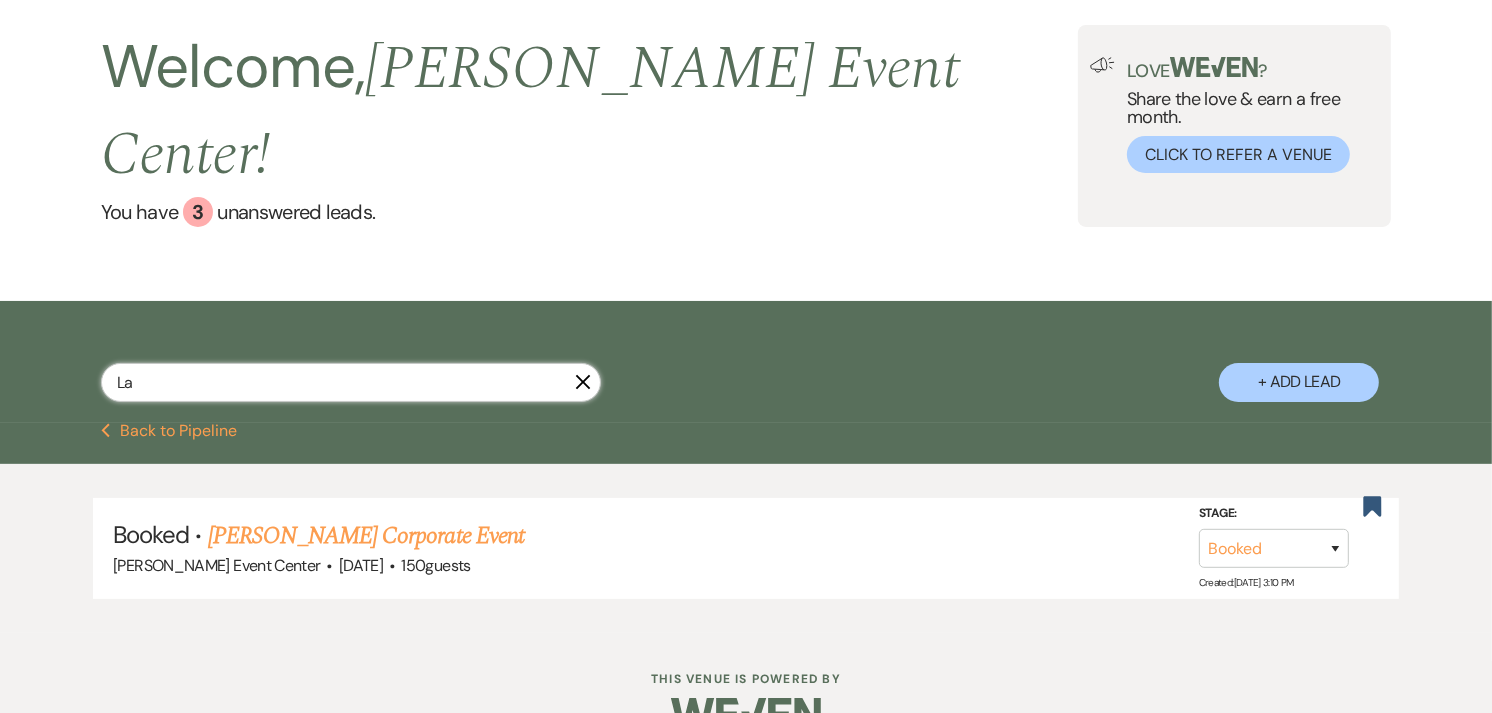 scroll, scrollTop: 52, scrollLeft: 0, axis: vertical 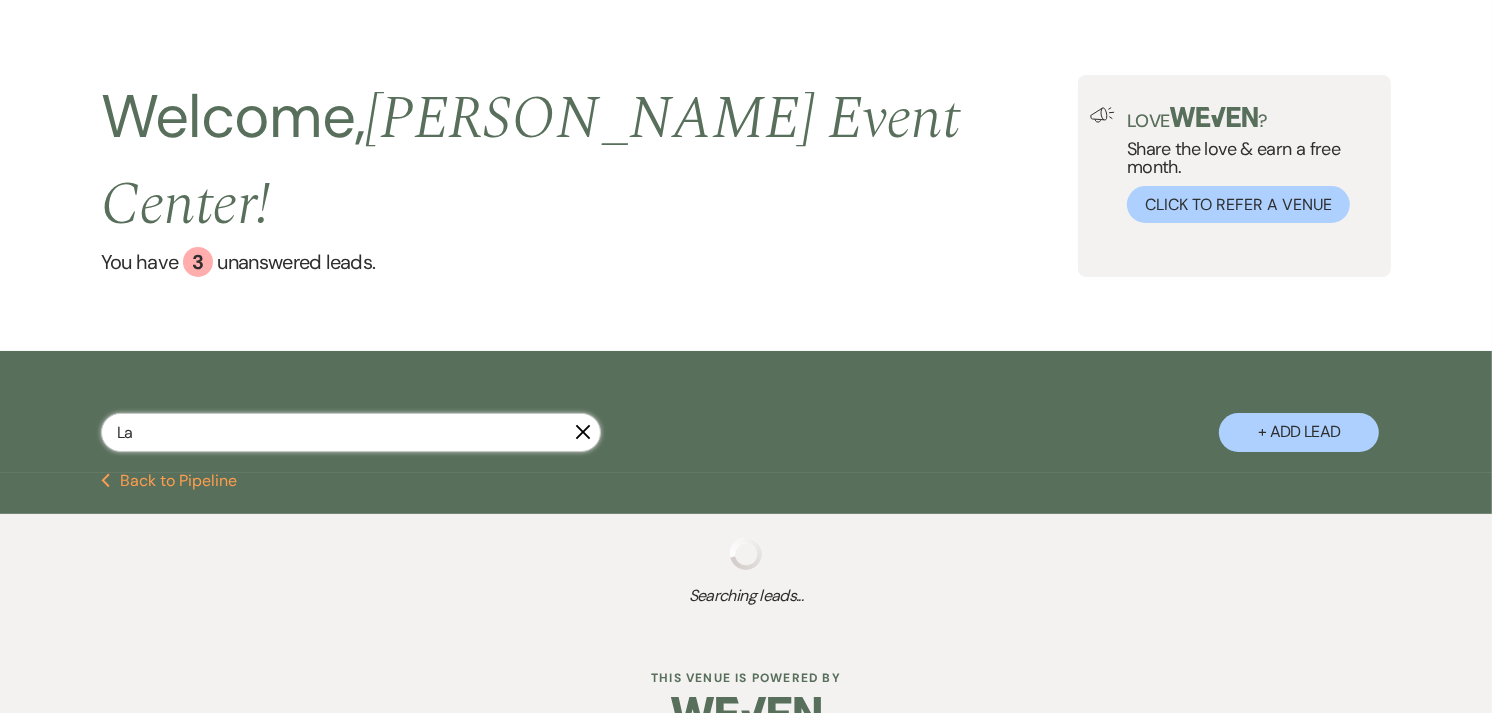 select on "2" 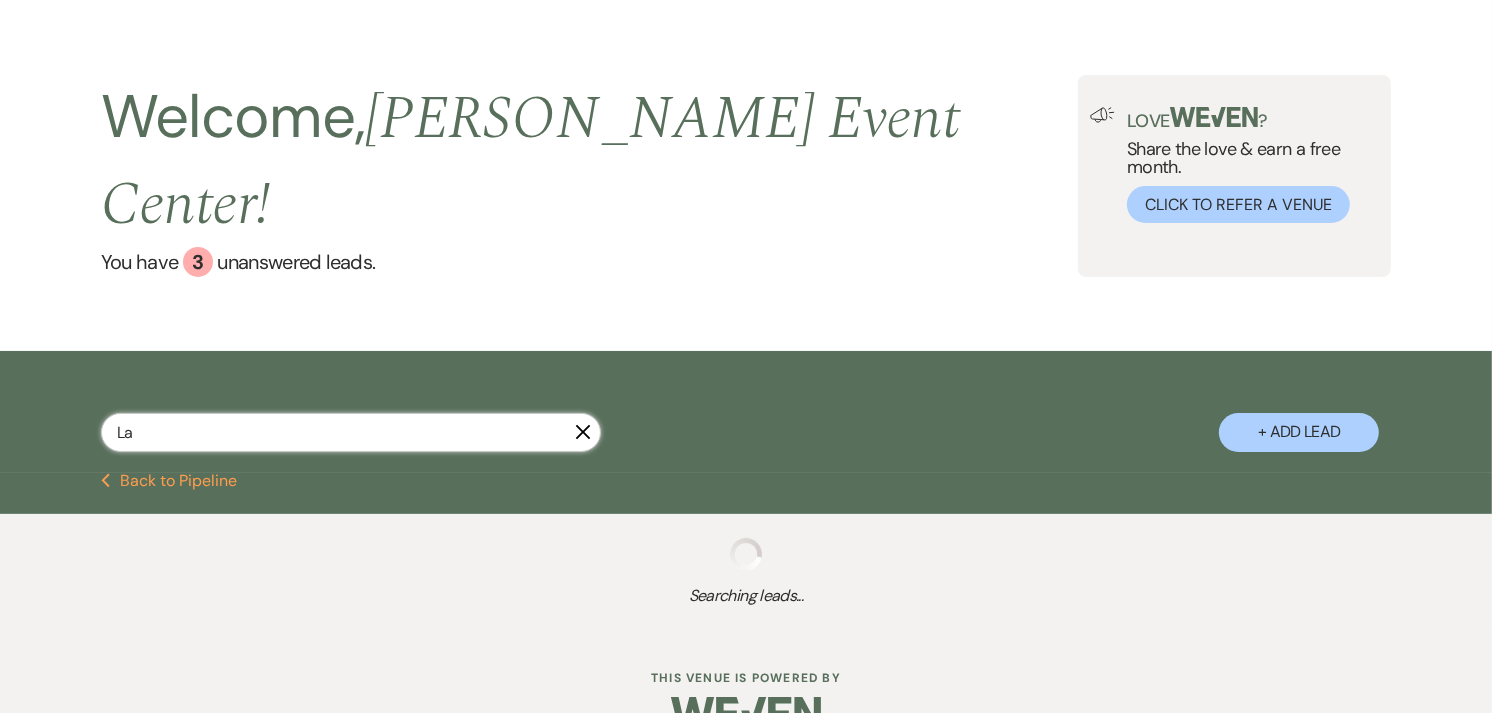select on "2" 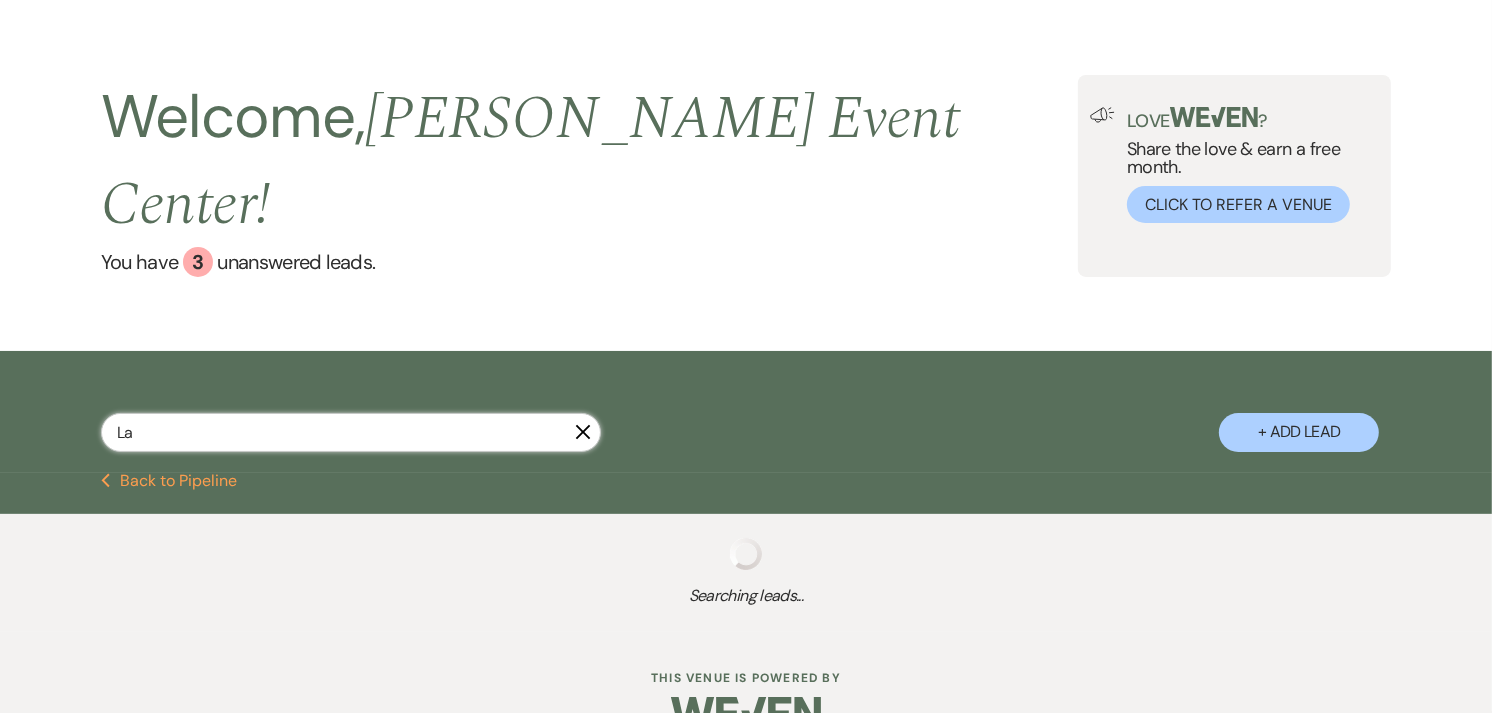 select on "5" 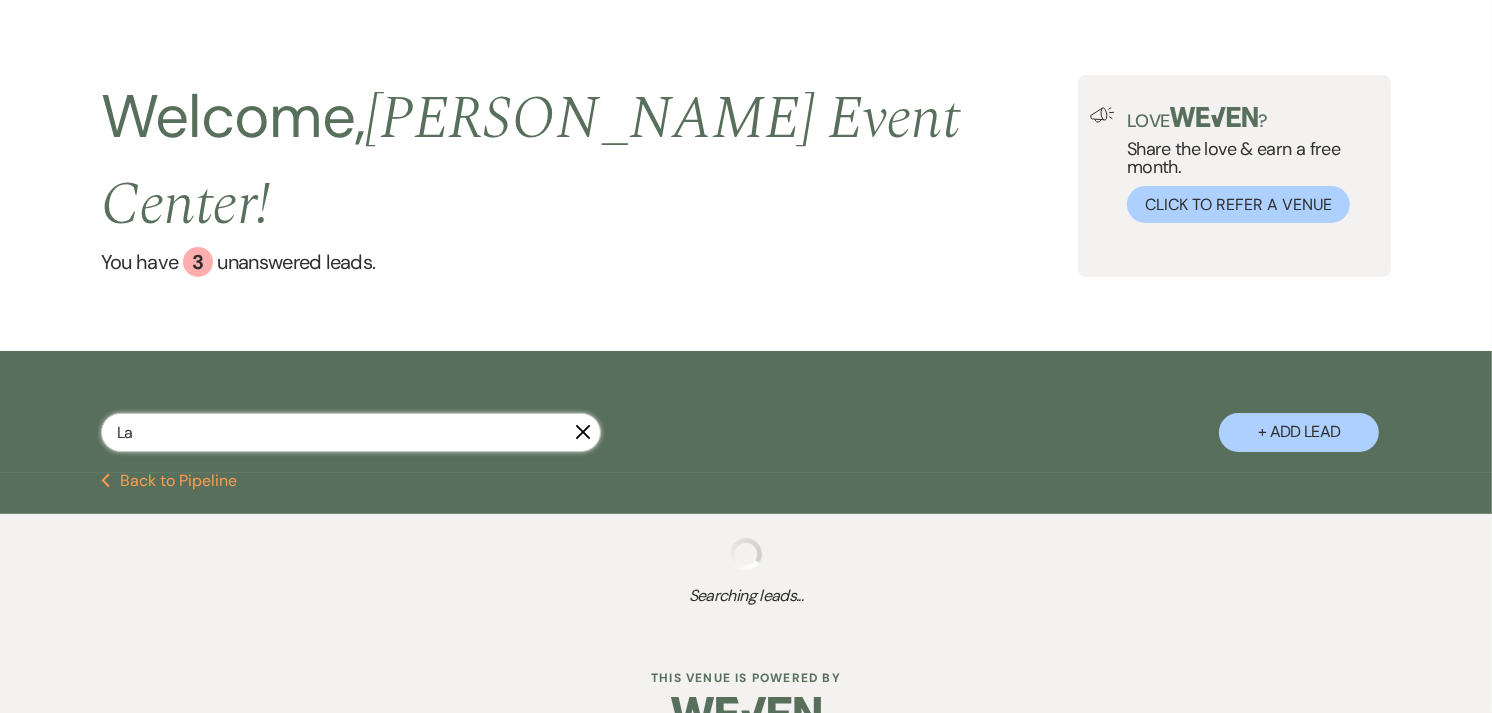 select on "2" 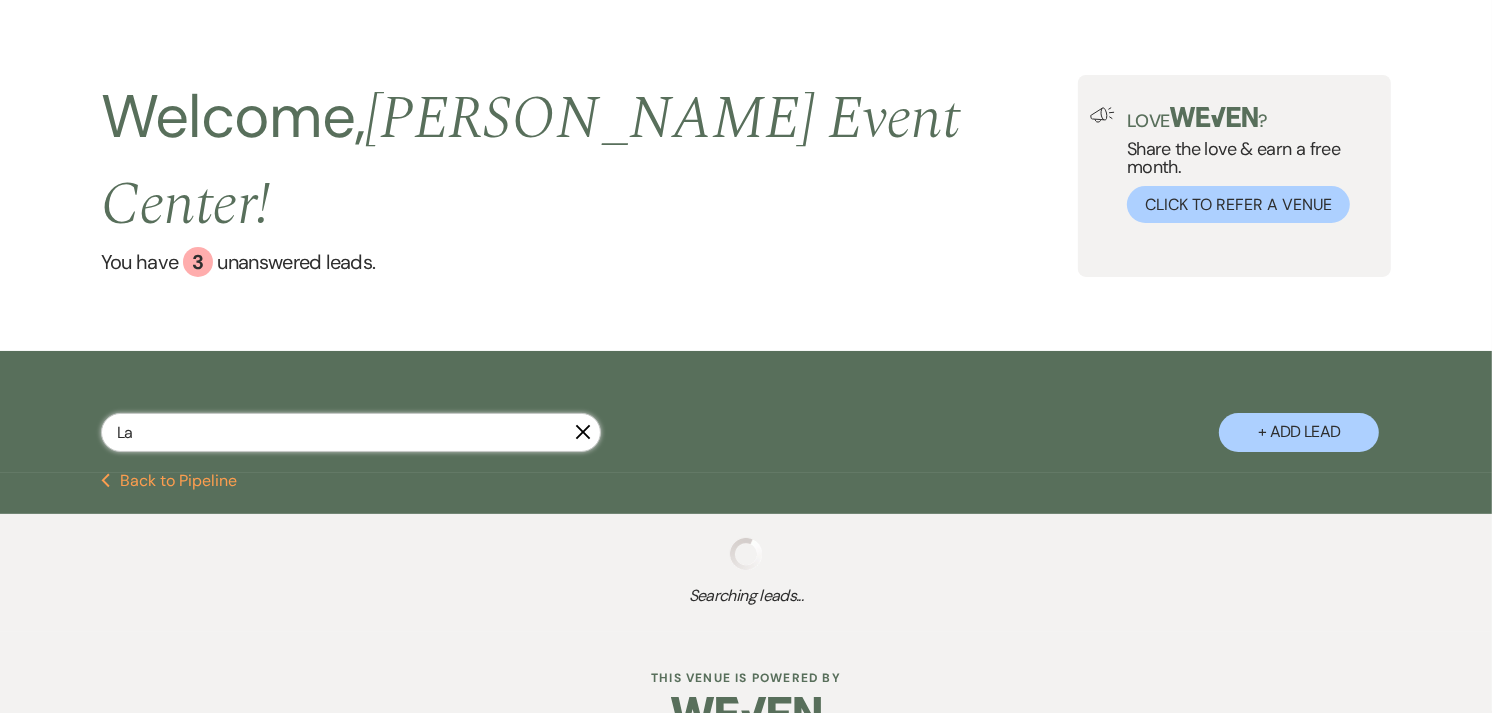 select on "2" 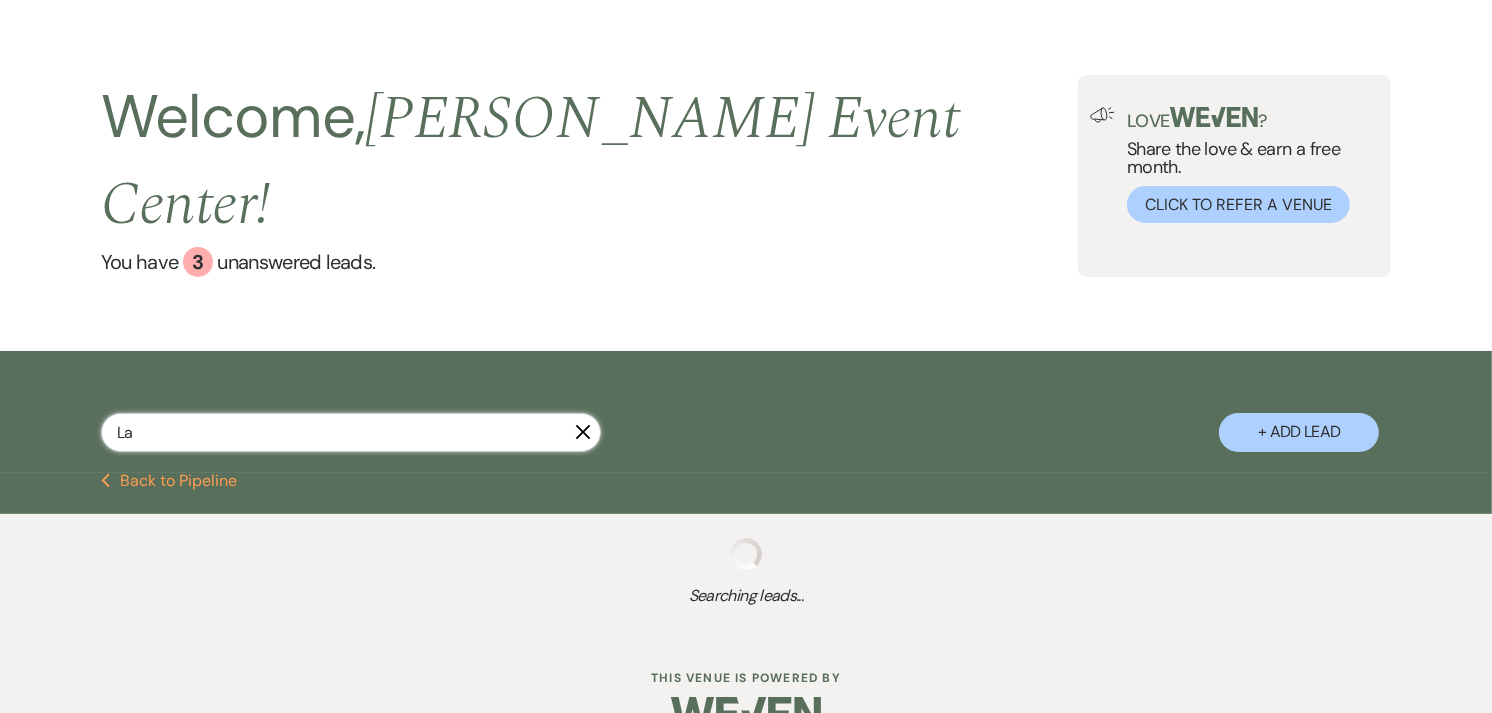 select on "2" 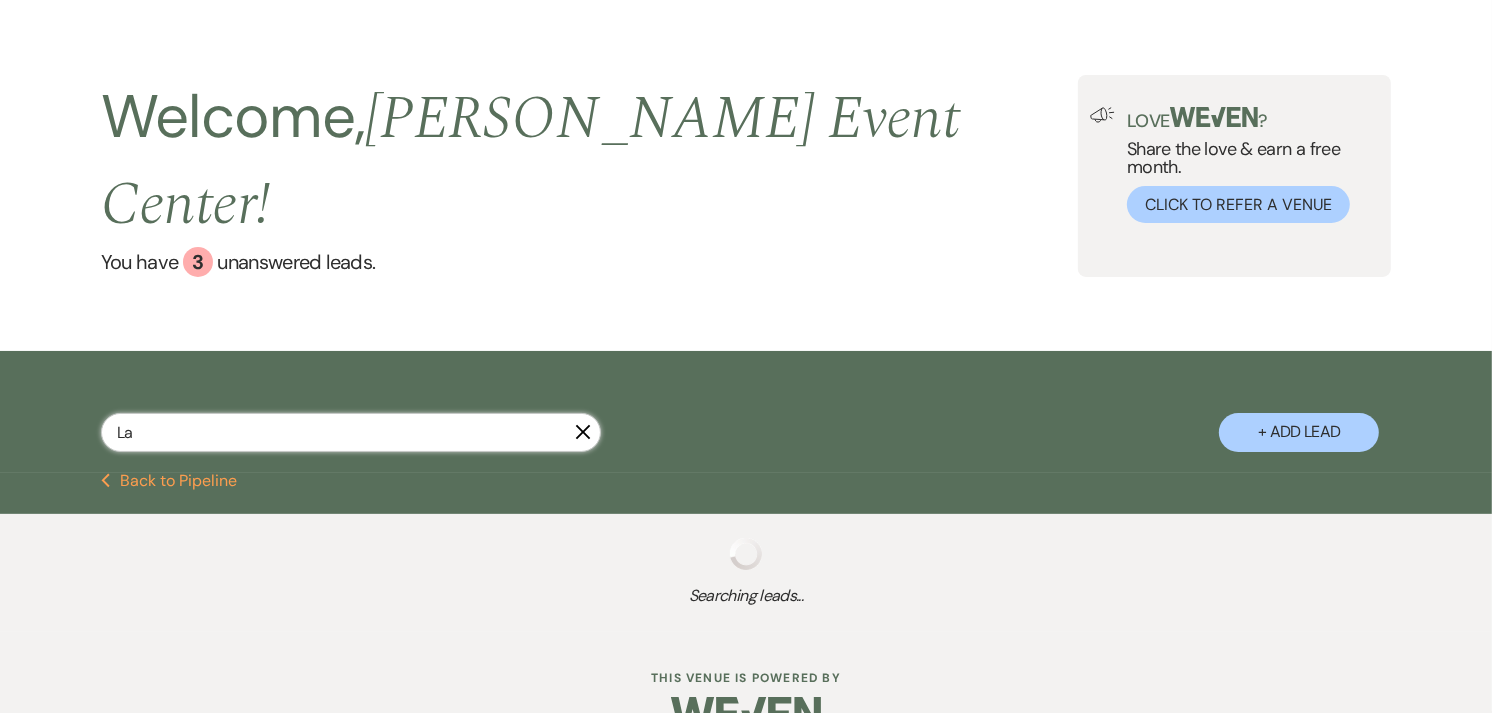 select on "5" 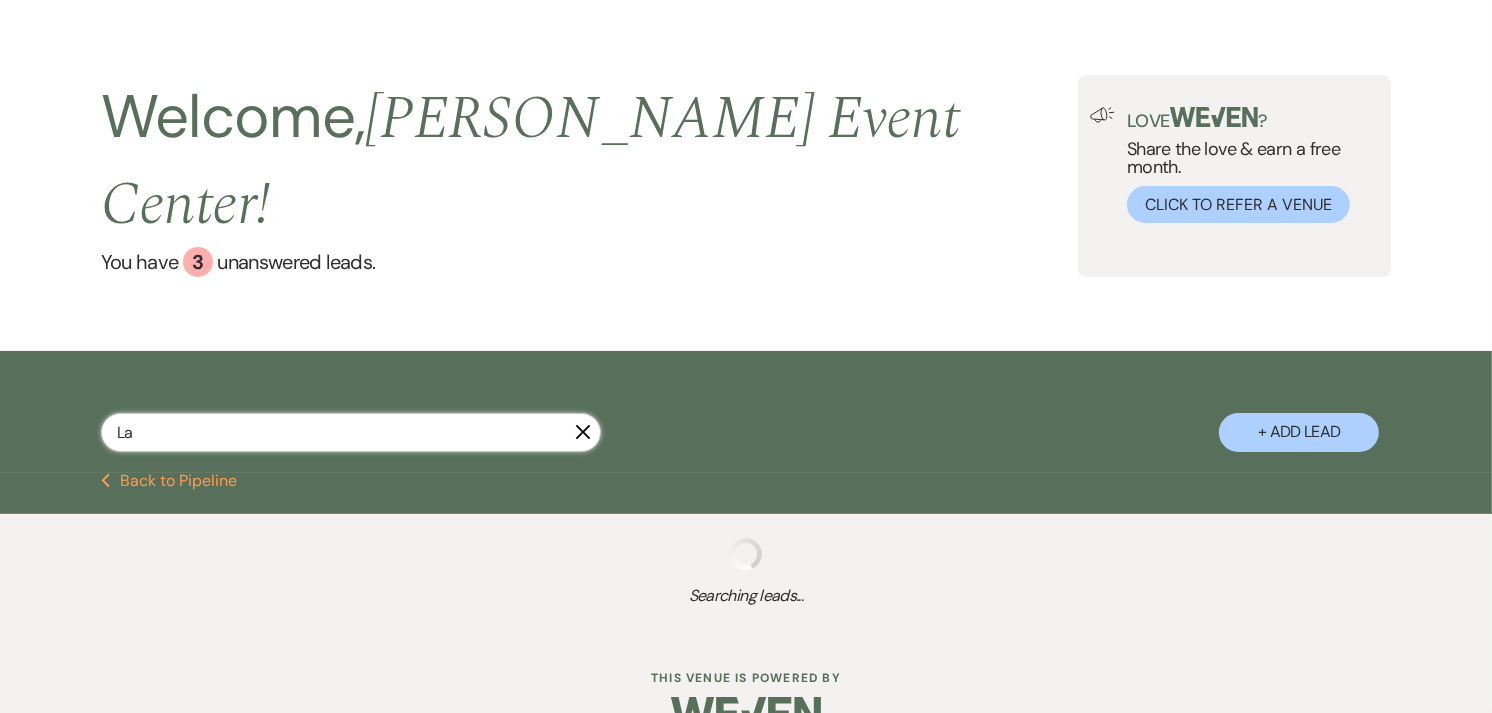 select on "6" 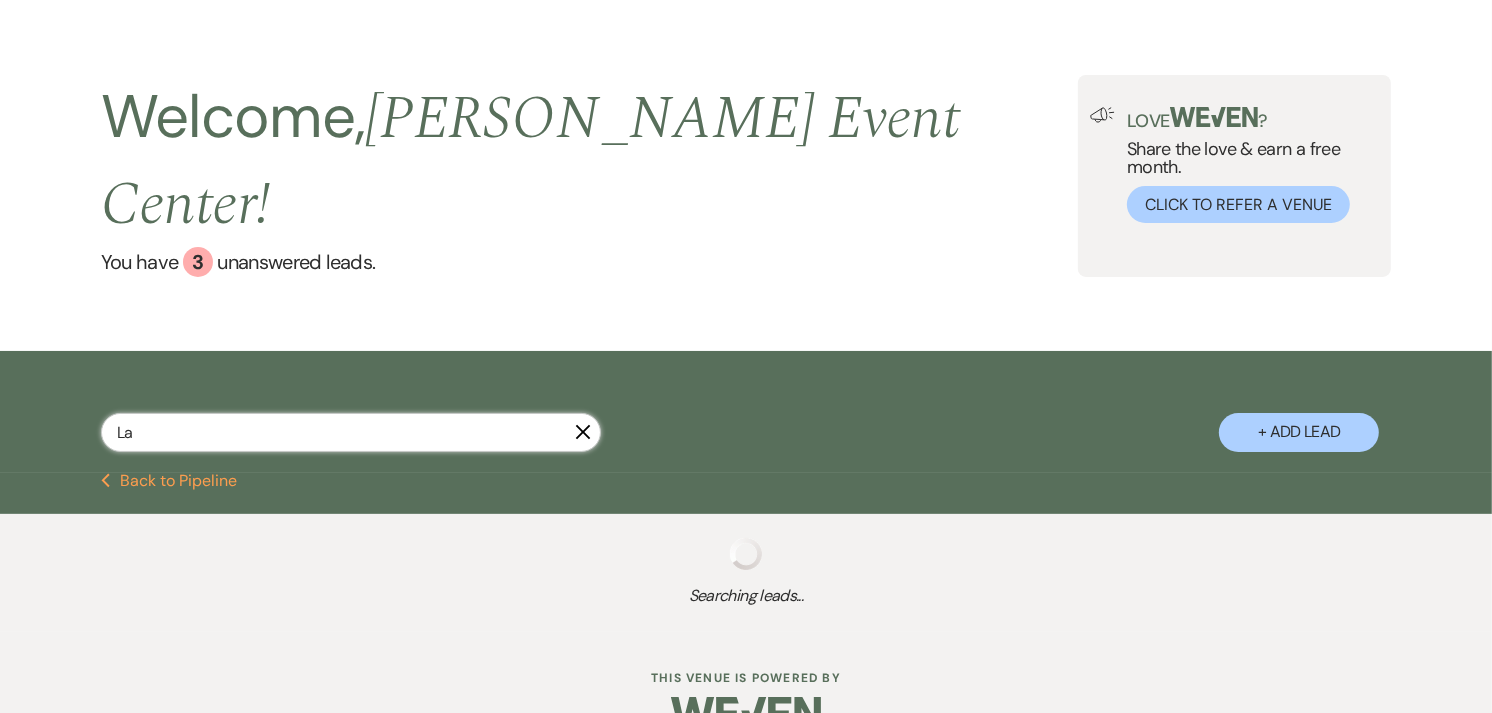 select on "9" 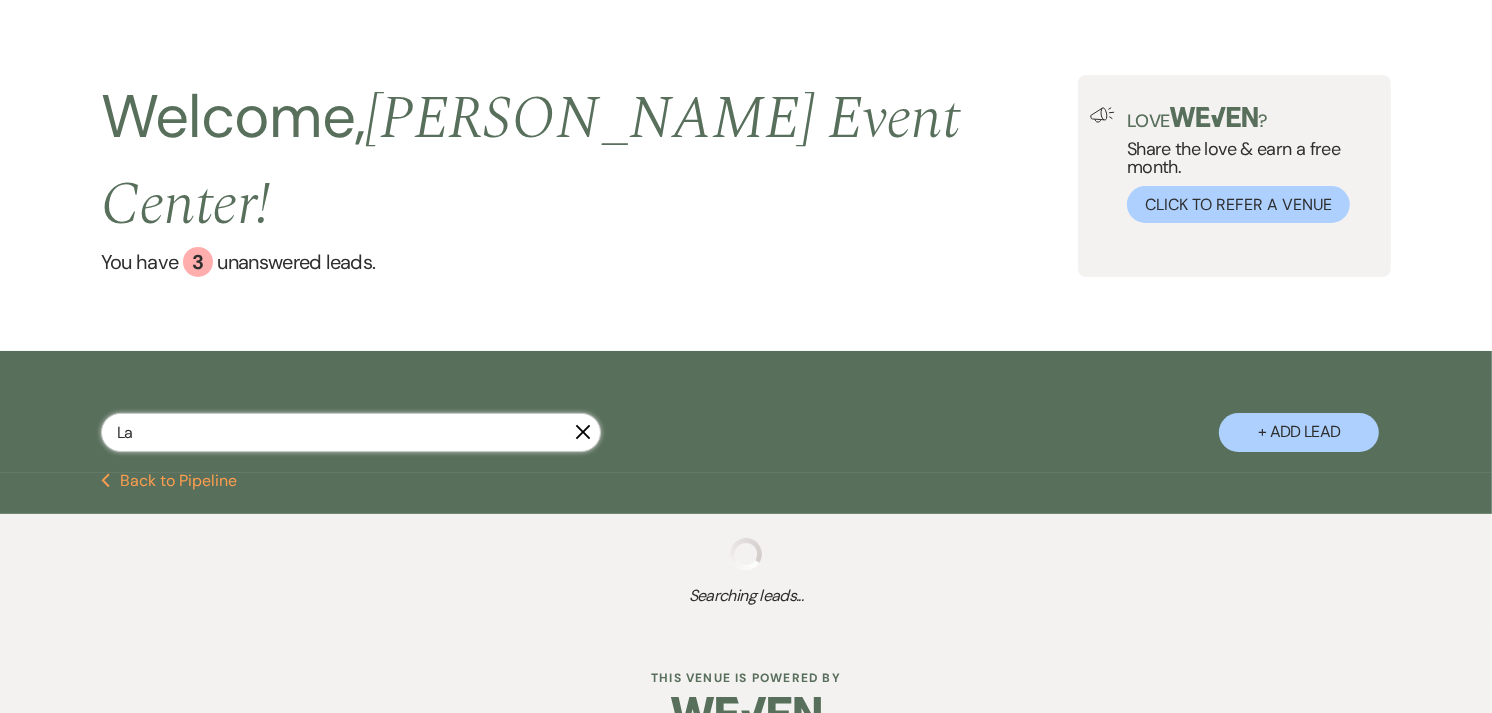 select on "8" 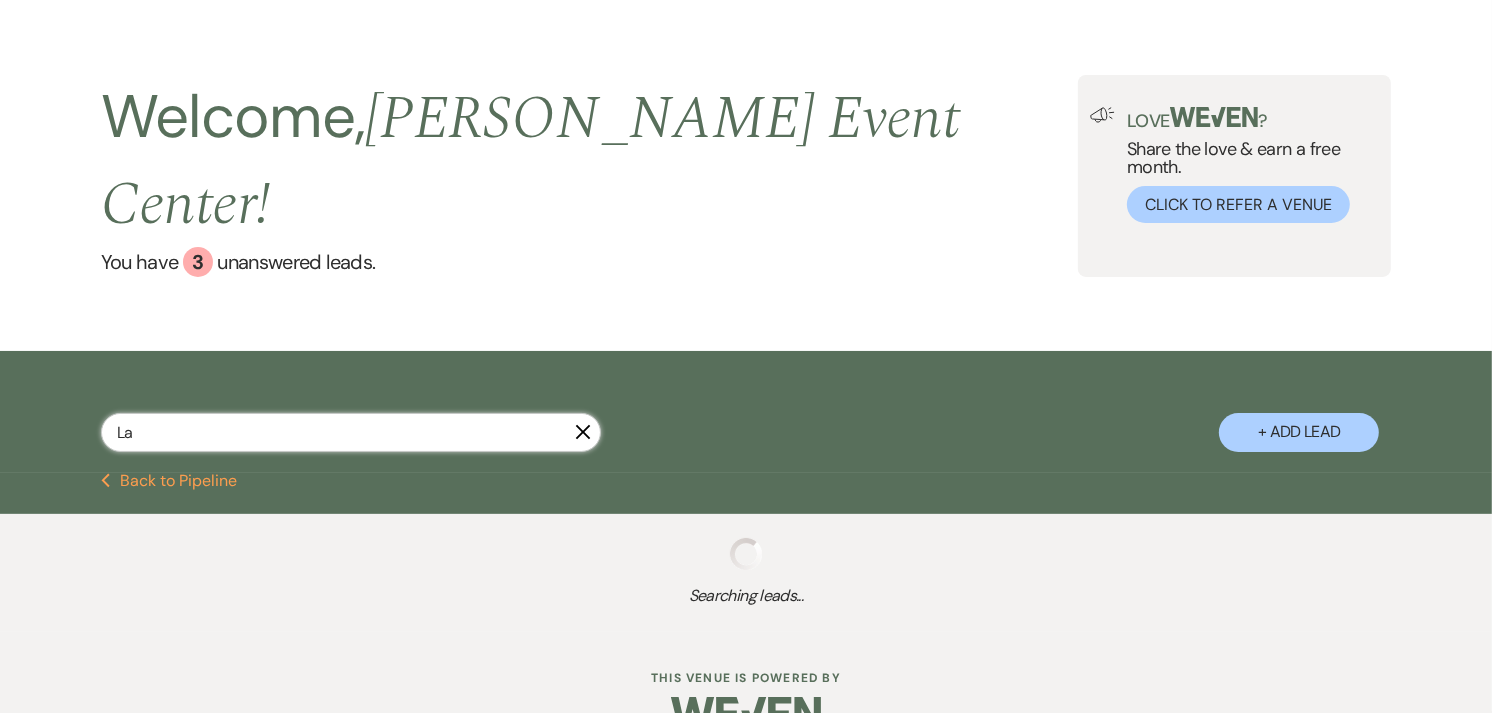 select on "4" 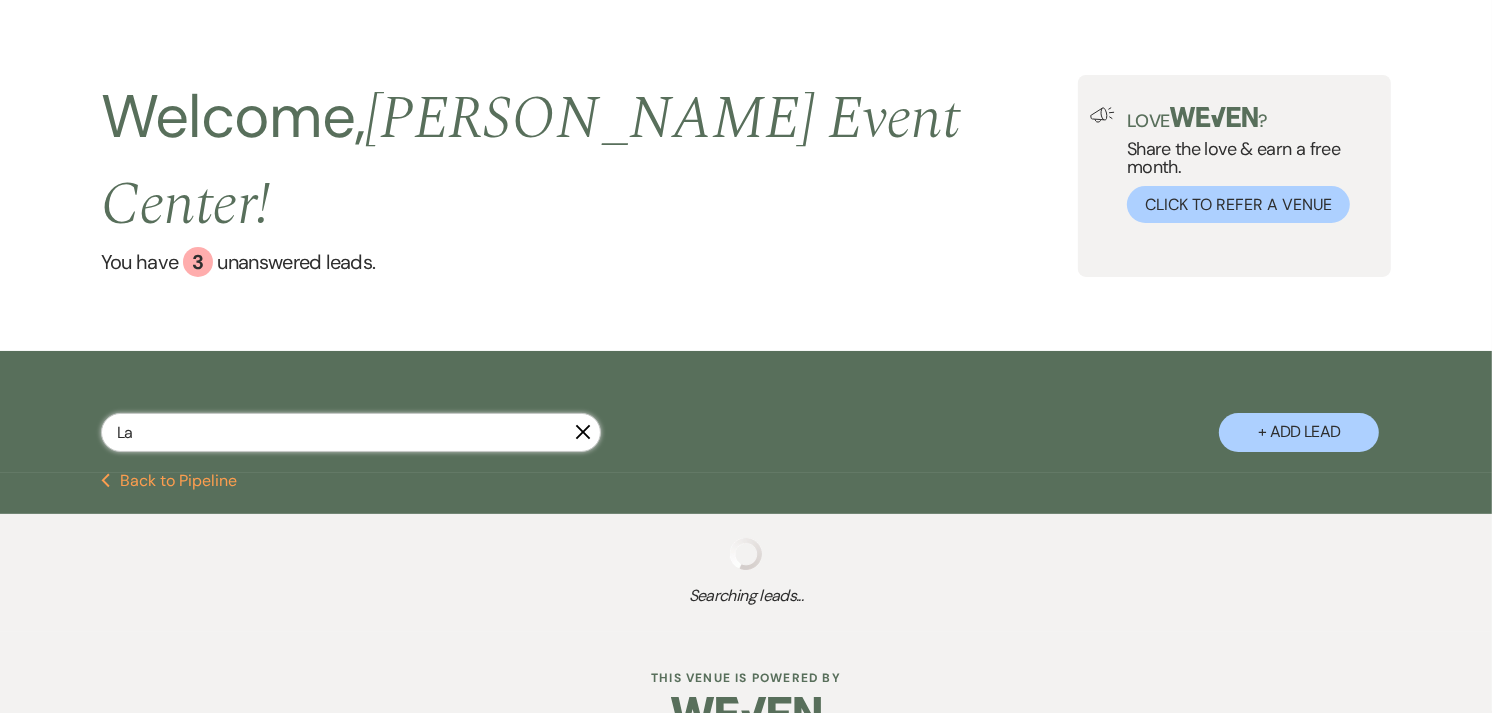 select on "2" 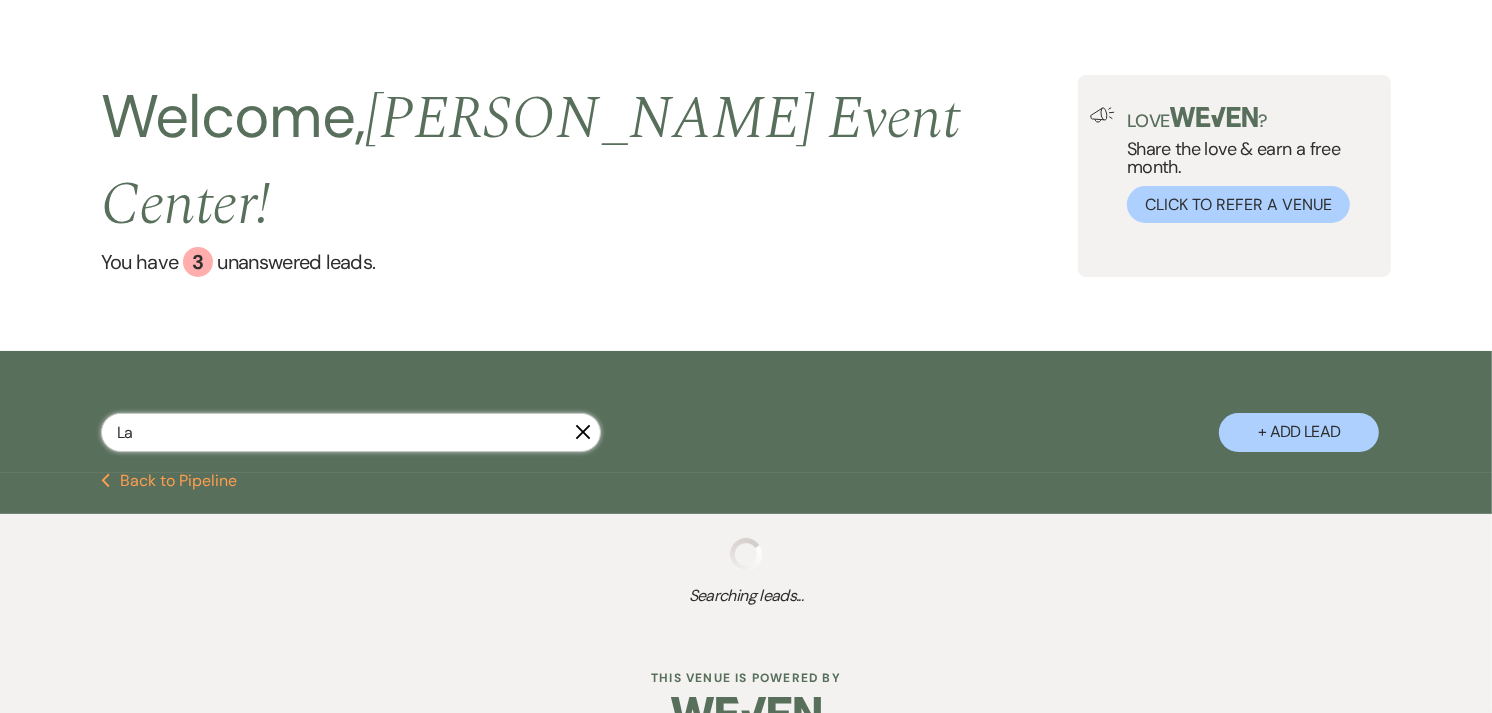 select on "8" 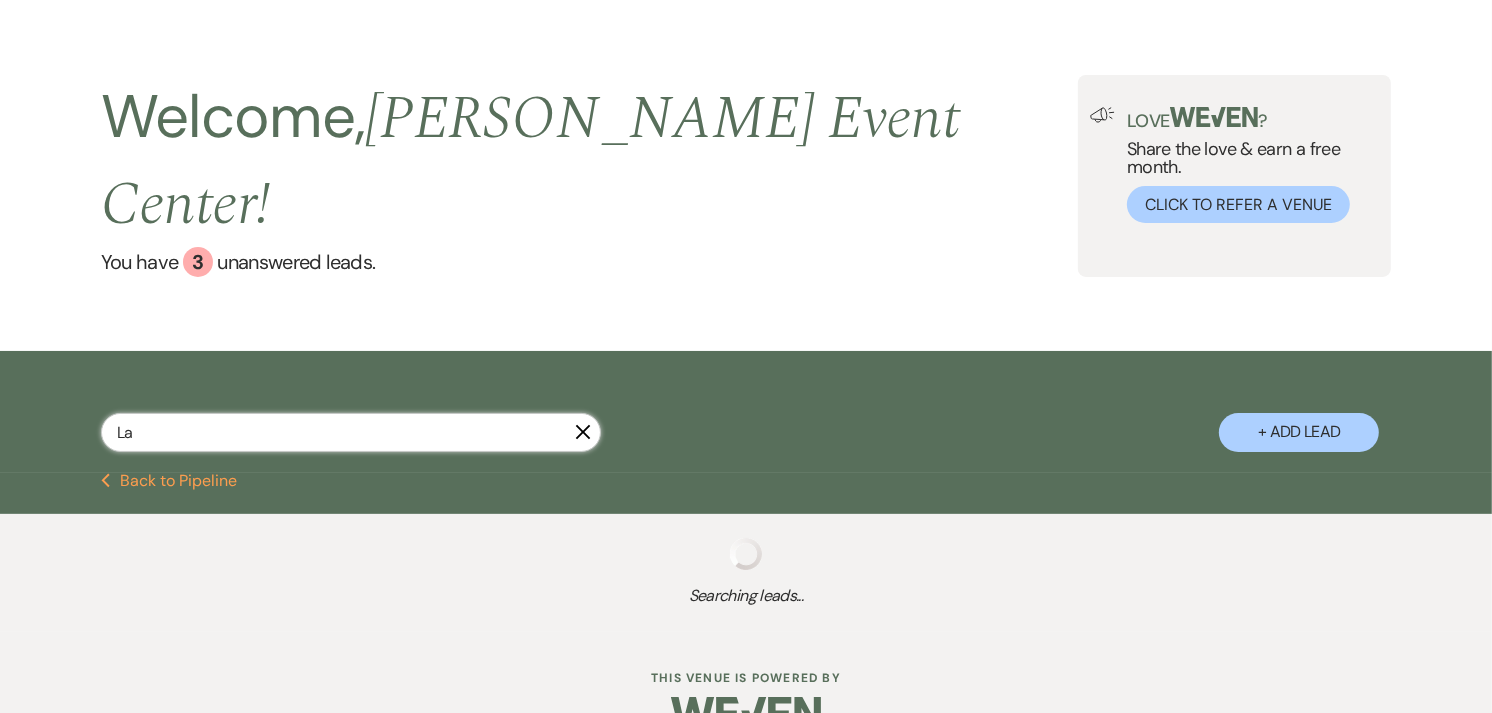 select on "7" 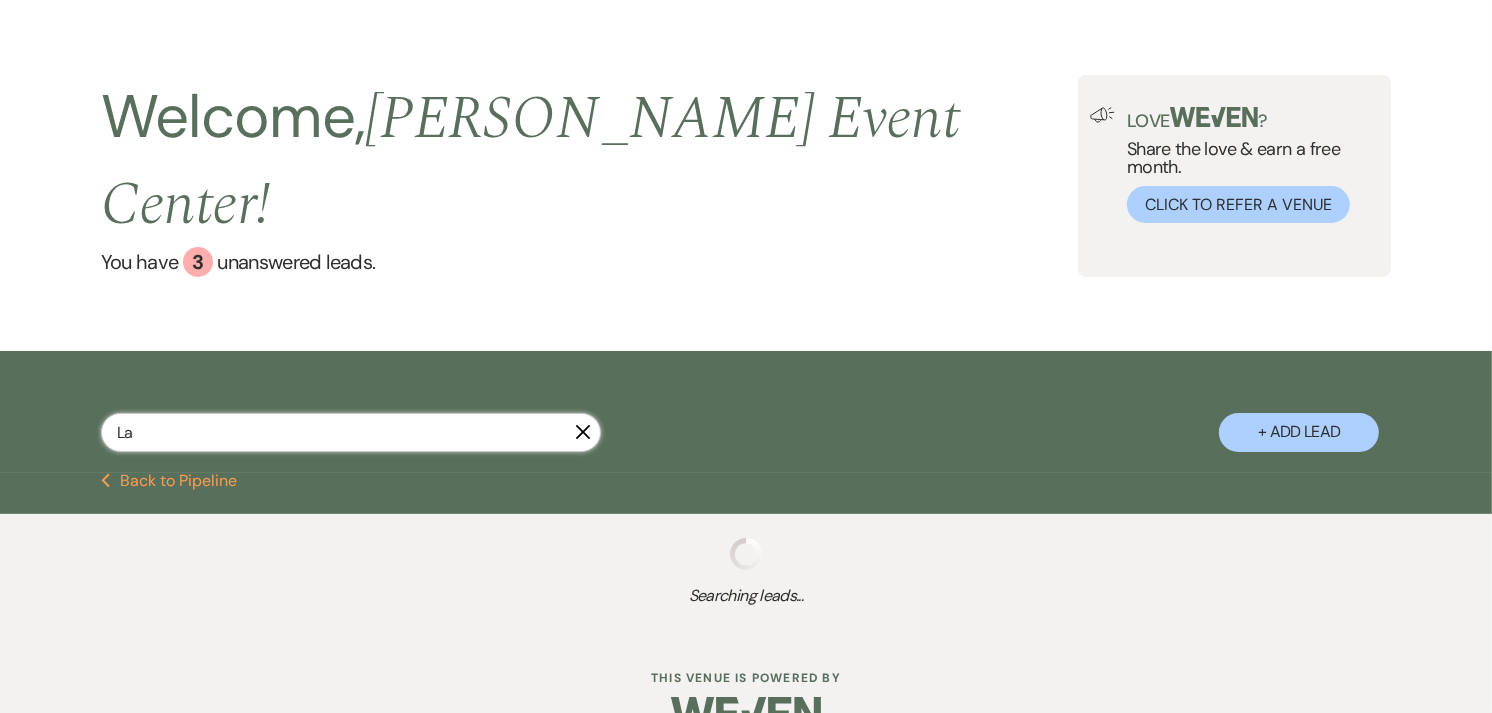 select on "4" 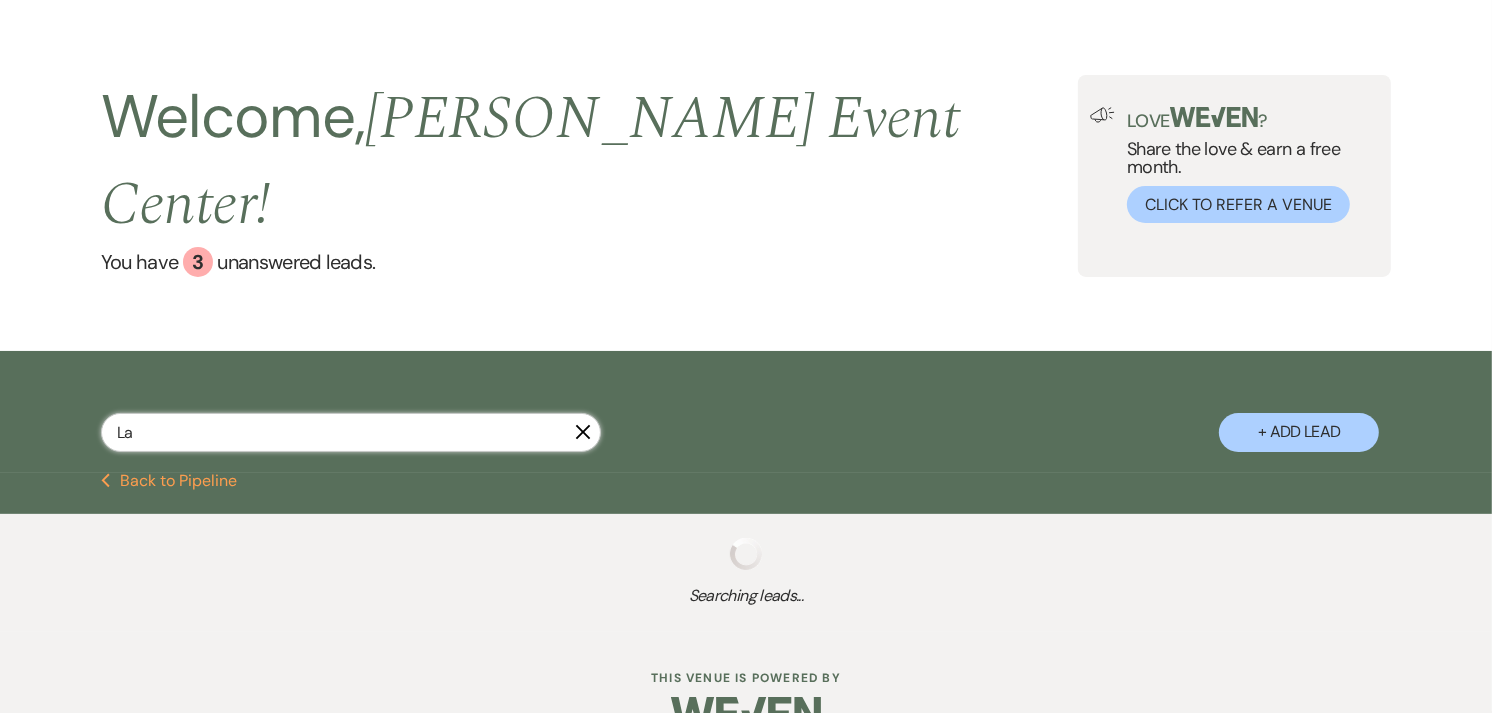 select on "2" 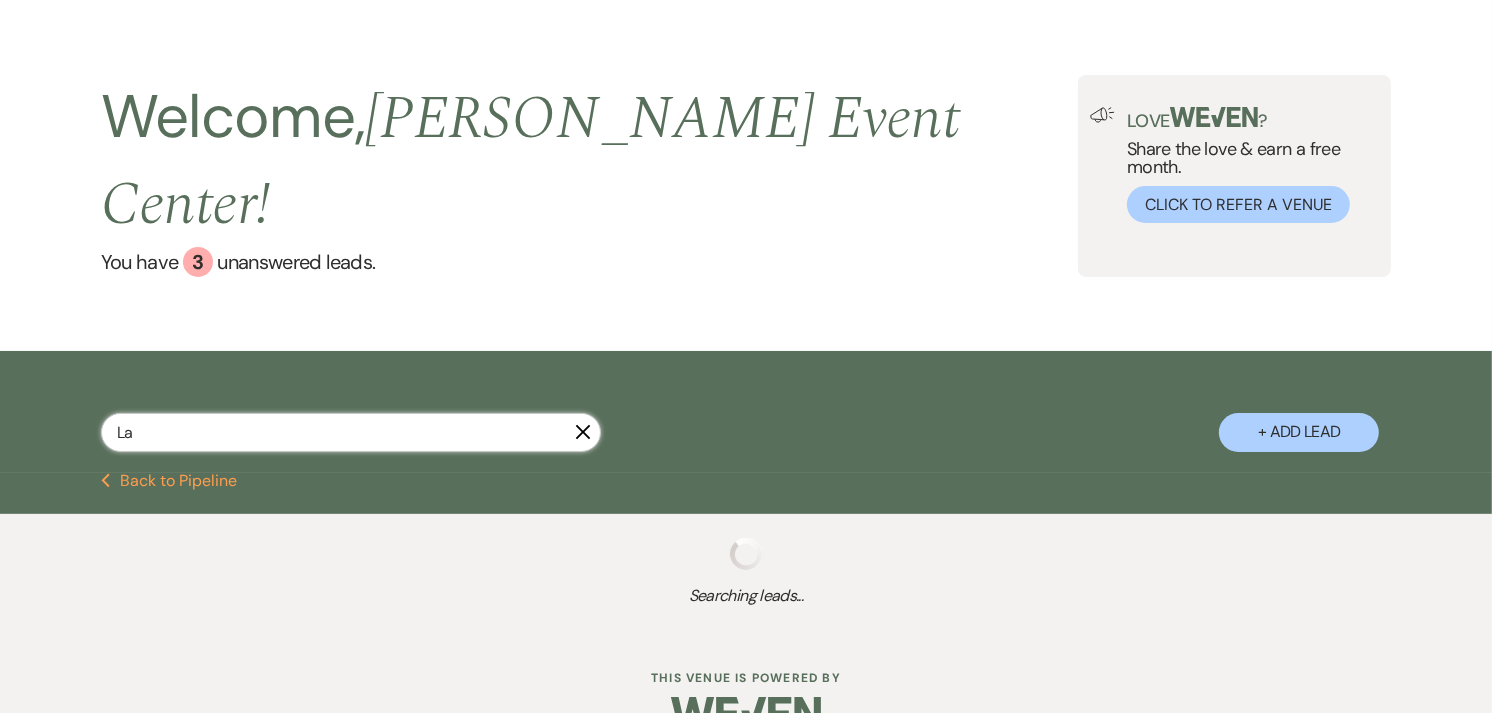 select on "5" 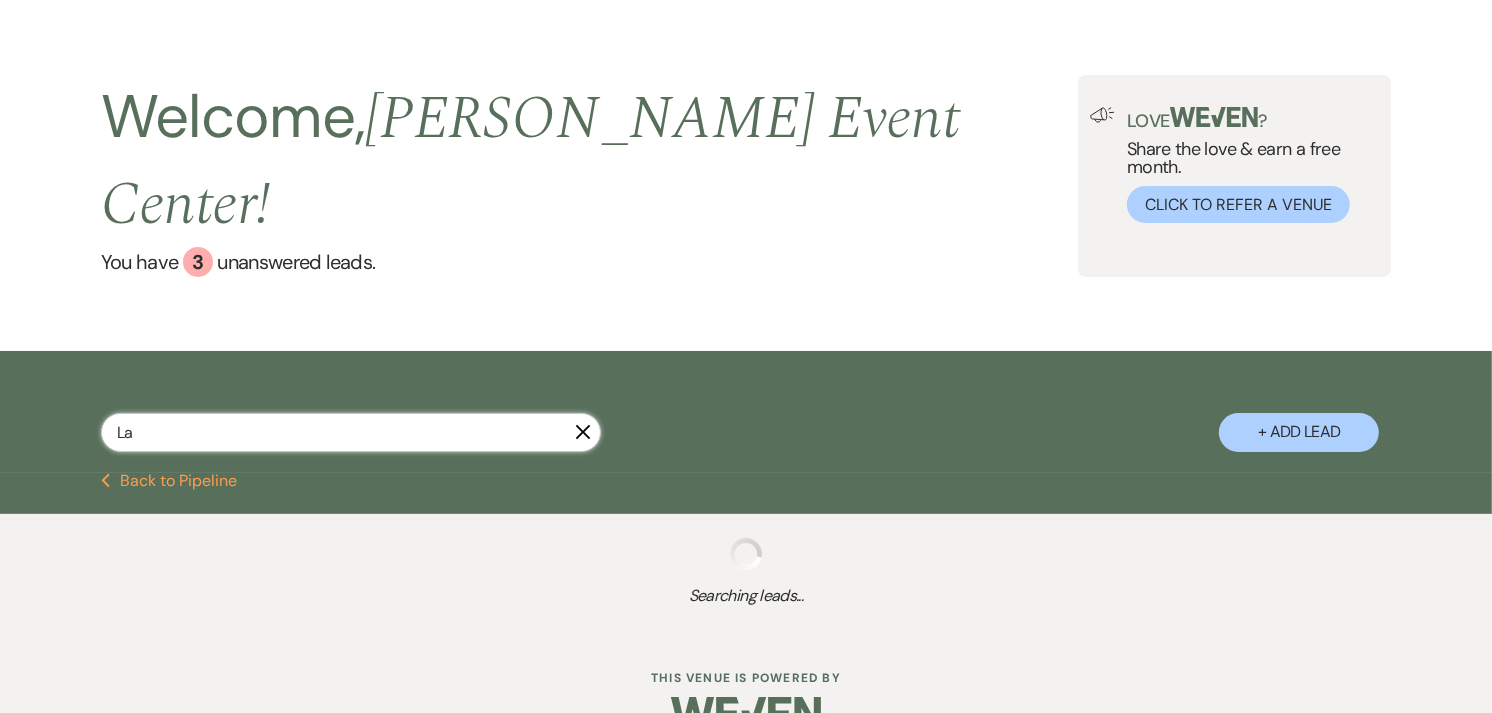 select on "8" 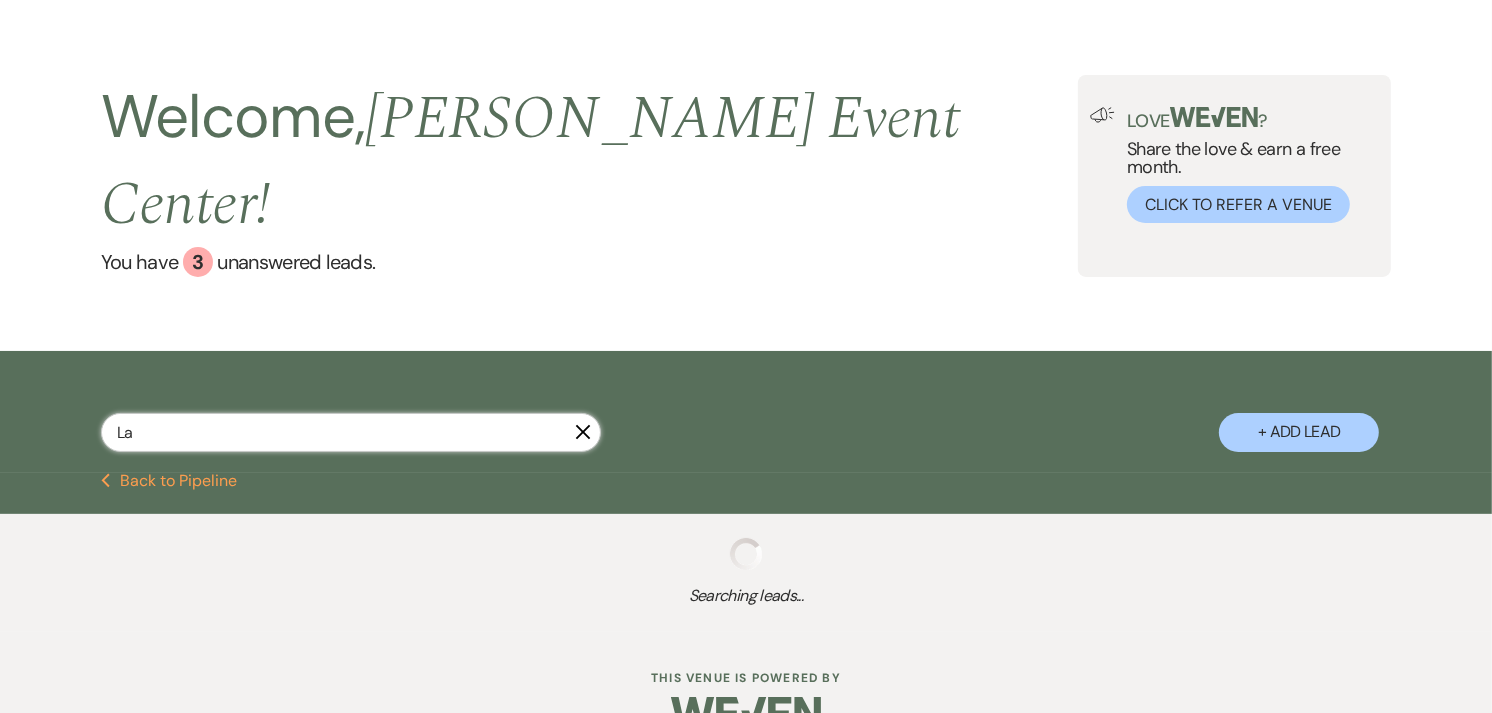 select on "1" 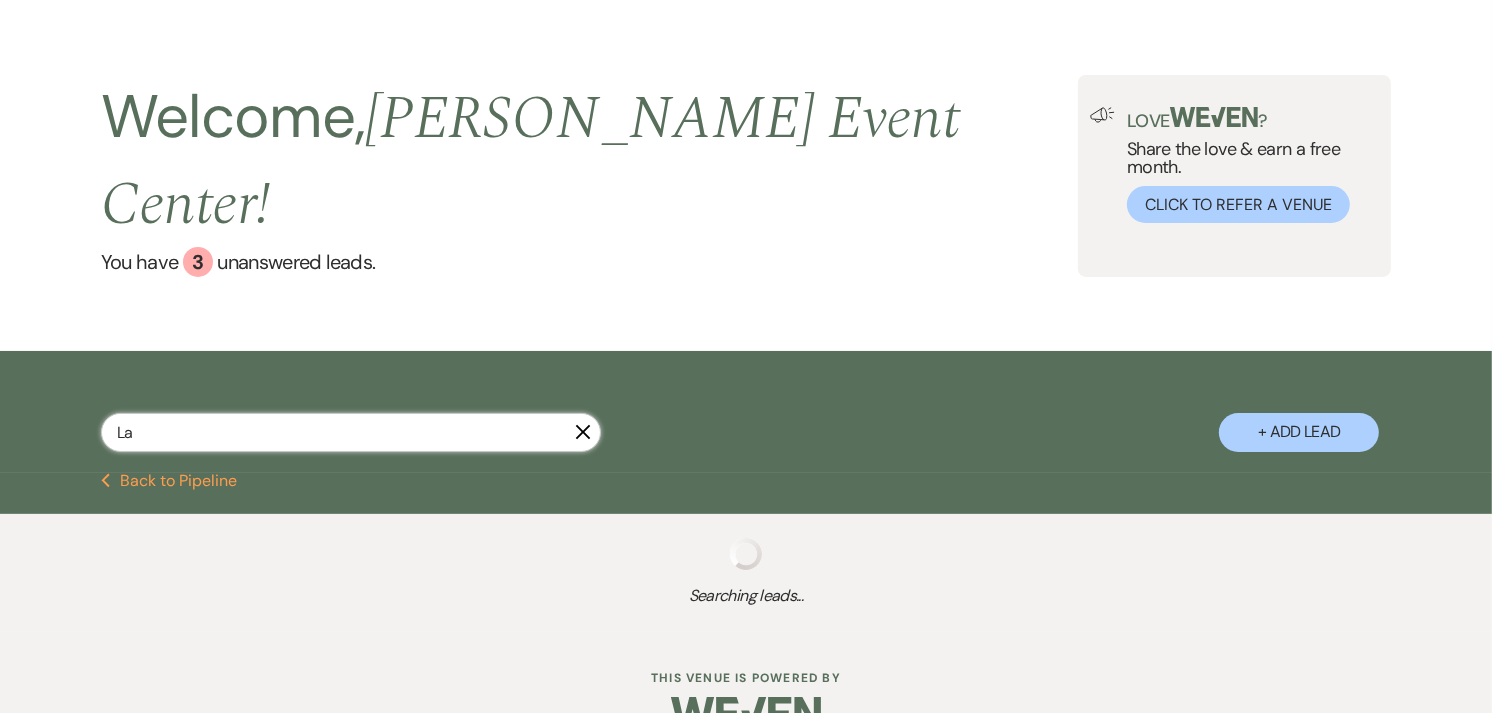 select on "4" 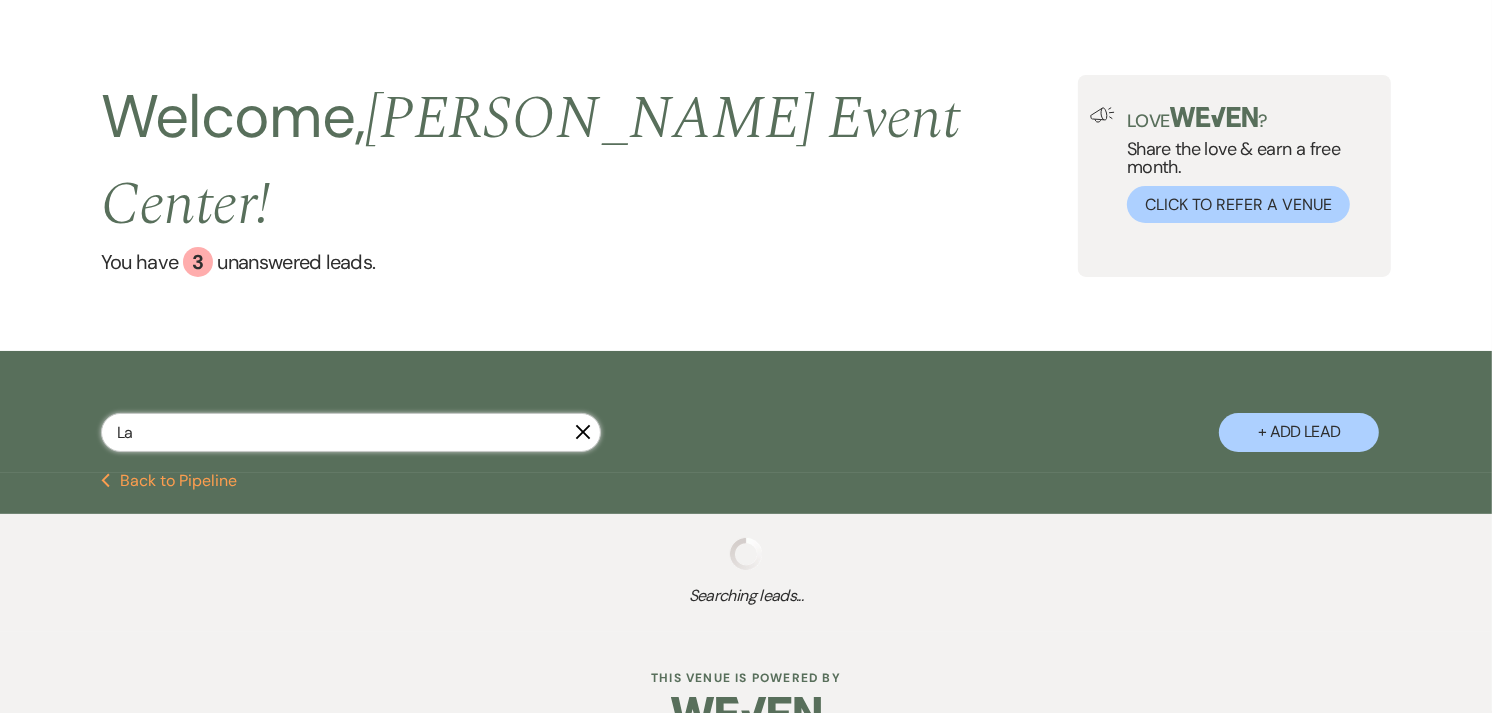 select on "8" 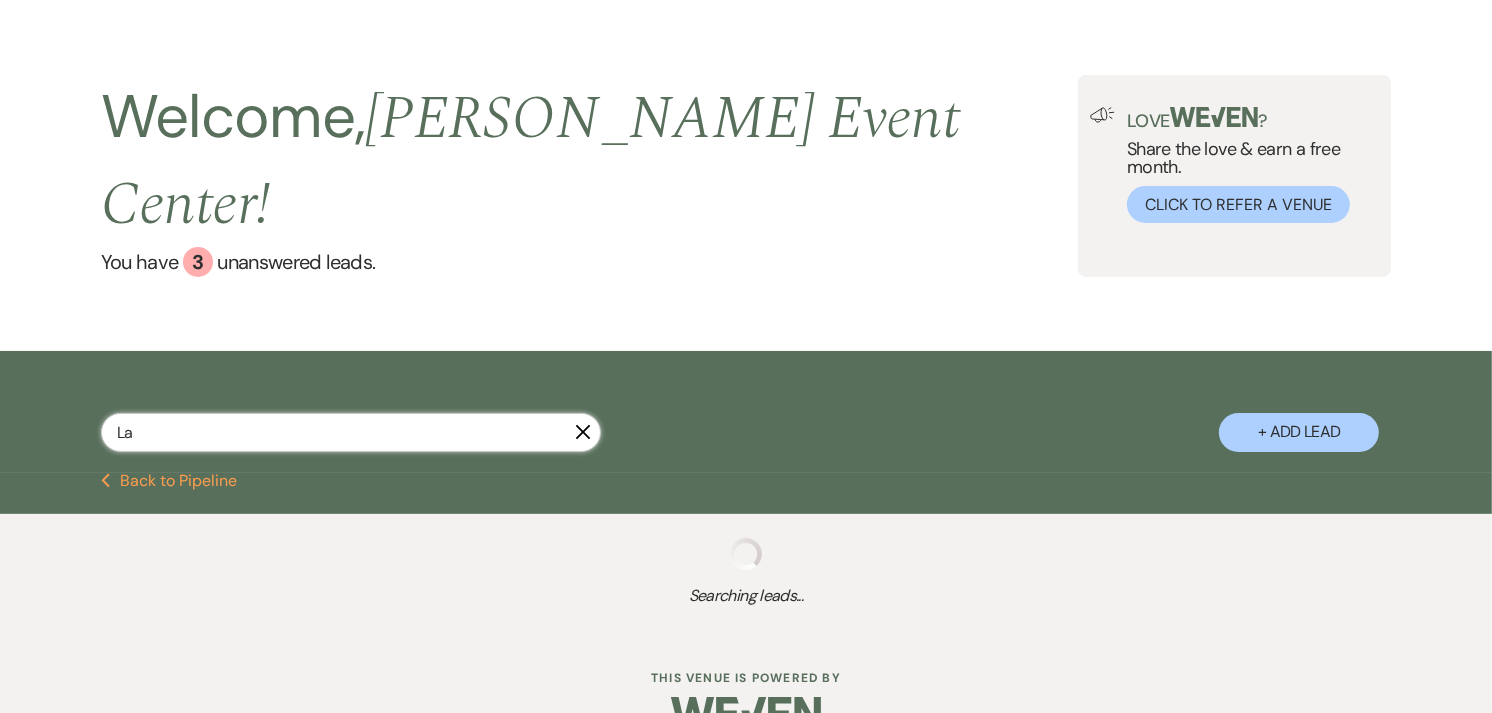 select on "9" 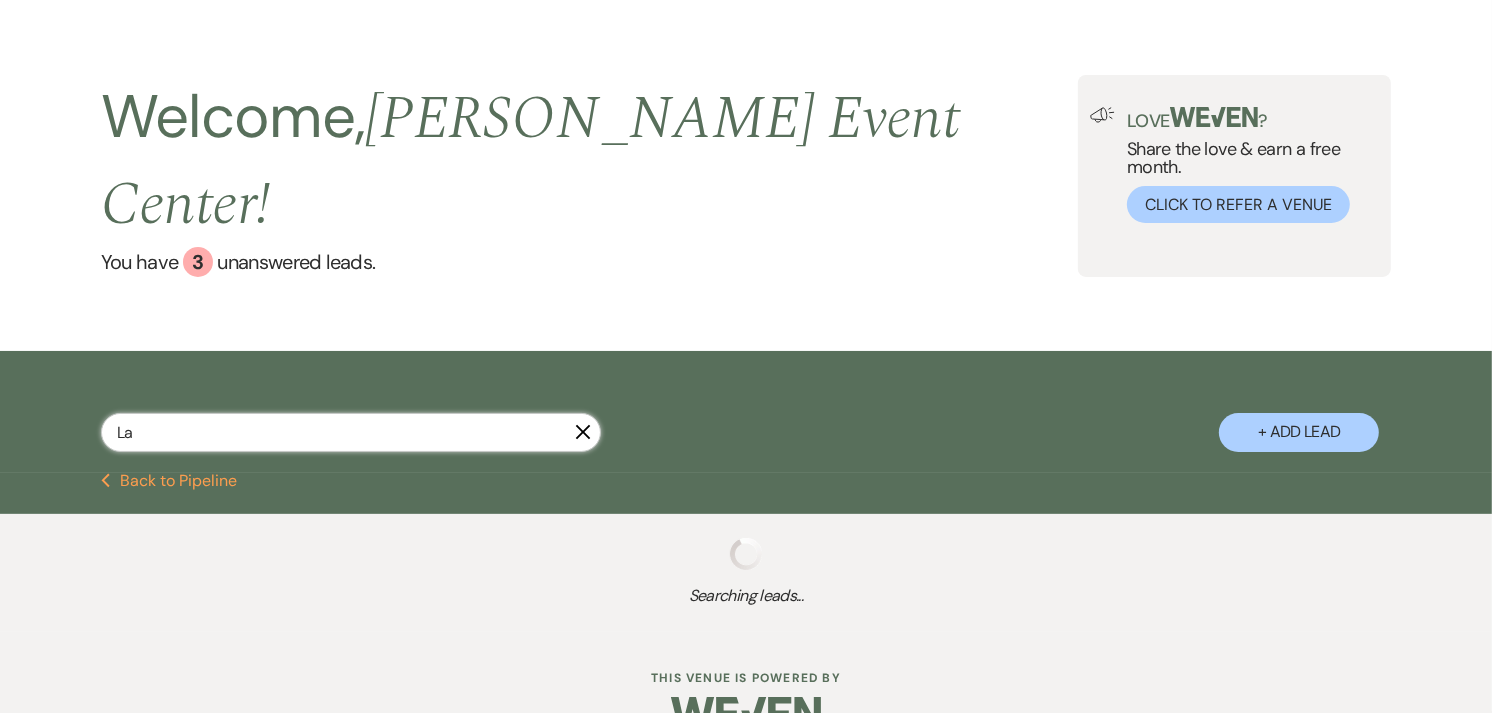 select on "8" 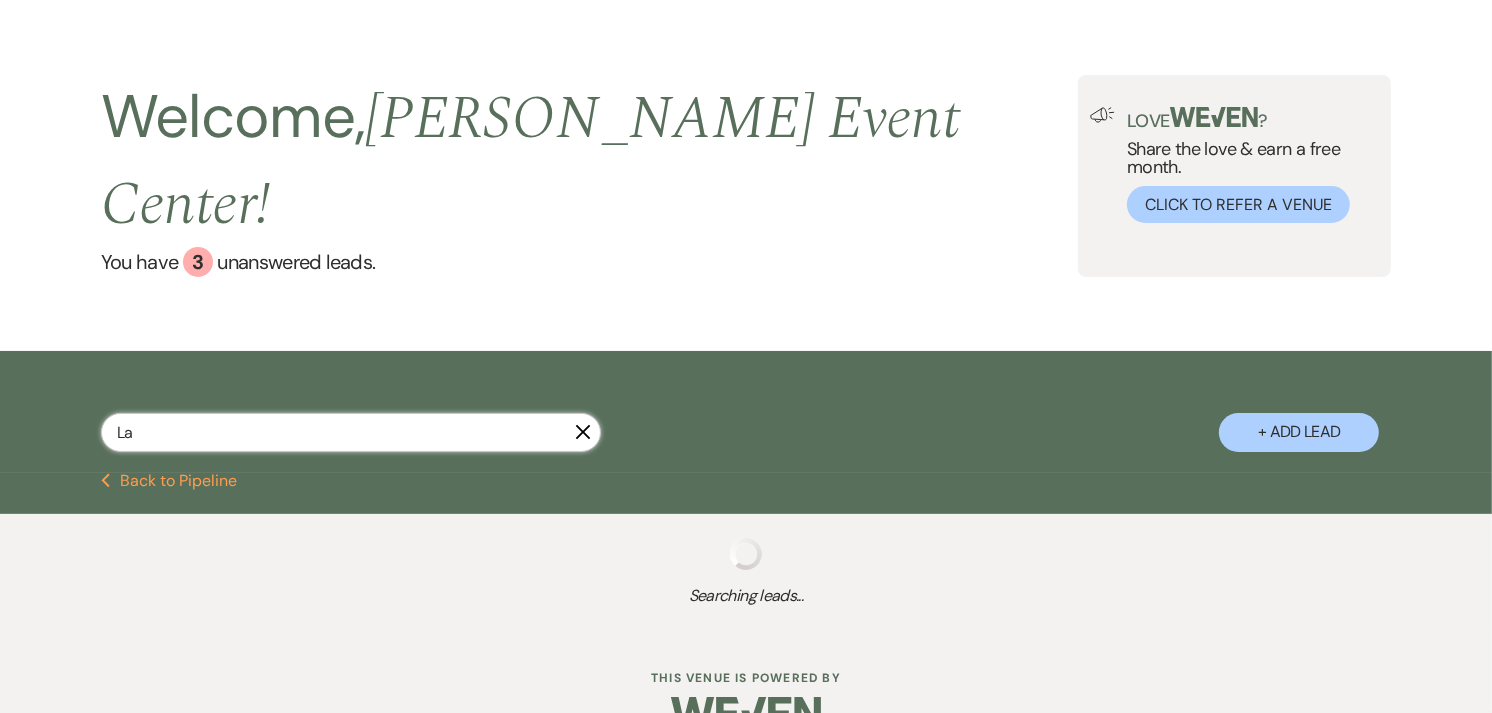 select on "8" 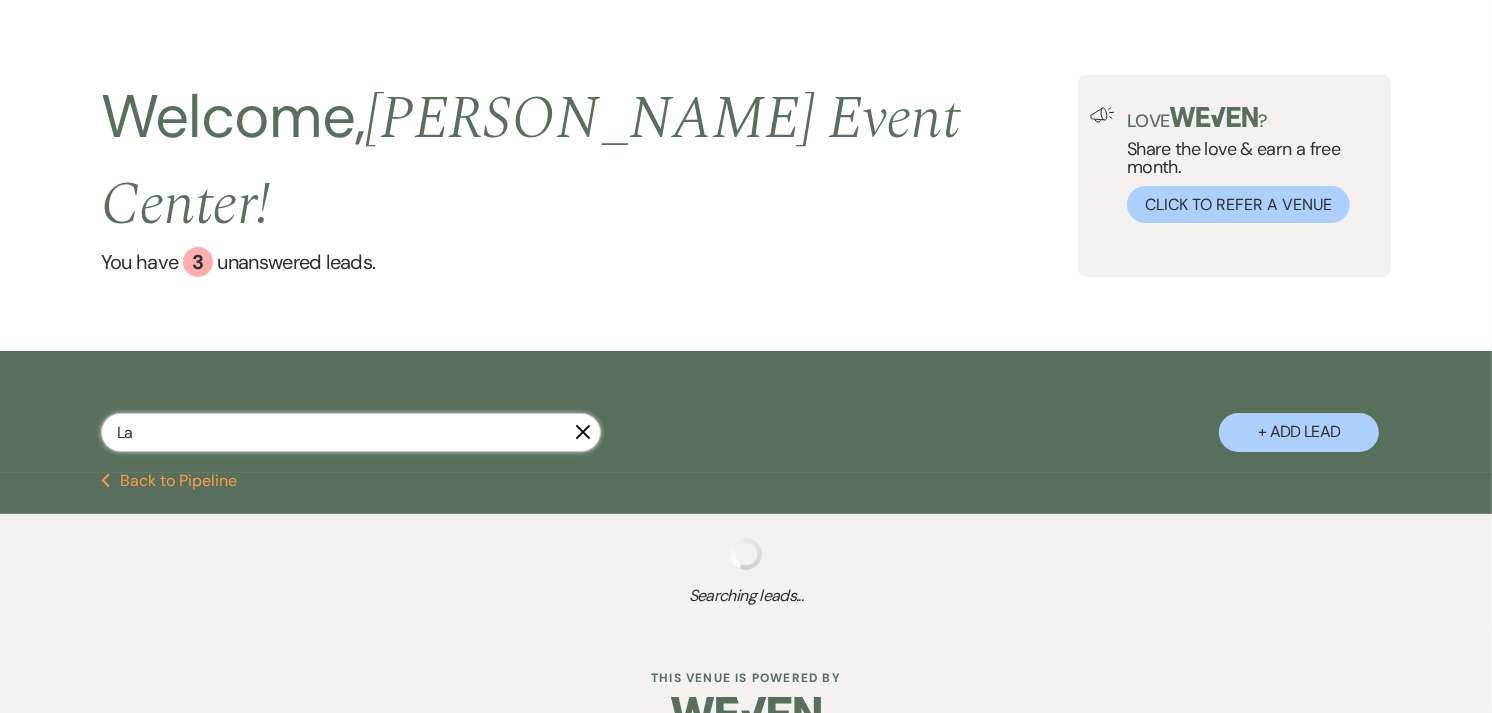 select on "5" 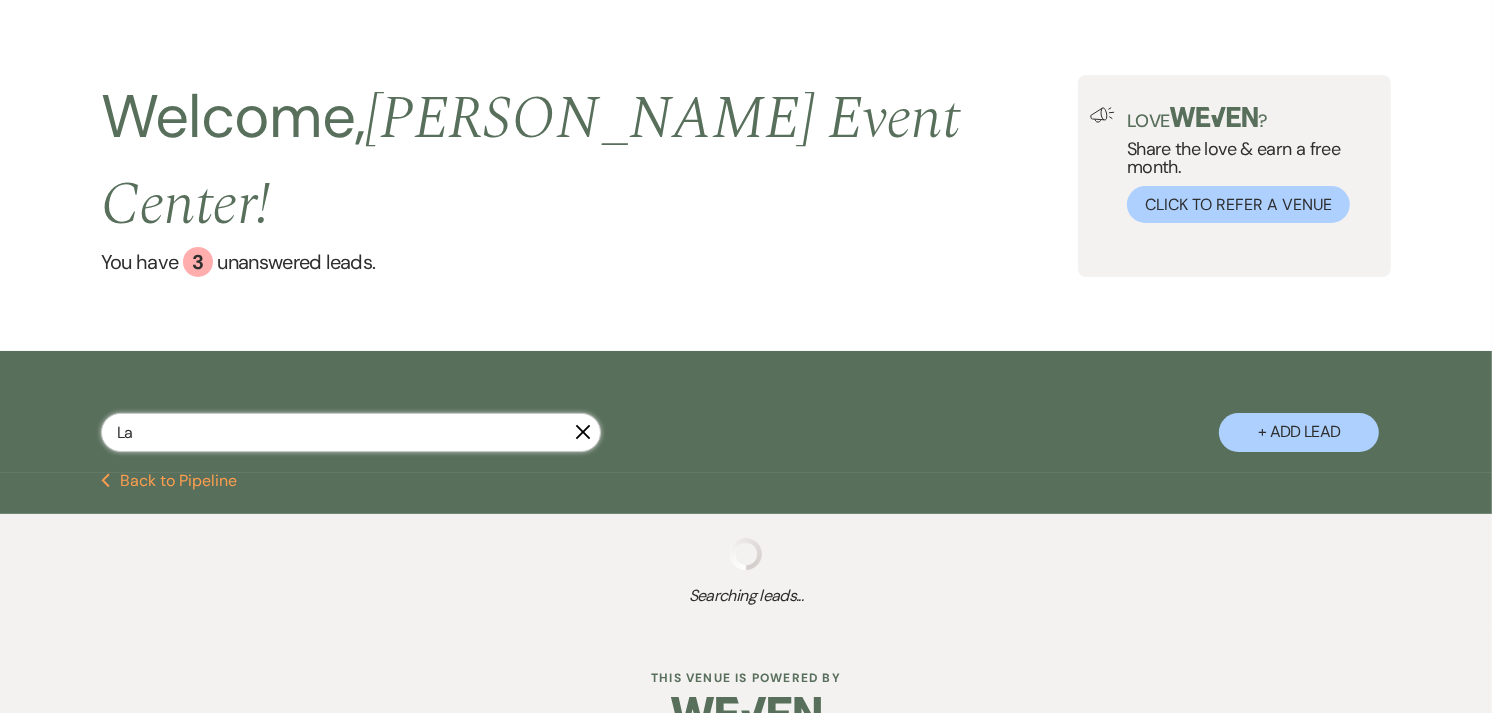 select on "8" 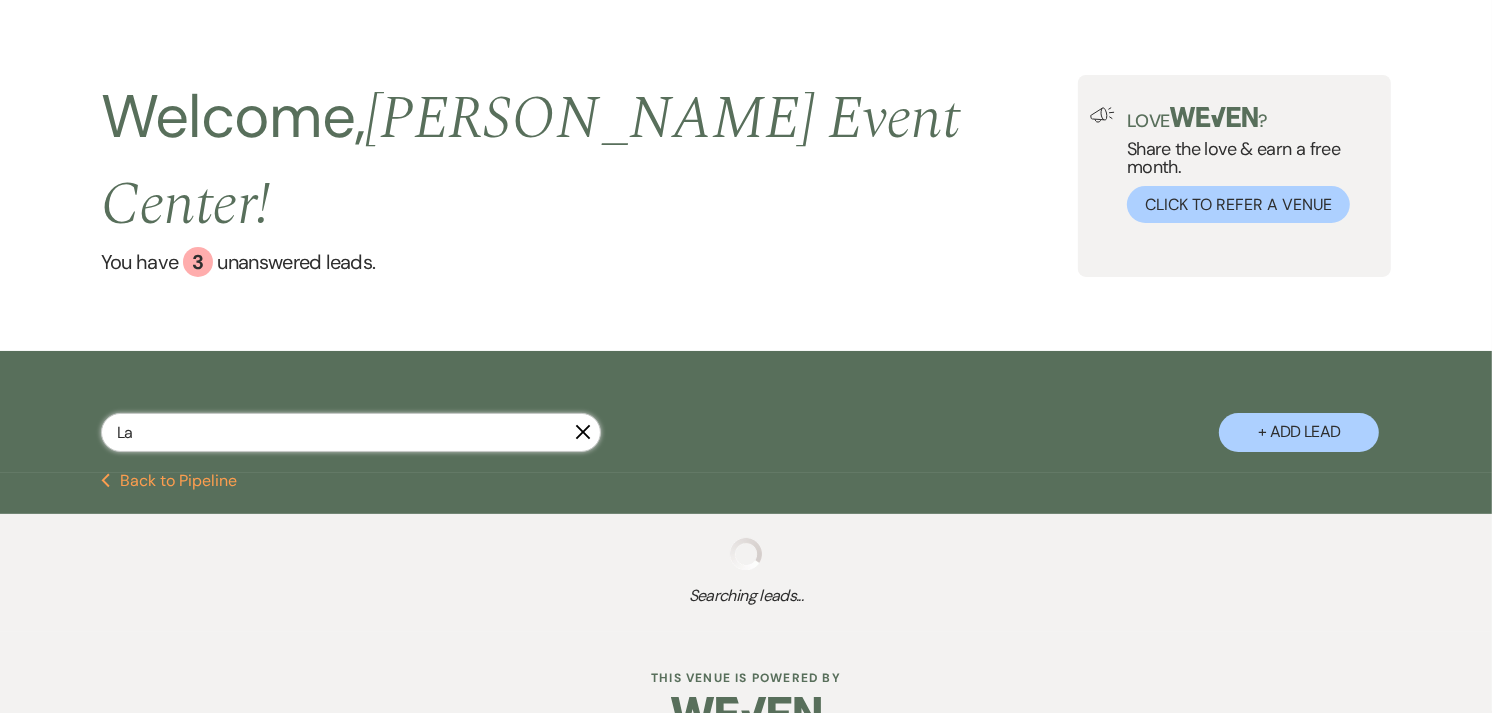 select on "10" 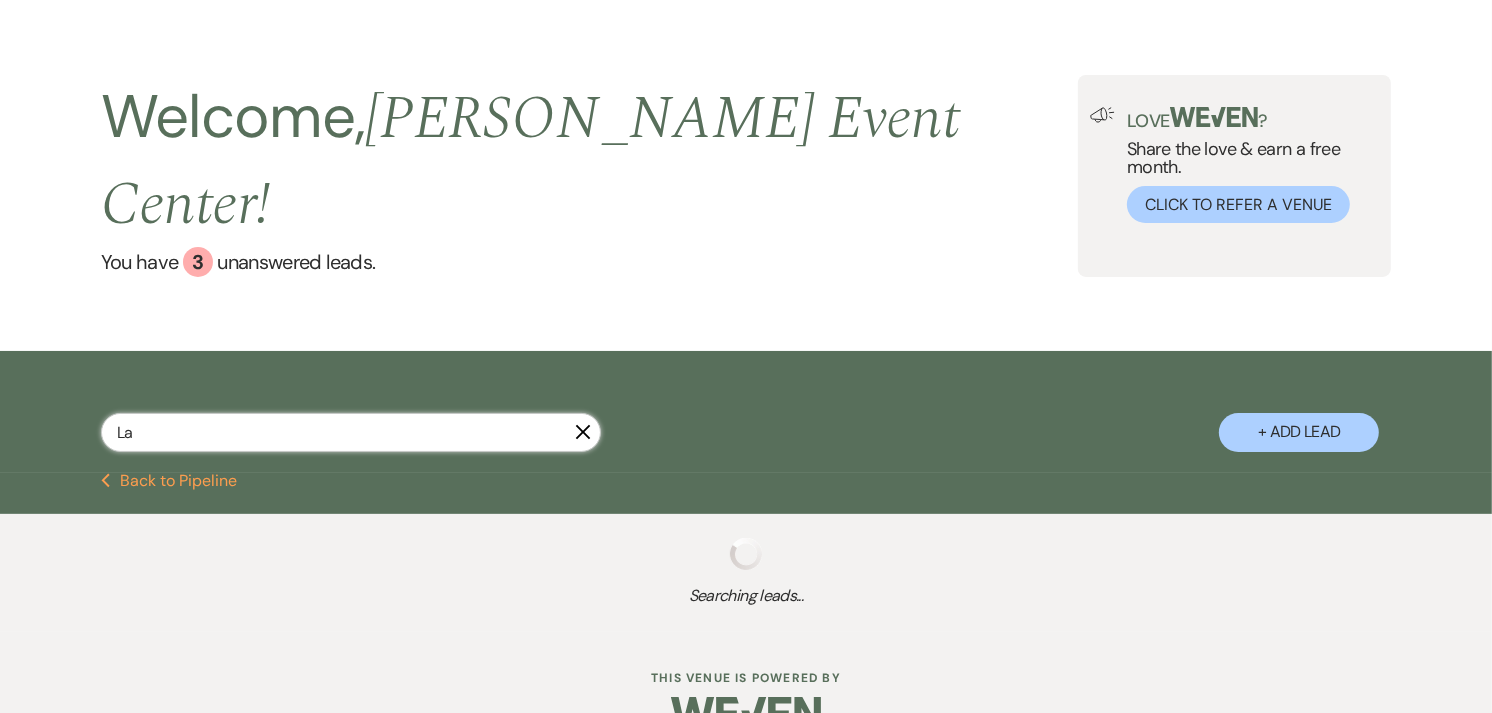 select on "4" 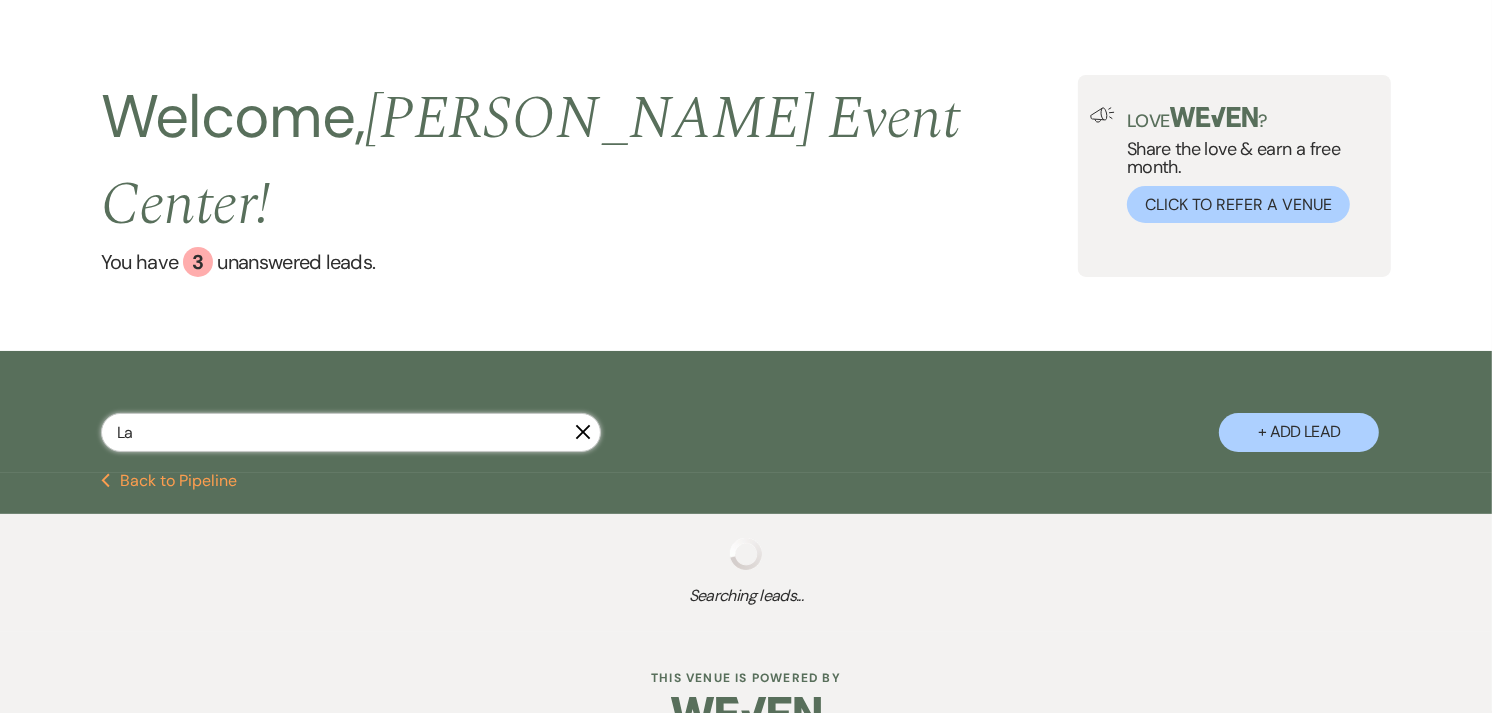 select on "8" 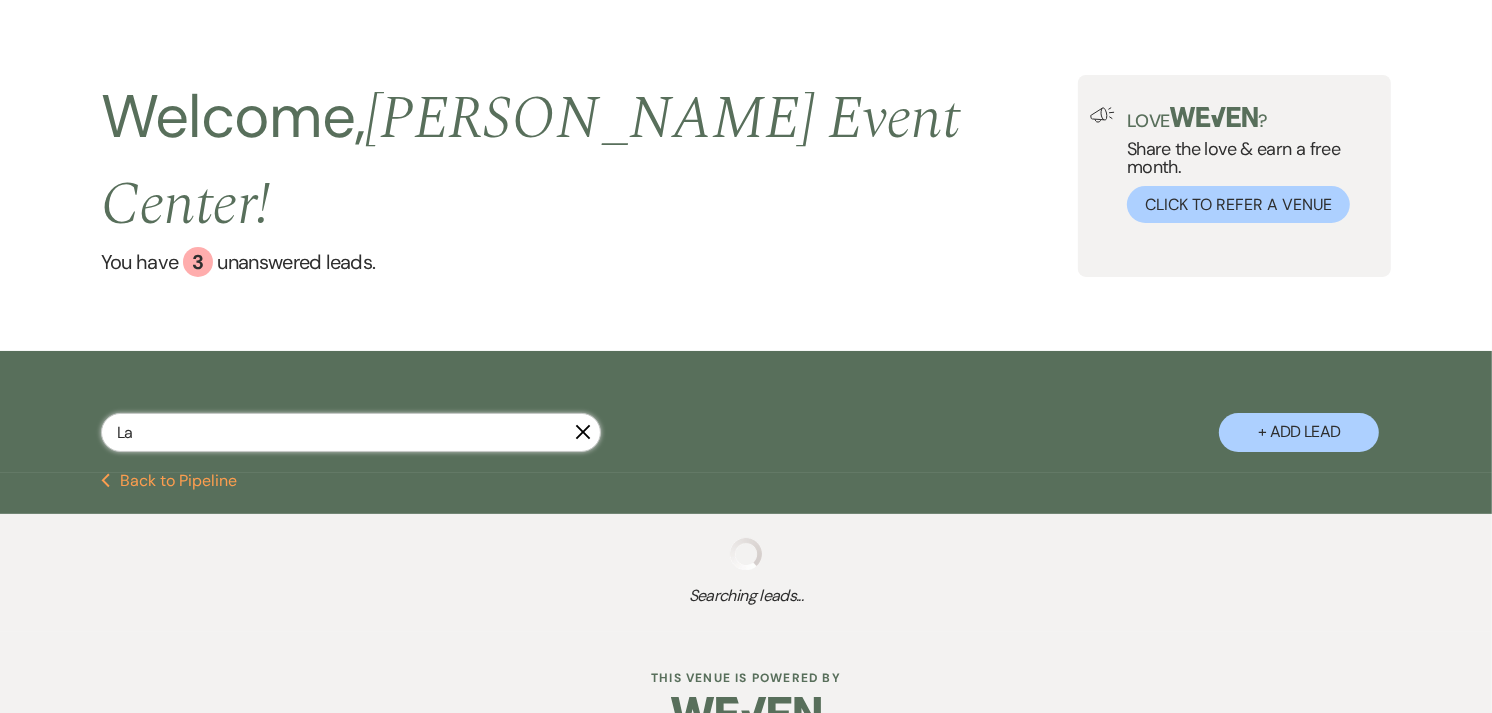 select on "8" 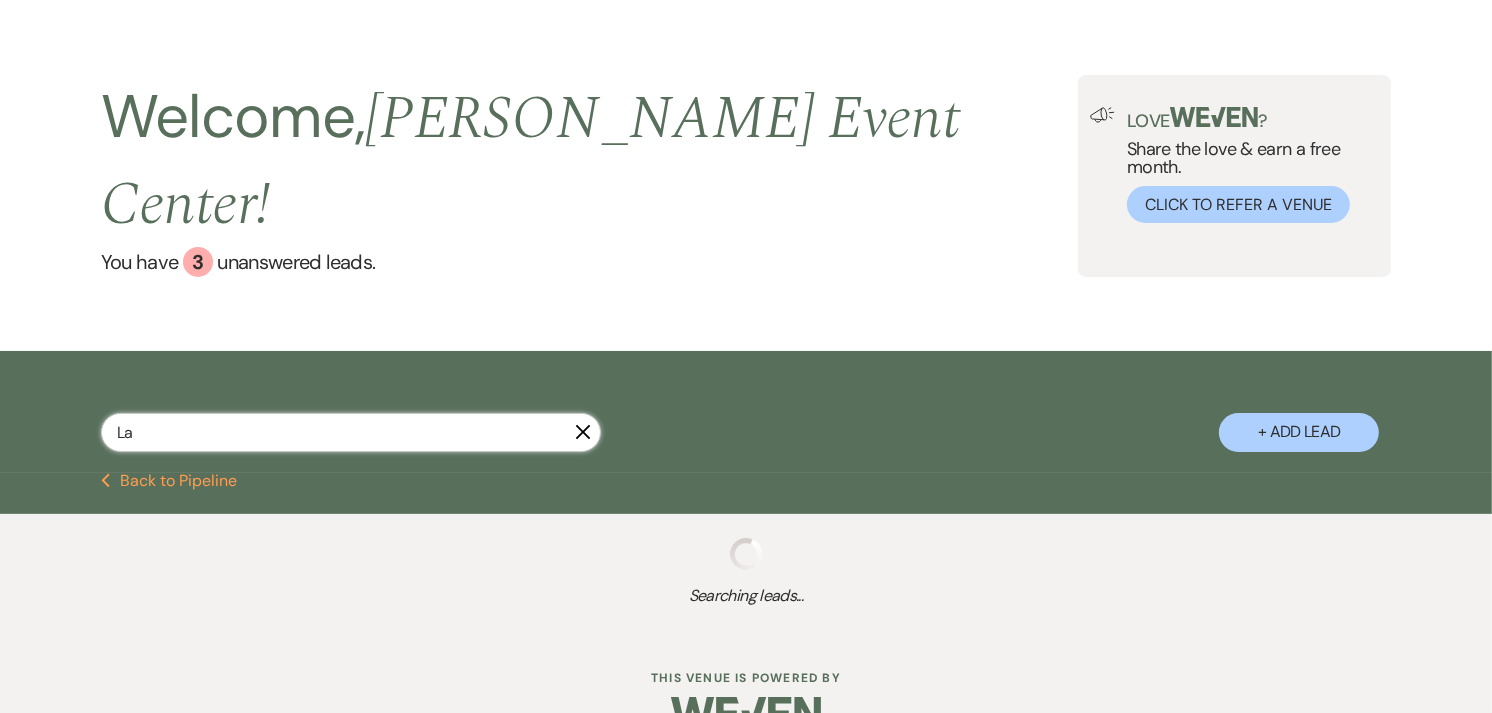 select on "8" 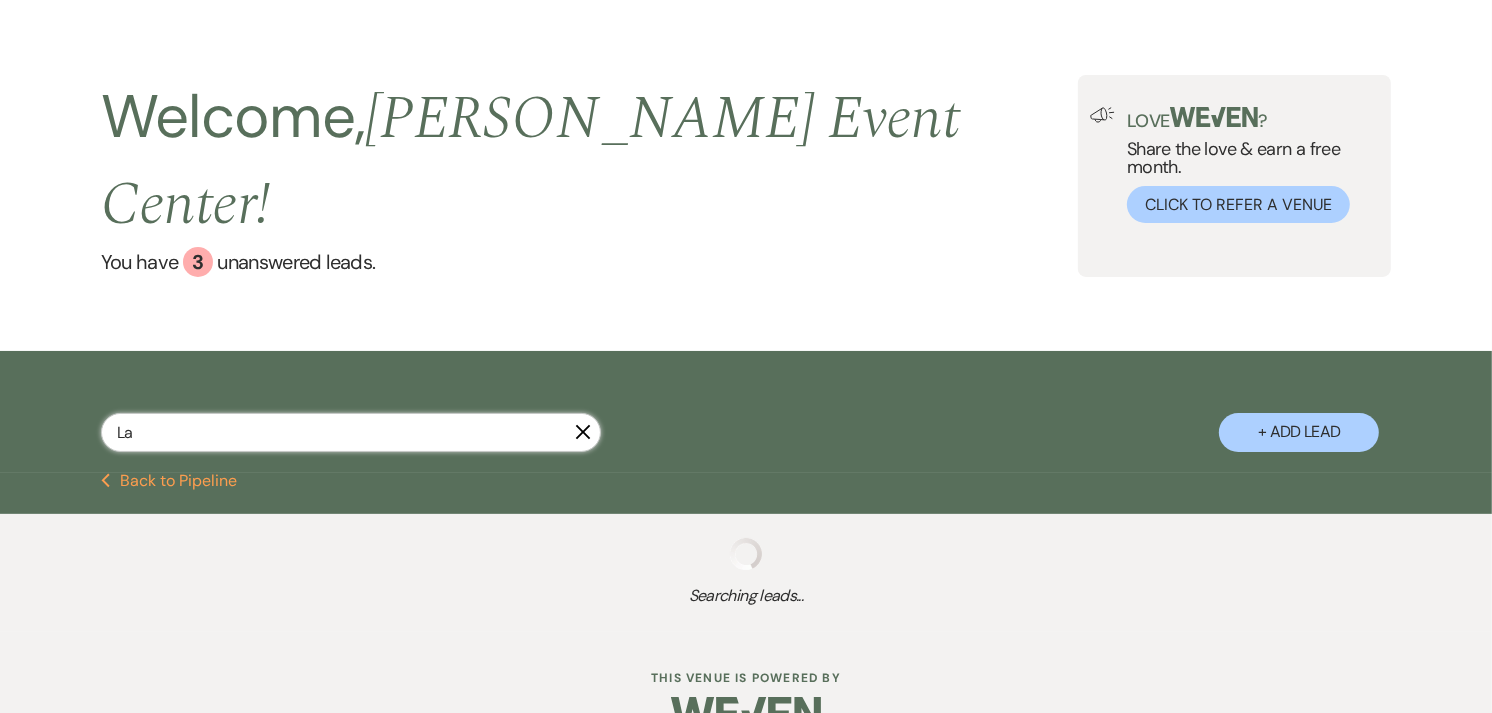 select on "8" 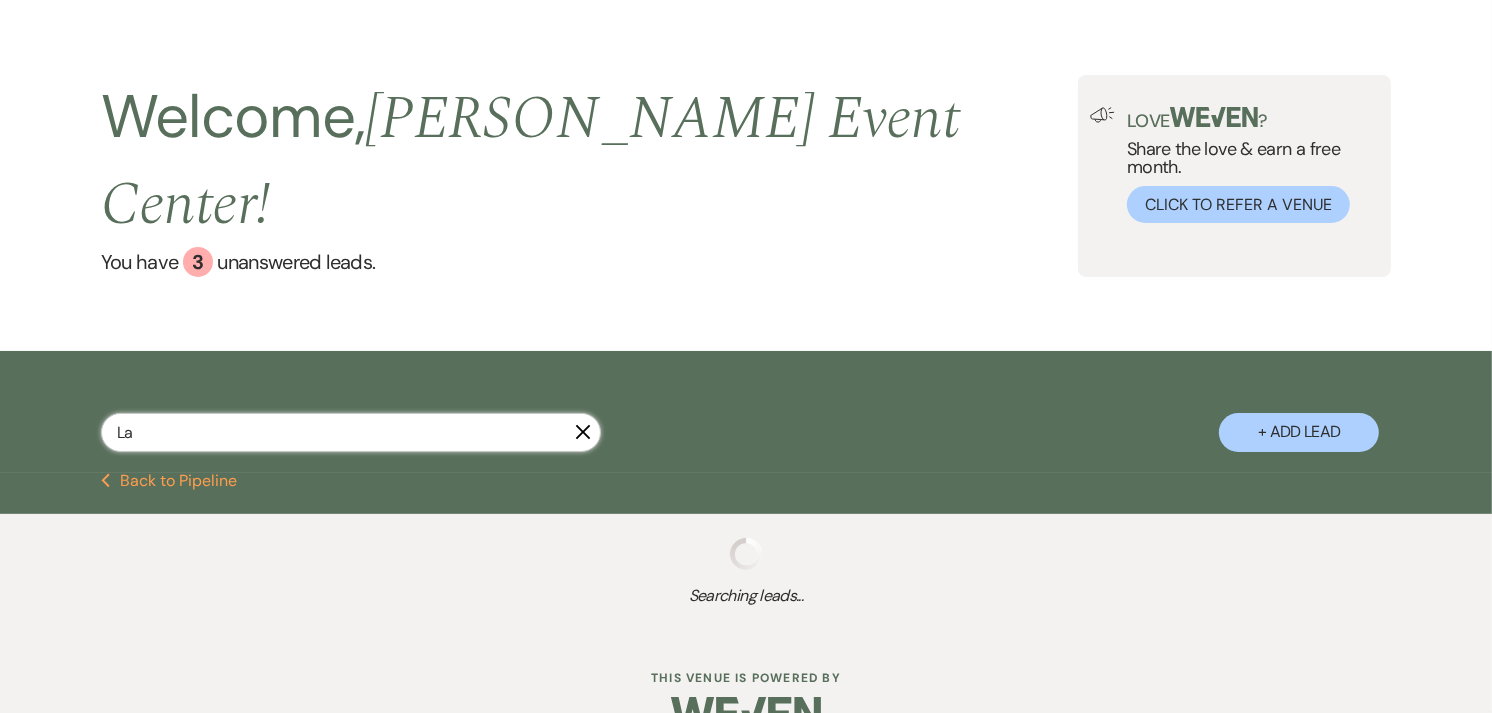select on "8" 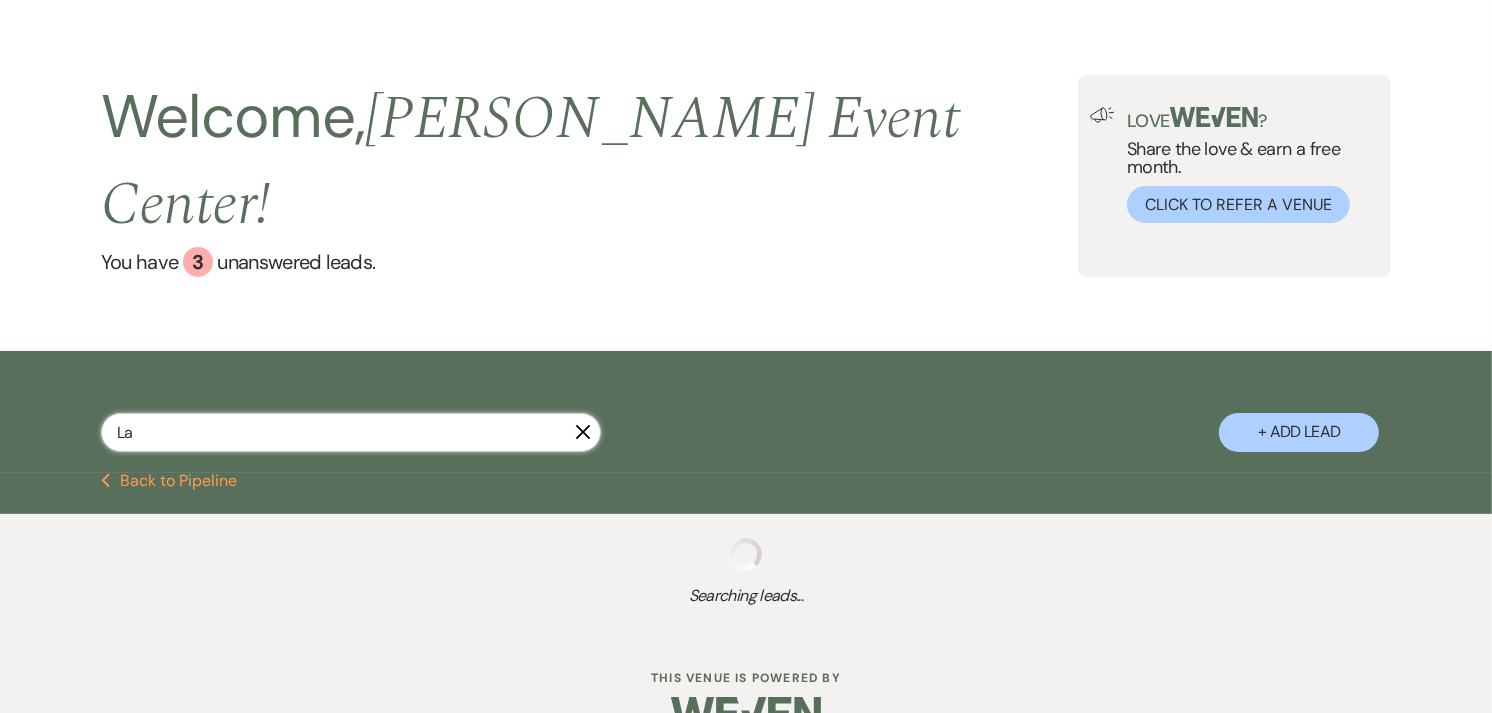 select on "7" 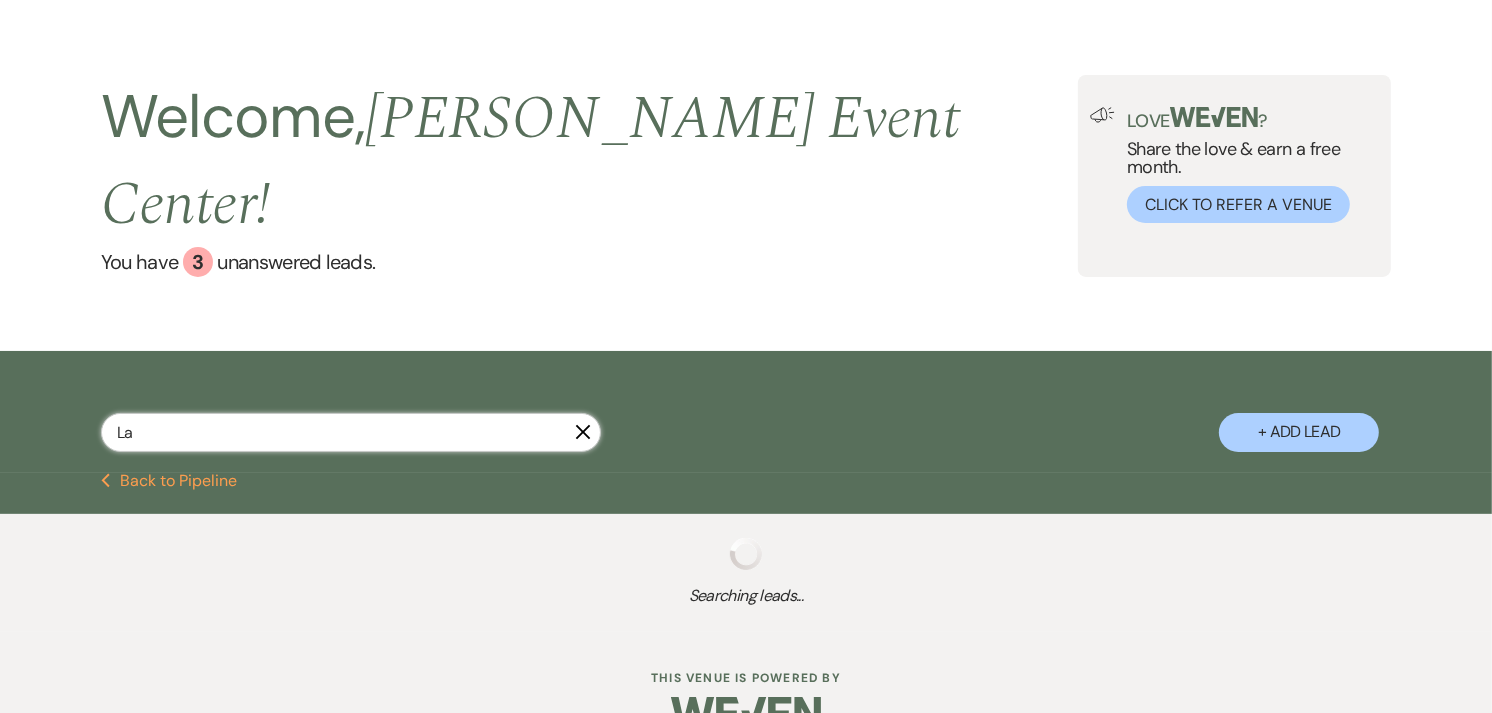 select on "8" 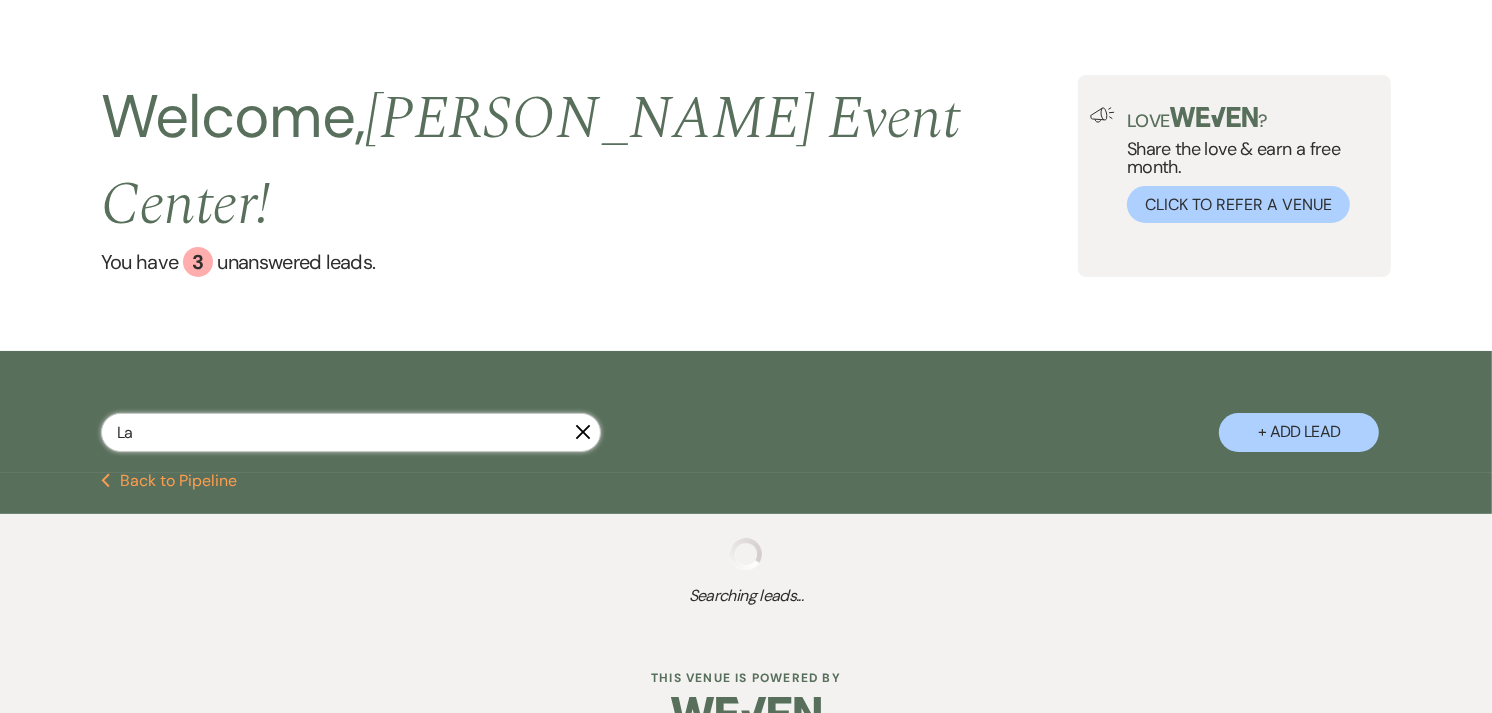 select on "4" 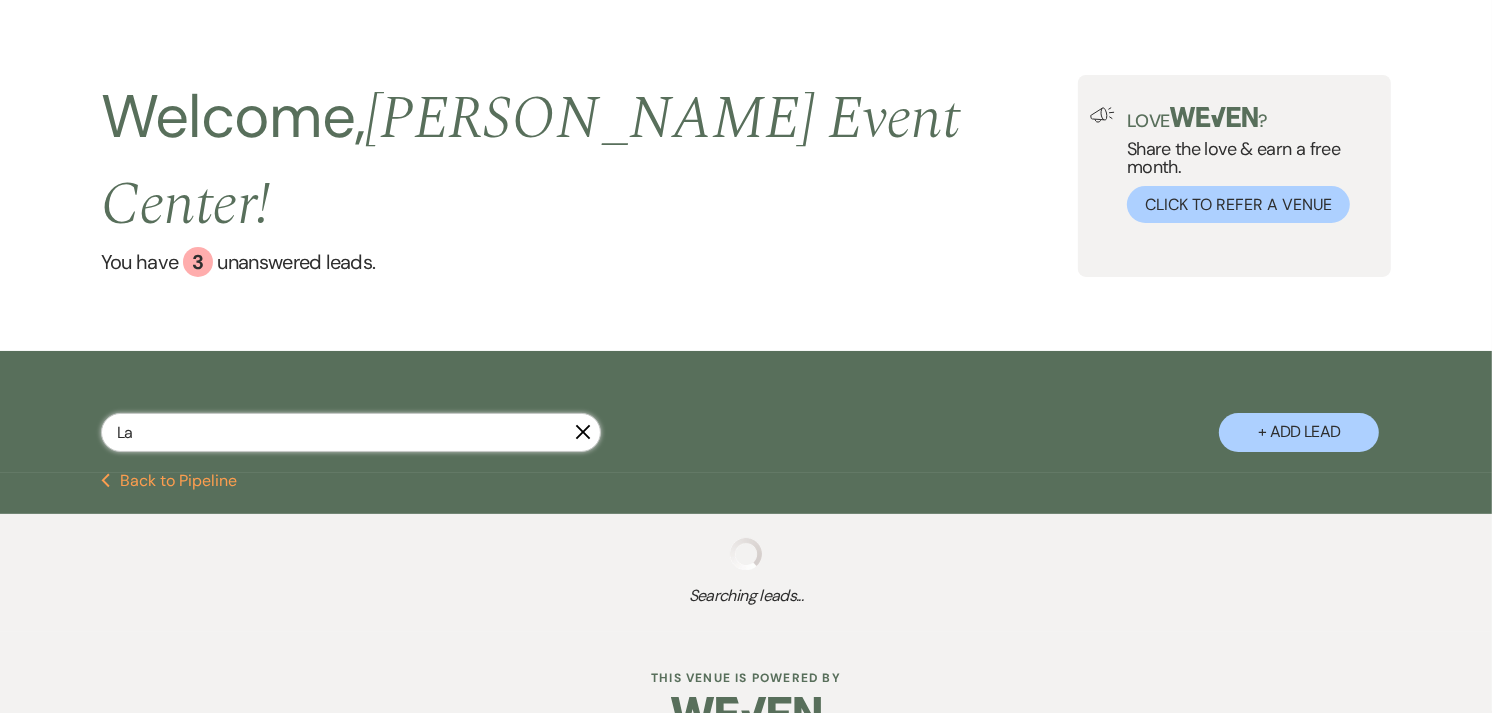 select on "8" 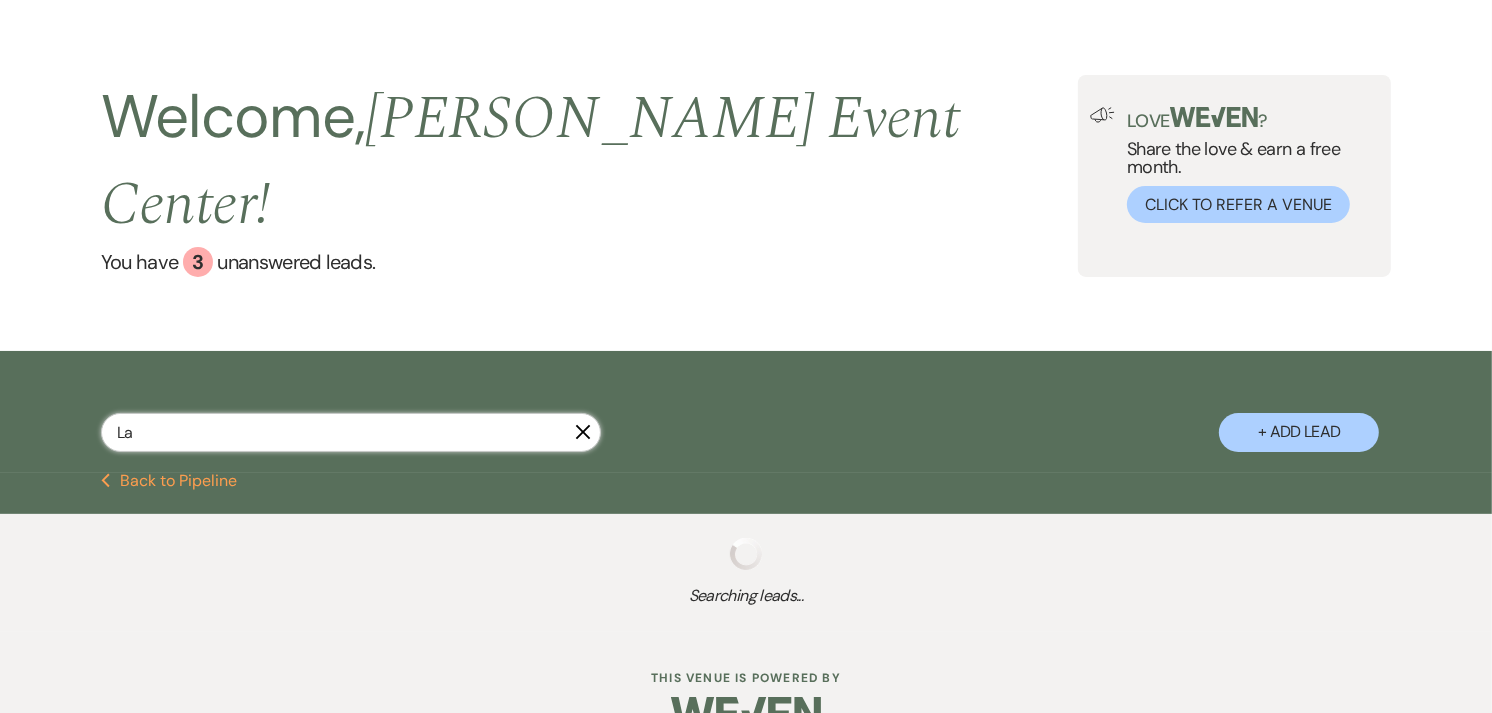 select on "6" 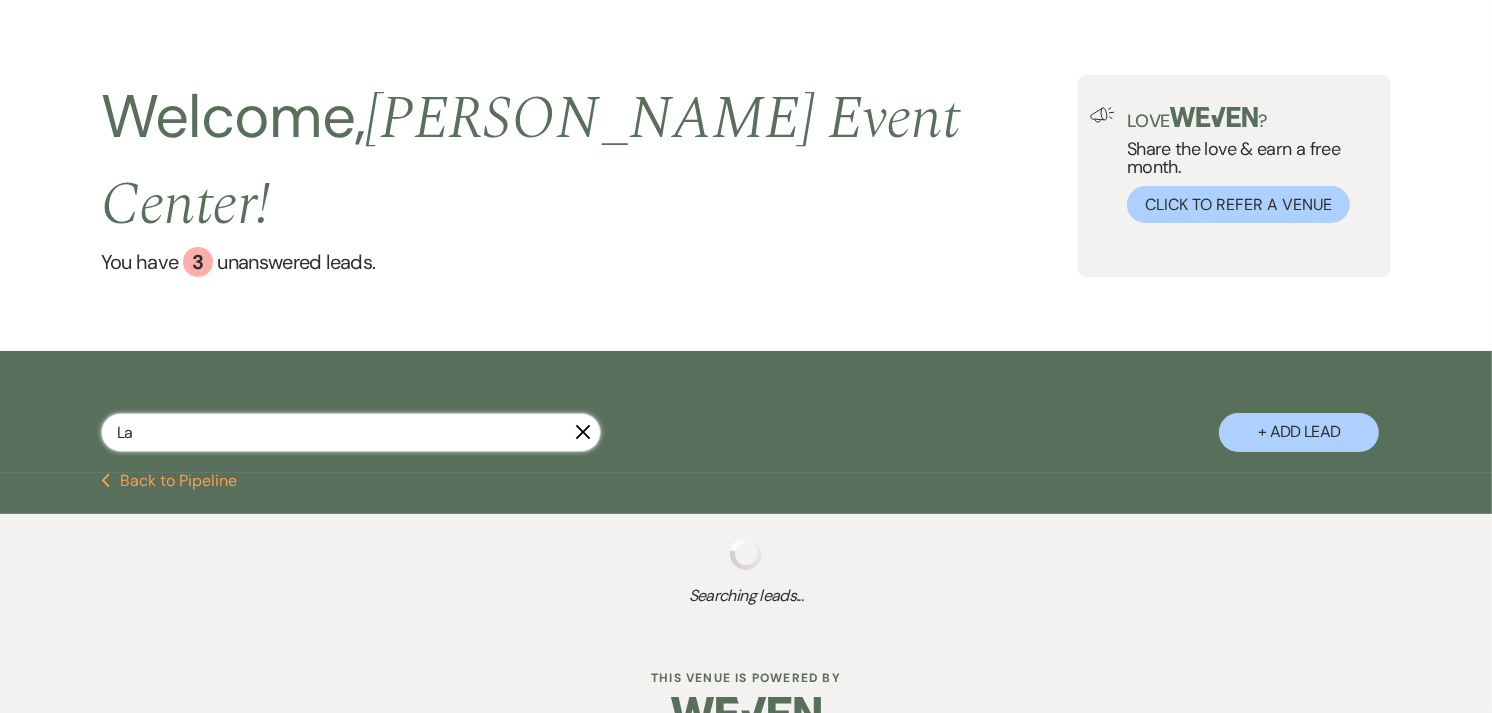select on "2" 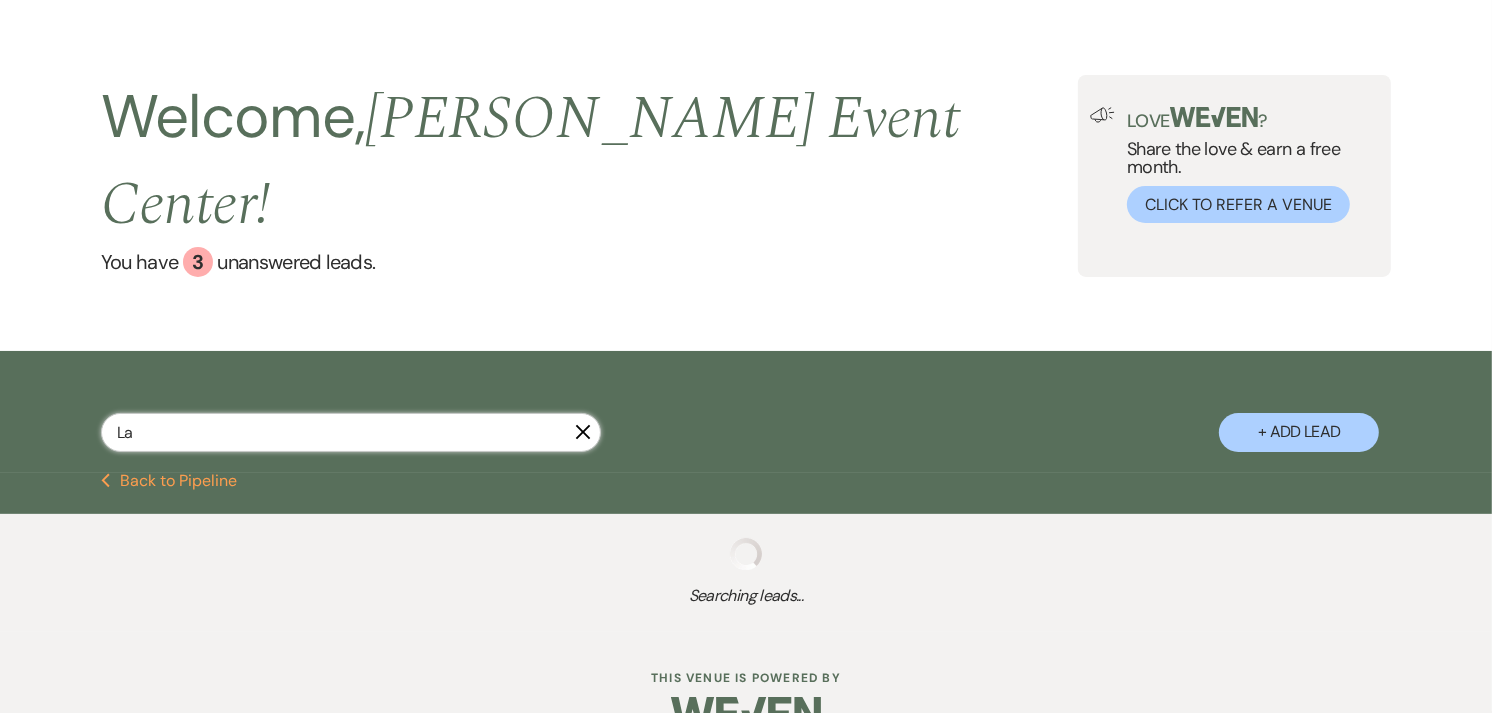 select on "5" 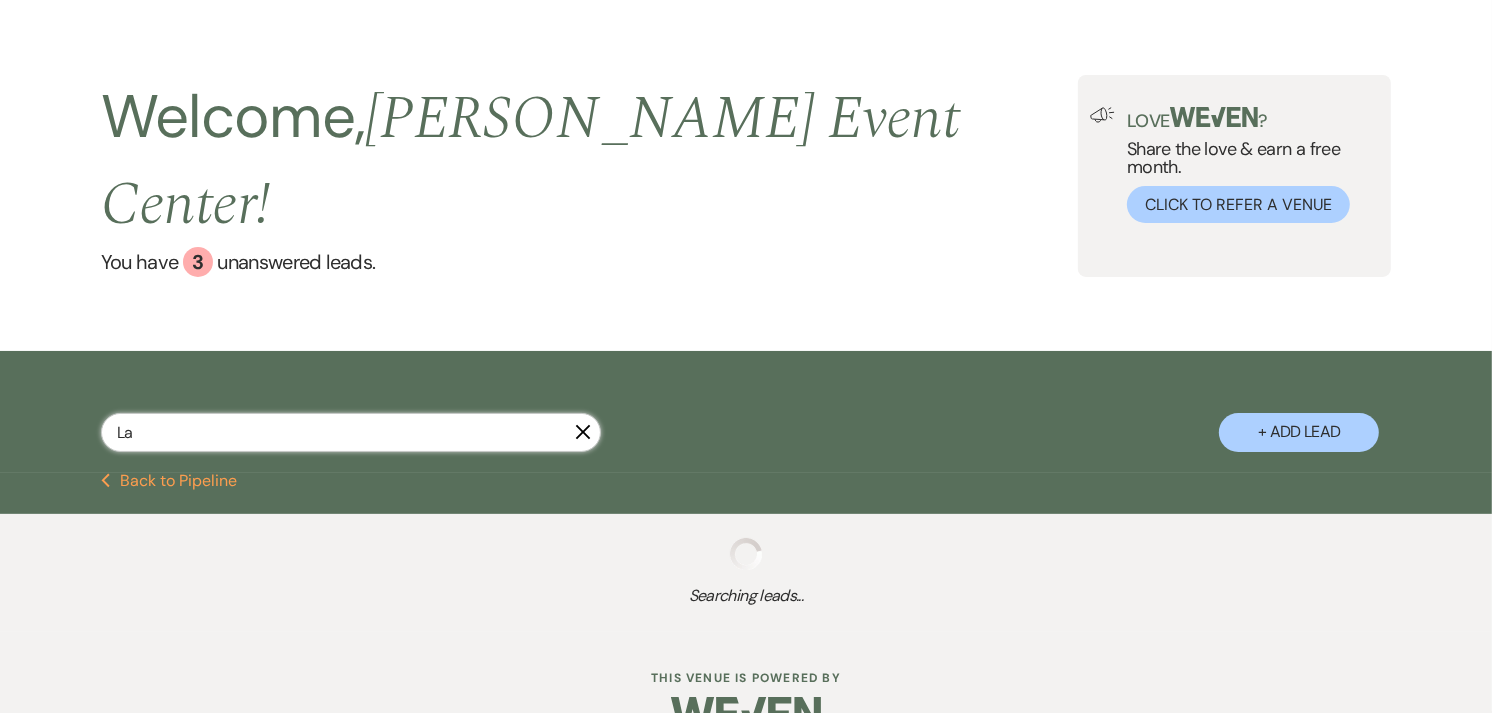 select on "8" 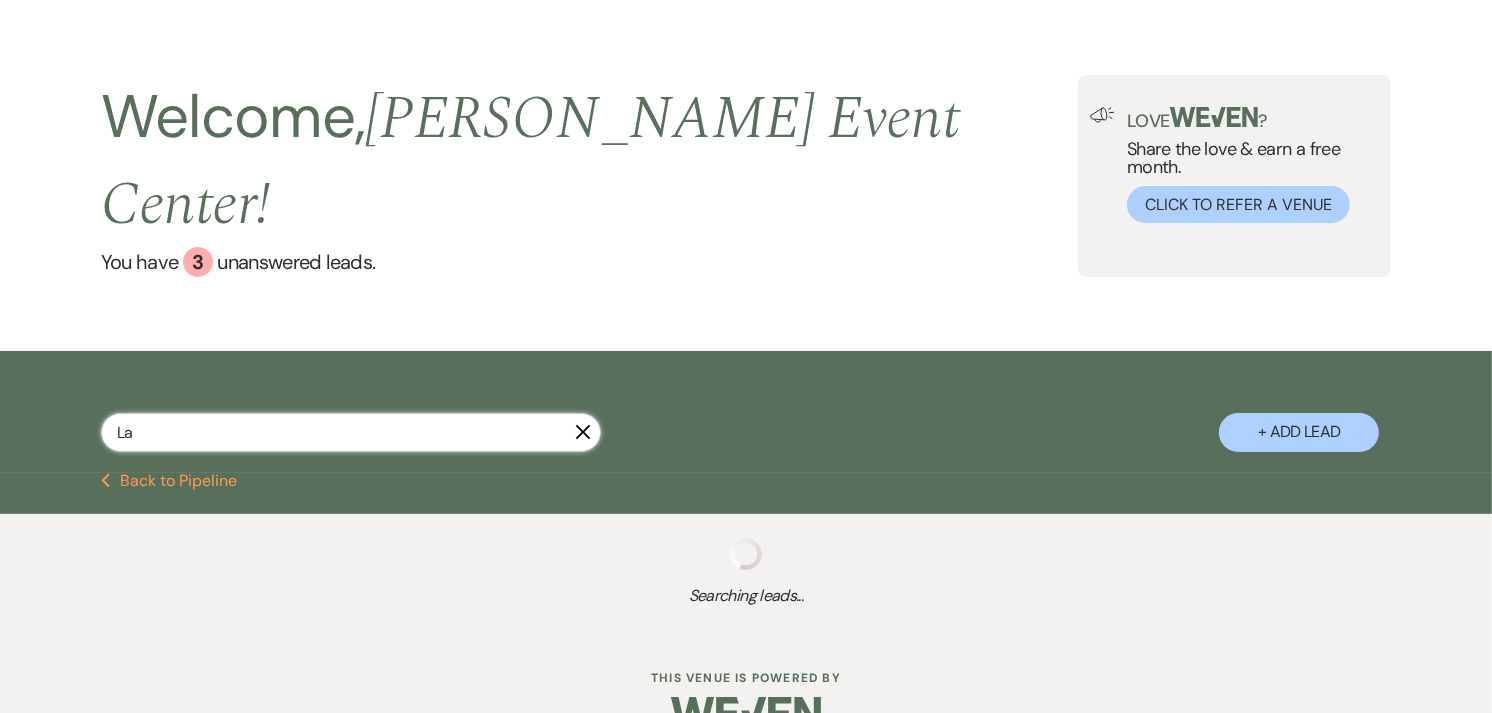 select on "8" 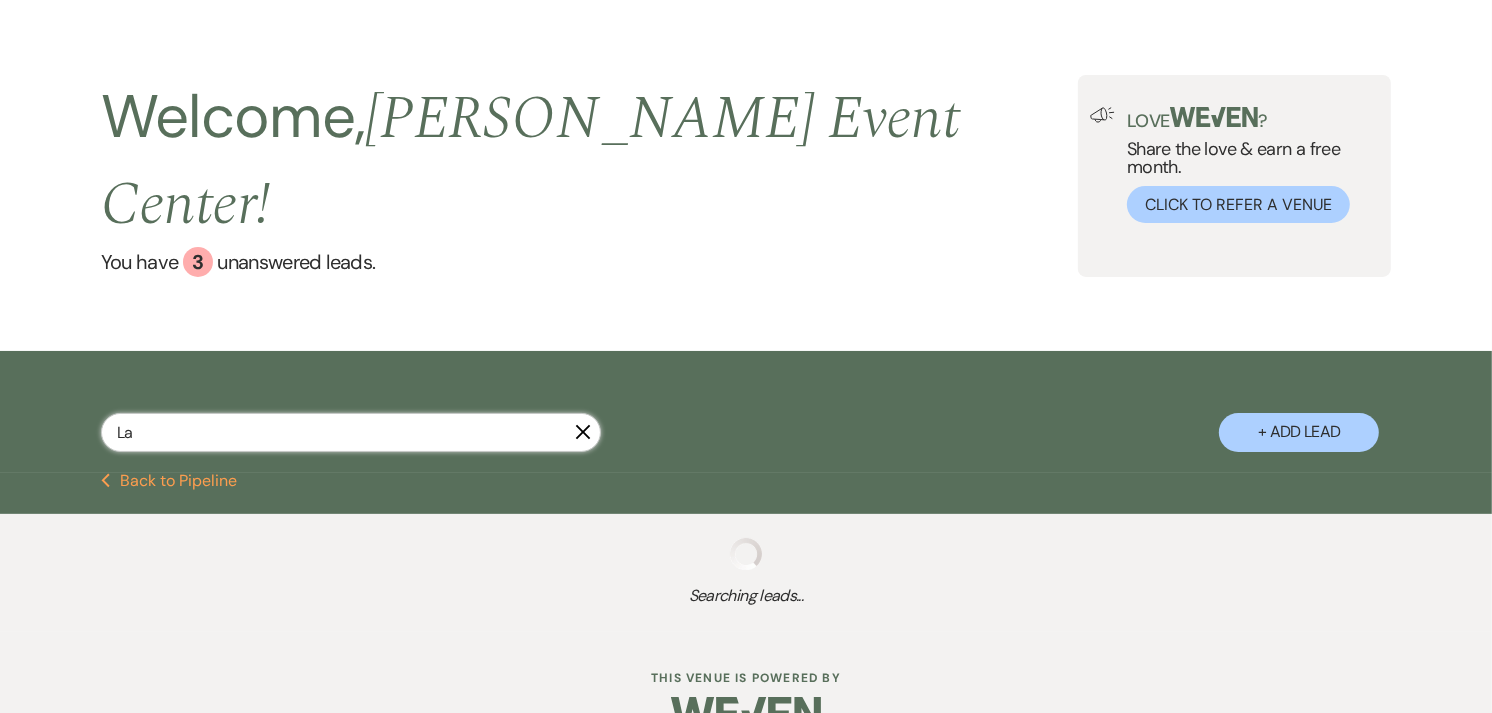 select on "8" 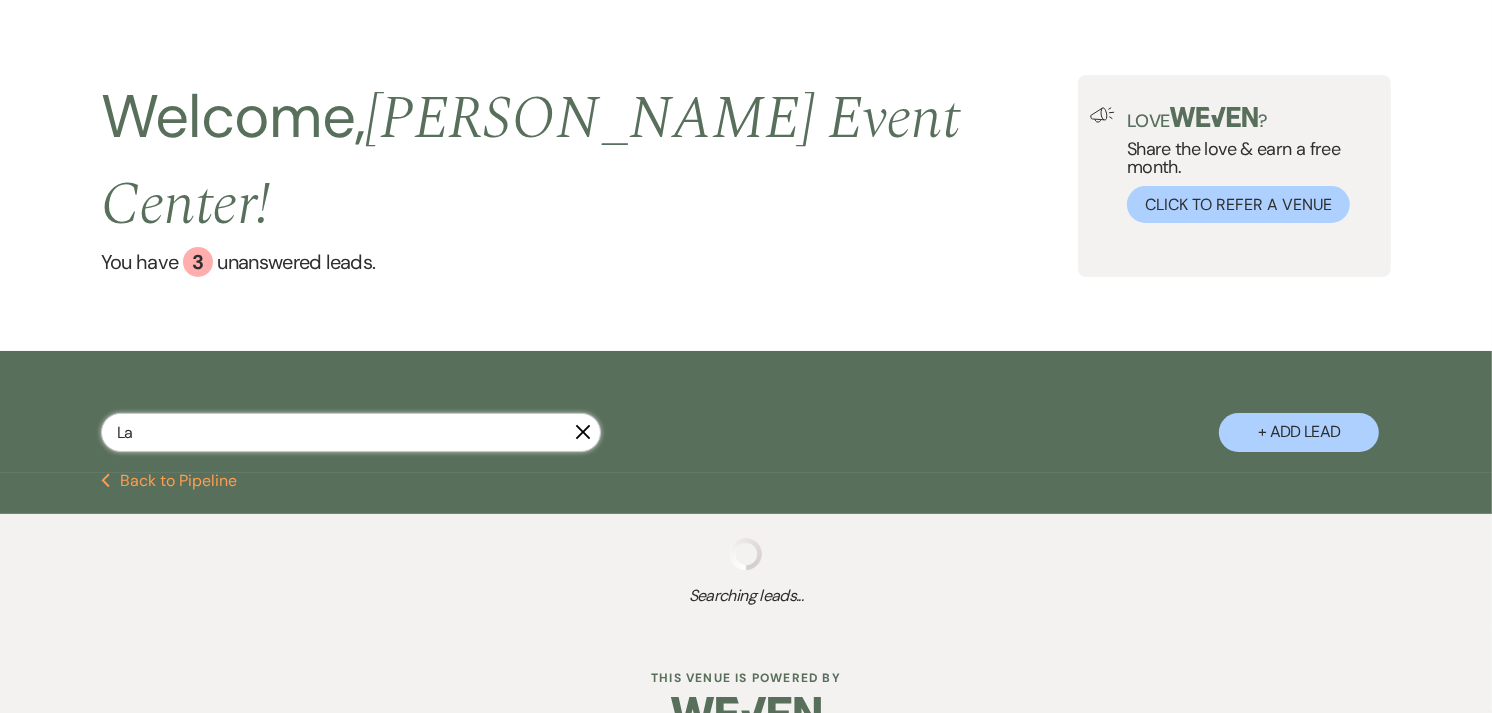 select on "8" 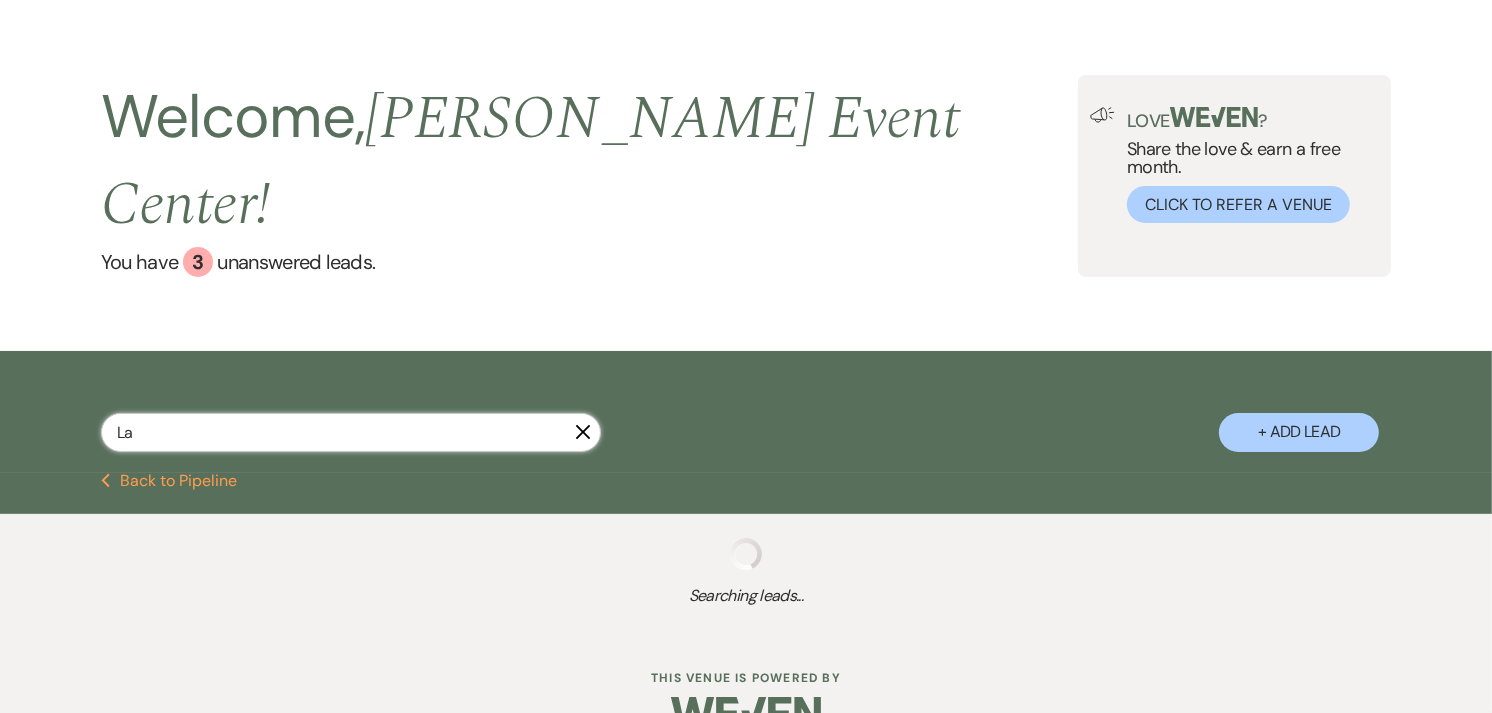 select on "8" 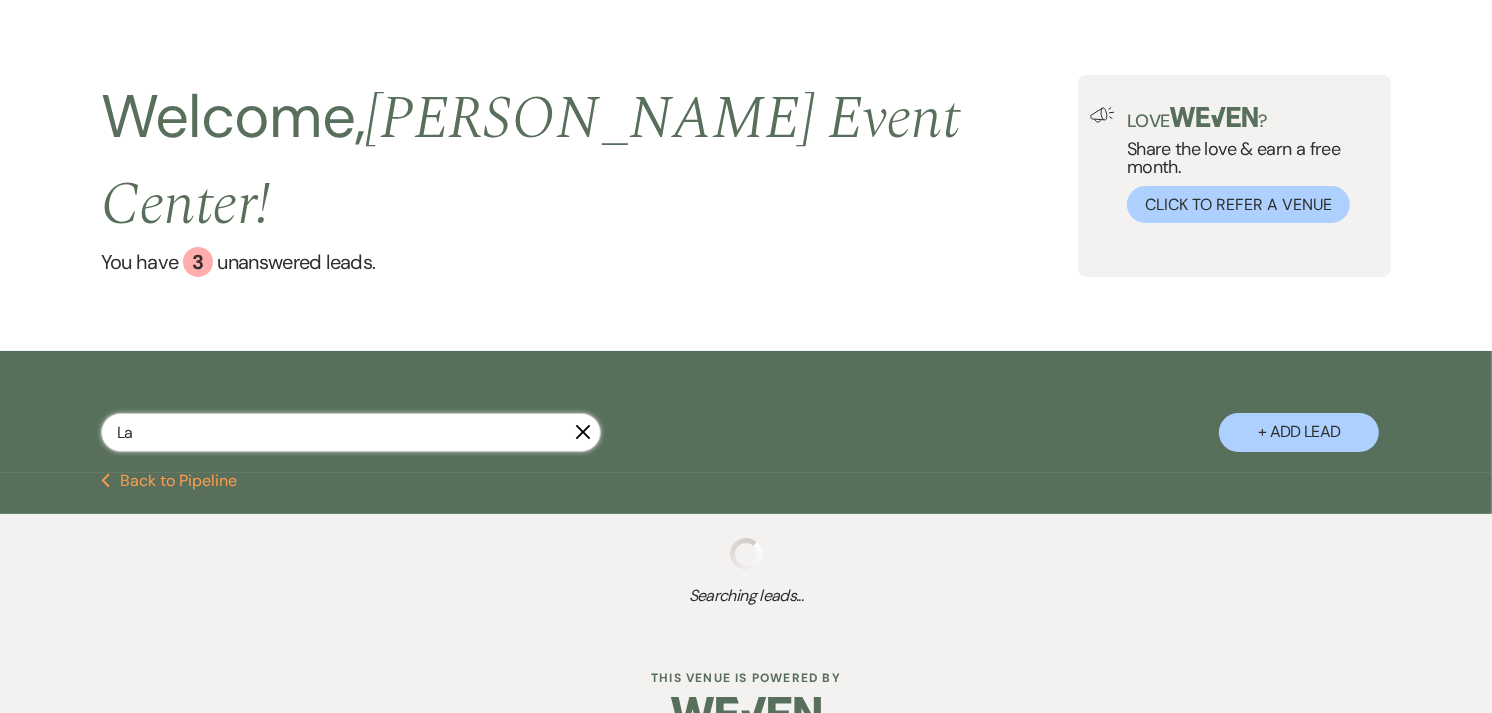 select on "6" 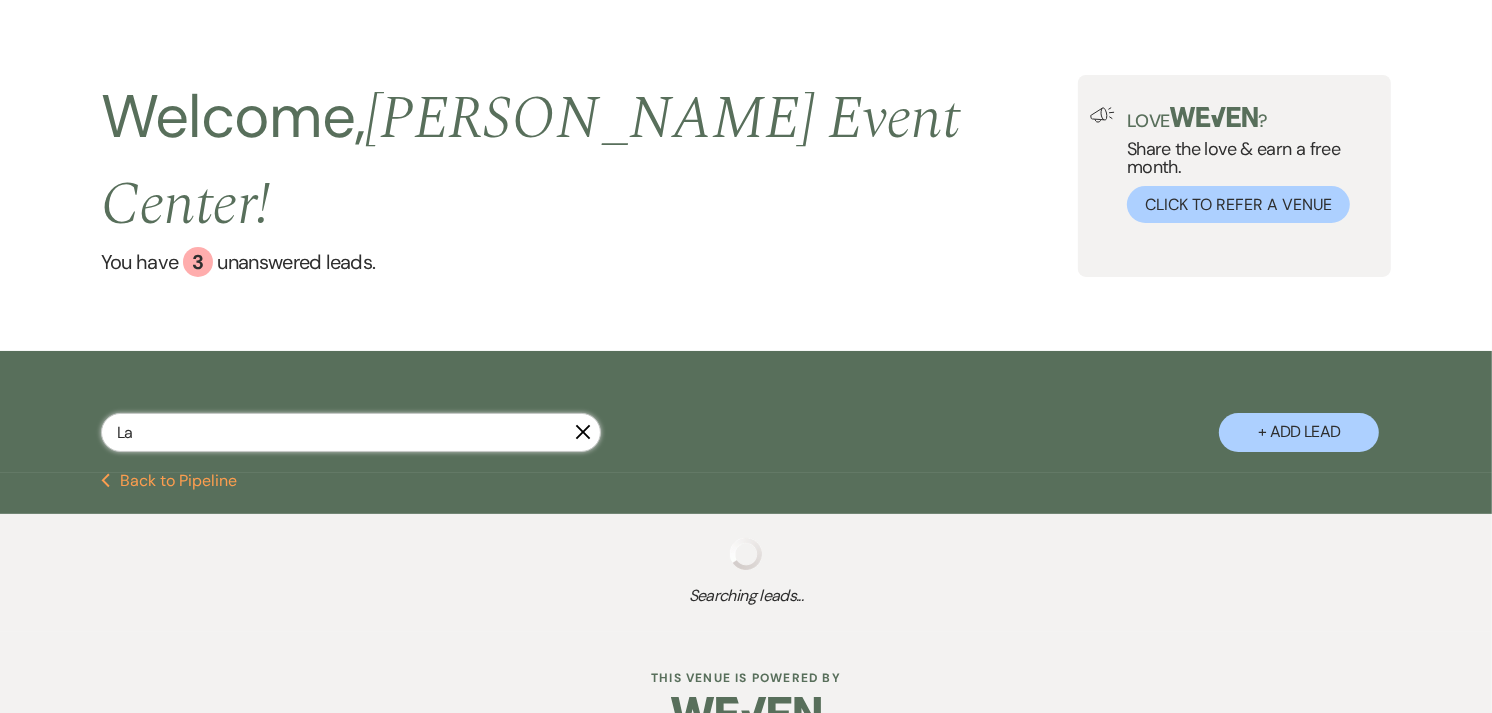 select on "6" 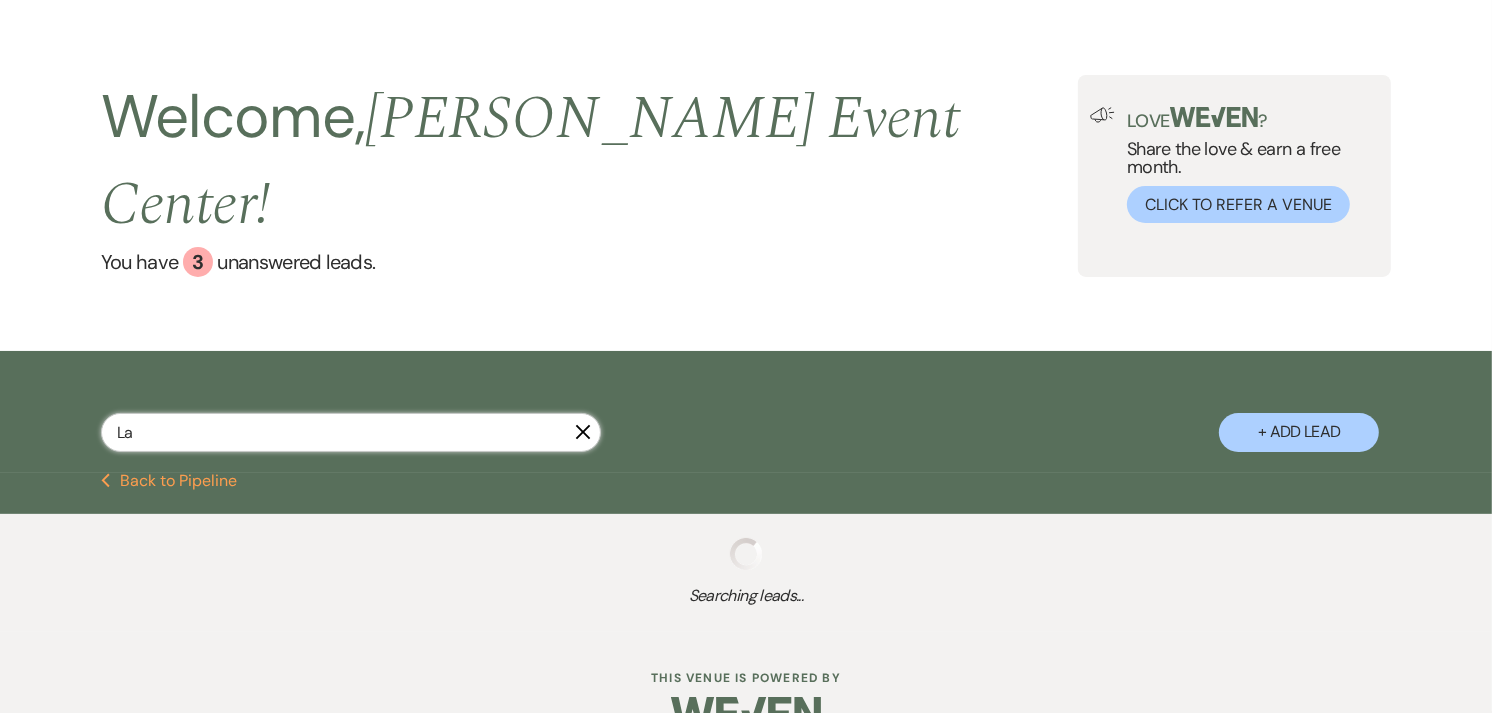select on "2" 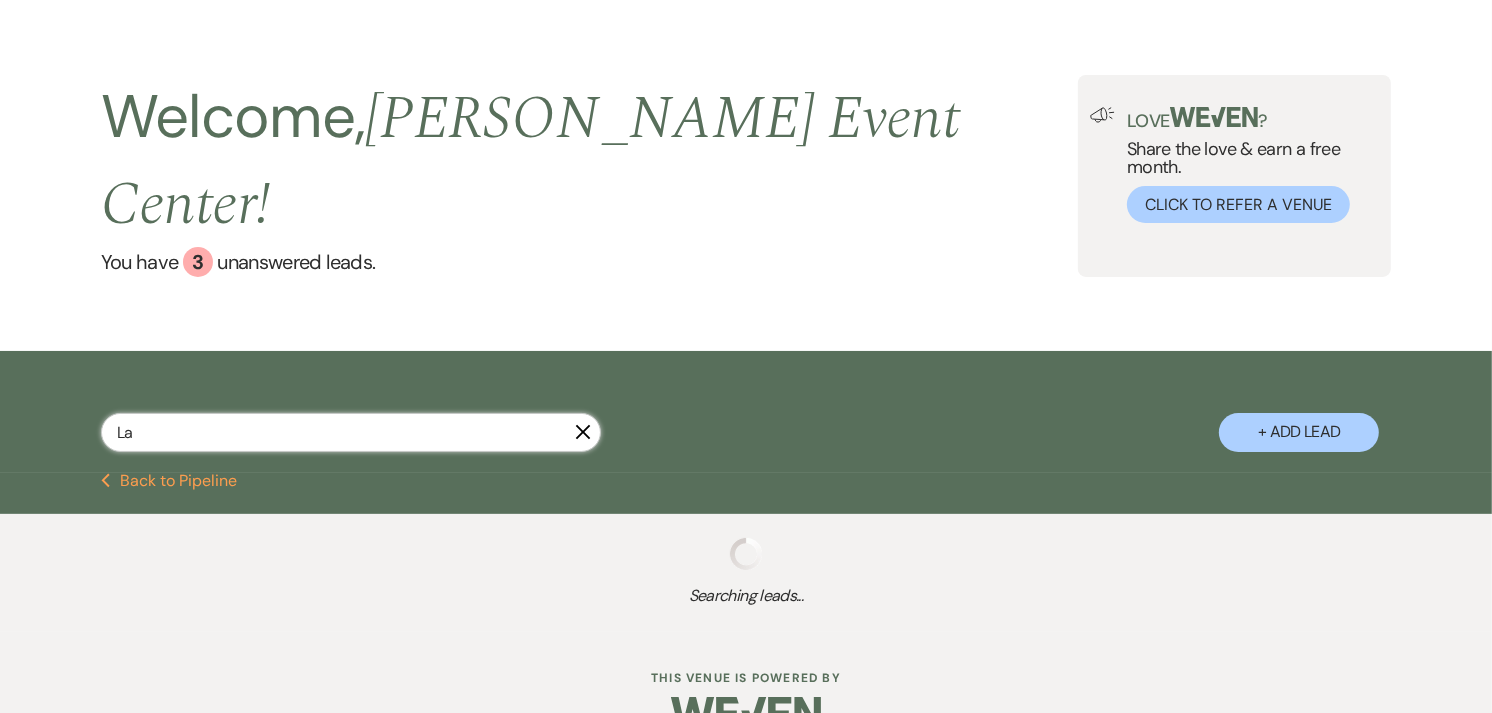 select on "8" 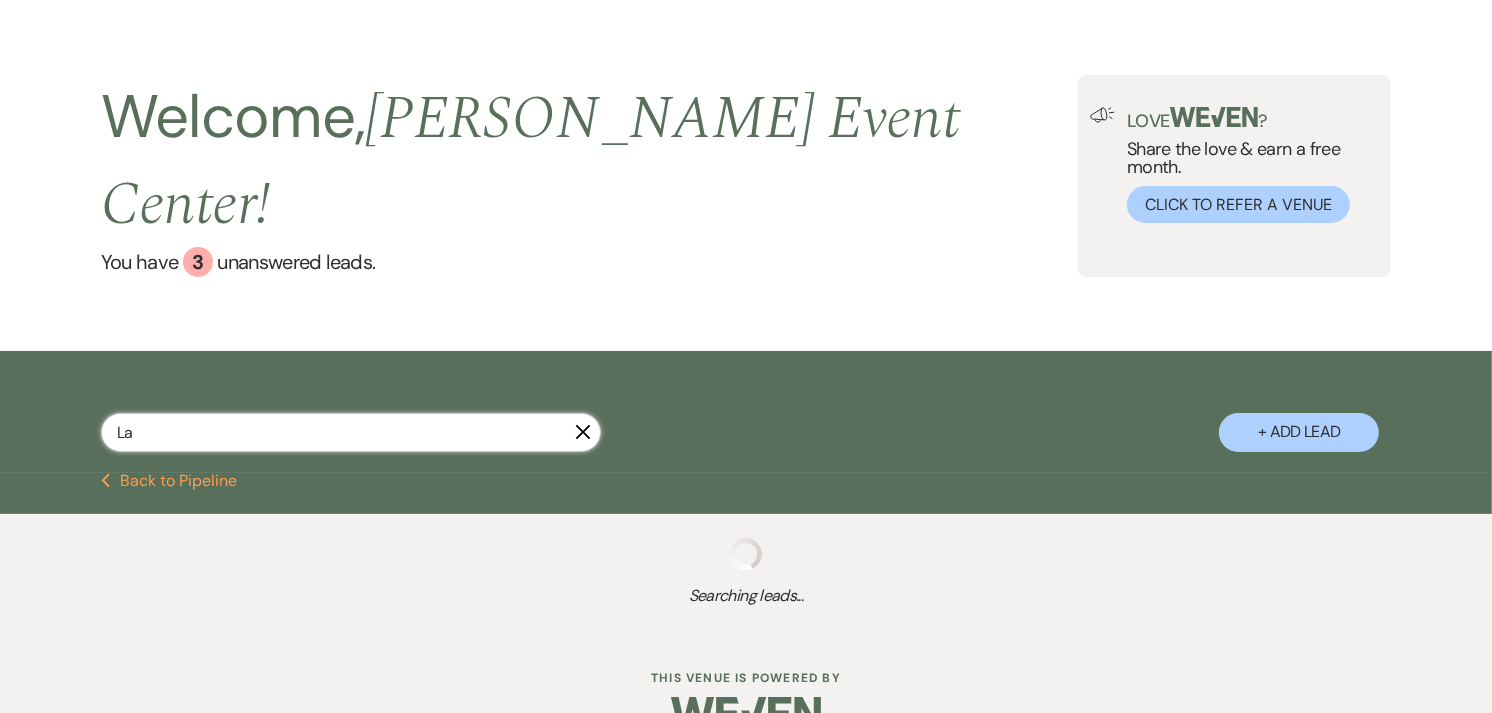 select on "6" 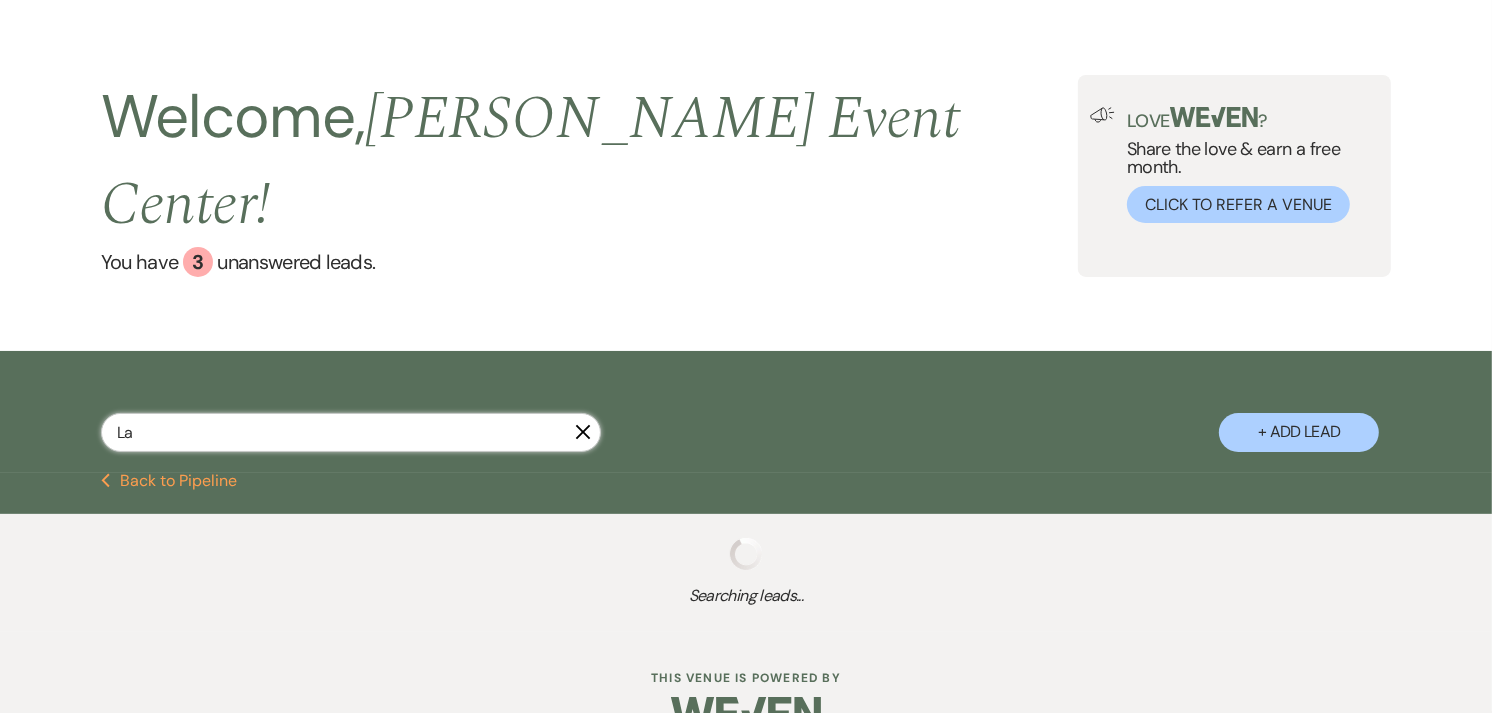 select on "4" 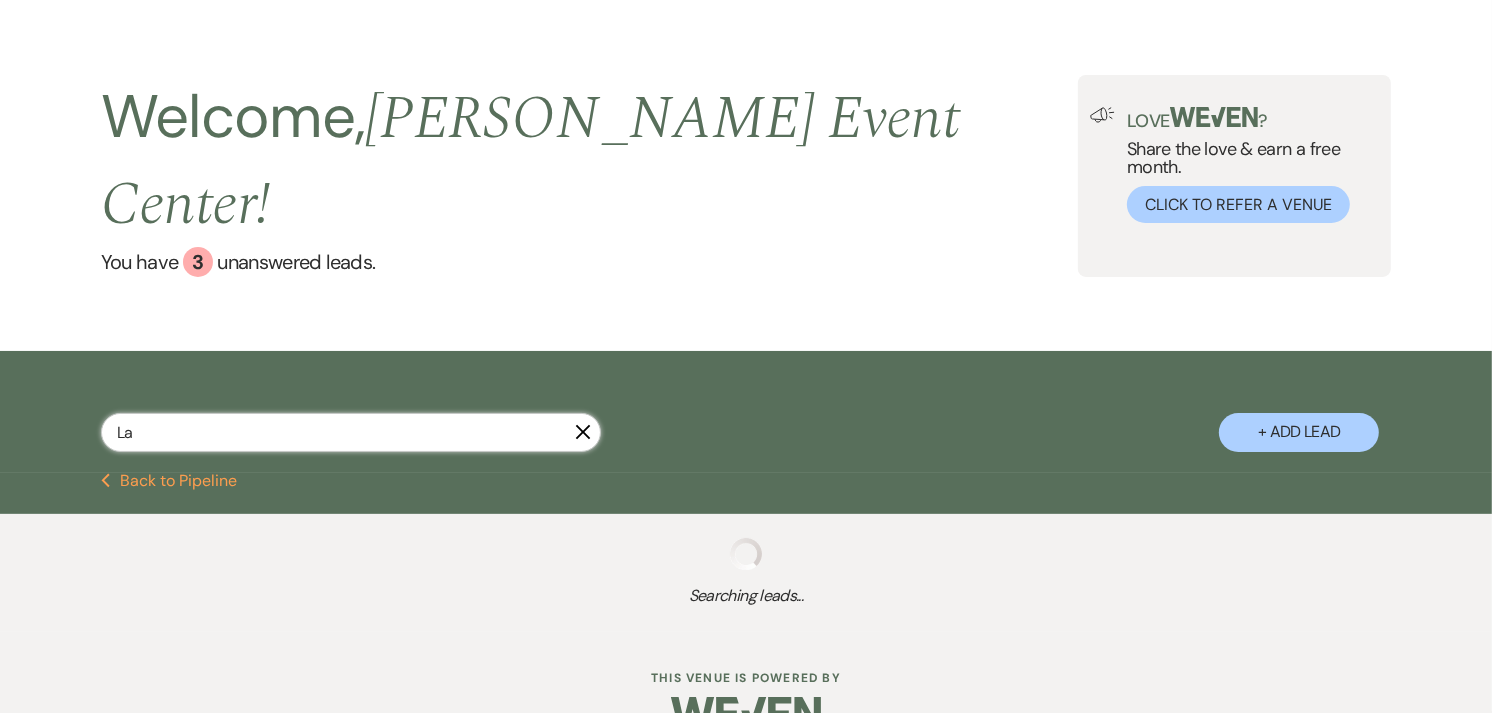 select on "2" 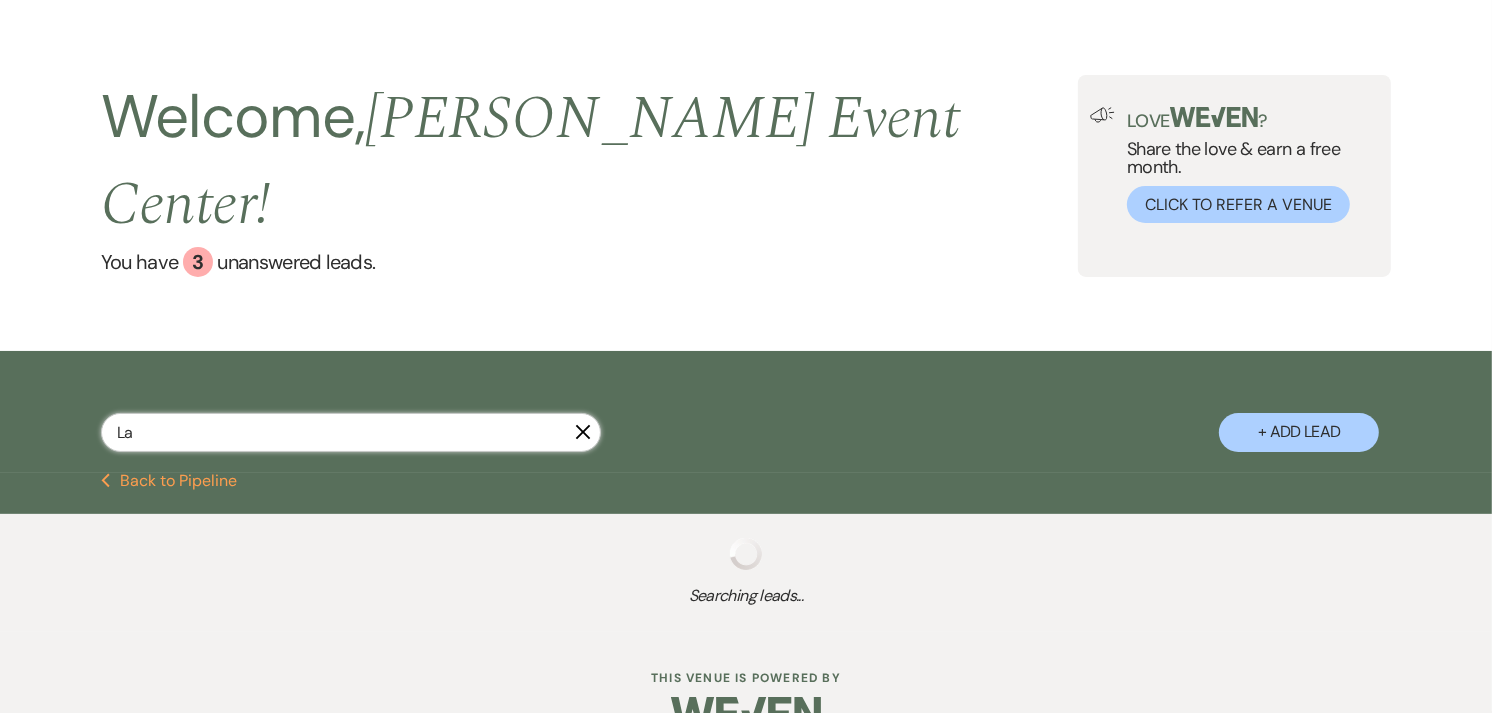 select on "2" 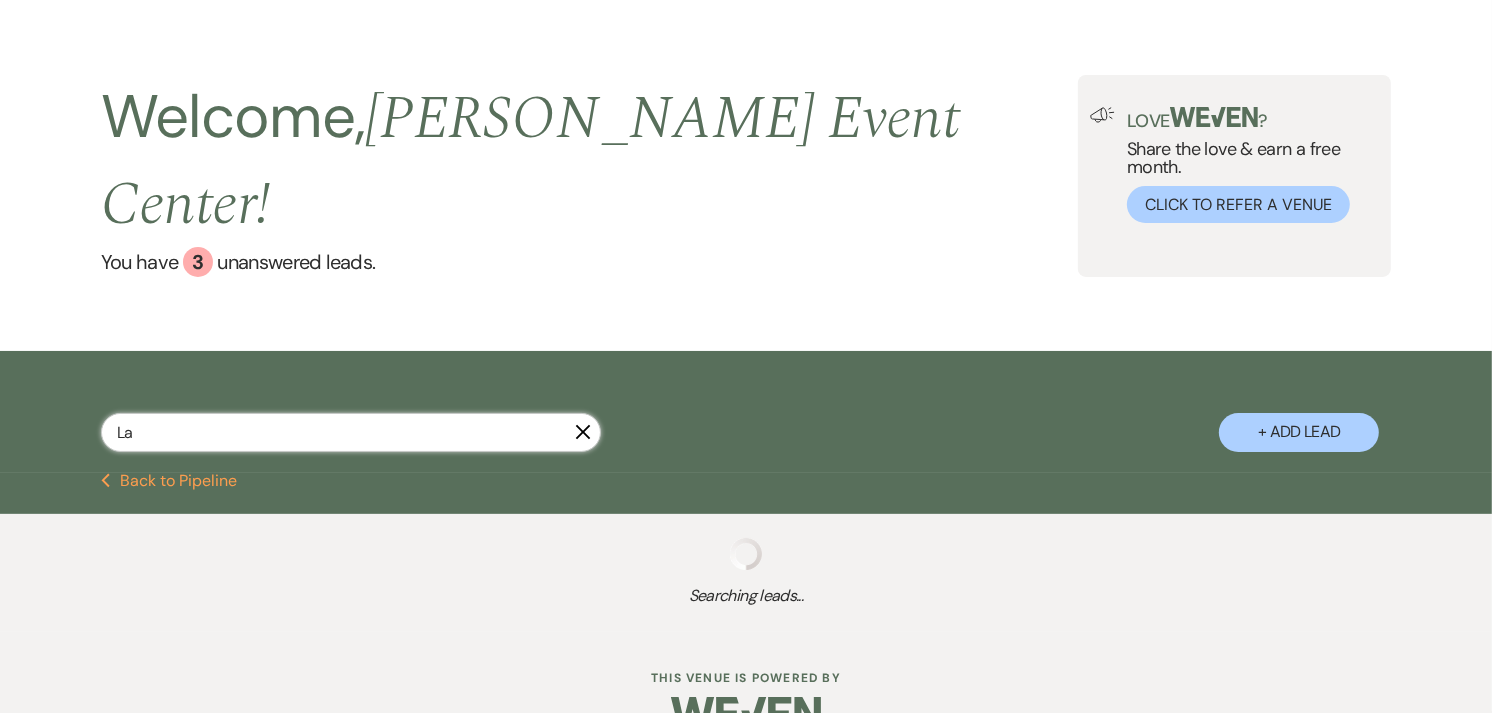 select on "4" 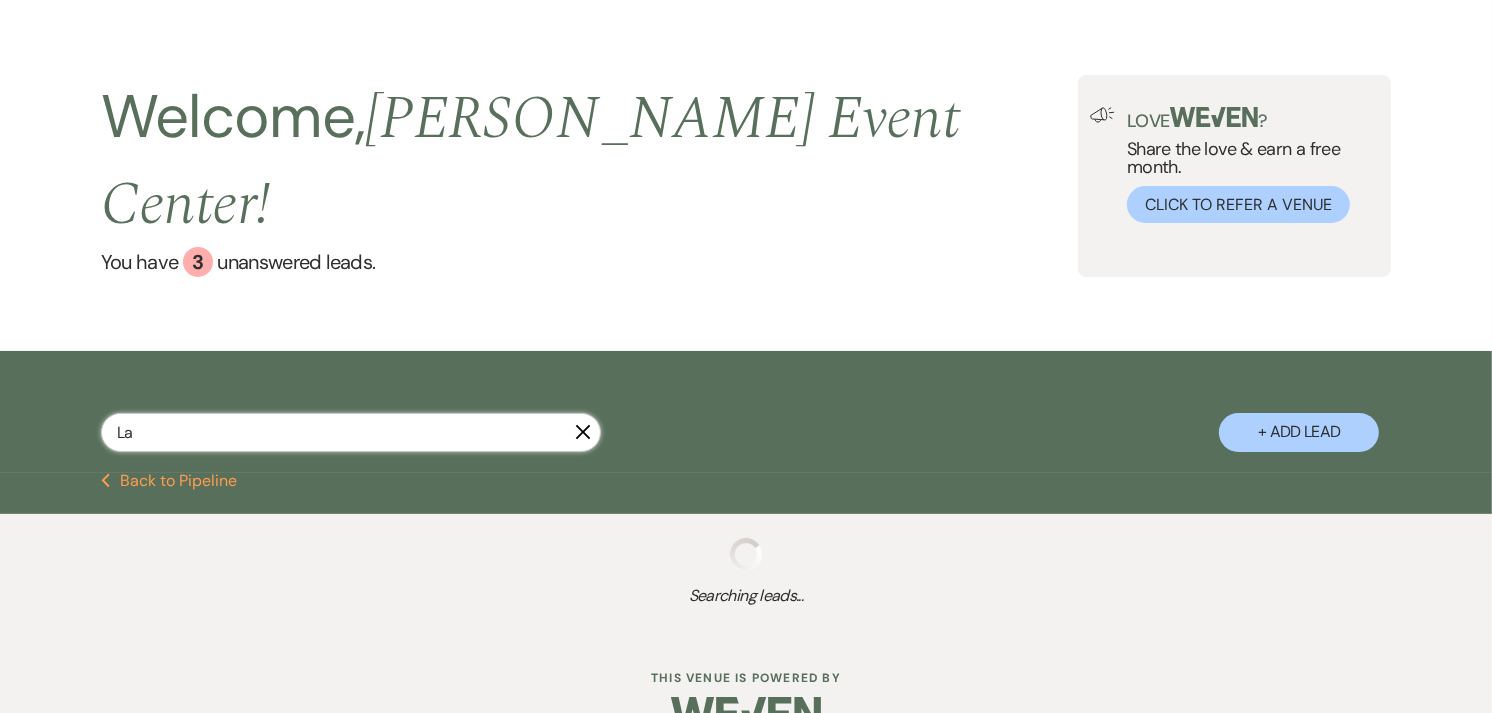 select on "5" 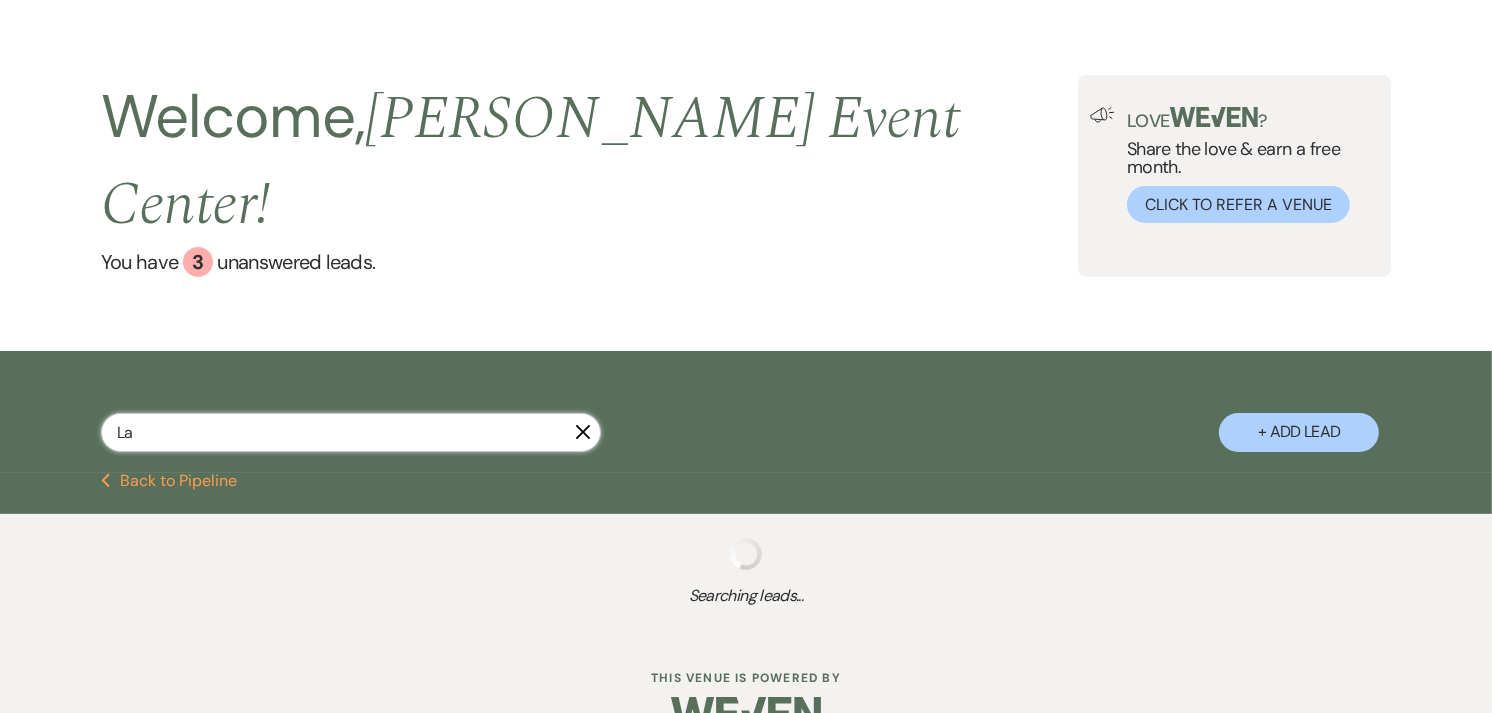 type 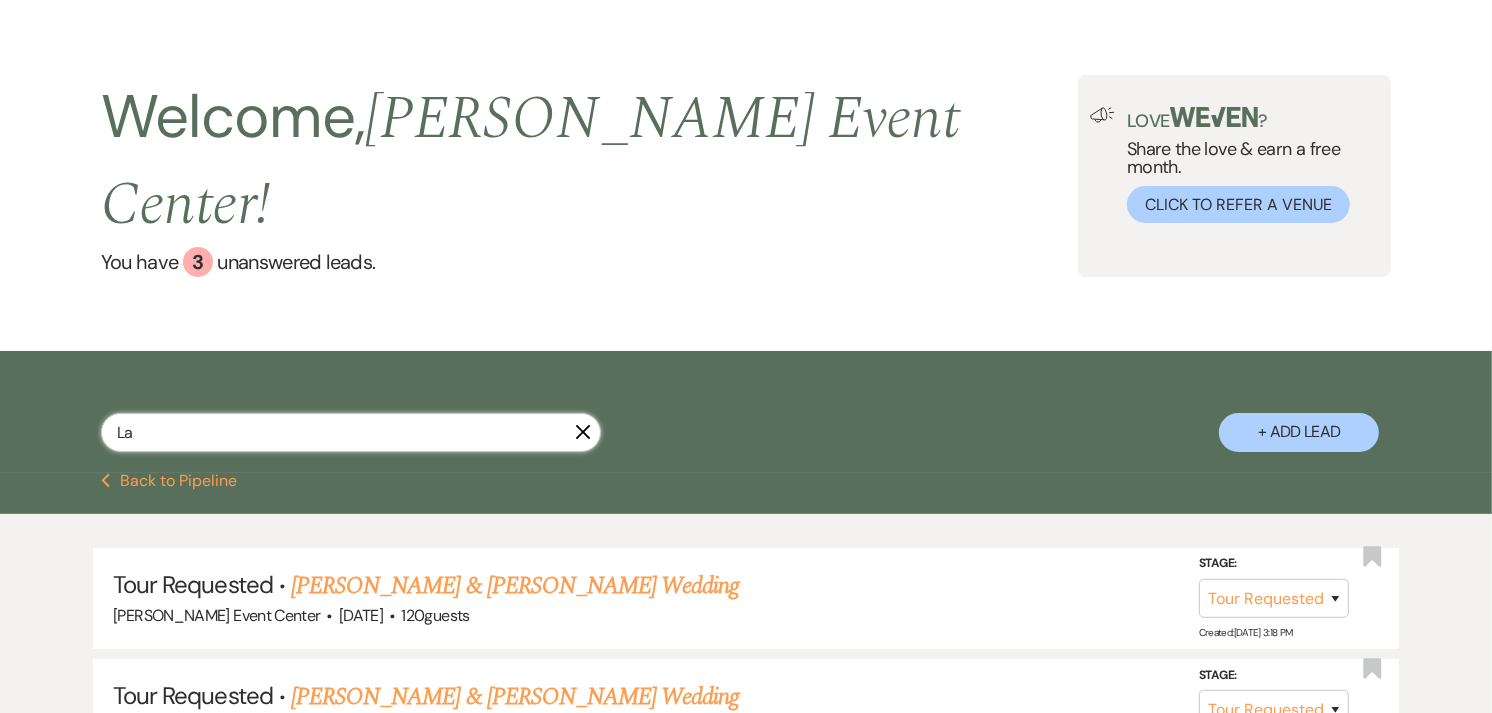 scroll, scrollTop: 102, scrollLeft: 0, axis: vertical 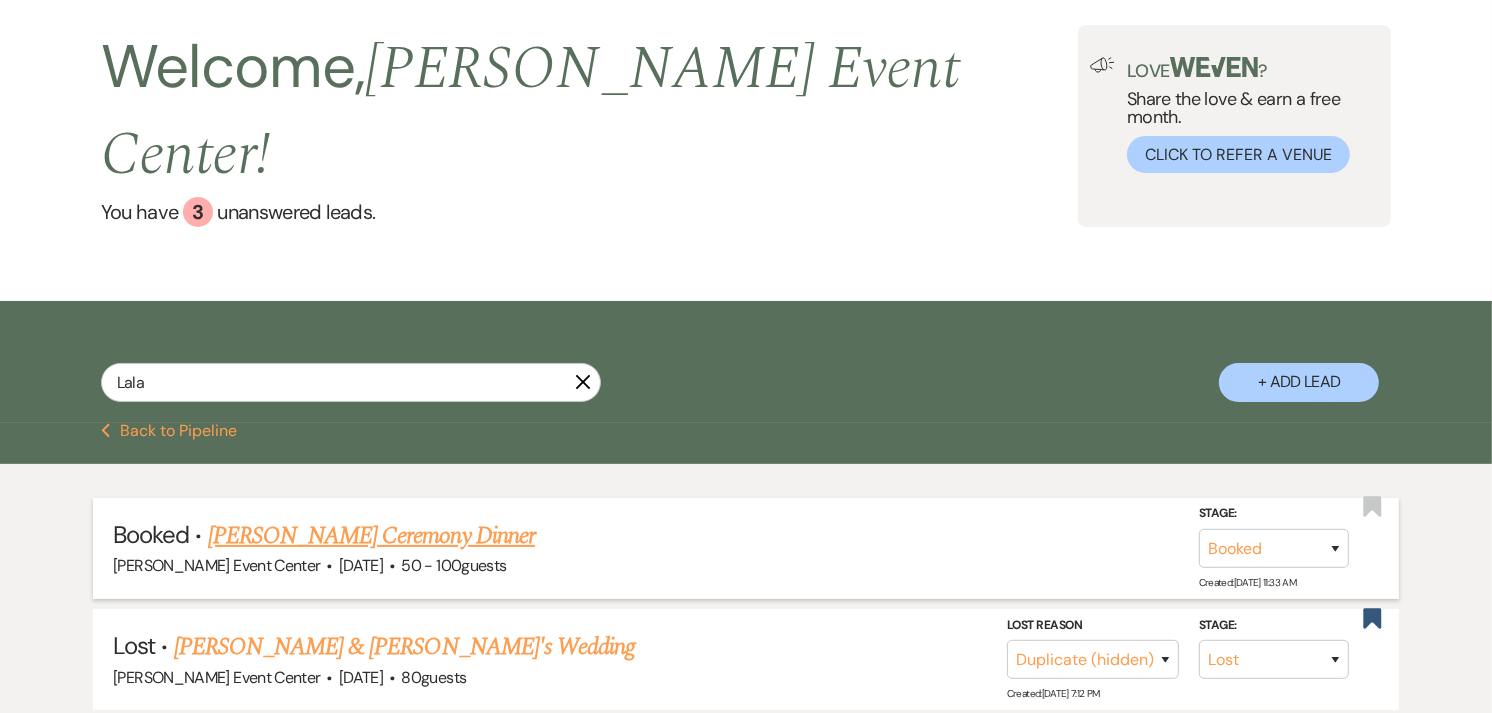 click on "[PERSON_NAME] Ceremony Dinner" at bounding box center [371, 536] 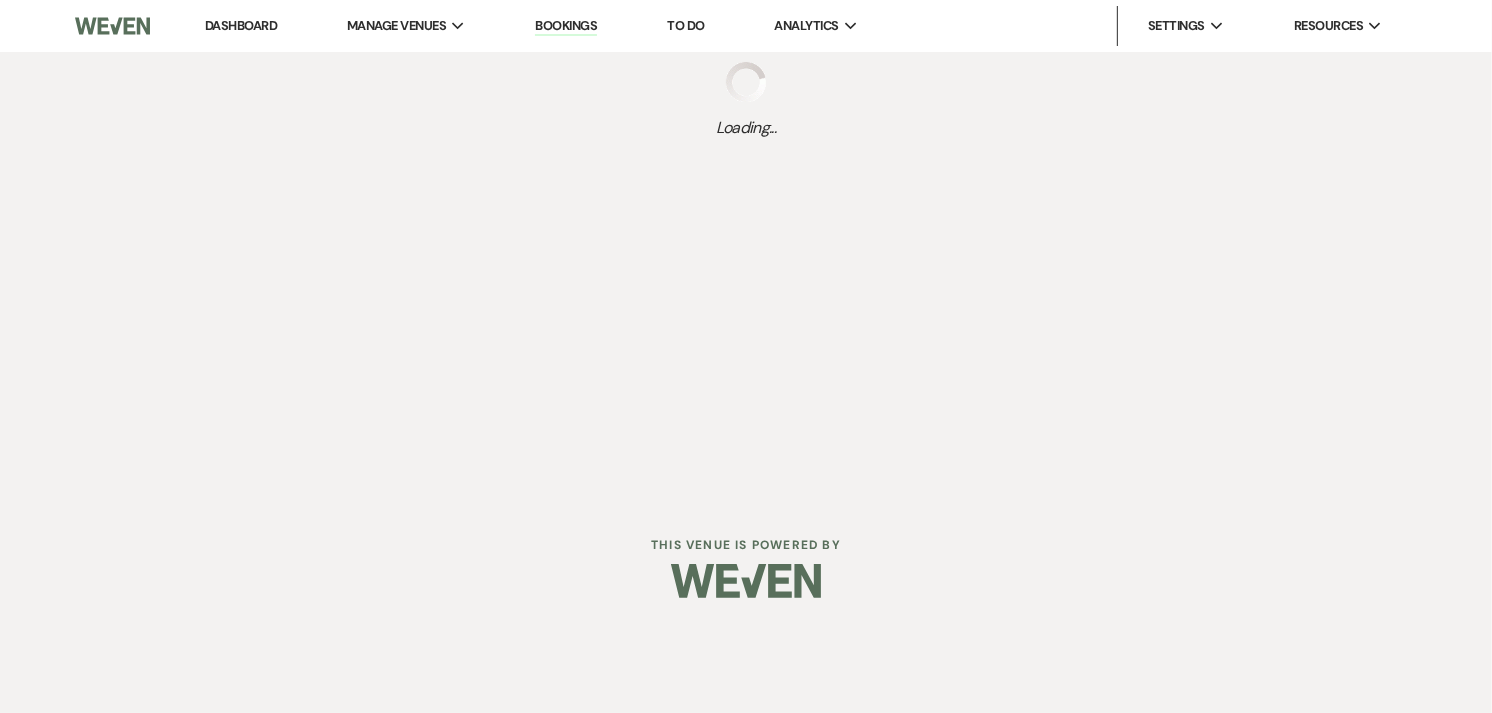 scroll, scrollTop: 0, scrollLeft: 0, axis: both 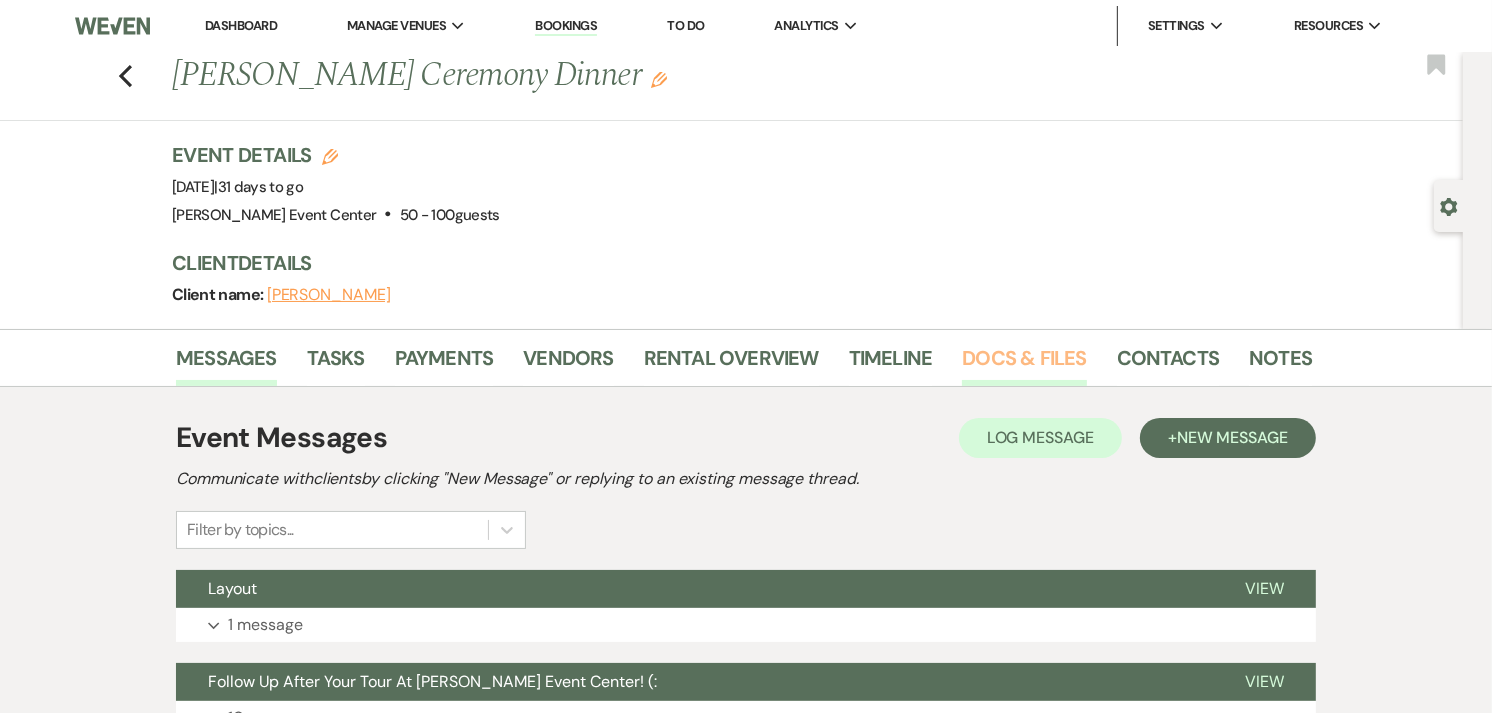 click on "Docs & Files" at bounding box center (1024, 364) 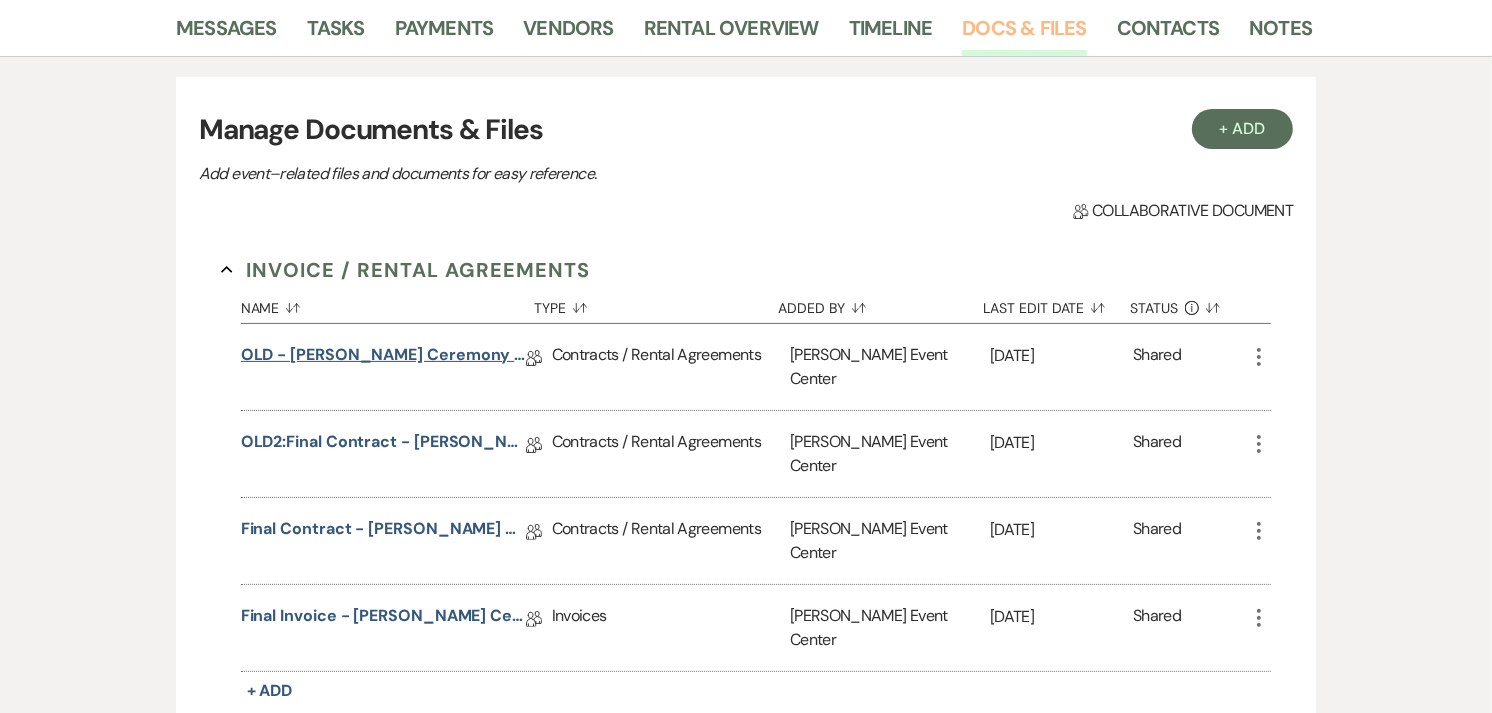 scroll, scrollTop: 331, scrollLeft: 0, axis: vertical 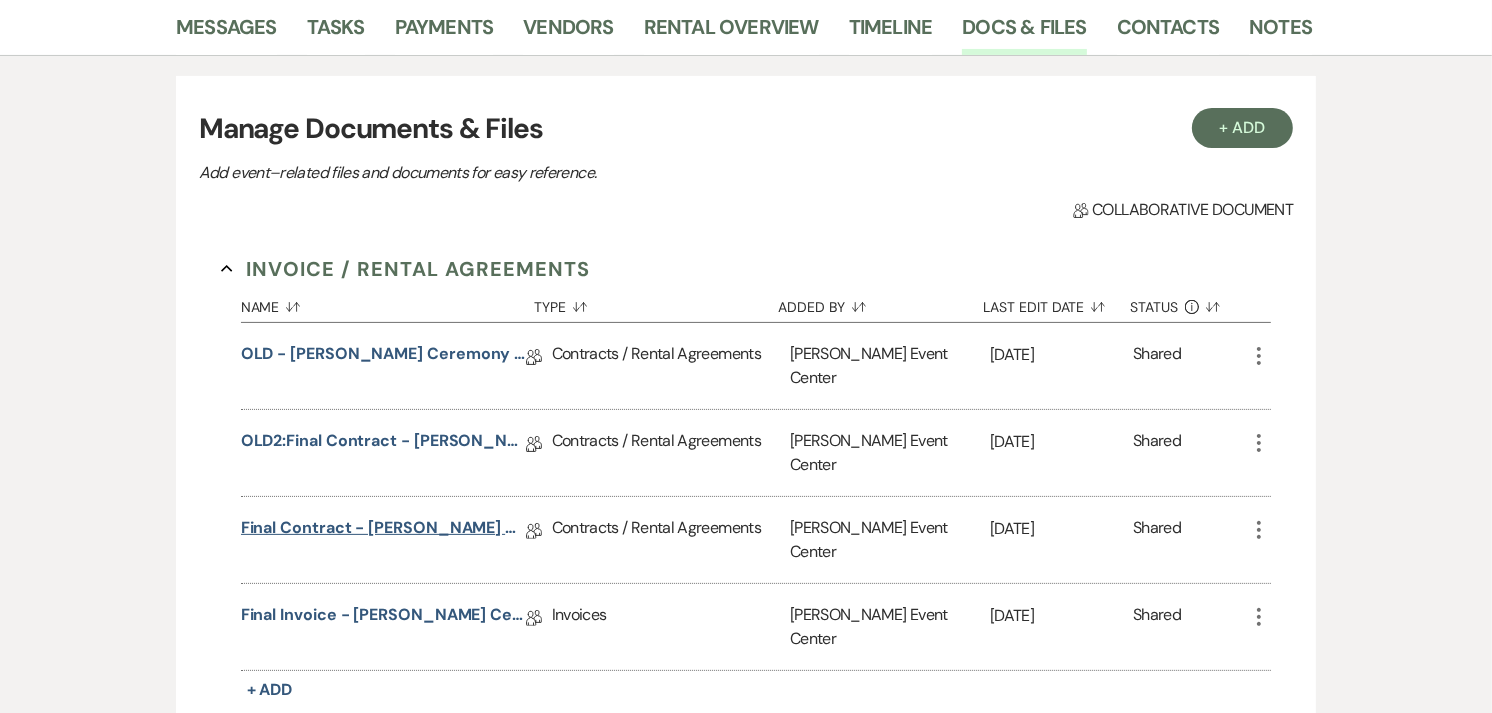 click on "Final Contract - [PERSON_NAME] Ceremony Dinner - Rose Gold - [DATE]" at bounding box center [383, 531] 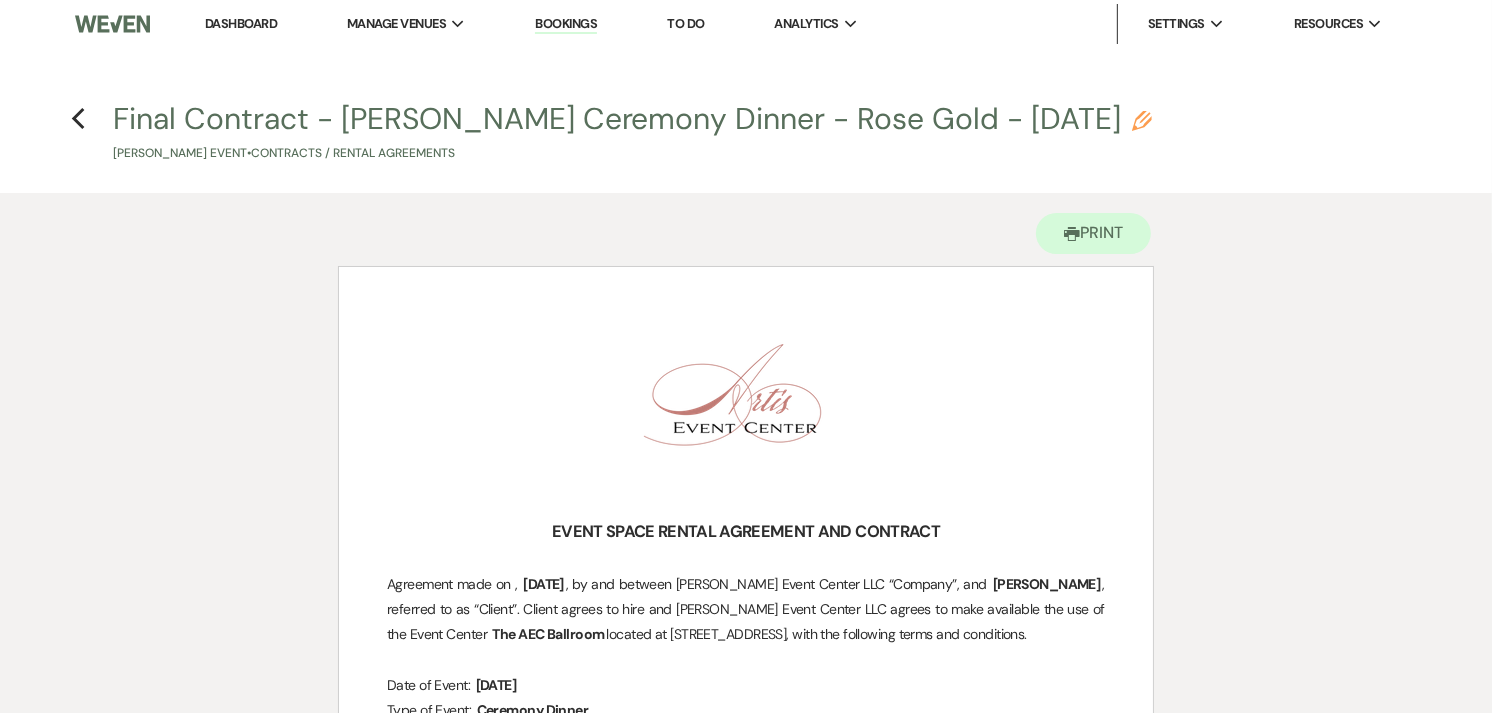 scroll, scrollTop: 0, scrollLeft: 0, axis: both 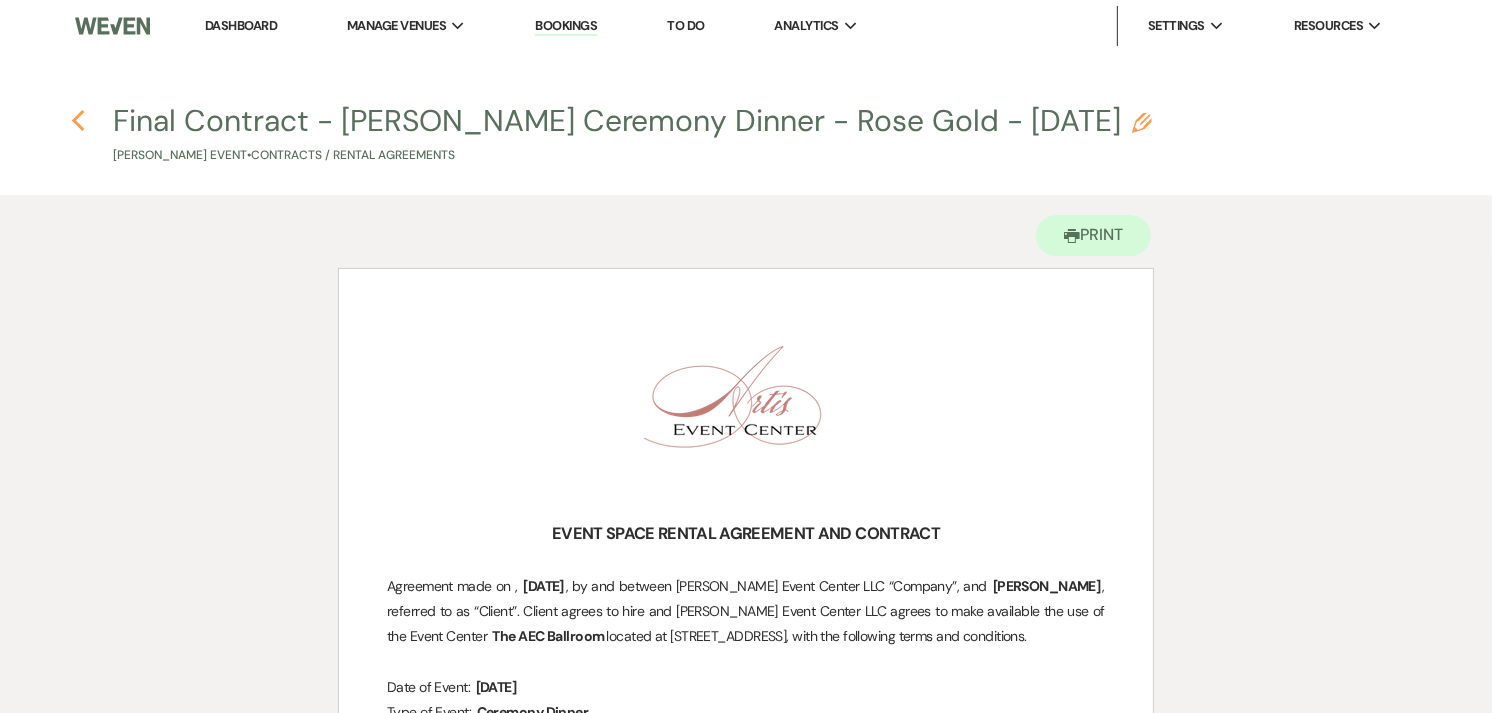 click on "Previous" 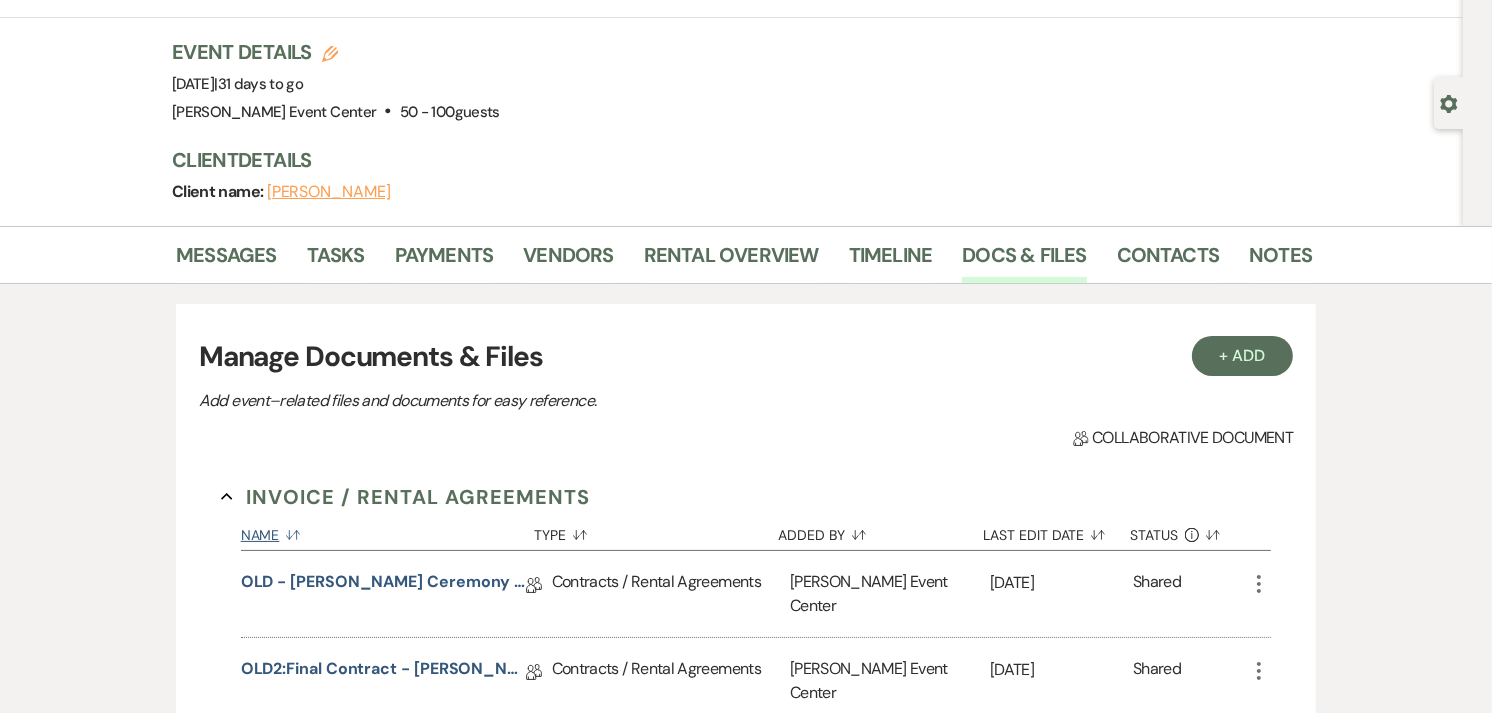 scroll, scrollTop: 0, scrollLeft: 0, axis: both 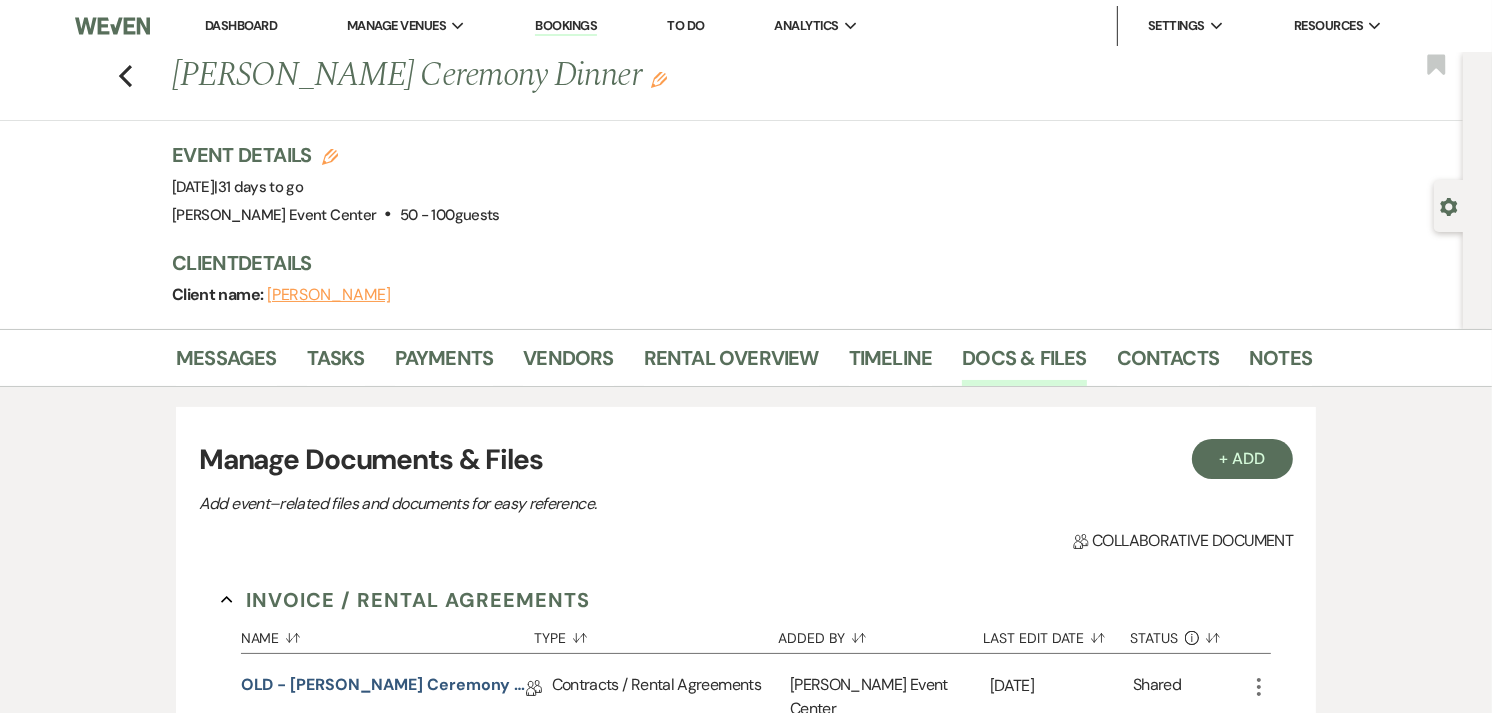 click on "Previous [PERSON_NAME] Ceremony Dinner  Edit Bookmark" at bounding box center [726, 86] 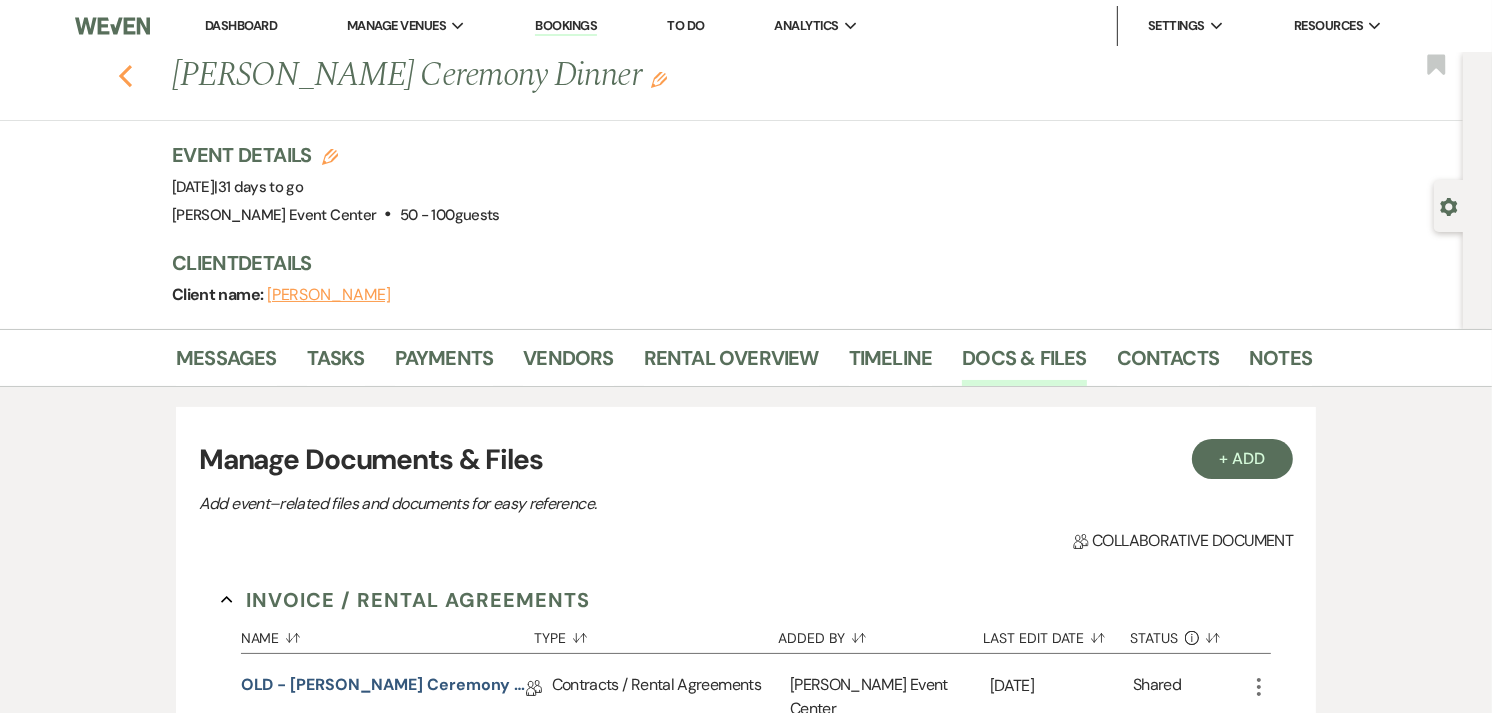 click on "Previous" 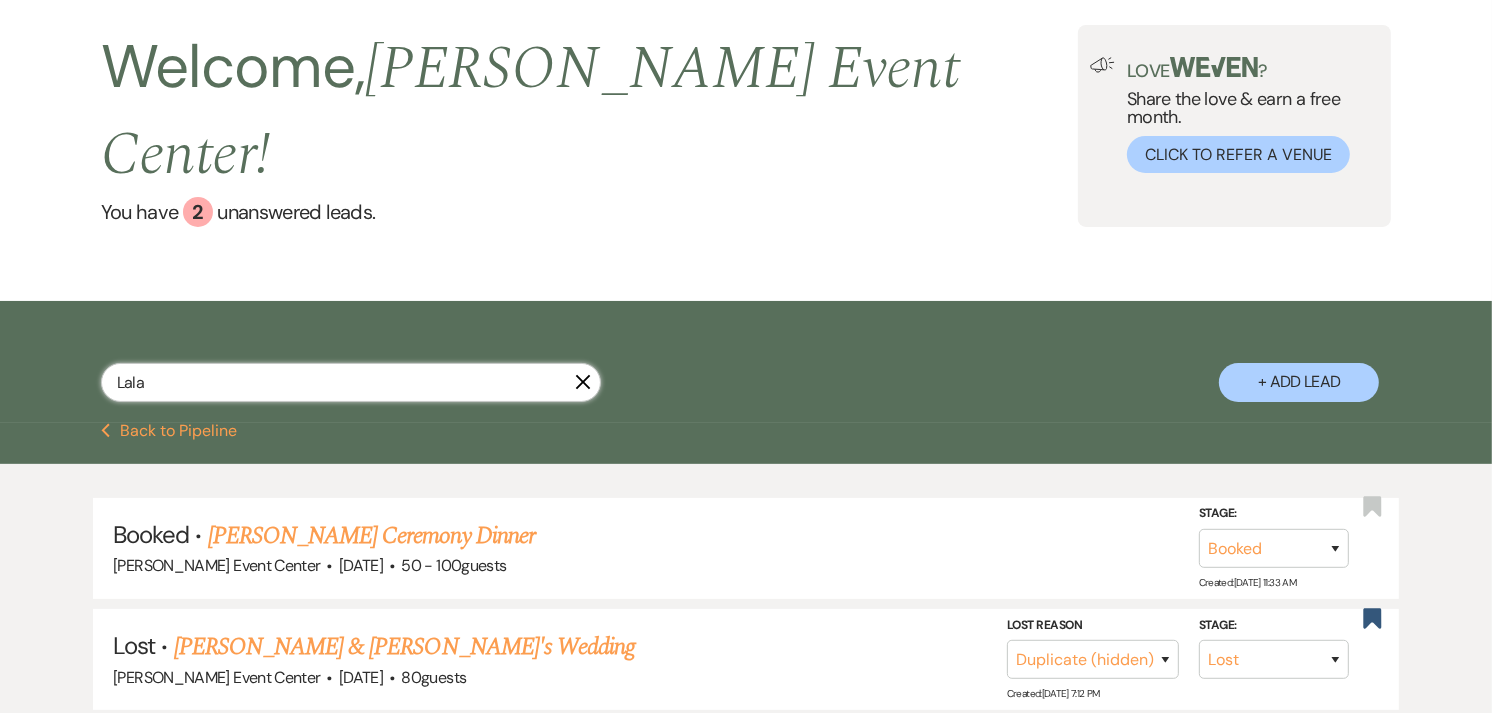 click on "Lala" at bounding box center (351, 382) 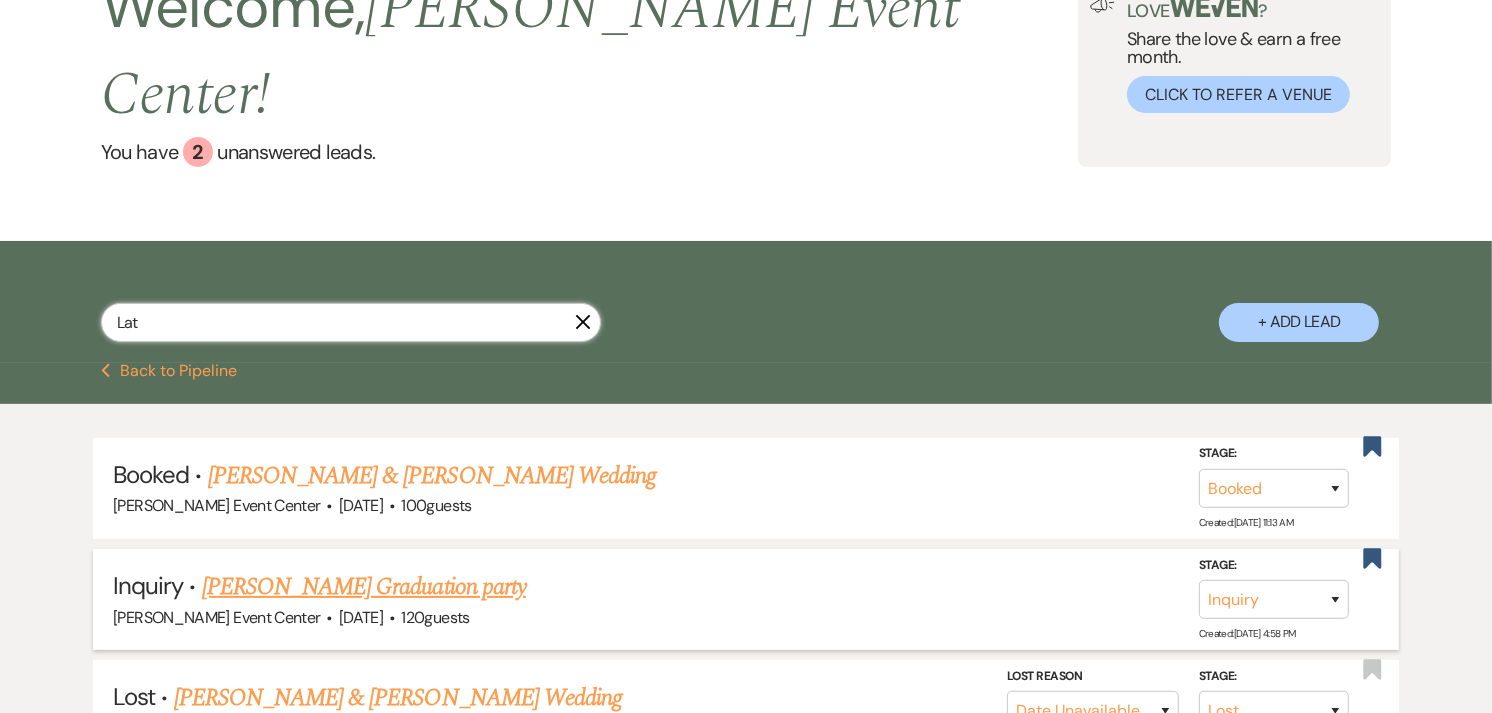 scroll, scrollTop: 163, scrollLeft: 0, axis: vertical 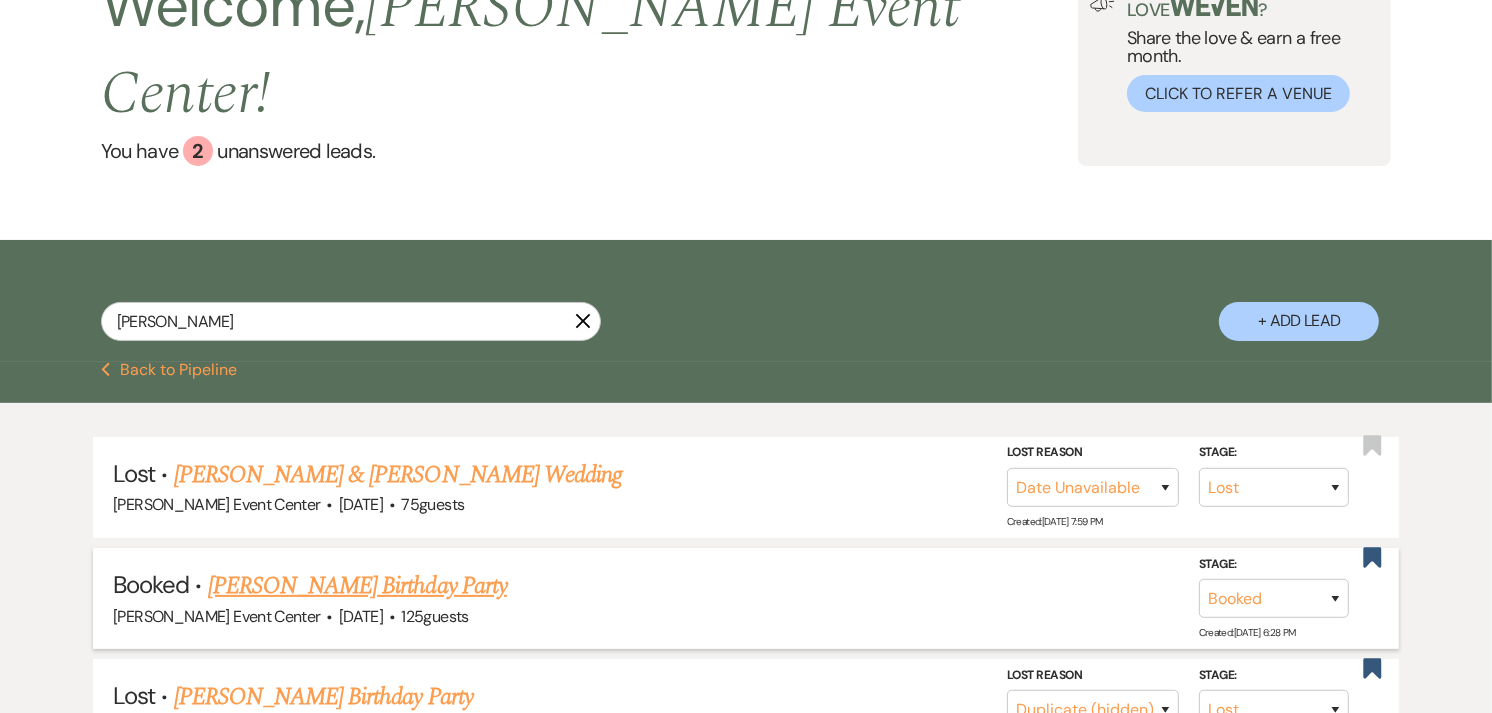 click on "[PERSON_NAME] Birthday Party" at bounding box center [357, 586] 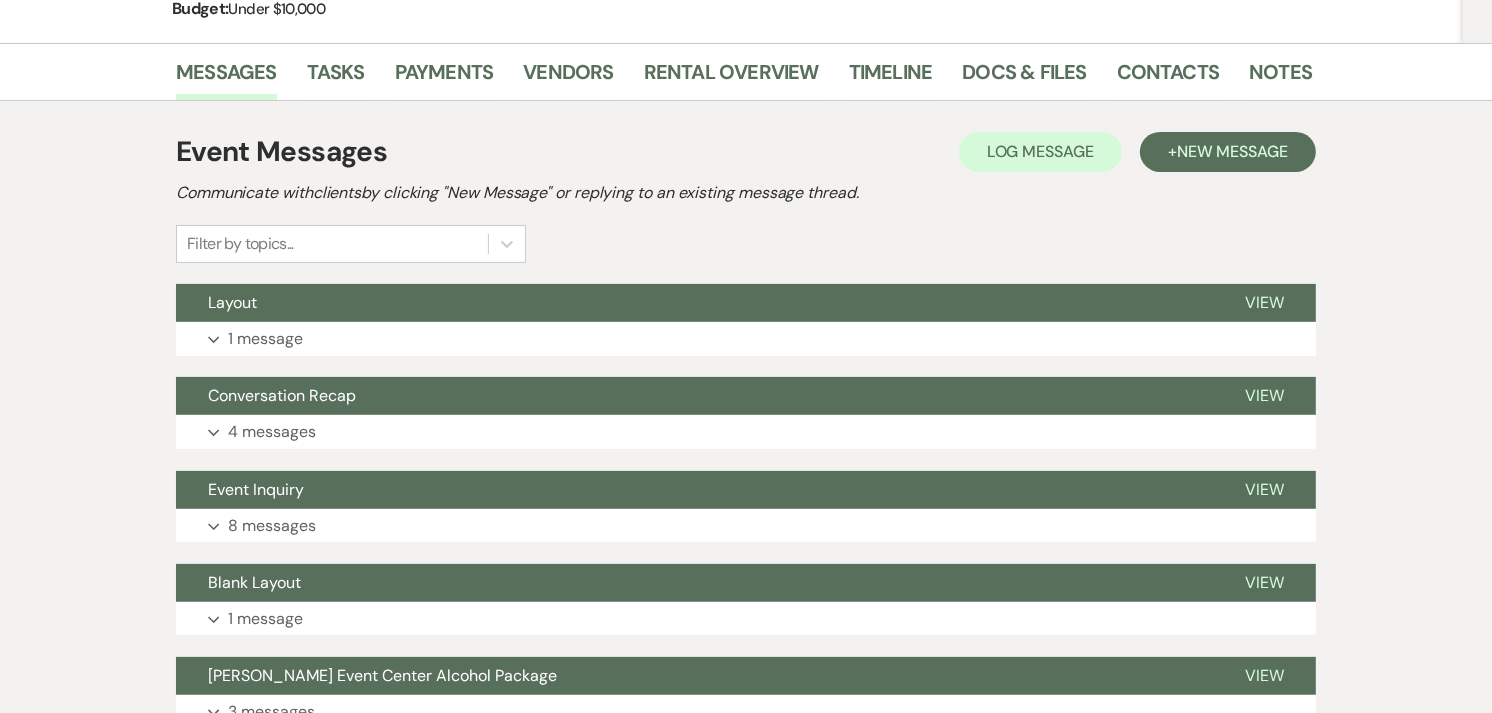 scroll, scrollTop: 318, scrollLeft: 0, axis: vertical 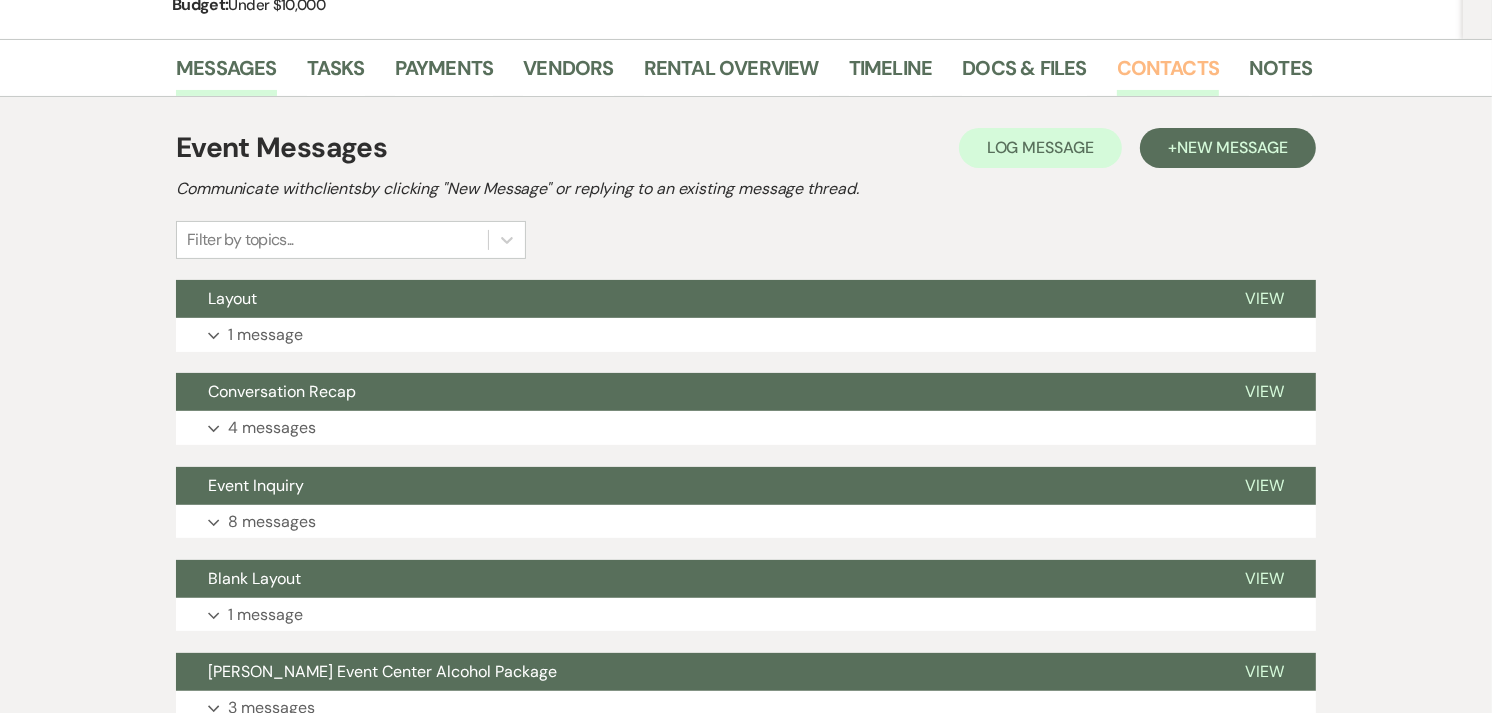 click on "Contacts" at bounding box center [1168, 74] 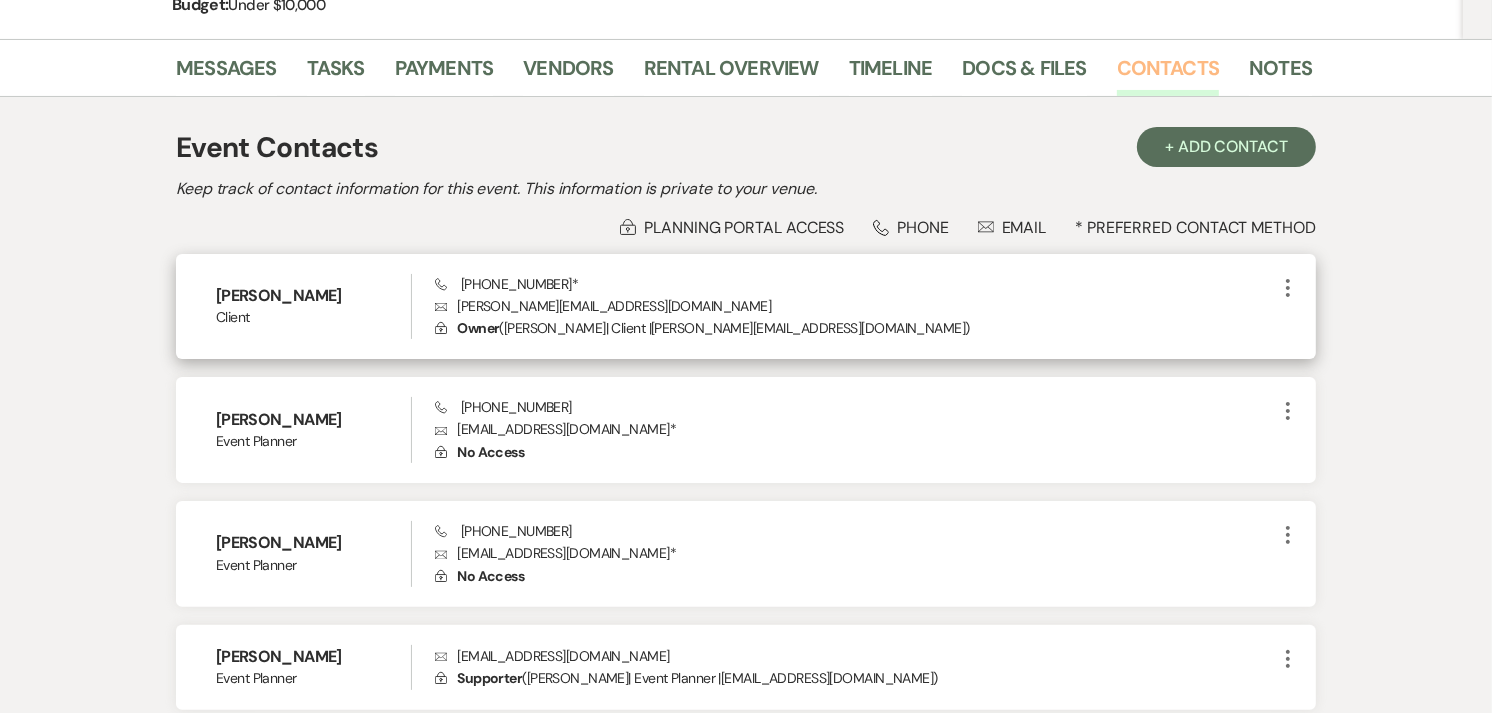scroll, scrollTop: 0, scrollLeft: 0, axis: both 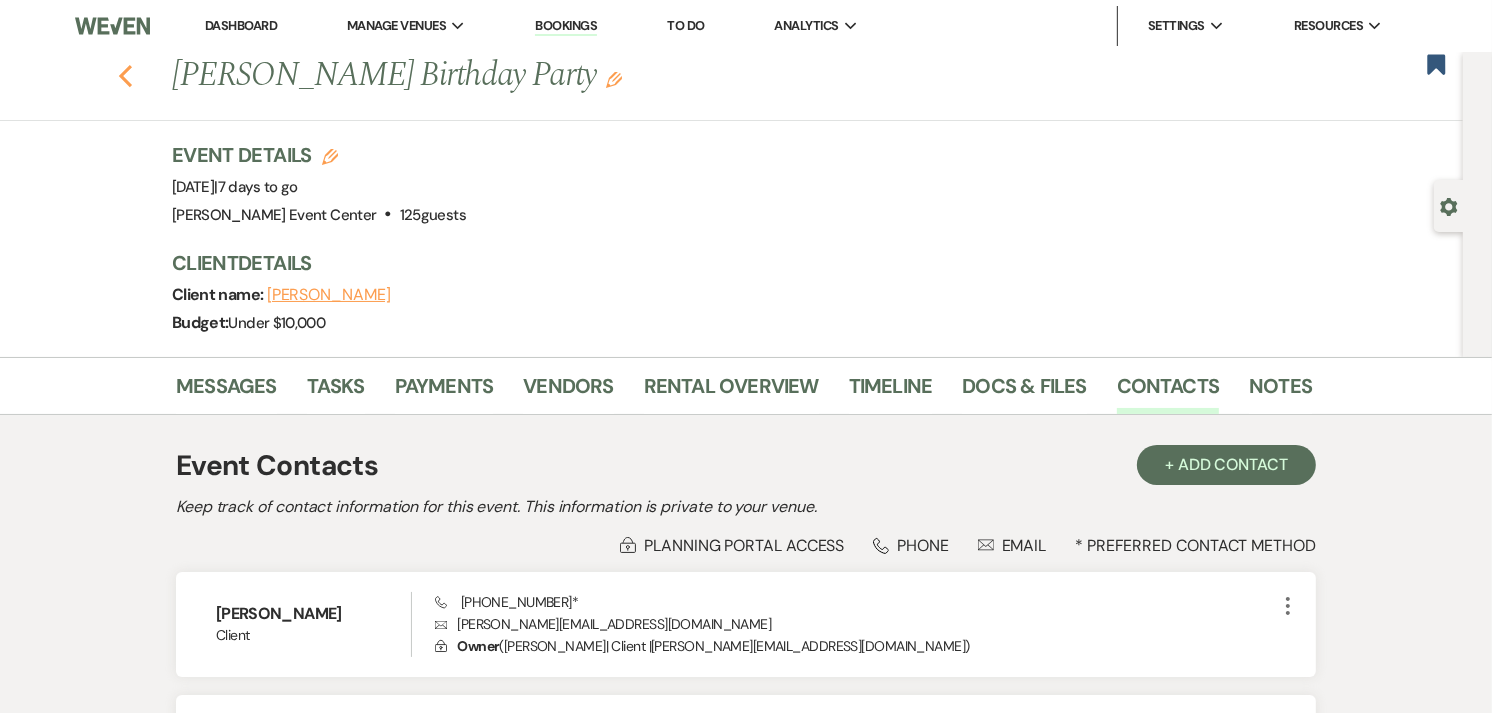 click on "Previous" 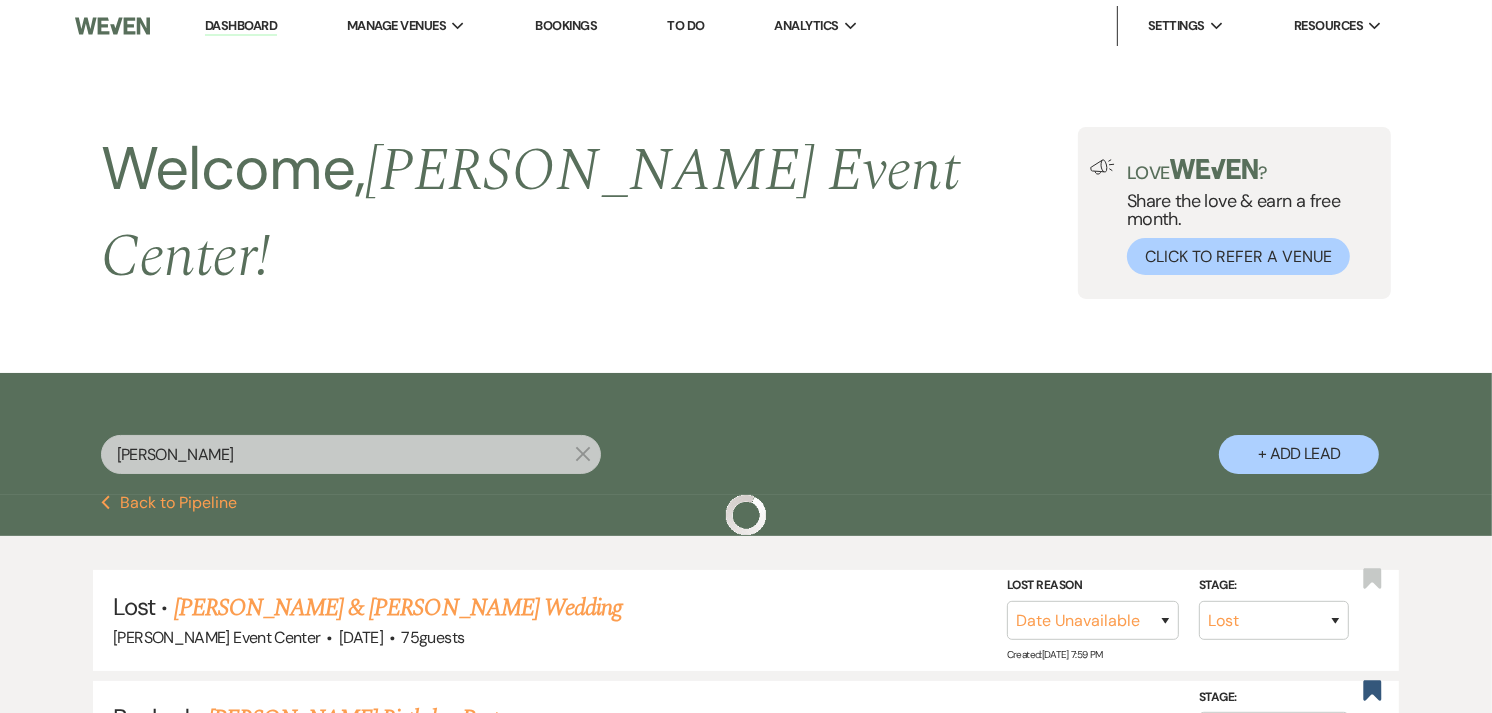 scroll, scrollTop: 163, scrollLeft: 0, axis: vertical 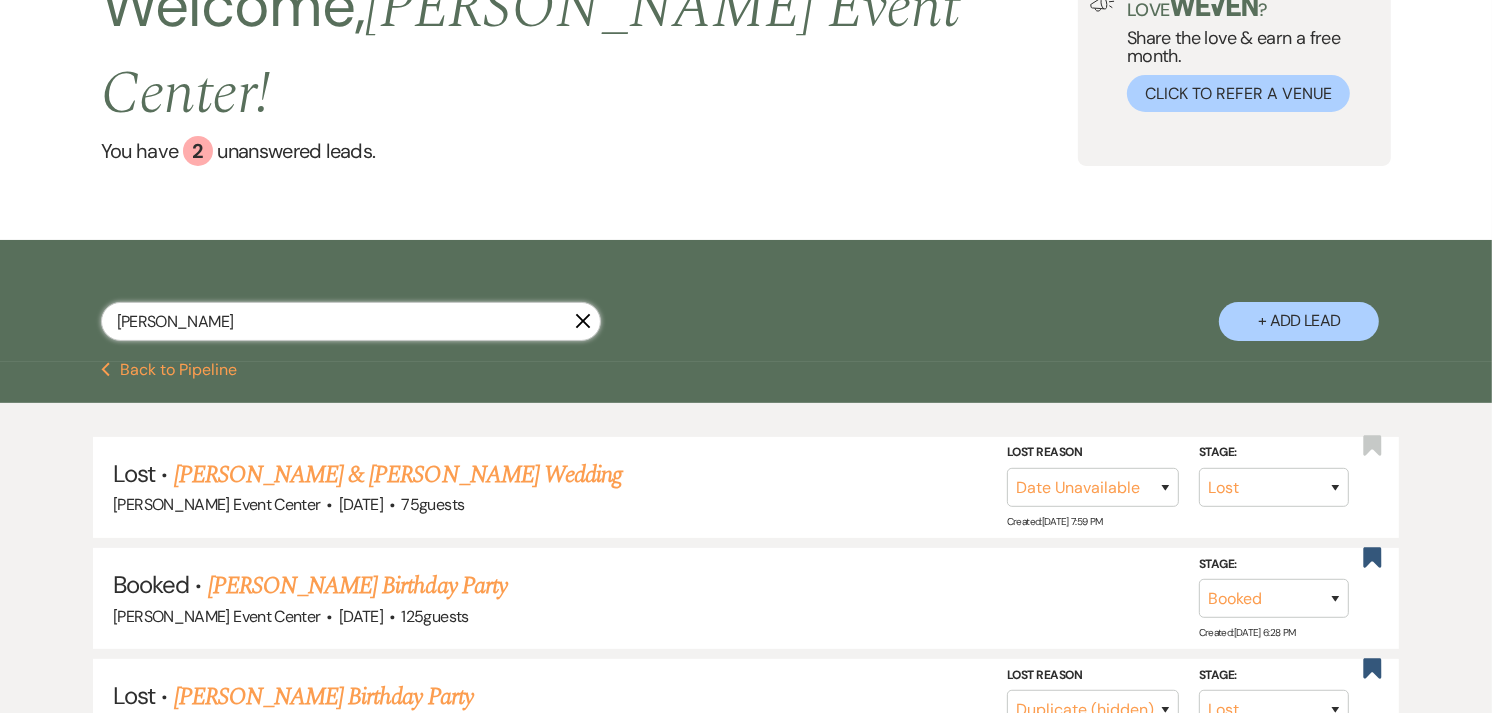 click on "[PERSON_NAME]" at bounding box center (351, 321) 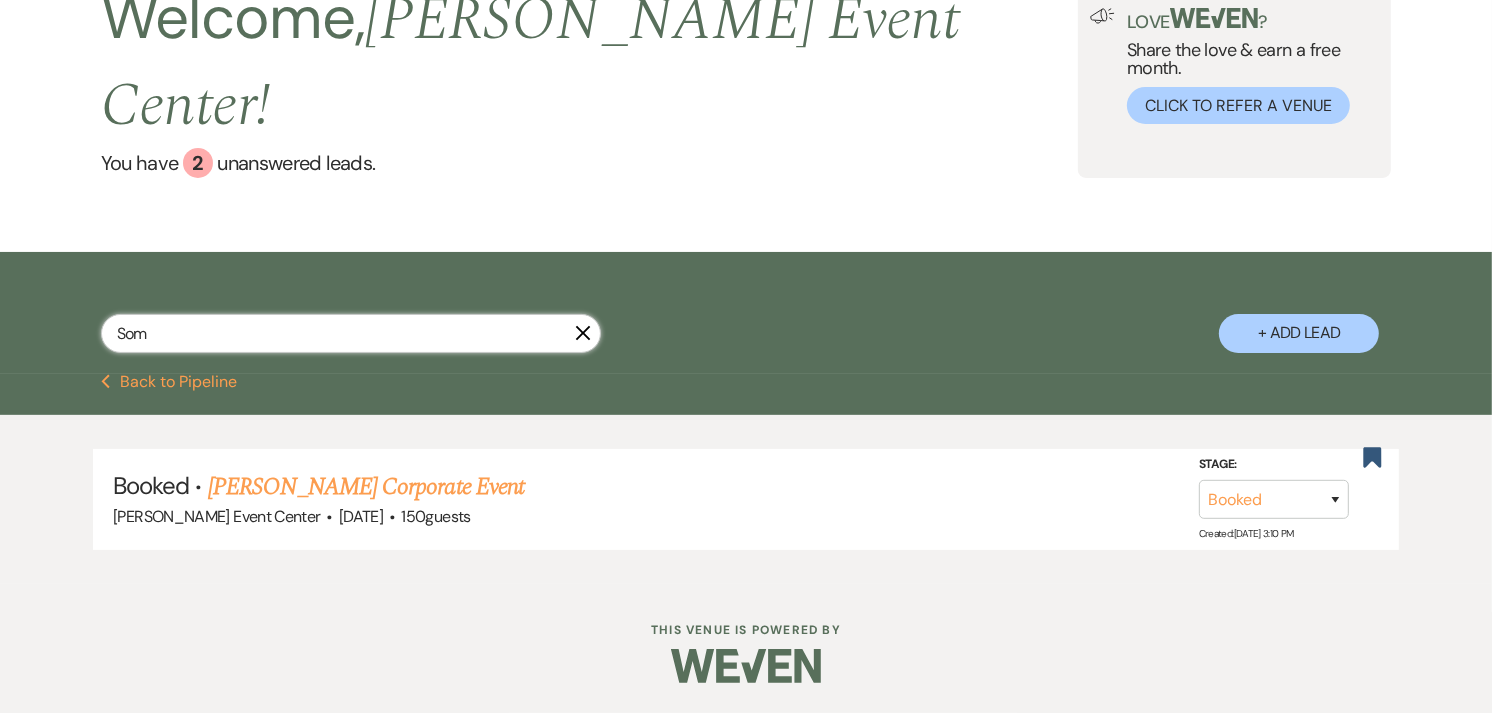 scroll, scrollTop: 102, scrollLeft: 0, axis: vertical 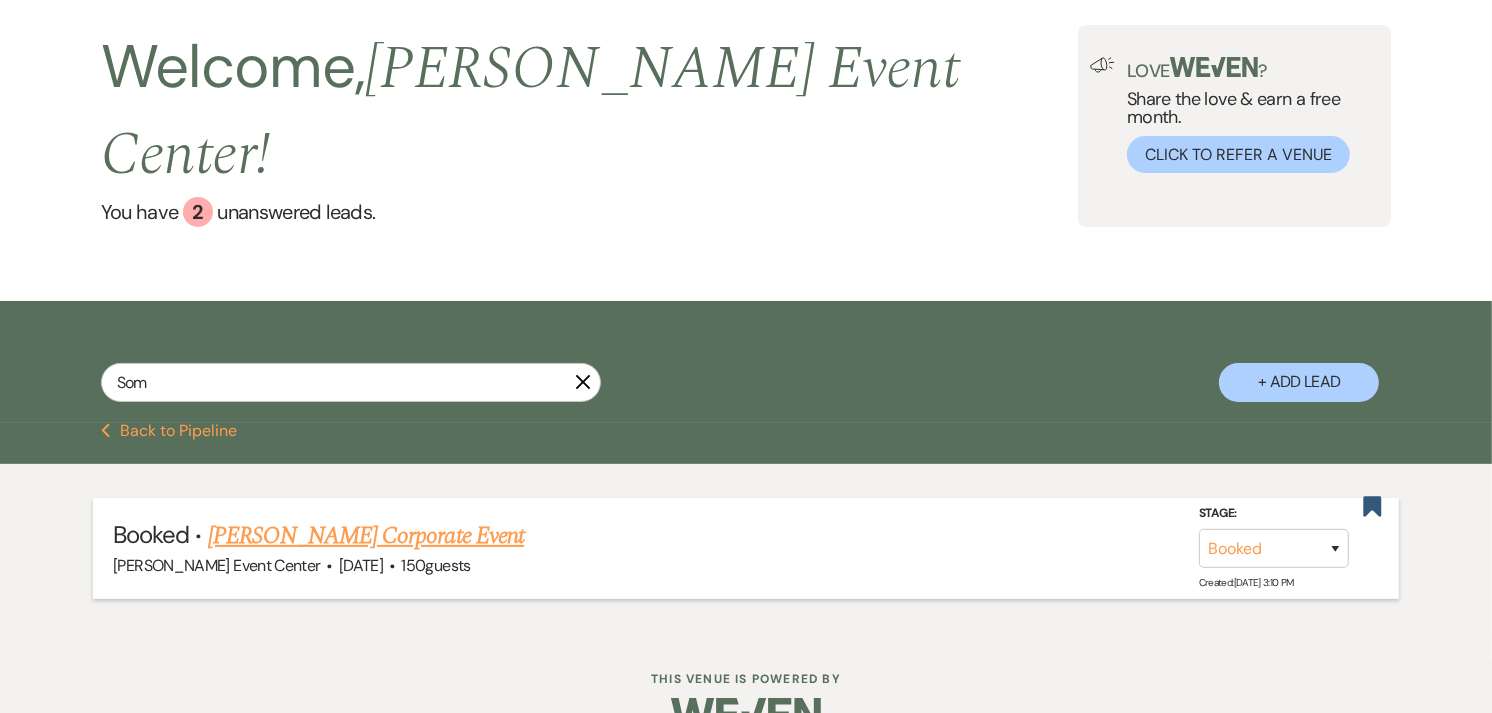 click on "[PERSON_NAME] Corporate Event" at bounding box center [366, 536] 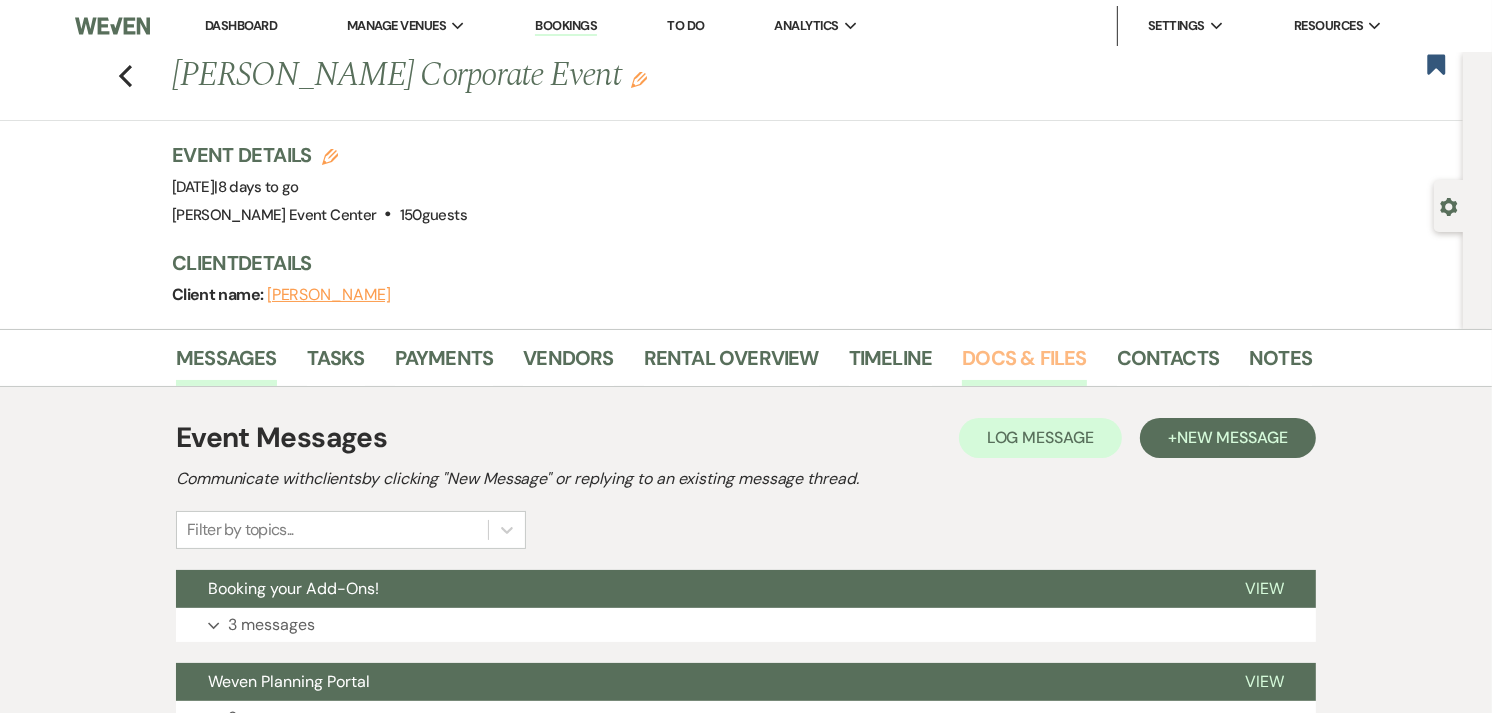 click on "Docs & Files" at bounding box center [1024, 364] 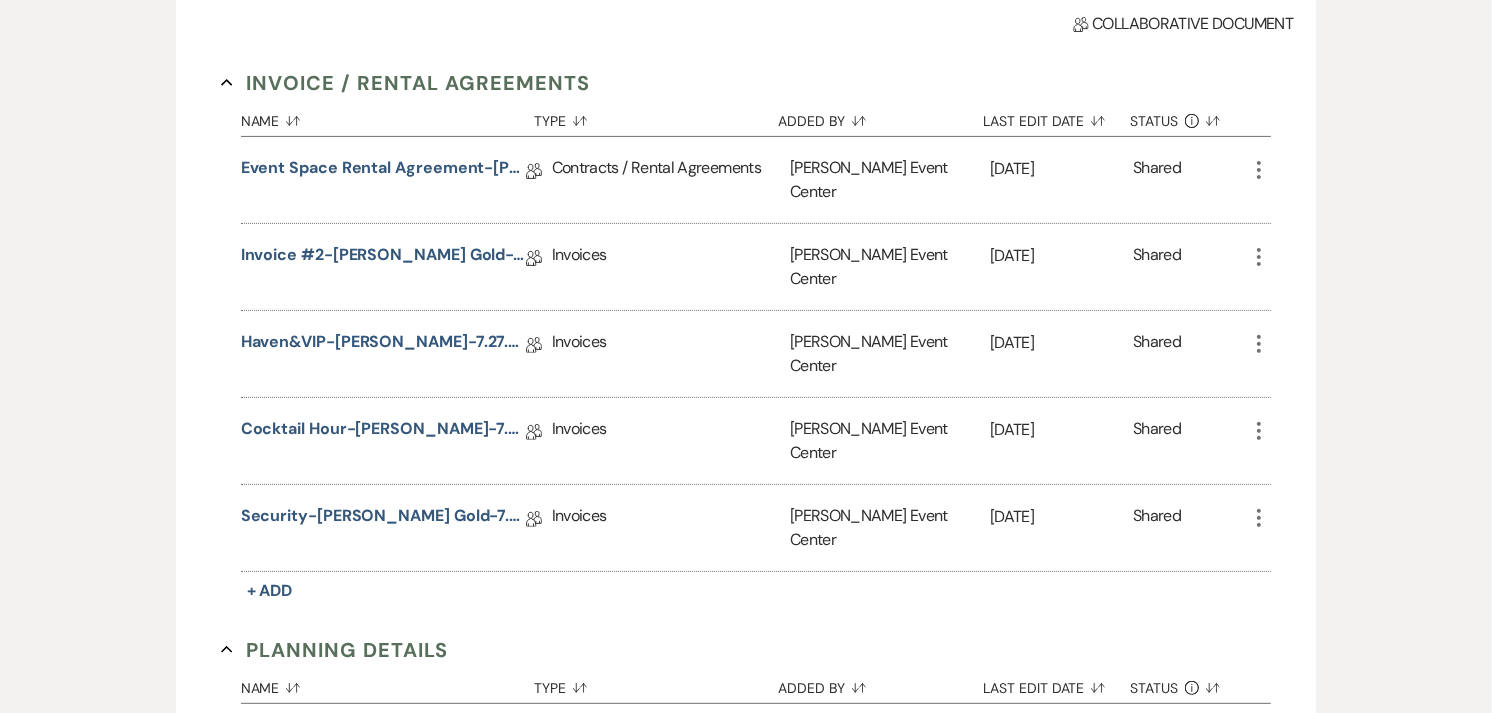 scroll, scrollTop: 518, scrollLeft: 0, axis: vertical 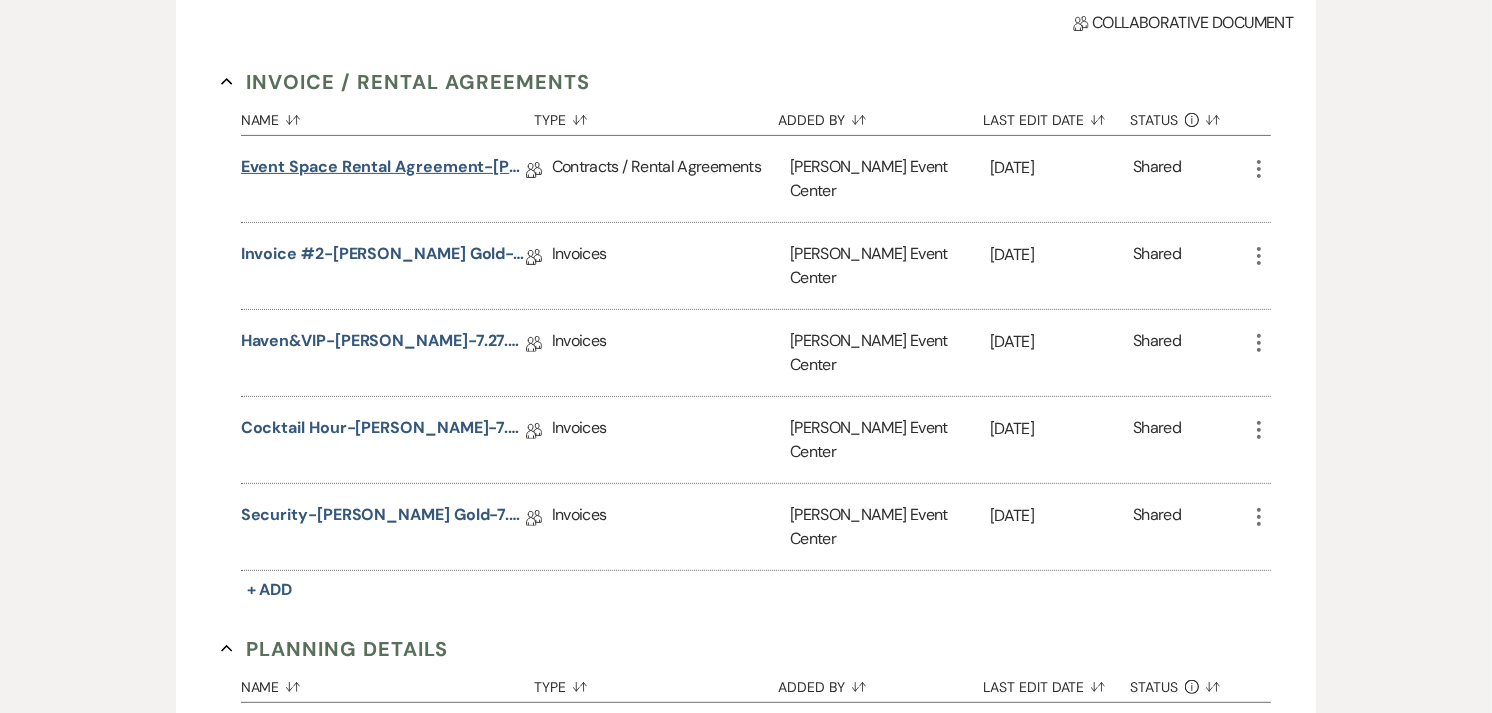 click on "Event Space Rental Agreement-[PERSON_NAME] Gold-7.27.25" at bounding box center (383, 170) 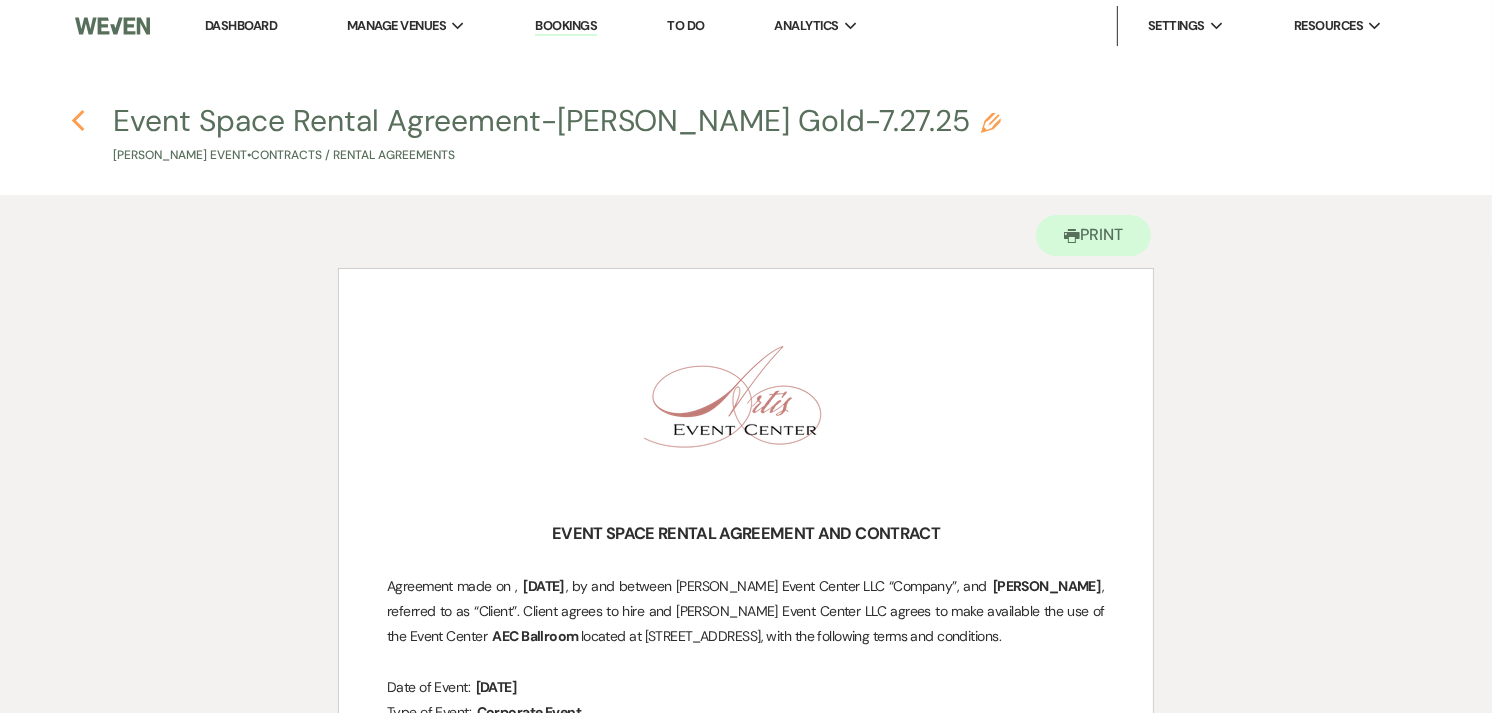 click 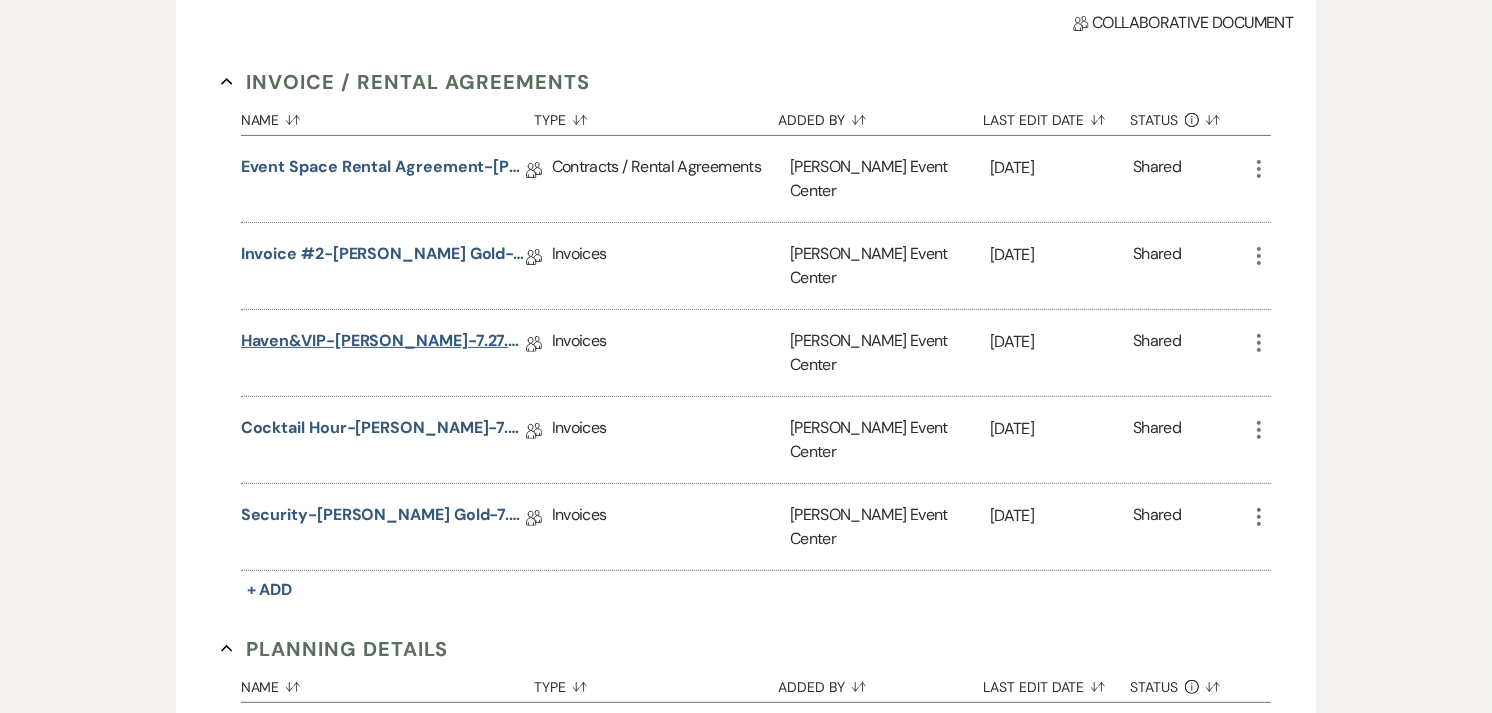 scroll, scrollTop: 0, scrollLeft: 0, axis: both 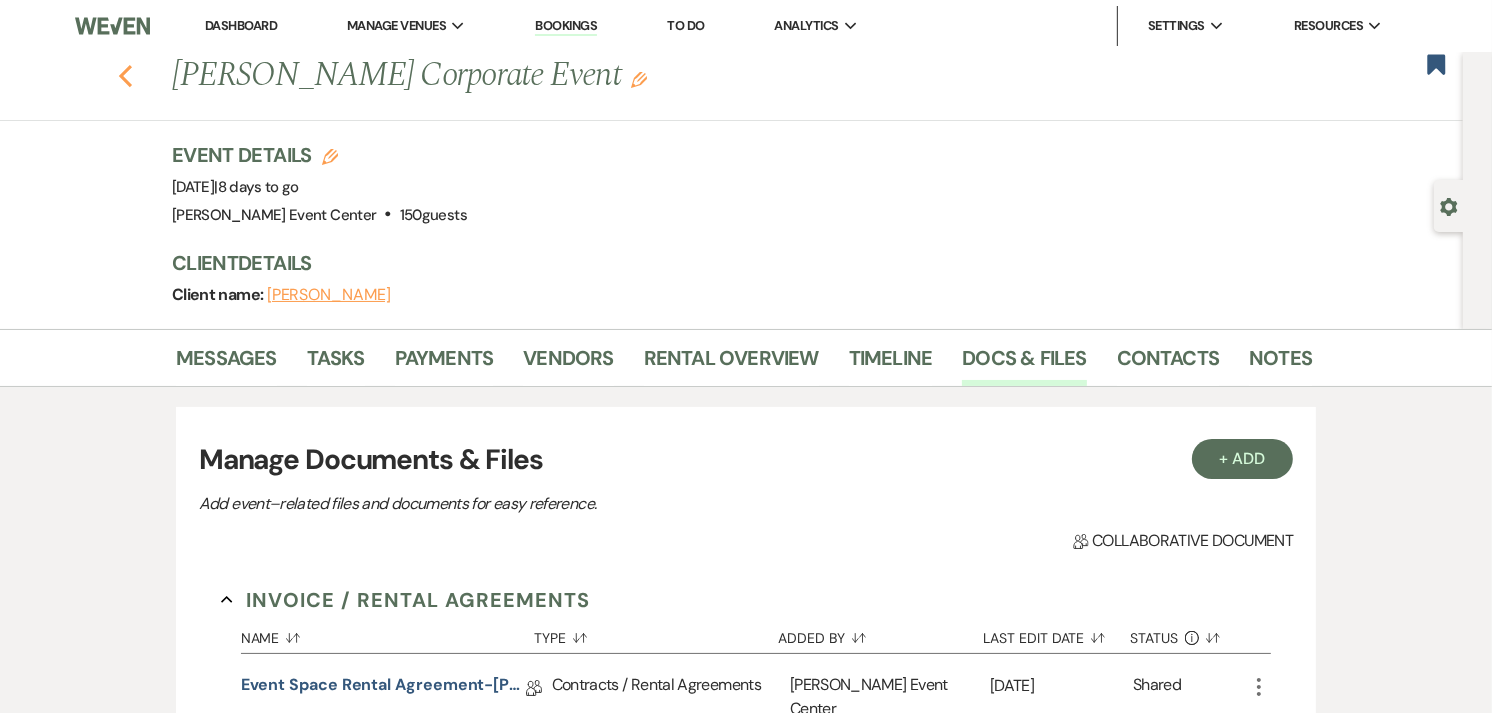 click 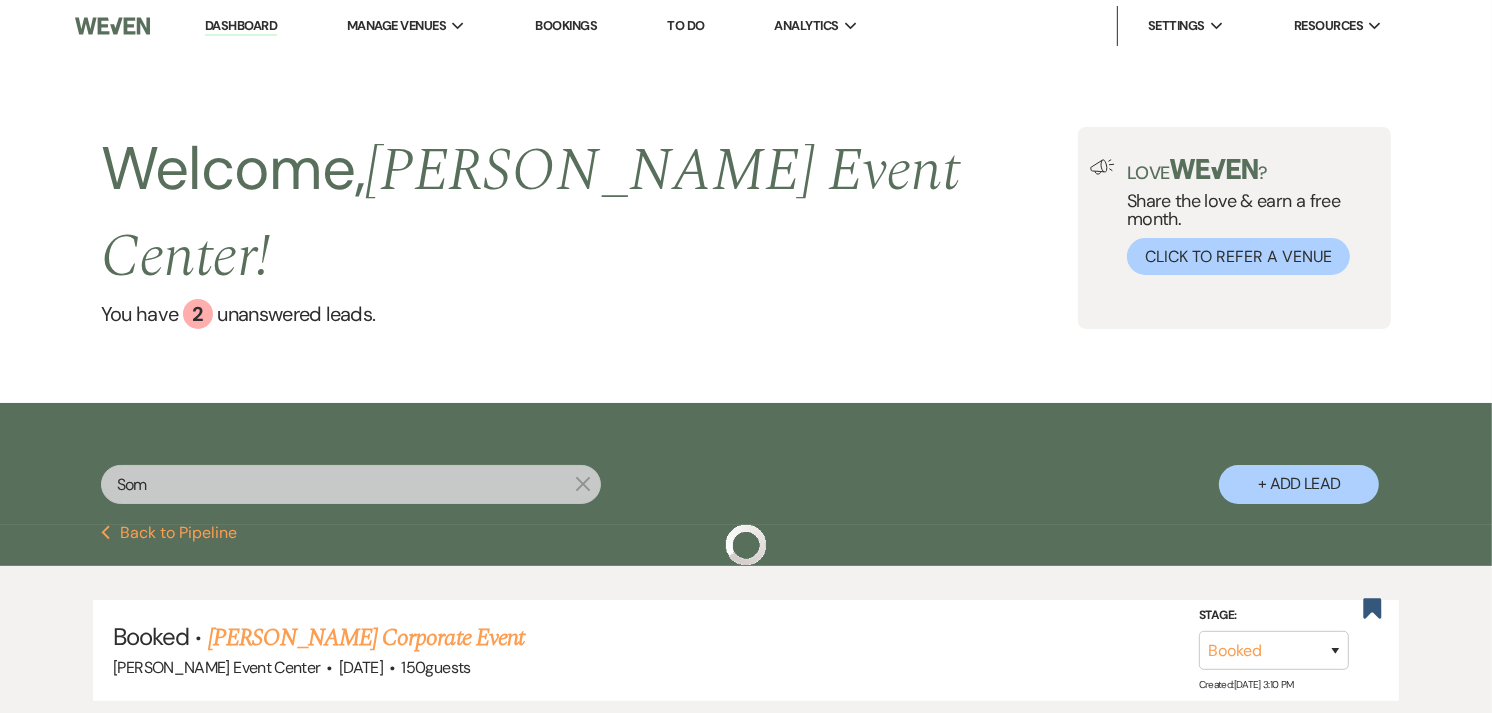 scroll, scrollTop: 102, scrollLeft: 0, axis: vertical 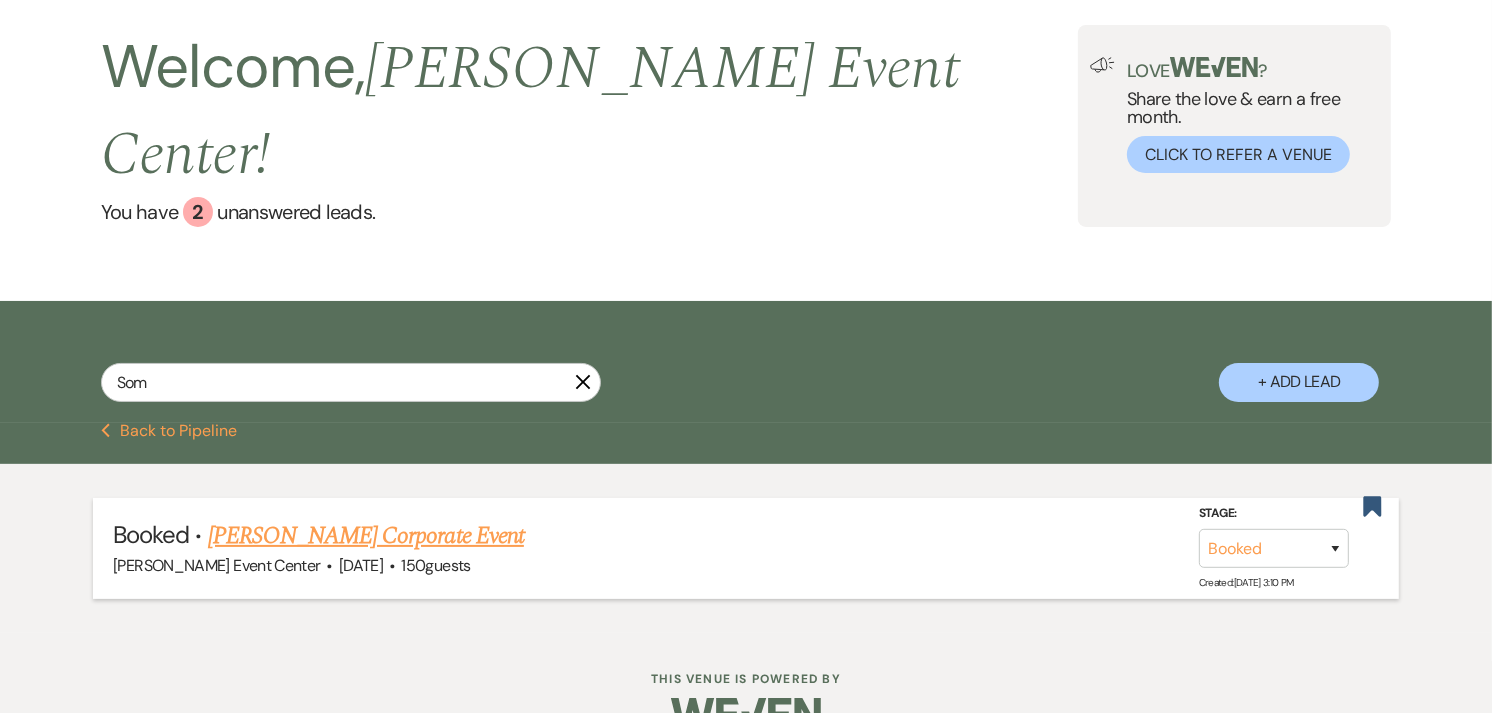 click on "[PERSON_NAME] Corporate Event" at bounding box center (366, 536) 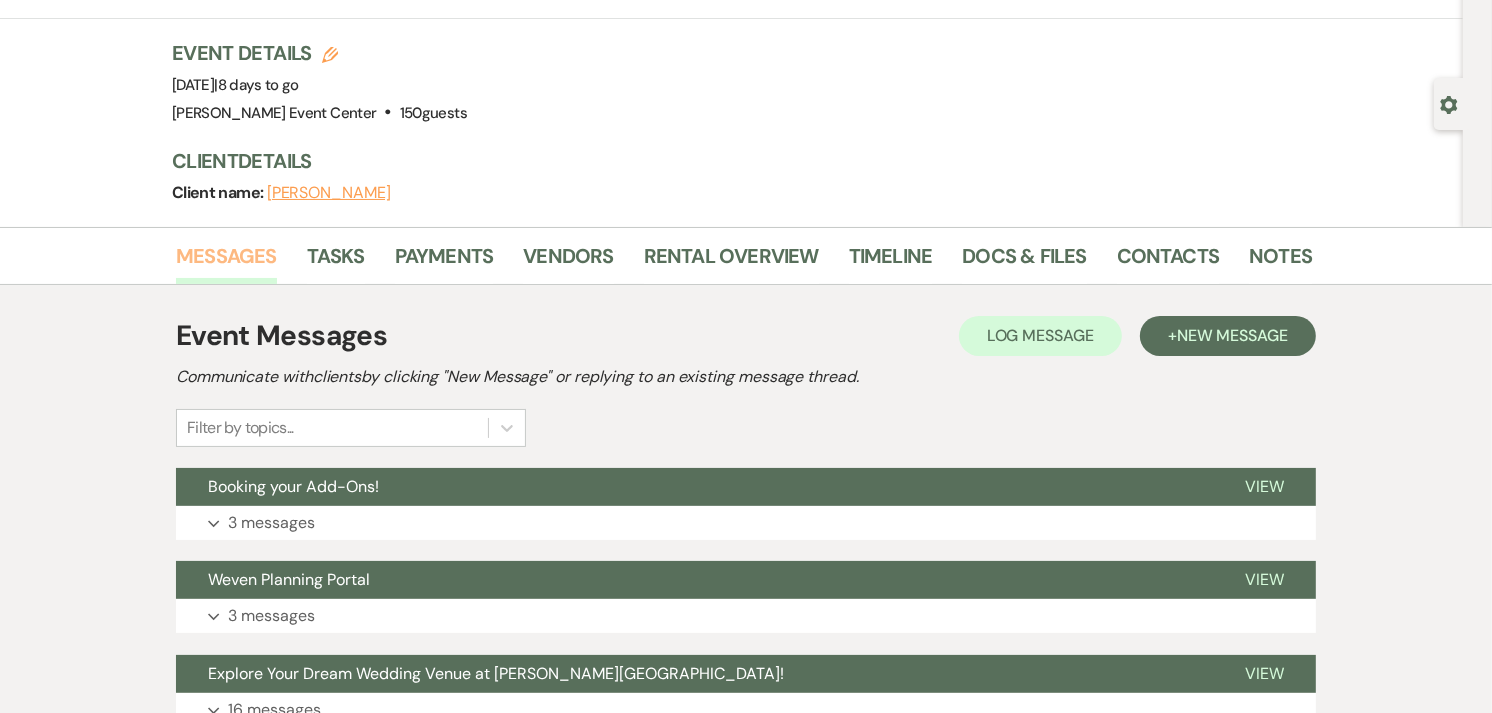 click on "Messages" at bounding box center (226, 262) 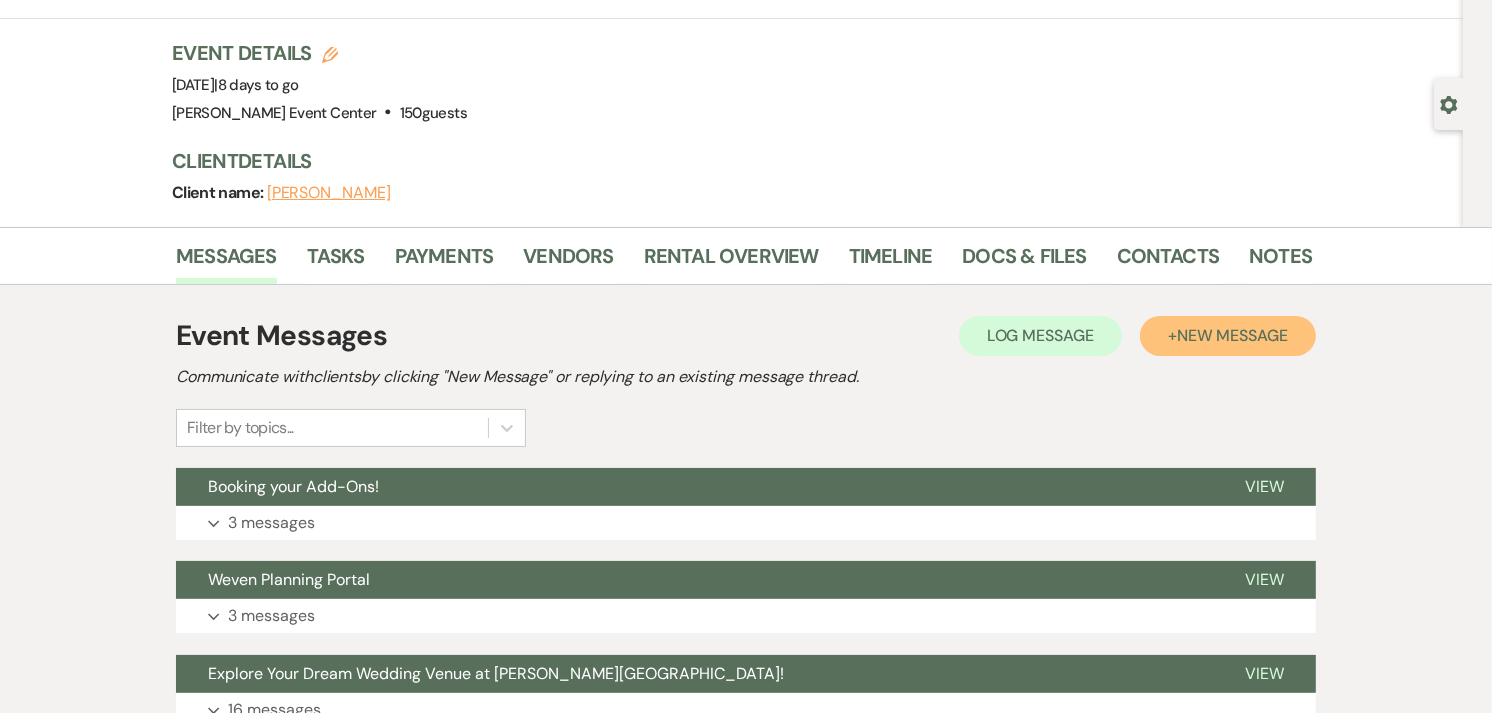 click on "+  New Message" at bounding box center (1228, 336) 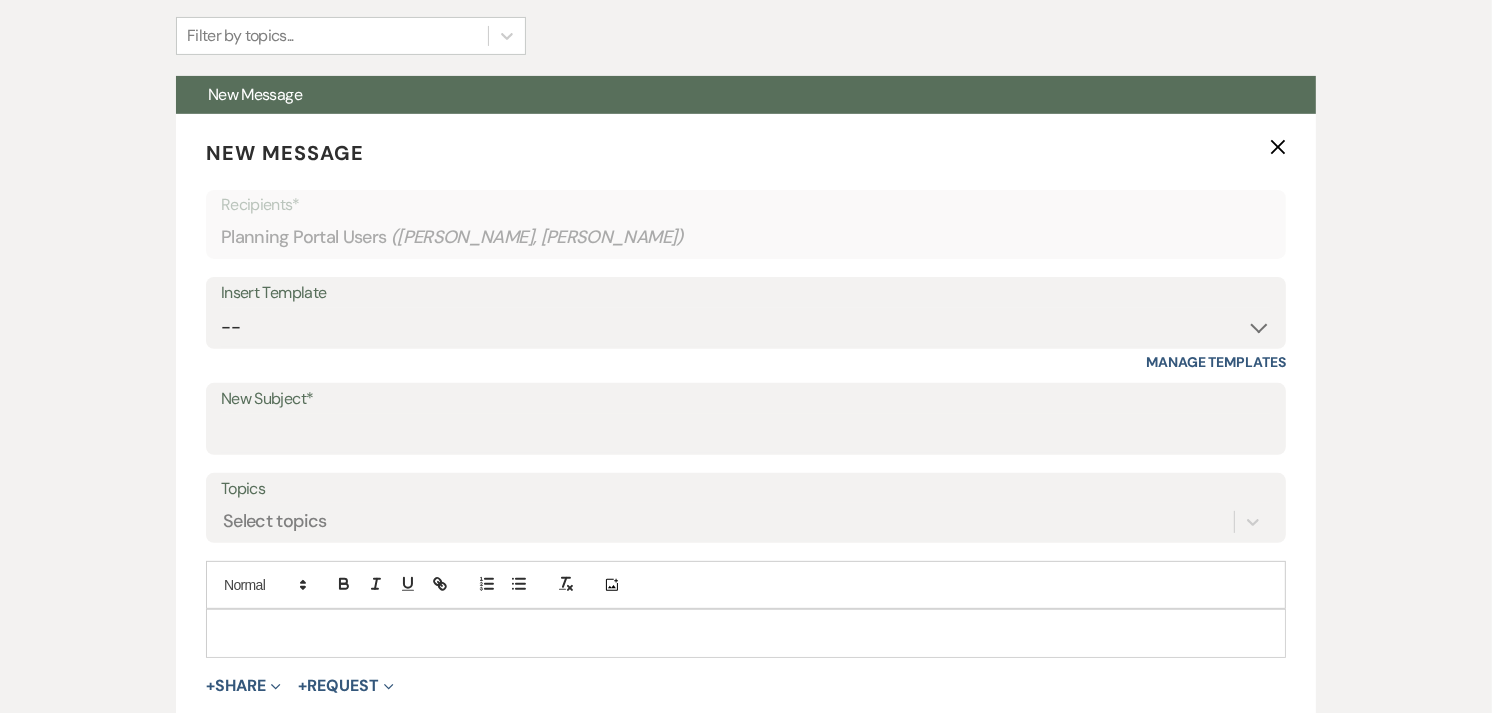 scroll, scrollTop: 501, scrollLeft: 0, axis: vertical 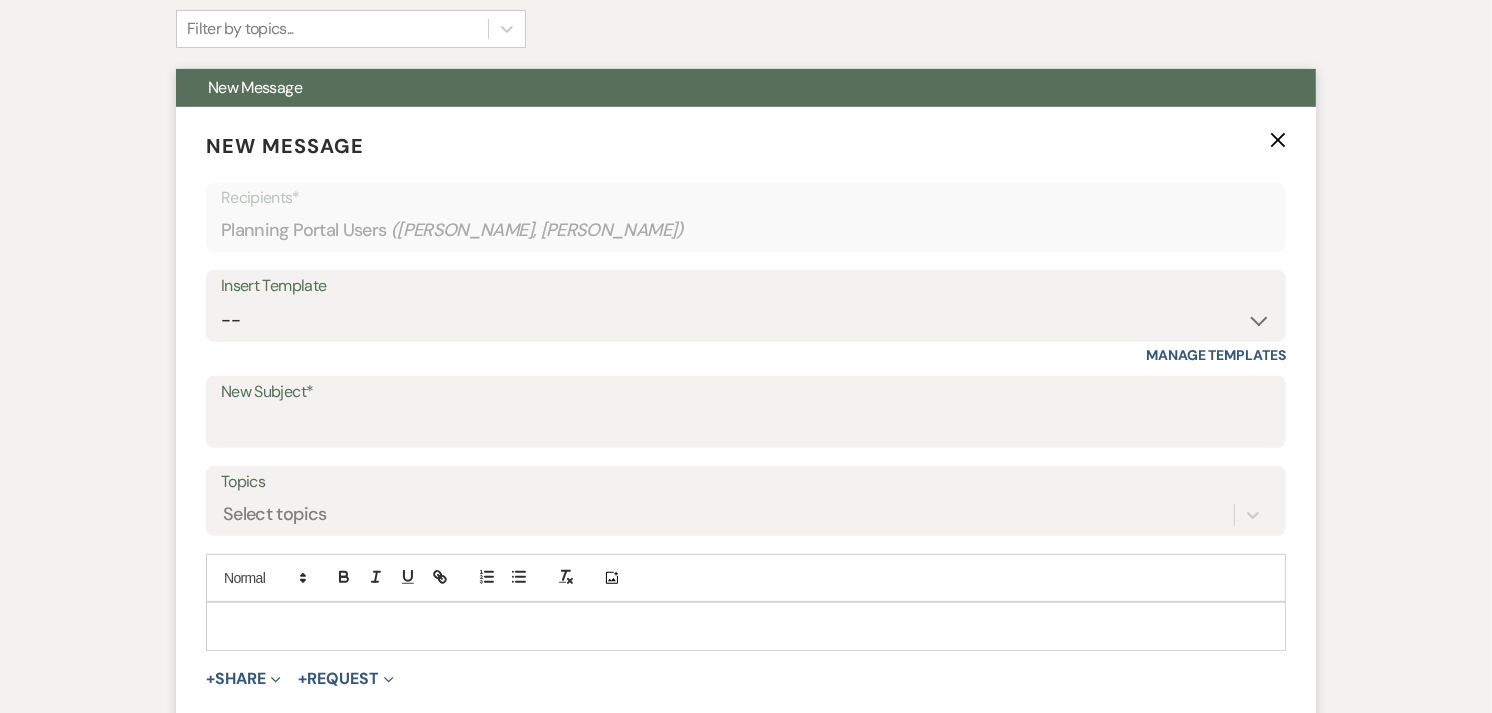 click on "Insert Template" at bounding box center [746, 286] 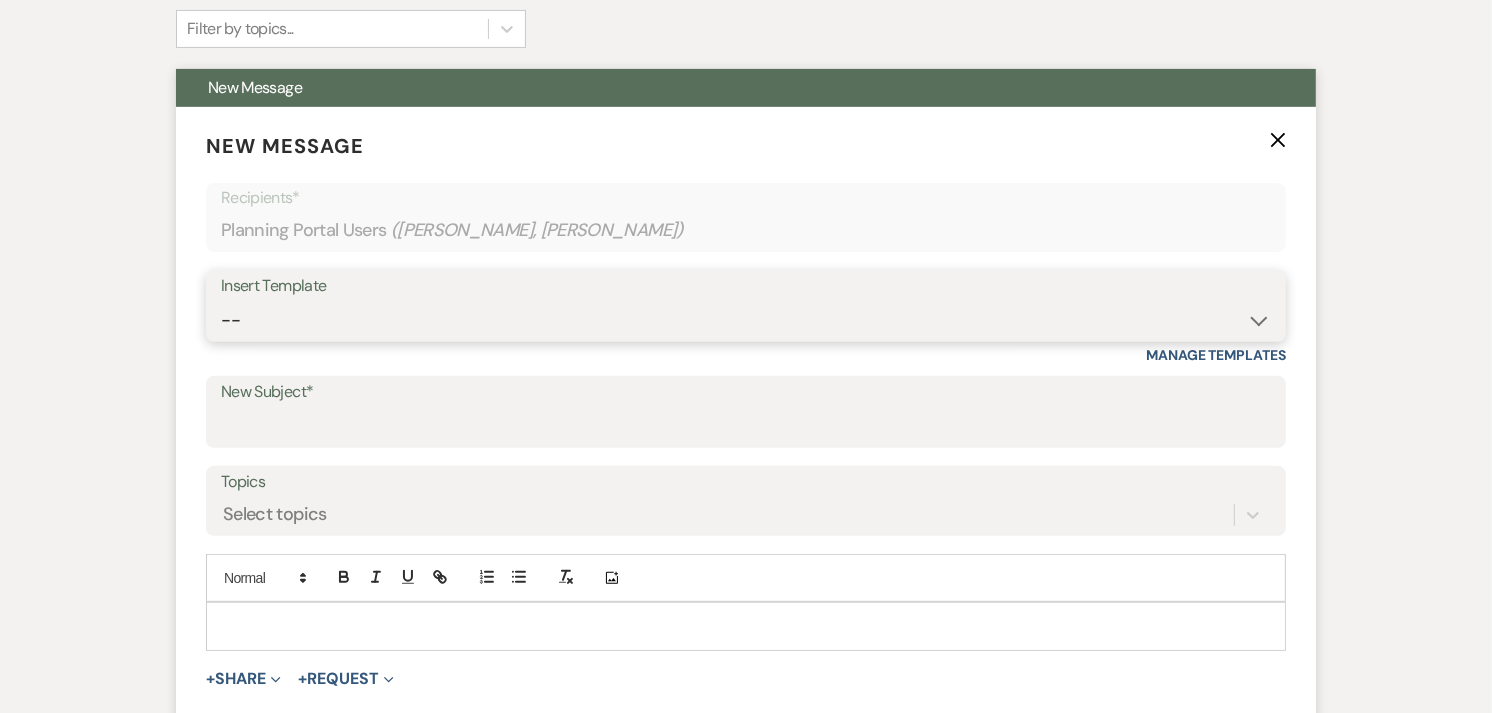 click on "-- Weven Planning Portal Introduction (Booked Events) Initial Inquiry Response Tour Request Response Contract (Pre-Booked Leads) Auto-response (Initial Inquiry) Tour Request Response- General Tour Request- Quince Tour Request Response- Wedding  Tour Request Response- Corporate Post-Event Congratulations Copy of Tour Request Response- Vendor Payment Past Due Follow Up Response- General Event Insurance Follow Up- General Preferred Vendor Inquiry  General- Initial Inquiry Response Wedding- Initial Inquiry Response Copy of Weven Planning Portal Introduction (Corporate Booked Events) Copy of Weven Planning Portal Introduction (Wedding Booked Events) FAQ & VET List Promotion  Deposit Request Google Review Request Exclusive Grand Opening Pricing Your Dedicated Venue Concierge at [PERSON_NAME] Event Center Grand Opening Invitation [PERSON_NAME] Clients- Open House  Follow Up- Template 2025 Follow-up Email with Custom Proposal Did You Receive the Proposal Email? Still Interested Email? Initial Inquiry: from Gmail to Weven" at bounding box center (746, 320) 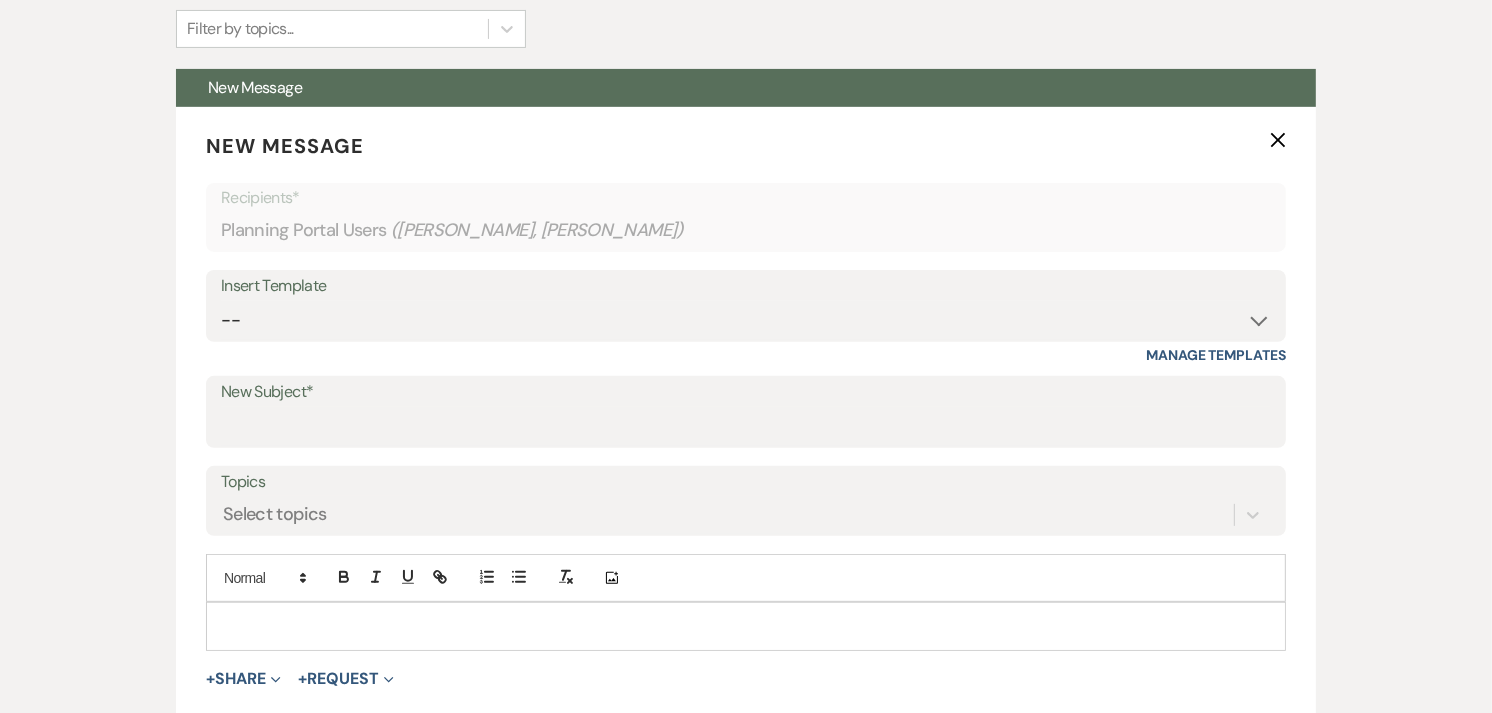 click on "Messages Tasks Payments Vendors Rental Overview Timeline Docs & Files Contacts Notes Event Messages   Log Log Message +  New Message Communicate with  clients  by clicking "New Message" or replying to an existing message thread. Filter by topics... New Message New Message   X Recipients* Planning Portal Users   ( [PERSON_NAME], [PERSON_NAME] )   Insert Template   -- Weven Planning Portal Introduction (Booked Events) Initial Inquiry Response Tour Request Response Contract (Pre-Booked Leads) Auto-response (Initial Inquiry) Tour Request Response- General Tour Request- Quince Tour Request Response- Wedding  Tour Request Response- Corporate Post-Event Congratulations Copy of Tour Request Response- Vendor Payment Past Due Follow Up Response- General Event Insurance Follow Up- General Preferred Vendor Inquiry  General- Initial Inquiry Response Wedding- Initial Inquiry Response Copy of Weven Planning Portal Introduction (Corporate Booked Events) Copy of Weven Planning Portal Introduction (Wedding Booked Events)" at bounding box center [746, 464] 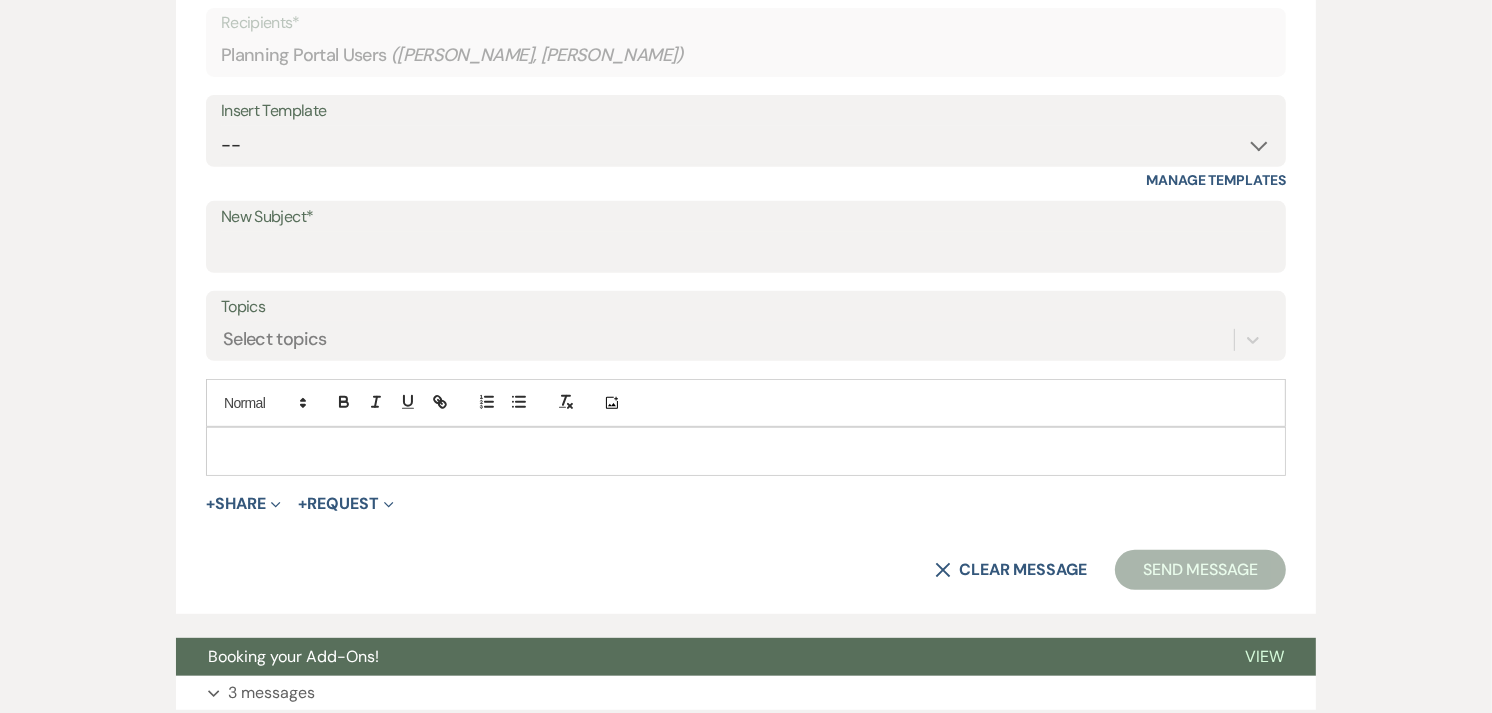 scroll, scrollTop: 677, scrollLeft: 0, axis: vertical 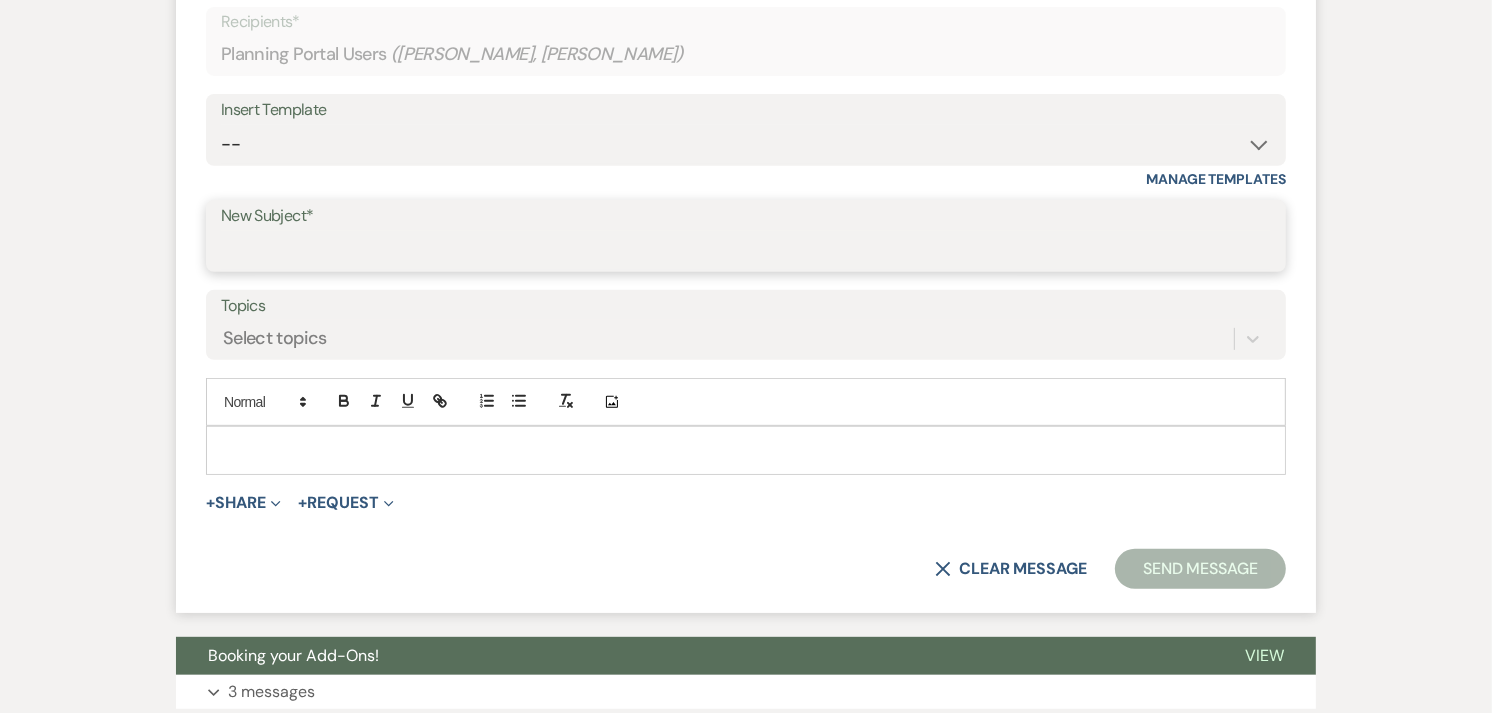 click on "New Subject*" at bounding box center (746, 250) 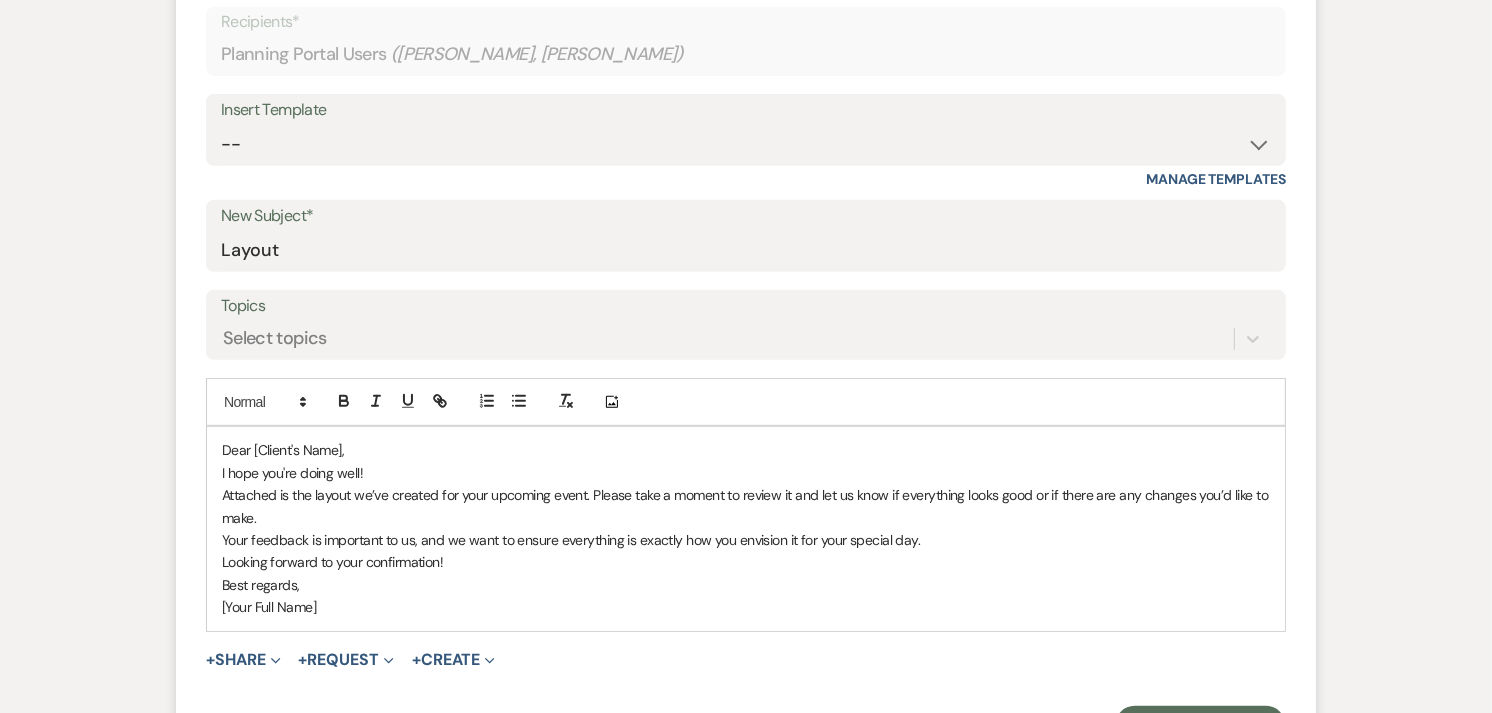 click on "Dear [Client's Name]," at bounding box center [746, 450] 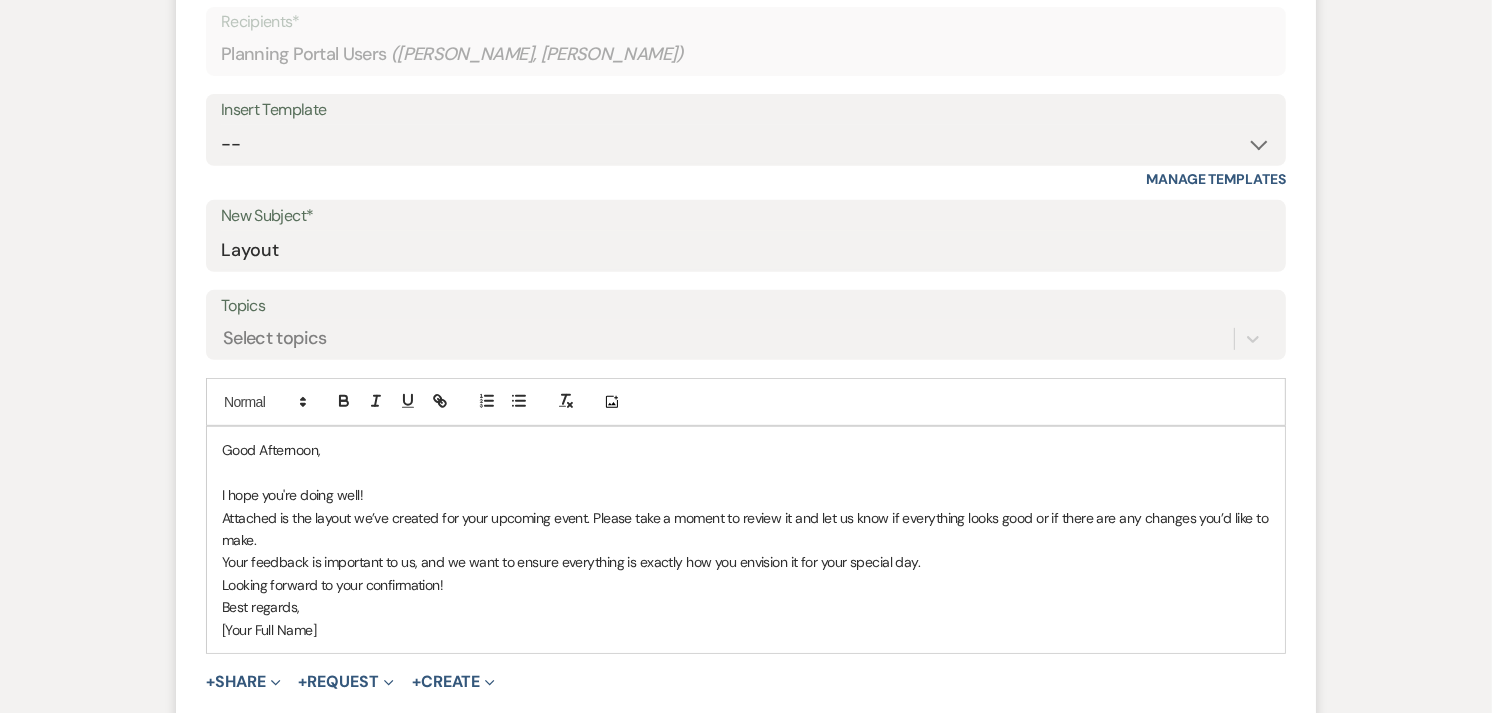 click on "I hope you're doing well!" at bounding box center (746, 495) 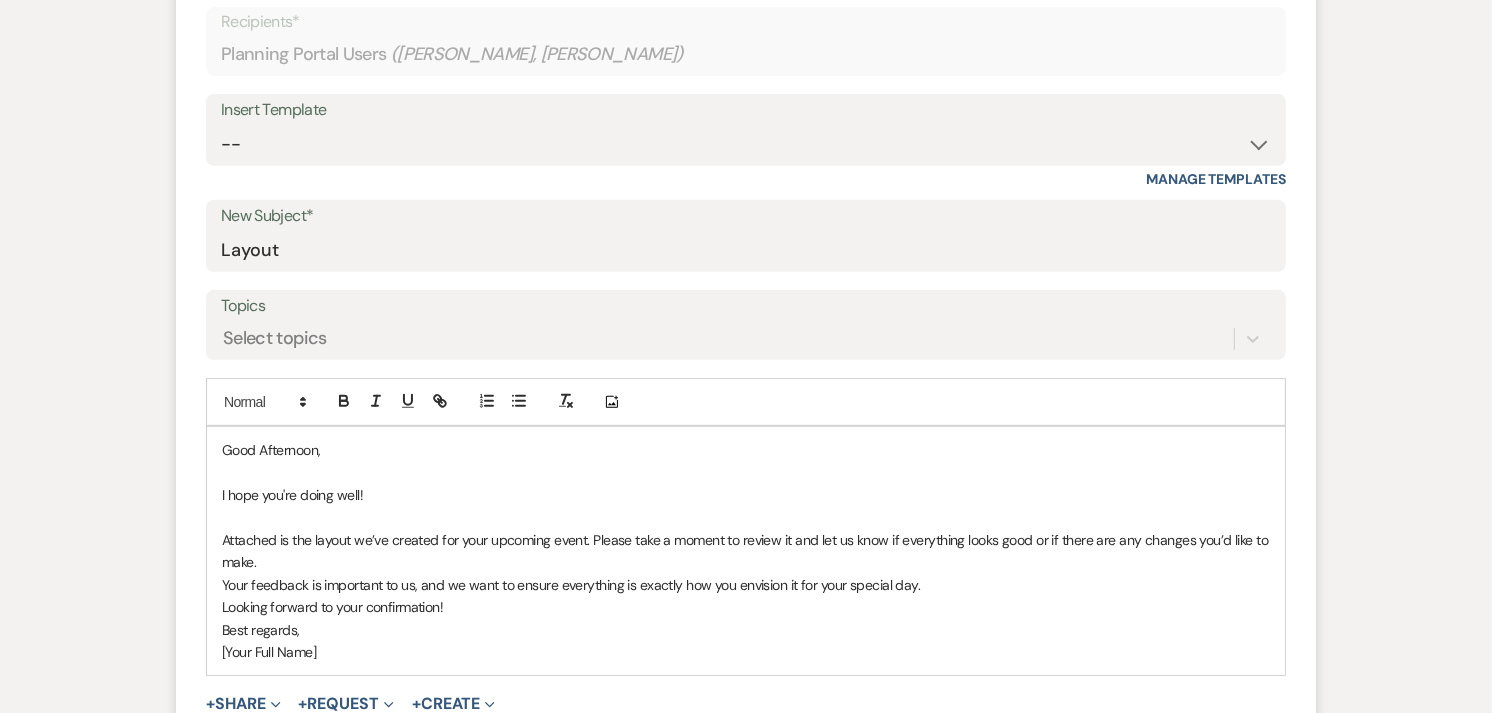 click on "Attached is the layout we’ve created for your upcoming event. Please take a moment to review it and let us know if everything looks good or if there are any changes you’d like to make." at bounding box center [746, 551] 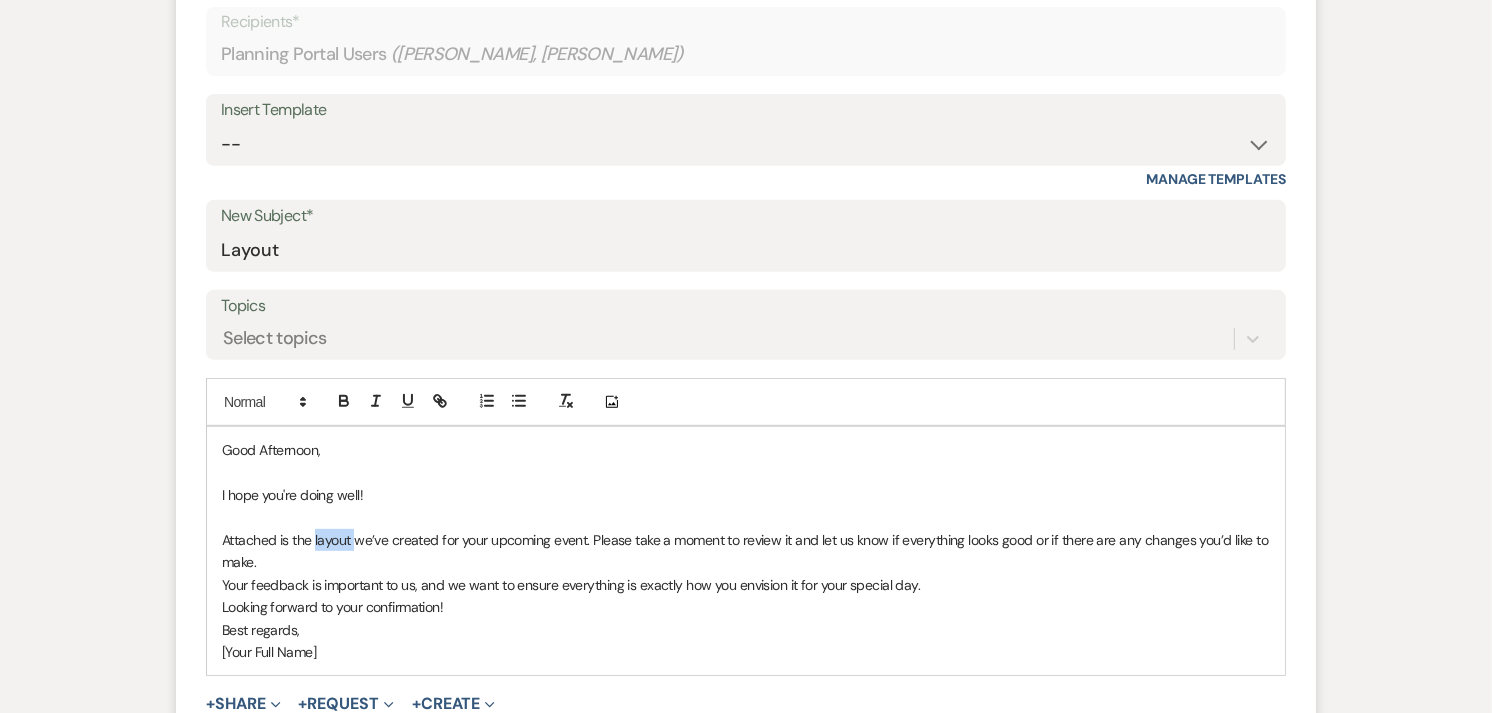 click on "Attached is the layout we’ve created for your upcoming event. Please take a moment to review it and let us know if everything looks good or if there are any changes you’d like to make." at bounding box center [746, 551] 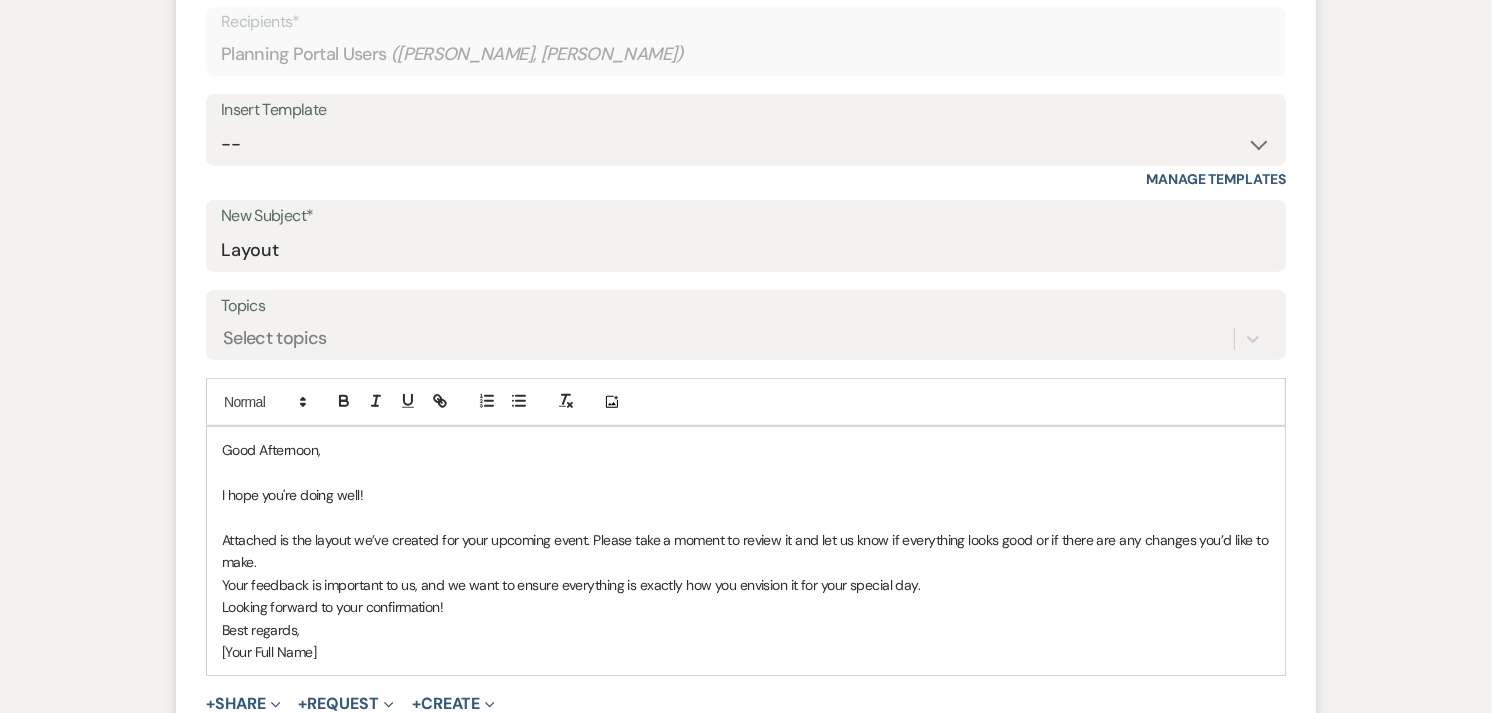 click on "Attached is the layout we’ve created for your upcoming event. Please take a moment to review it and let us know if everything looks good or if there are any changes you’d like to make." at bounding box center (746, 551) 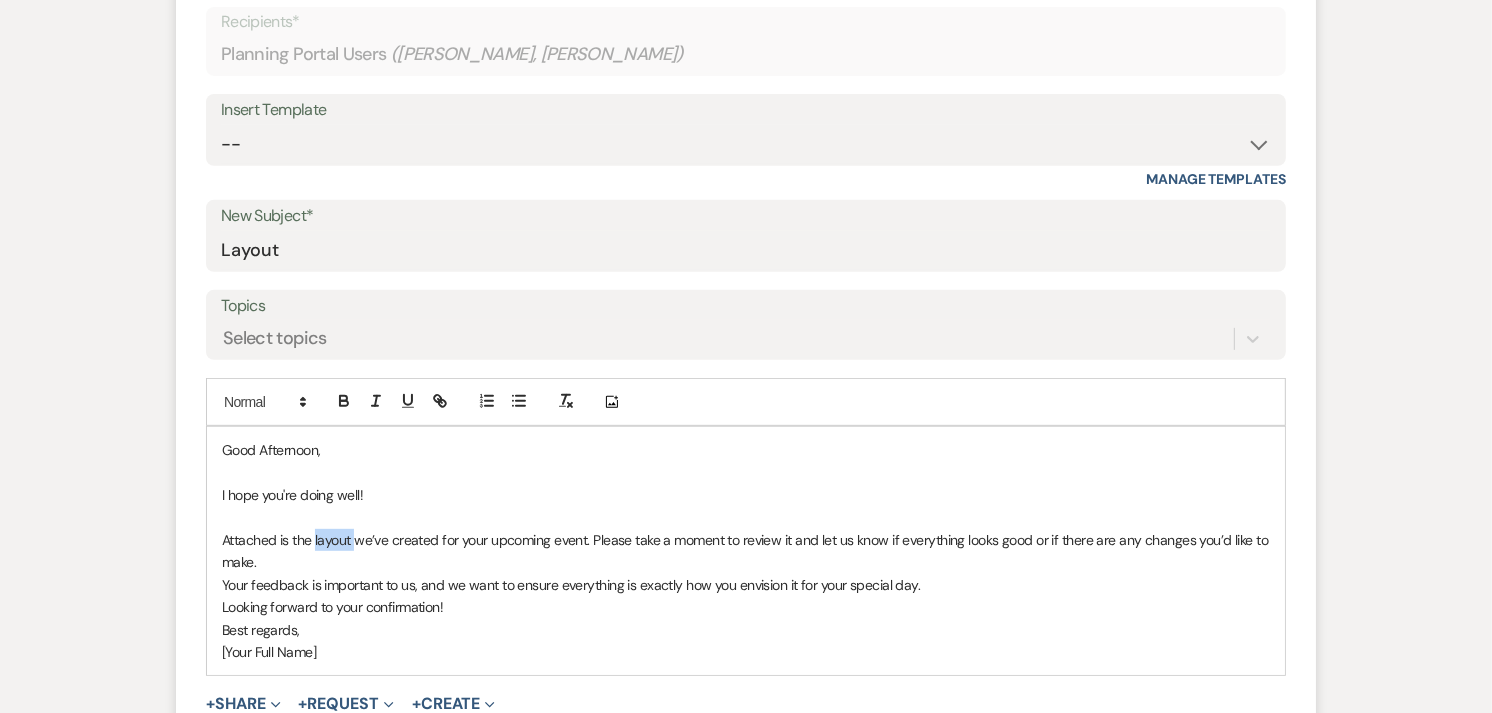click on "Attached is the layout we’ve created for your upcoming event. Please take a moment to review it and let us know if everything looks good or if there are any changes you’d like to make." at bounding box center (746, 551) 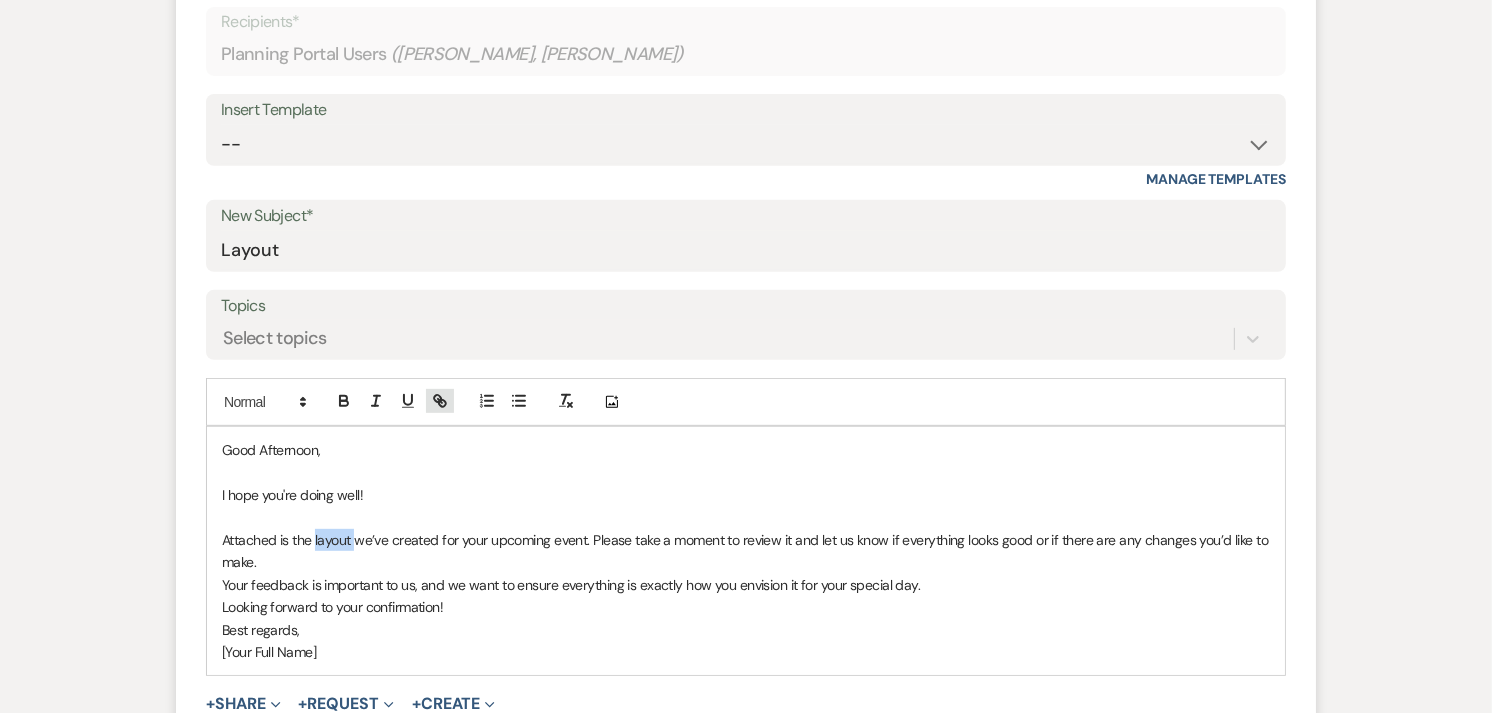 click 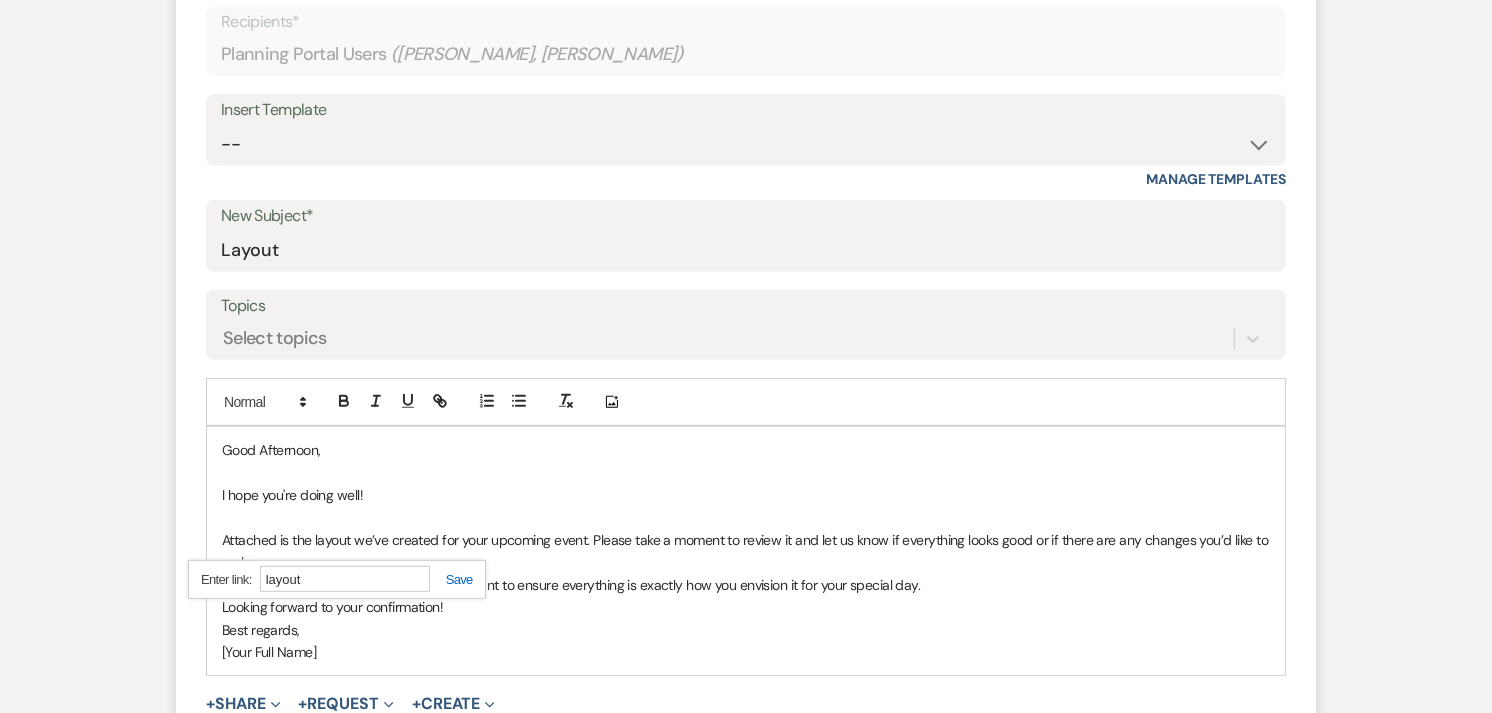click on "layout" at bounding box center (345, 579) 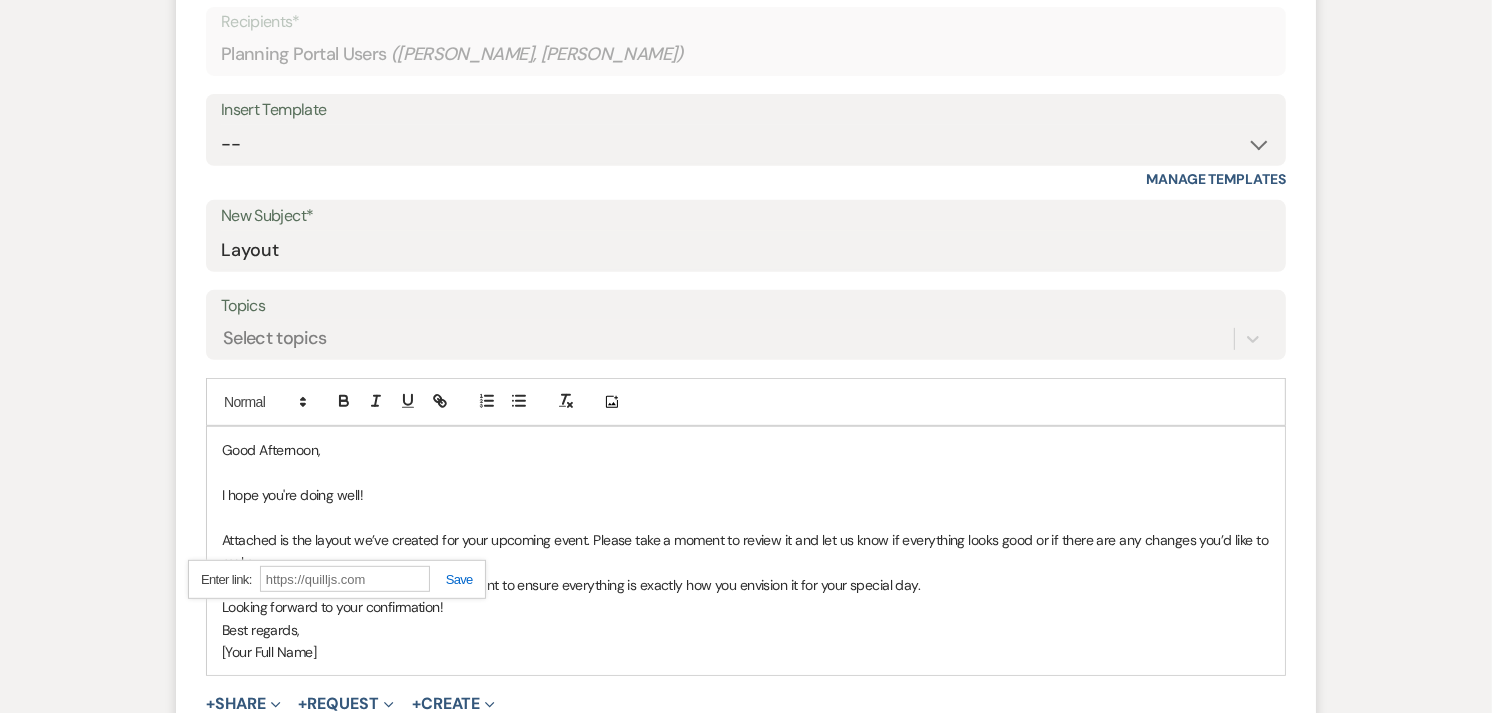 paste on "[URL][DOMAIN_NAME]" 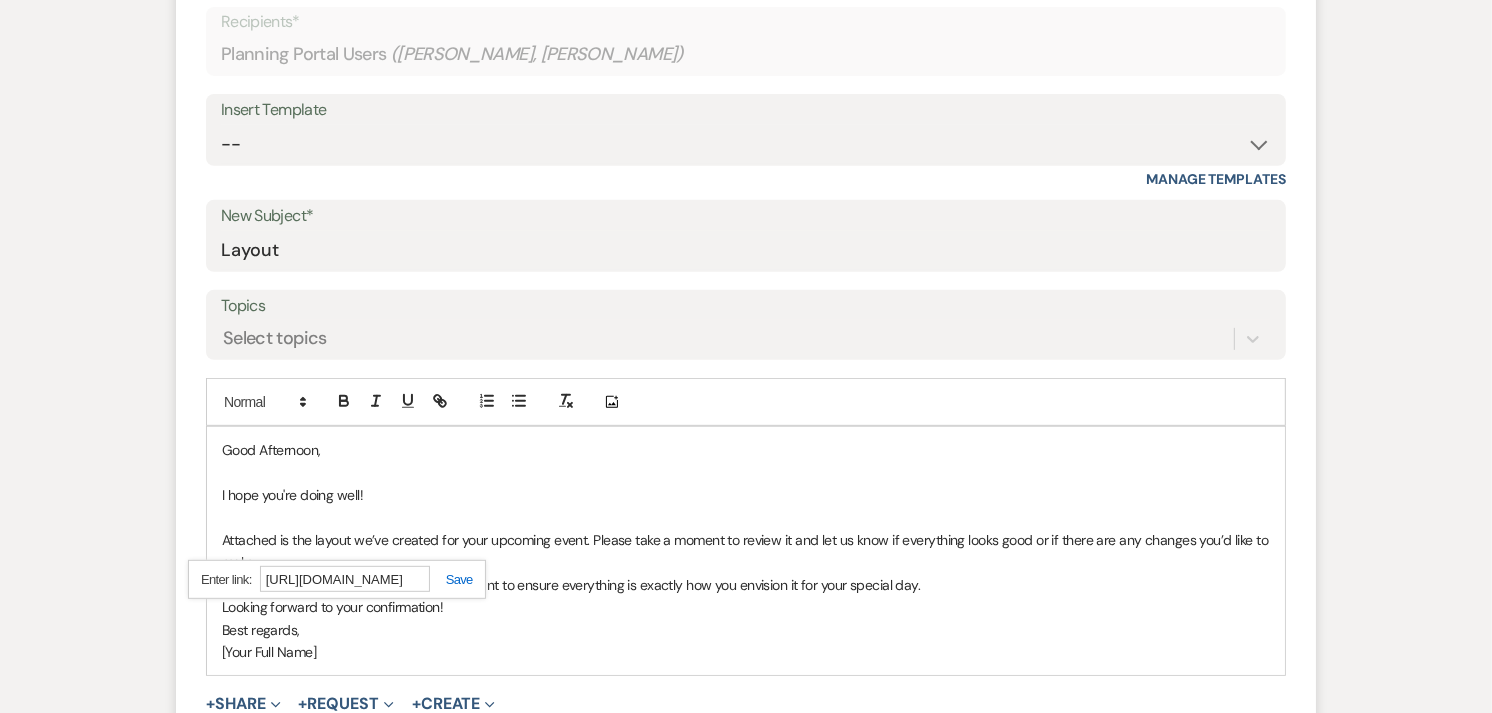 scroll, scrollTop: 0, scrollLeft: 286, axis: horizontal 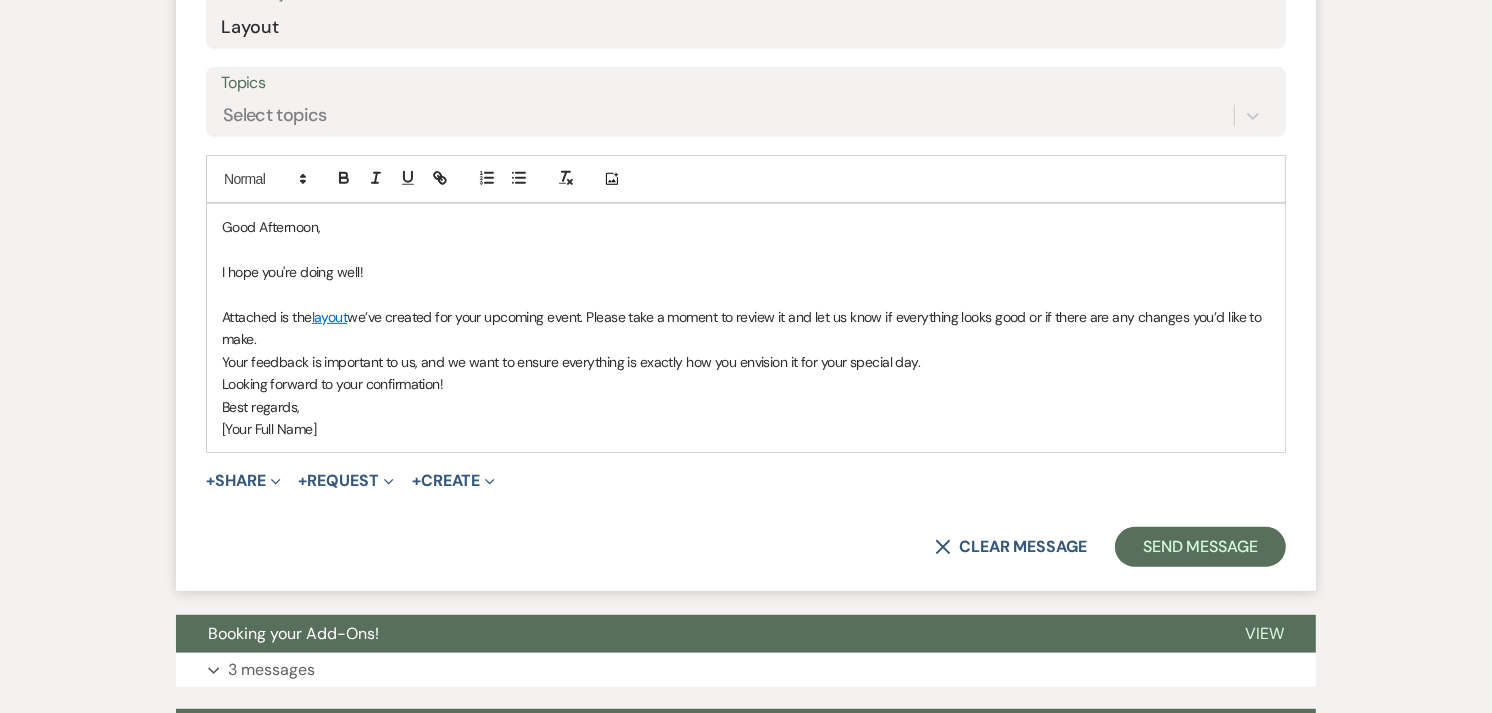 click on "Attached is the  layout  we’ve created for your upcoming event. Please take a moment to review it and let us know if everything looks good or if there are any changes you’d like to make." at bounding box center (746, 328) 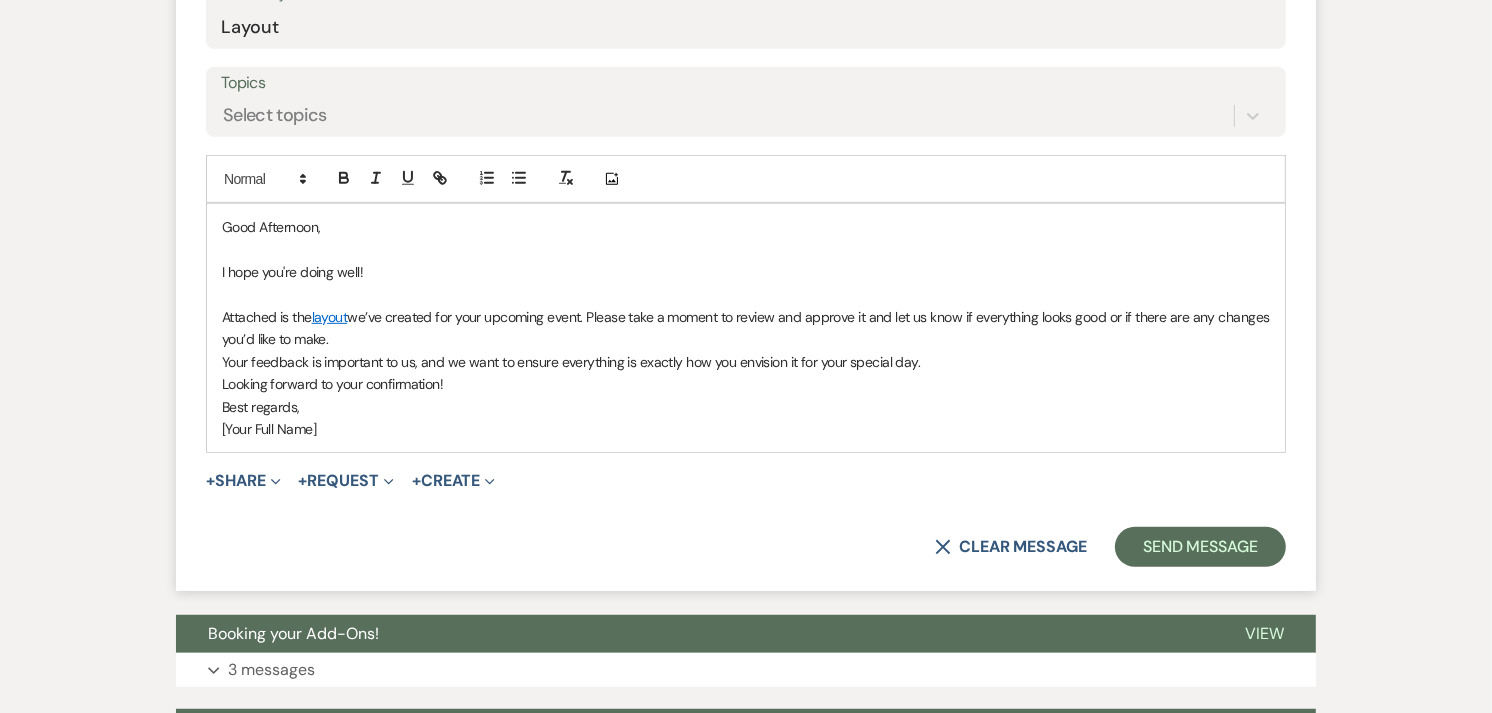 click on "Attached is the  layout  we’ve created for your upcoming event. Please take a moment to review and approve it and let us know if everything looks good or if there are any changes you’d like to make." at bounding box center [746, 328] 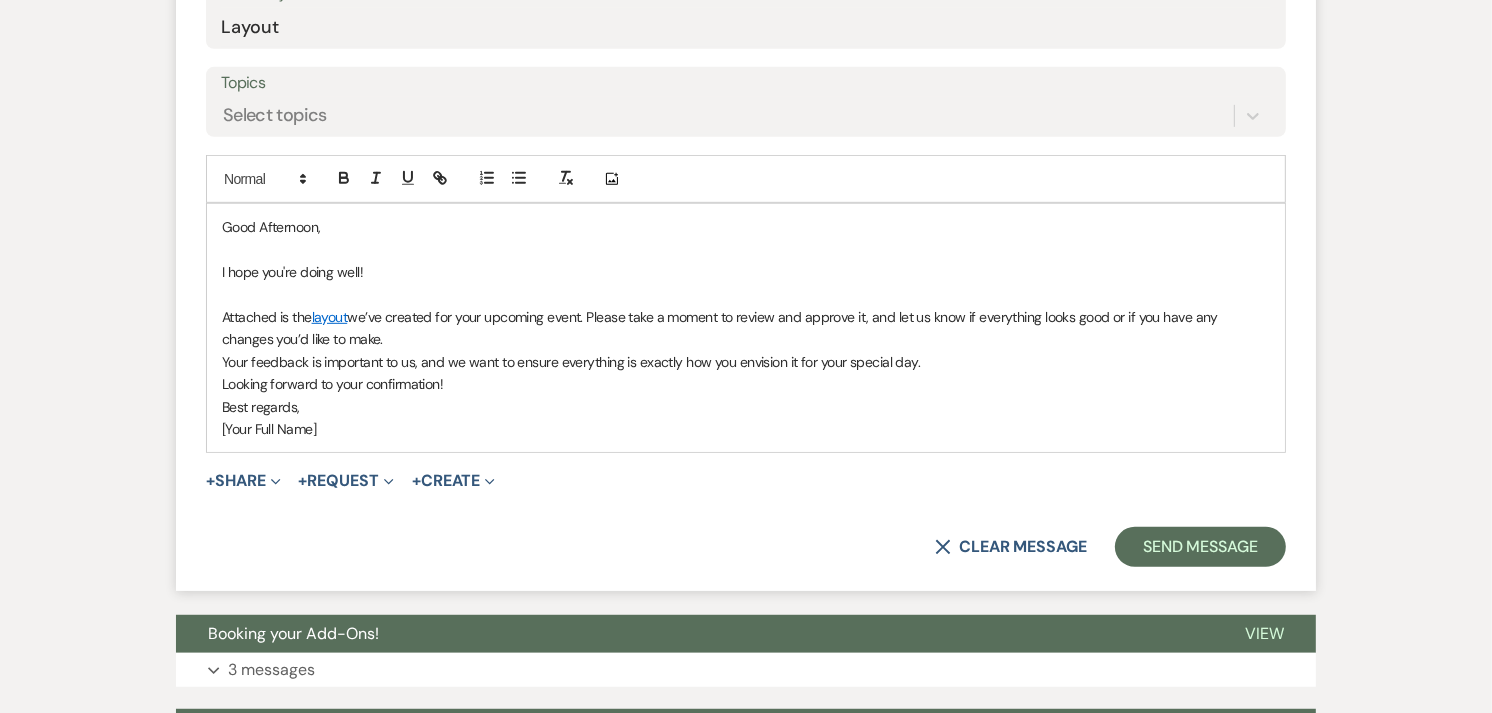 click on "Attached is the  layout  we’ve created for your upcoming event. Please take a moment to review and approve it, and let us know if everything looks good or if you have any changes you’d like to make." at bounding box center (746, 328) 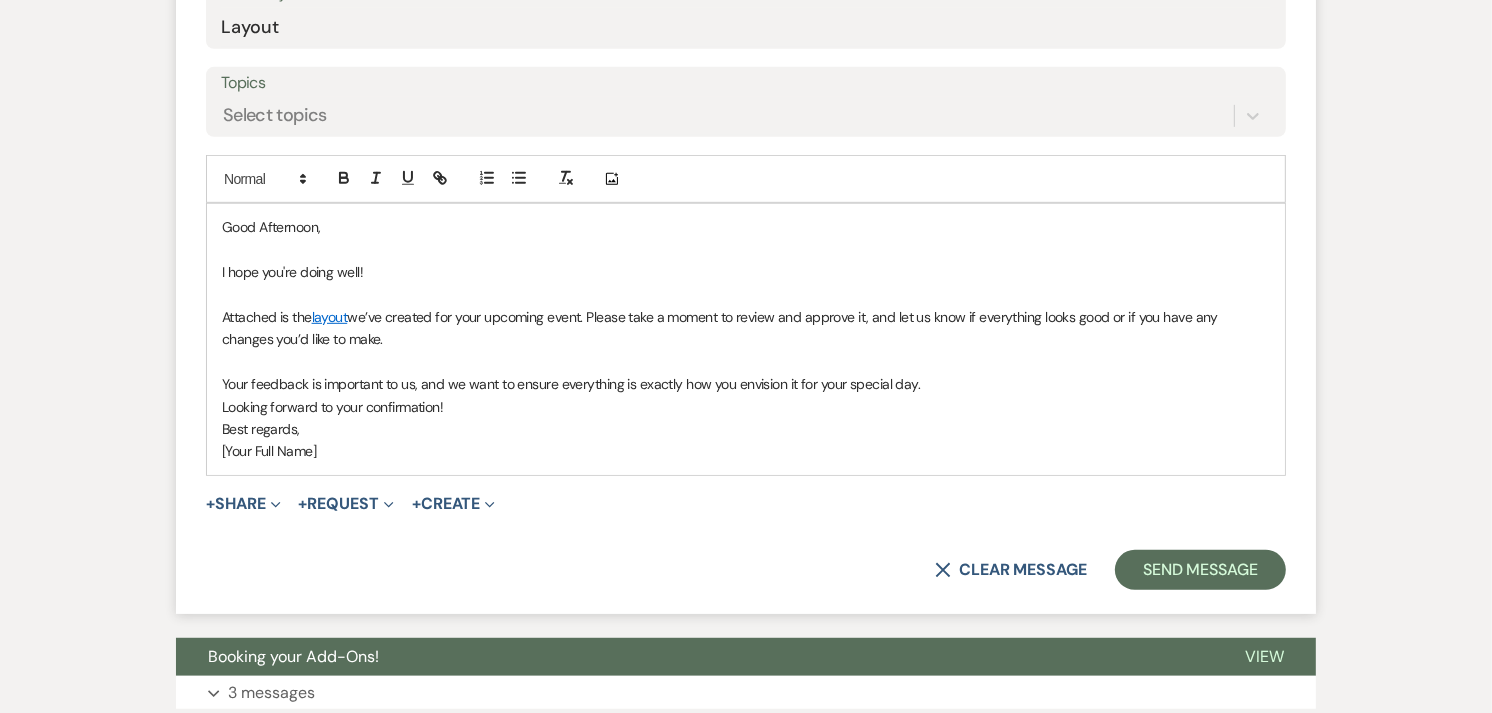 click on "Your feedback is important to us, and we want to ensure everything is exactly how you envision it for your special day." at bounding box center (746, 384) 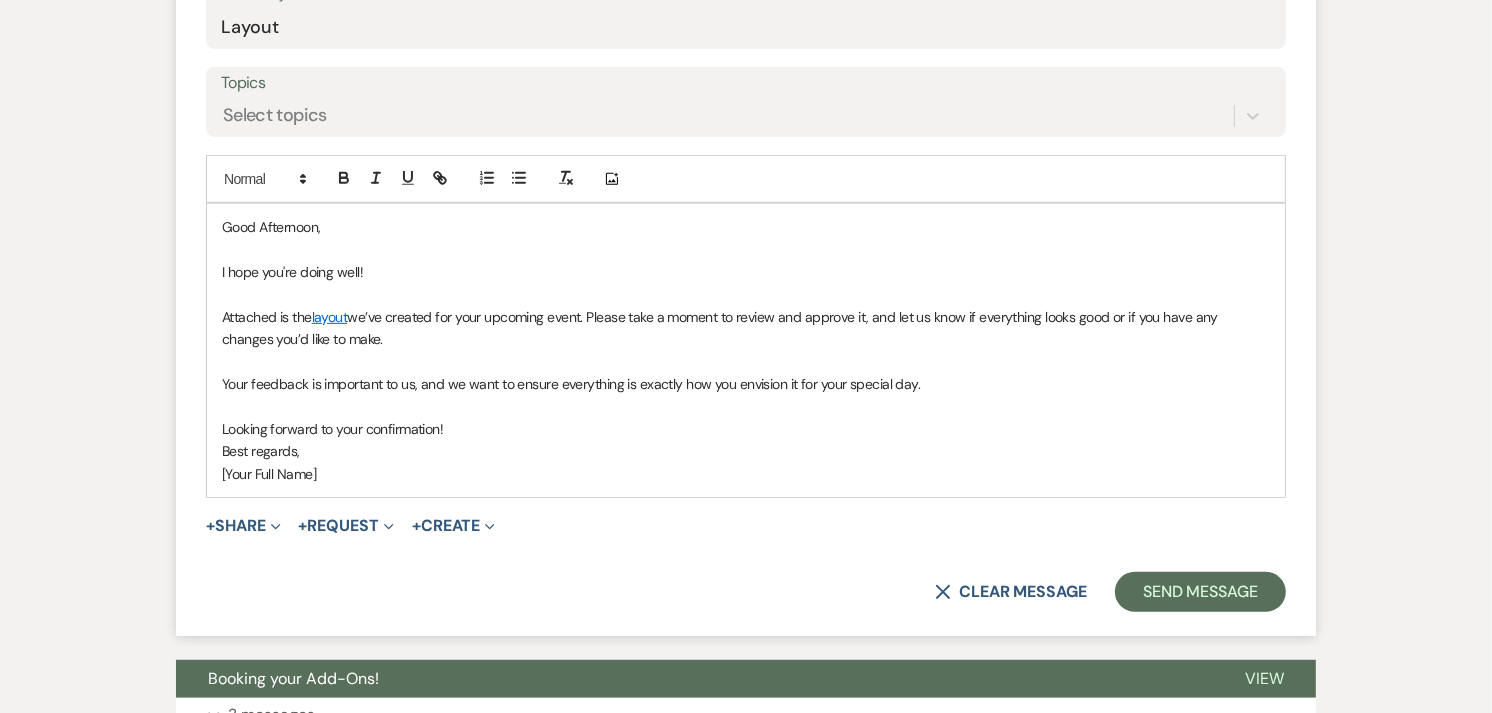 click on "[Your Full Name]" at bounding box center [746, 474] 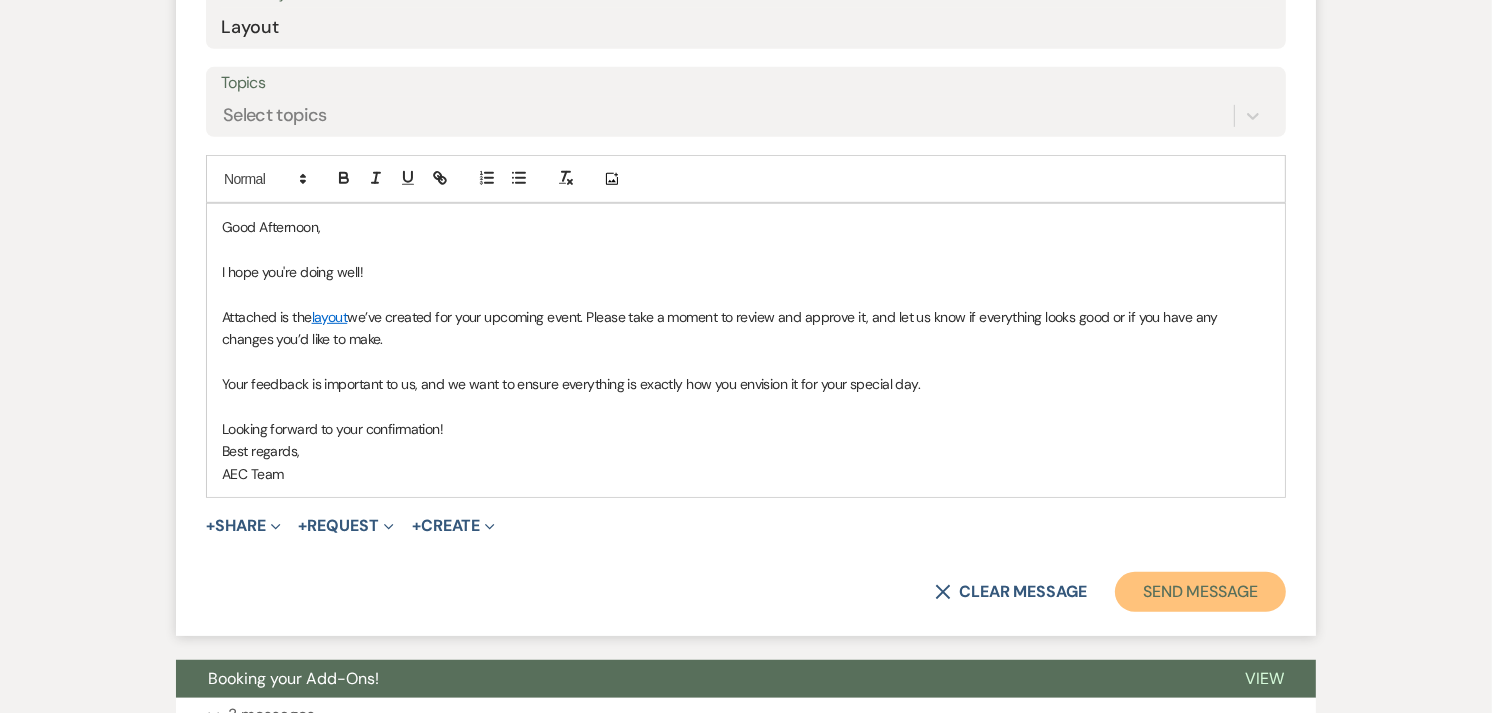 click on "Send Message" at bounding box center [1200, 592] 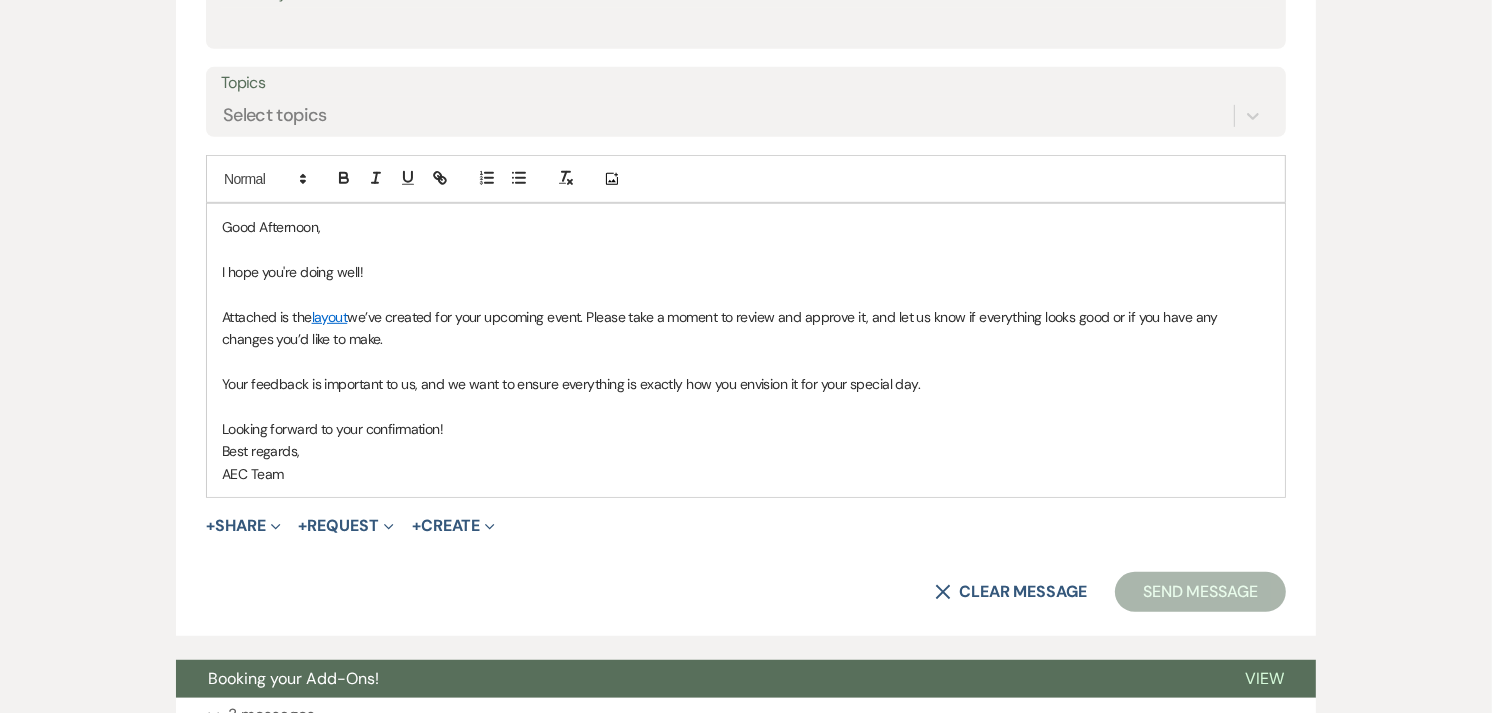 scroll, scrollTop: 155, scrollLeft: 0, axis: vertical 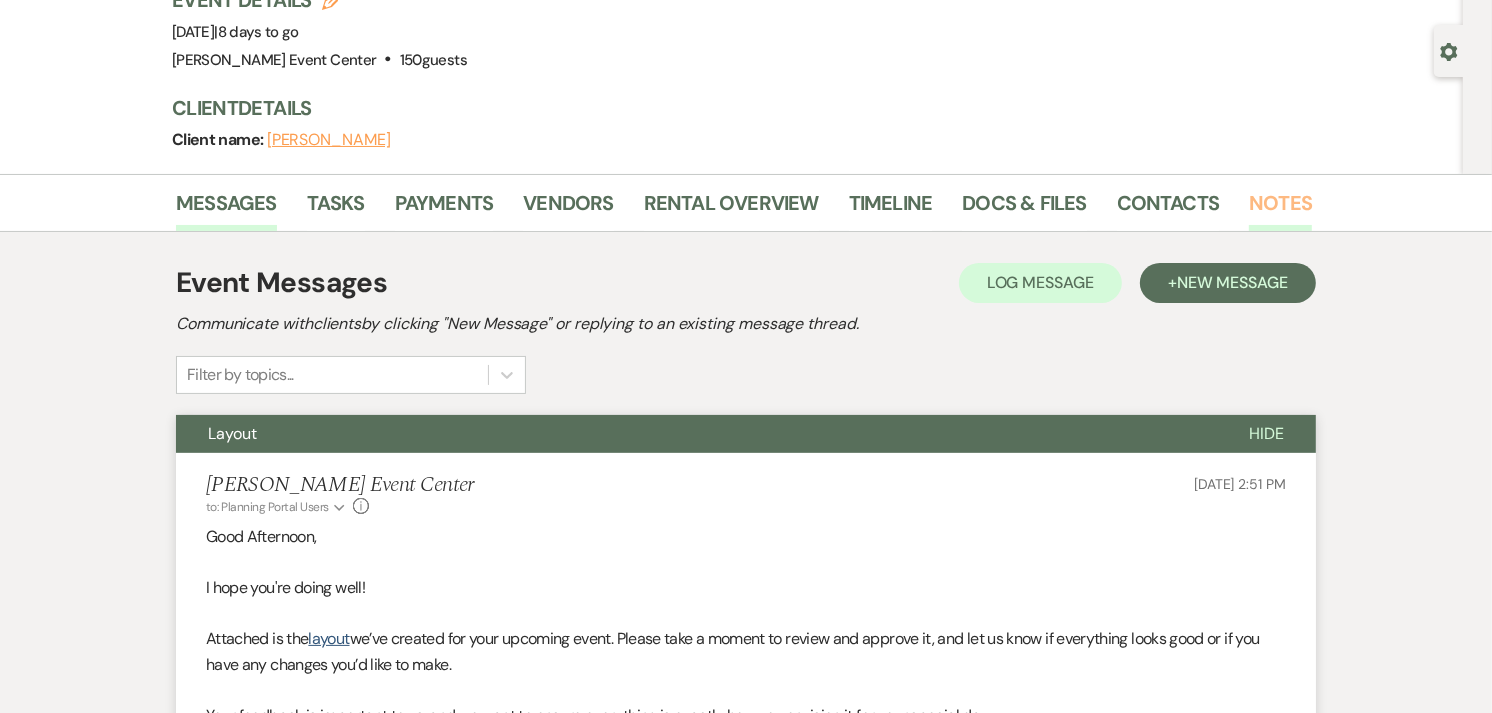 click on "Notes" at bounding box center [1280, 209] 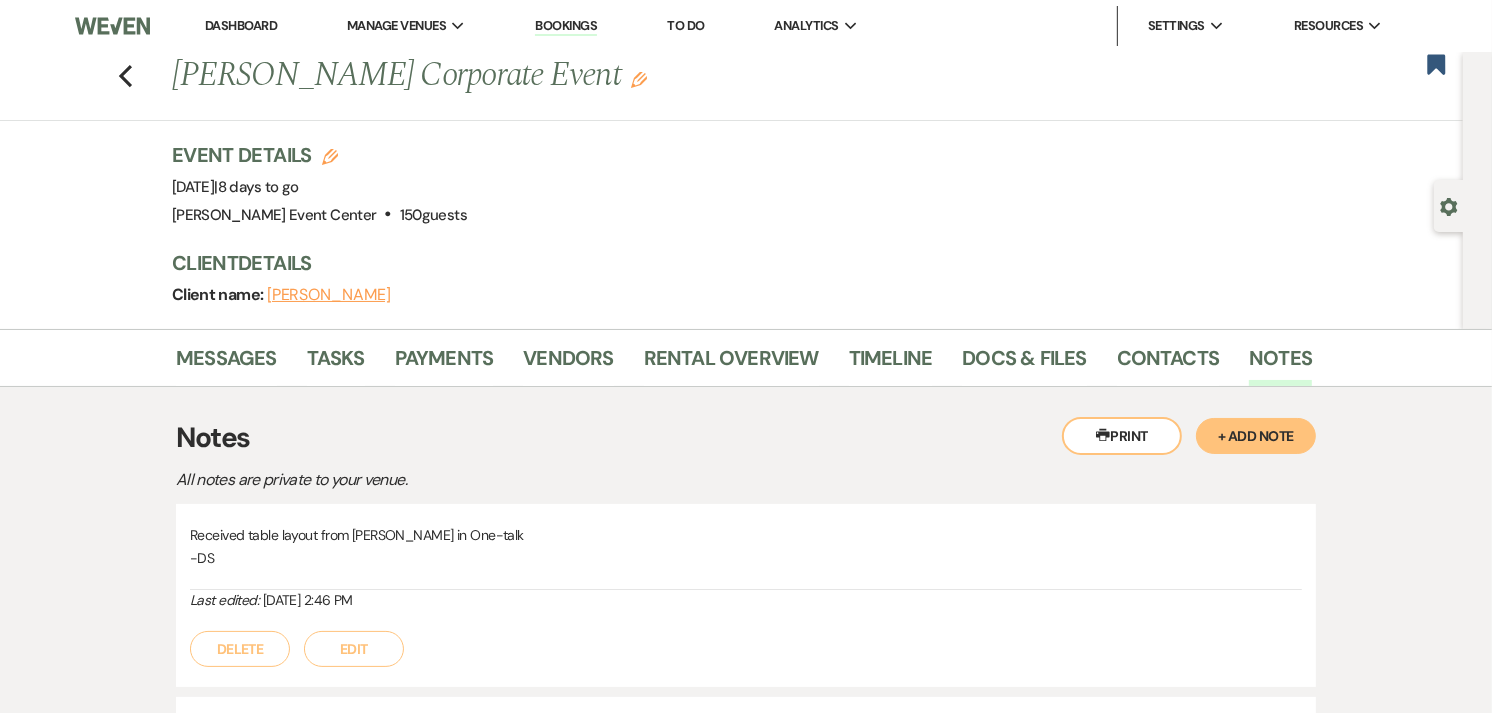 click on "+ Add Note" at bounding box center [1256, 436] 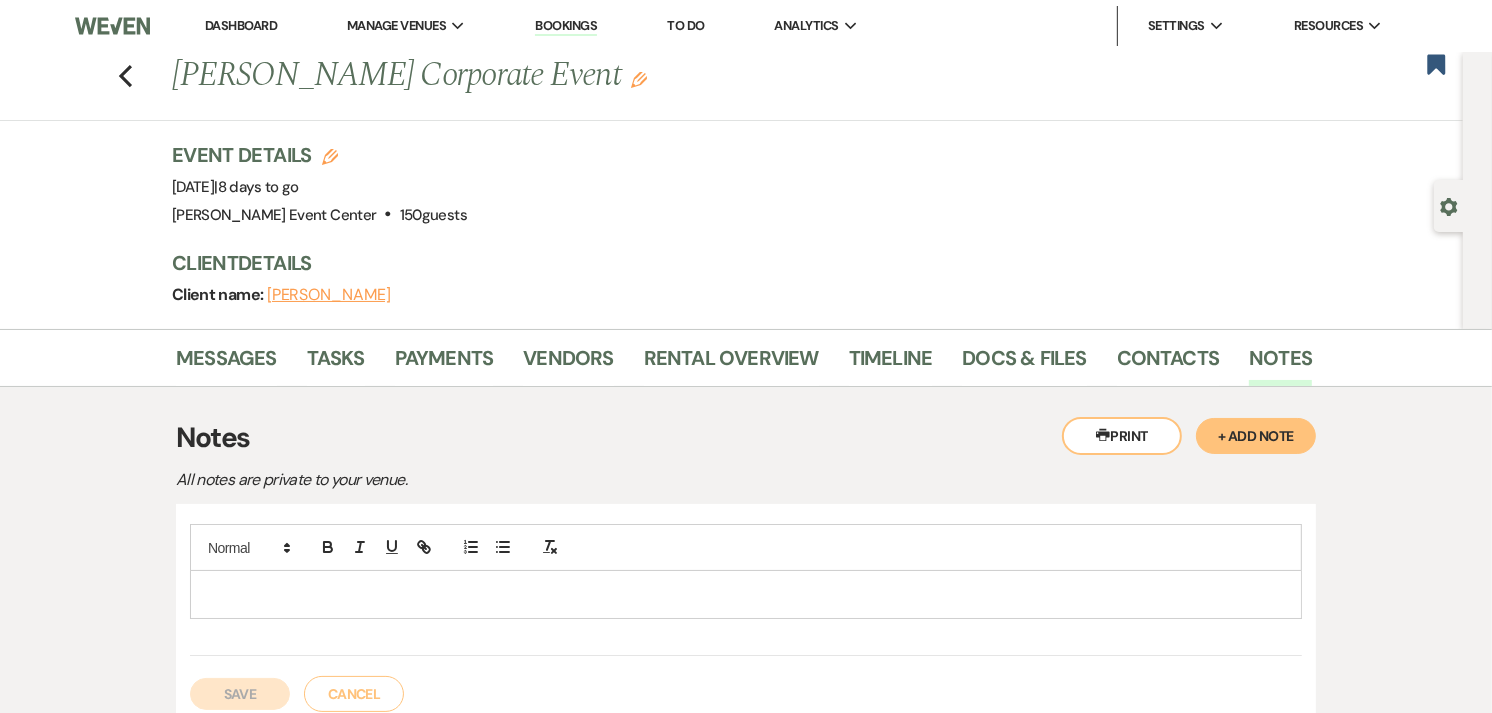 click at bounding box center (746, 594) 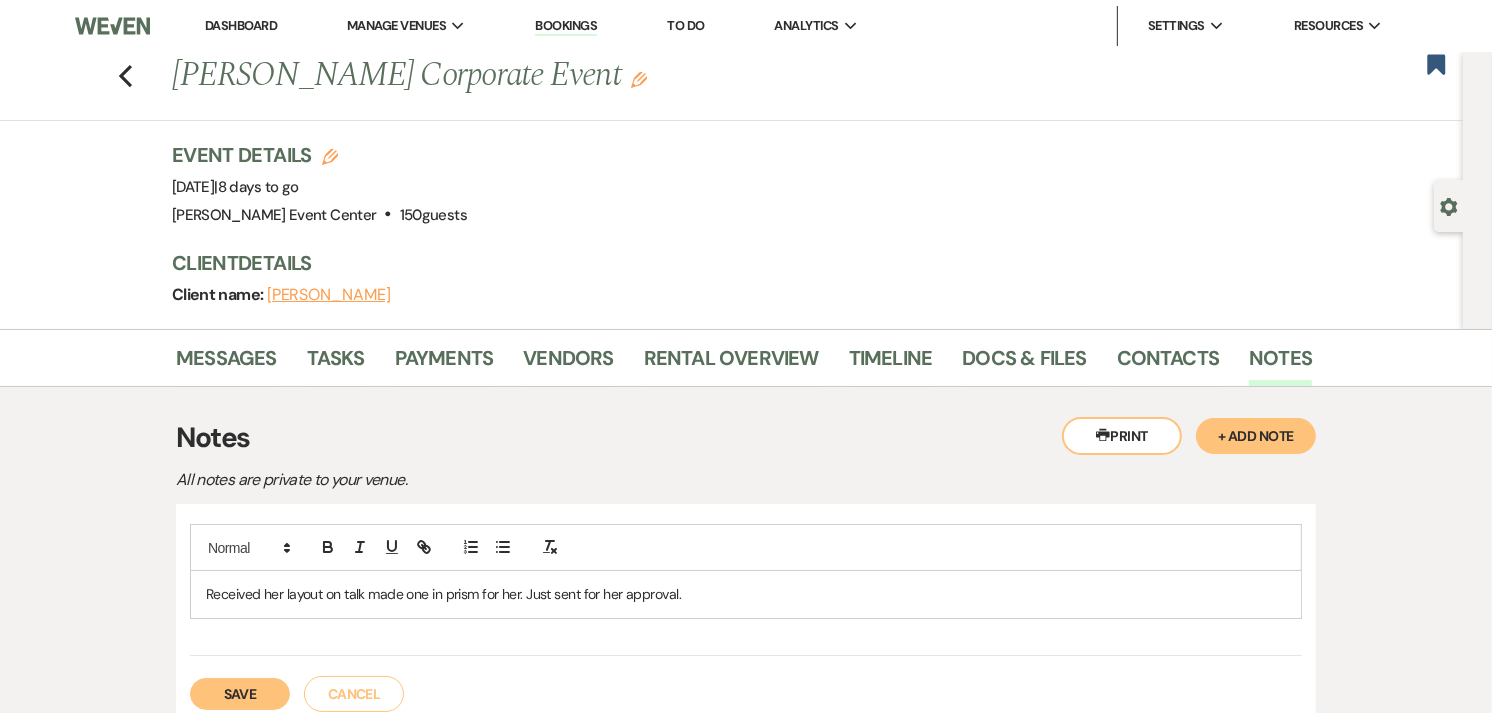 click on "Received her layout on talk made one in prism for her. Just sent for her approval." at bounding box center [746, 594] 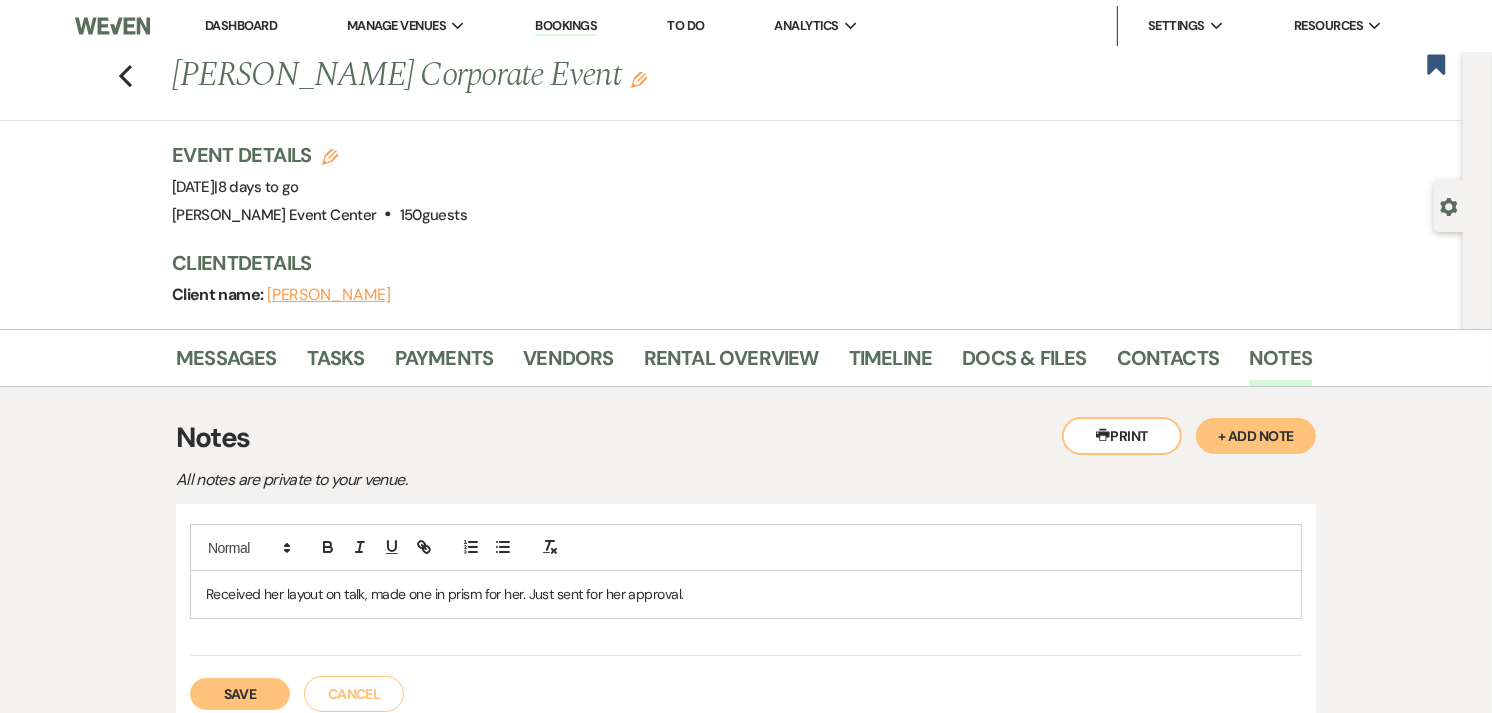 click on "Received her layout on talk, made one in prism for her. Just sent for her approval." at bounding box center (746, 594) 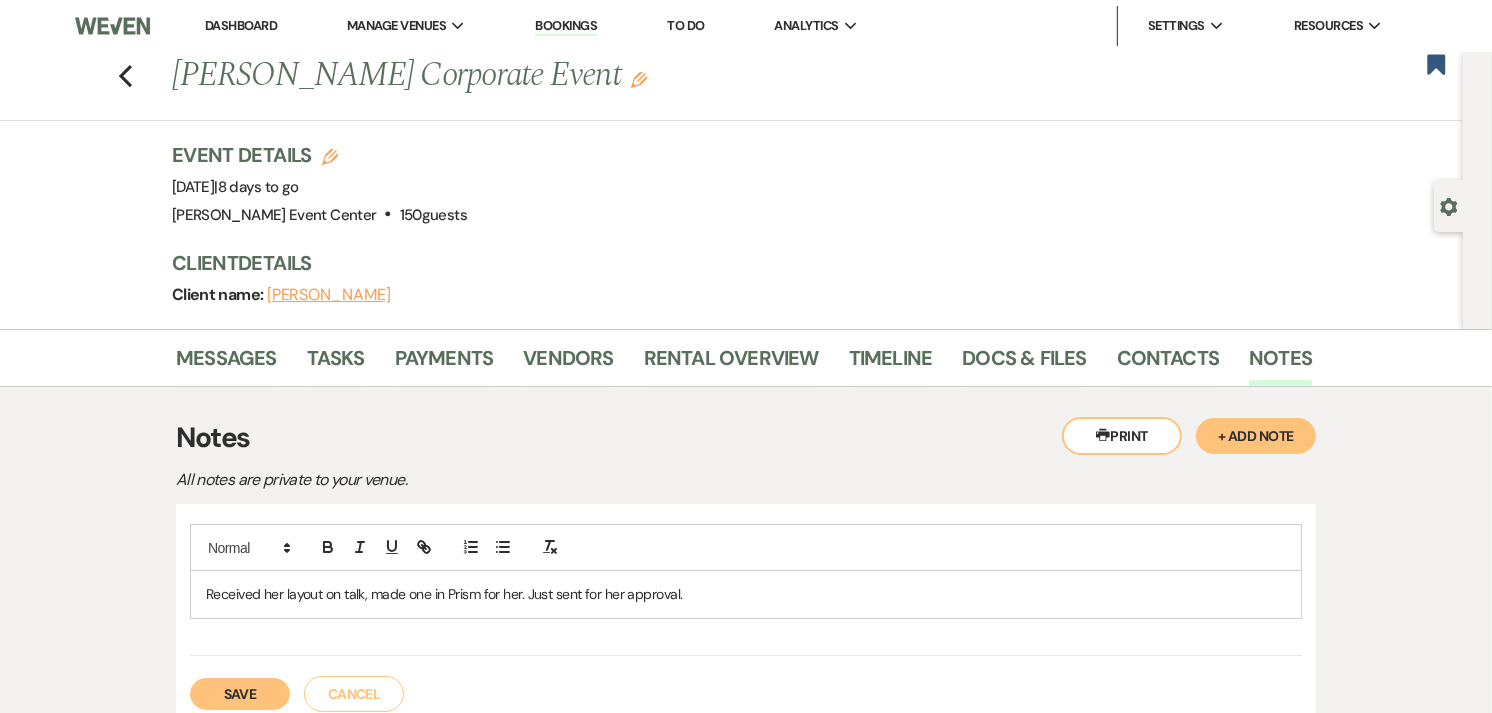 click on "Received her layout on talk, made one in Prism for her. Just sent for her approval." at bounding box center (746, 594) 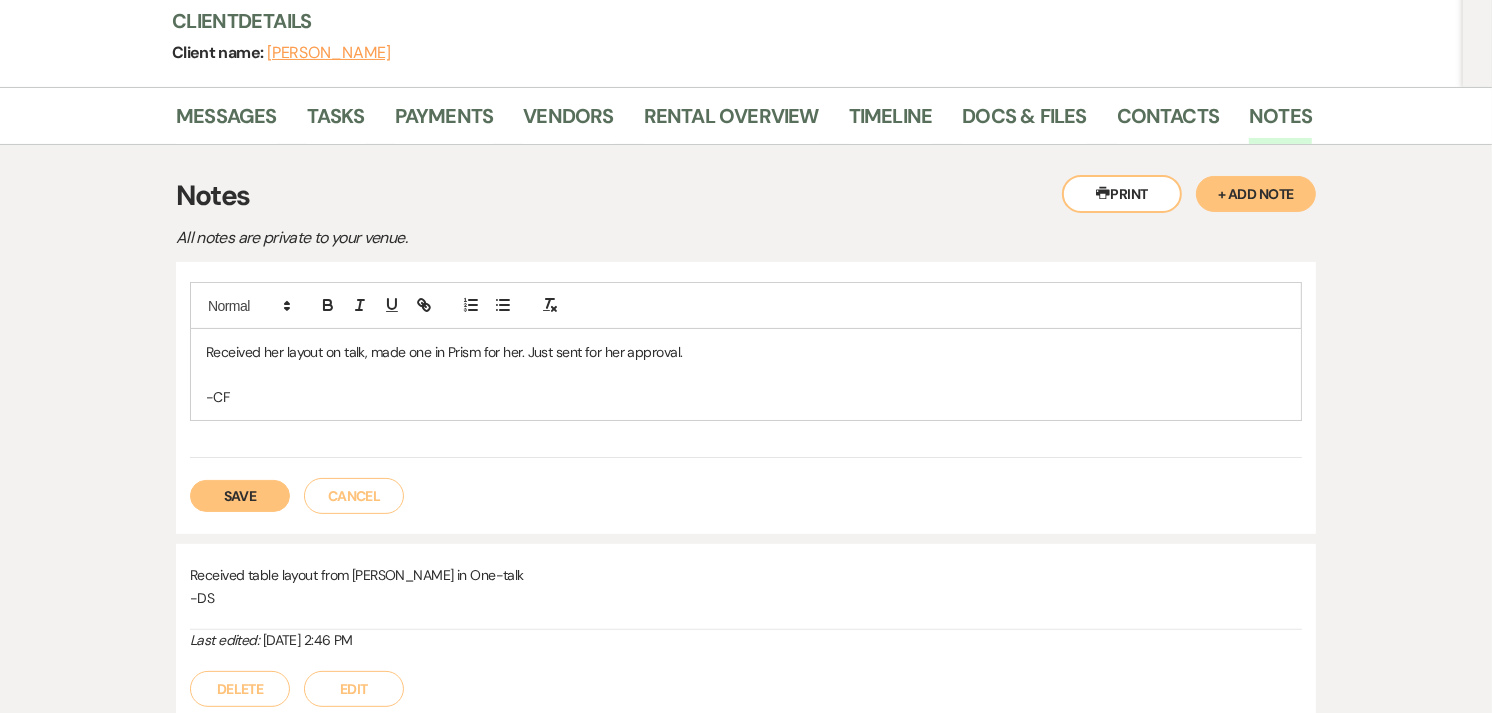 scroll, scrollTop: 243, scrollLeft: 0, axis: vertical 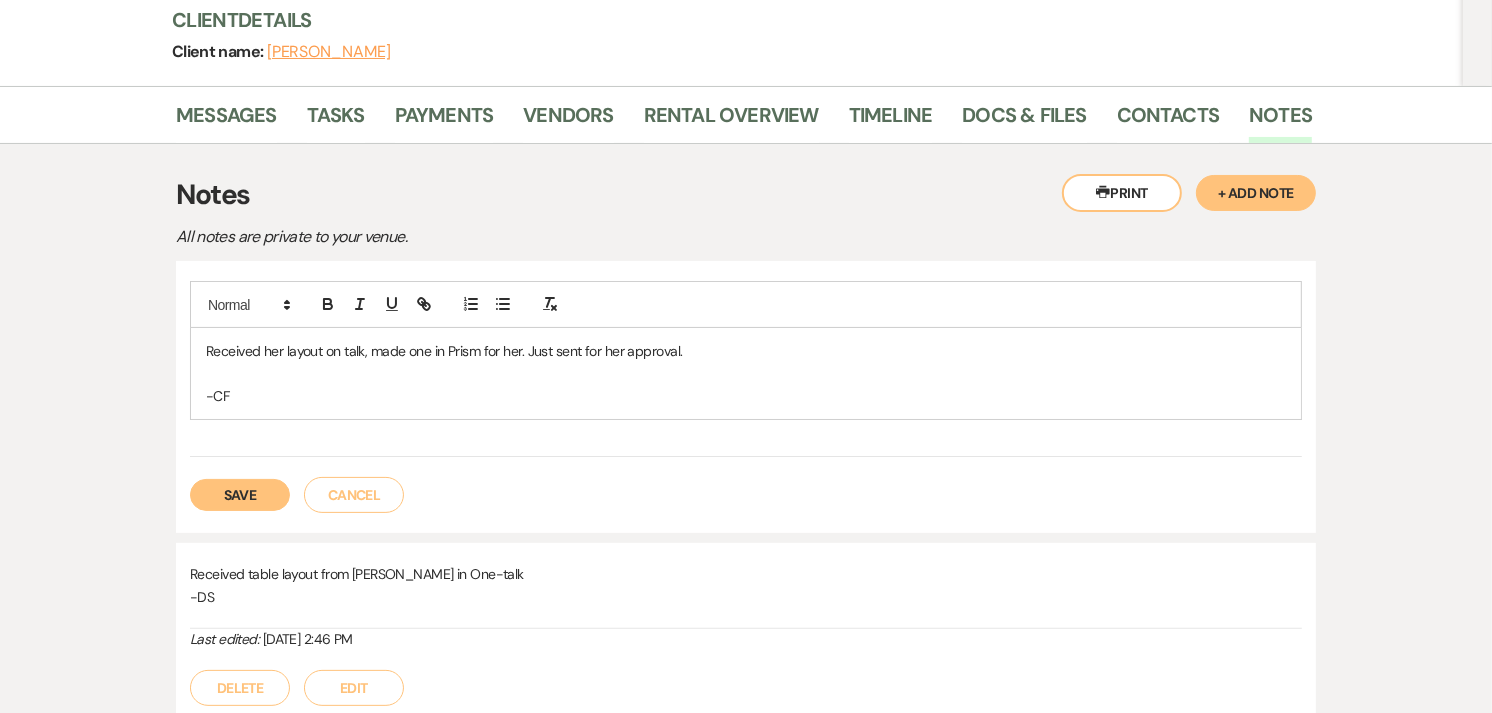 click on "Save" at bounding box center (240, 495) 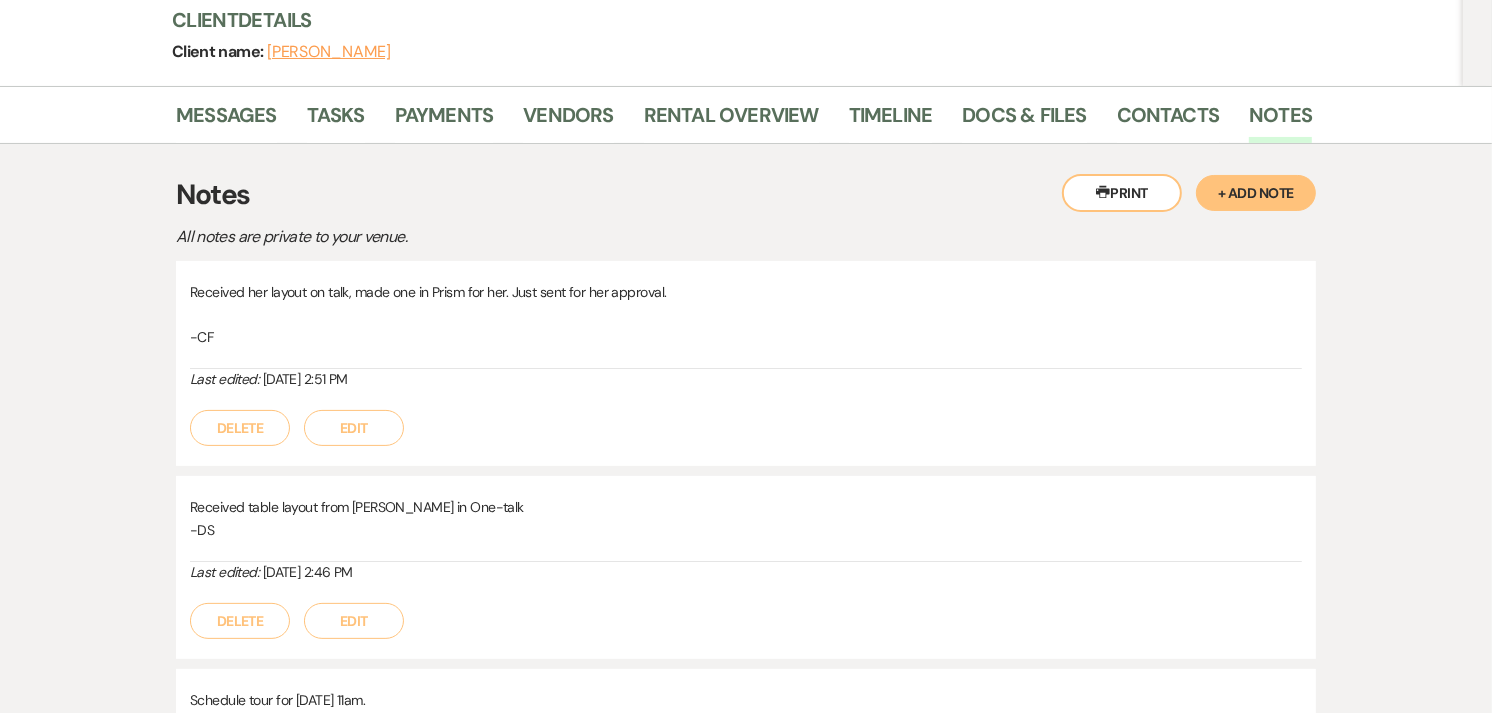 scroll, scrollTop: 0, scrollLeft: 0, axis: both 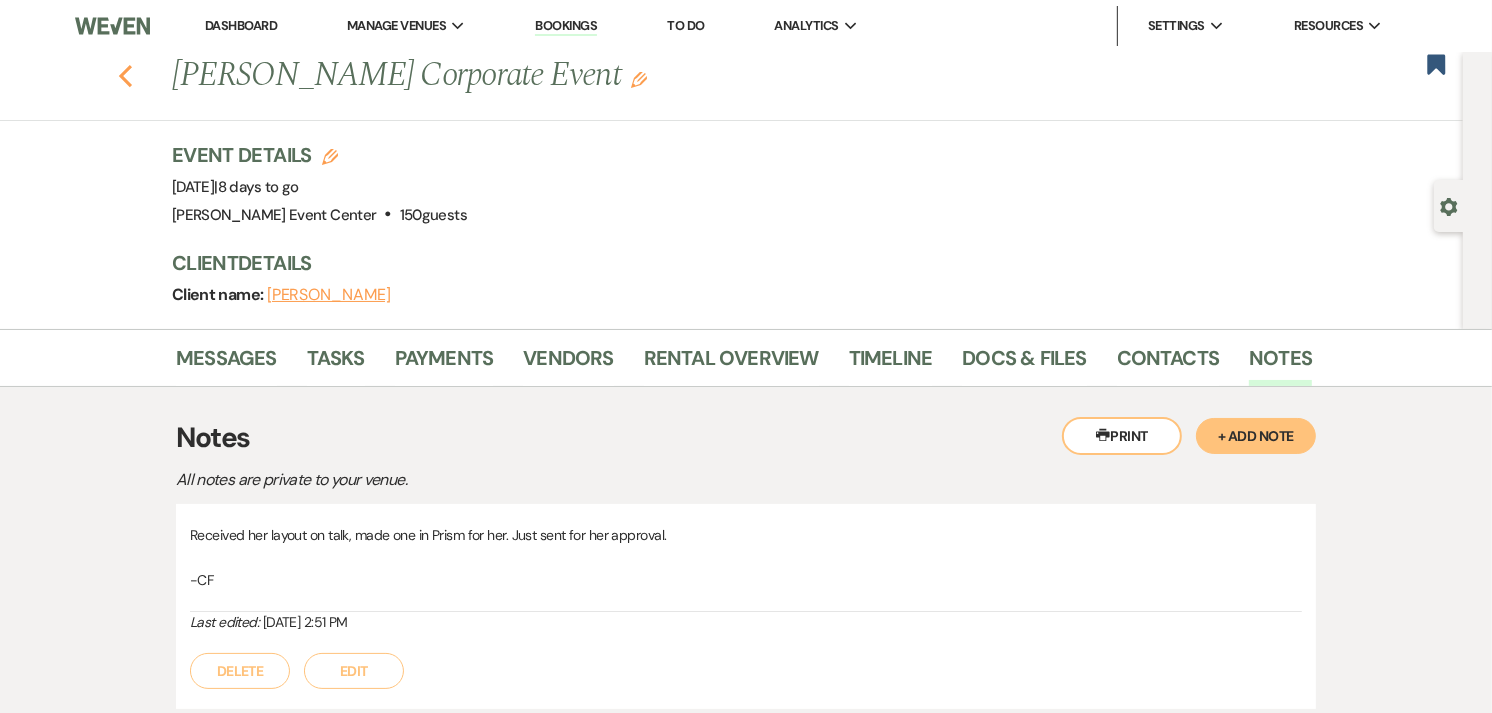 click on "Previous" 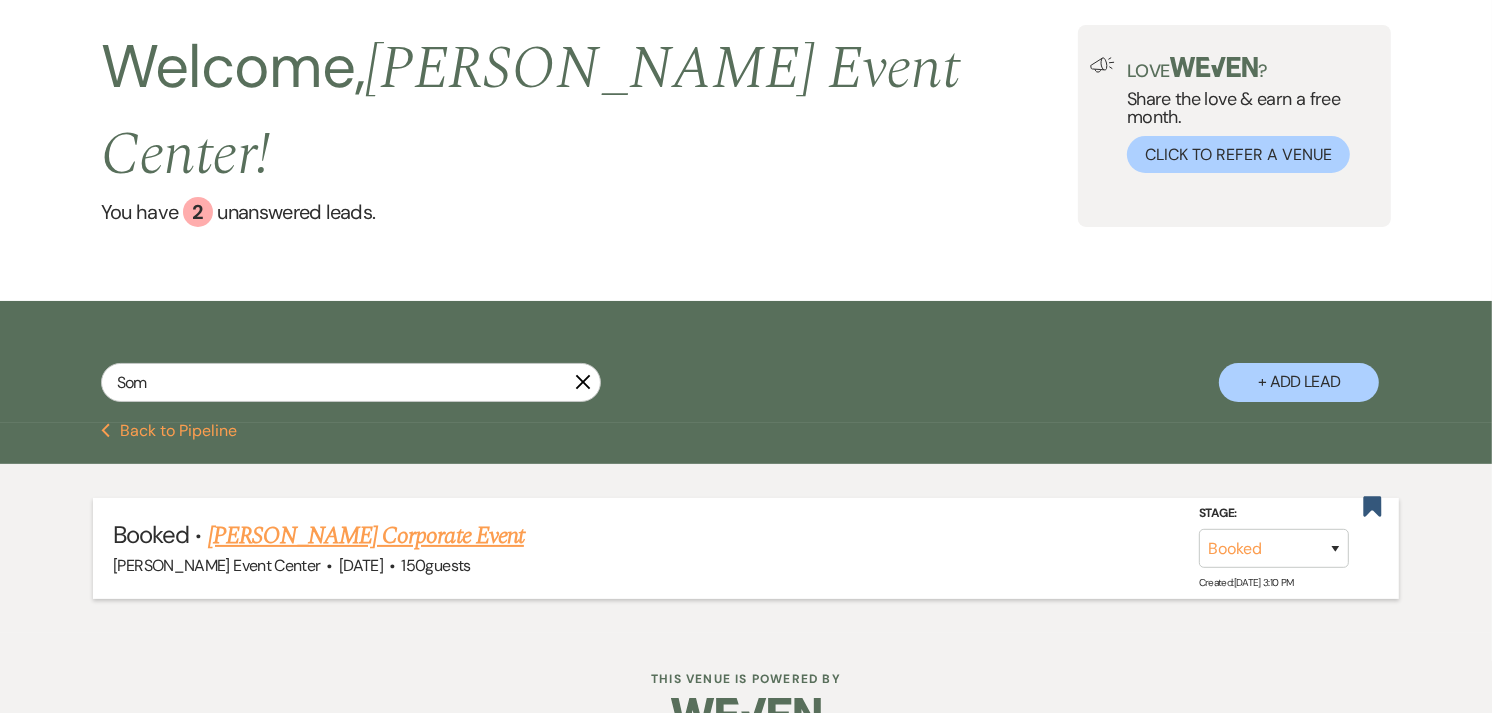click on "[PERSON_NAME] Corporate Event" at bounding box center [366, 536] 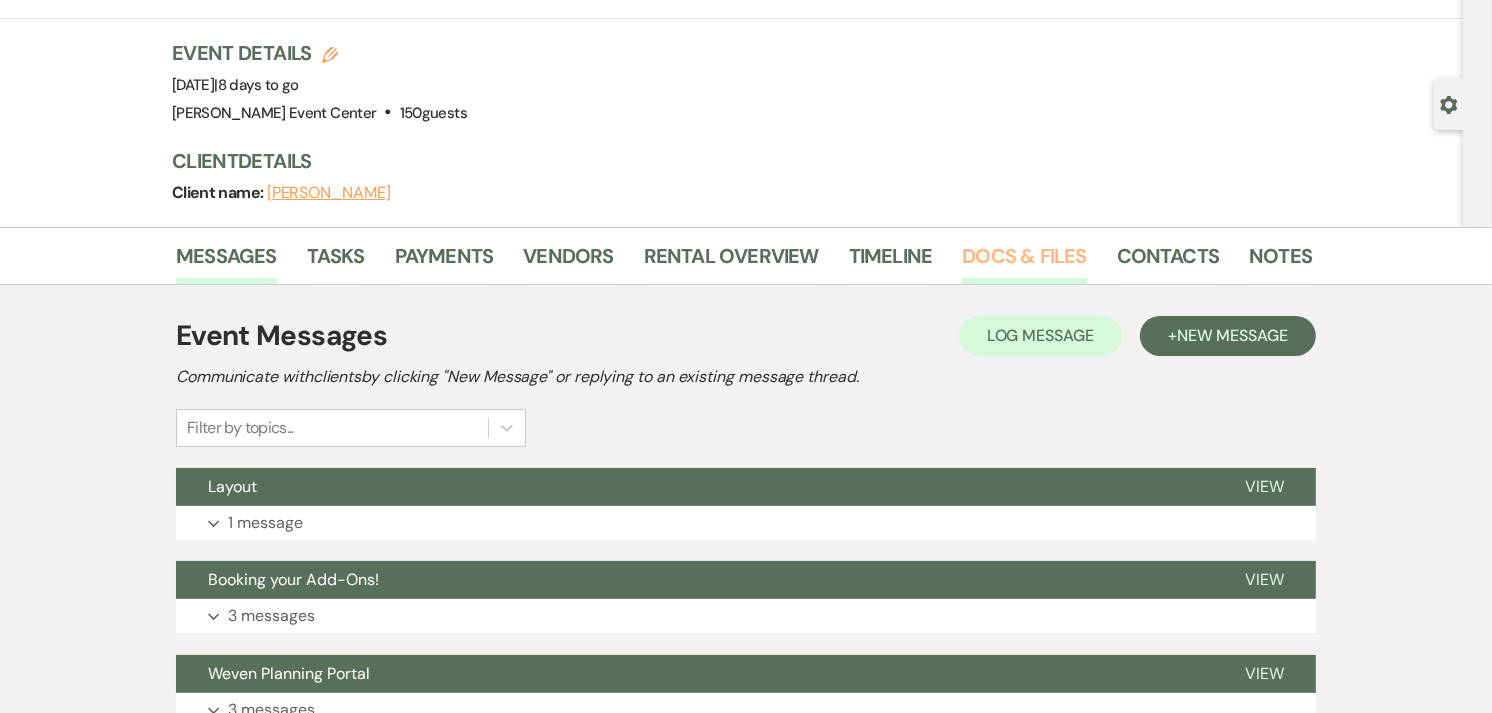 click on "Docs & Files" at bounding box center (1024, 262) 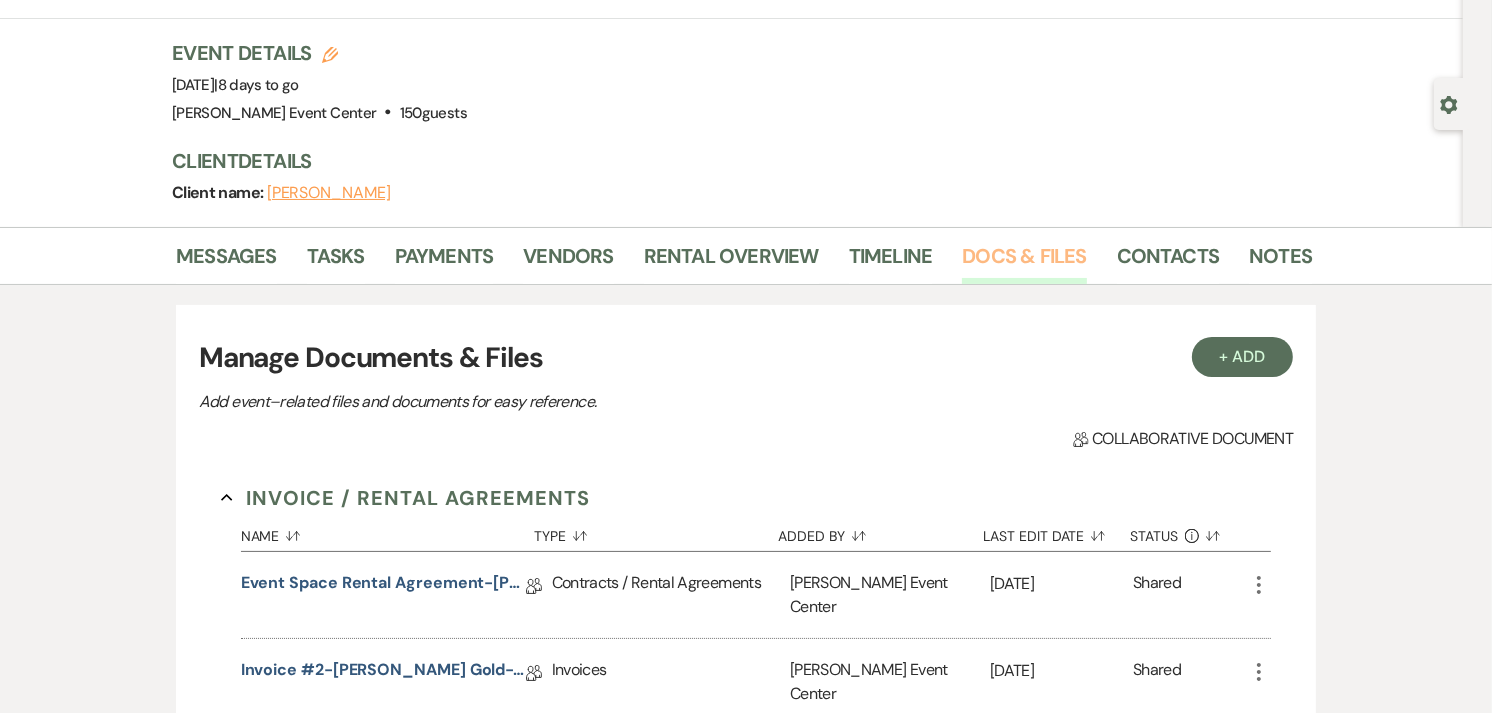 scroll, scrollTop: 278, scrollLeft: 0, axis: vertical 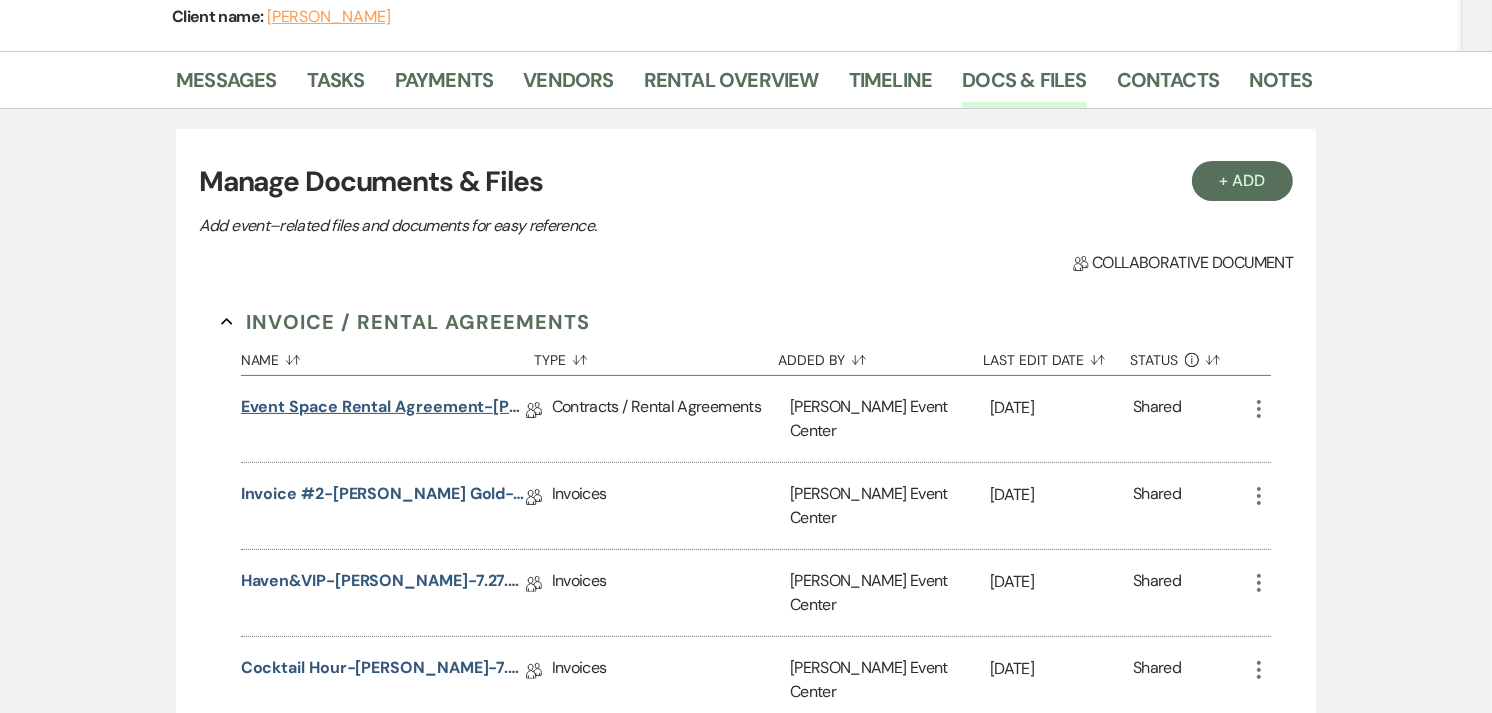 click on "Event Space Rental Agreement-[PERSON_NAME] Gold-7.27.25" at bounding box center [383, 410] 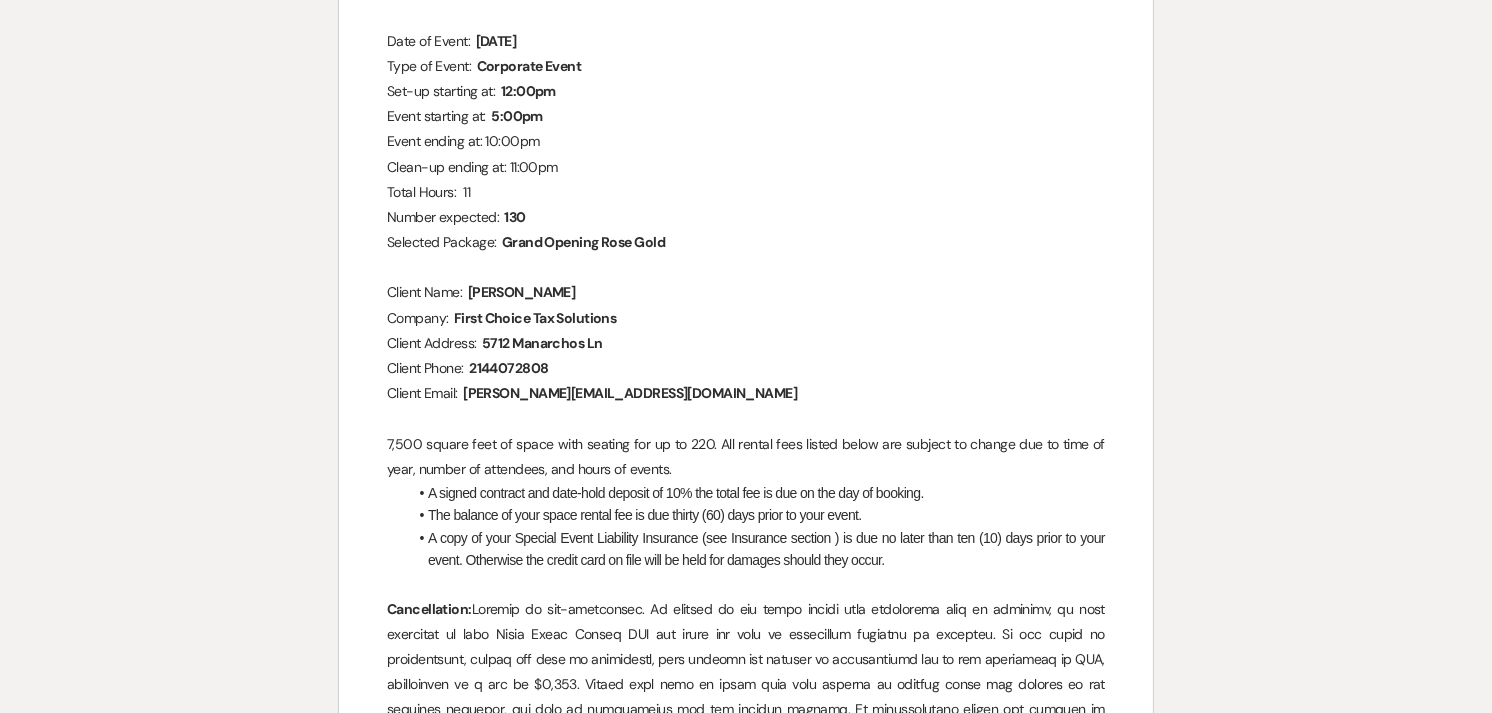 scroll, scrollTop: 0, scrollLeft: 0, axis: both 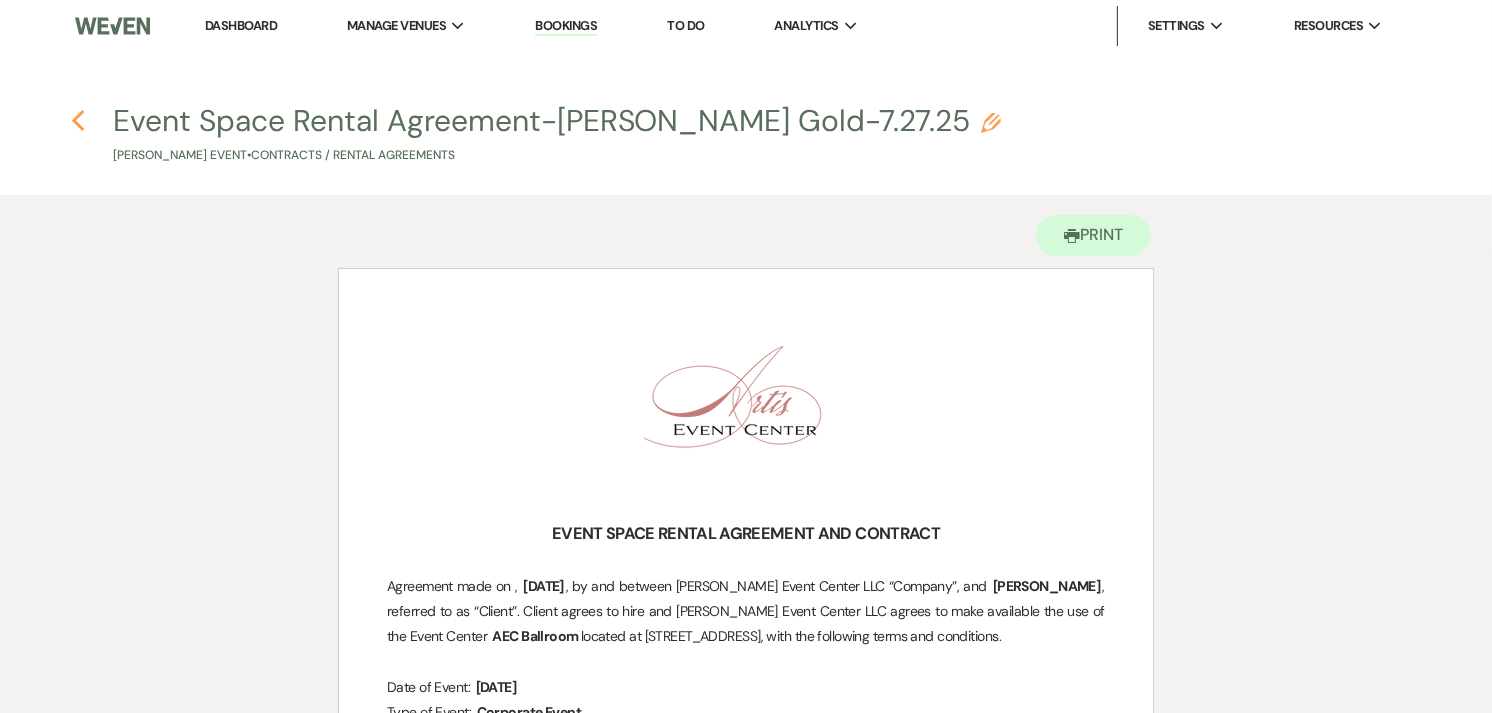 click on "Previous" 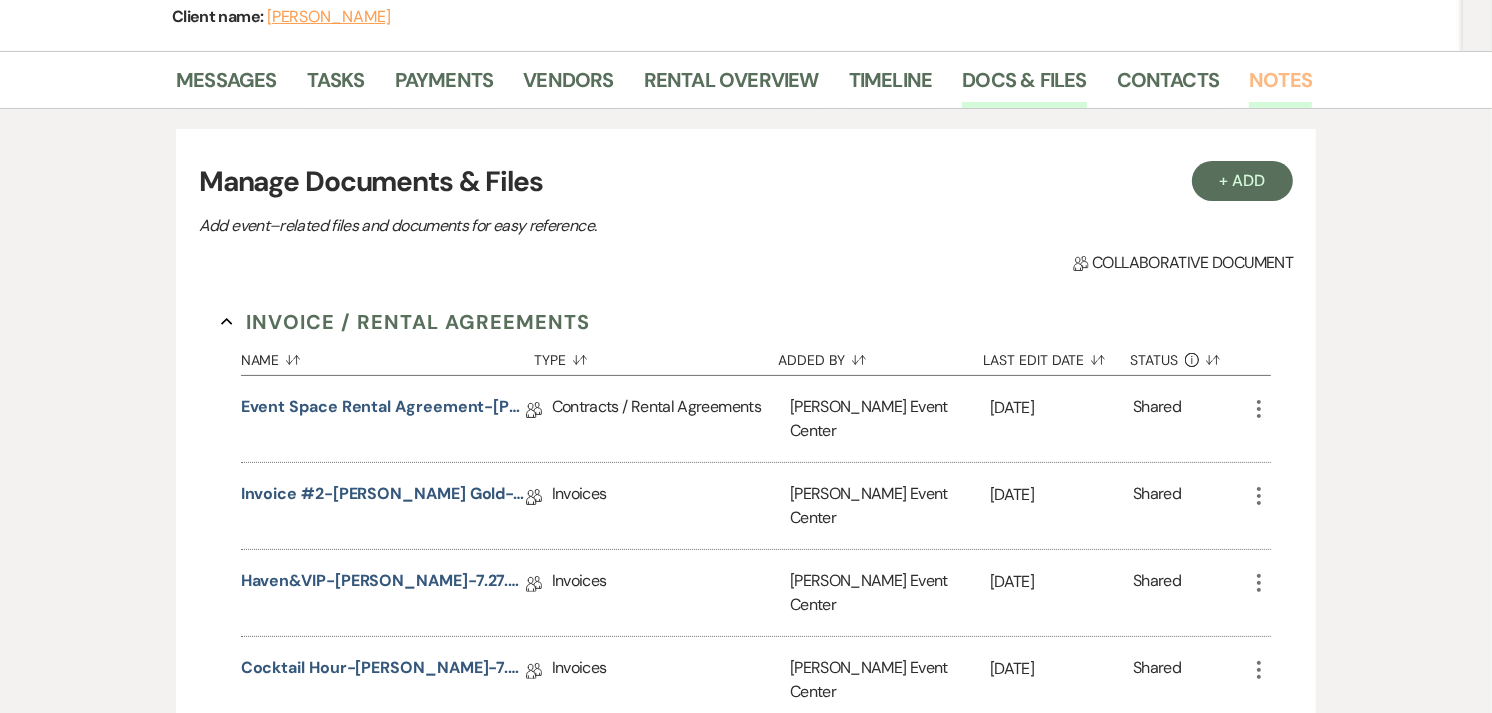 click on "Notes" at bounding box center (1280, 86) 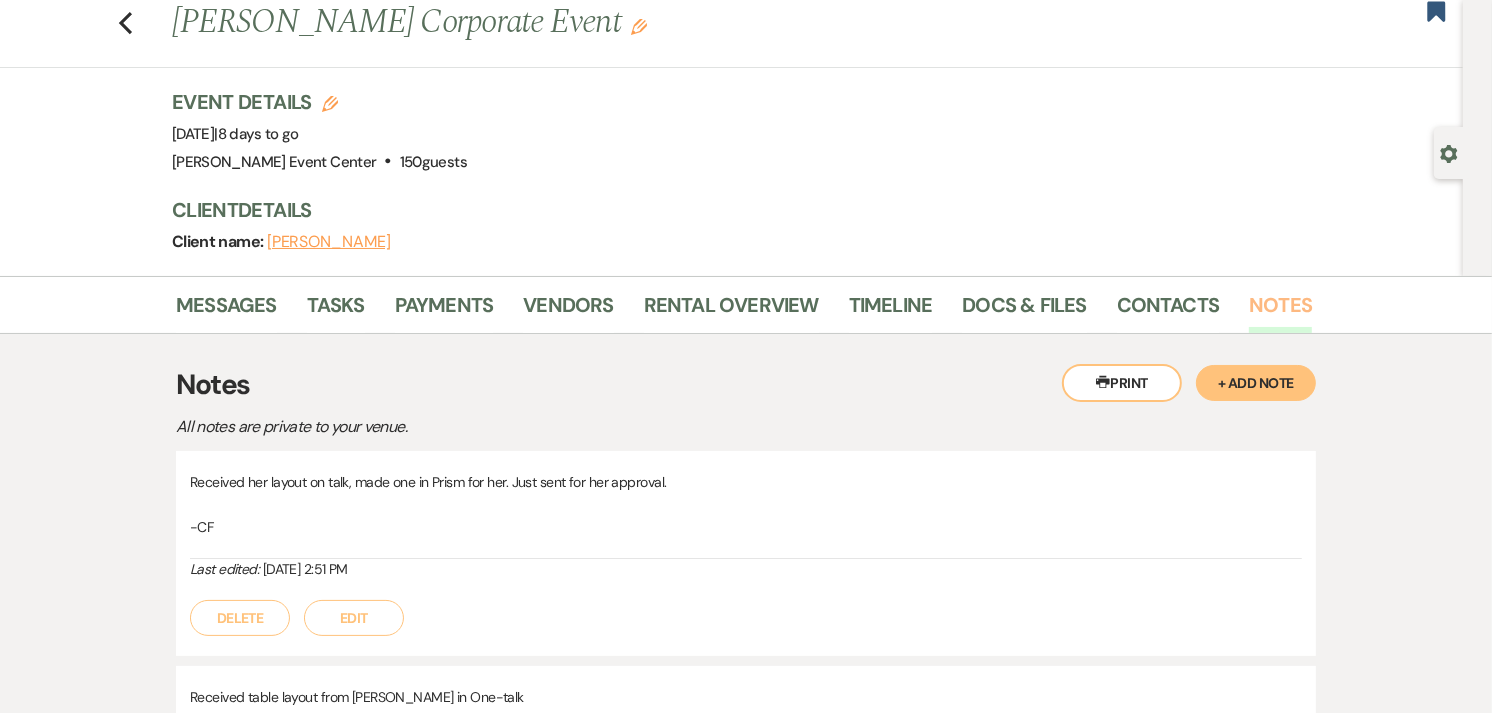scroll, scrollTop: 50, scrollLeft: 0, axis: vertical 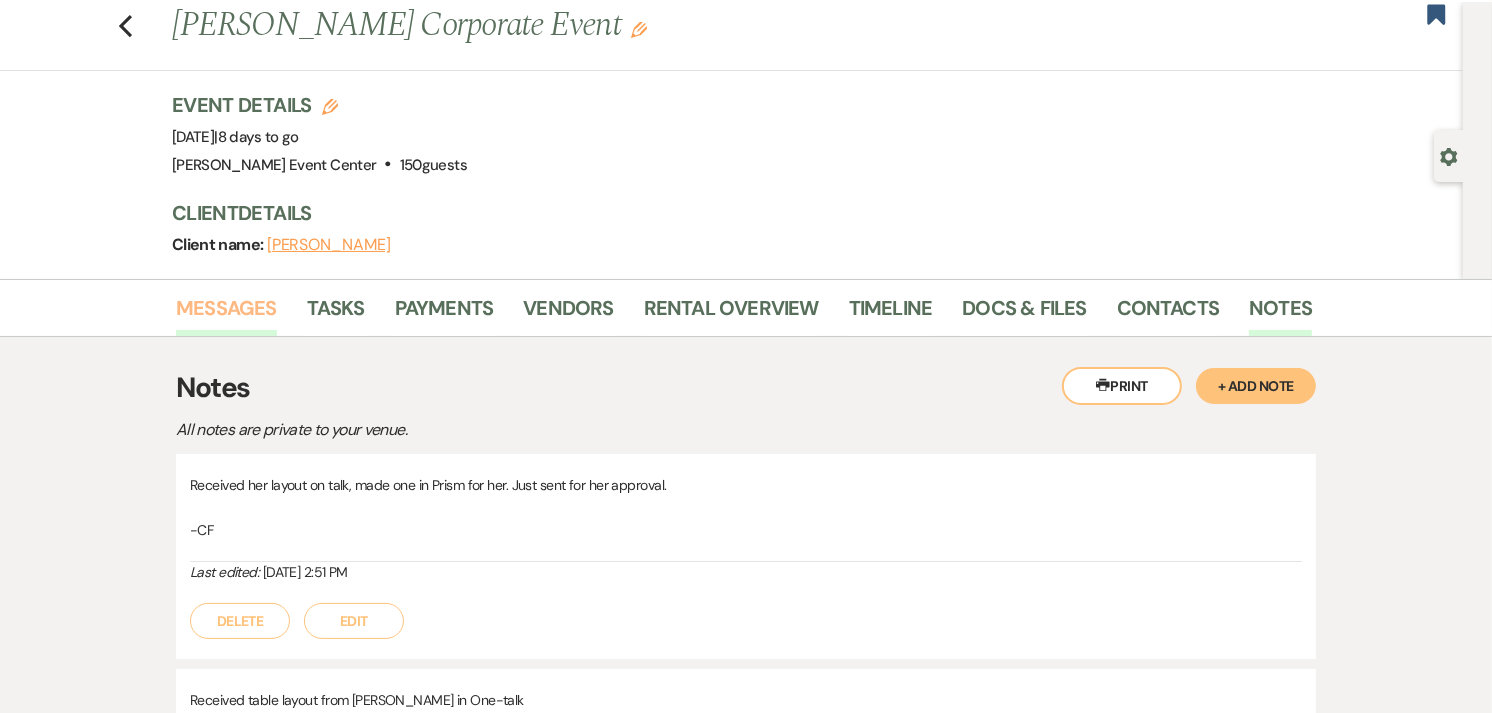 click on "Messages" at bounding box center (226, 314) 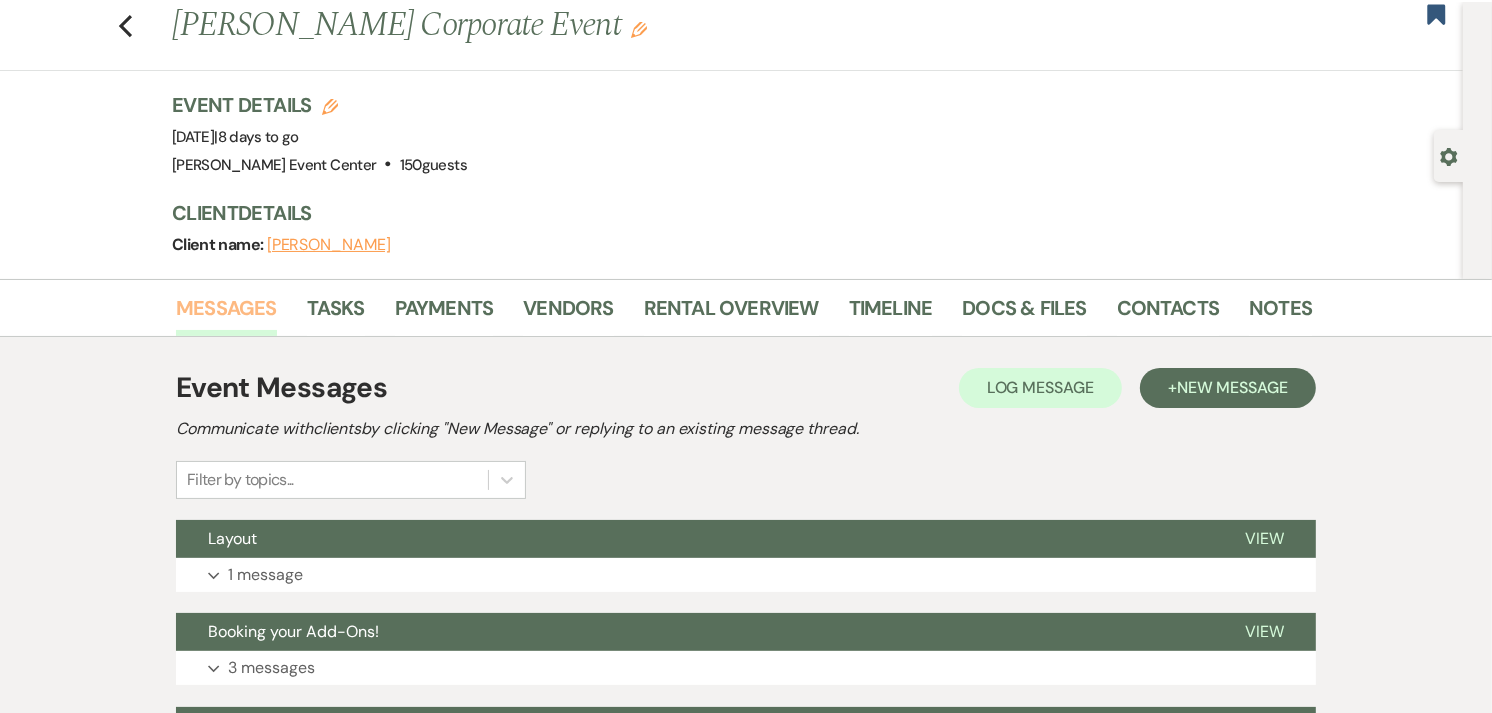 scroll, scrollTop: 366, scrollLeft: 0, axis: vertical 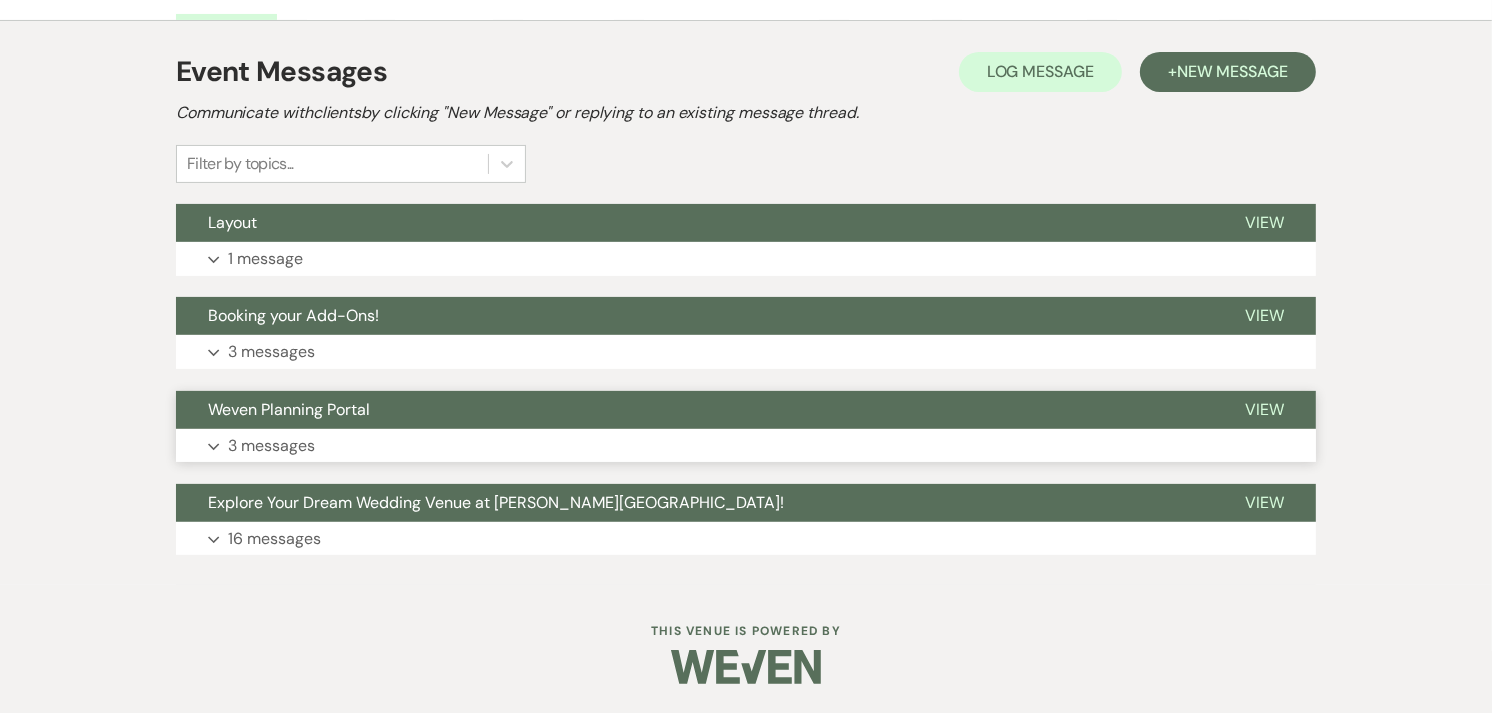 click on "Expand 3 messages" at bounding box center [746, 446] 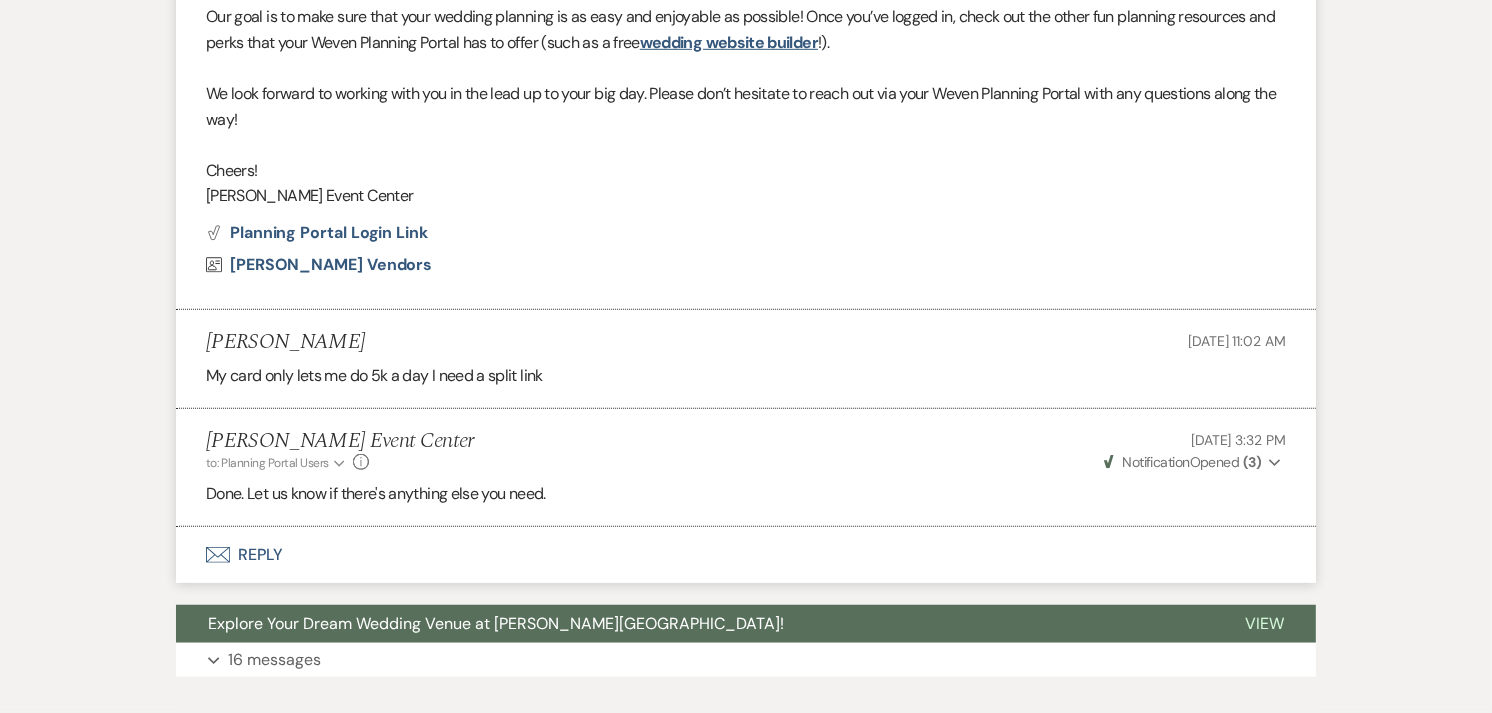 scroll, scrollTop: 1342, scrollLeft: 0, axis: vertical 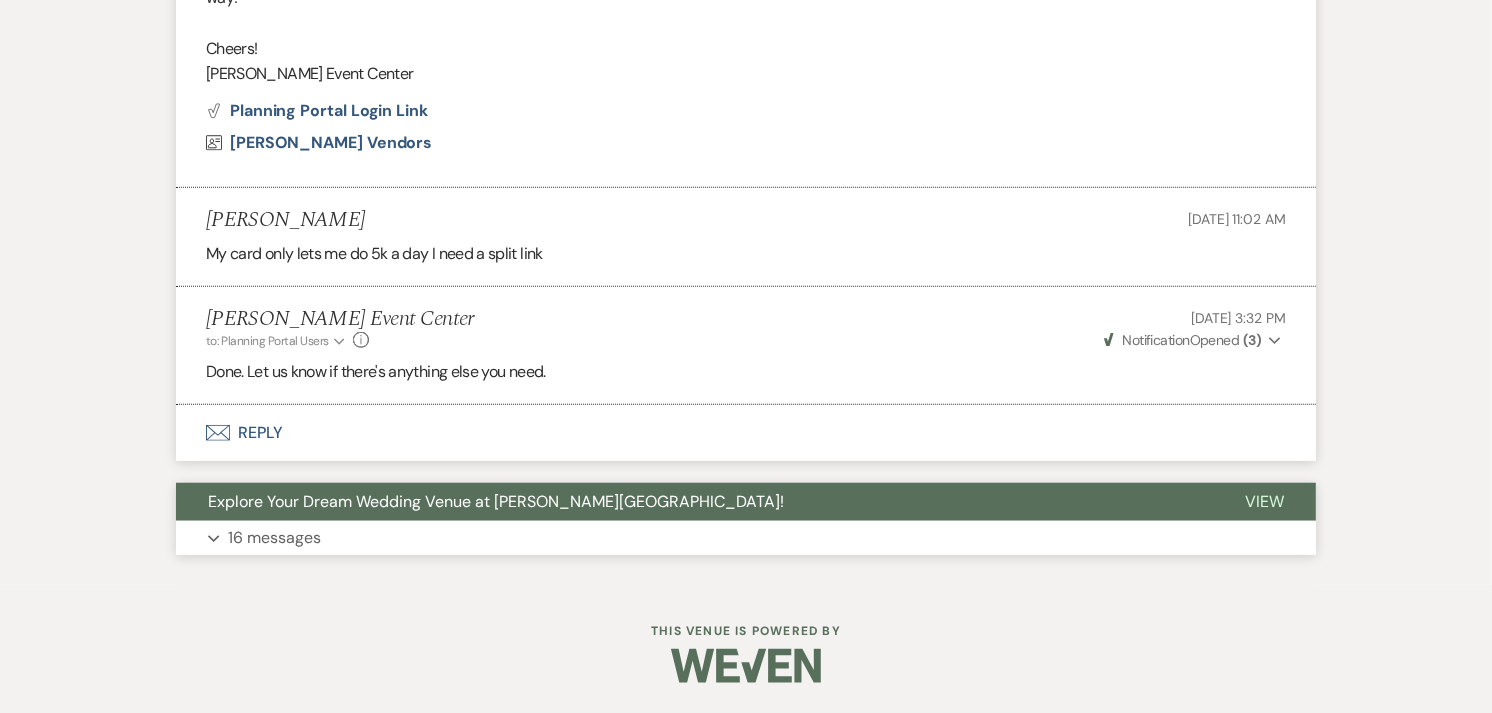 click on "Expand 16 messages" at bounding box center [746, 538] 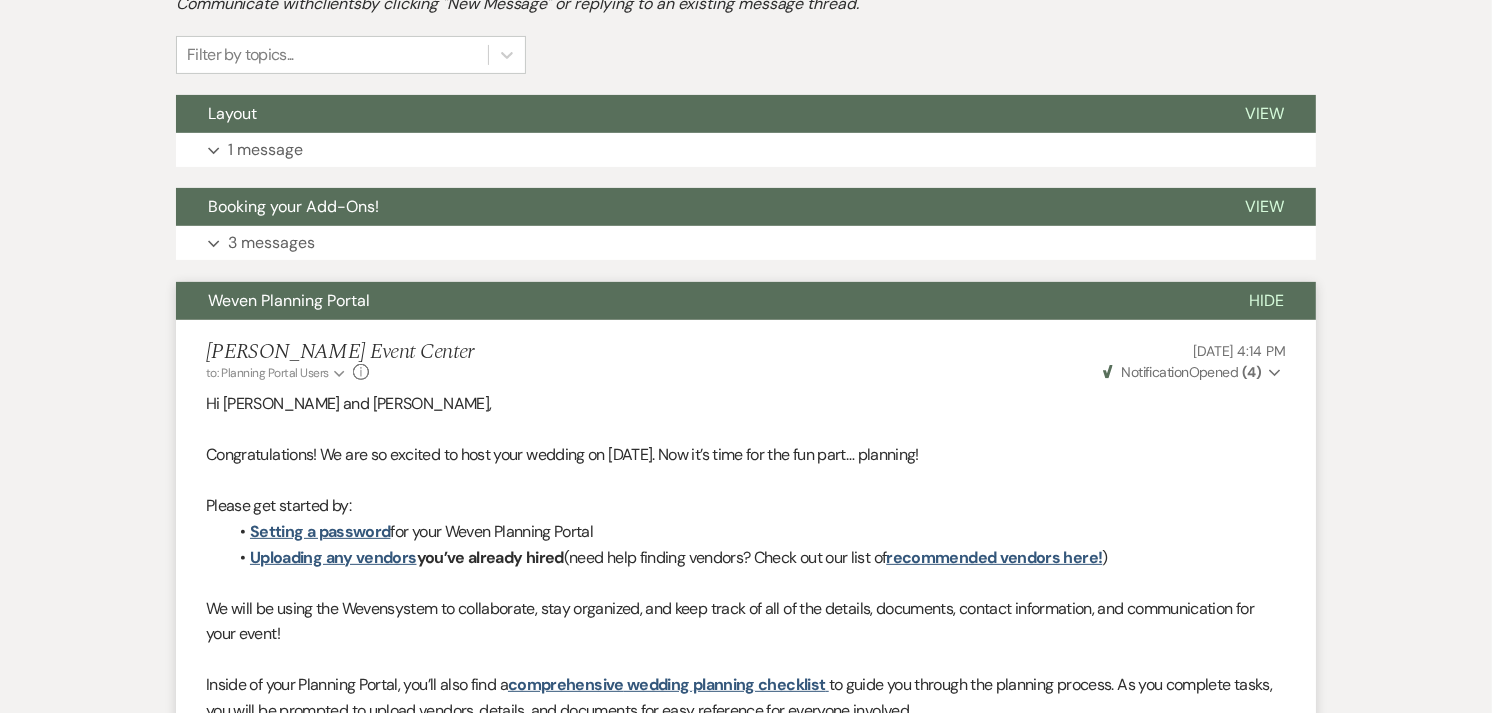 scroll, scrollTop: 474, scrollLeft: 0, axis: vertical 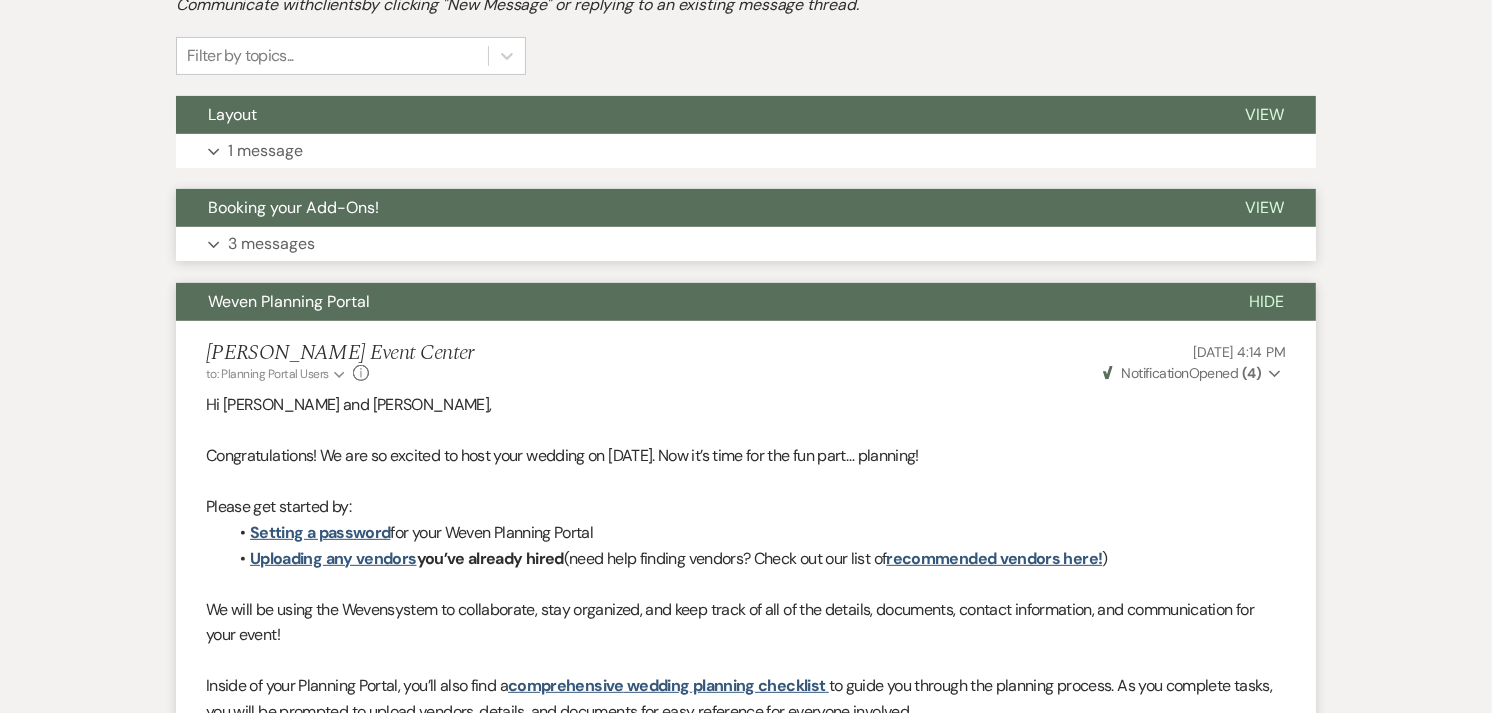click on "Expand 3 messages" at bounding box center (746, 244) 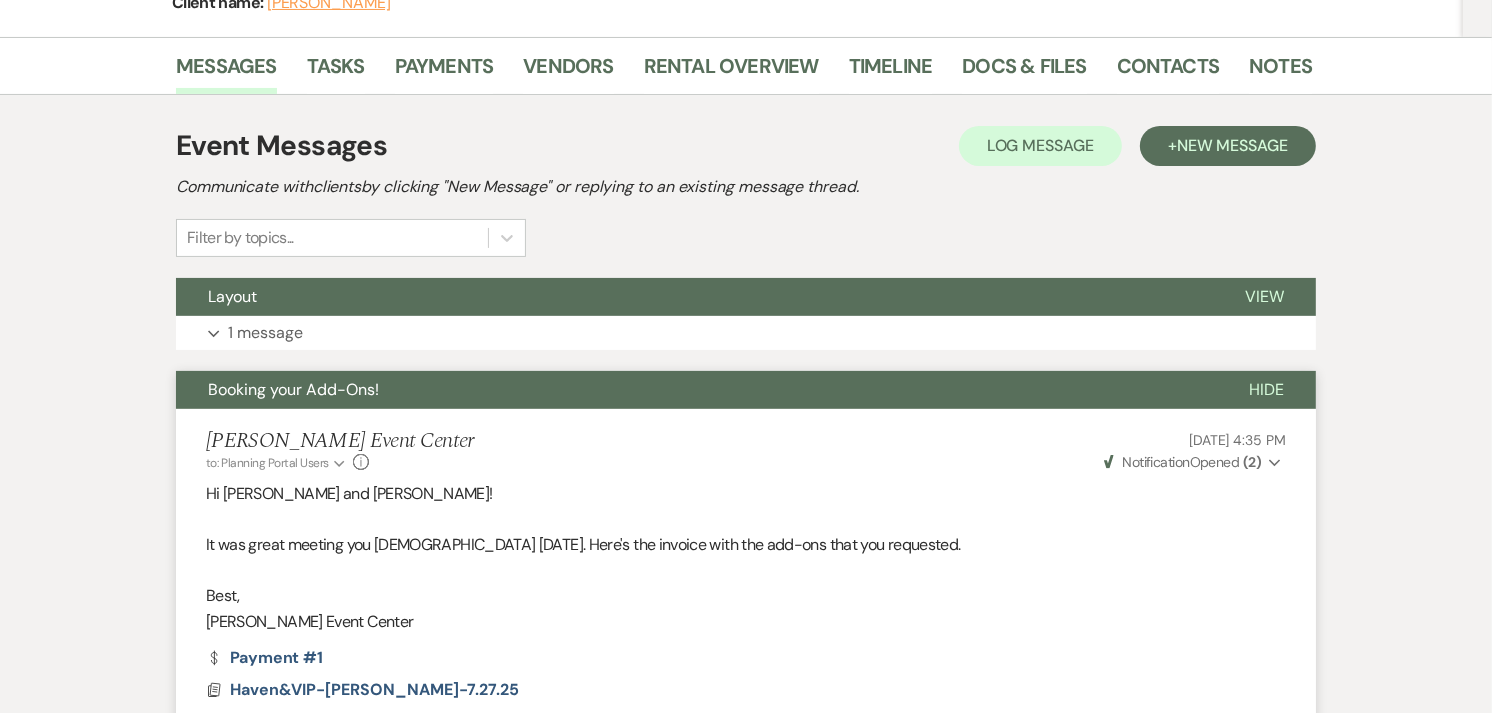 scroll, scrollTop: 275, scrollLeft: 0, axis: vertical 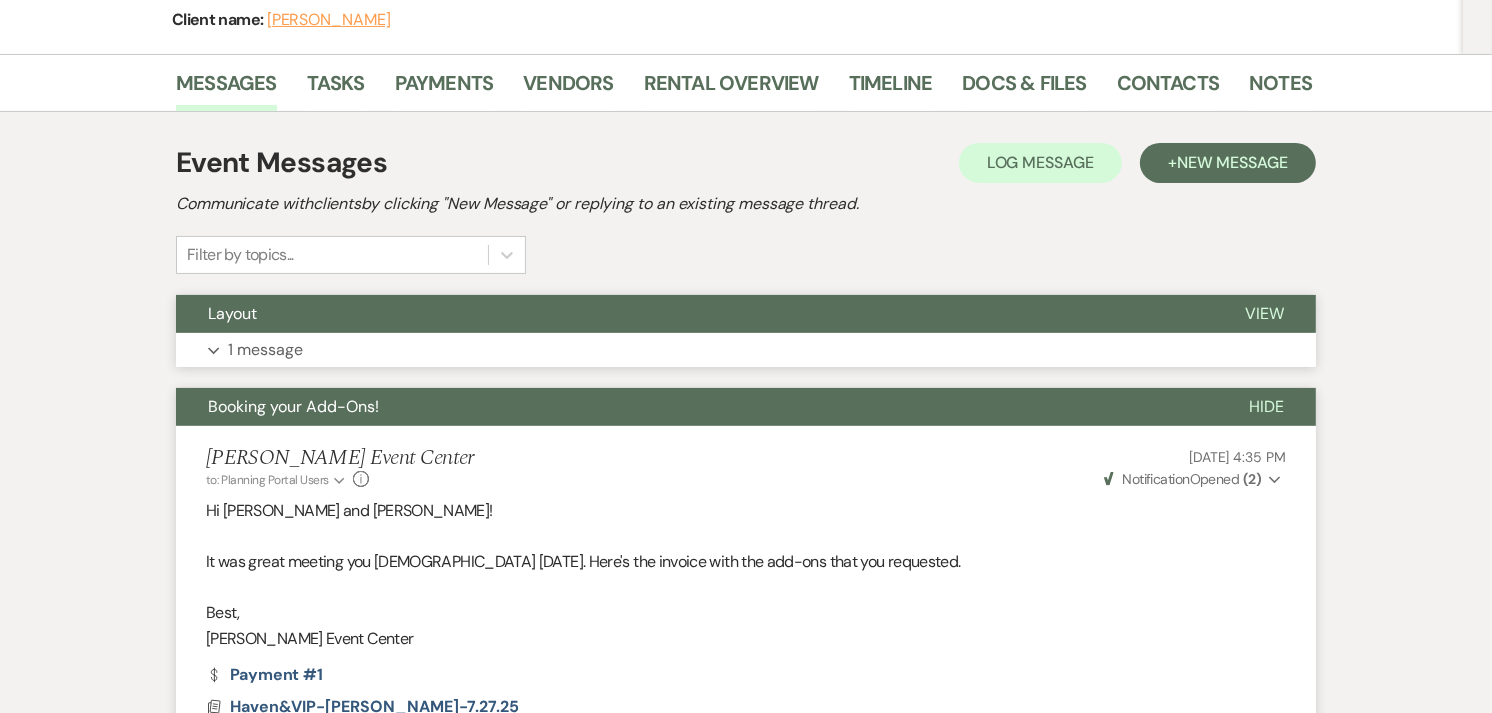 click on "Expand 1 message" at bounding box center (746, 350) 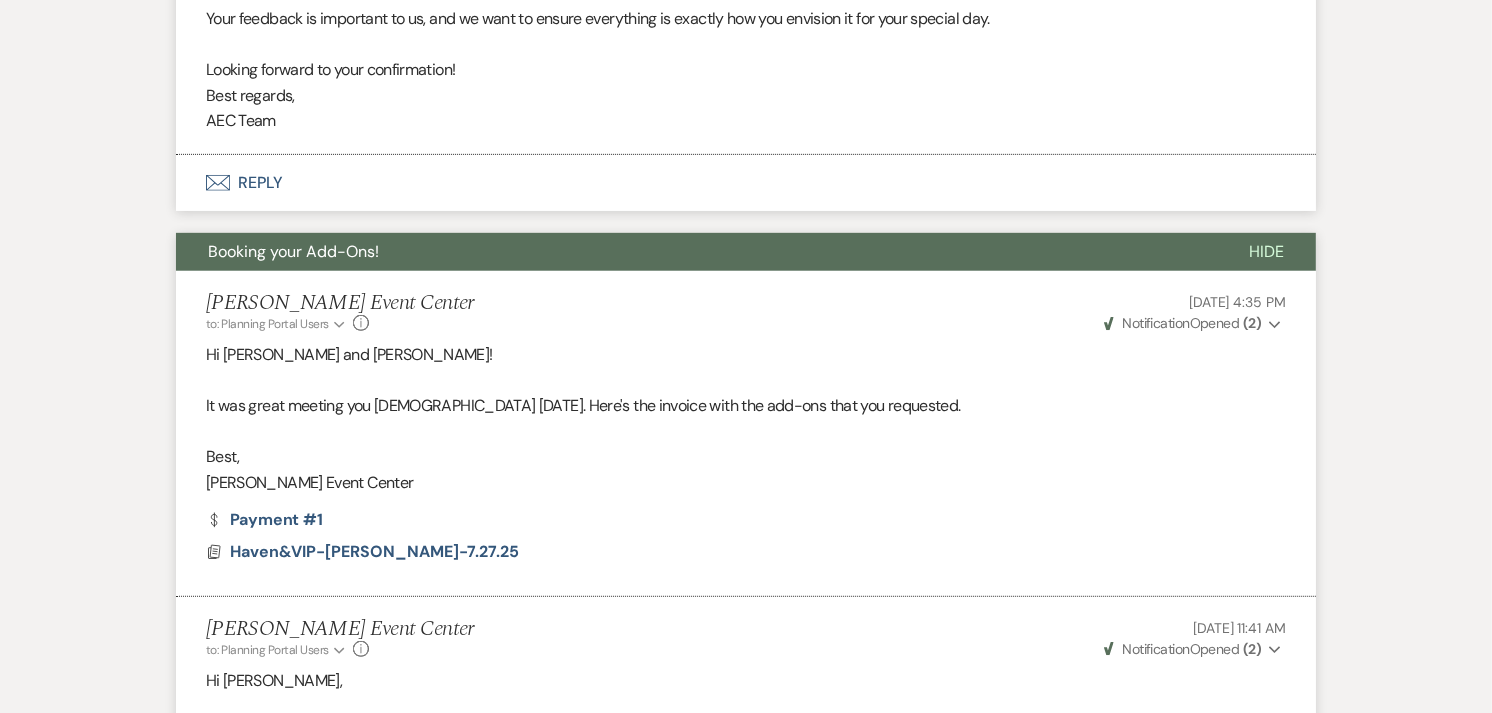 scroll, scrollTop: 0, scrollLeft: 0, axis: both 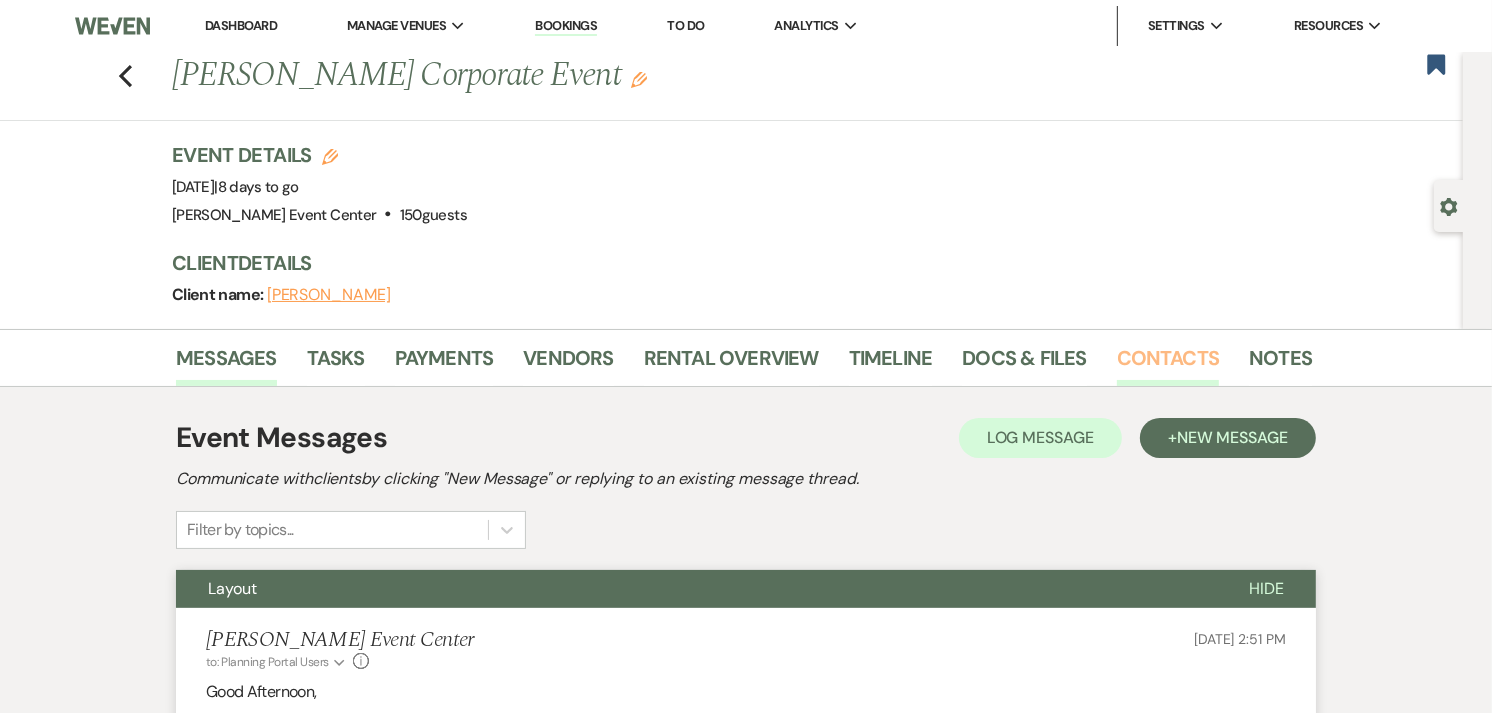 click on "Contacts" at bounding box center [1168, 364] 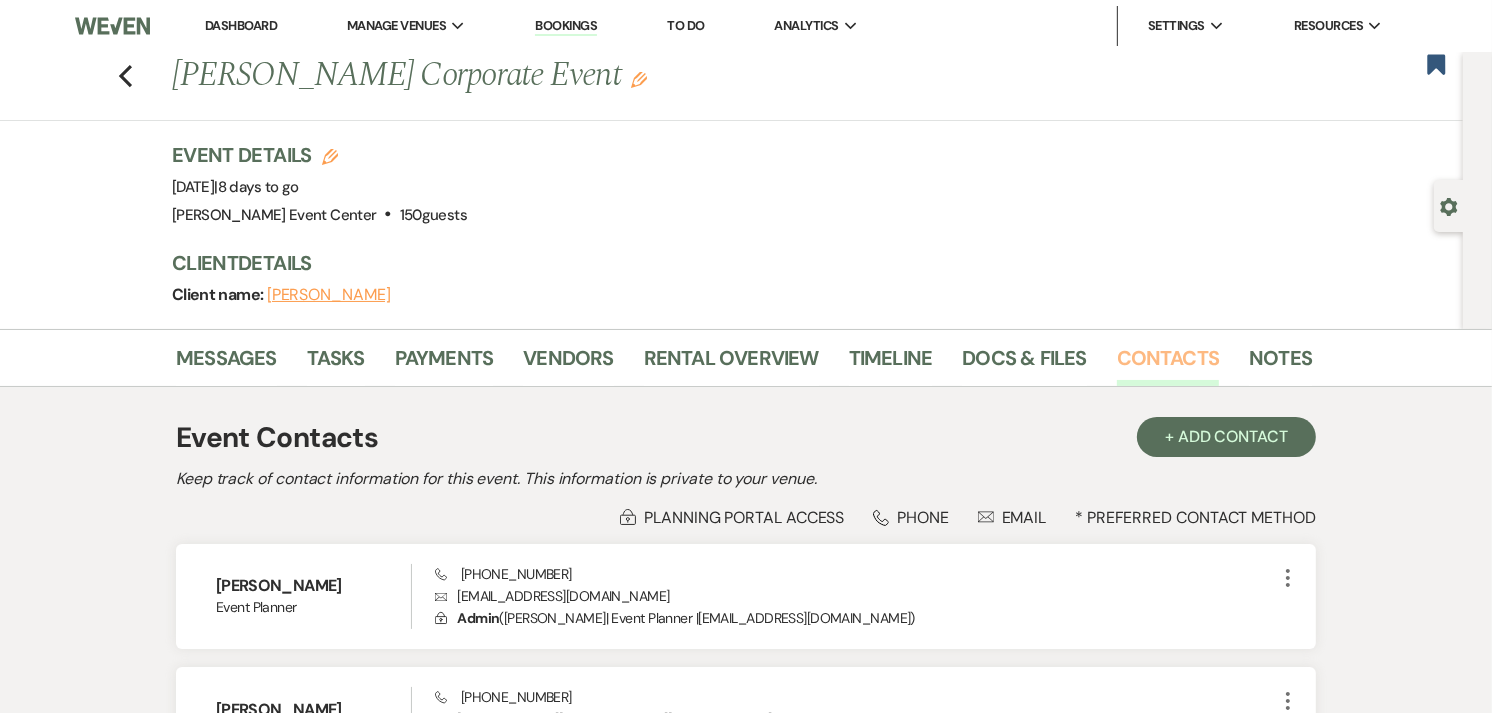 scroll, scrollTop: 0, scrollLeft: 0, axis: both 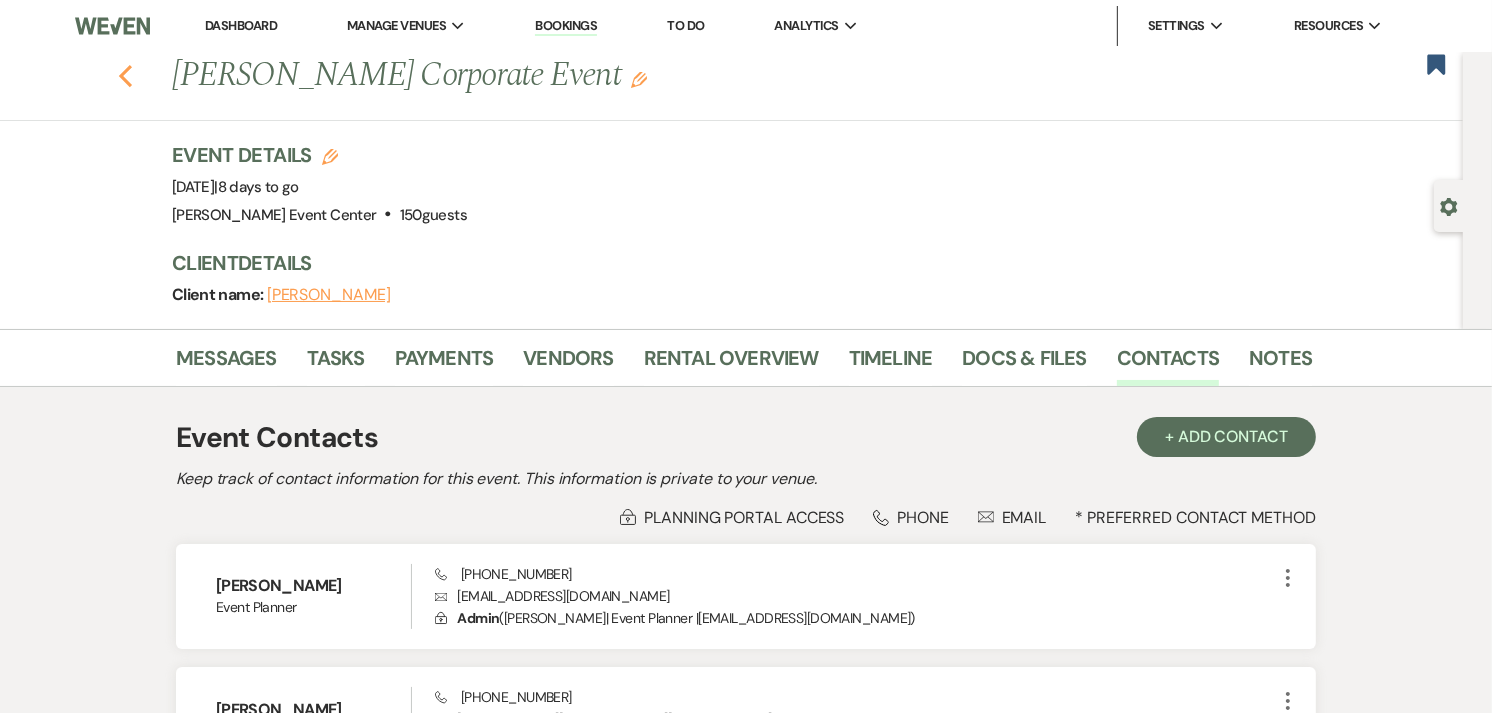 click on "Previous" 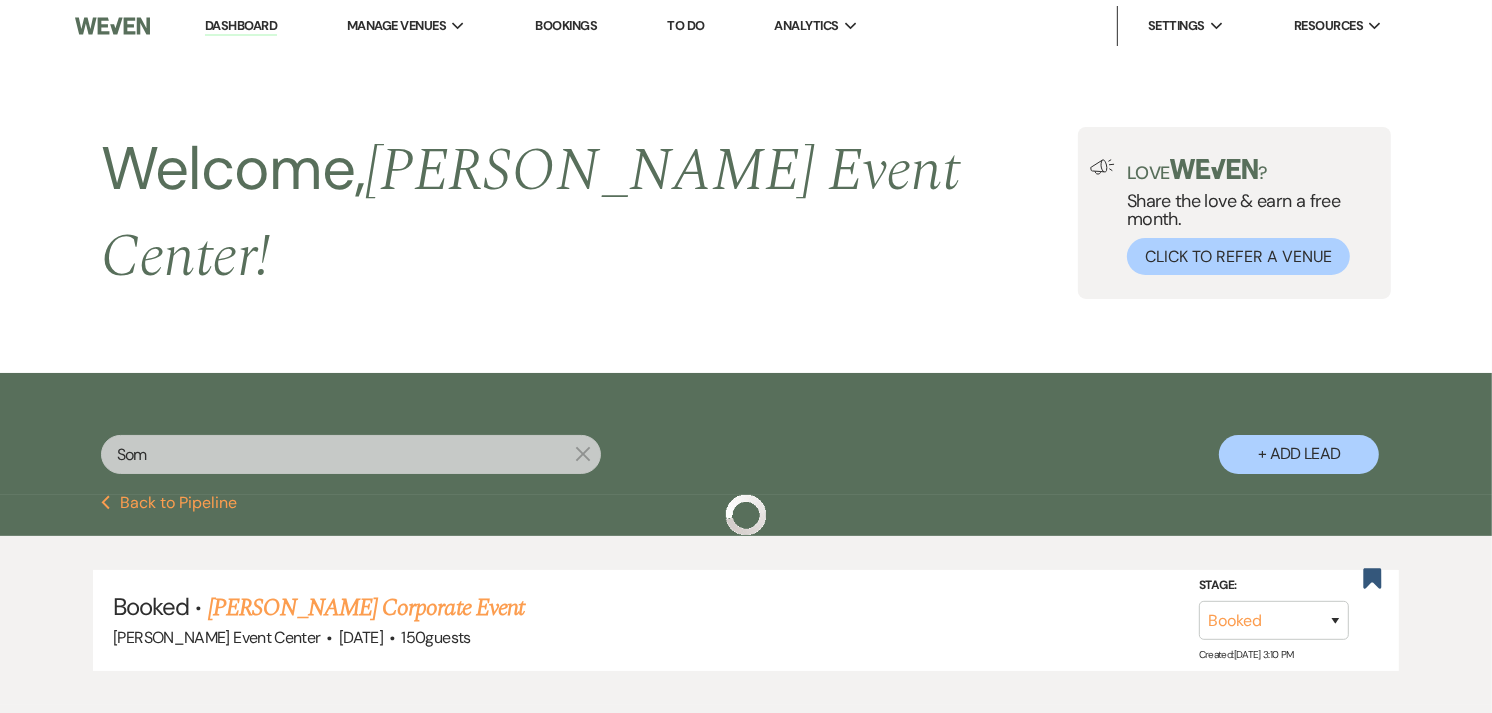 scroll, scrollTop: 102, scrollLeft: 0, axis: vertical 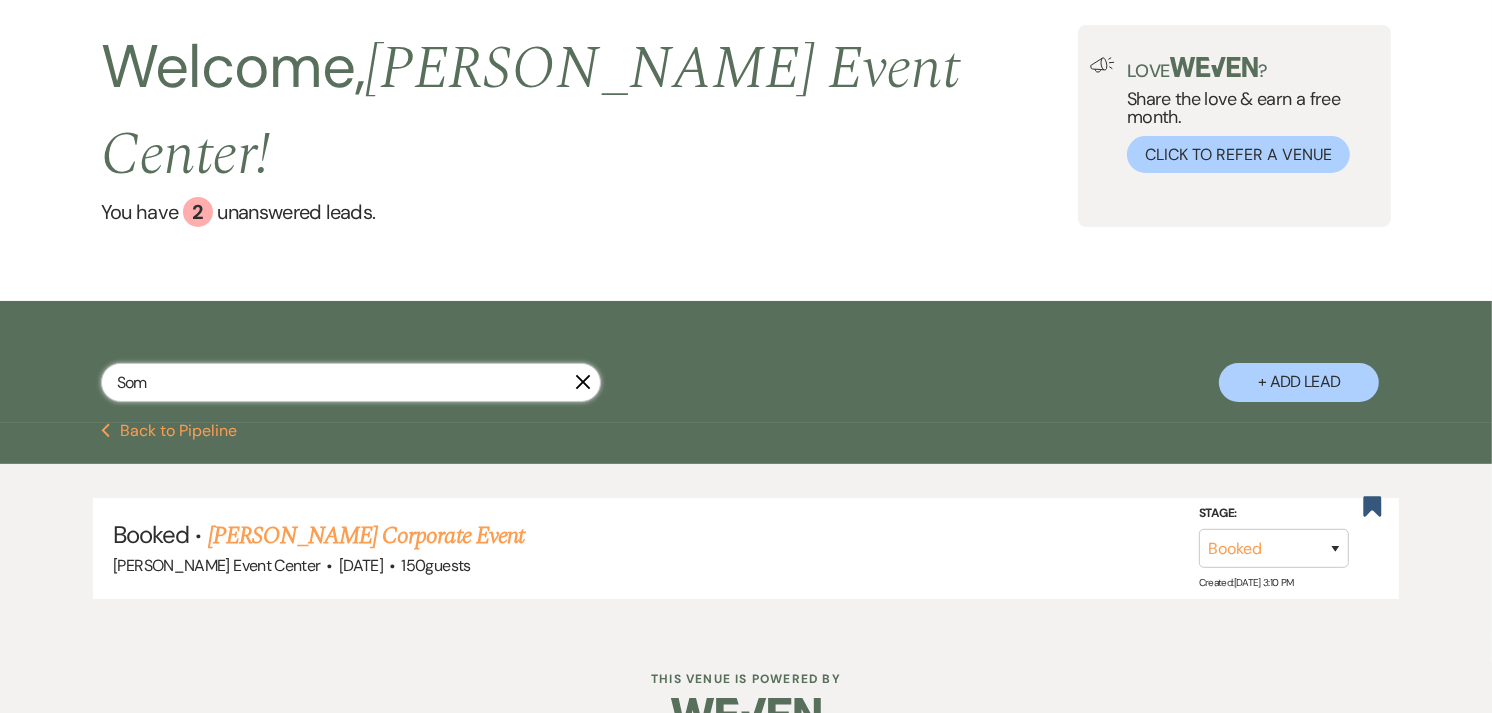 click on "Som" at bounding box center (351, 382) 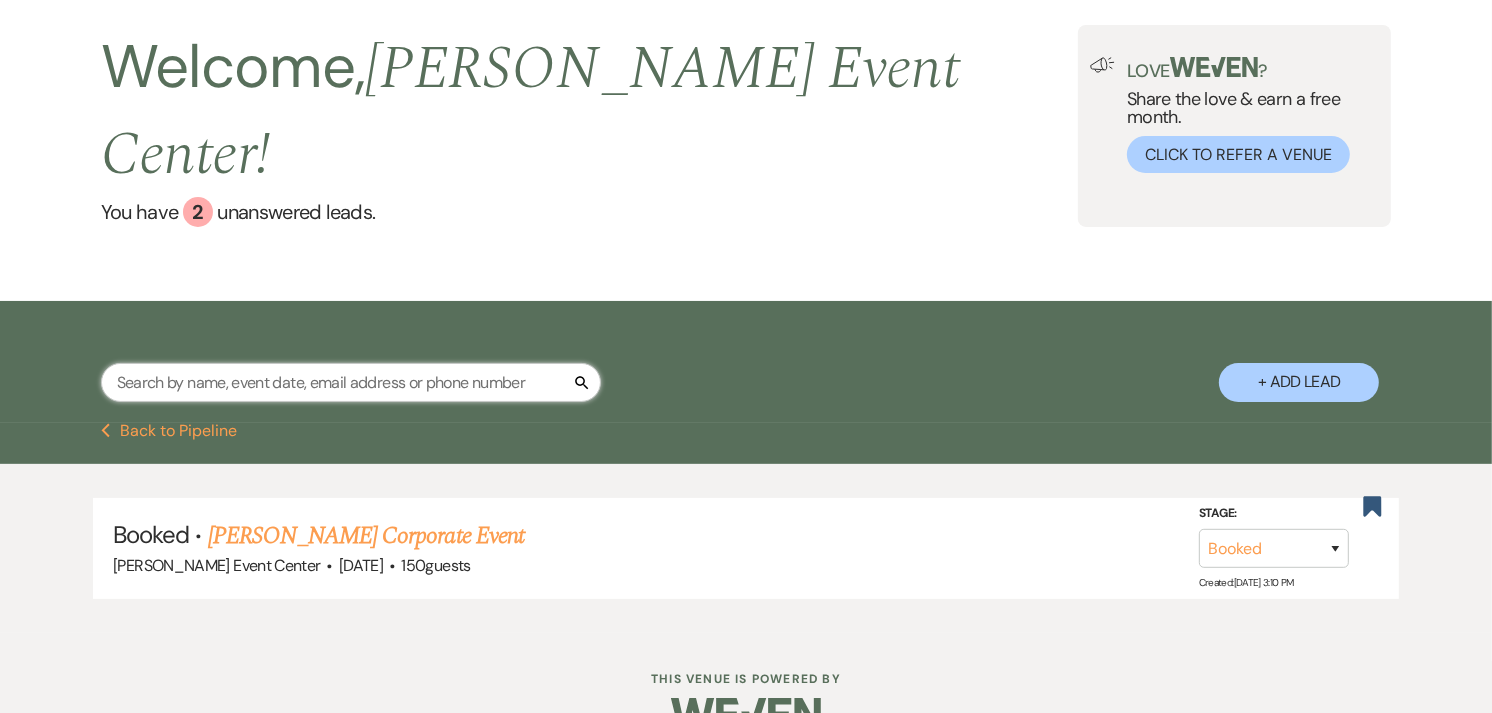 click at bounding box center [351, 382] 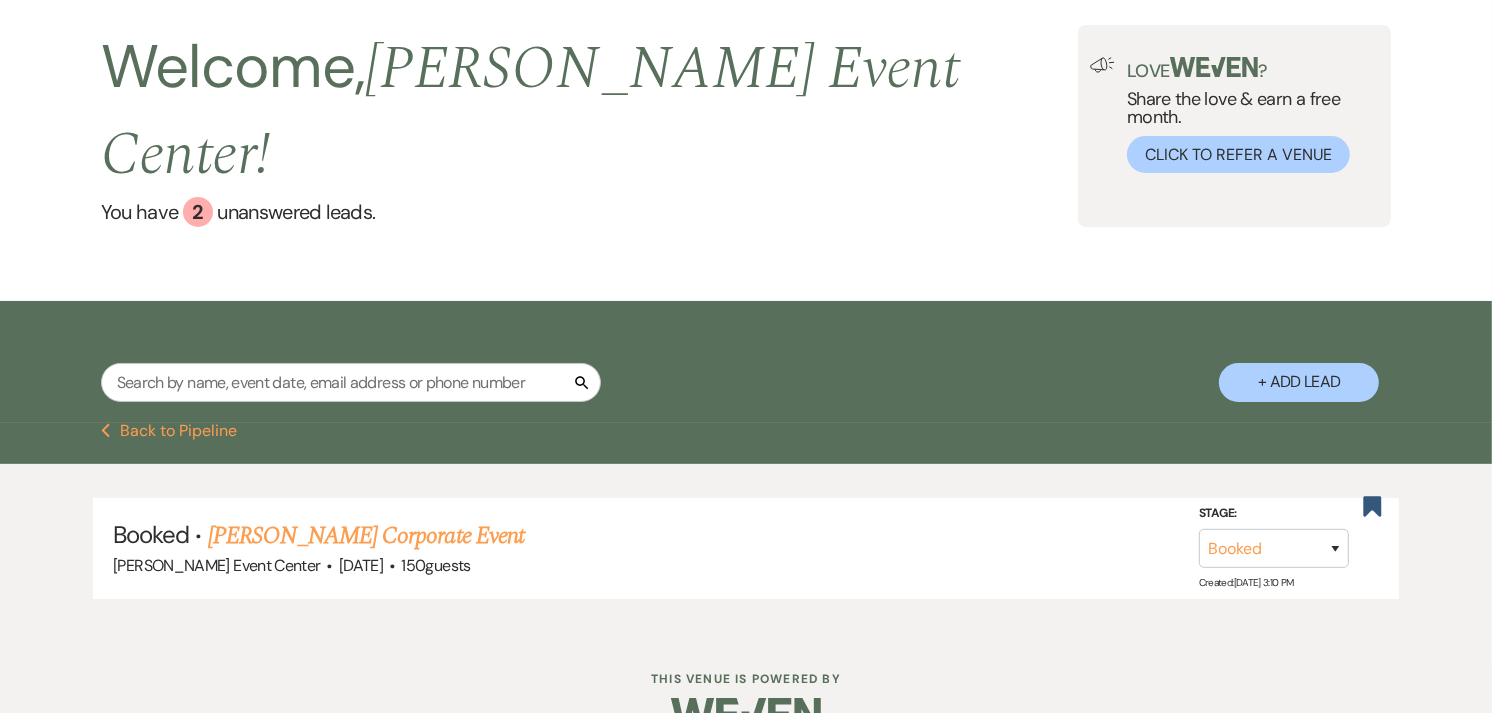 click on "Search + Add Lead" at bounding box center (746, 364) 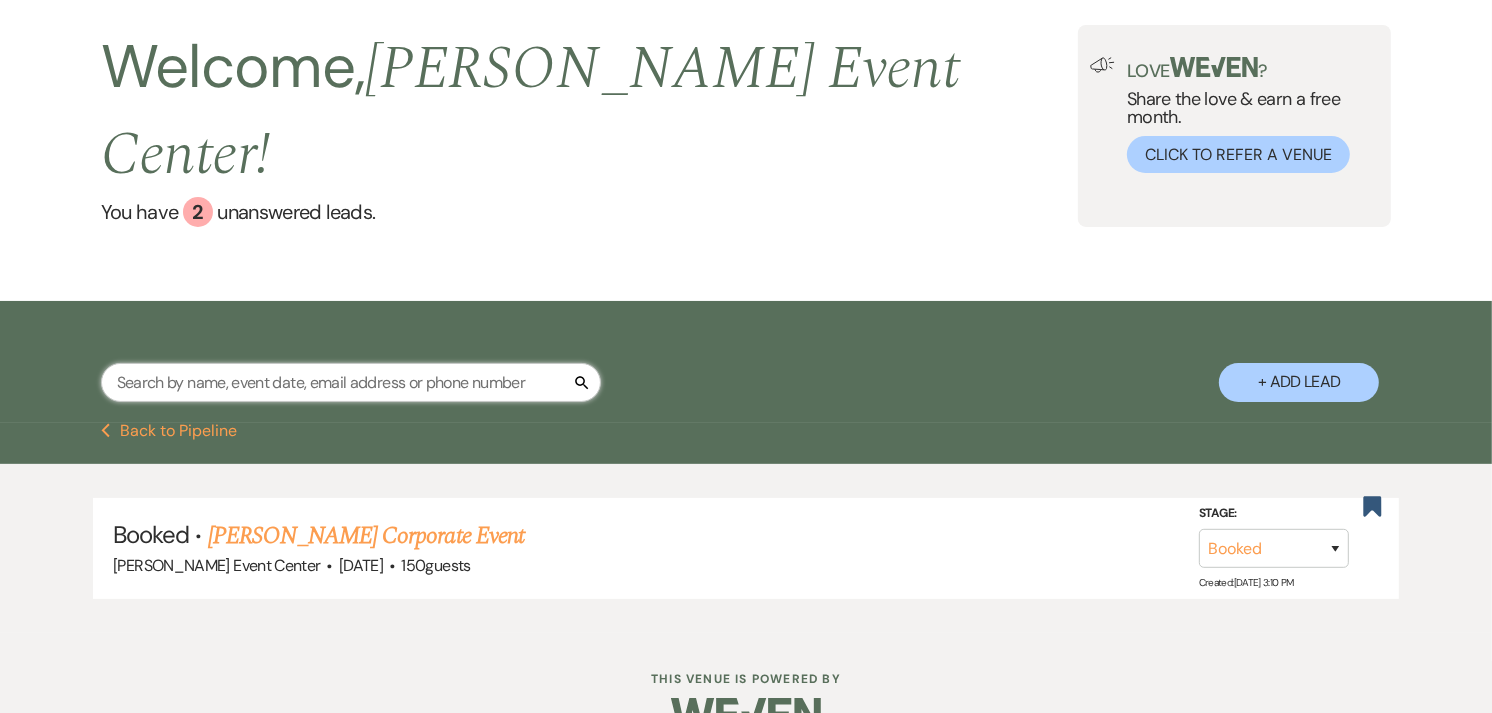 click at bounding box center (351, 382) 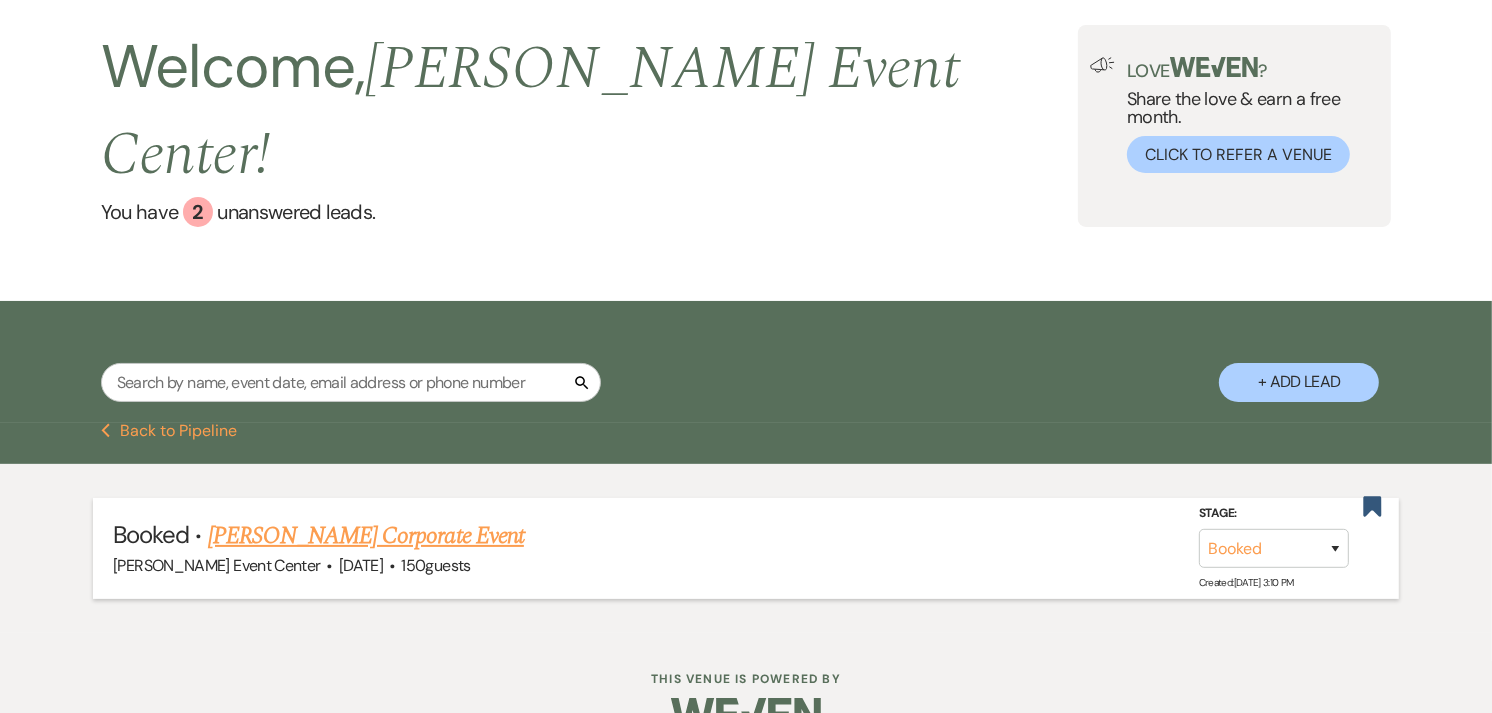 click on "[PERSON_NAME] Corporate Event" at bounding box center (366, 536) 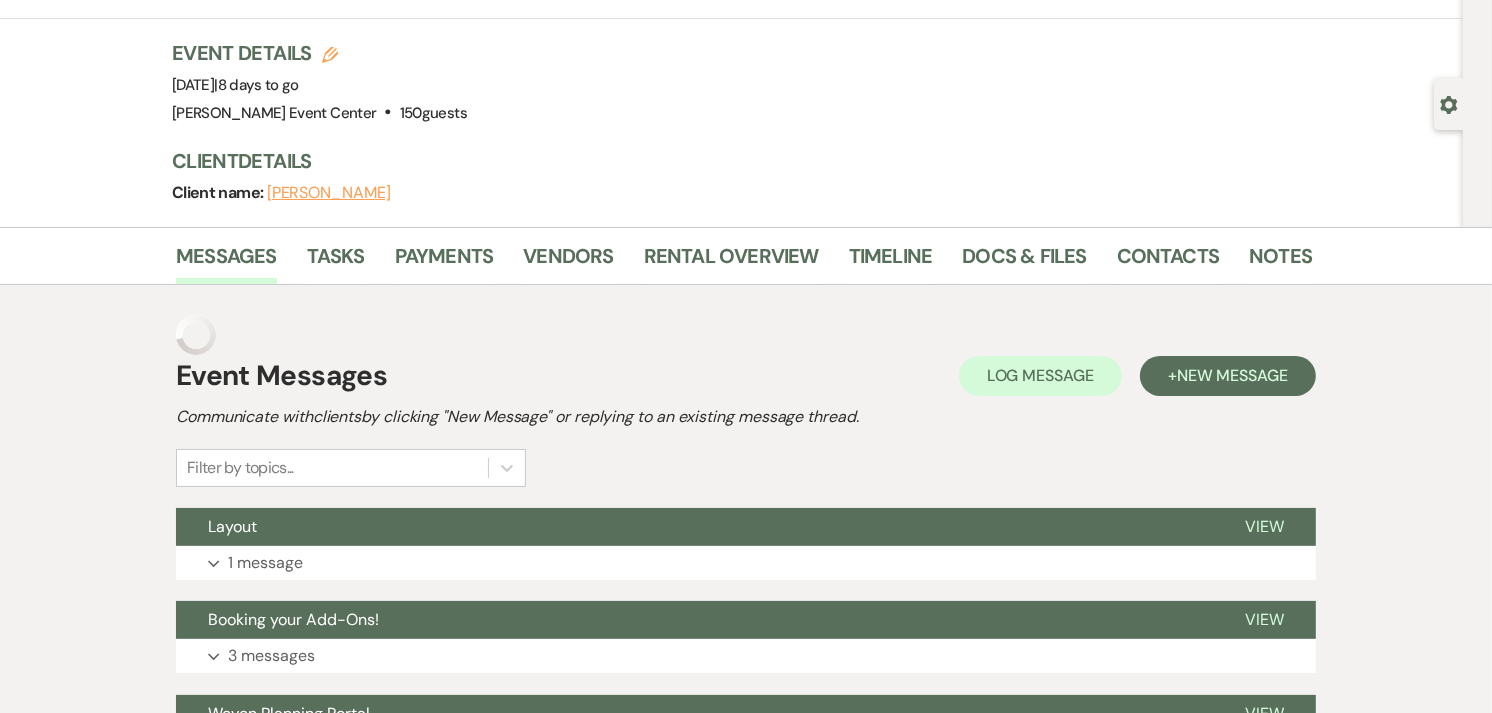 scroll, scrollTop: 0, scrollLeft: 0, axis: both 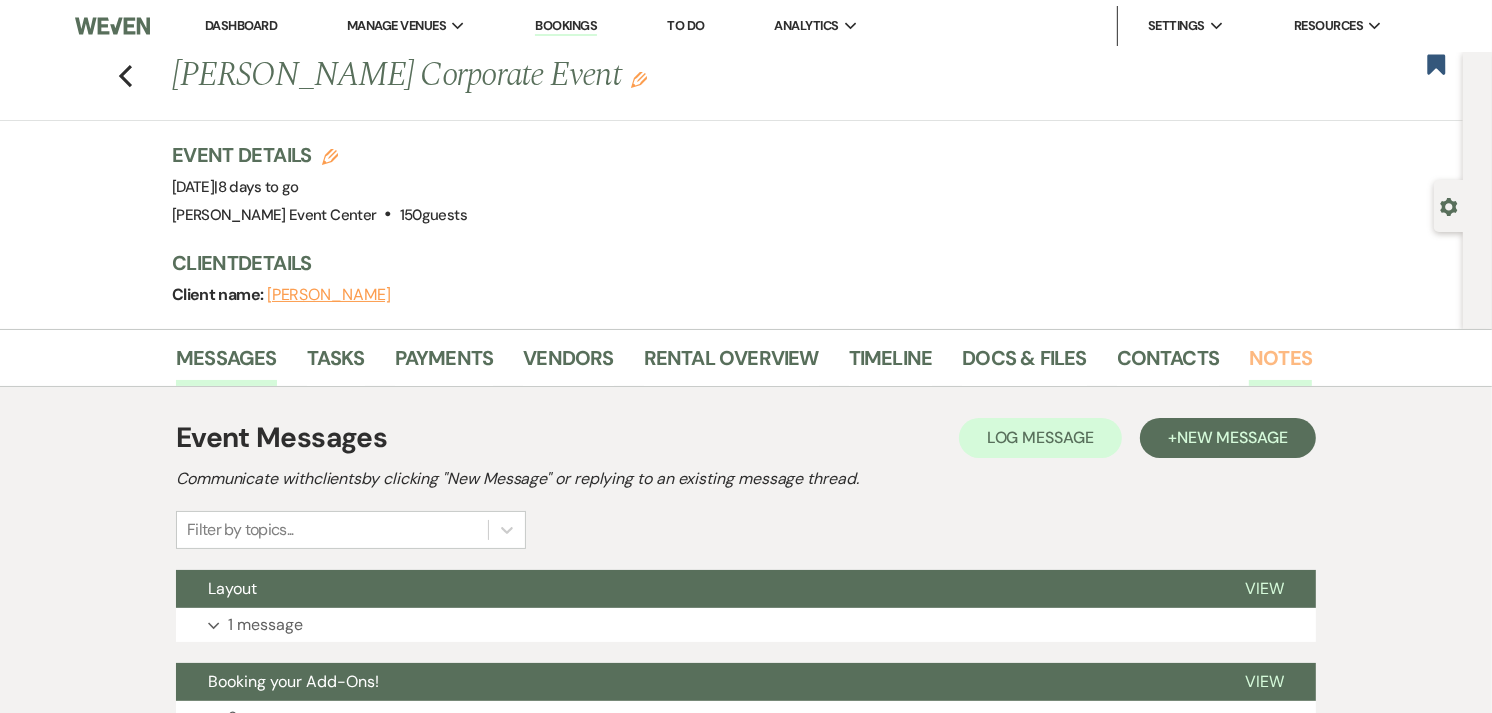 click on "Notes" at bounding box center [1280, 364] 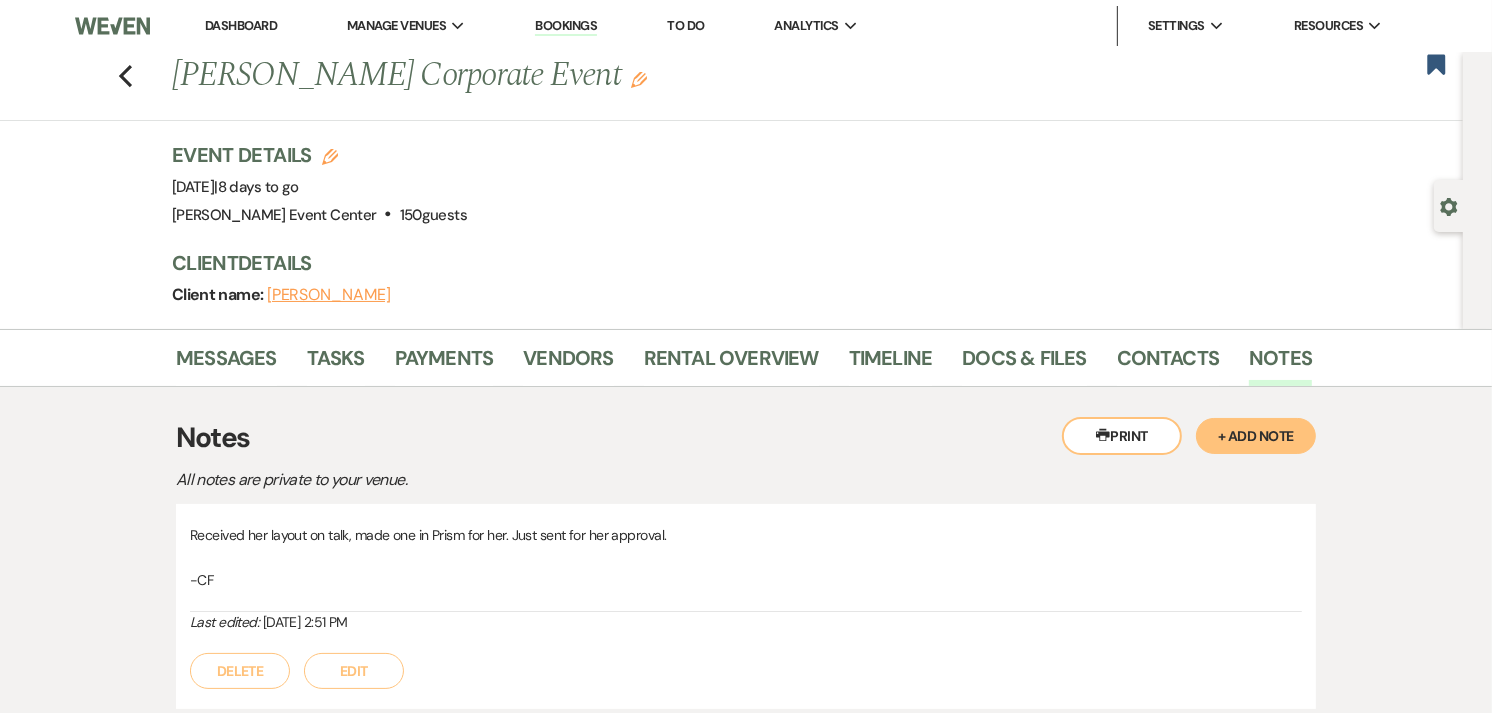 click on "+ Add Note" at bounding box center (1256, 436) 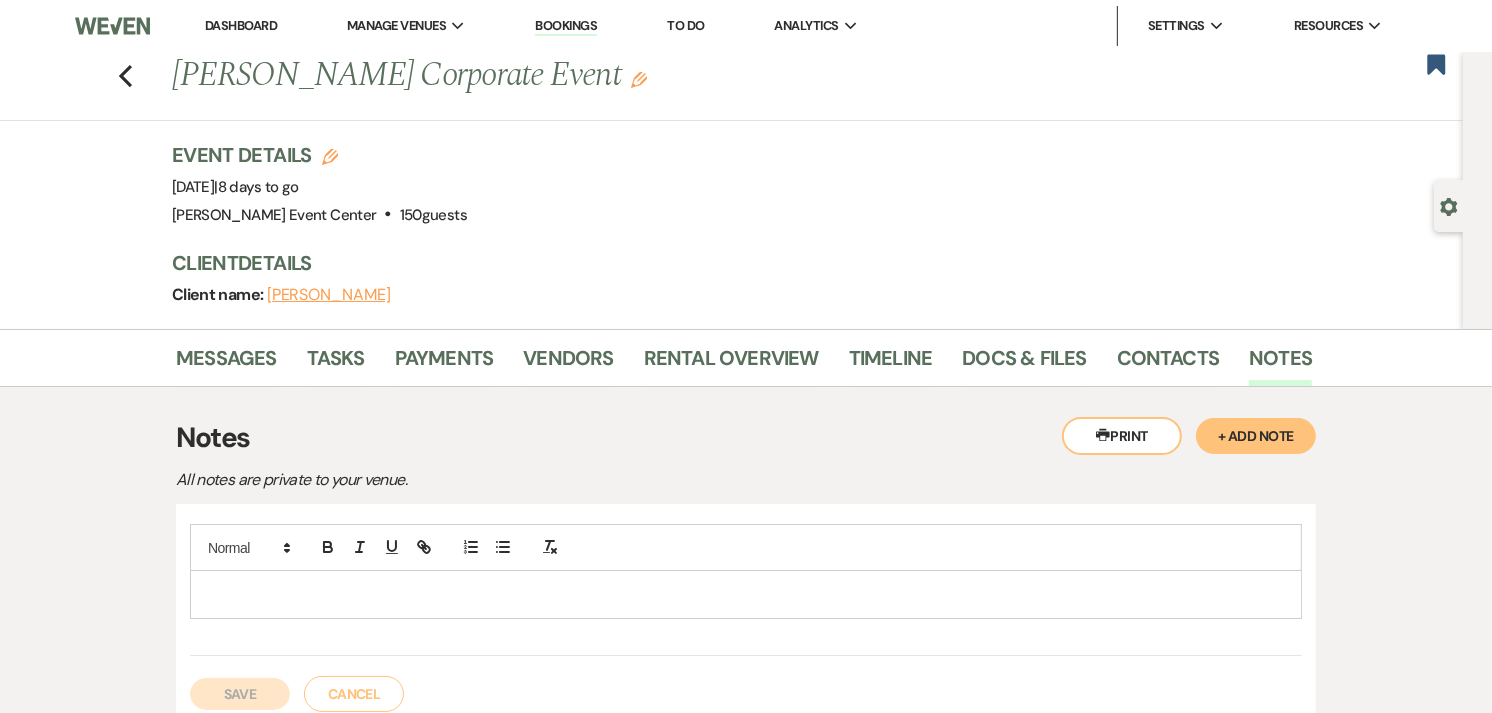 click at bounding box center (746, 594) 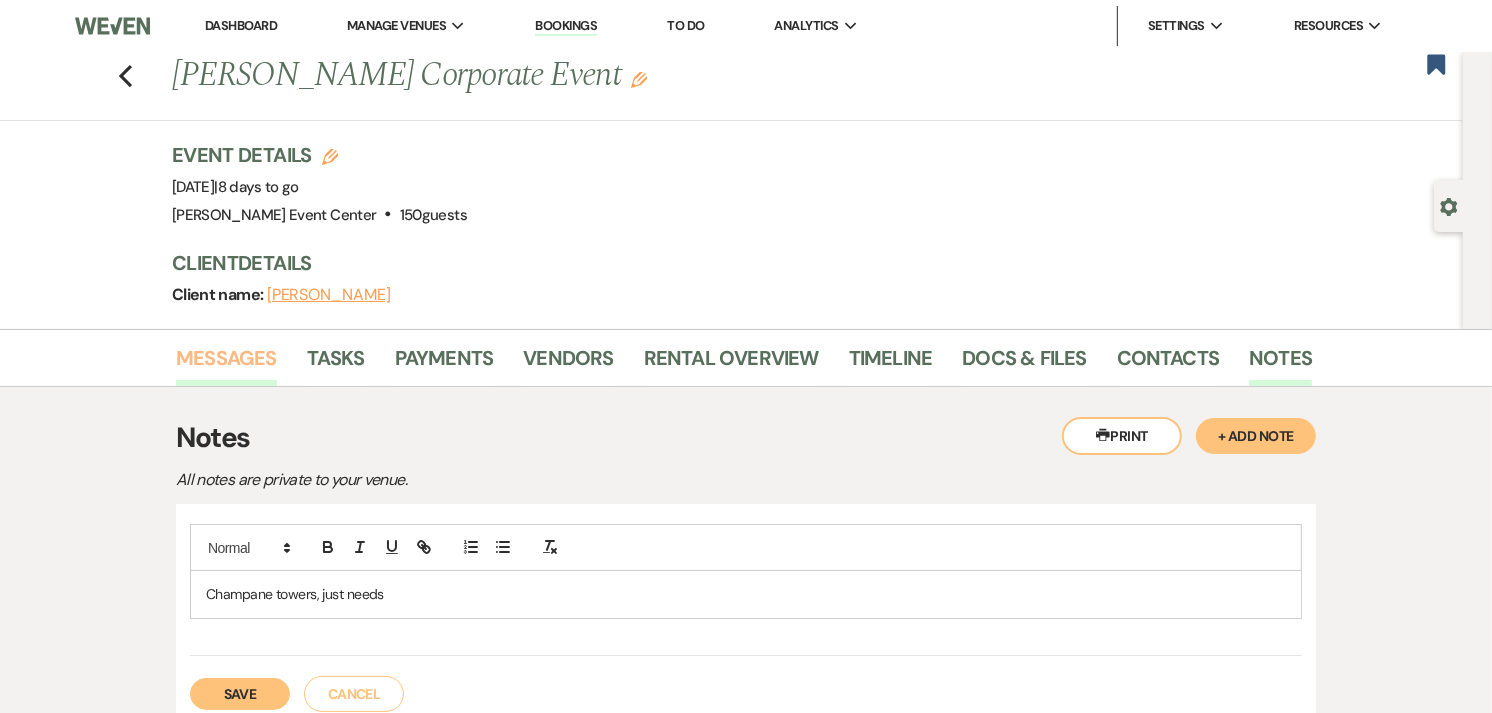 click on "Messages" at bounding box center [226, 364] 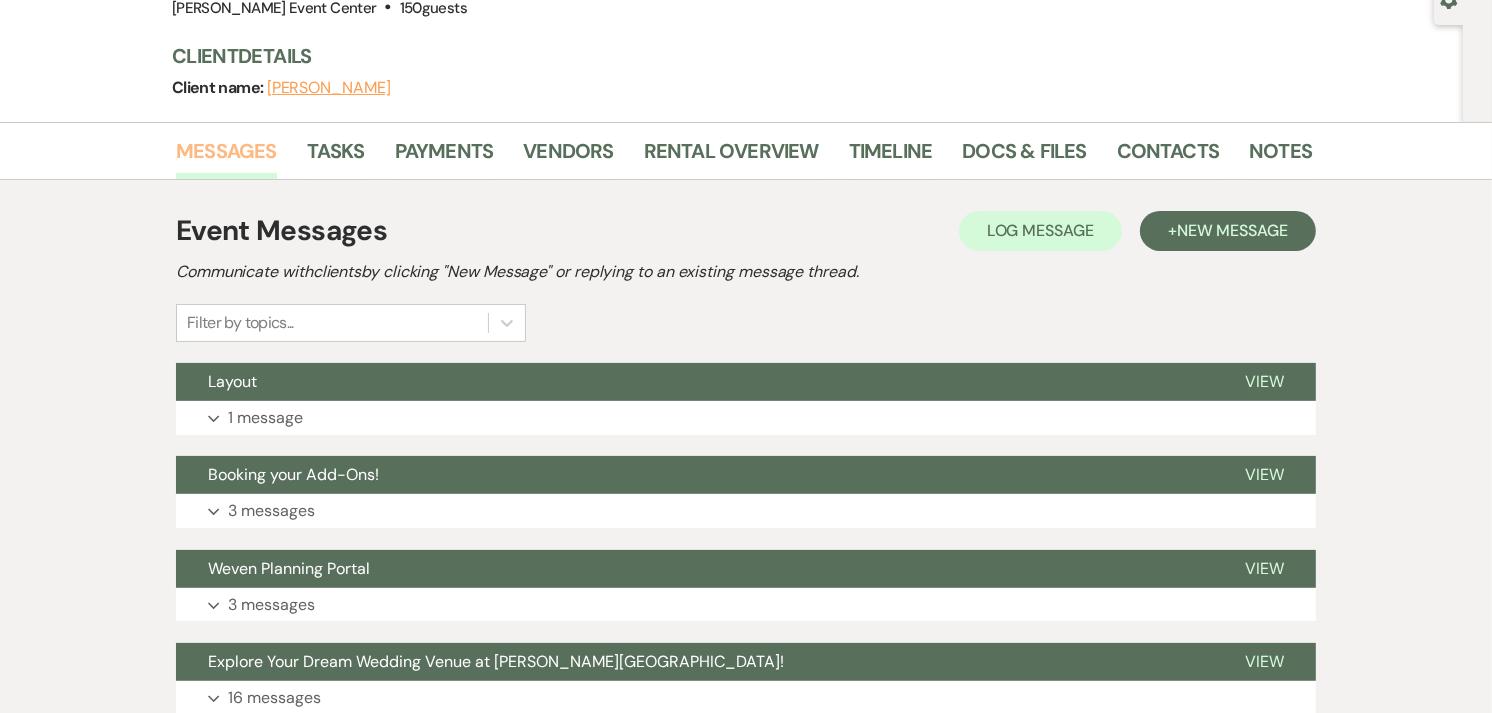 scroll, scrollTop: 208, scrollLeft: 0, axis: vertical 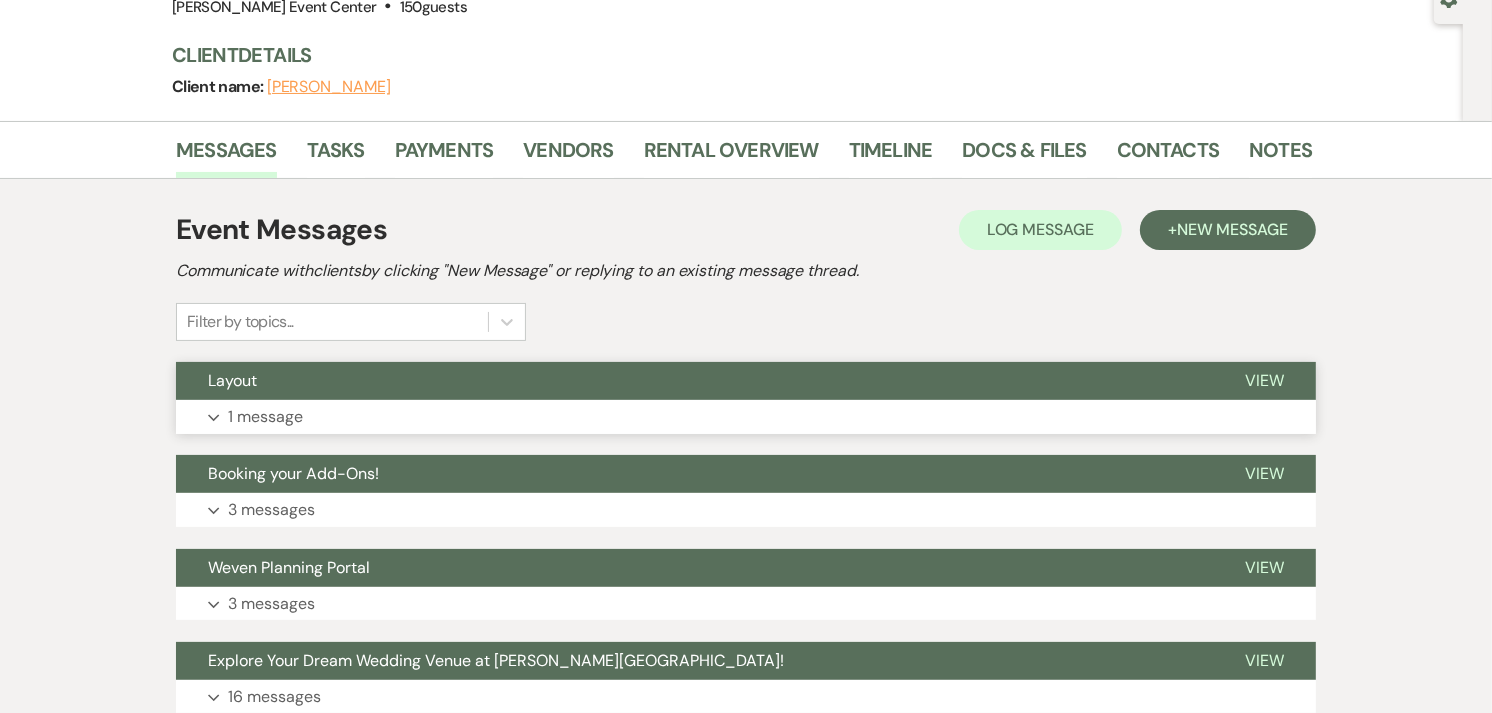 click on "Expand 1 message" at bounding box center (746, 417) 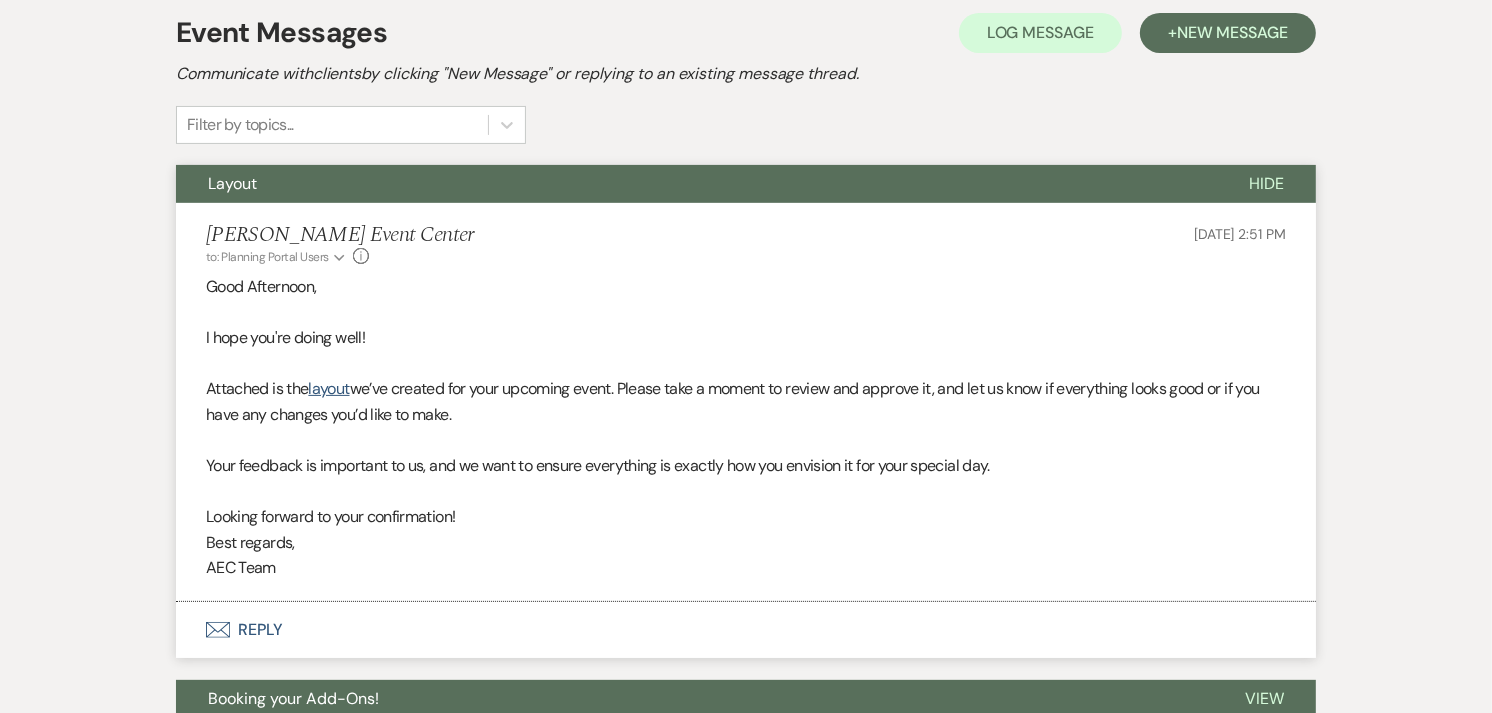 scroll, scrollTop: 406, scrollLeft: 0, axis: vertical 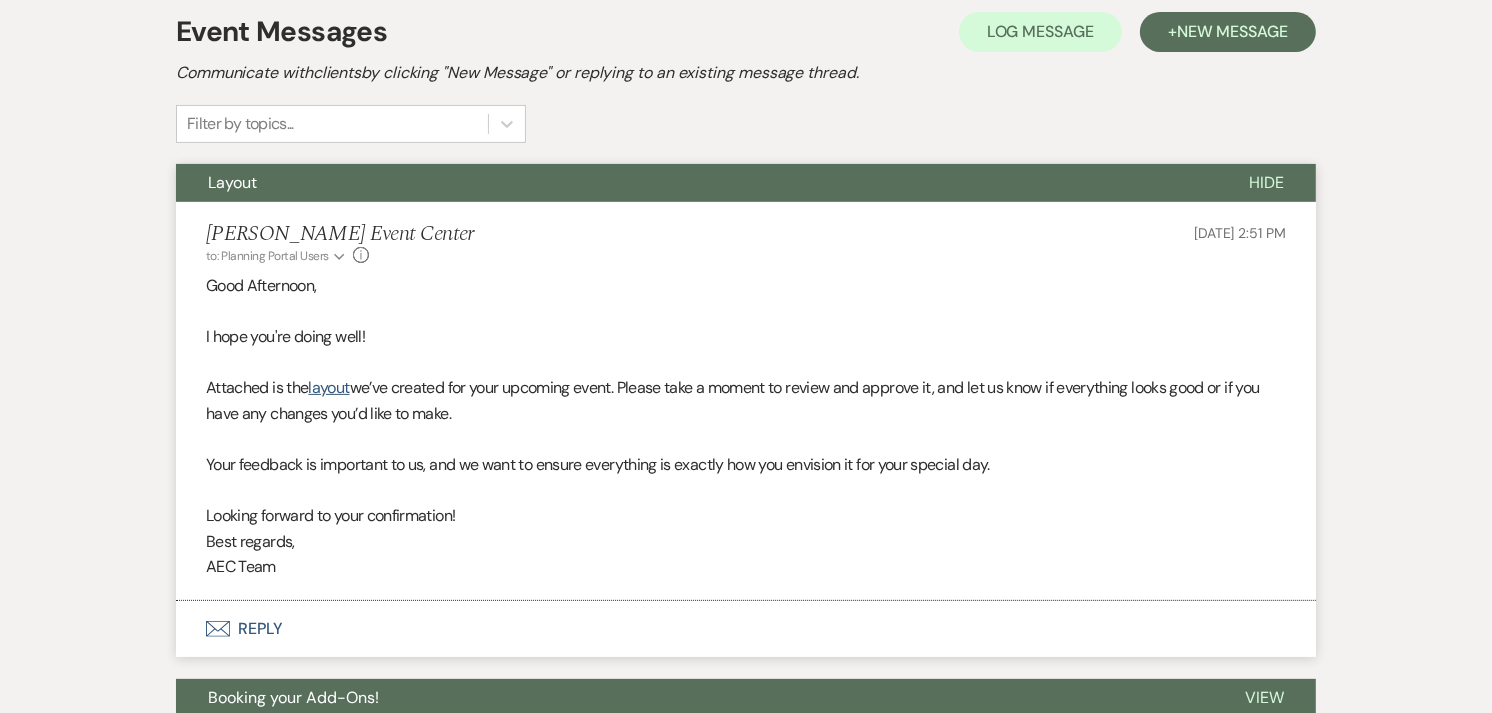 click on "Envelope Reply" at bounding box center (746, 629) 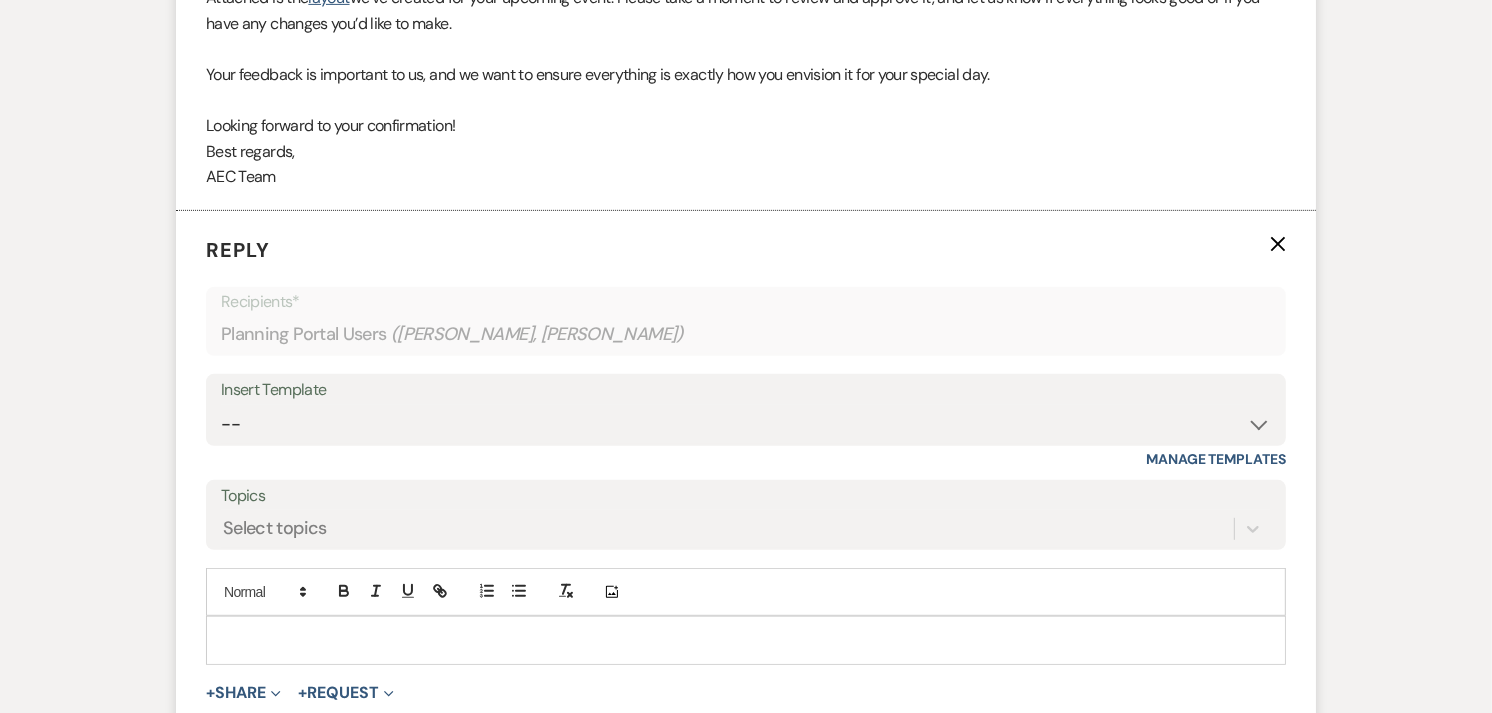 scroll, scrollTop: 947, scrollLeft: 0, axis: vertical 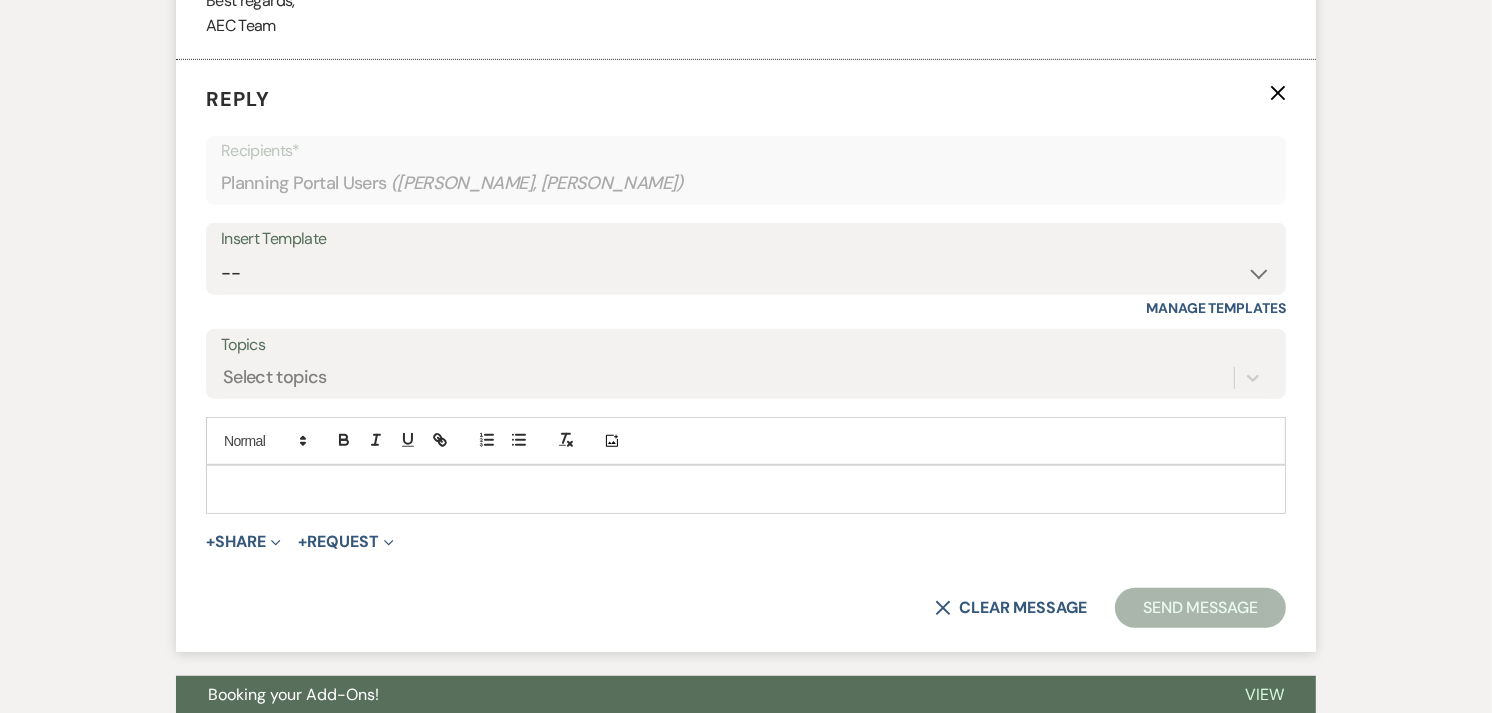 click at bounding box center [746, 489] 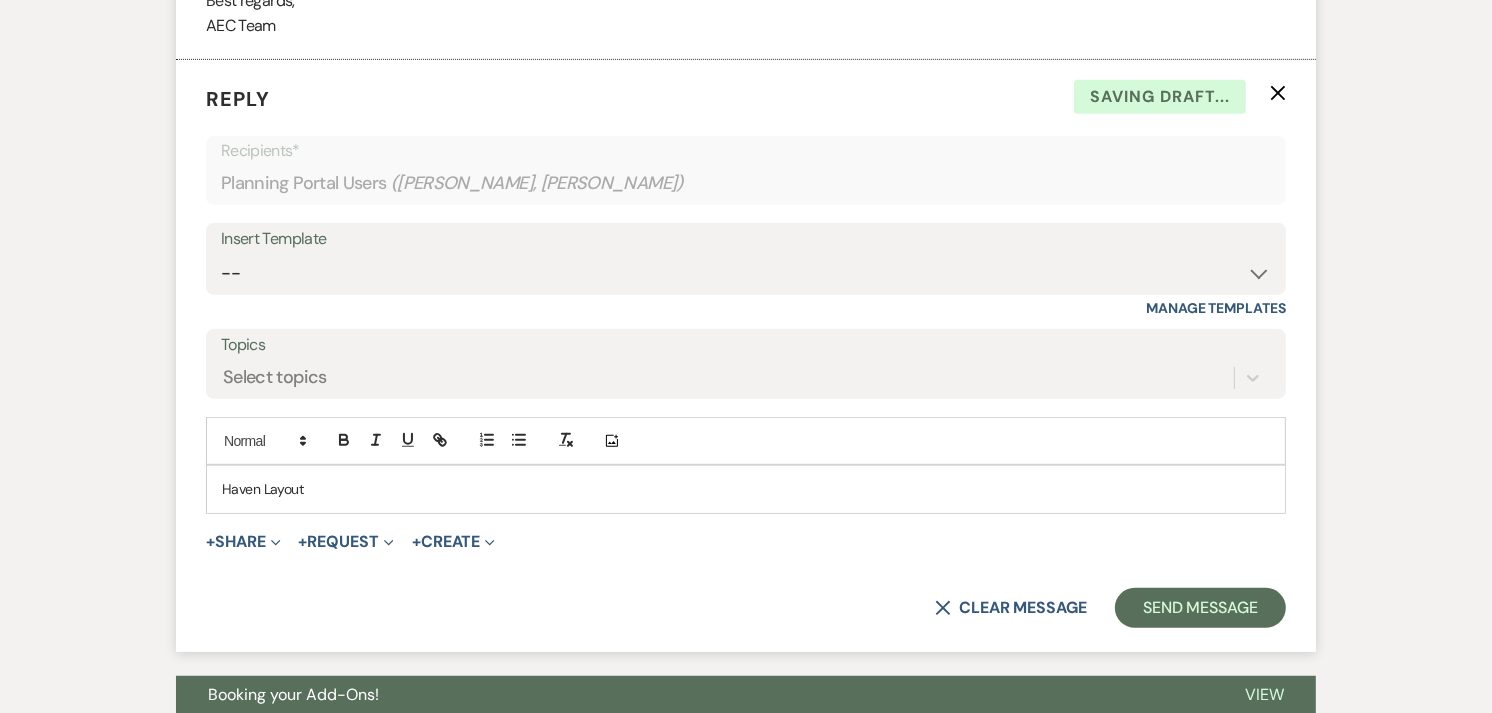click on "Haven Layout" at bounding box center [746, 489] 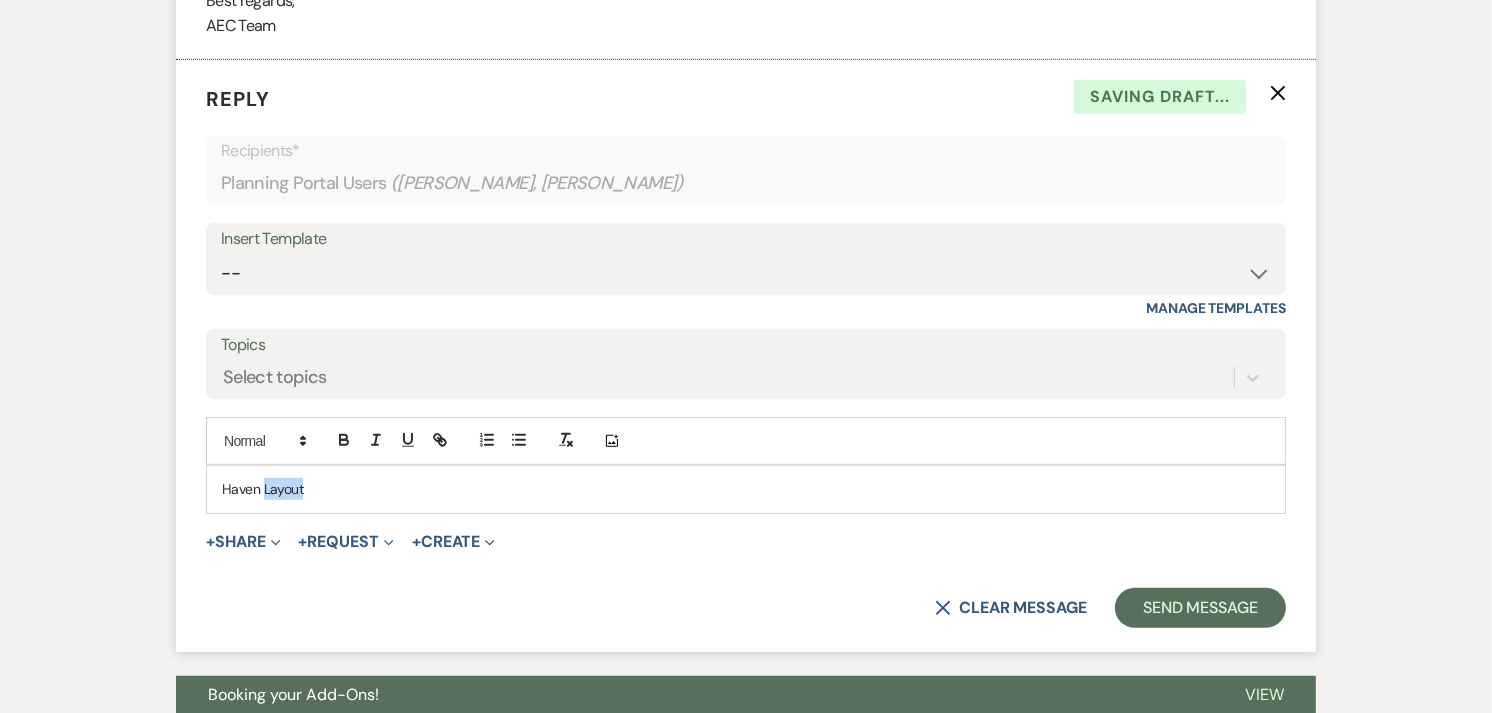 click on "Haven Layout" at bounding box center (746, 489) 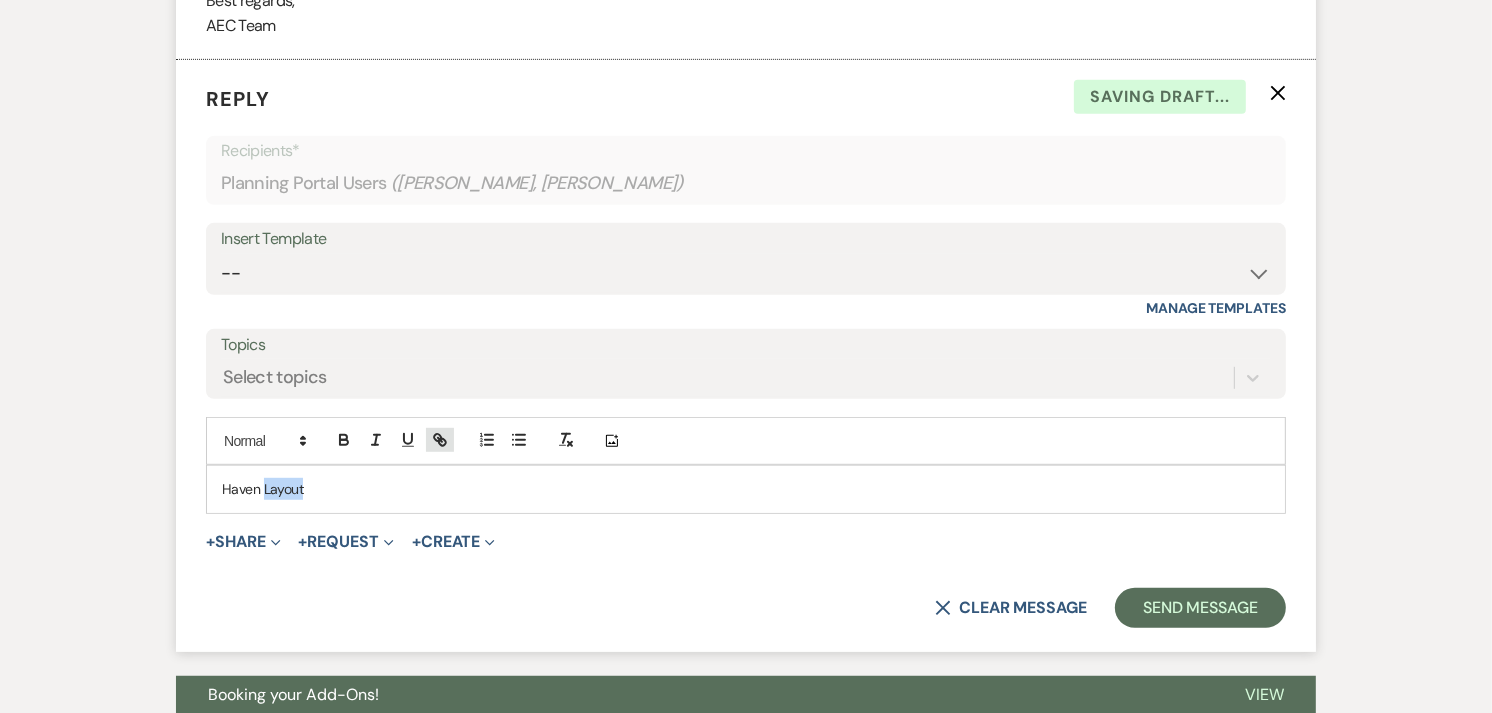 click 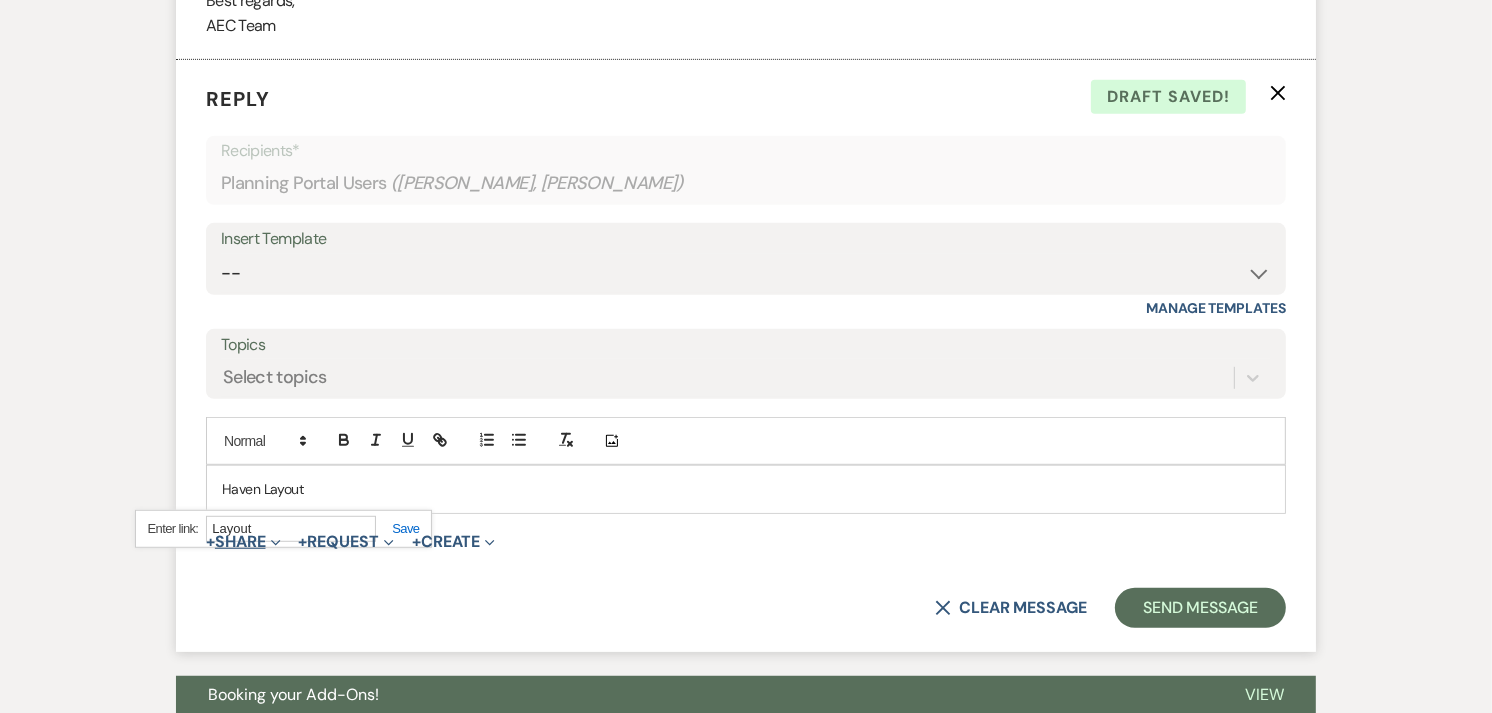 click on "+  Share Expand" at bounding box center (243, 542) 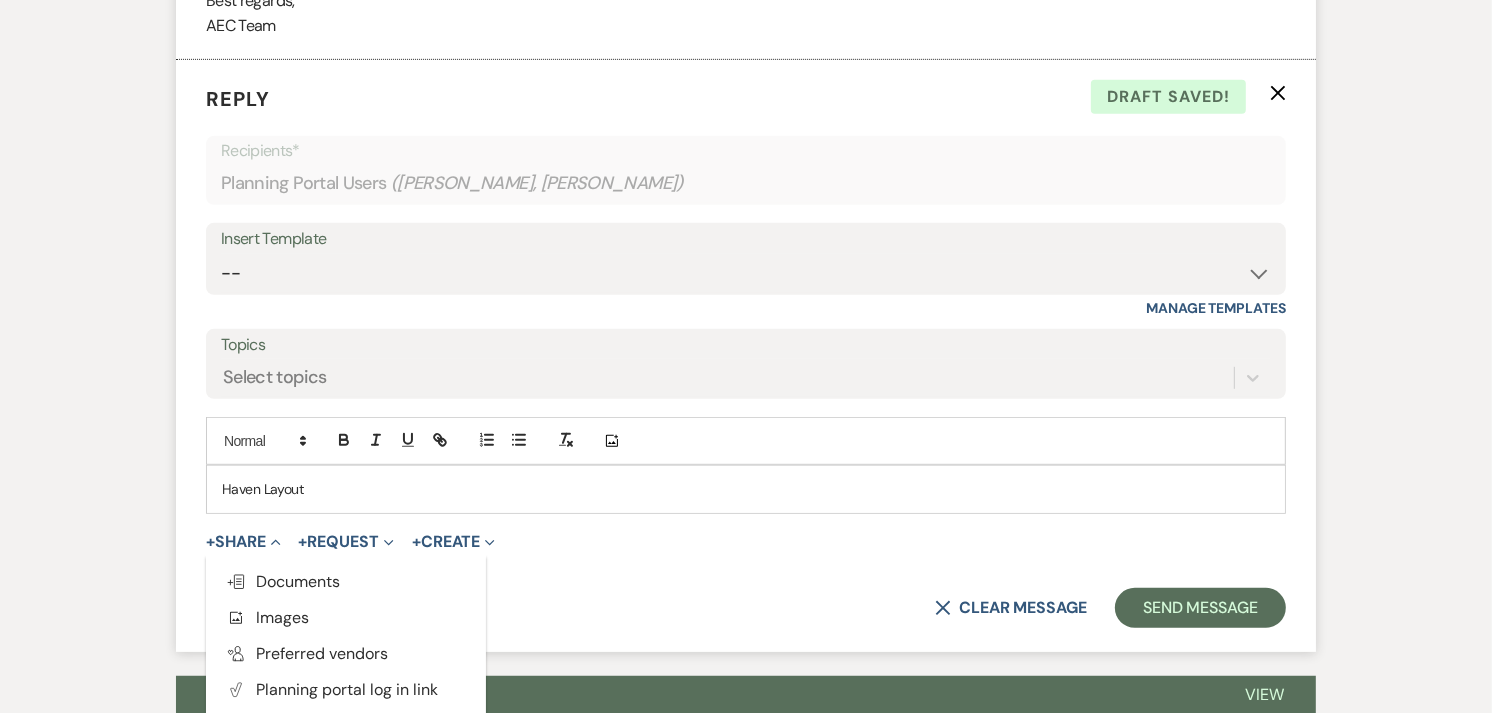 click on "Haven Layout" at bounding box center (746, 489) 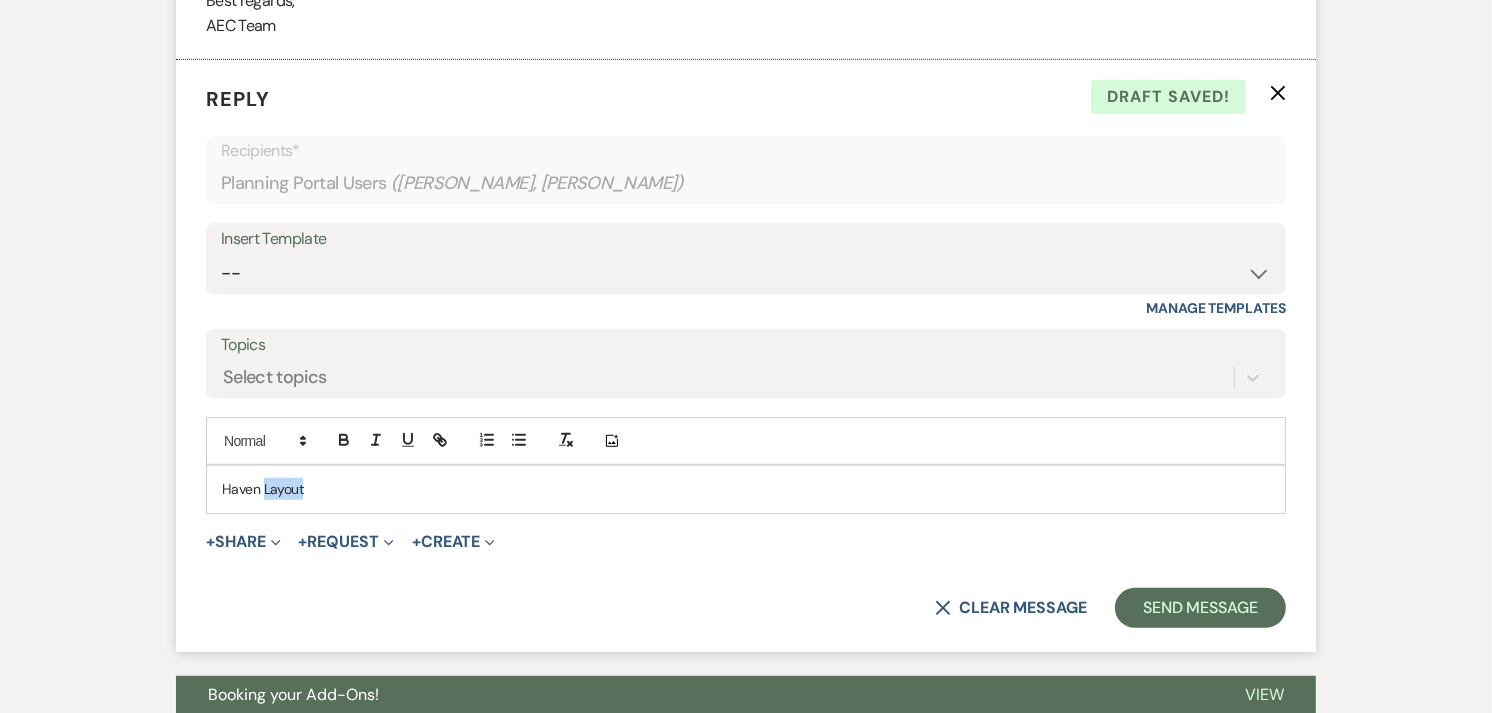 click on "Haven Layout" at bounding box center [746, 489] 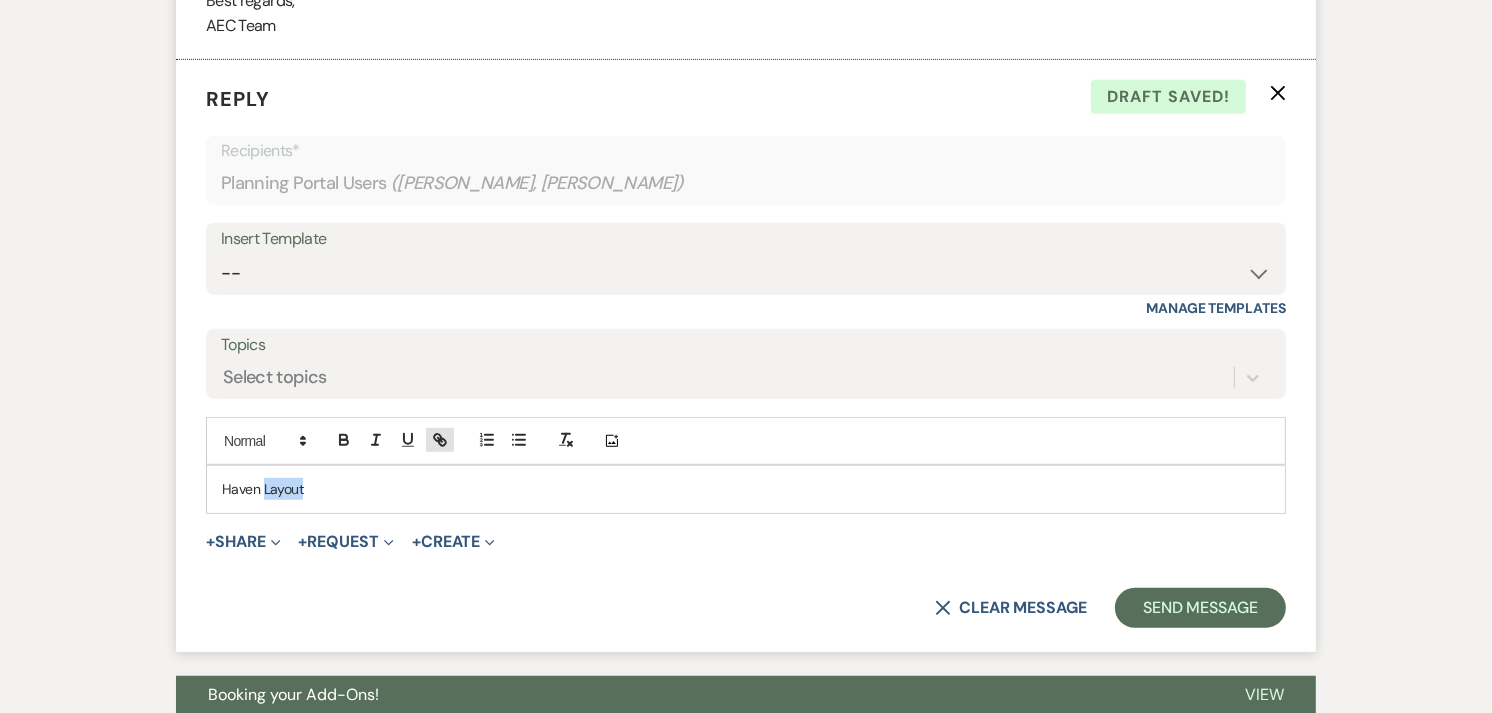 click 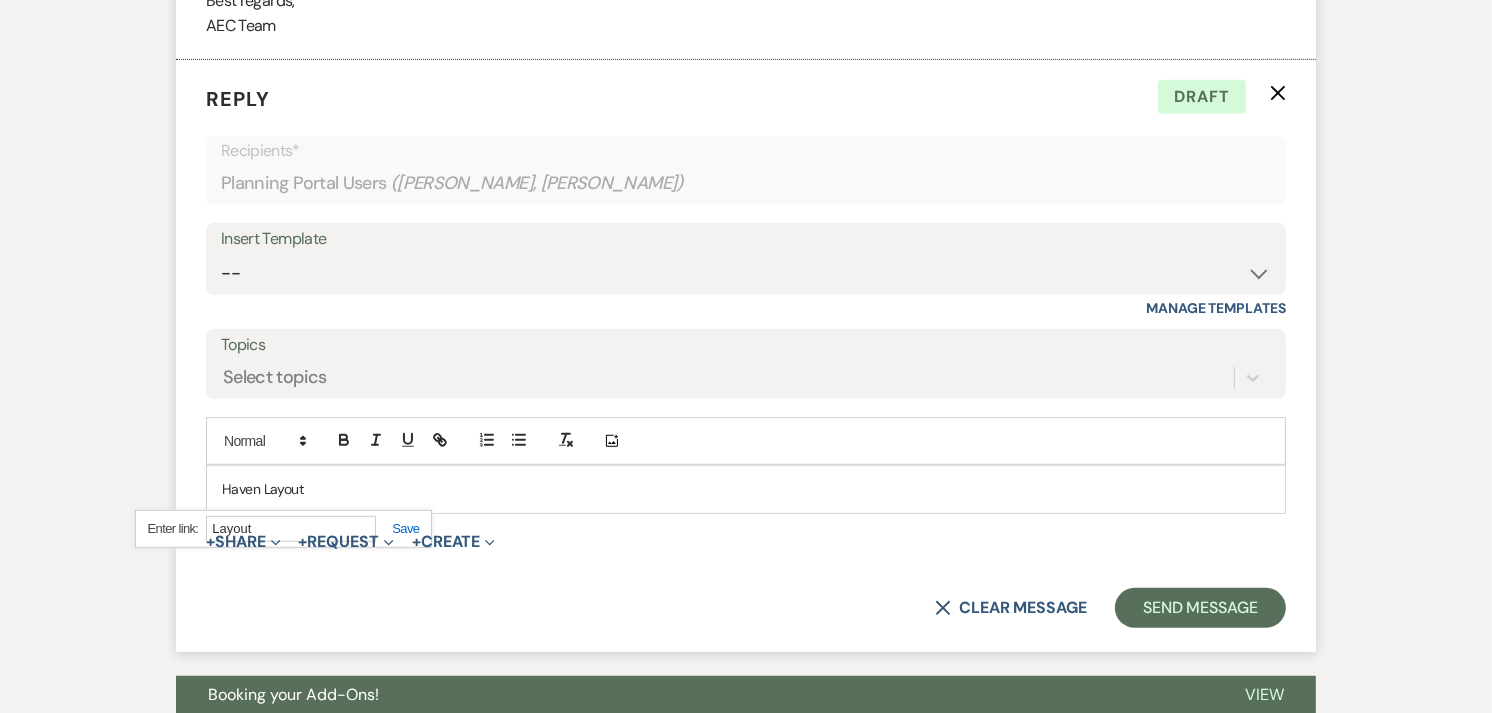 click on "Layout" at bounding box center [291, 529] 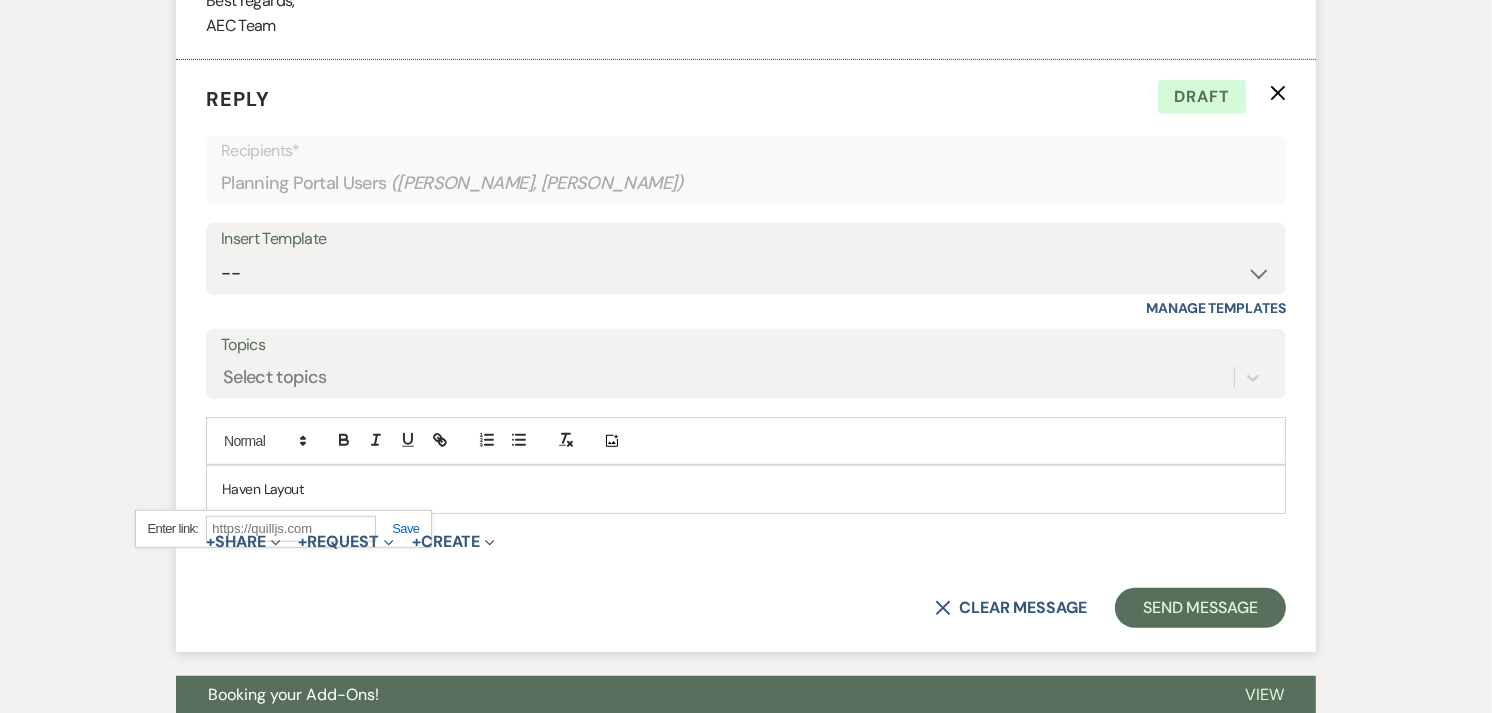 paste on "[URL][DOMAIN_NAME]" 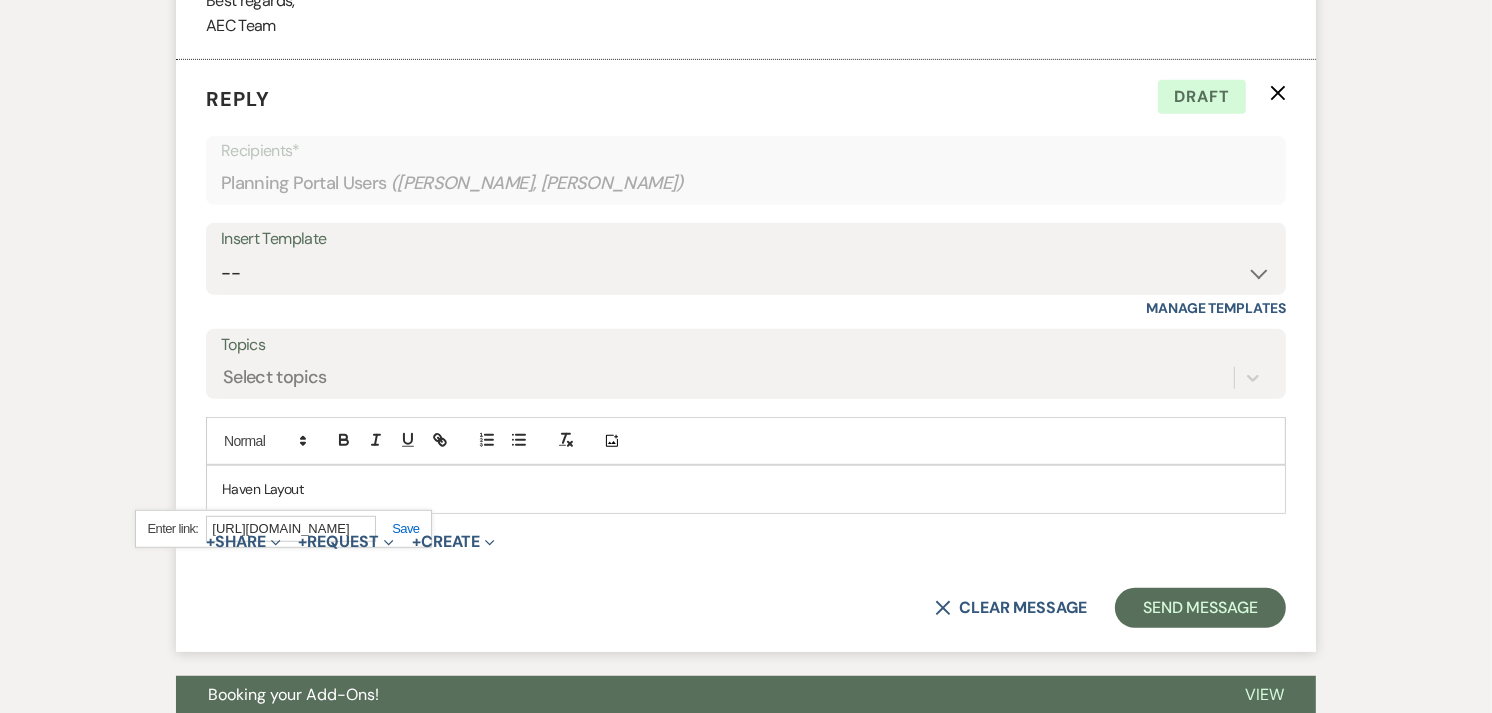 scroll, scrollTop: 0, scrollLeft: 287, axis: horizontal 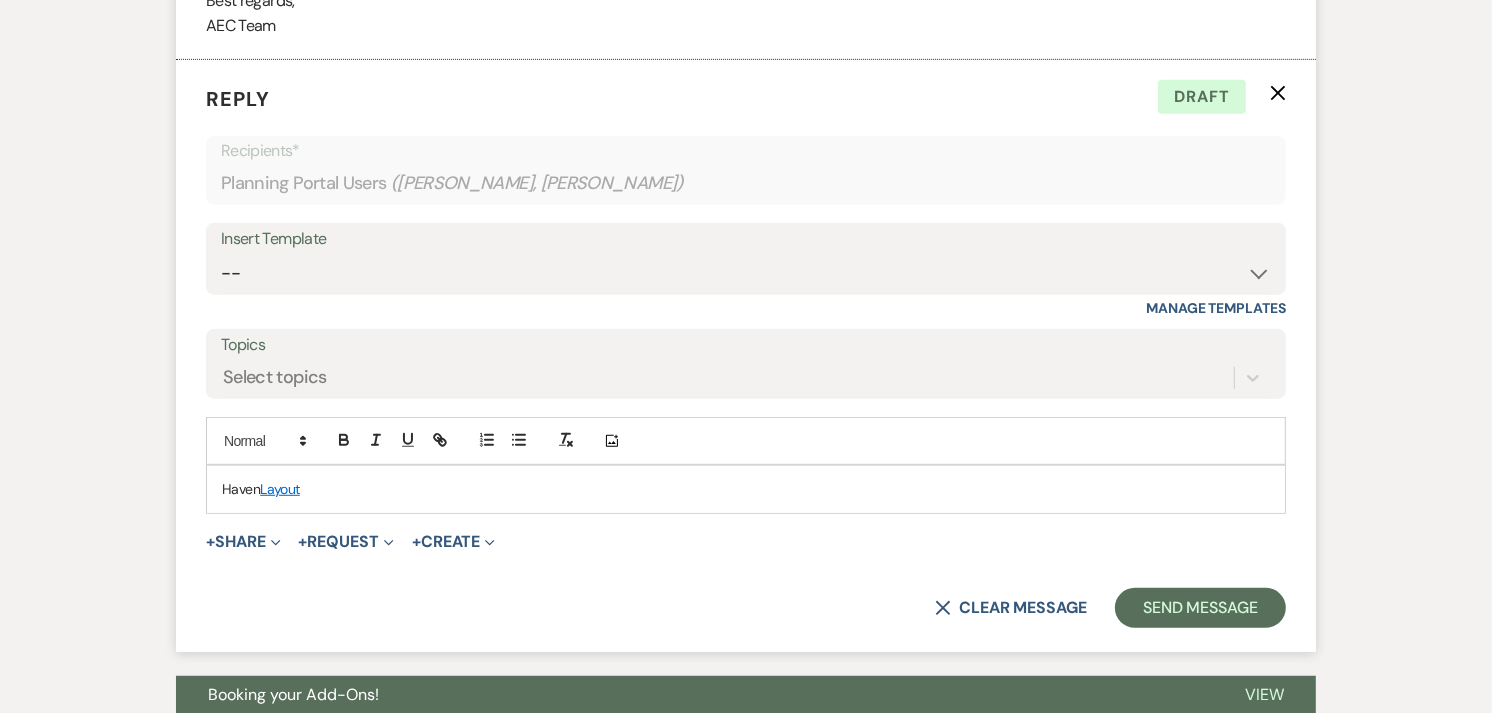 click on "Haven  Layout" at bounding box center [746, 489] 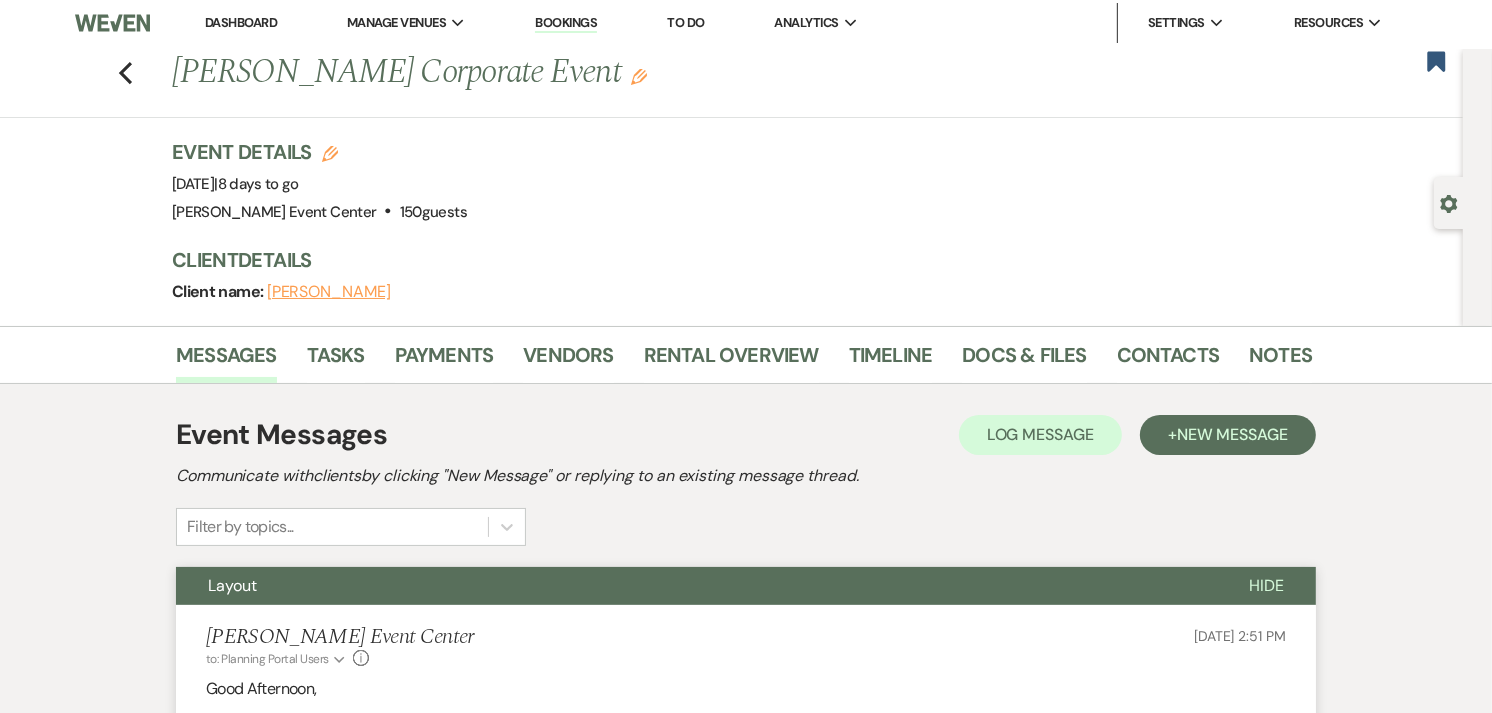 scroll, scrollTop: 0, scrollLeft: 0, axis: both 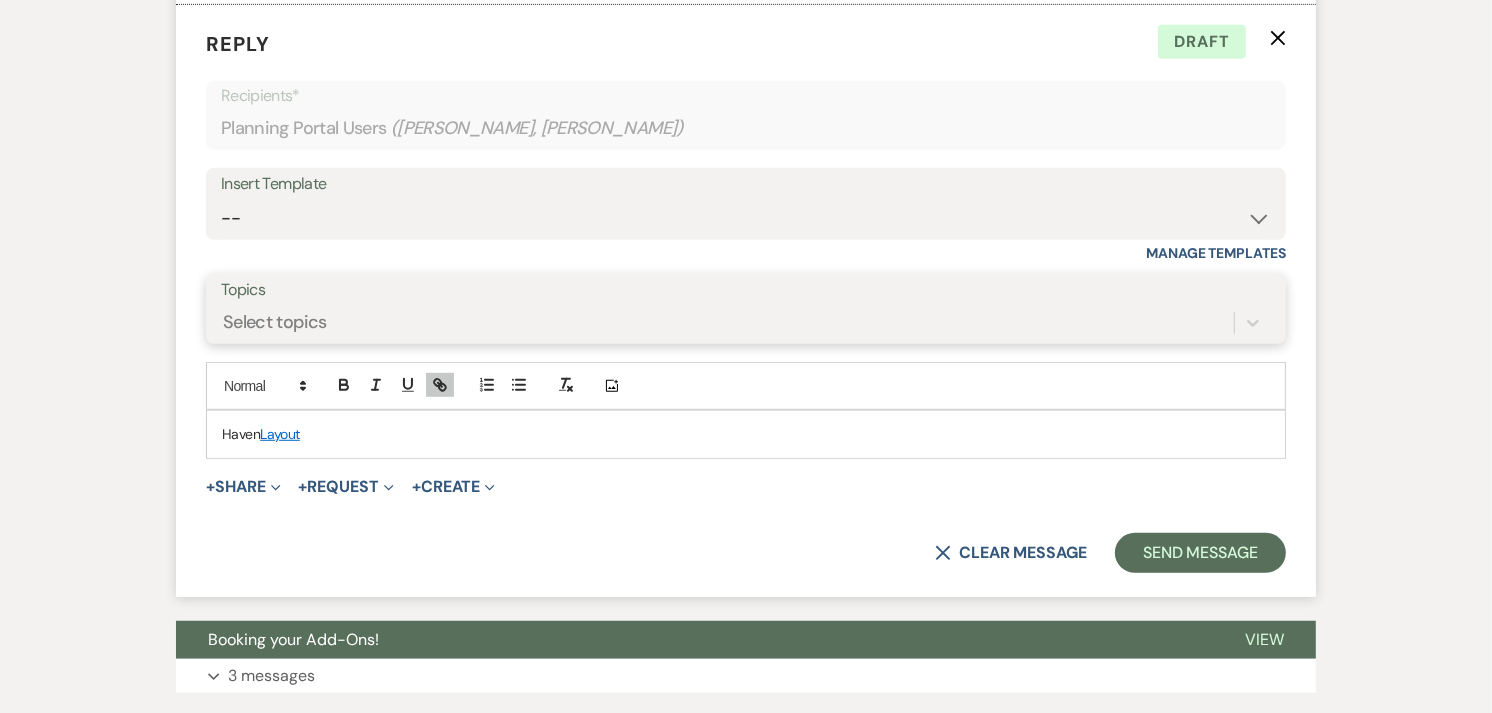 click on "Select topics" at bounding box center (727, 323) 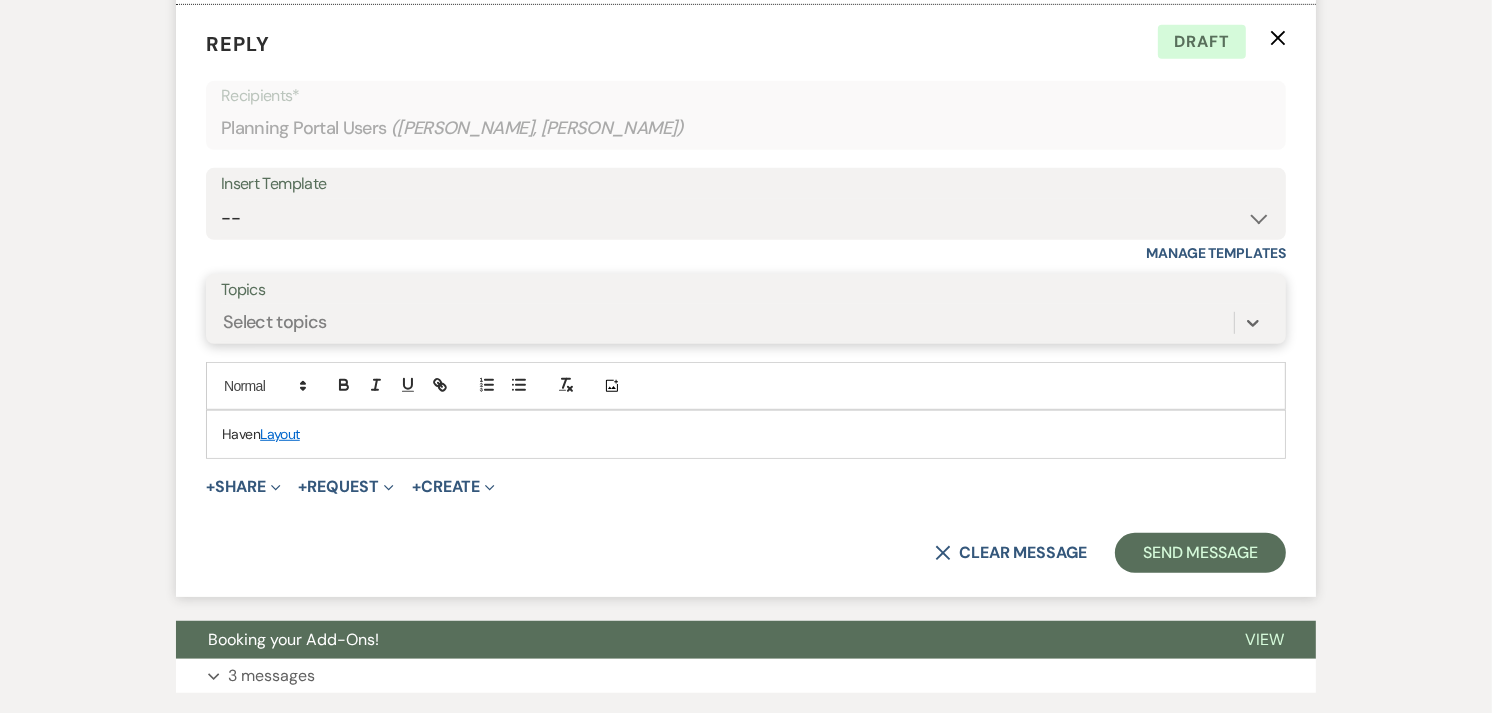 click on "Select topics" at bounding box center (727, 323) 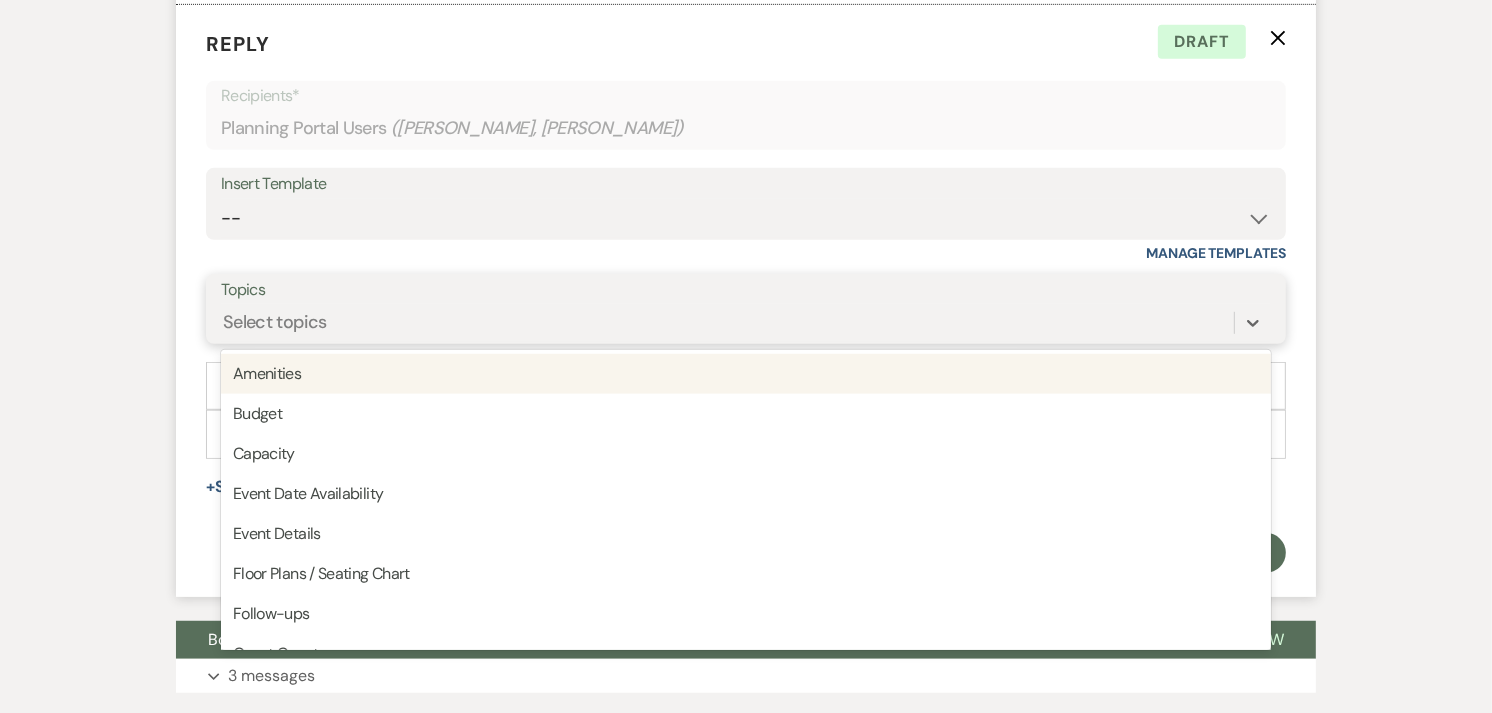click on "Select topics" at bounding box center (727, 323) 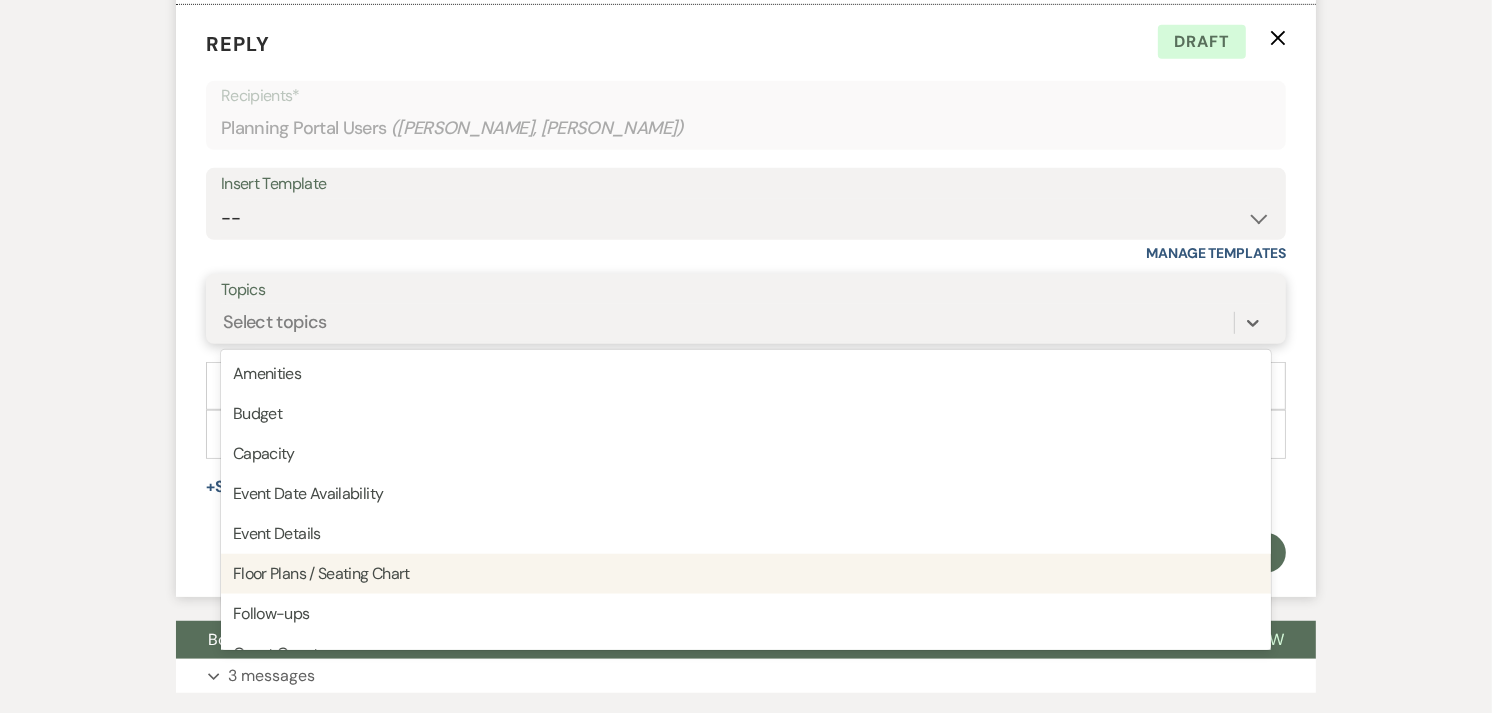click on "Floor Plans / Seating Chart" at bounding box center (746, 574) 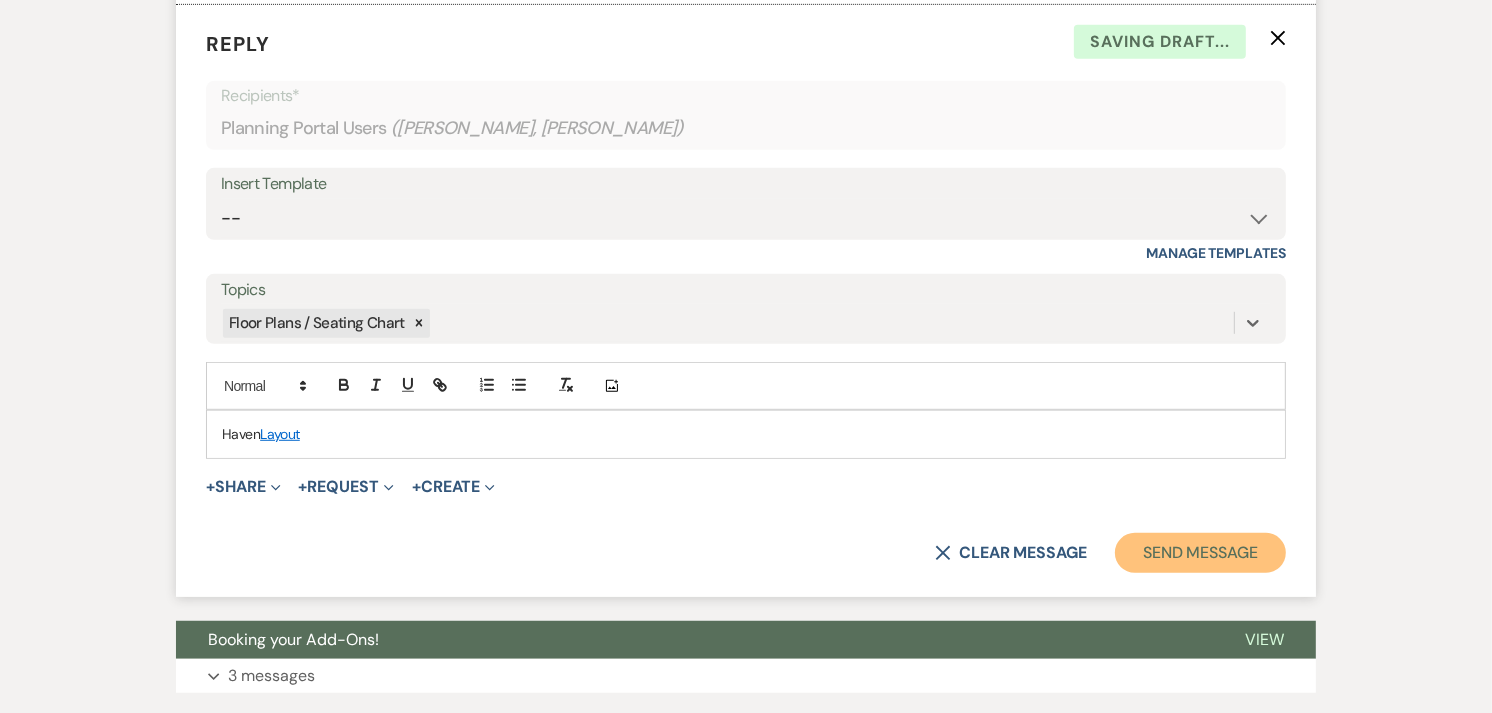click on "Send Message" at bounding box center (1200, 553) 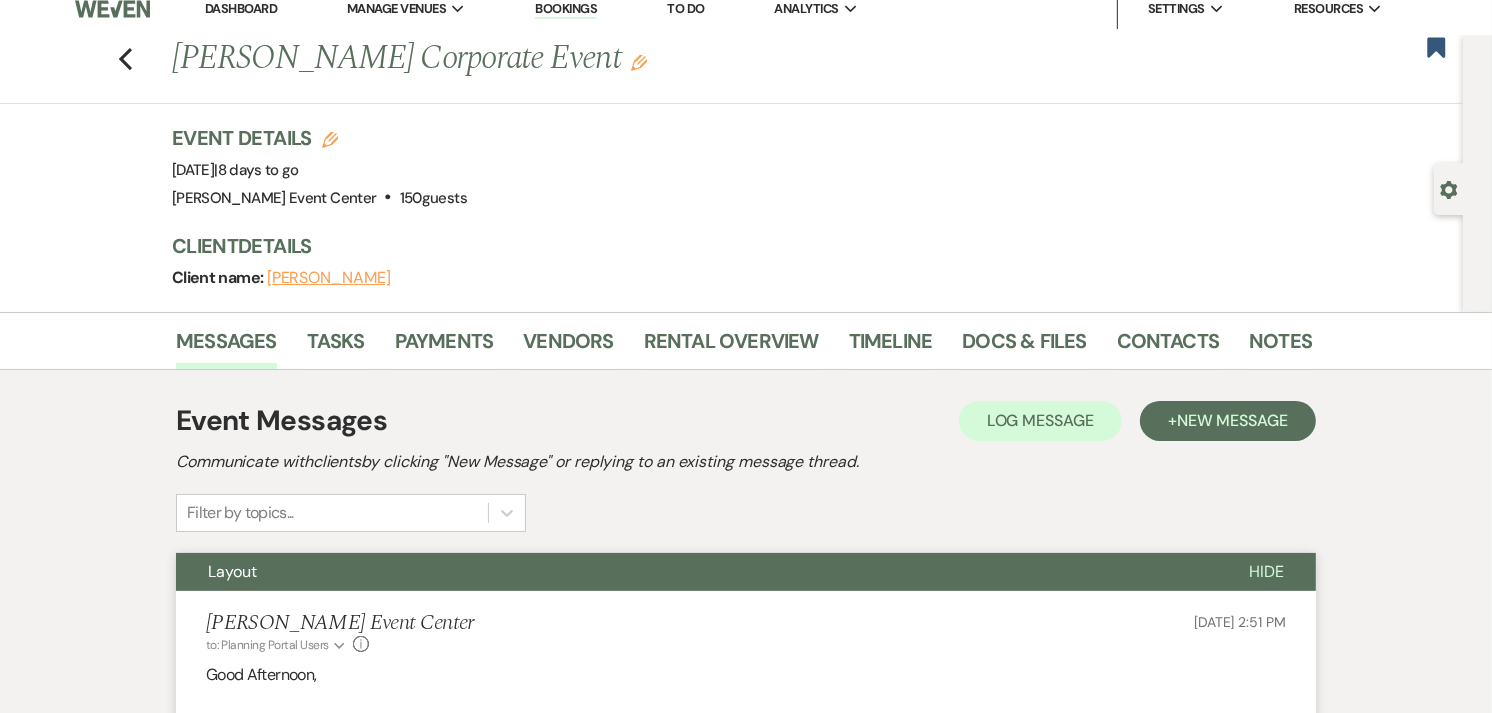scroll, scrollTop: 0, scrollLeft: 0, axis: both 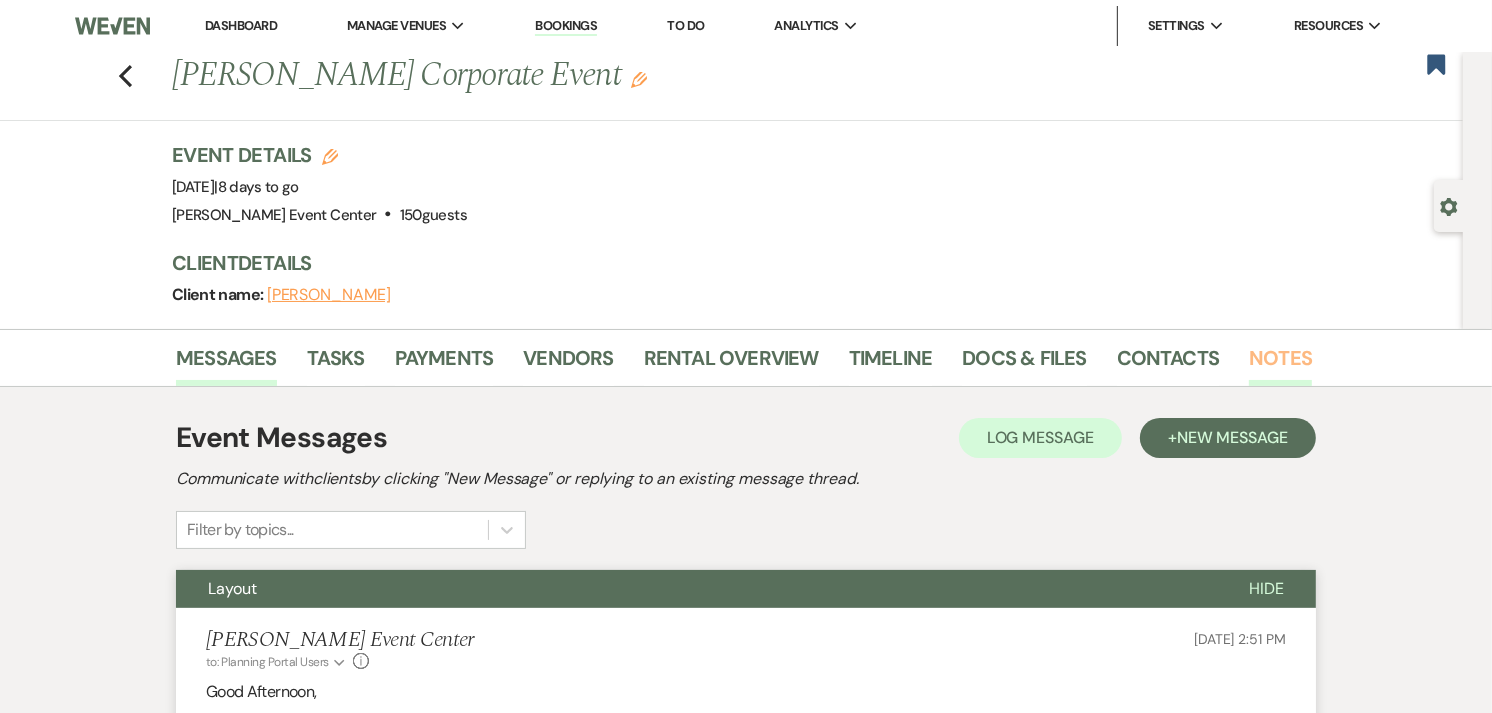 click on "Notes" at bounding box center (1280, 364) 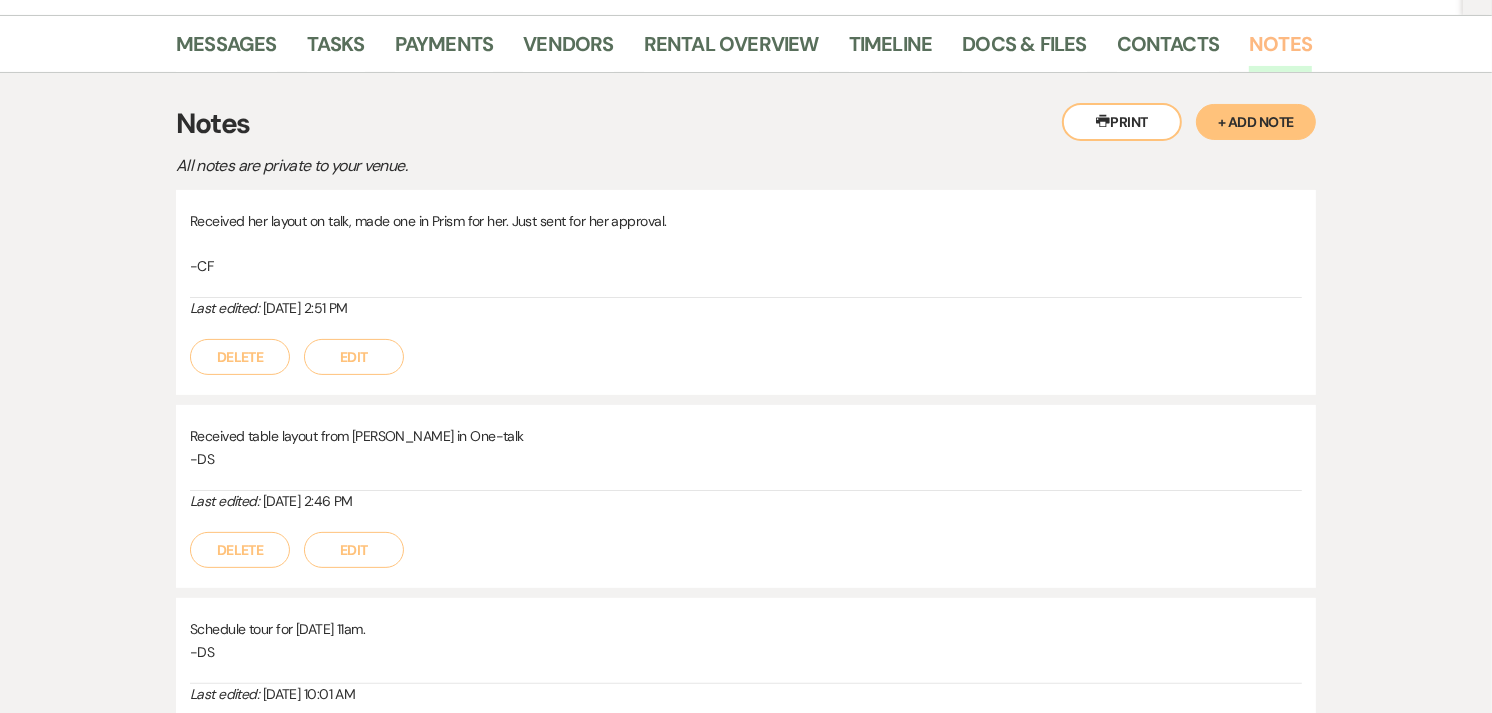 scroll, scrollTop: 422, scrollLeft: 0, axis: vertical 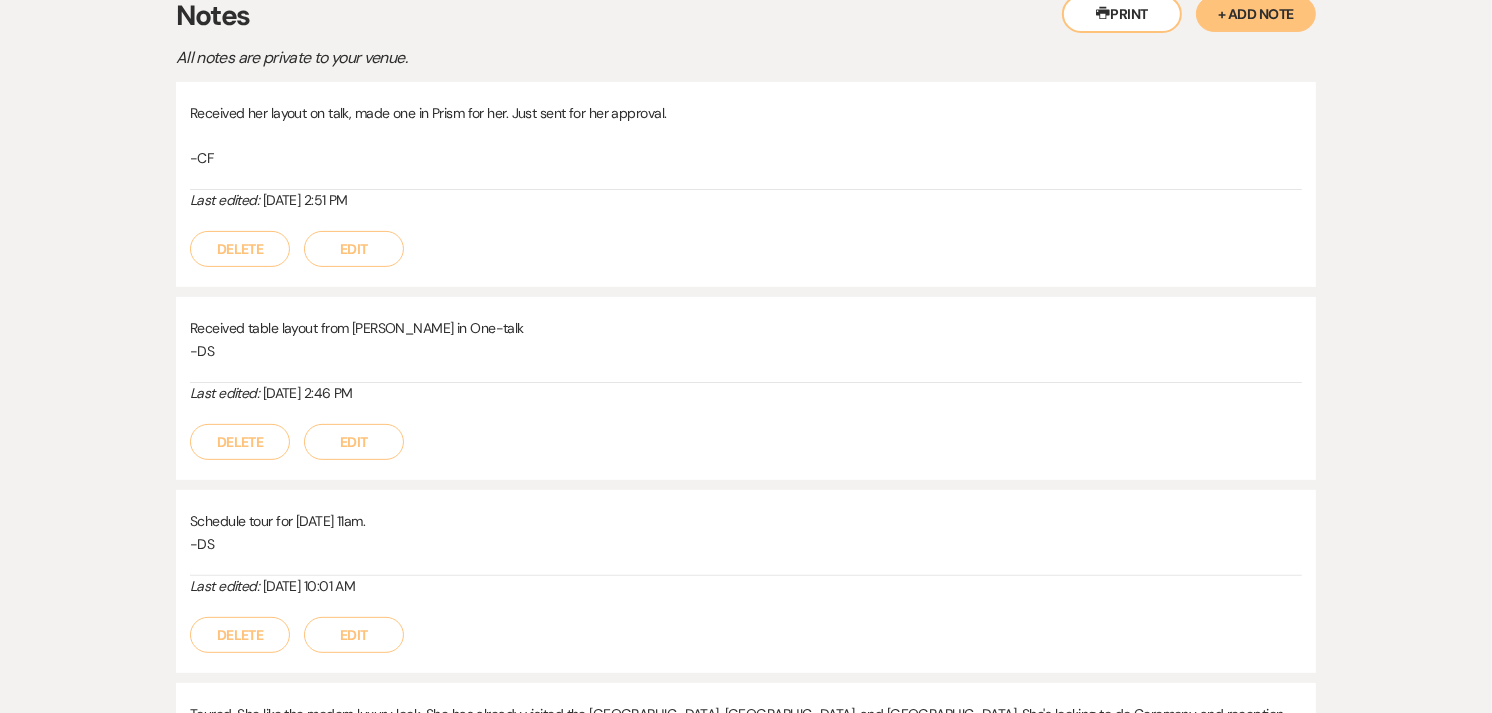 click on "+ Add Note" at bounding box center [1256, 14] 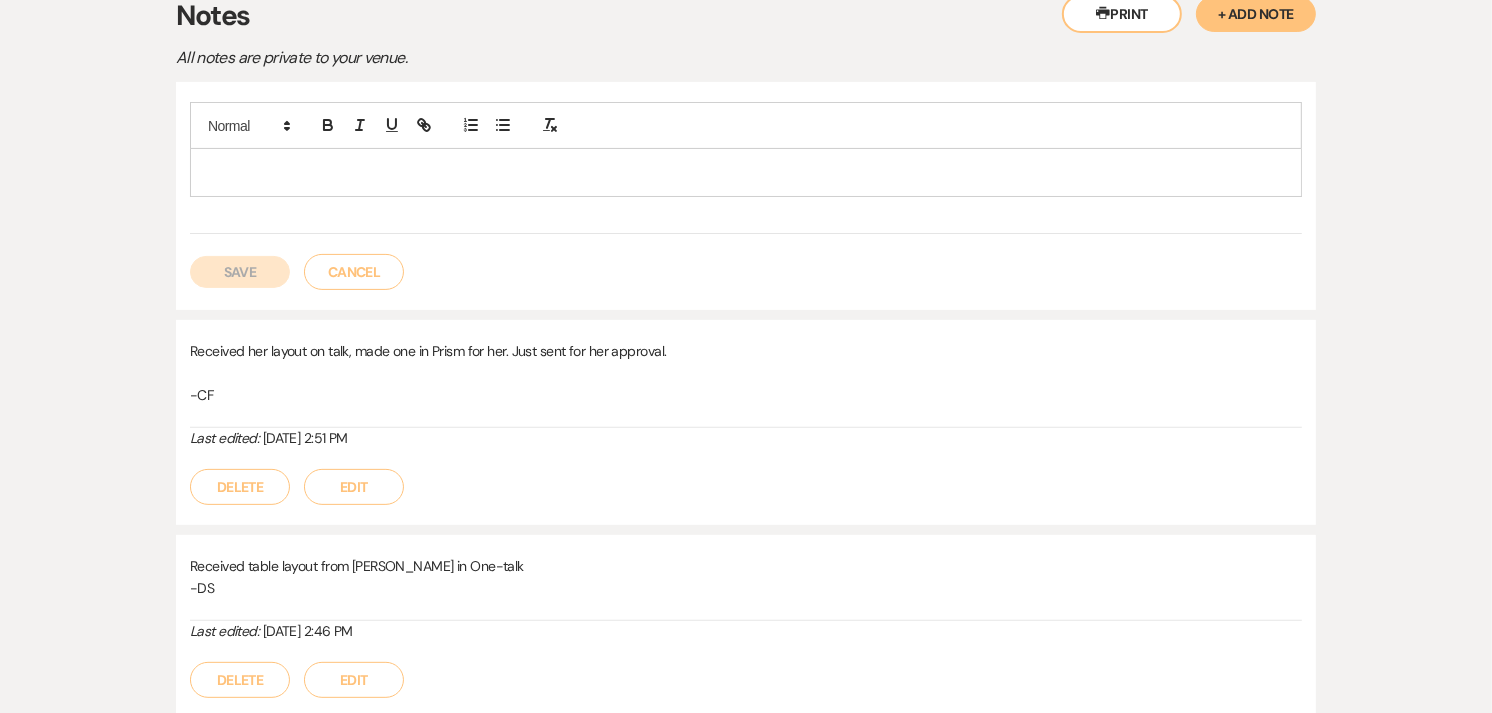 click at bounding box center (746, 172) 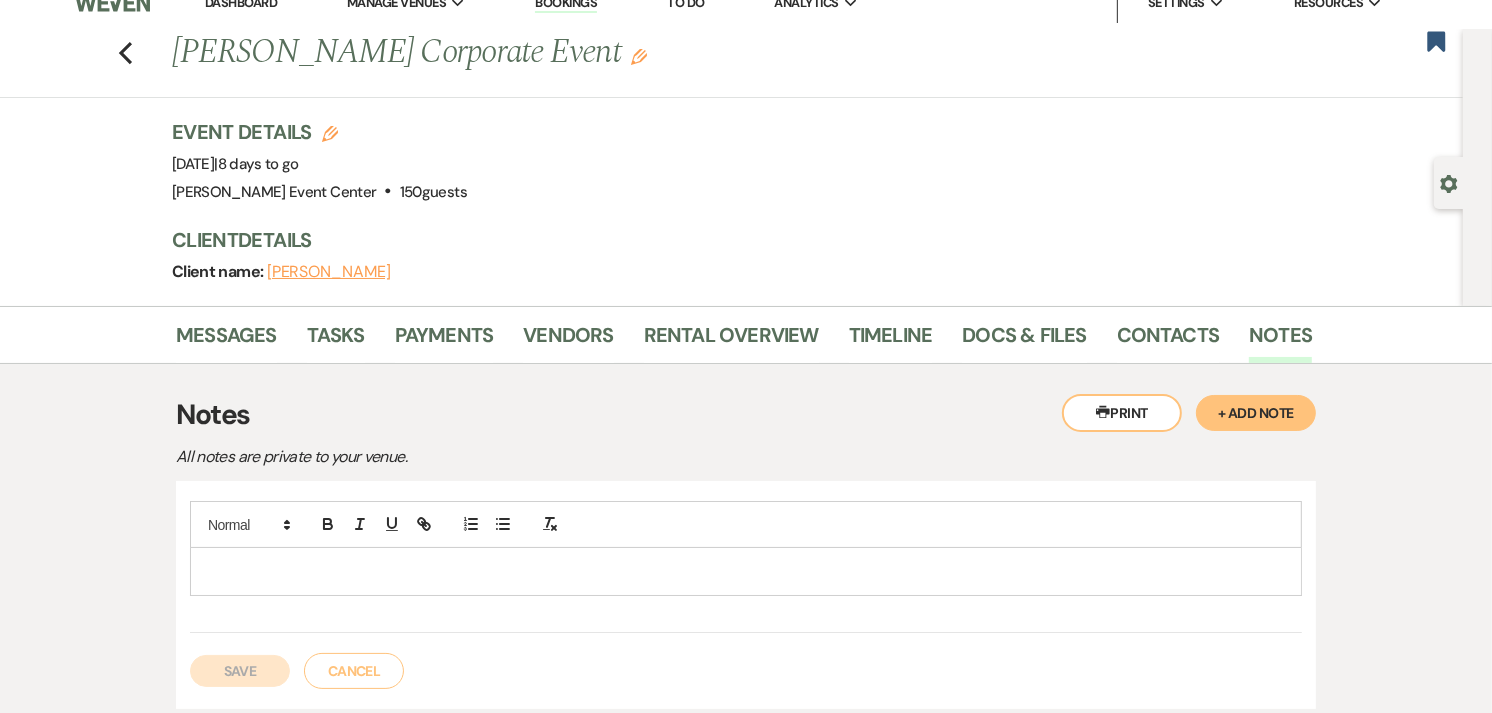 scroll, scrollTop: 0, scrollLeft: 0, axis: both 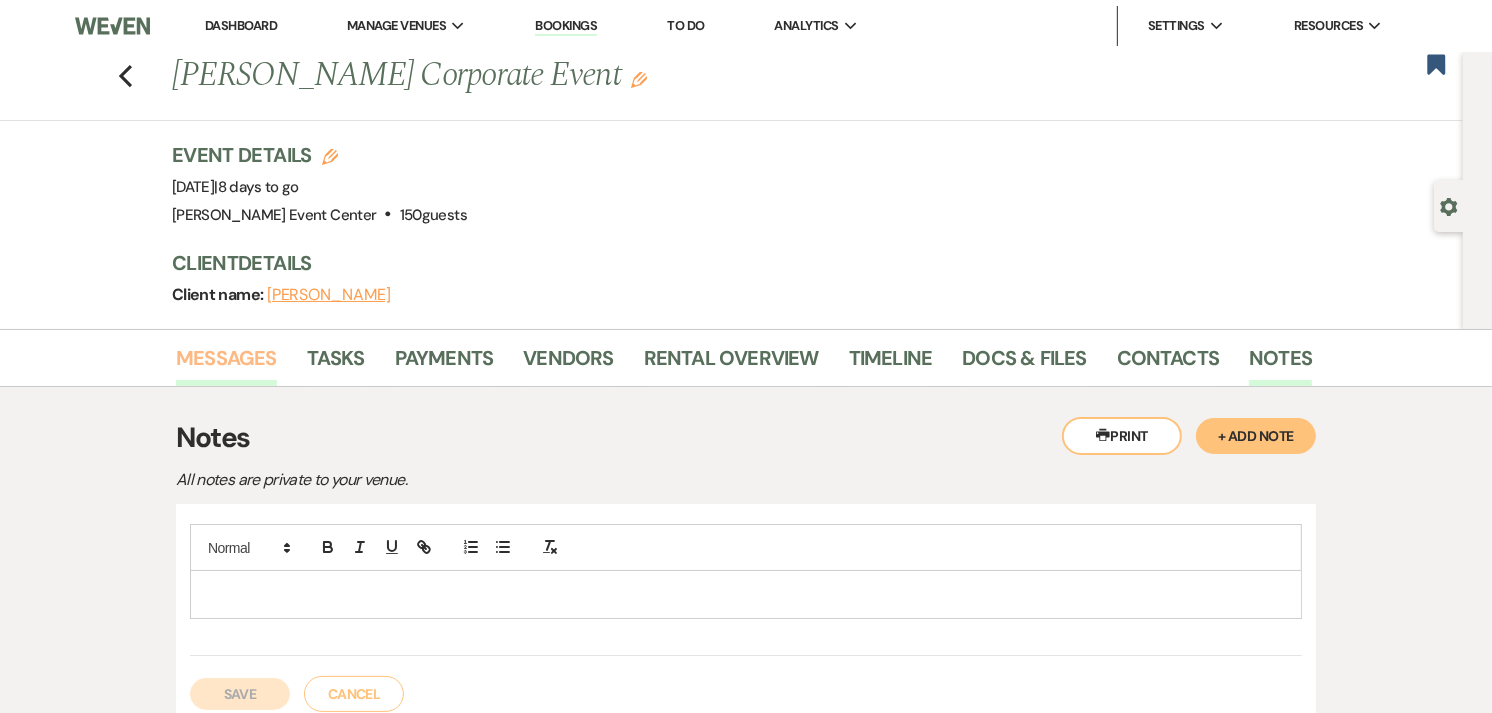 click on "Messages" at bounding box center [226, 364] 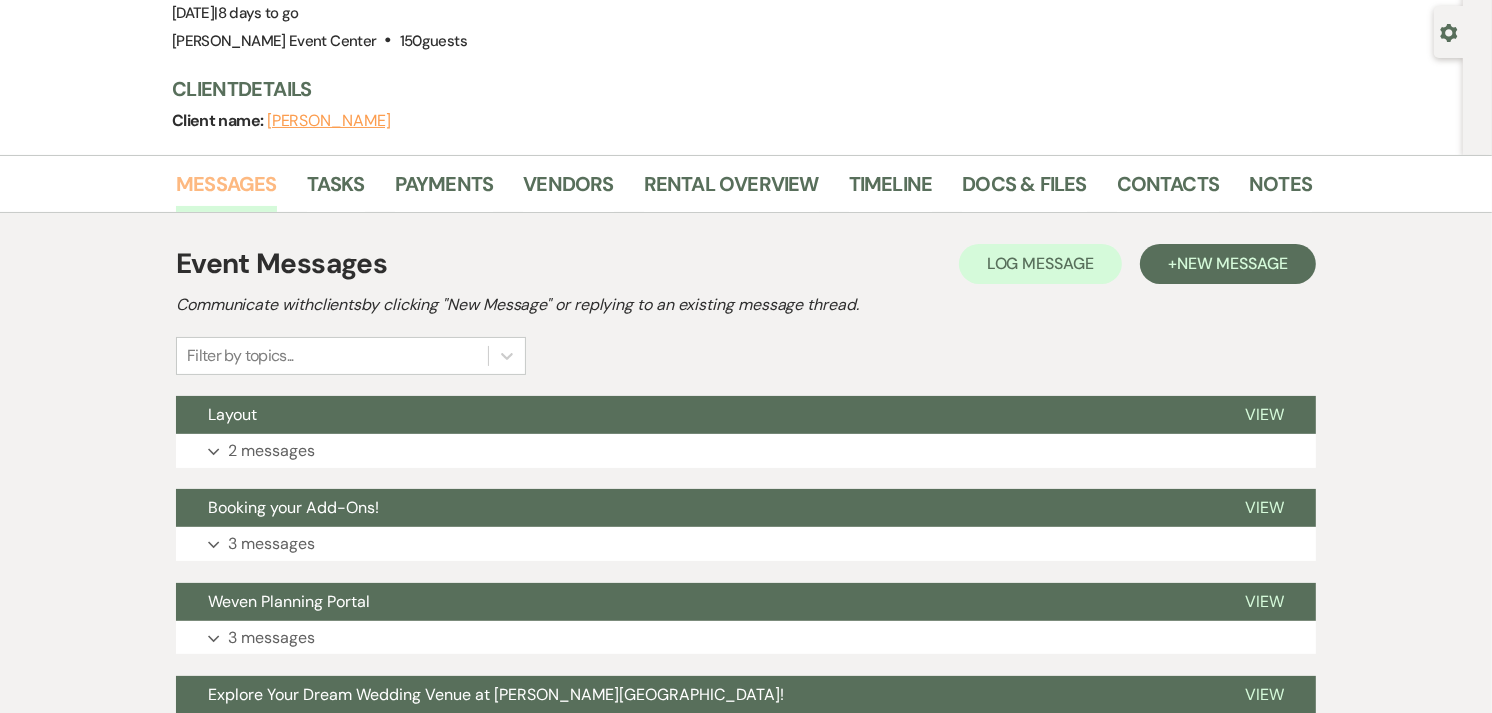 scroll, scrollTop: 173, scrollLeft: 0, axis: vertical 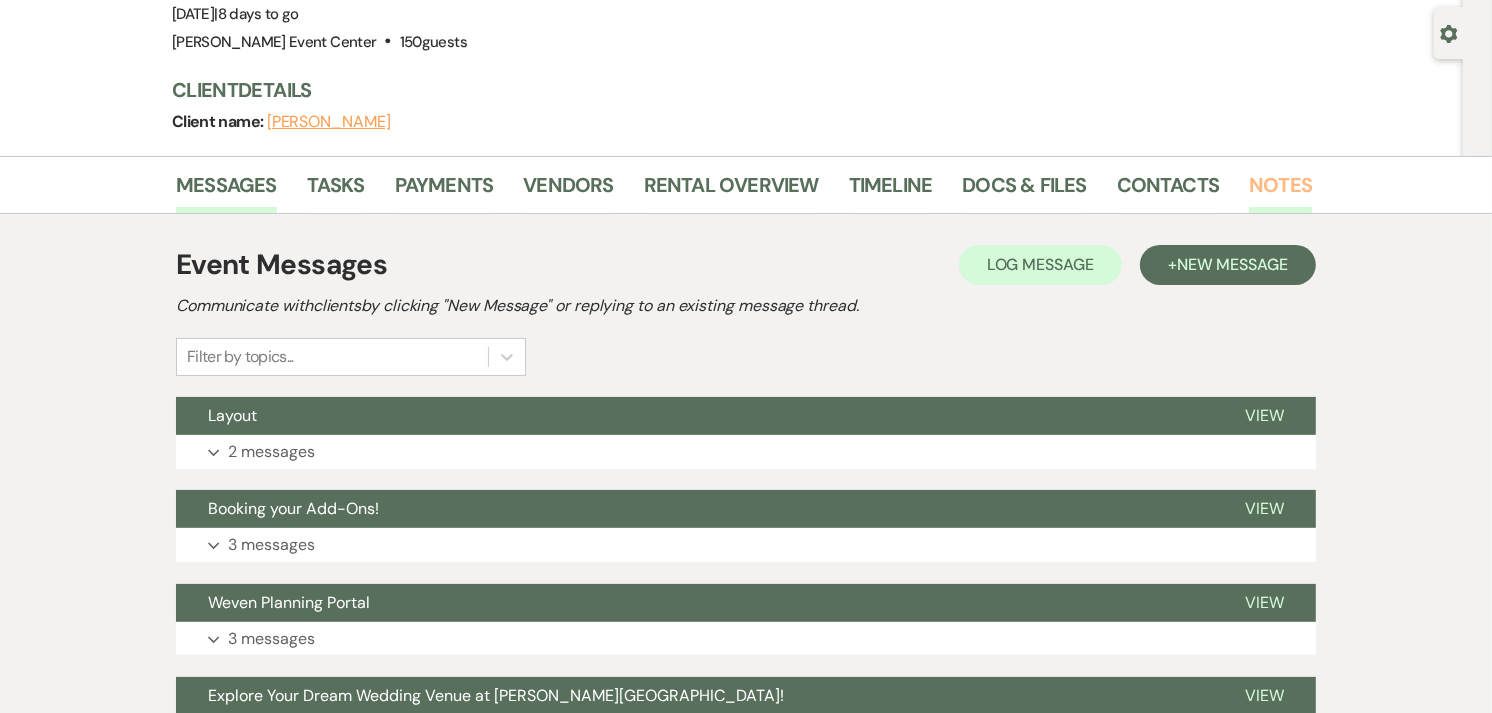 click on "Notes" at bounding box center [1280, 191] 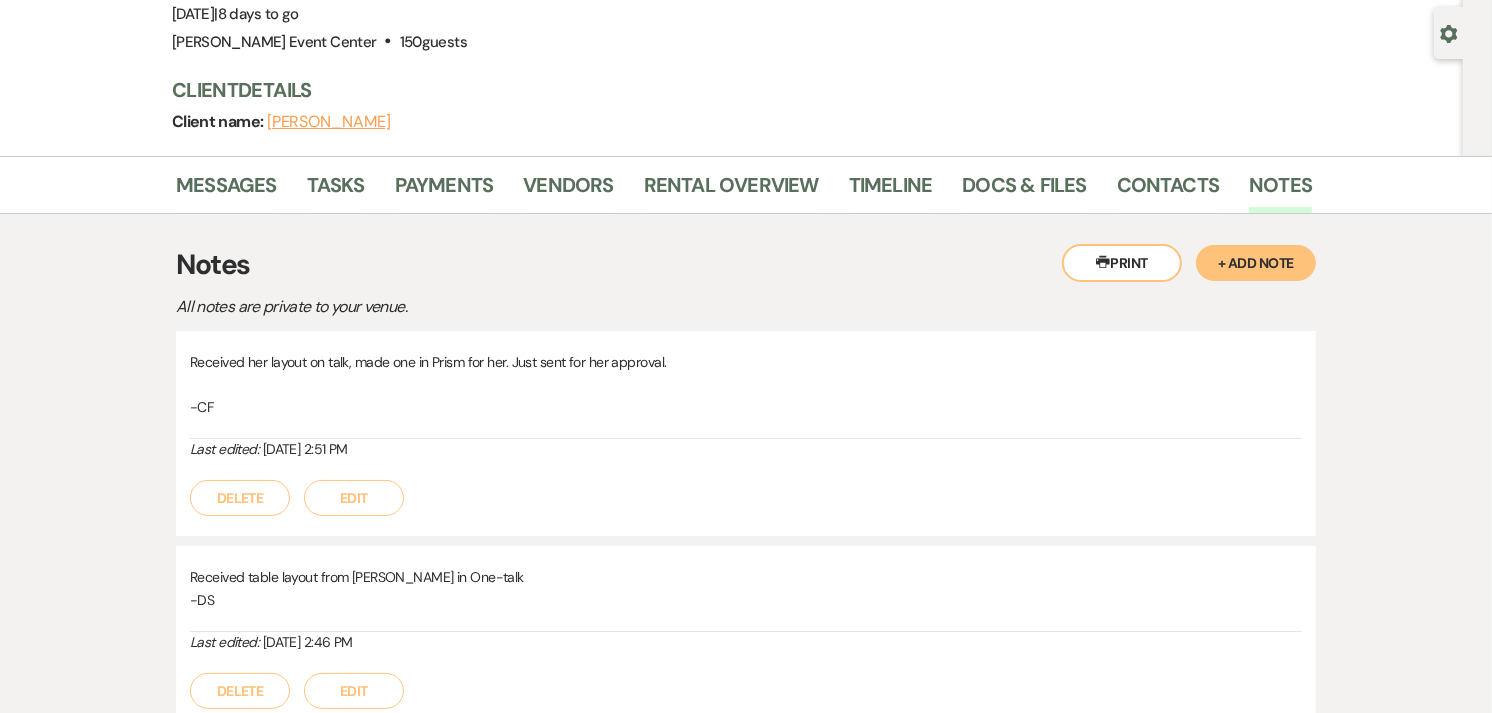 click on "+ Add Note" at bounding box center [1256, 263] 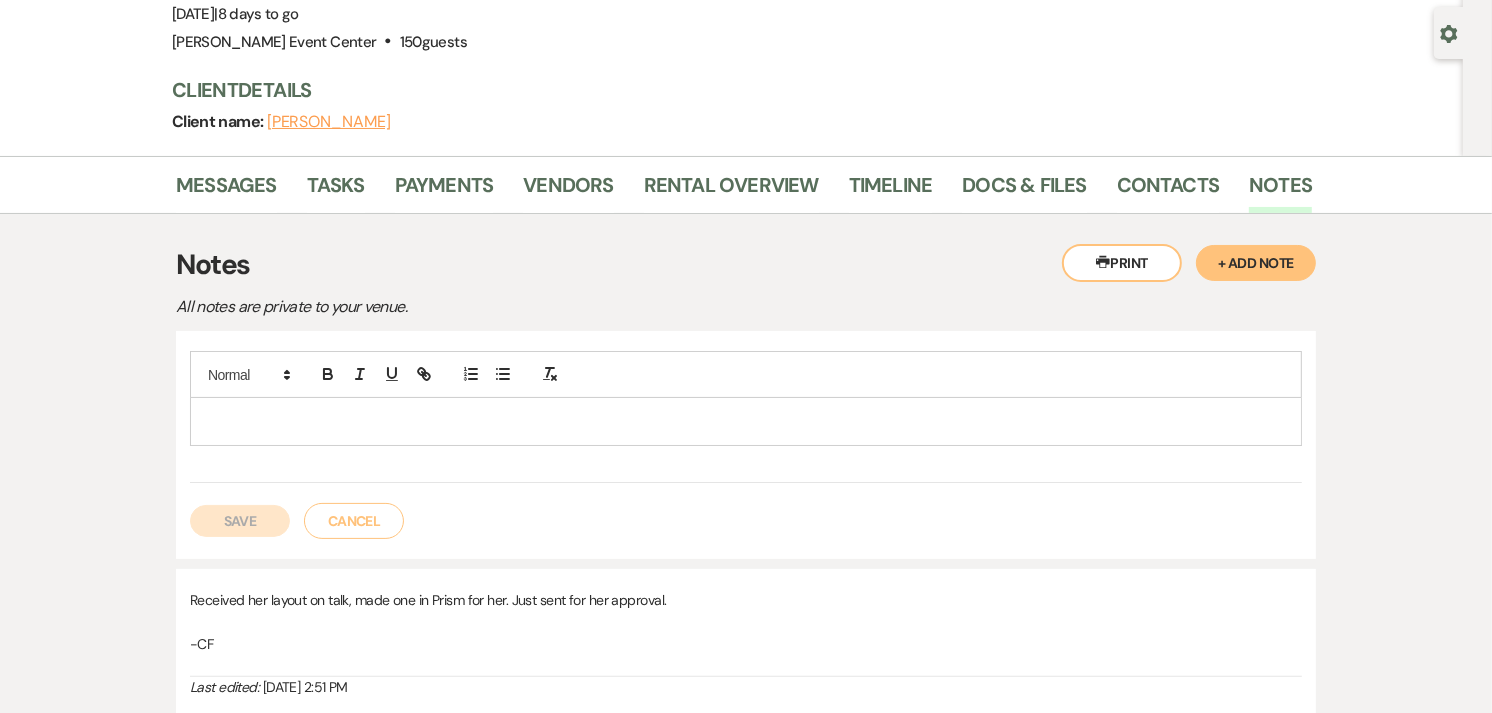 click at bounding box center (746, 421) 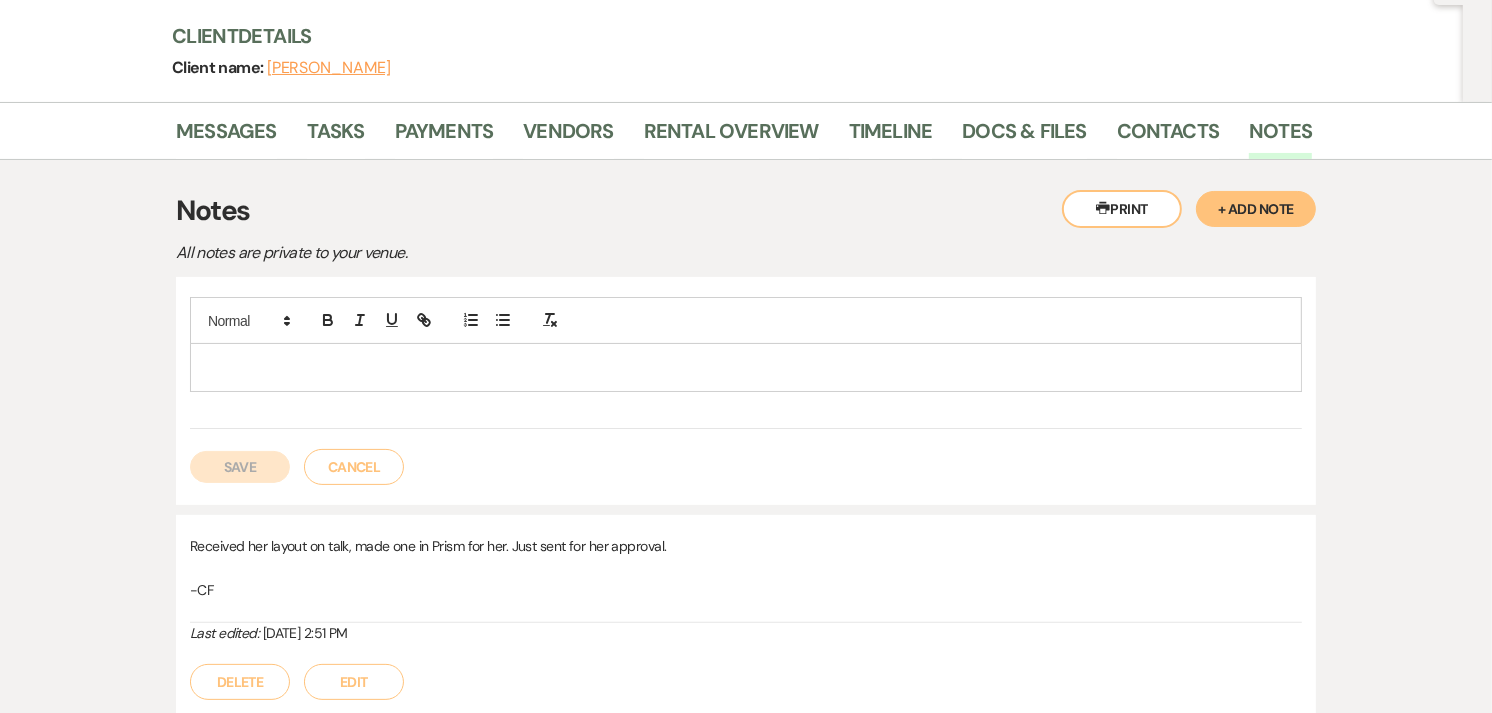 scroll, scrollTop: 155, scrollLeft: 0, axis: vertical 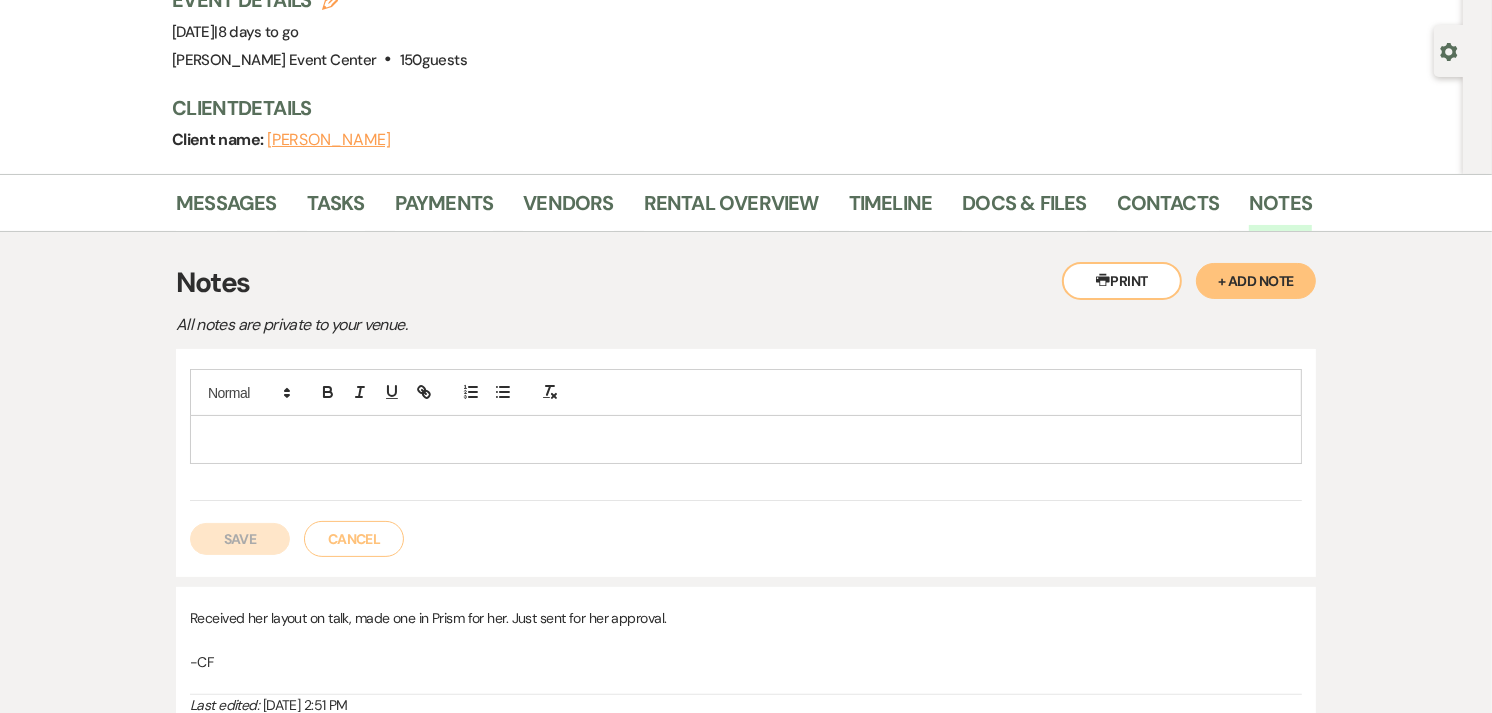 click at bounding box center (746, 439) 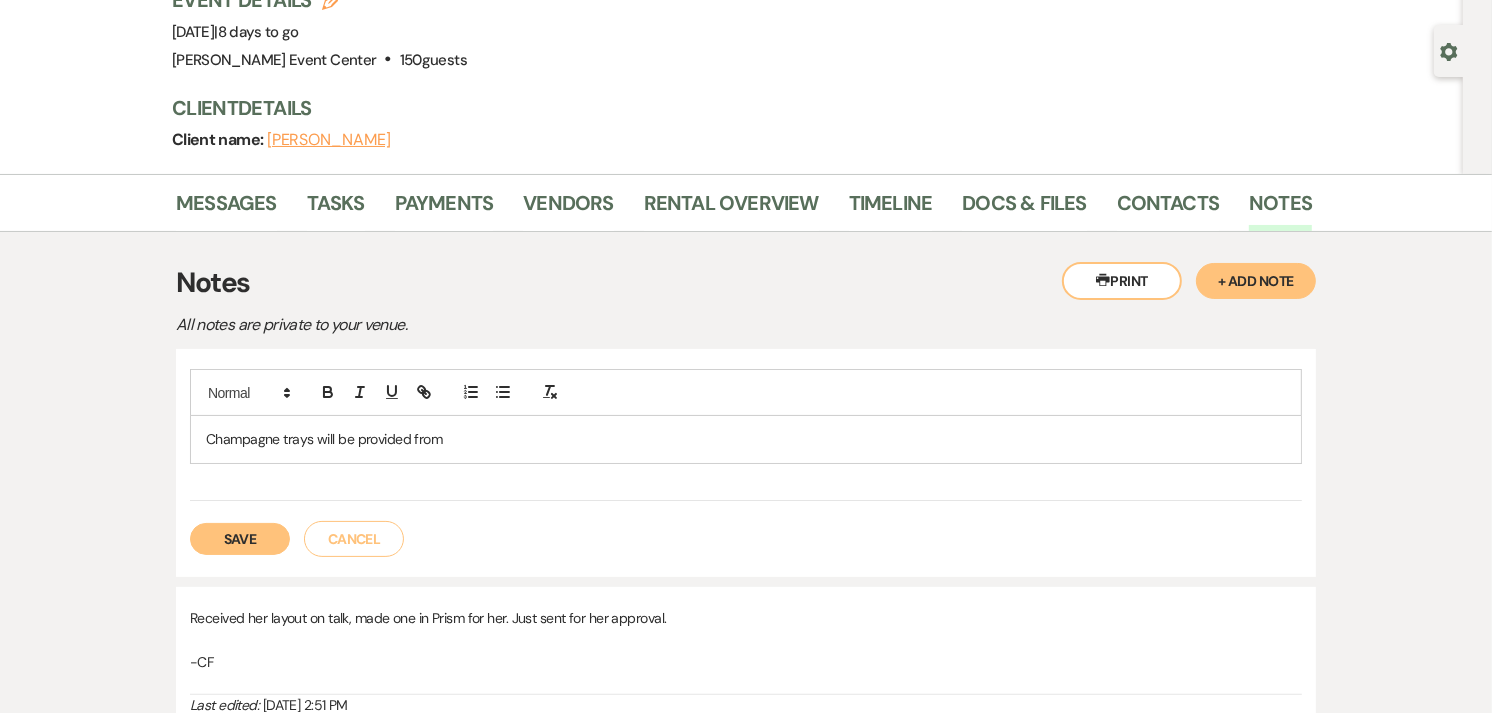click on "Champagne trays will be provided from" at bounding box center (746, 439) 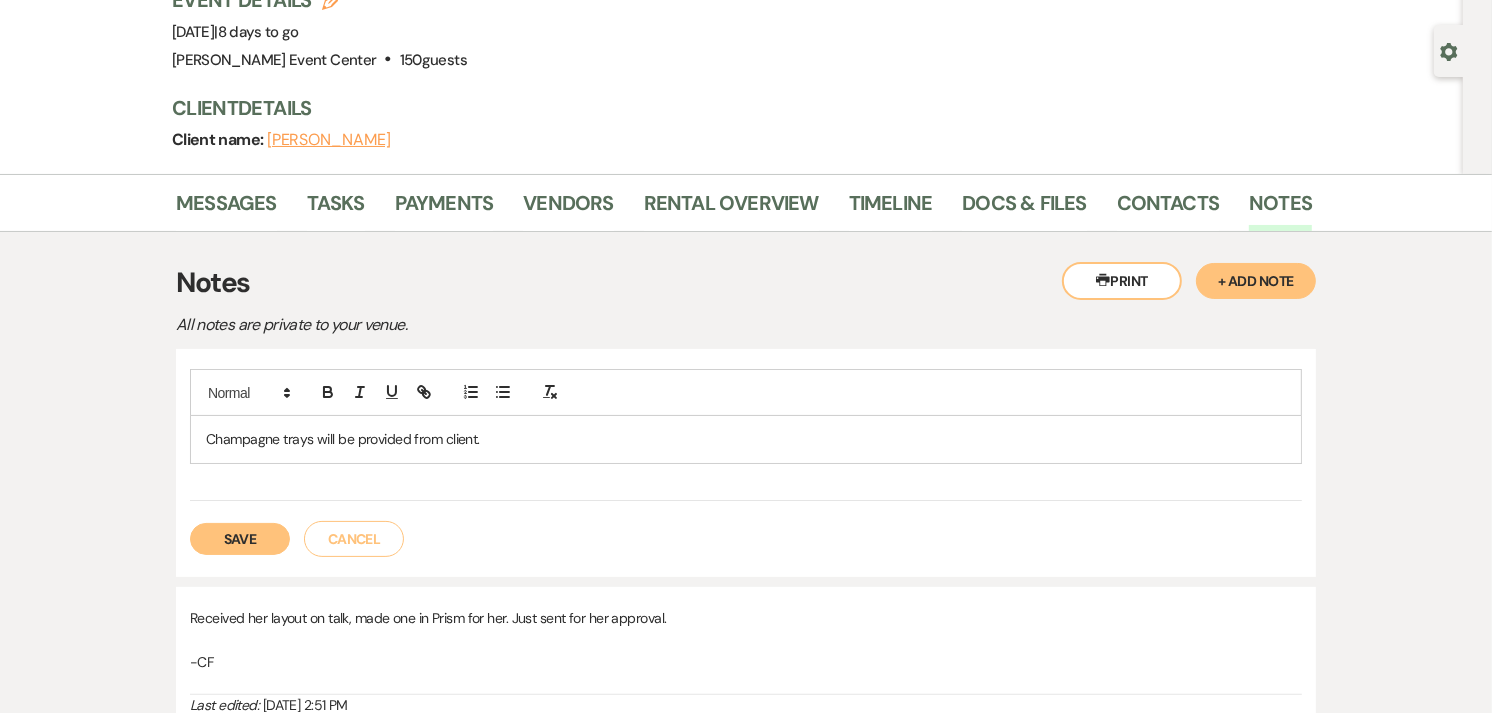 click on "Champagne trays will be provided from client." at bounding box center (746, 439) 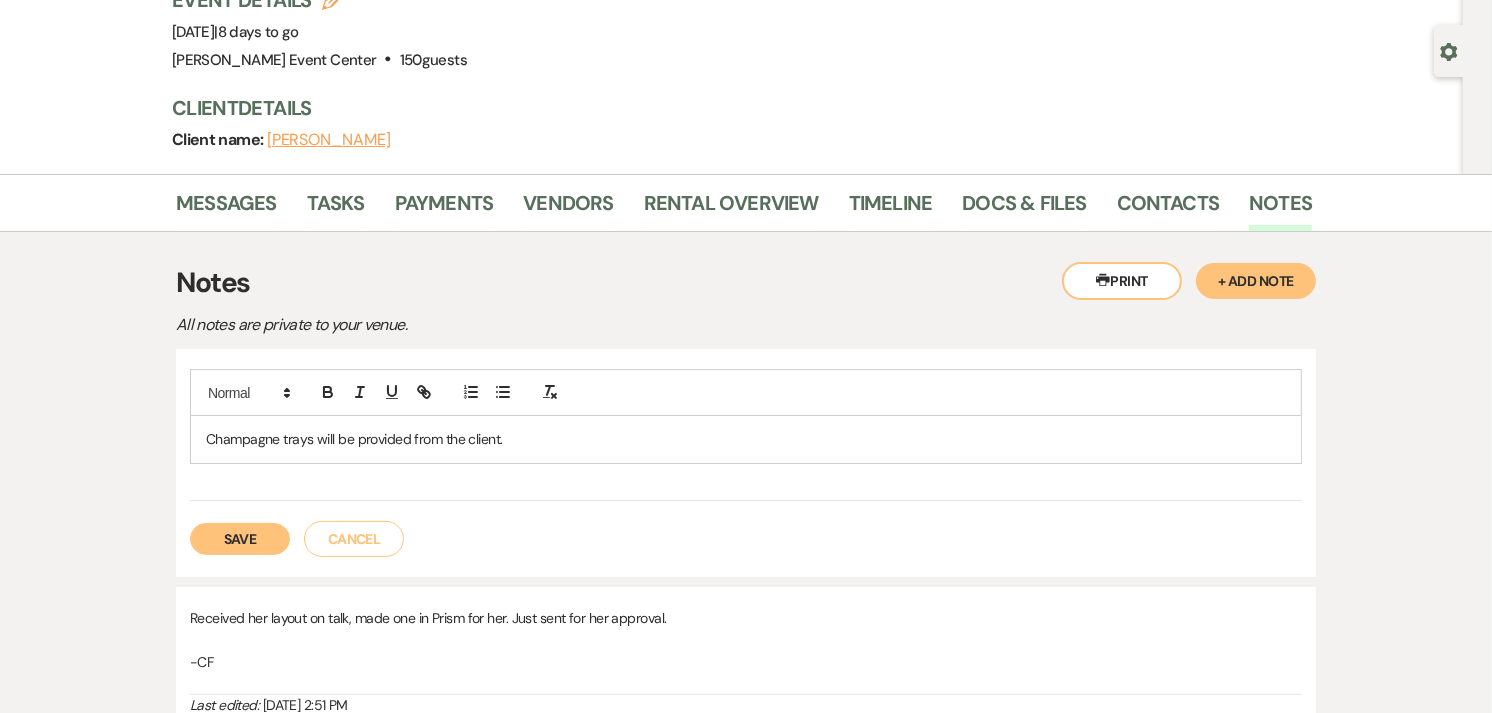 click on "Champagne trays will be provided from the client." at bounding box center (746, 439) 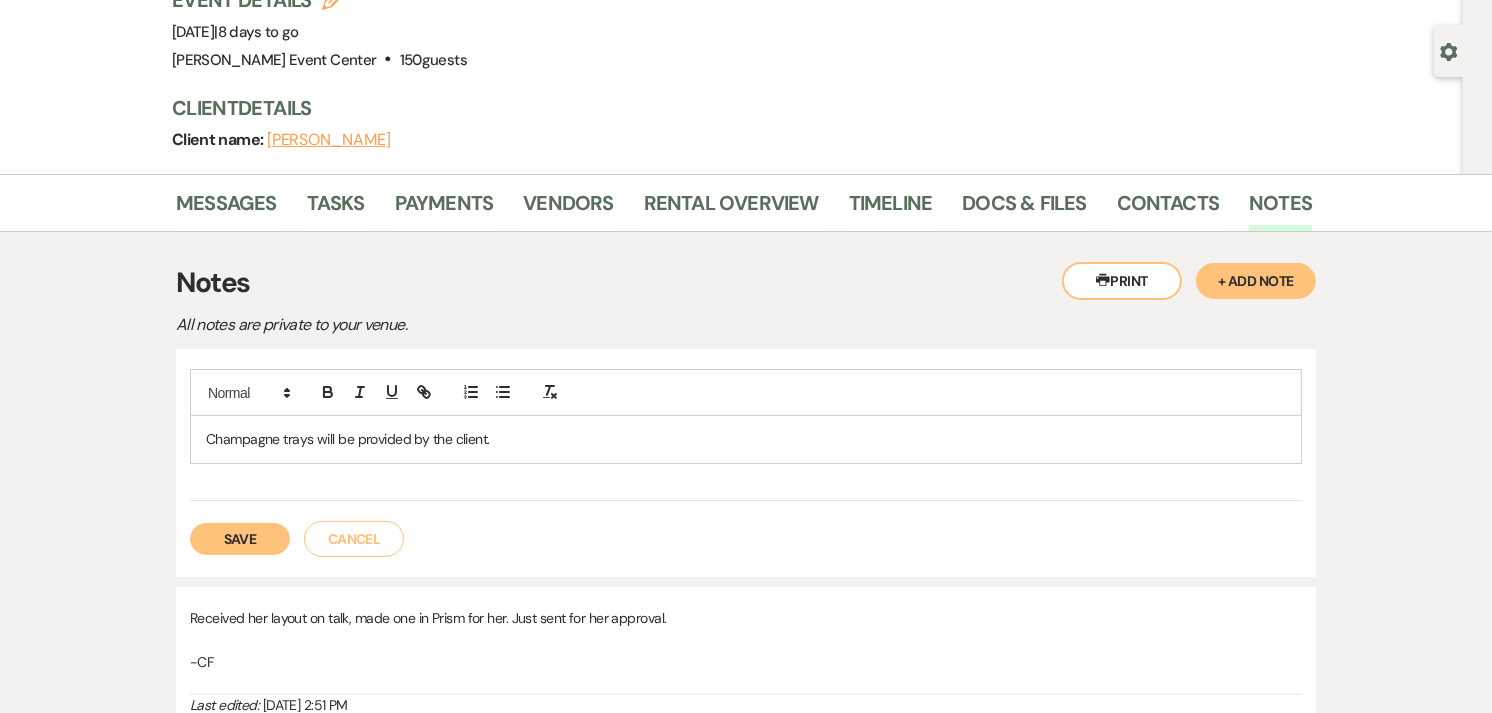 click on "Champagne trays will be provided by the client." at bounding box center (746, 439) 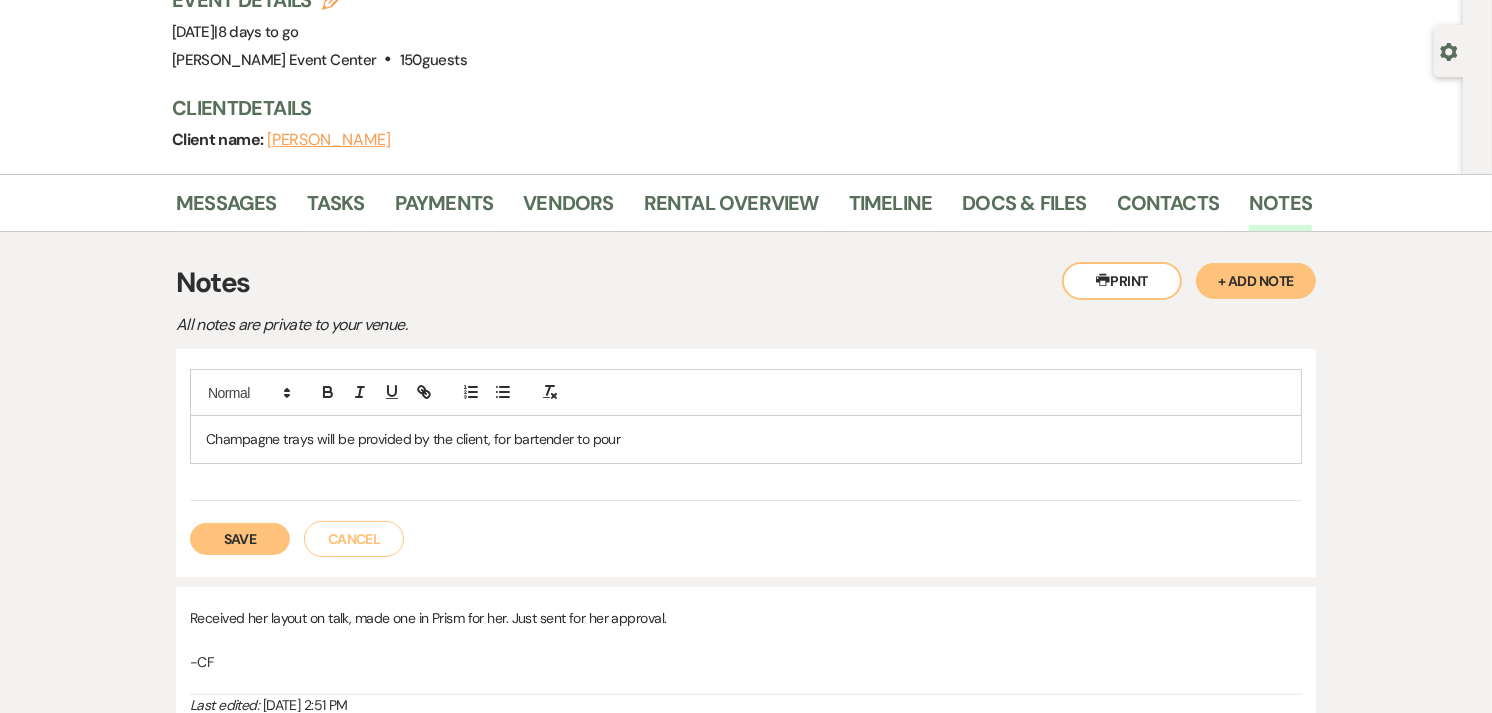 click on "Champagne trays will be provided by the client, for bartender to pour" at bounding box center [746, 439] 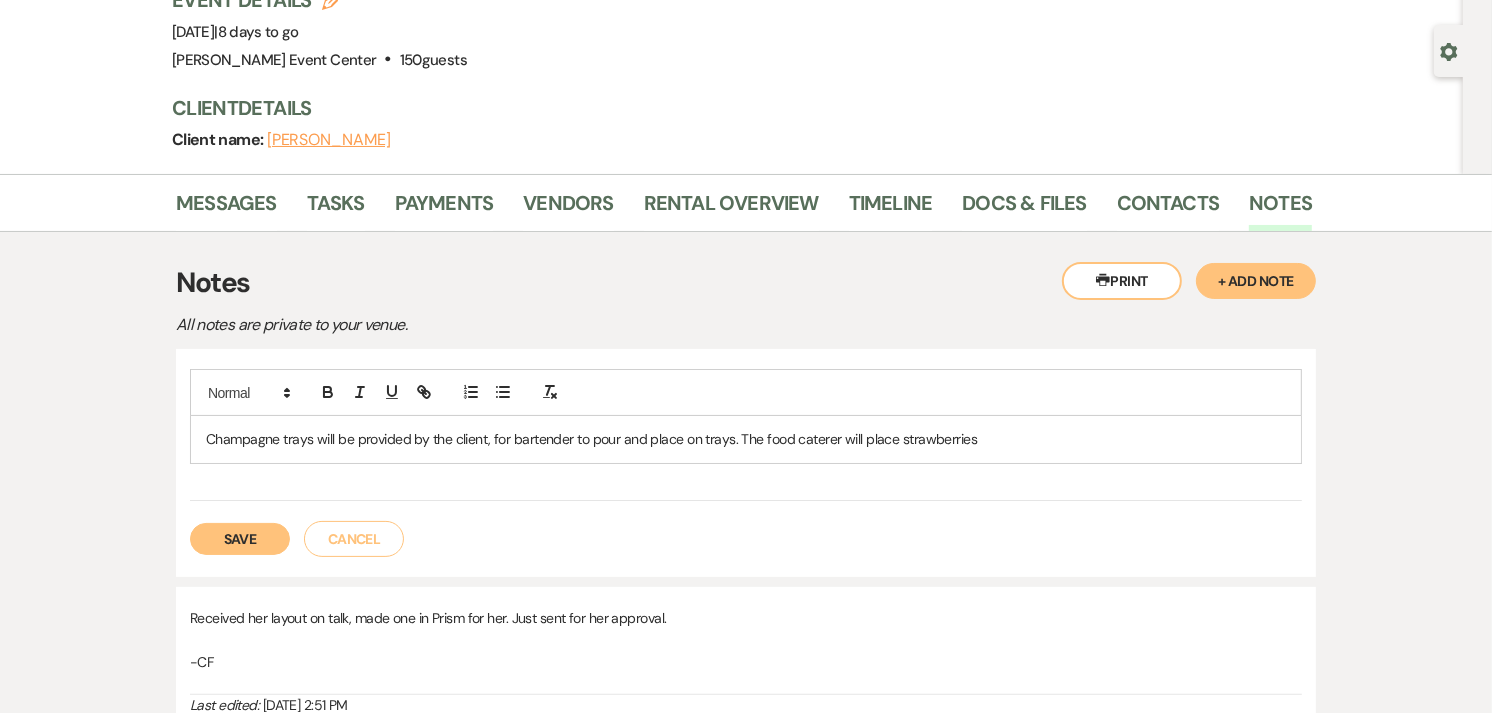 click on "Champagne trays will be provided by the client, for bartender to pour and place on trays. The food caterer will place strawberries" at bounding box center [746, 439] 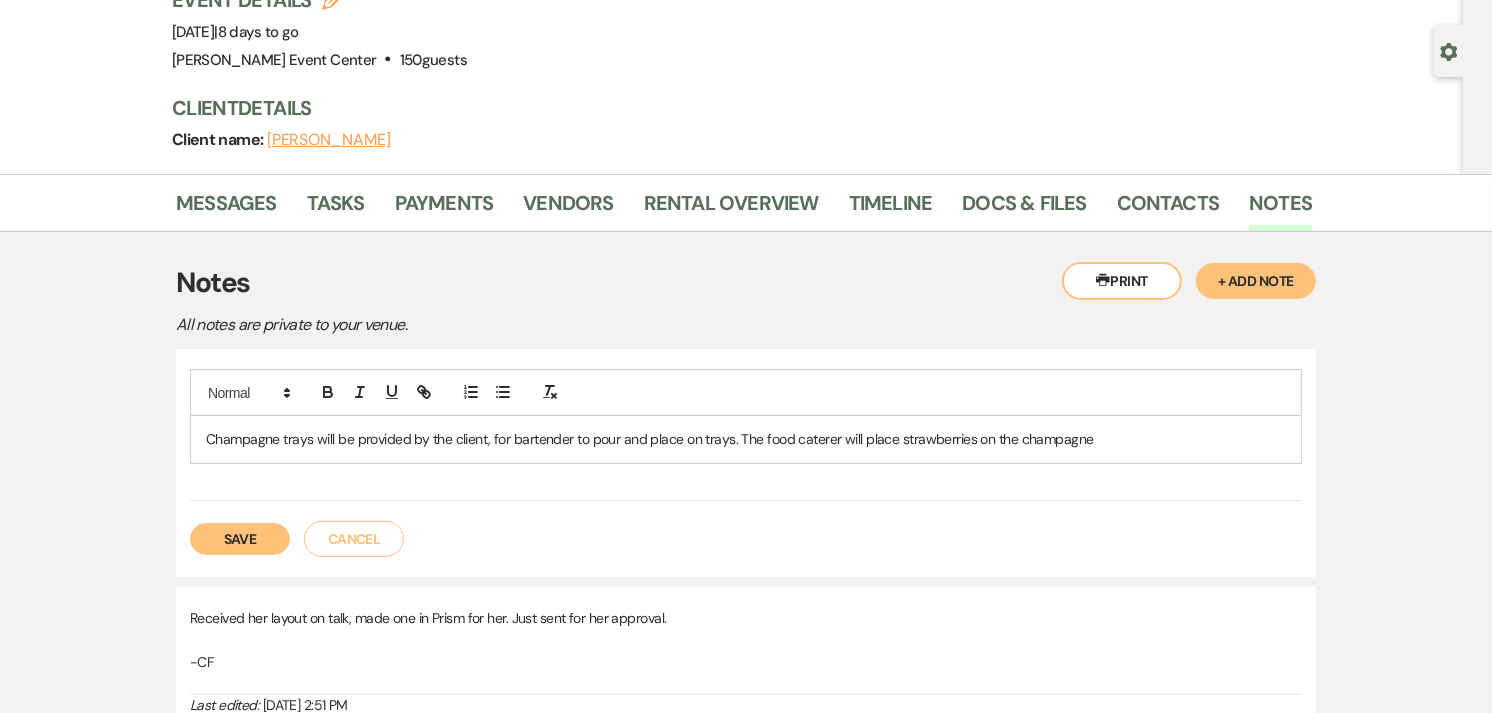 click on "Champagne trays will be provided by the client, for bartender to pour and place on trays. The food caterer will place strawberries on the champagne" at bounding box center (746, 439) 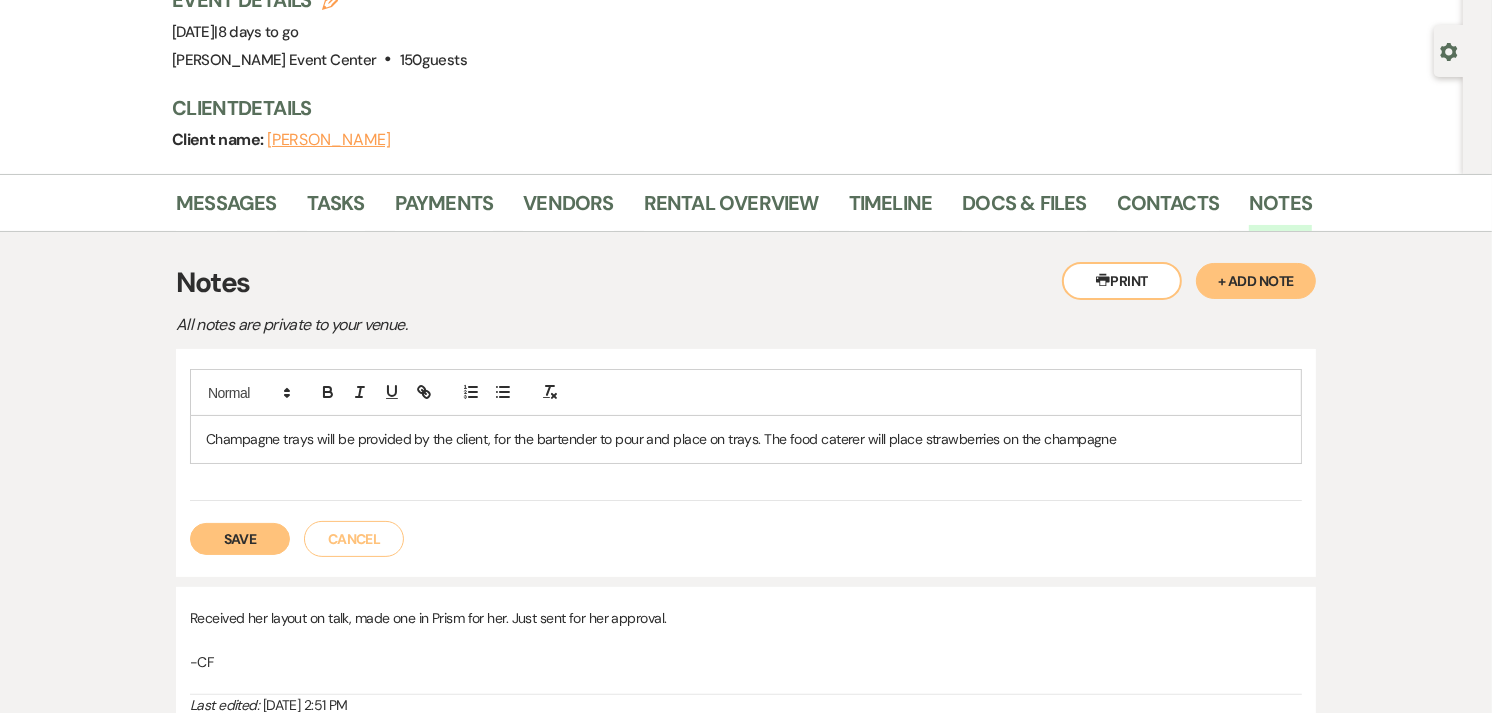 click on "Champagne trays will be provided by the client, for the bartender to pour and place on trays. The food caterer will place strawberries on the champagne" at bounding box center (746, 439) 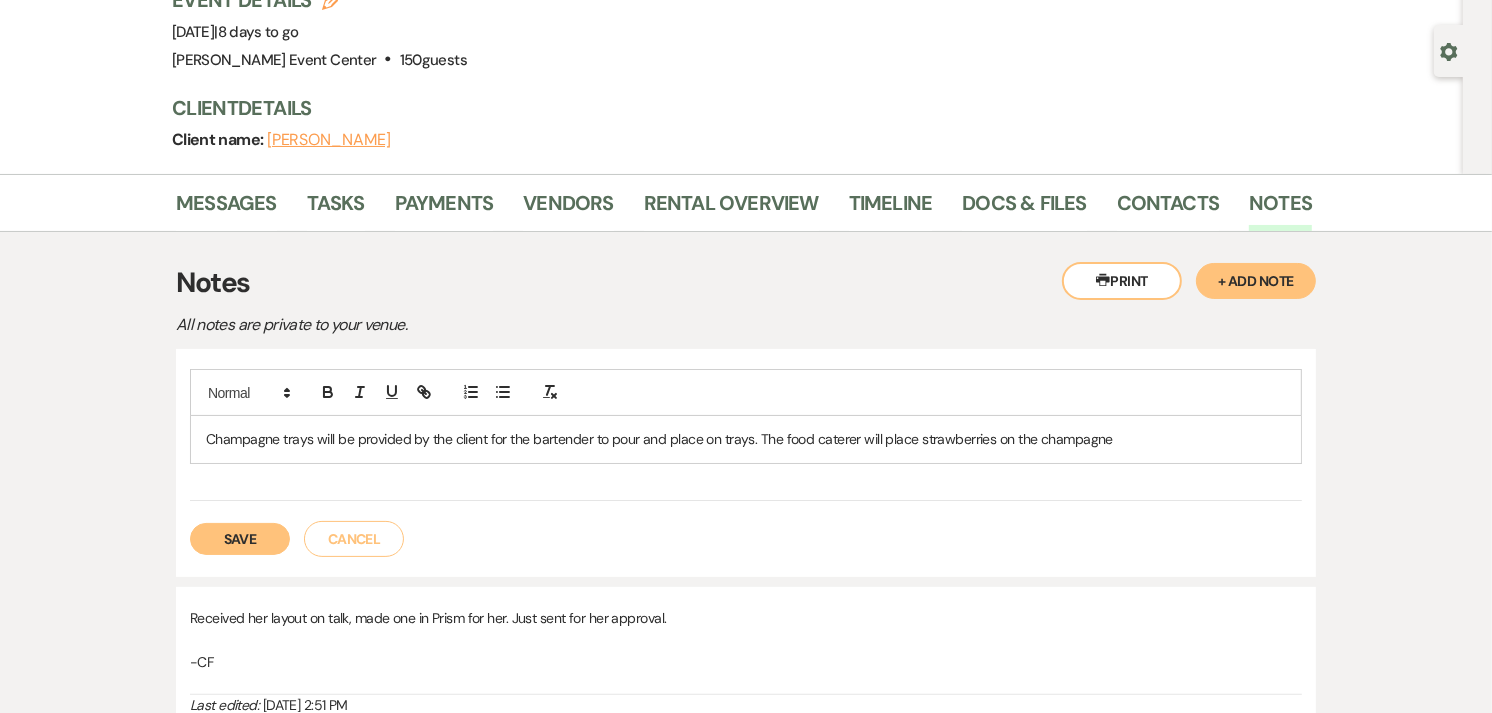 click on "Champagne trays will be provided by the client for the bartender to pour and place on trays. The food caterer will place strawberries on the champagne" at bounding box center (746, 439) 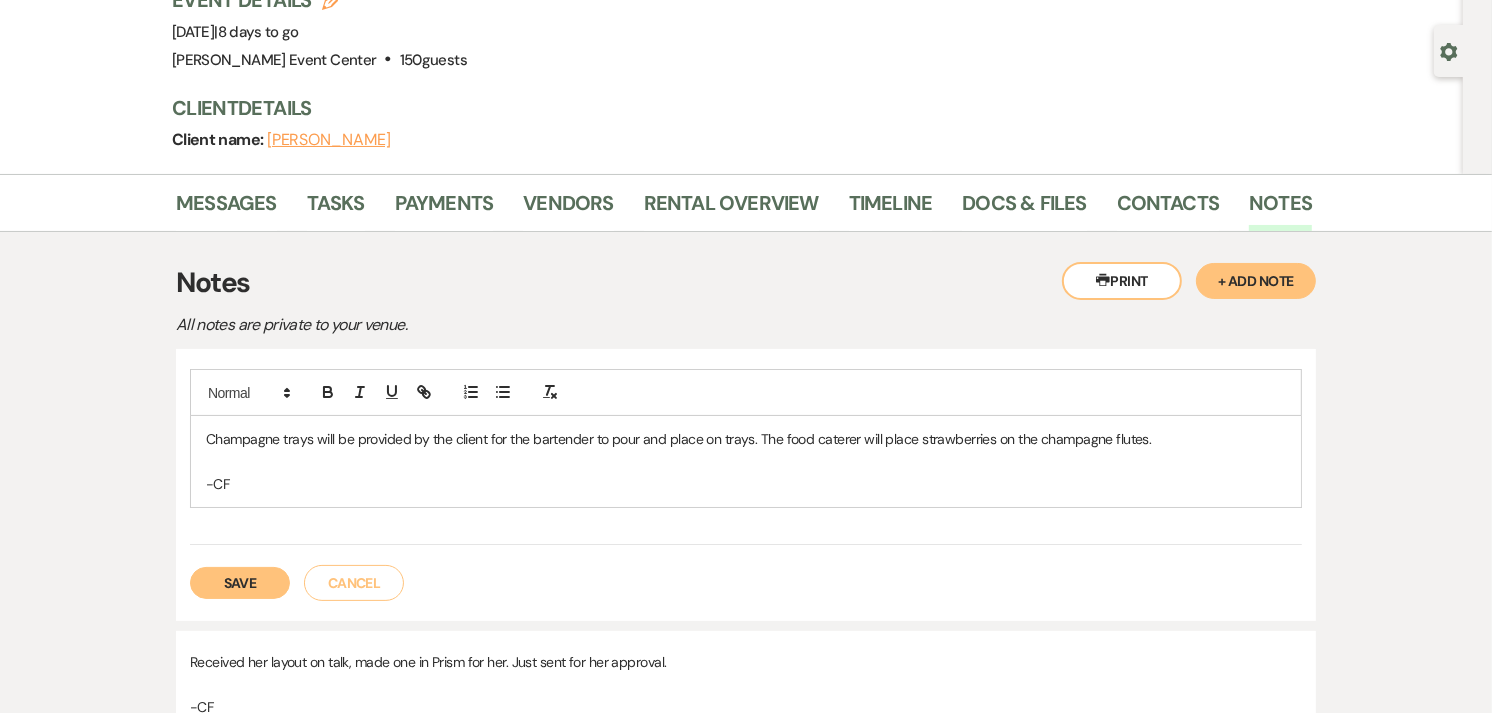 click on "Save" at bounding box center (240, 583) 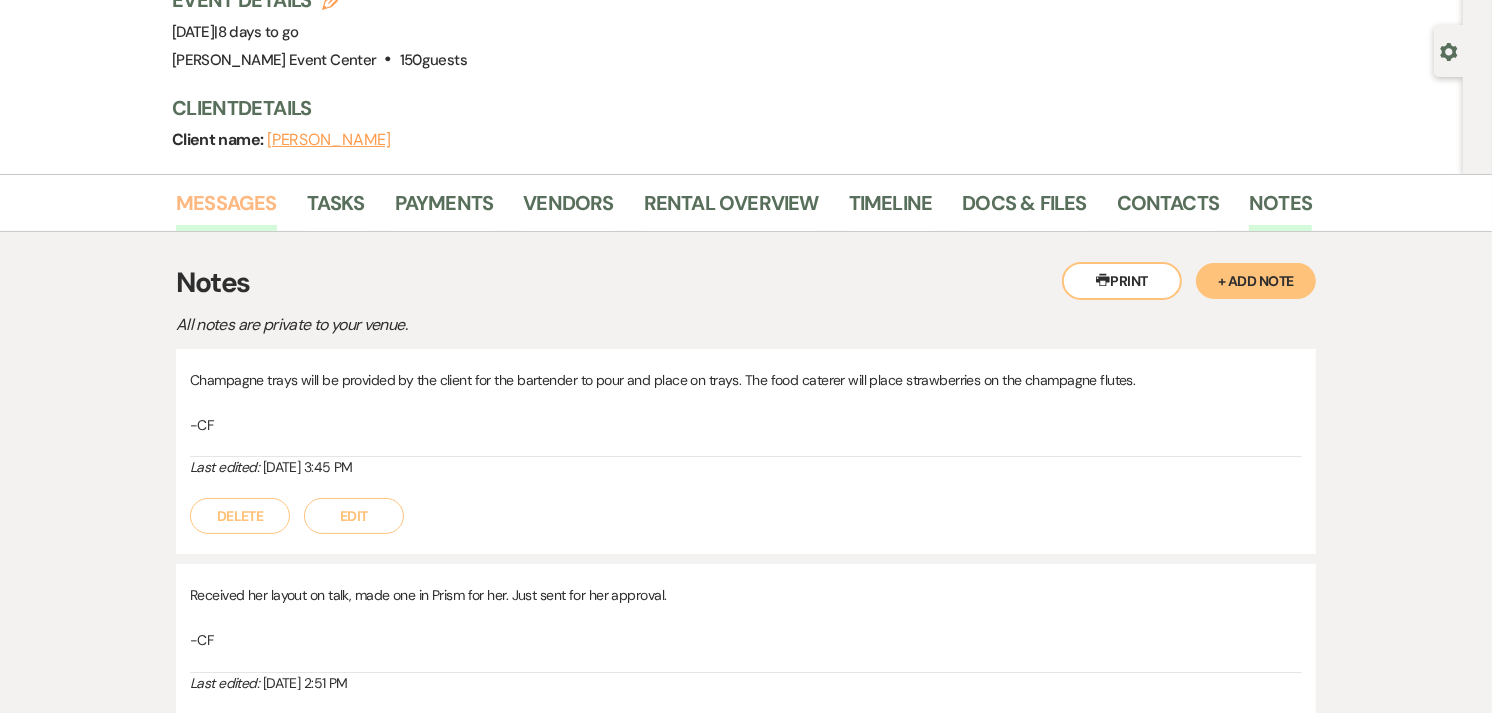 scroll, scrollTop: 0, scrollLeft: 0, axis: both 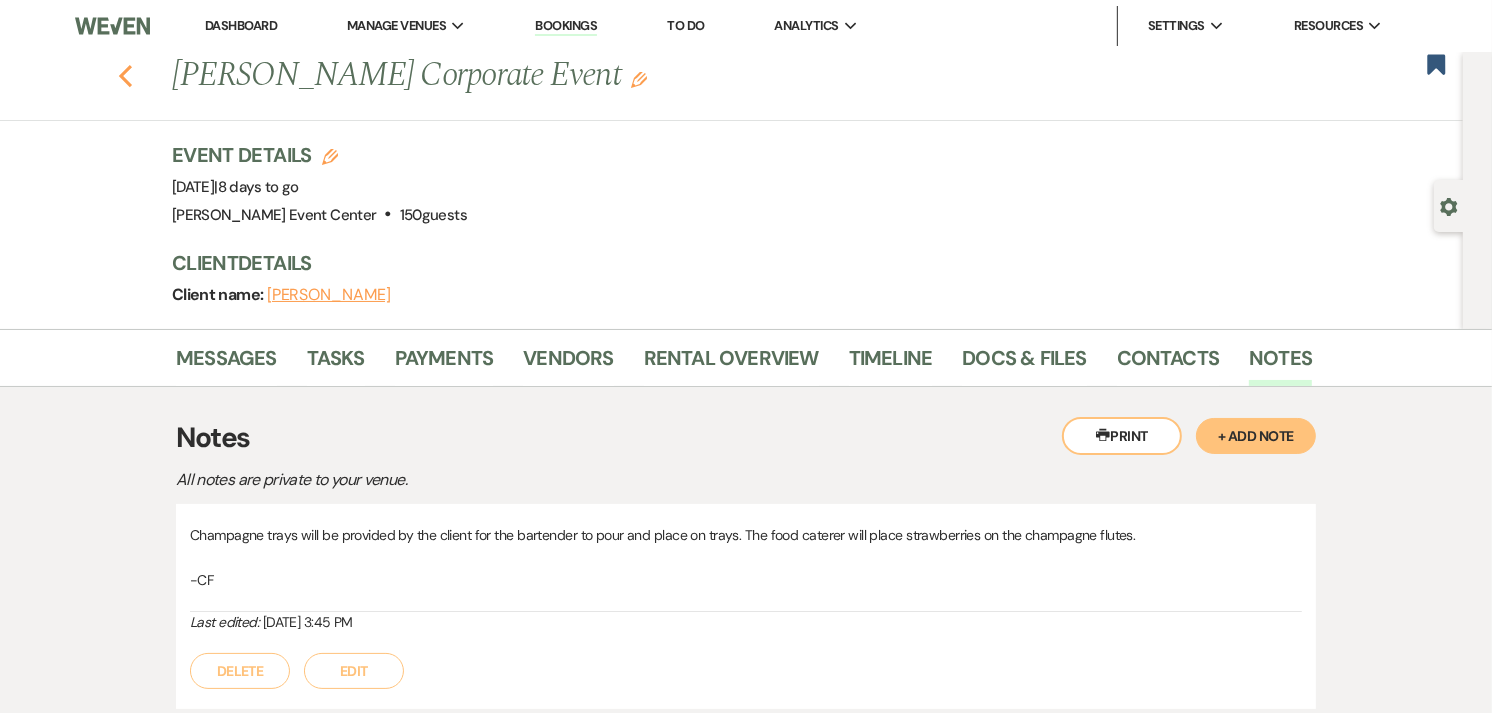 click 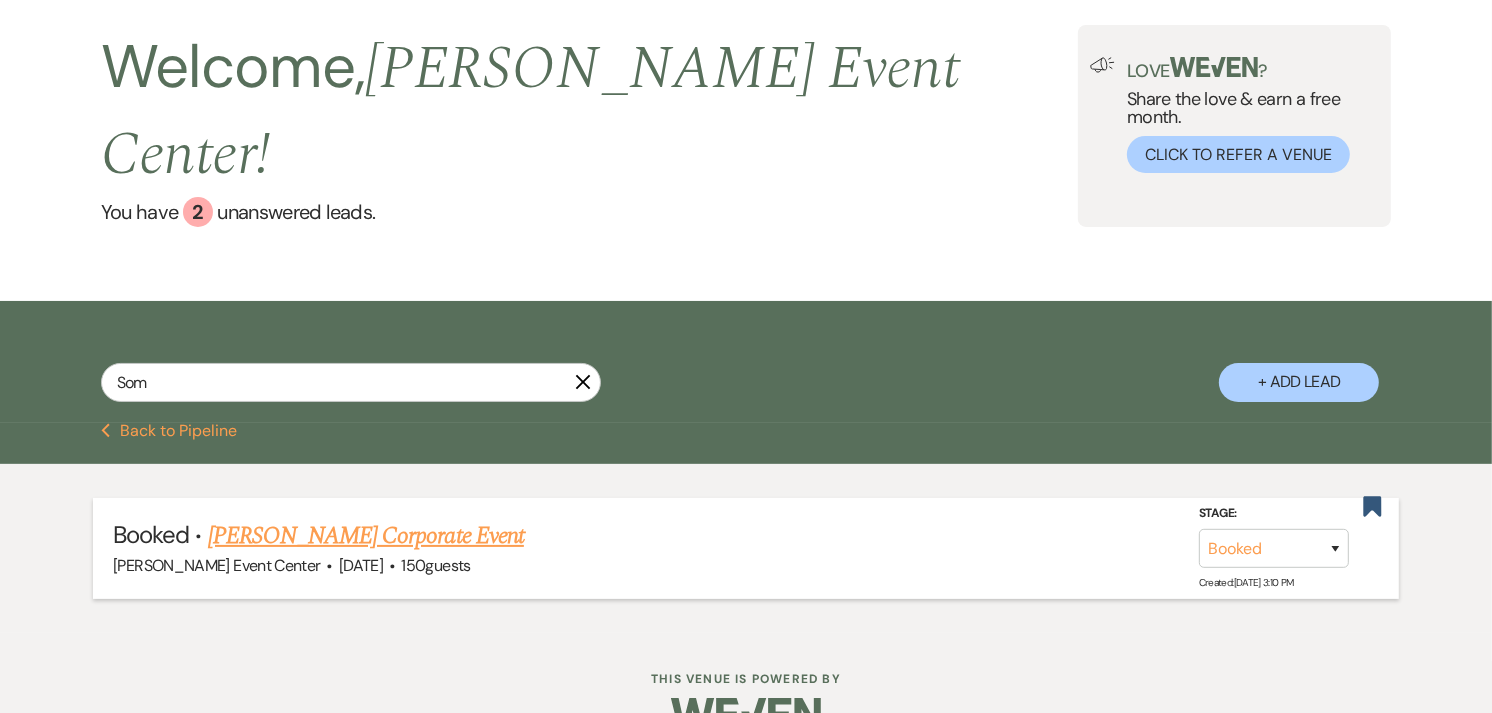 click on "[PERSON_NAME] Corporate Event" at bounding box center [366, 536] 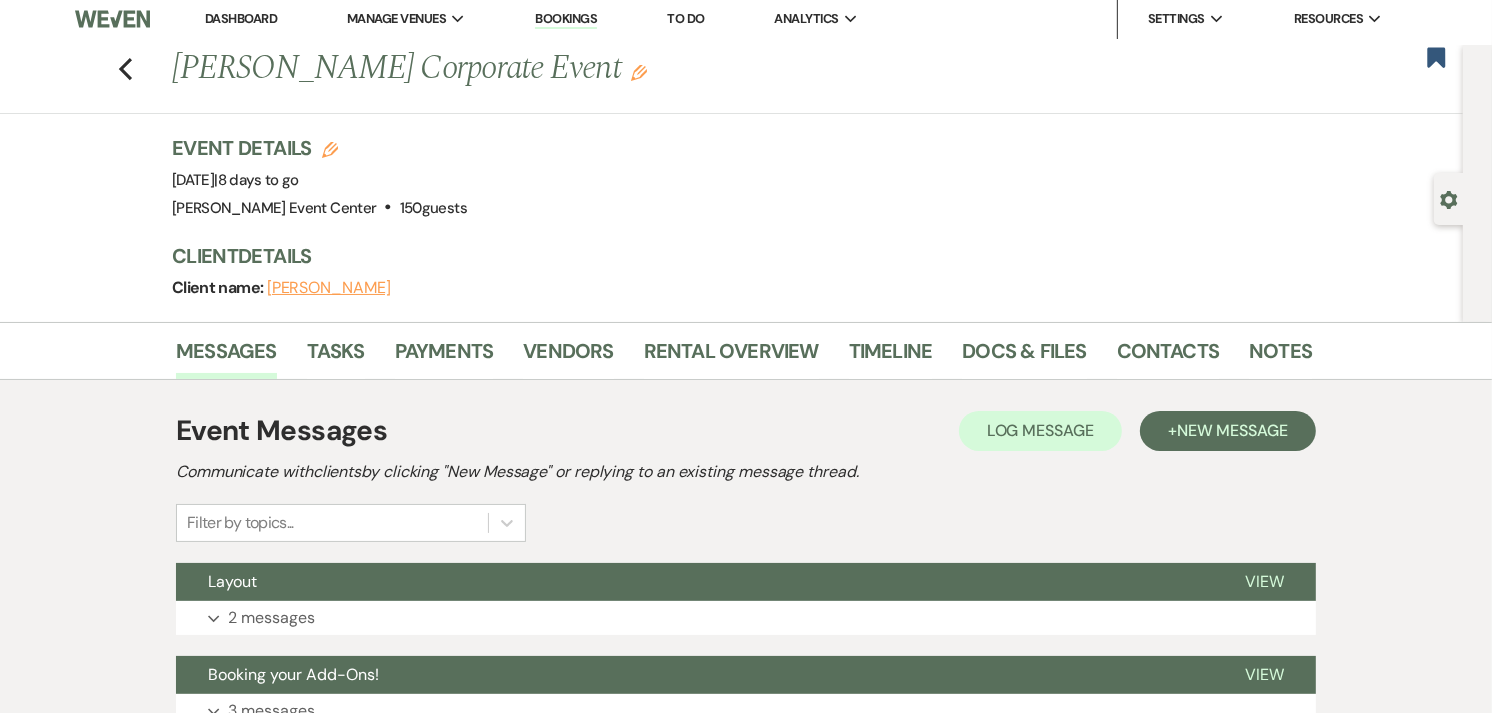 scroll, scrollTop: 0, scrollLeft: 0, axis: both 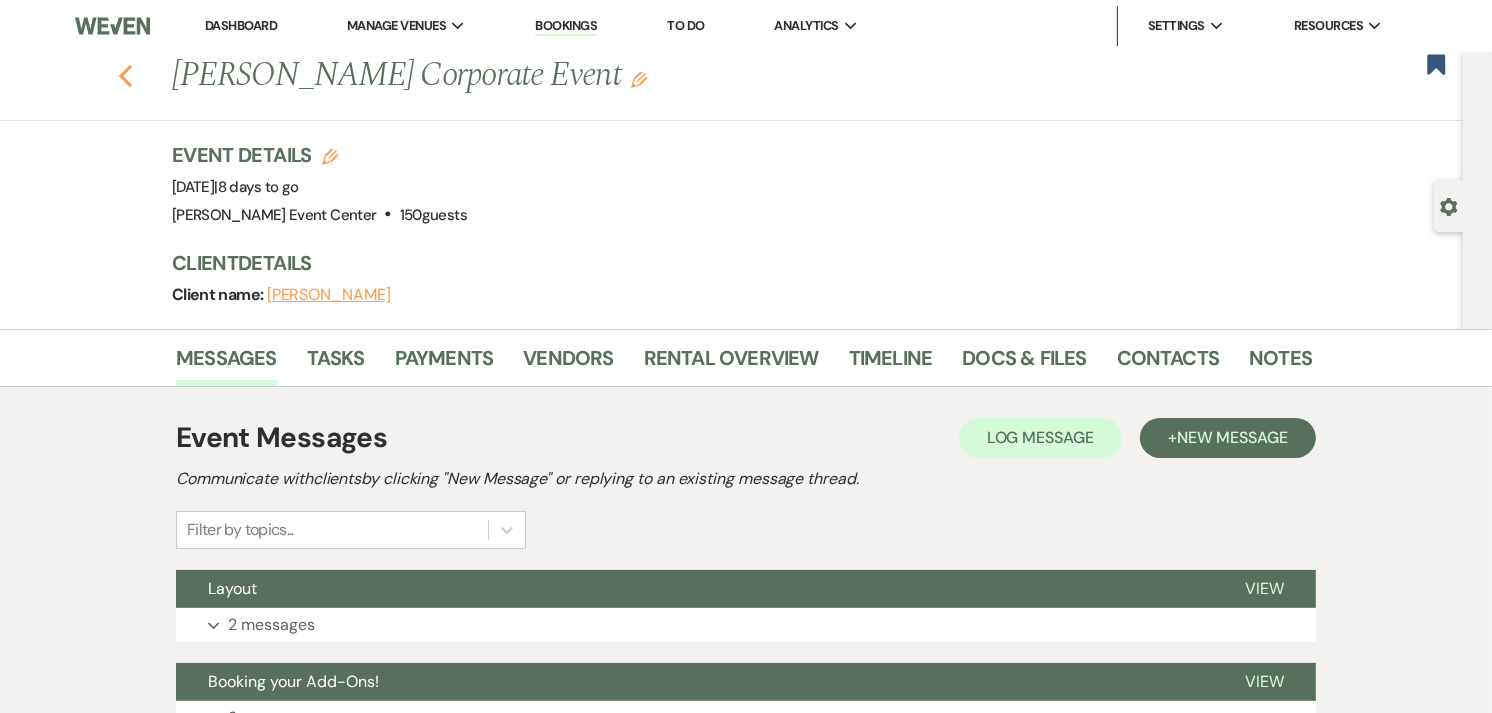 click on "Previous" 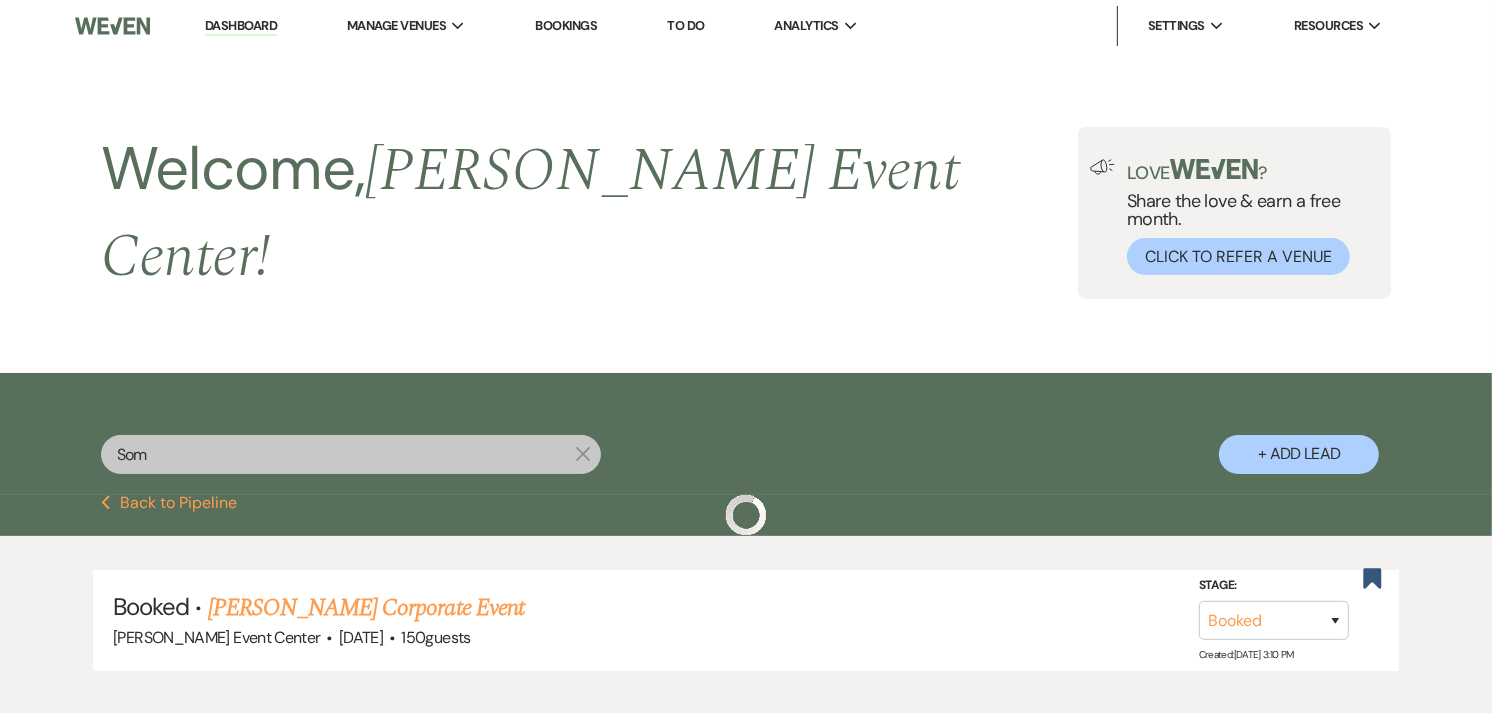 scroll, scrollTop: 102, scrollLeft: 0, axis: vertical 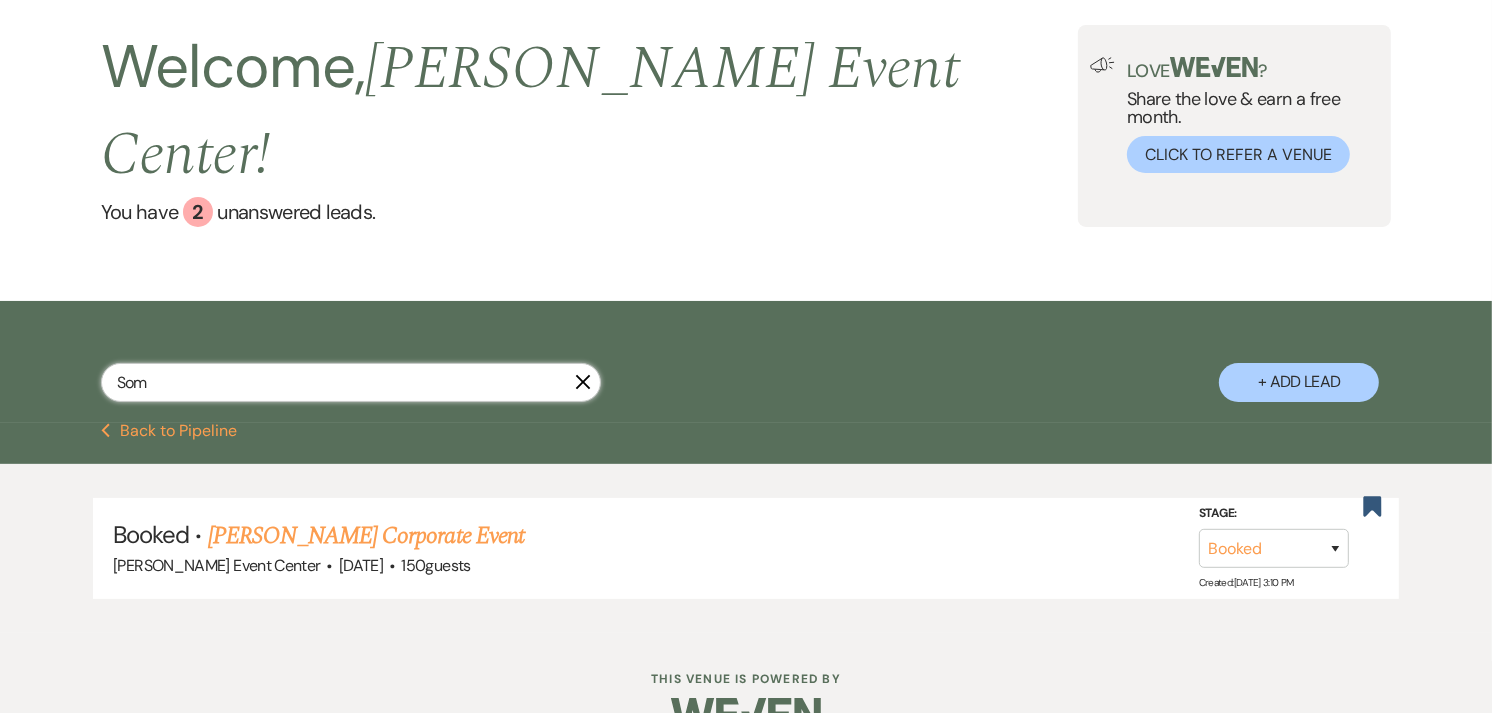 click on "Som" at bounding box center (351, 382) 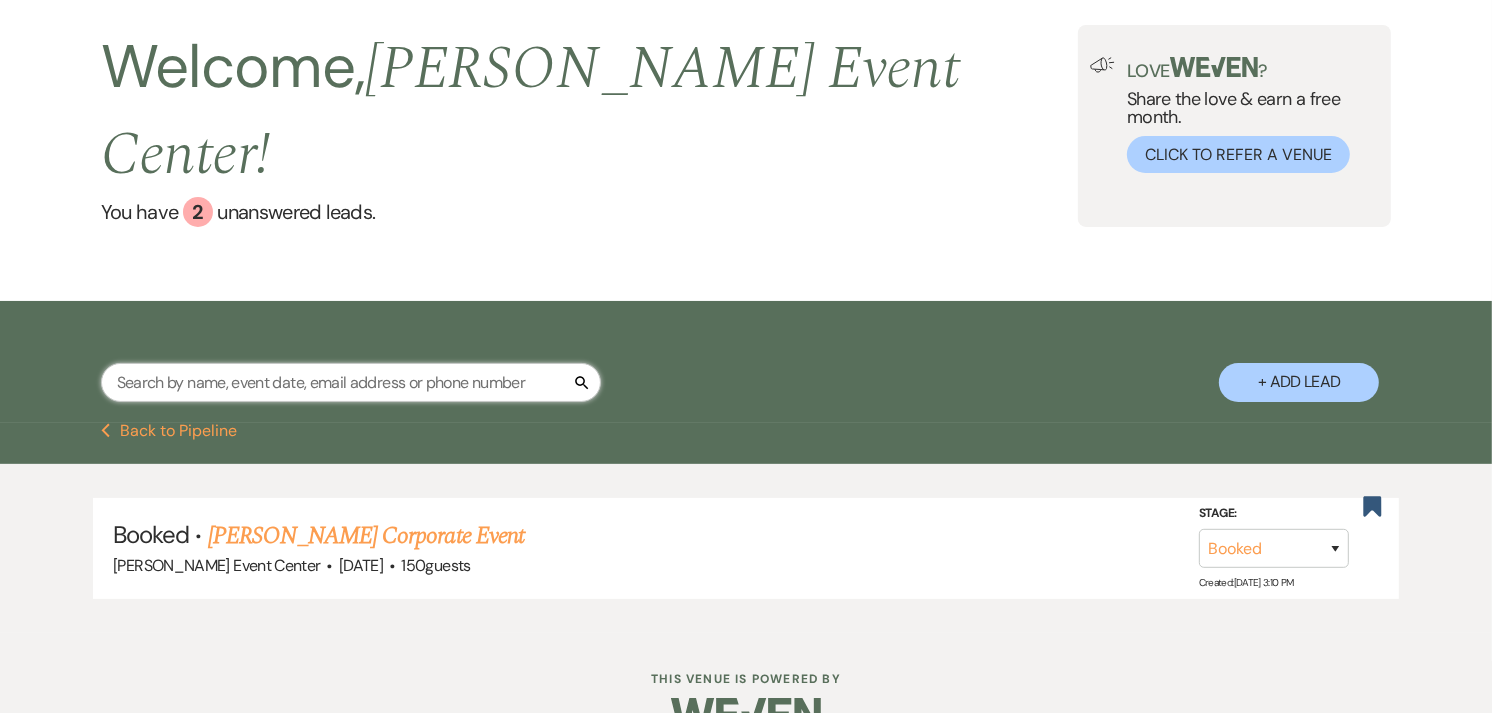 click at bounding box center (351, 382) 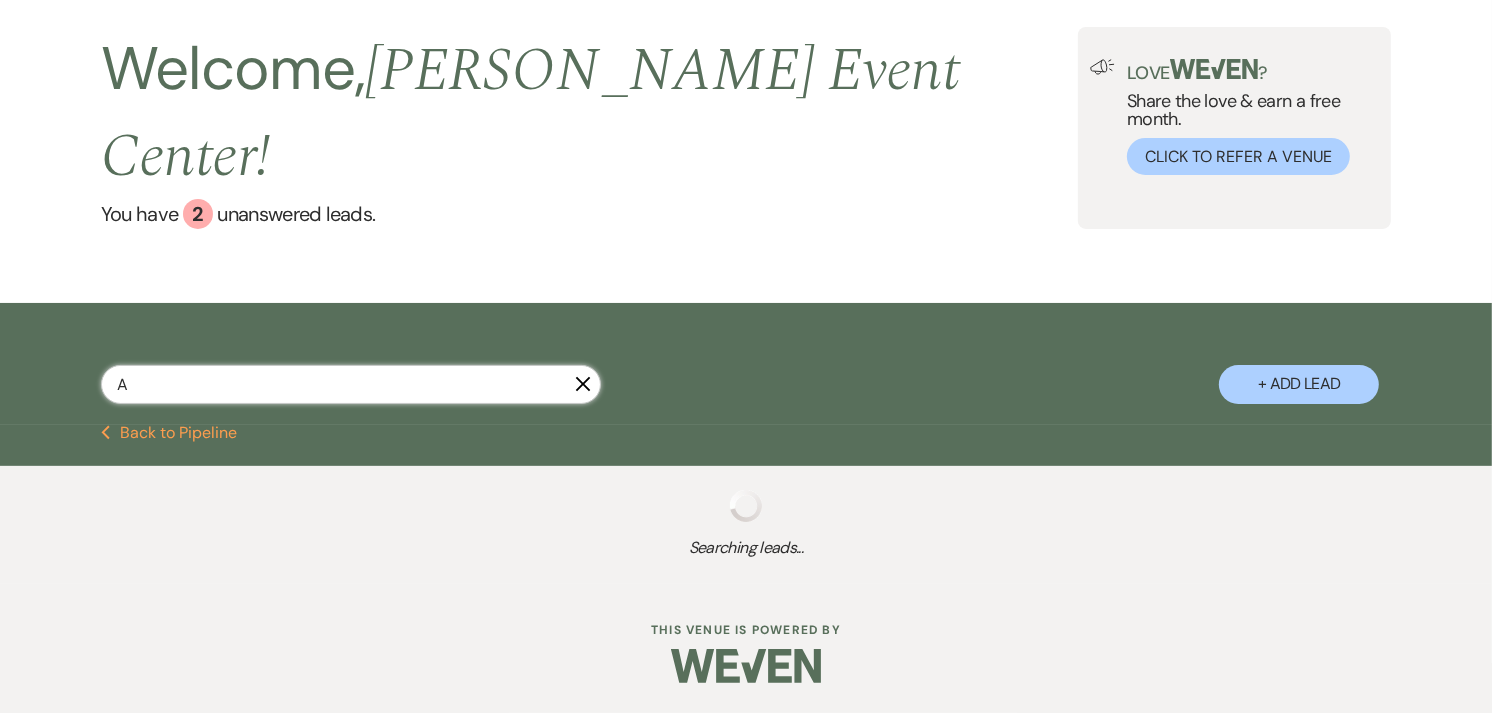 scroll, scrollTop: 52, scrollLeft: 0, axis: vertical 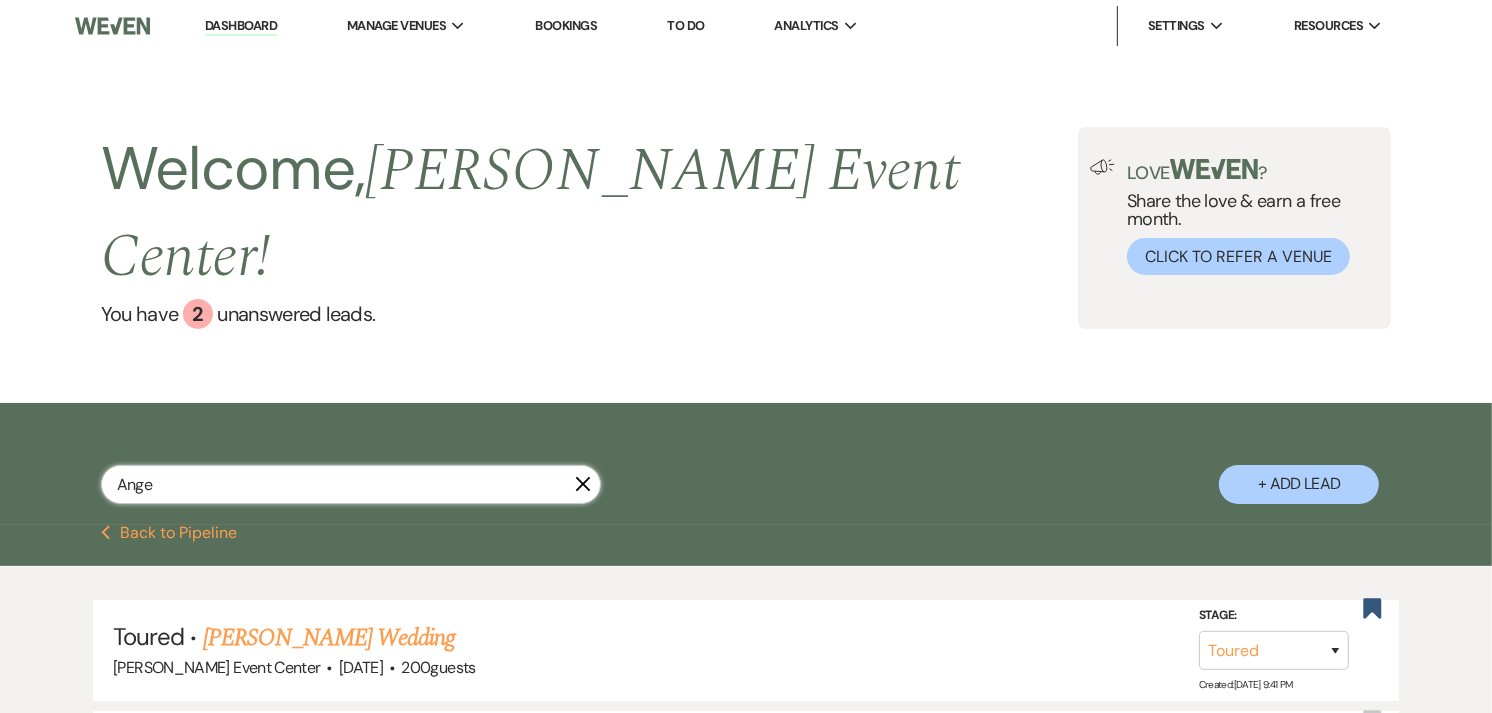 click on "Ange" at bounding box center [351, 484] 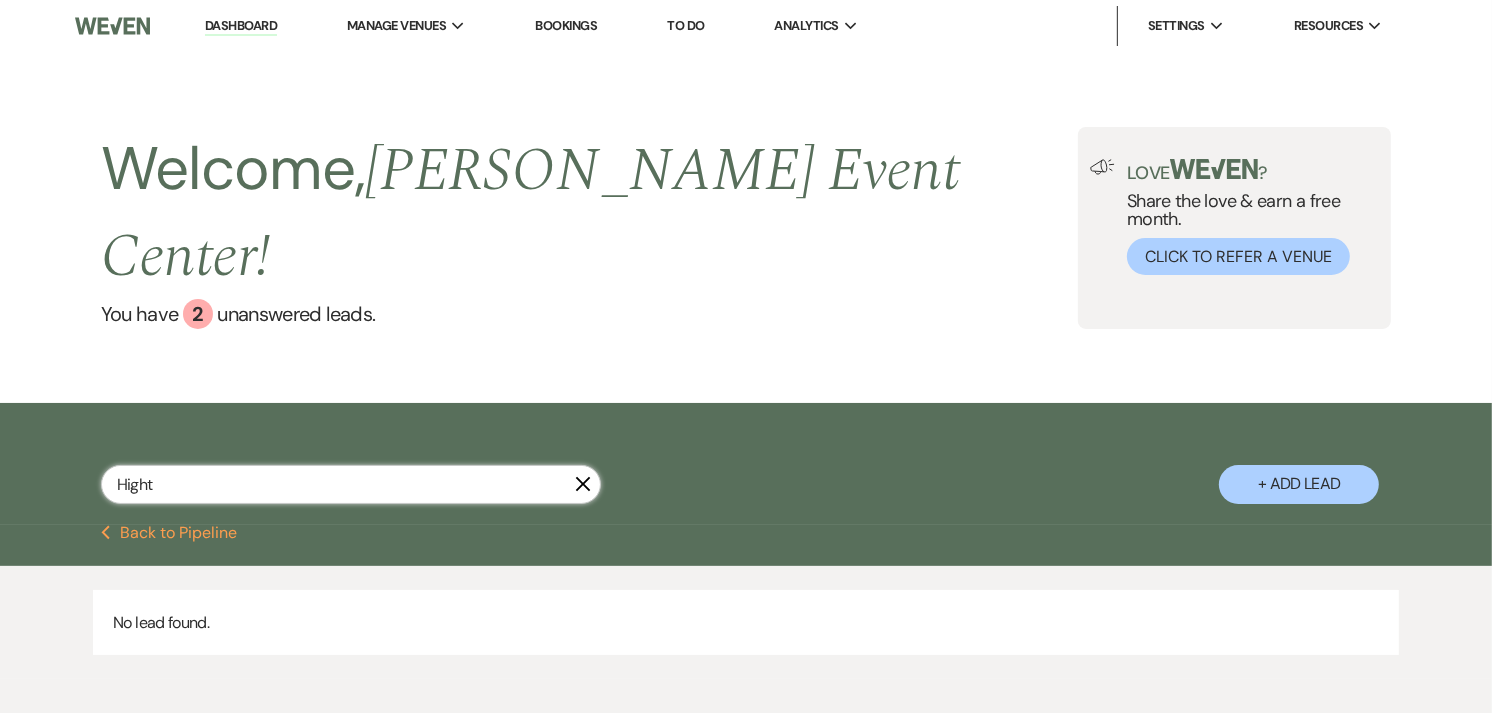 click on "Hight" at bounding box center (351, 484) 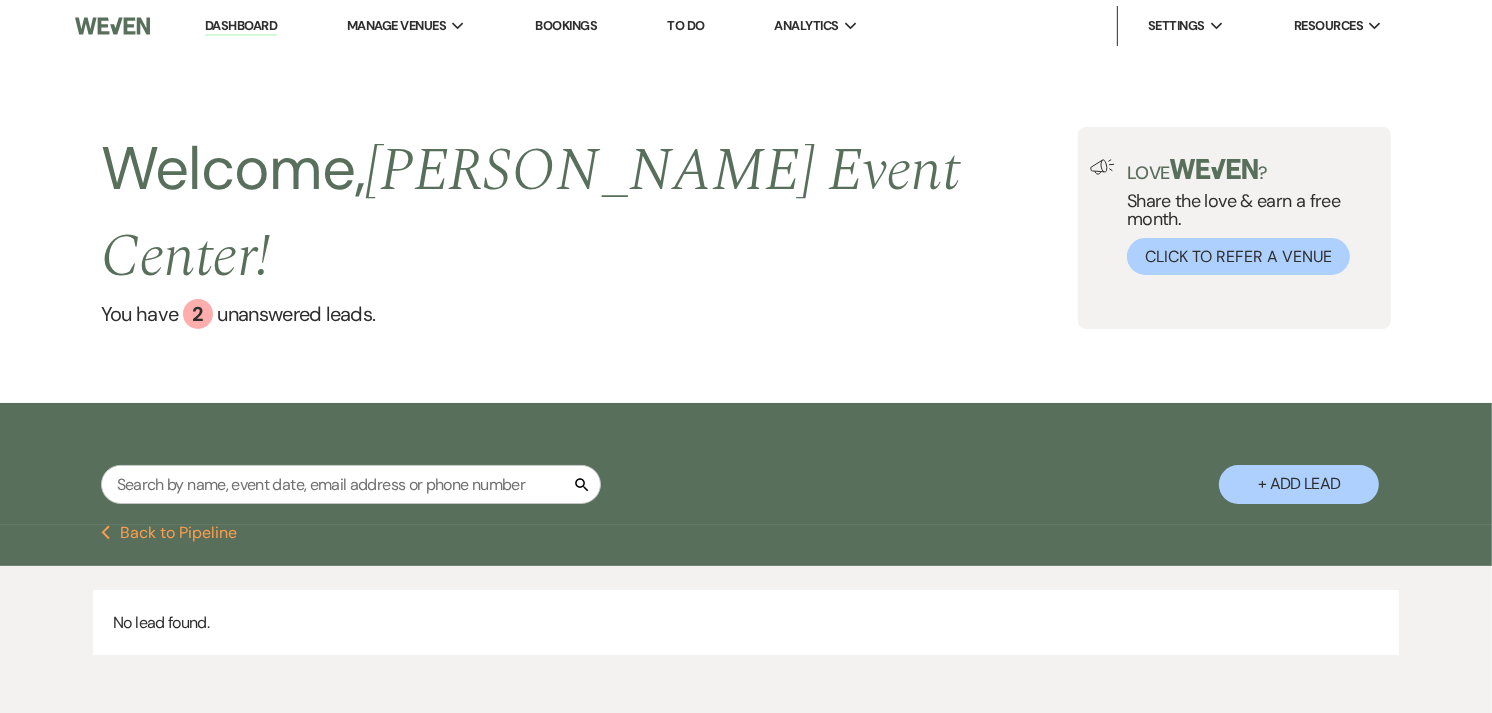click on "+ Add Lead" at bounding box center [1299, 484] 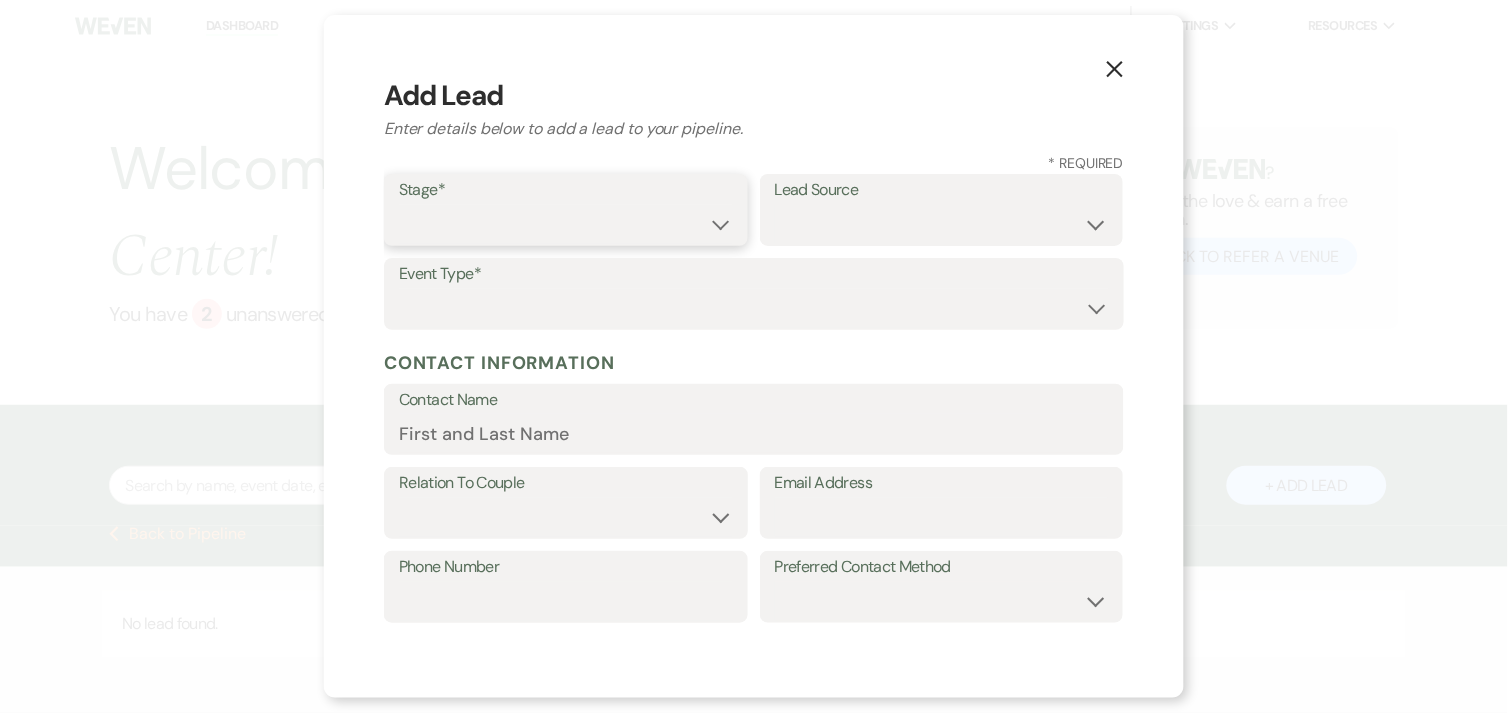 click on "Inquiry Follow Up Tour Requested Tour Confirmed Toured Proposal Sent Booked Lost" at bounding box center (566, 224) 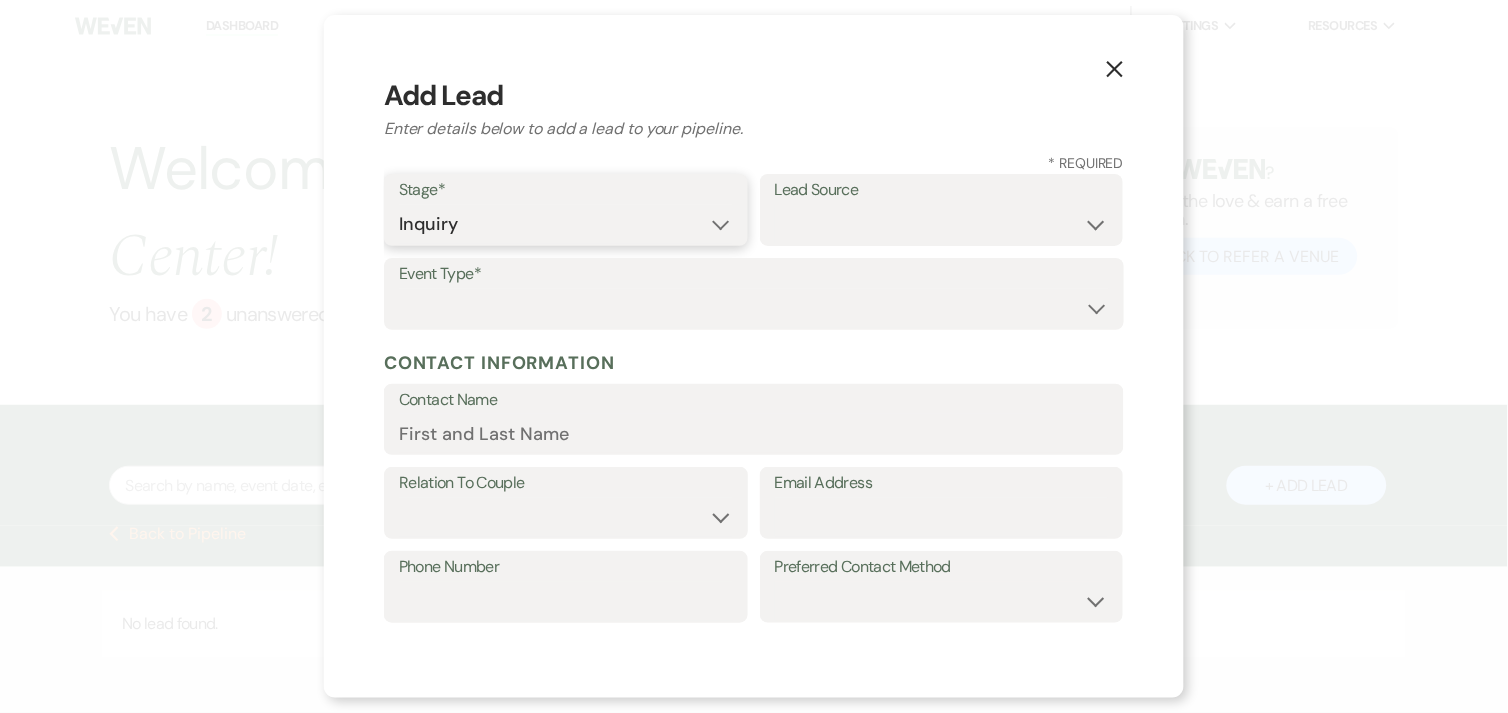 click on "Inquiry Follow Up Tour Requested Tour Confirmed Toured Proposal Sent Booked Lost" at bounding box center [566, 224] 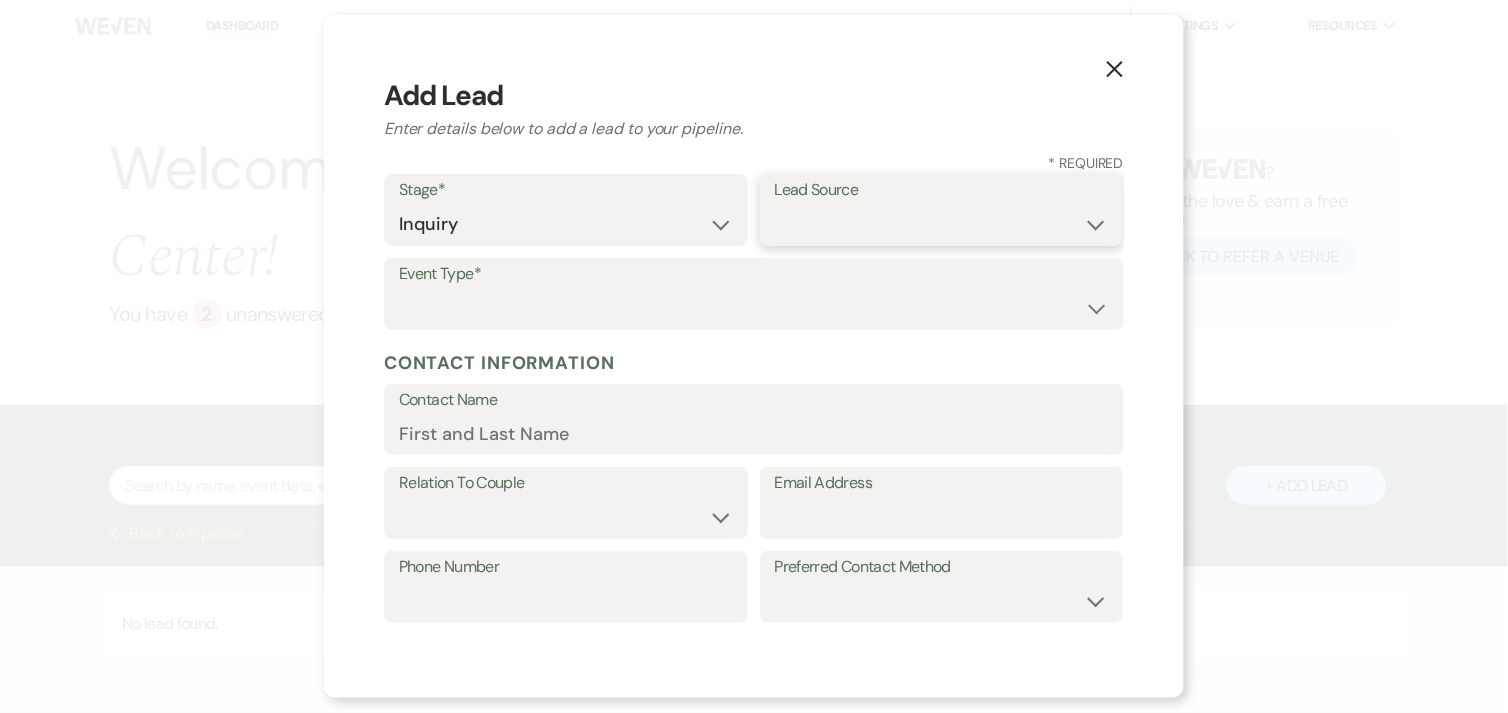 click on "Weven Venue Website Instagram Facebook Pinterest Google The Knot Wedding Wire Here Comes the Guide Wedding Spot Eventective [PERSON_NAME] The Venue Report PartySlate VRBO / Homeaway Airbnb Wedding Show TikTok X / Twitter Phone Call Walk-in Vendor Referral Advertising Personal Referral Local Referral Other" at bounding box center [942, 224] 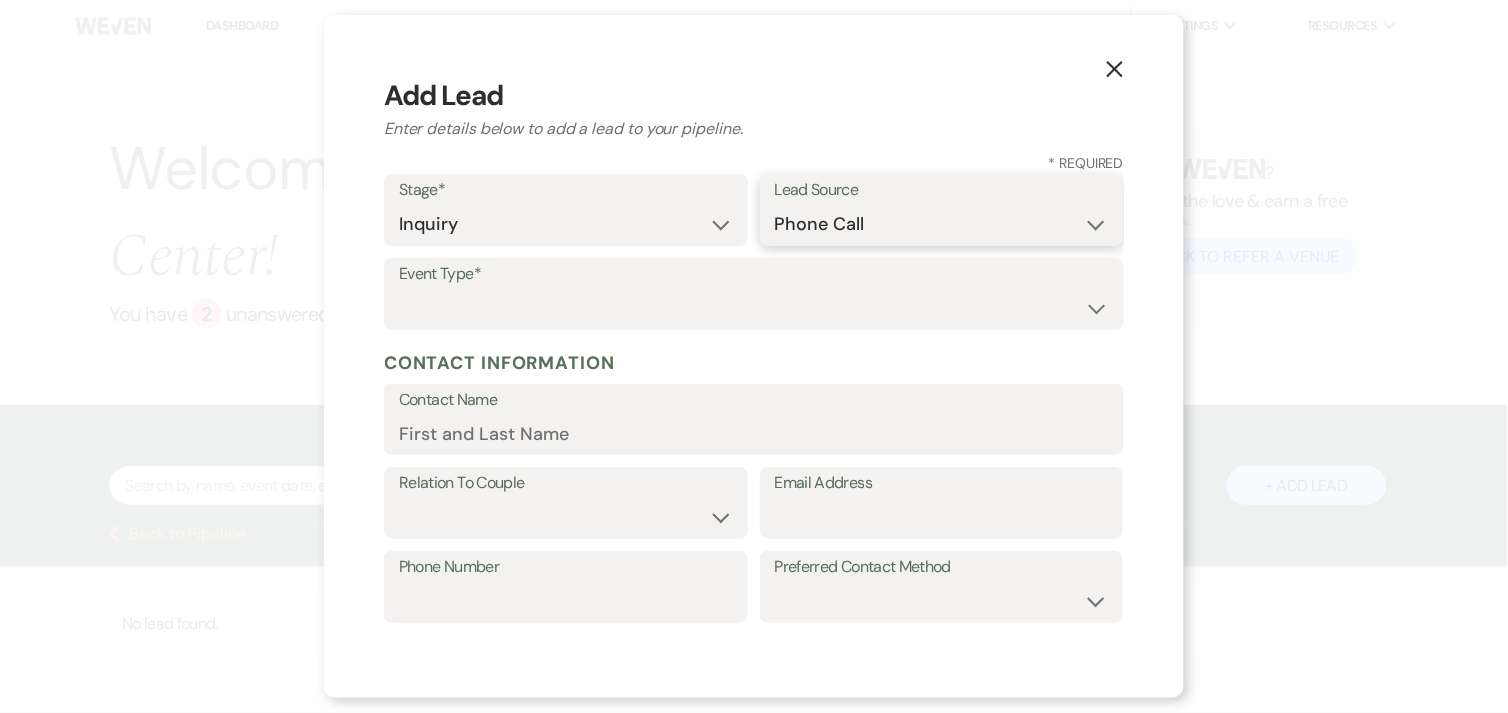 click on "Weven Venue Website Instagram Facebook Pinterest Google The Knot Wedding Wire Here Comes the Guide Wedding Spot Eventective [PERSON_NAME] The Venue Report PartySlate VRBO / Homeaway Airbnb Wedding Show TikTok X / Twitter Phone Call Walk-in Vendor Referral Advertising Personal Referral Local Referral Other" at bounding box center [942, 224] 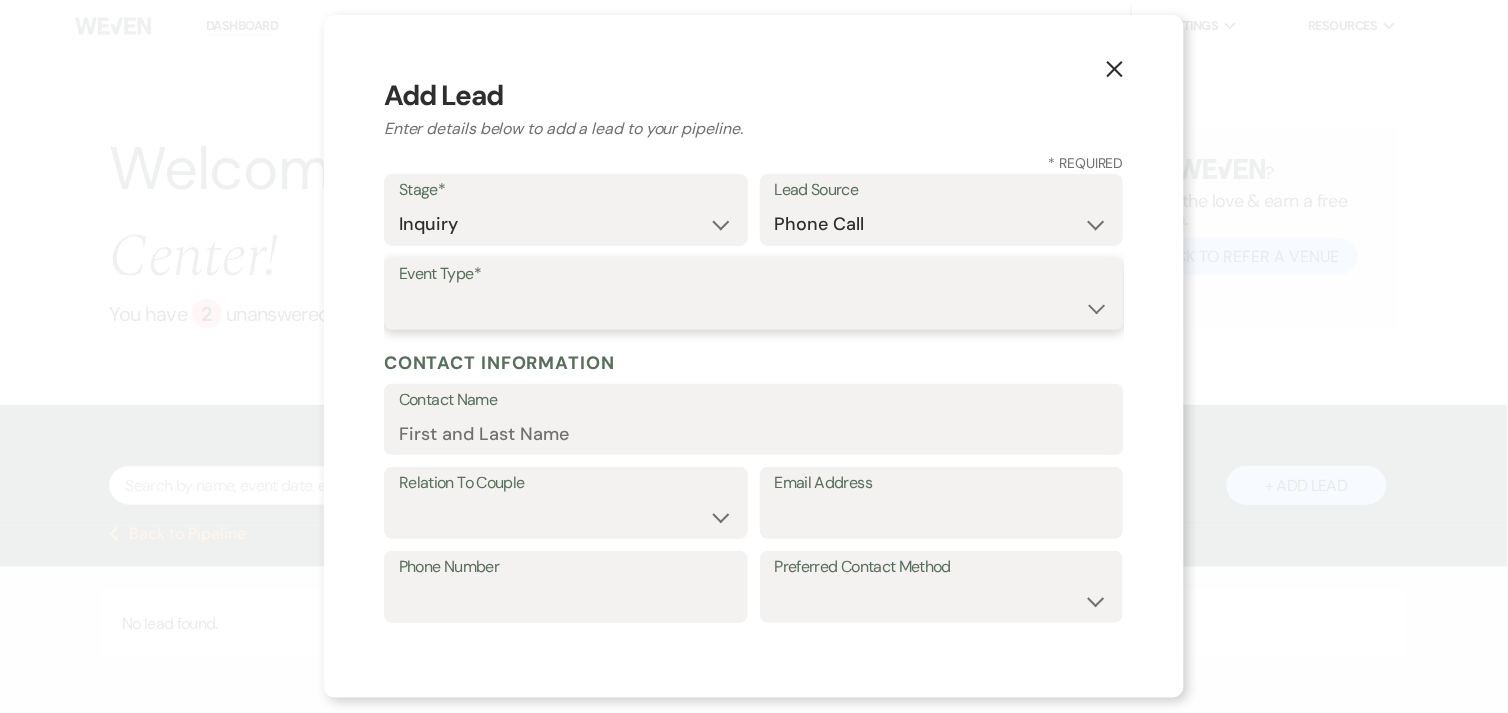 click on "Wedding Anniversary Party Baby Shower Bachelorette / Bachelor Party Birthday Party Bridal Shower Brunch Community Event Concert Corporate Event Elopement End of Life Celebration Engagement Party Fundraiser Graduation Party Micro Wedding Prom Quinceañera Rehearsal Dinner Religious Event Retreat Other" at bounding box center (754, 308) 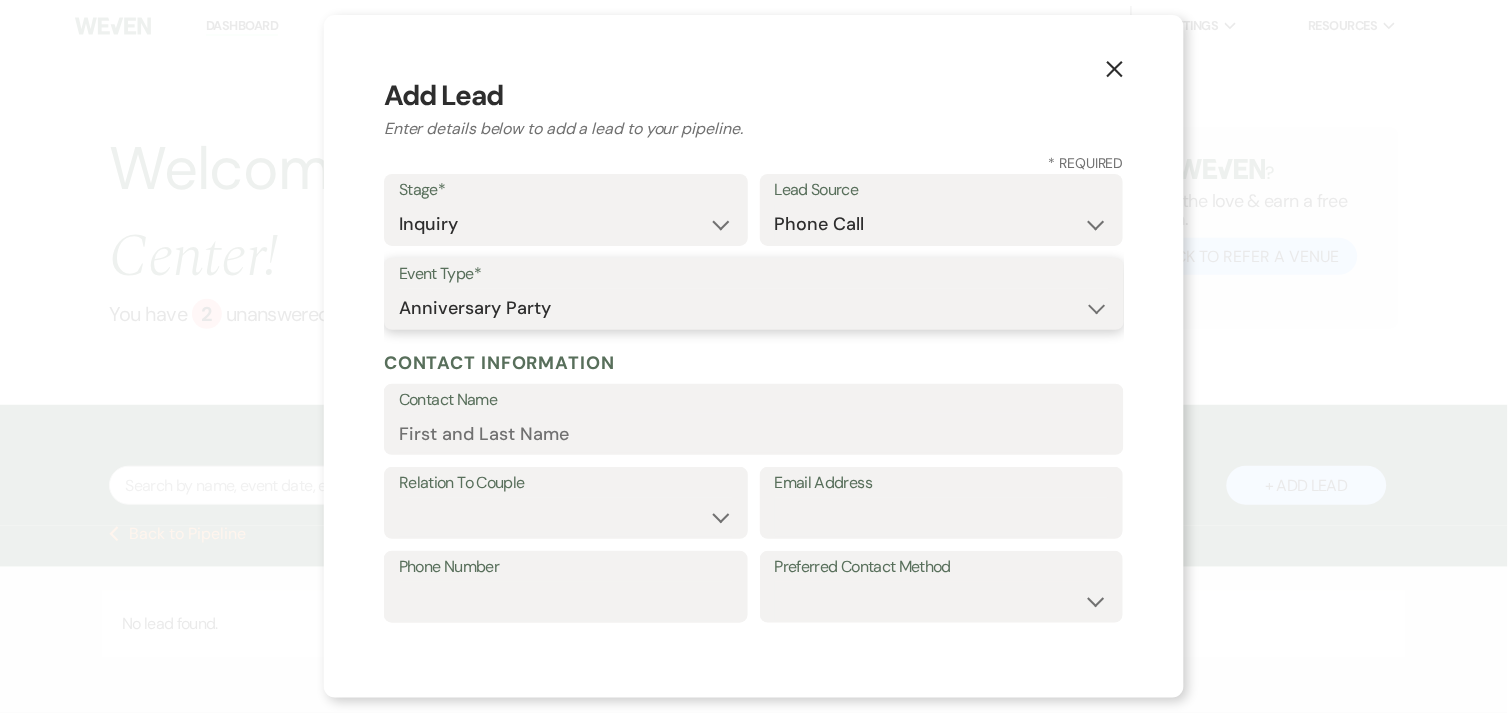click on "Wedding Anniversary Party Baby Shower Bachelorette / Bachelor Party Birthday Party Bridal Shower Brunch Community Event Concert Corporate Event Elopement End of Life Celebration Engagement Party Fundraiser Graduation Party Micro Wedding Prom Quinceañera Rehearsal Dinner Religious Event Retreat Other" at bounding box center [754, 308] 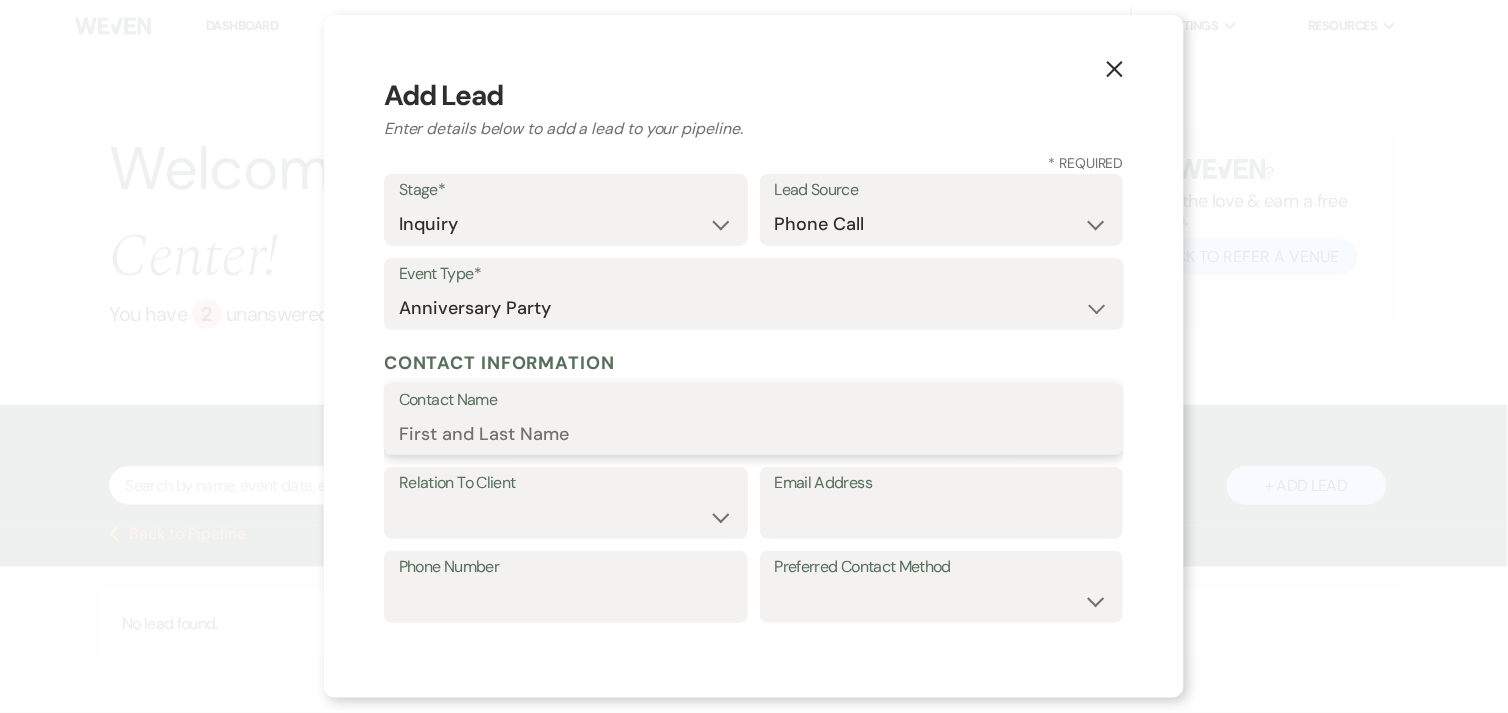 click on "Contact Name" at bounding box center [754, 433] 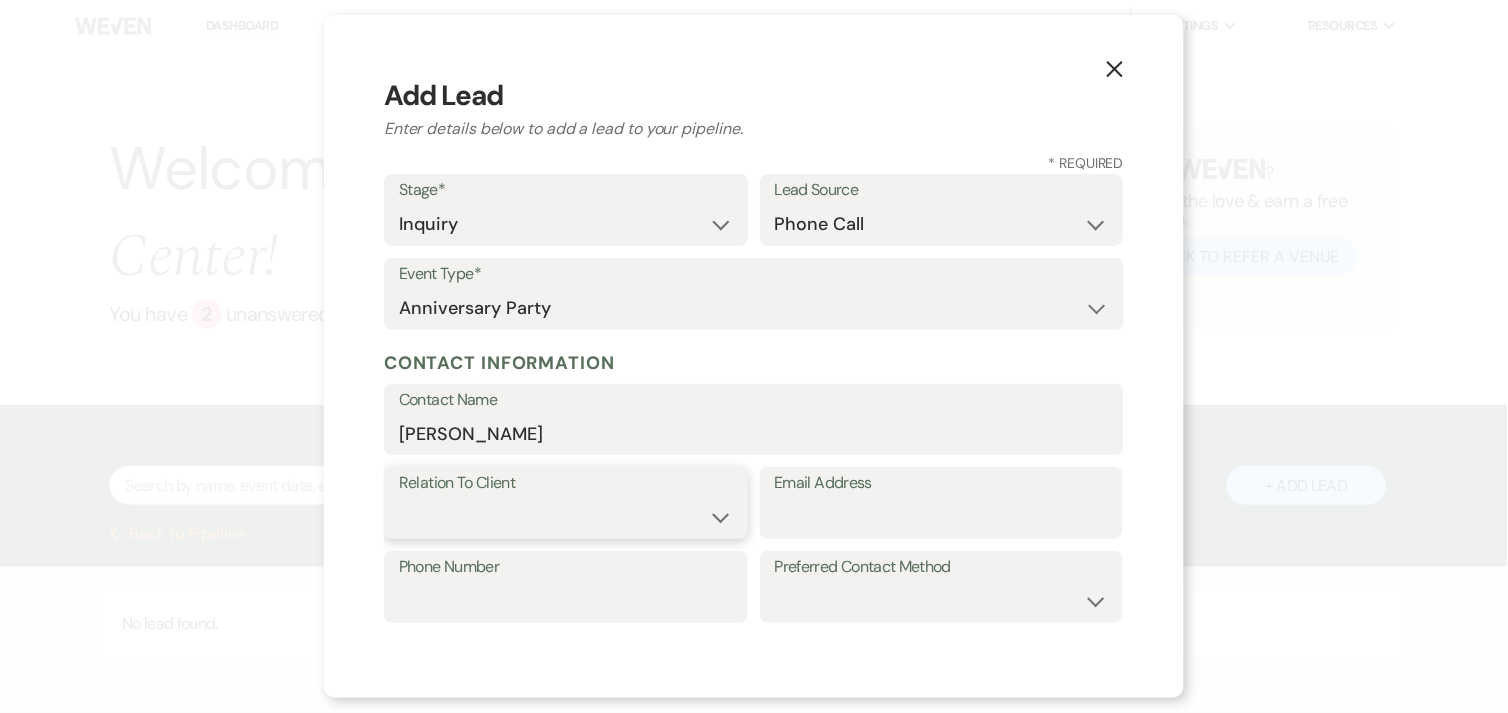 click on "Client Event Planner Parent of Client Family Member Friend Other" at bounding box center [566, 517] 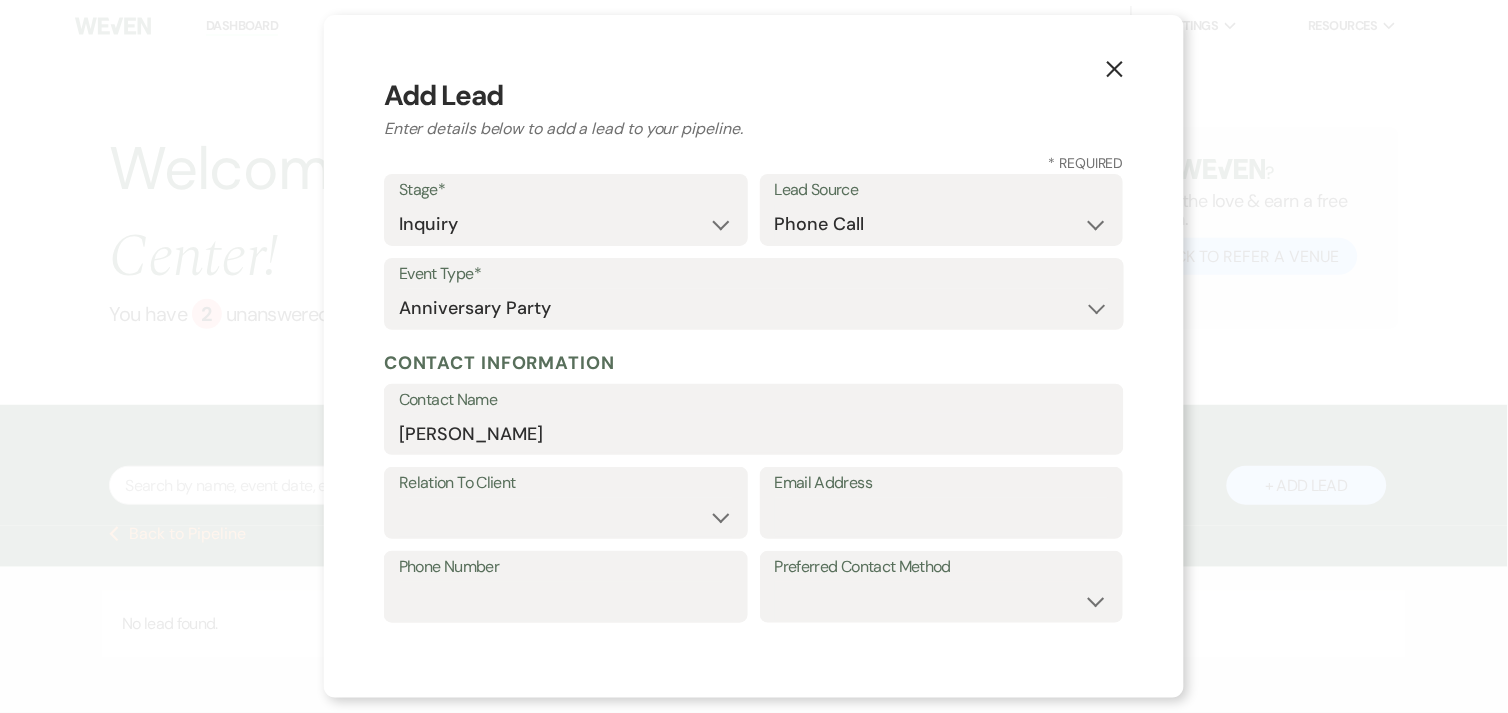 click on "X Add Lead Enter details below to add a lead to your pipeline. * Required Stage* Inquiry Follow Up Tour Requested Tour Confirmed Toured Proposal Sent Booked Lost Lead Source Weven Venue Website Instagram Facebook Pinterest Google The Knot Wedding Wire Here Comes the Guide Wedding Spot Eventective [PERSON_NAME] The Venue Report PartySlate VRBO / Homeaway Airbnb Wedding Show TikTok X / Twitter Phone Call Walk-in Vendor Referral Advertising Personal Referral Local Referral Other Event Type* Wedding Anniversary Party Baby Shower Bachelorette / Bachelor Party Birthday Party Bridal Shower Brunch Community Event Concert Corporate Event Elopement End of Life Celebration Engagement Party Fundraiser Graduation Party Micro Wedding Prom Quinceañera Rehearsal Dinner Religious Event Retreat Other Contact Information Contact Name [PERSON_NAME] Relation To Client Client Event Planner Parent of Client Family Member Friend Other Email Address Phone Number Preferred Contact Method Email Phone Text Event Details Venue* Guest Count" at bounding box center (754, 356) 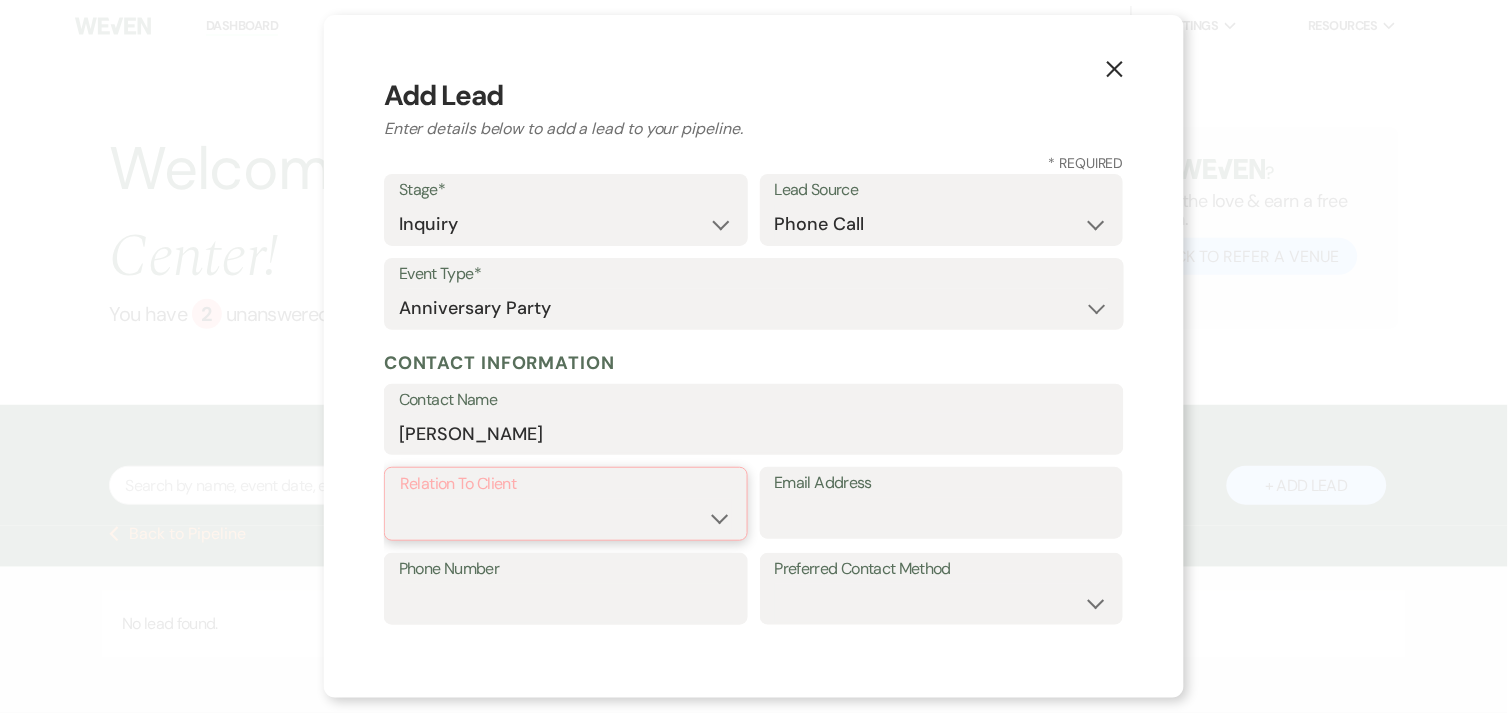 click on "Client Event Planner Parent of Client Family Member Friend Other" at bounding box center [566, 518] 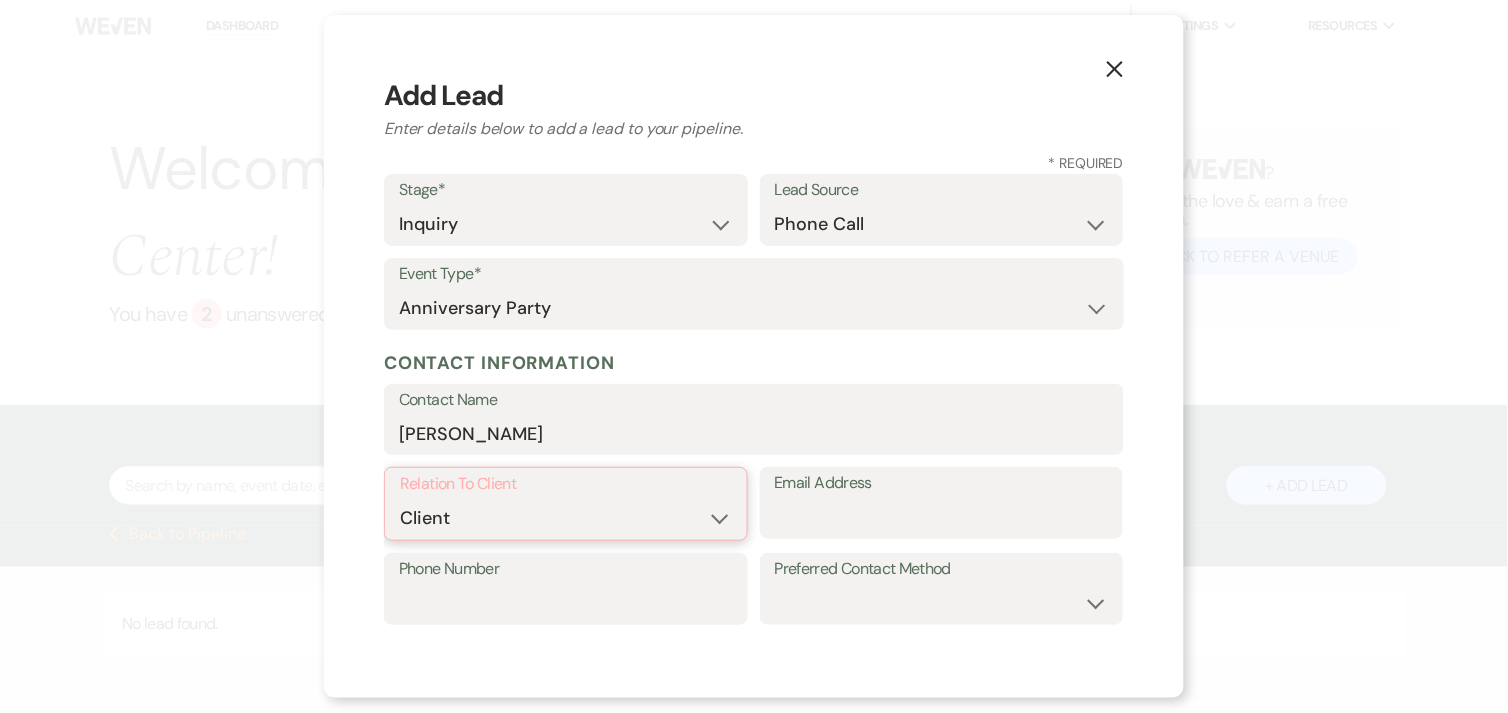 click on "Client Event Planner Parent of Client Family Member Friend Other" at bounding box center [566, 518] 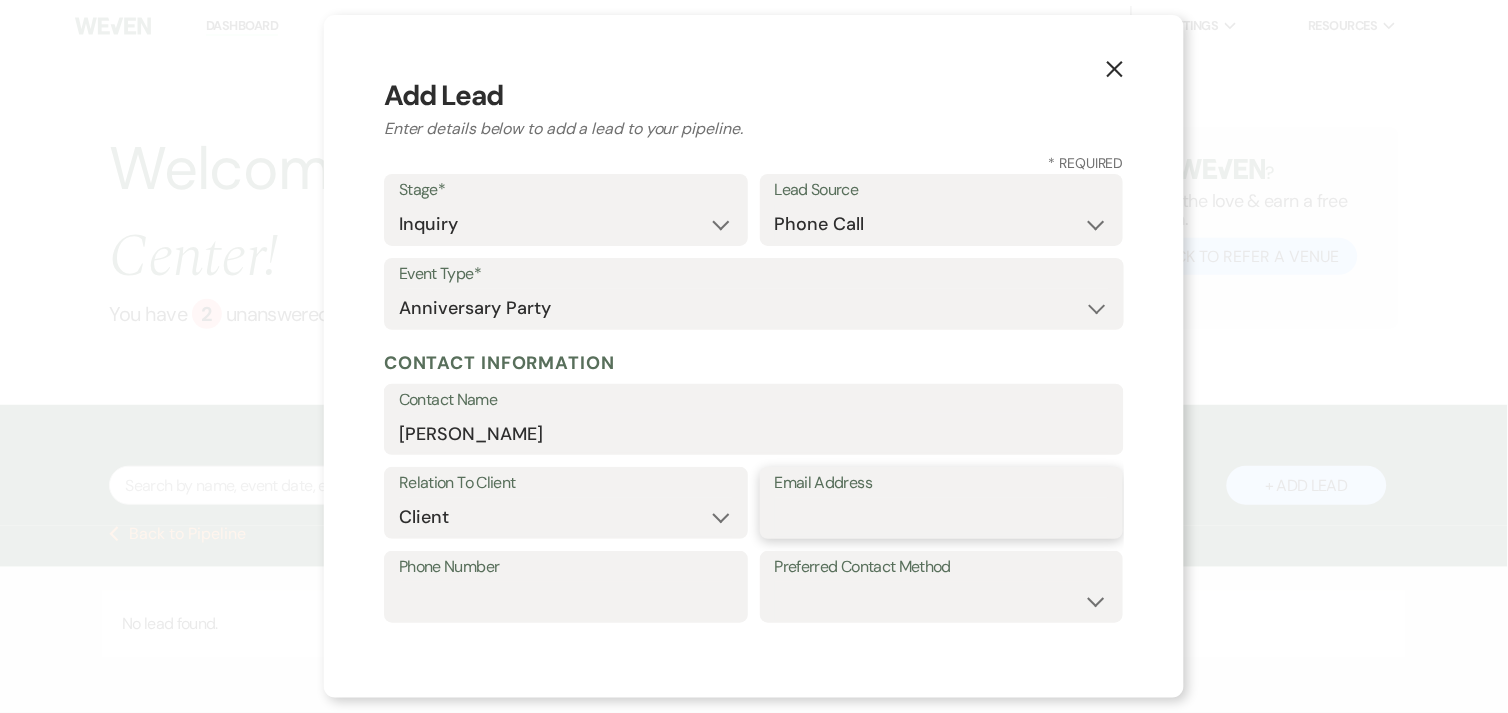 click on "Email Address" at bounding box center (942, 517) 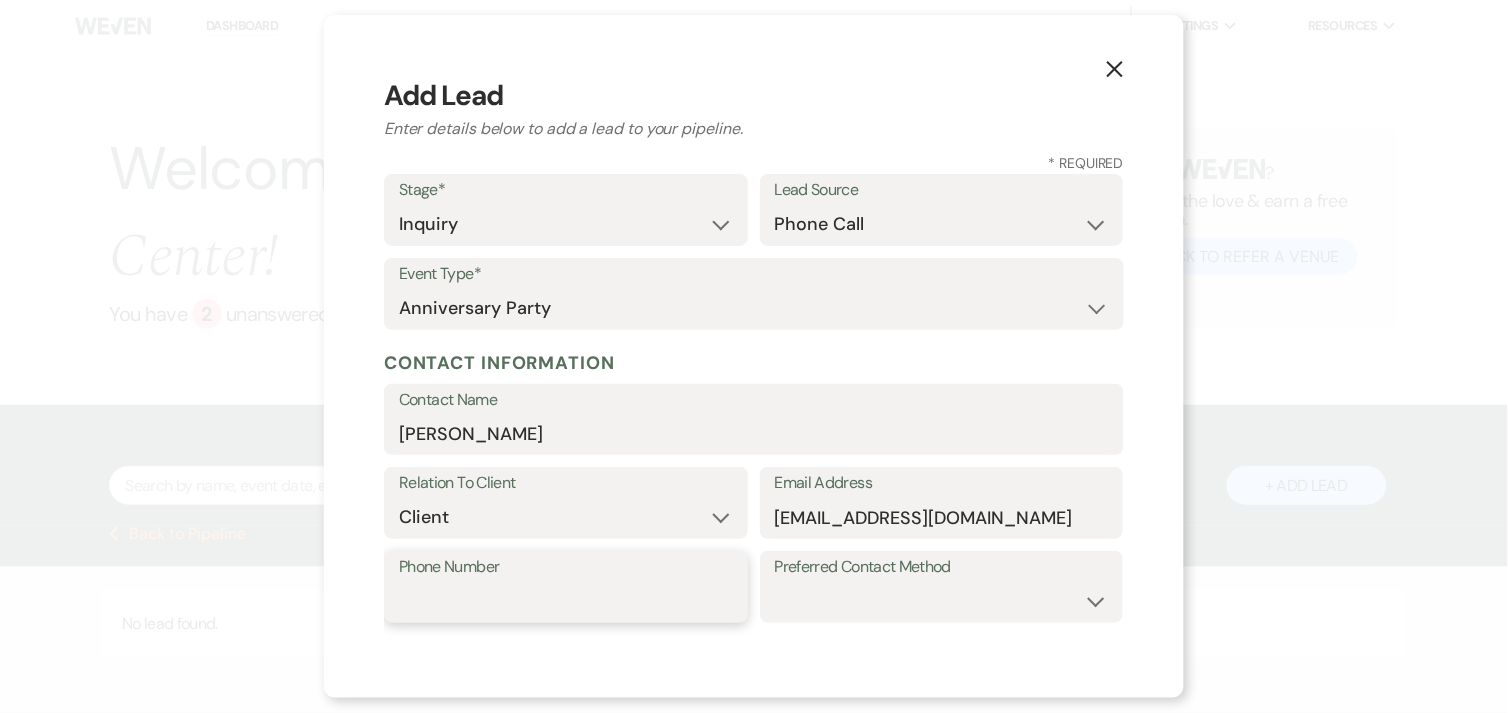 click on "Phone Number" at bounding box center [566, 601] 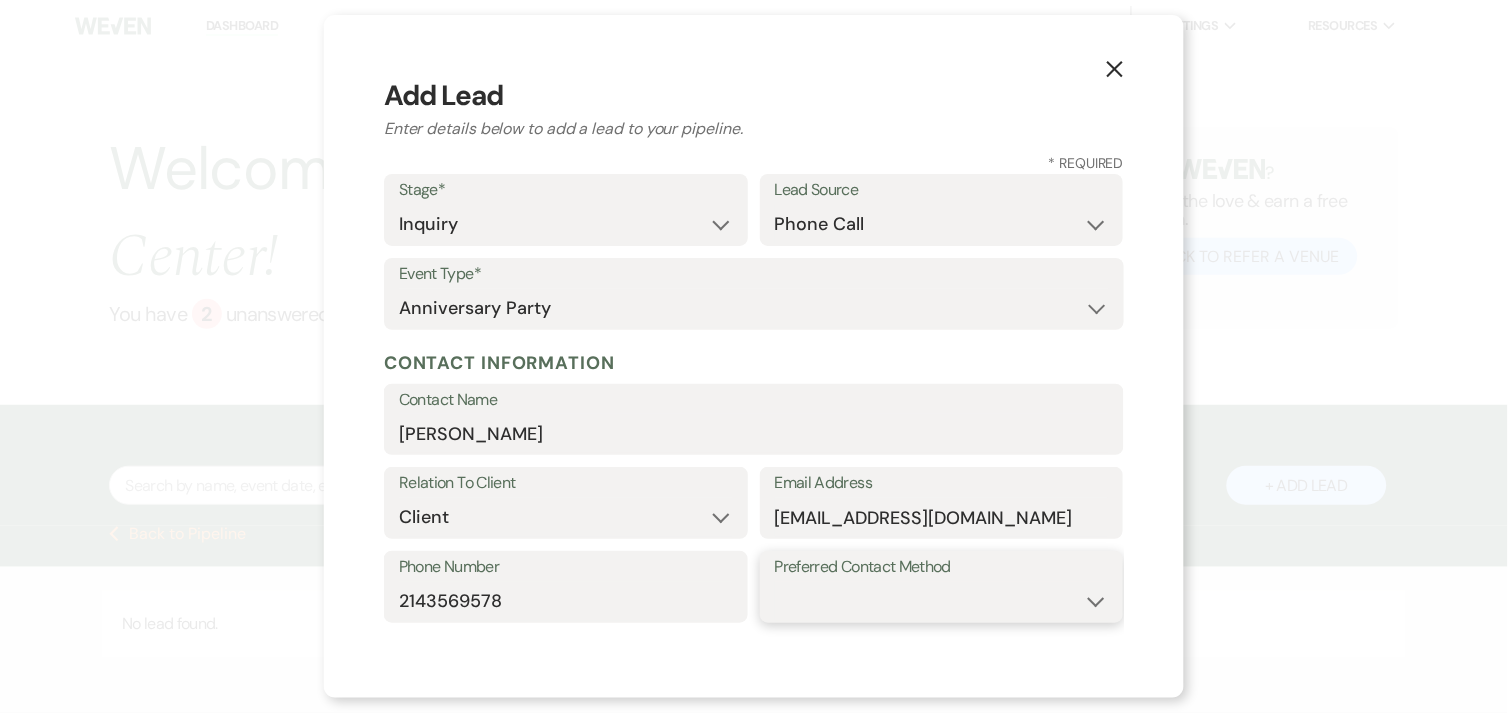 click on "Email Phone Text" at bounding box center (942, 601) 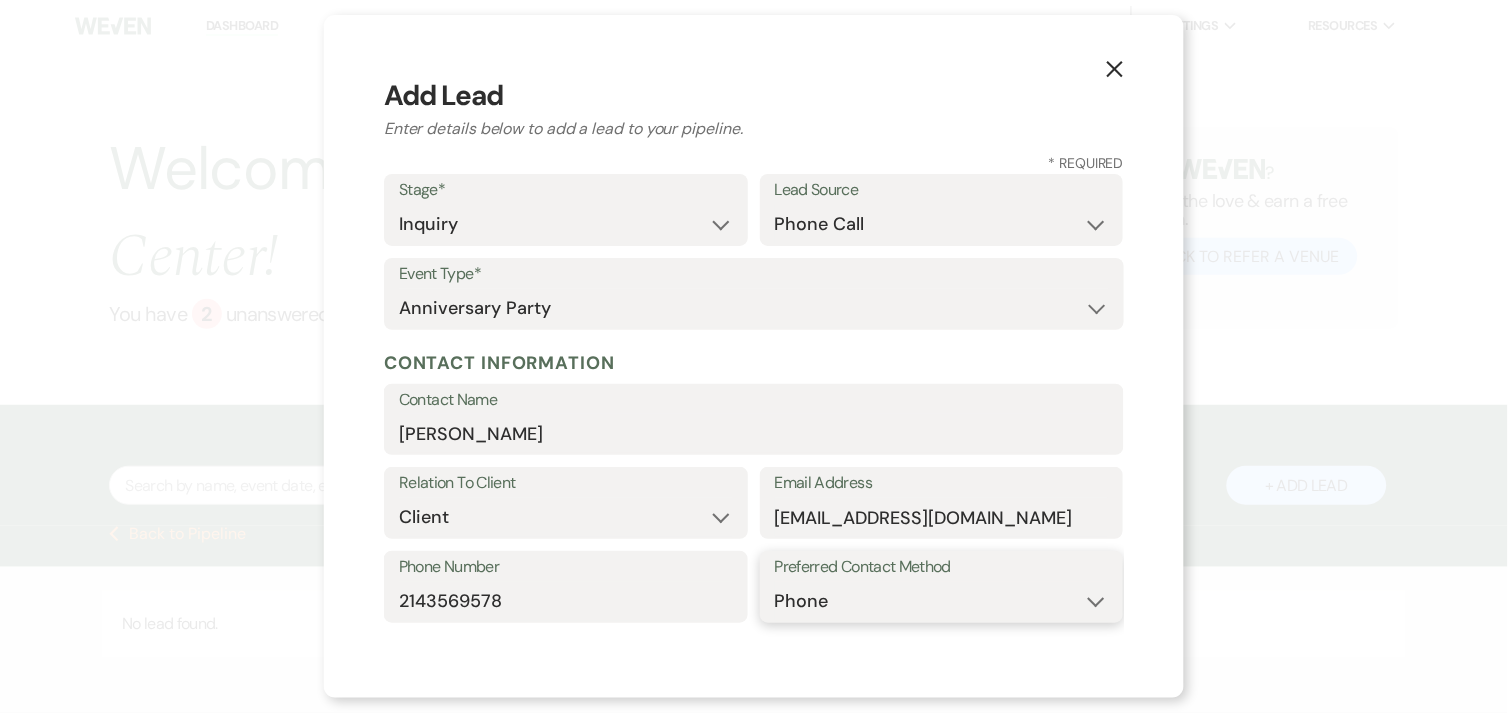 click on "Email Phone Text" at bounding box center (942, 601) 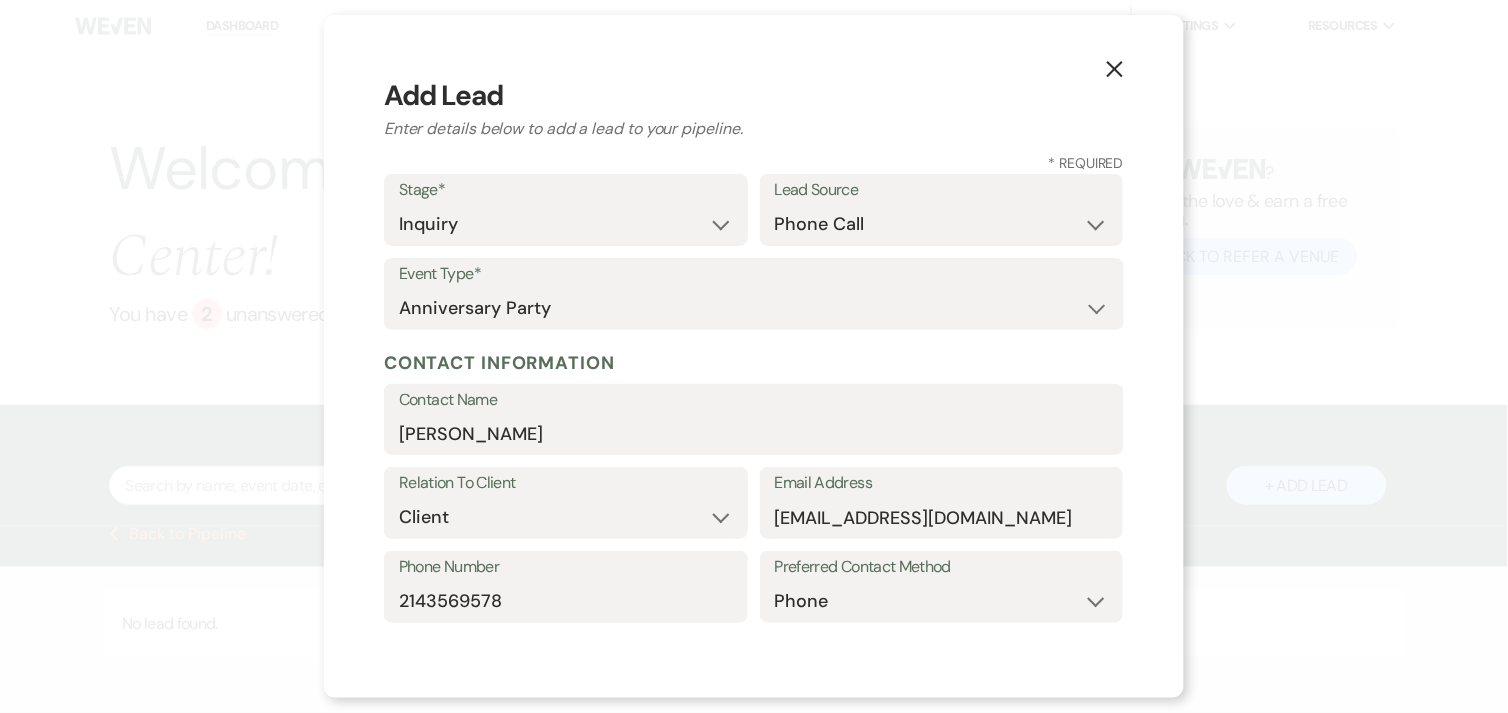 click on "Contact Information" at bounding box center (754, 363) 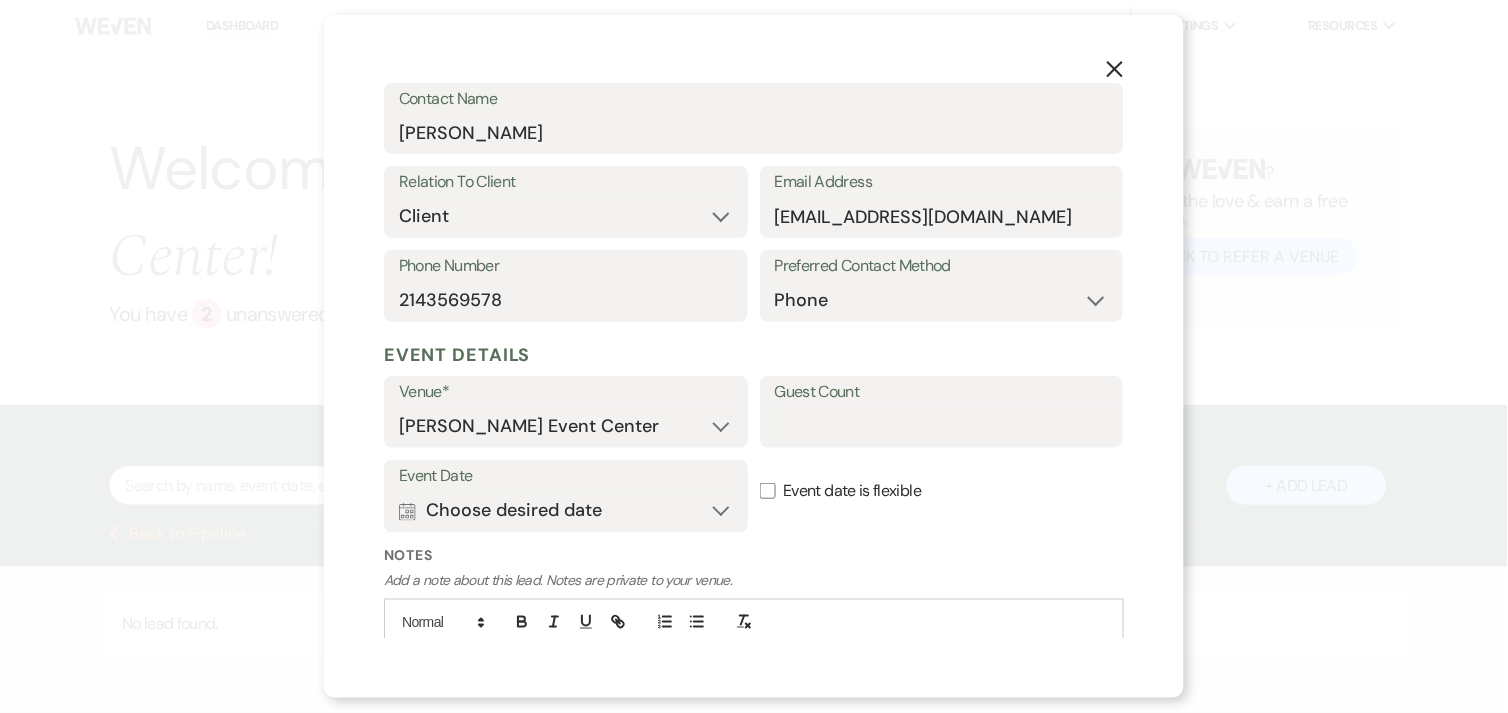 scroll, scrollTop: 418, scrollLeft: 0, axis: vertical 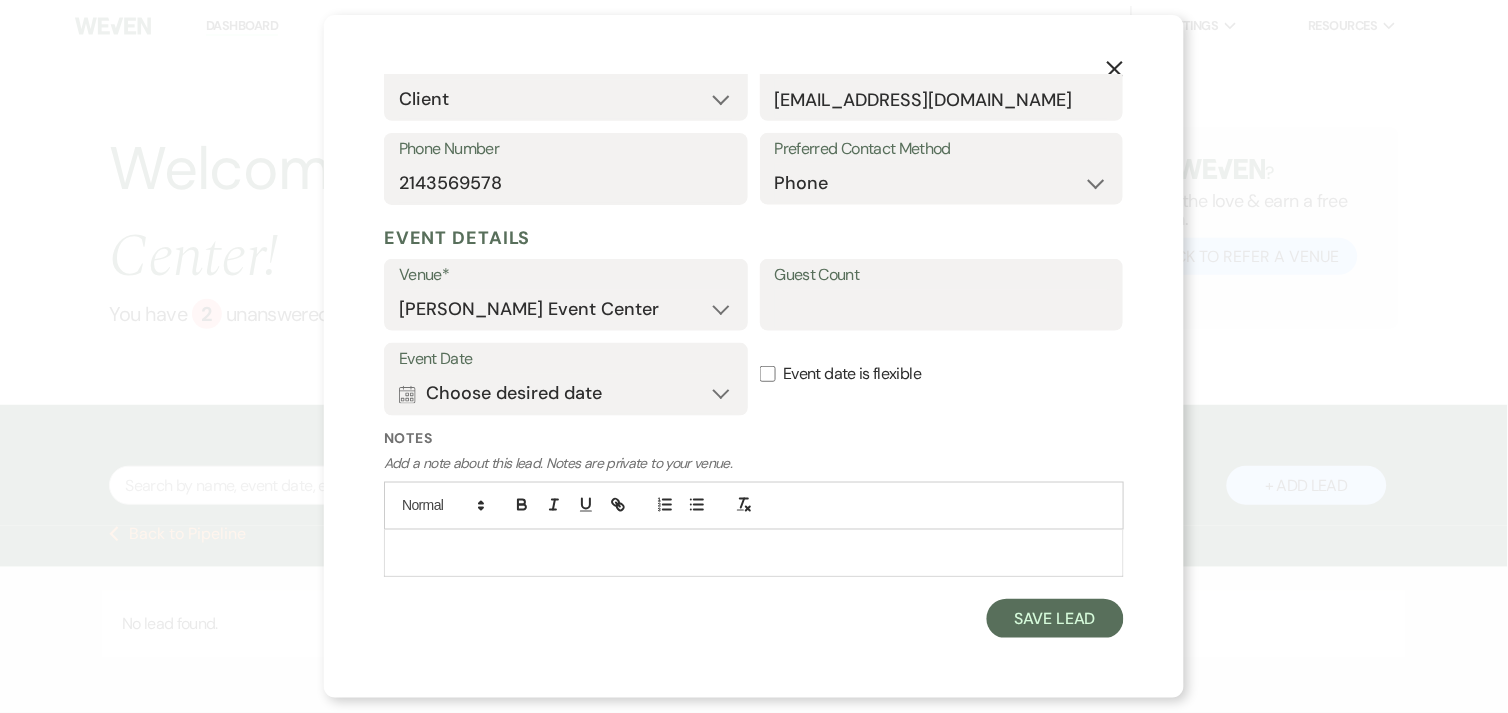 click on "Event Date" at bounding box center [566, 359] 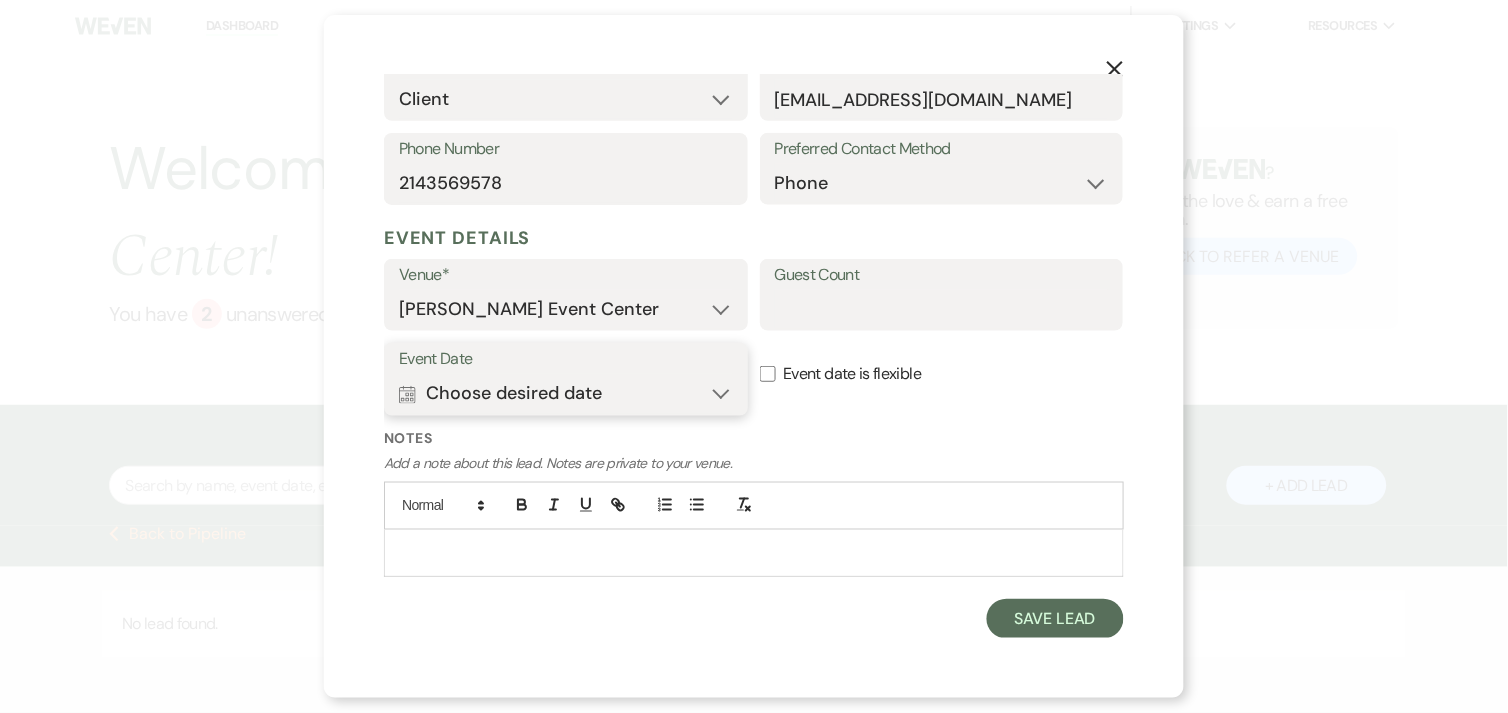 click on "Calendar Choose desired date Expand" at bounding box center [566, 394] 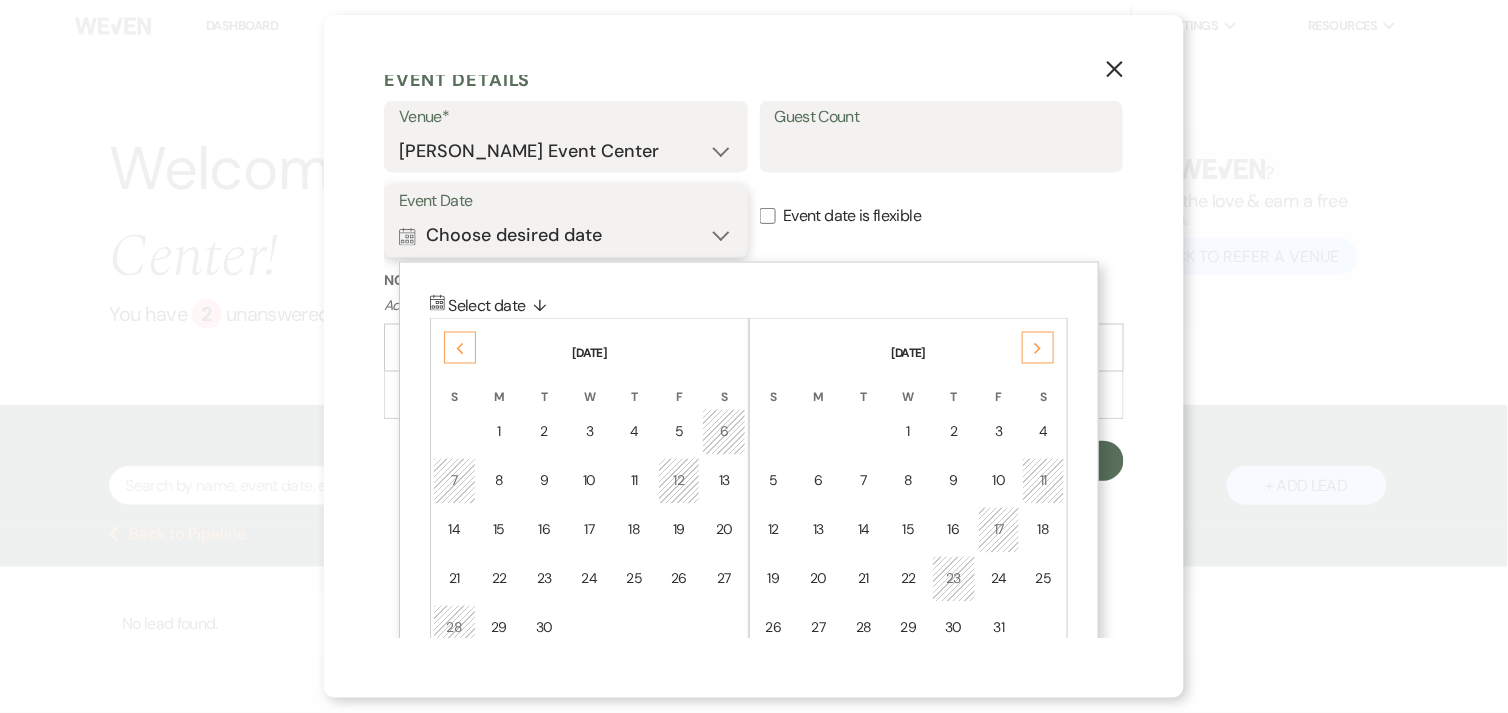 scroll, scrollTop: 585, scrollLeft: 0, axis: vertical 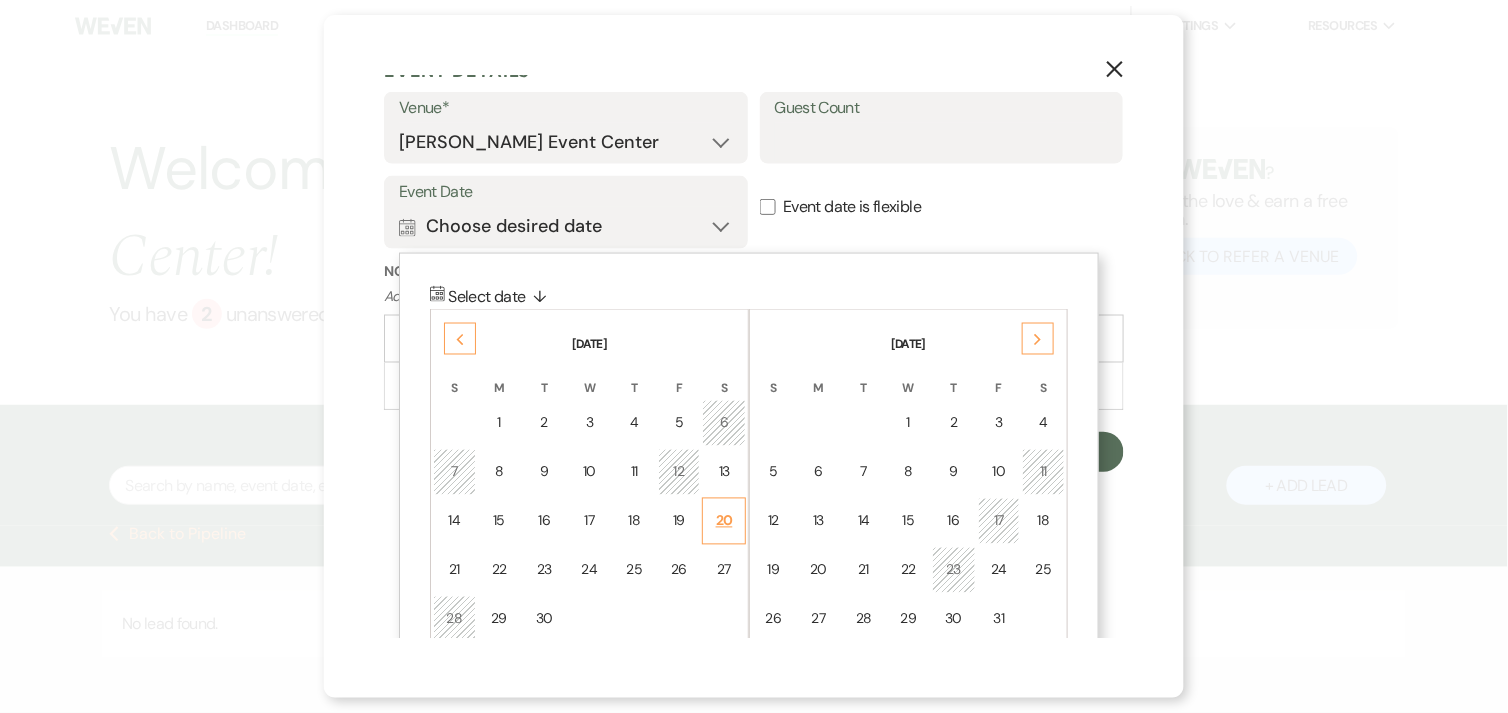 click on "20" at bounding box center [724, 521] 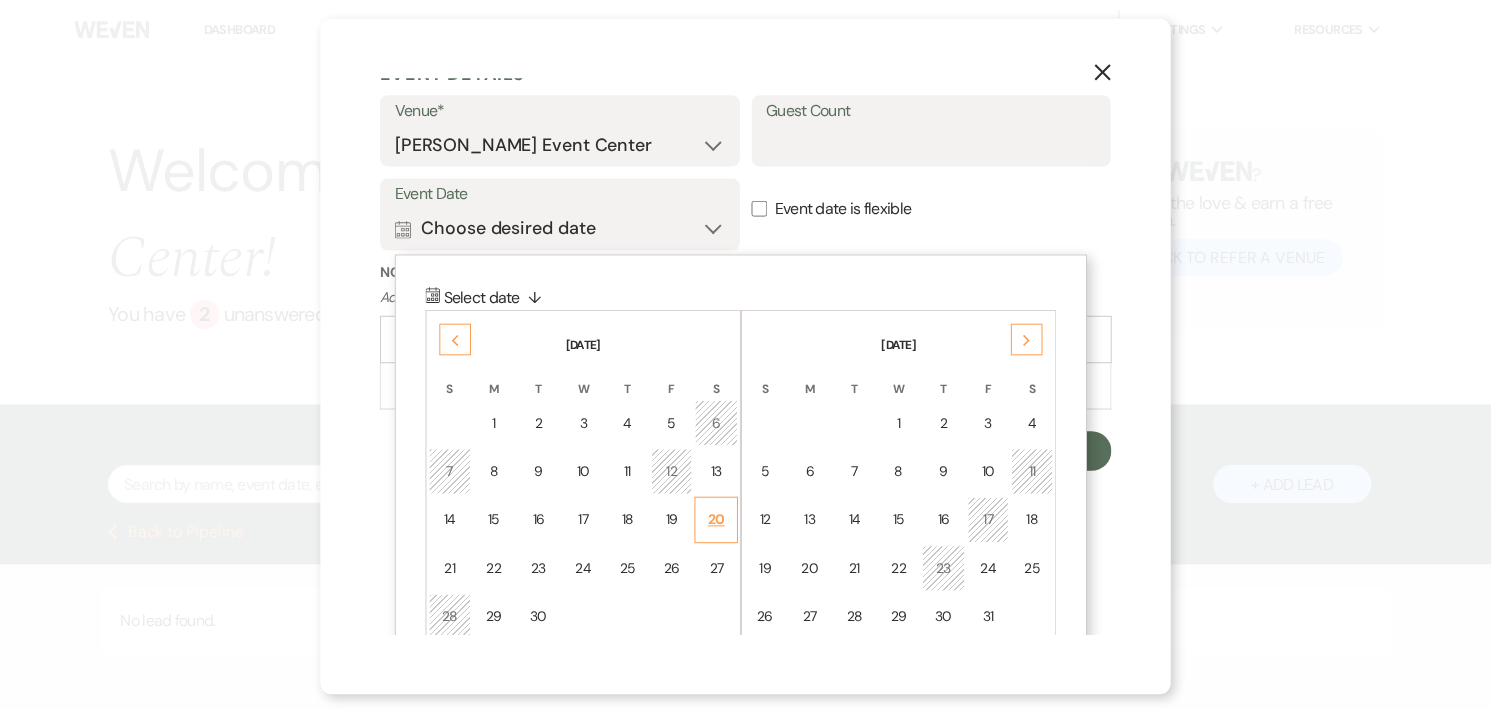 scroll, scrollTop: 418, scrollLeft: 0, axis: vertical 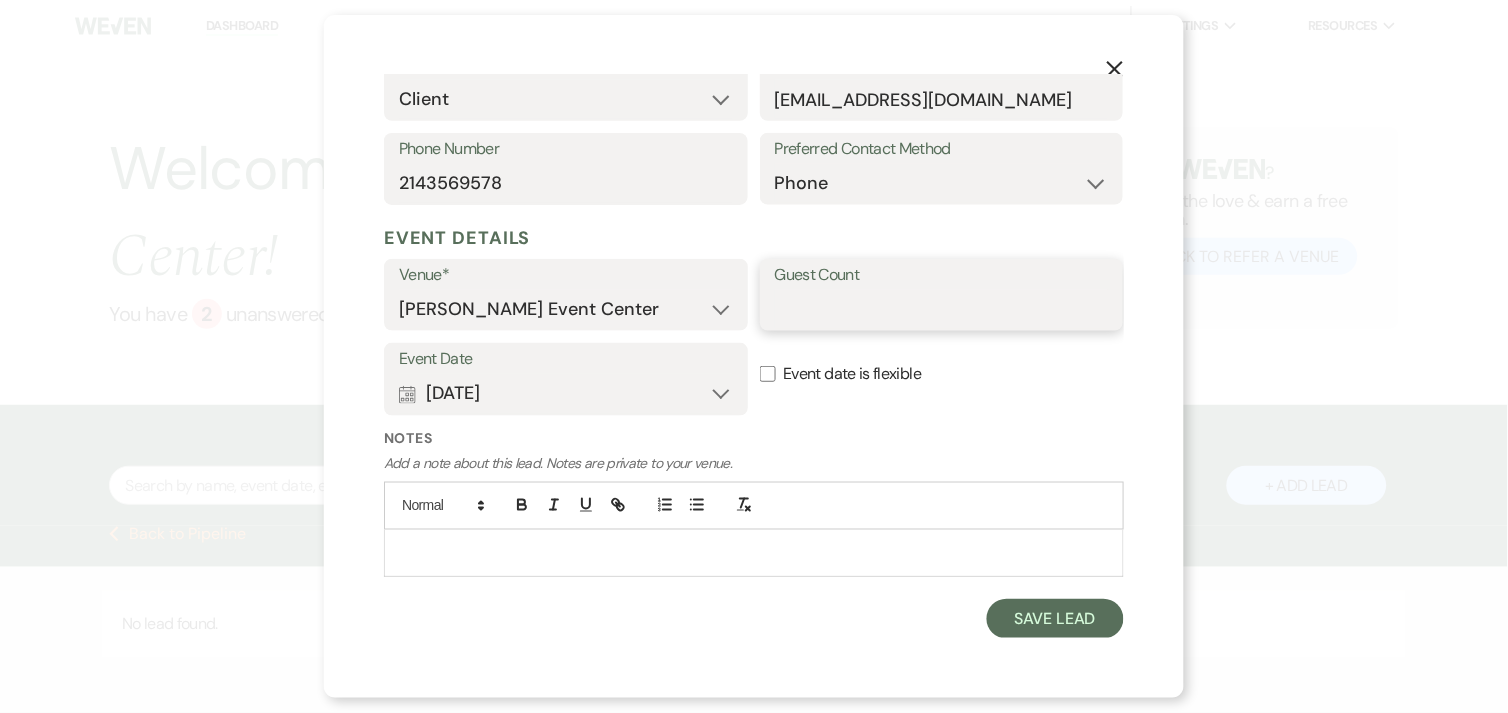 click on "Guest Count" at bounding box center [942, 309] 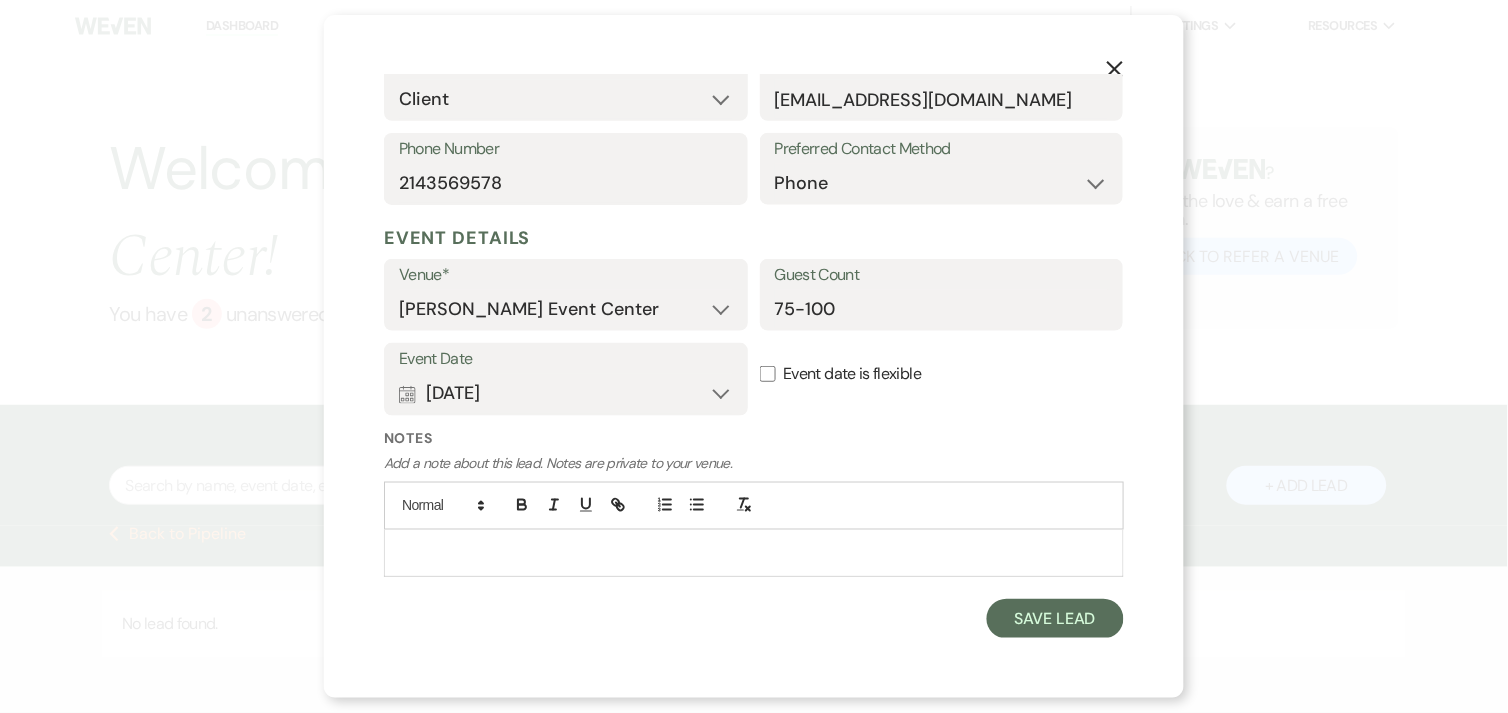 click at bounding box center (754, 553) 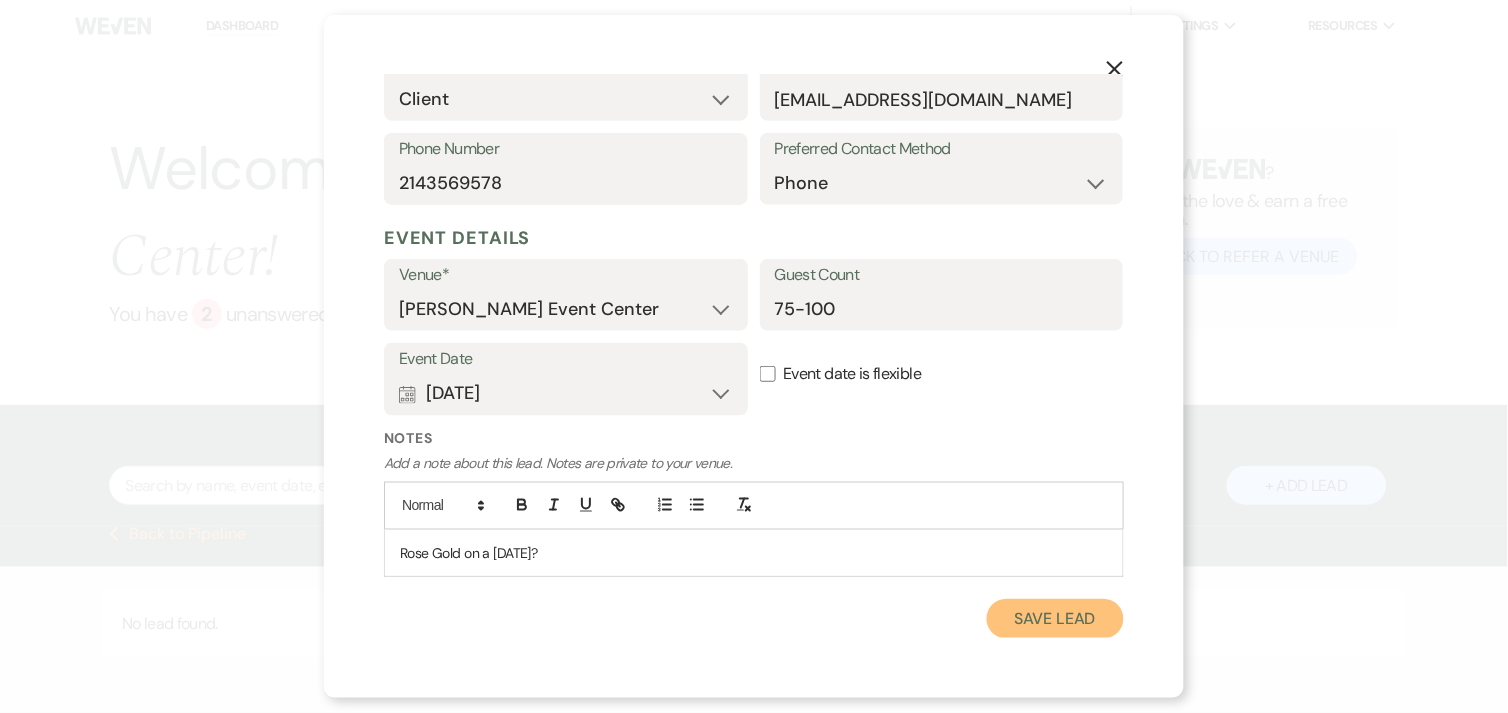 click on "Save Lead" at bounding box center [1055, 619] 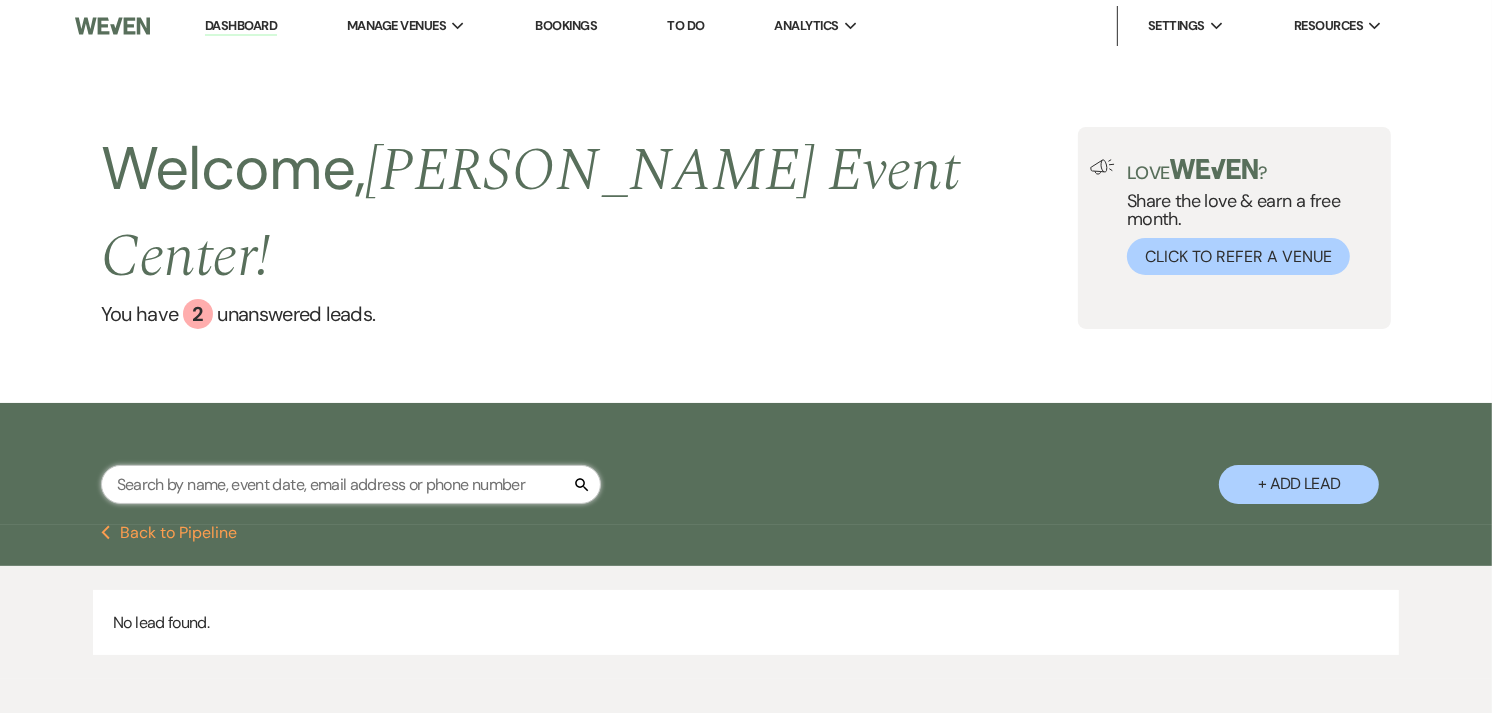 click at bounding box center [351, 484] 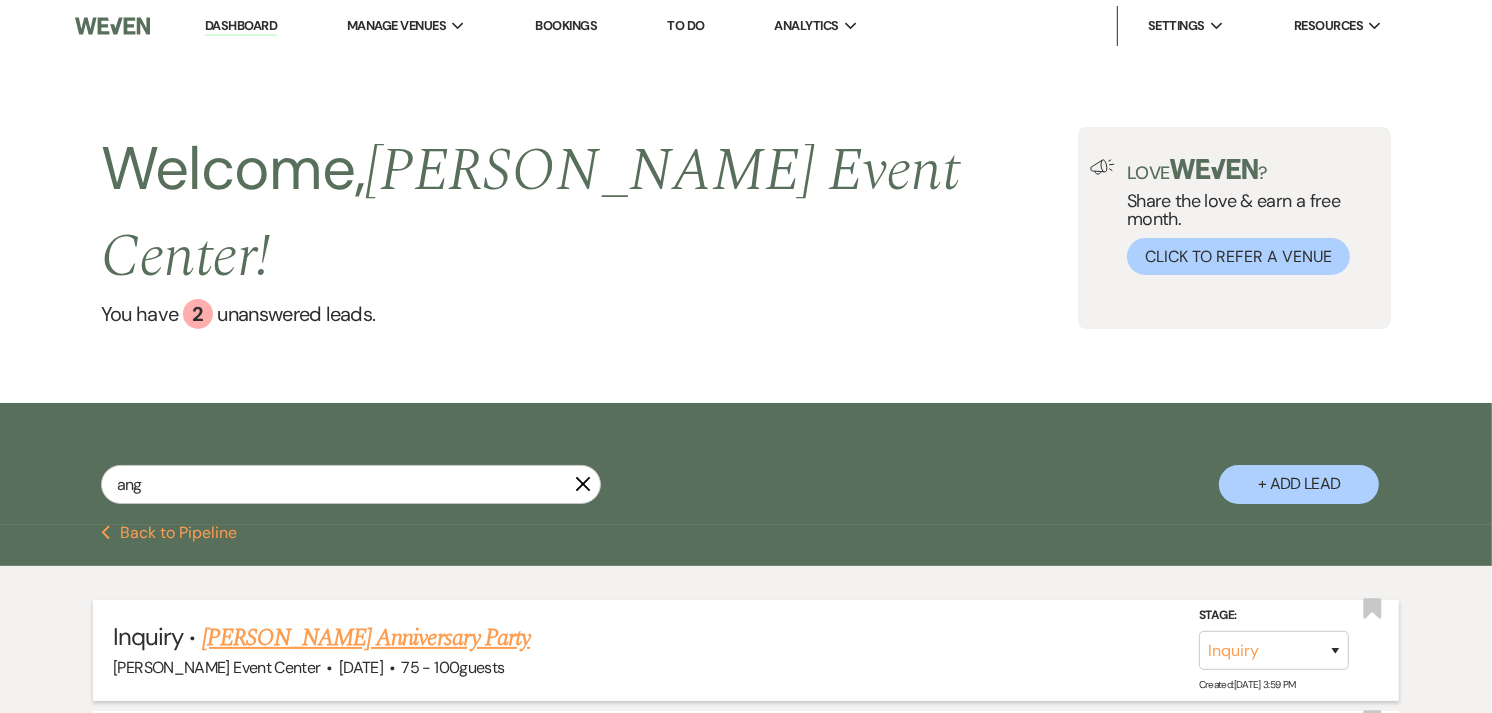 click on "[PERSON_NAME] Anniversary Party" at bounding box center [366, 638] 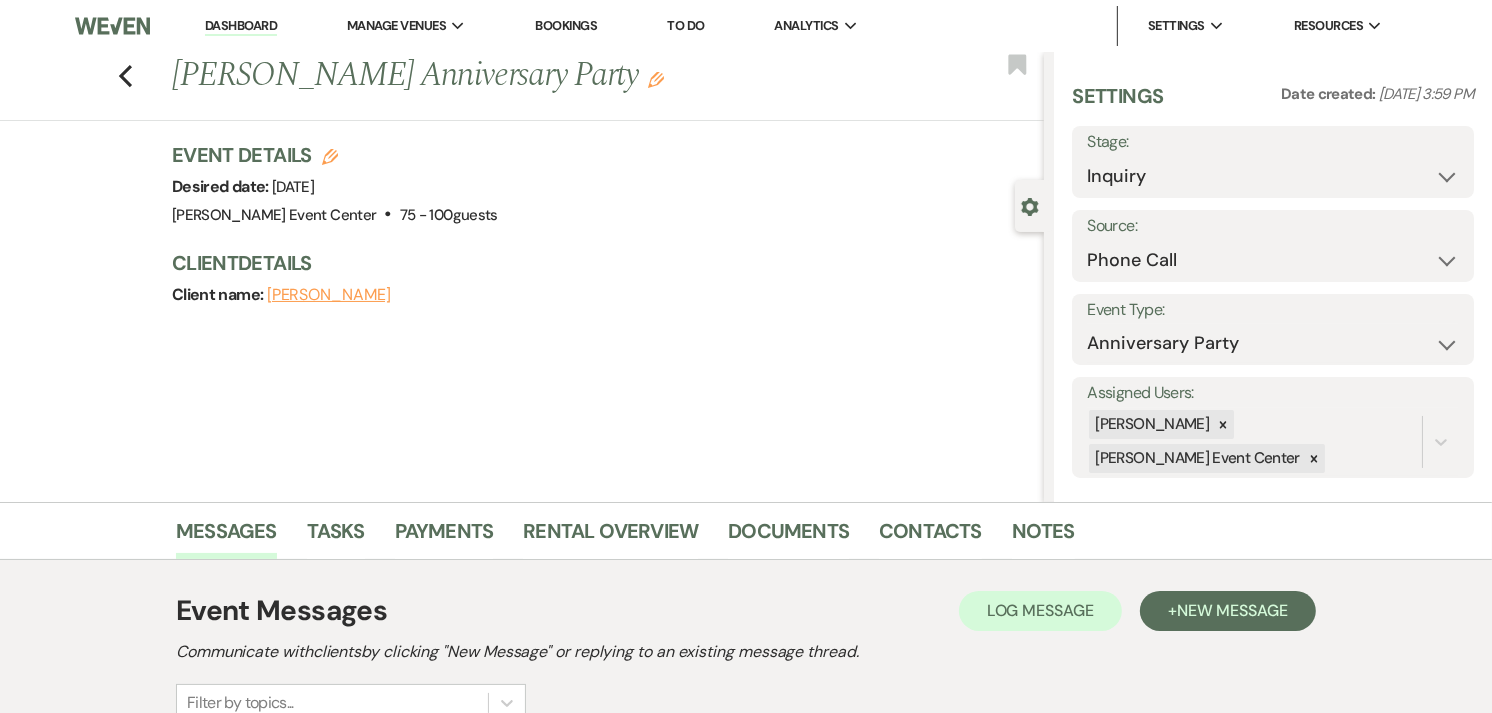 scroll, scrollTop: 321, scrollLeft: 0, axis: vertical 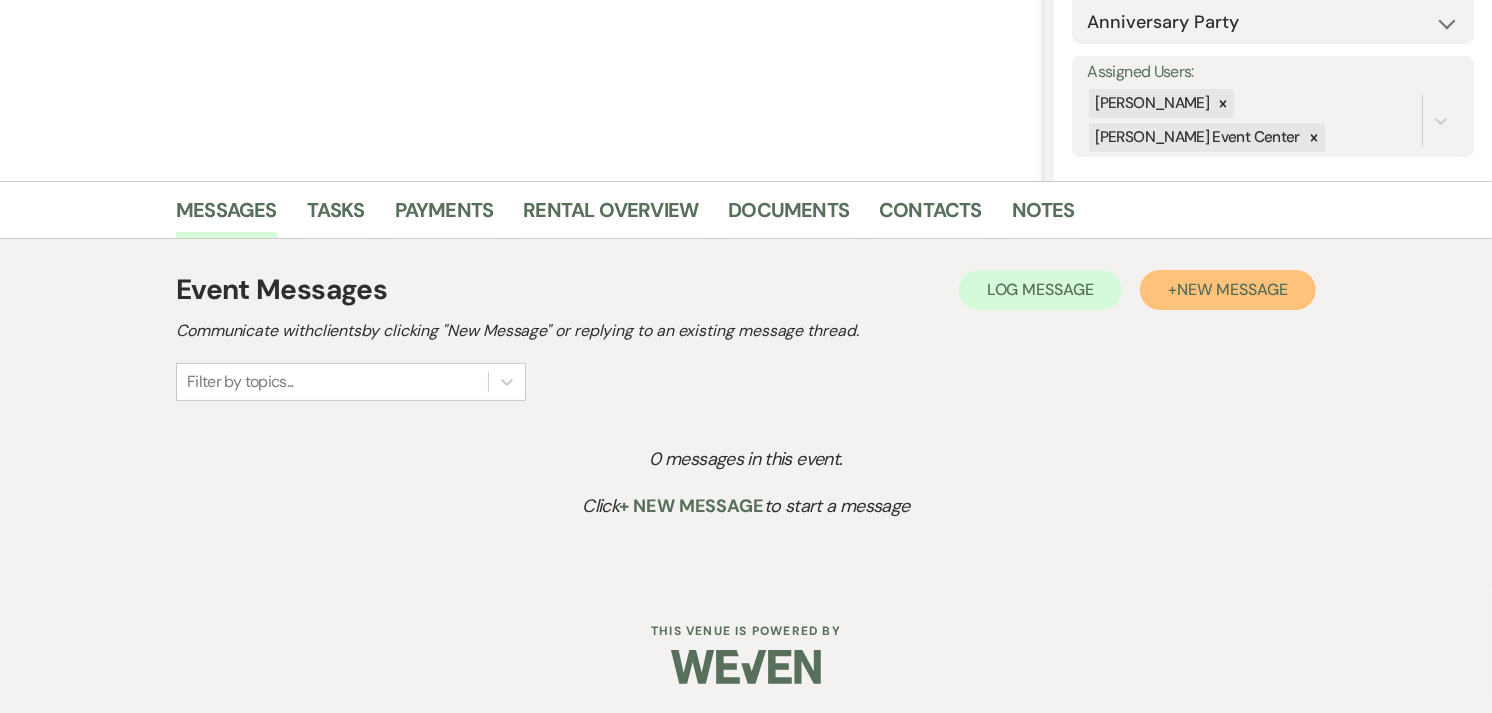 click on "New Message" at bounding box center (1232, 289) 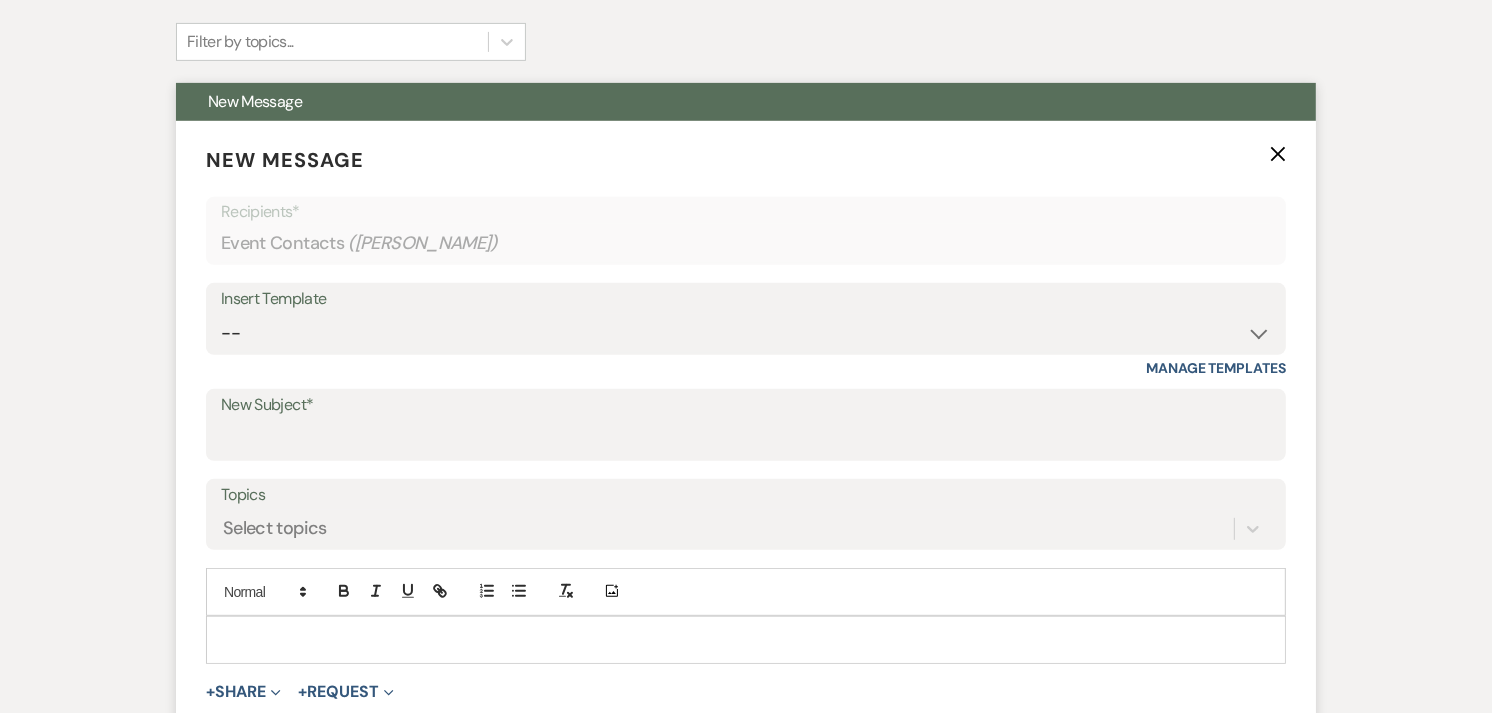 scroll, scrollTop: 663, scrollLeft: 0, axis: vertical 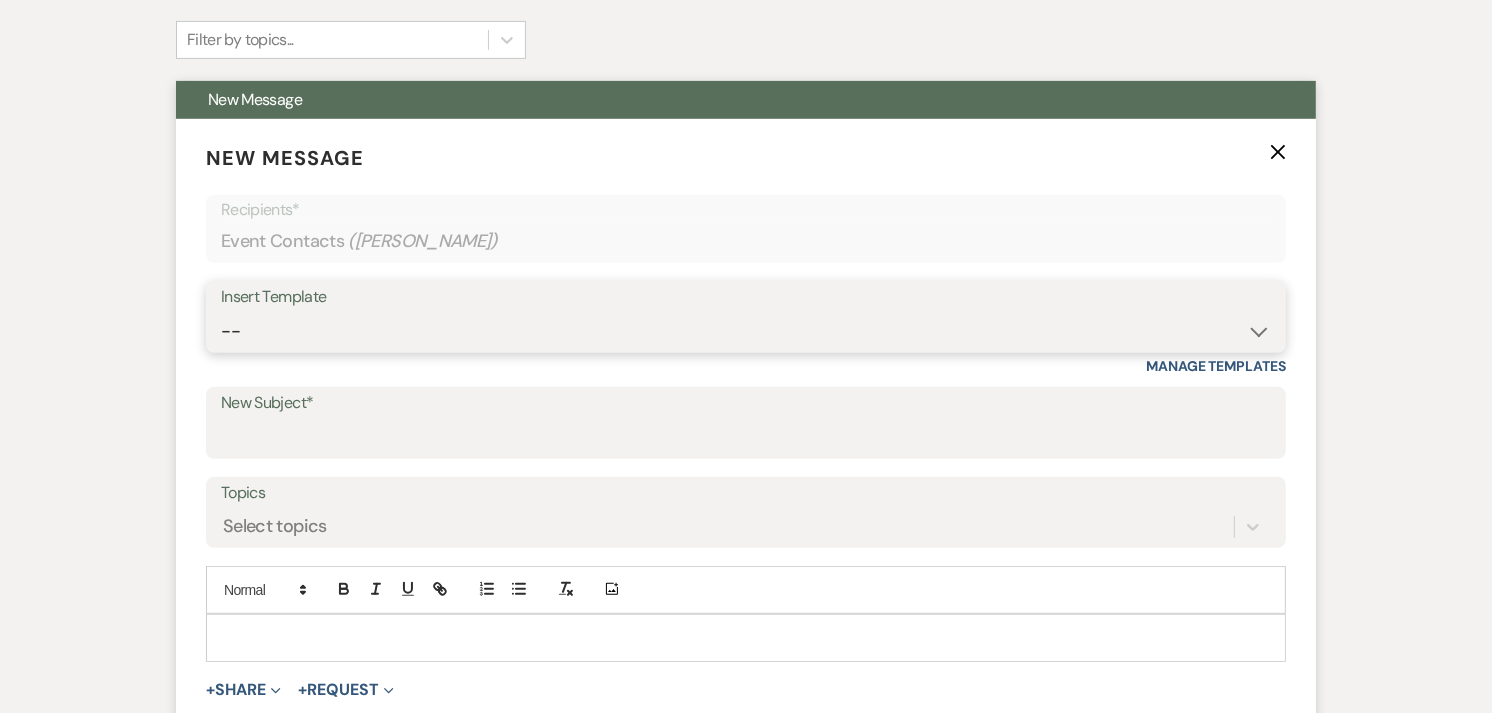 click on "-- Weven Planning Portal Introduction (Booked Events) Initial Inquiry Response Tour Request Response Contract (Pre-Booked Leads) Auto-response (Initial Inquiry) Tour Request Response- General Tour Request- Quince Tour Request Response- Wedding  Tour Request Response- Corporate Post-Event Congratulations Copy of Tour Request Response- Vendor Payment Past Due Follow Up Response- General Event Insurance Follow Up- General Preferred Vendor Inquiry  General- Initial Inquiry Response Wedding- Initial Inquiry Response Copy of Weven Planning Portal Introduction (Corporate Booked Events) Copy of Weven Planning Portal Introduction (Wedding Booked Events) FAQ & VET List Promotion  Deposit Request Google Review Request Exclusive Grand Opening Pricing Your Dedicated Venue Concierge at [PERSON_NAME] Event Center Grand Opening Invitation [PERSON_NAME] Clients- Open House  Follow Up- Template 2025 Follow-up Email with Custom Proposal Did You Receive the Proposal Email? Still Interested Email? Initial Inquiry: from Gmail to Weven" at bounding box center (746, 331) 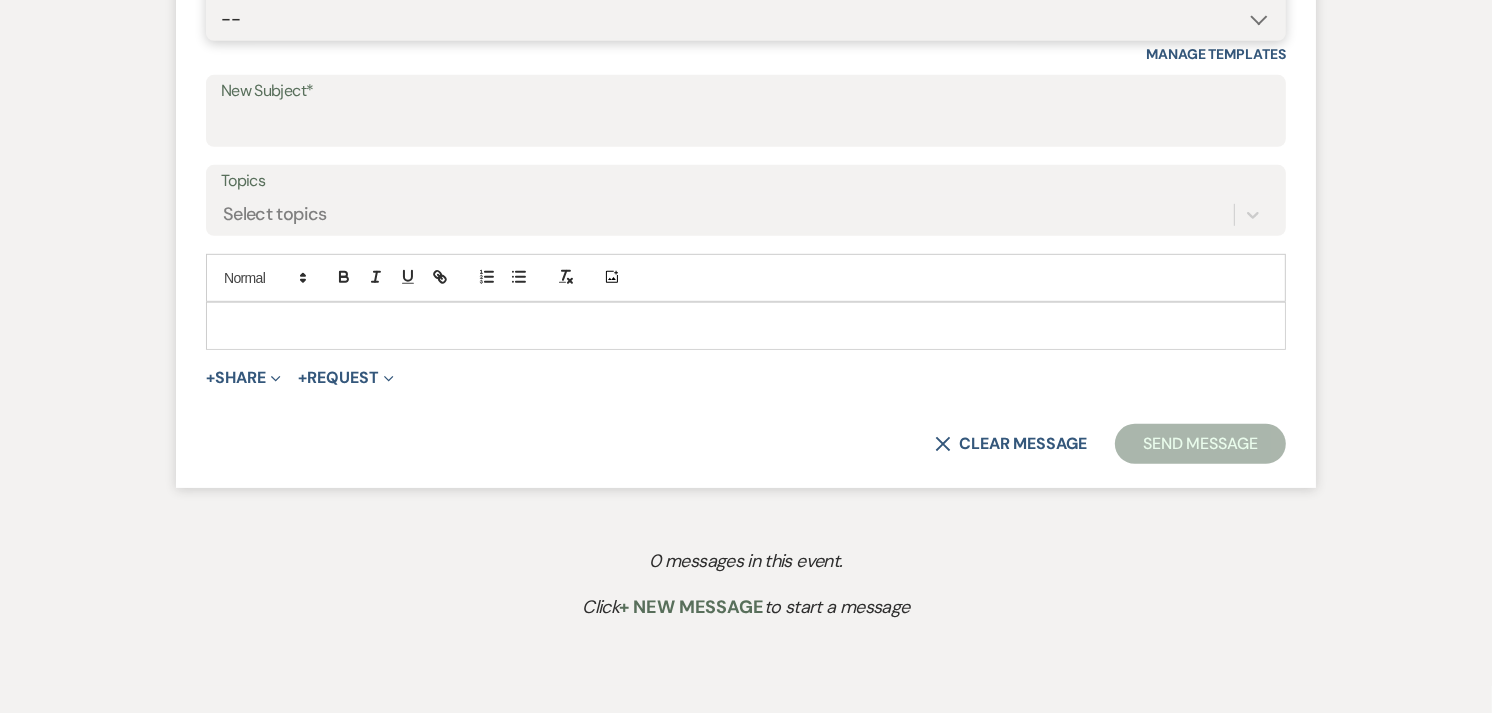 scroll, scrollTop: 976, scrollLeft: 0, axis: vertical 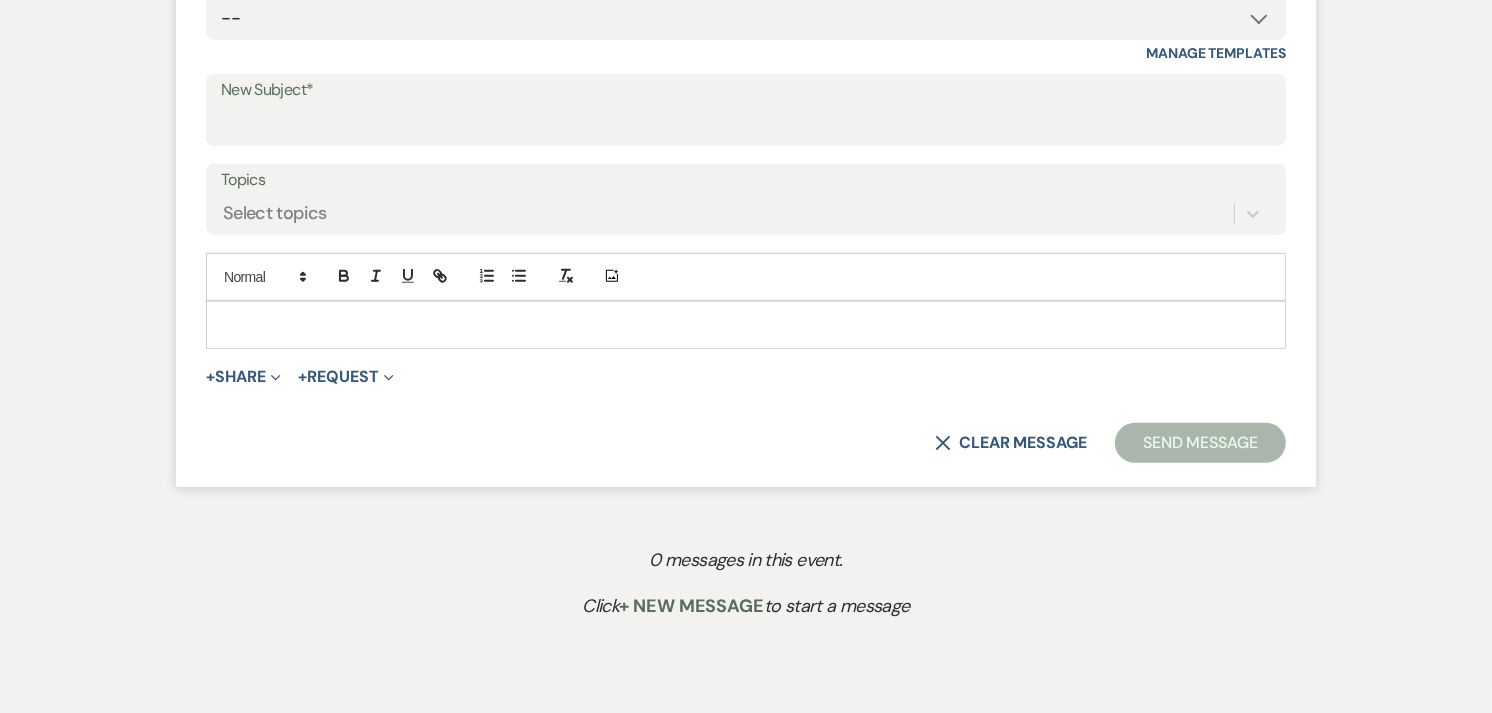 click at bounding box center (746, 325) 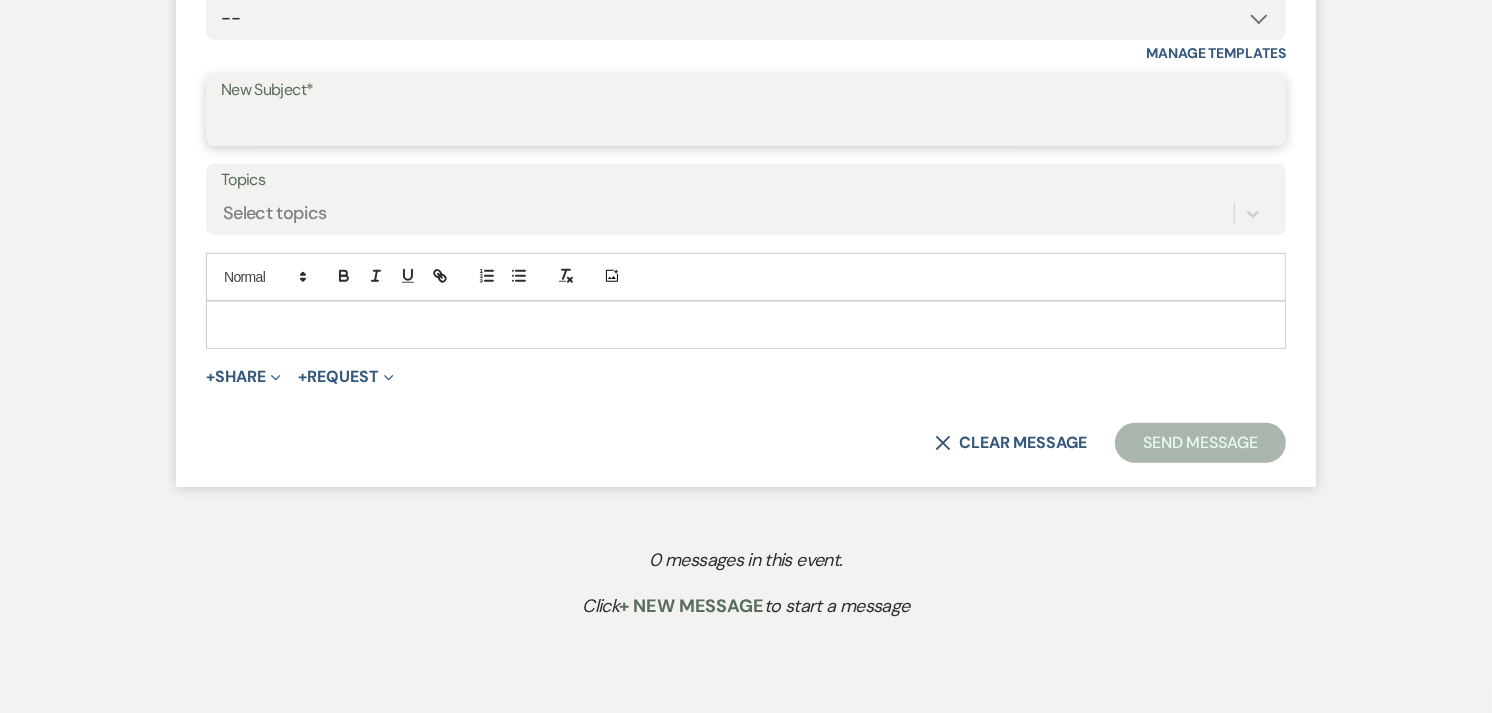 click on "New Subject*" at bounding box center (746, 124) 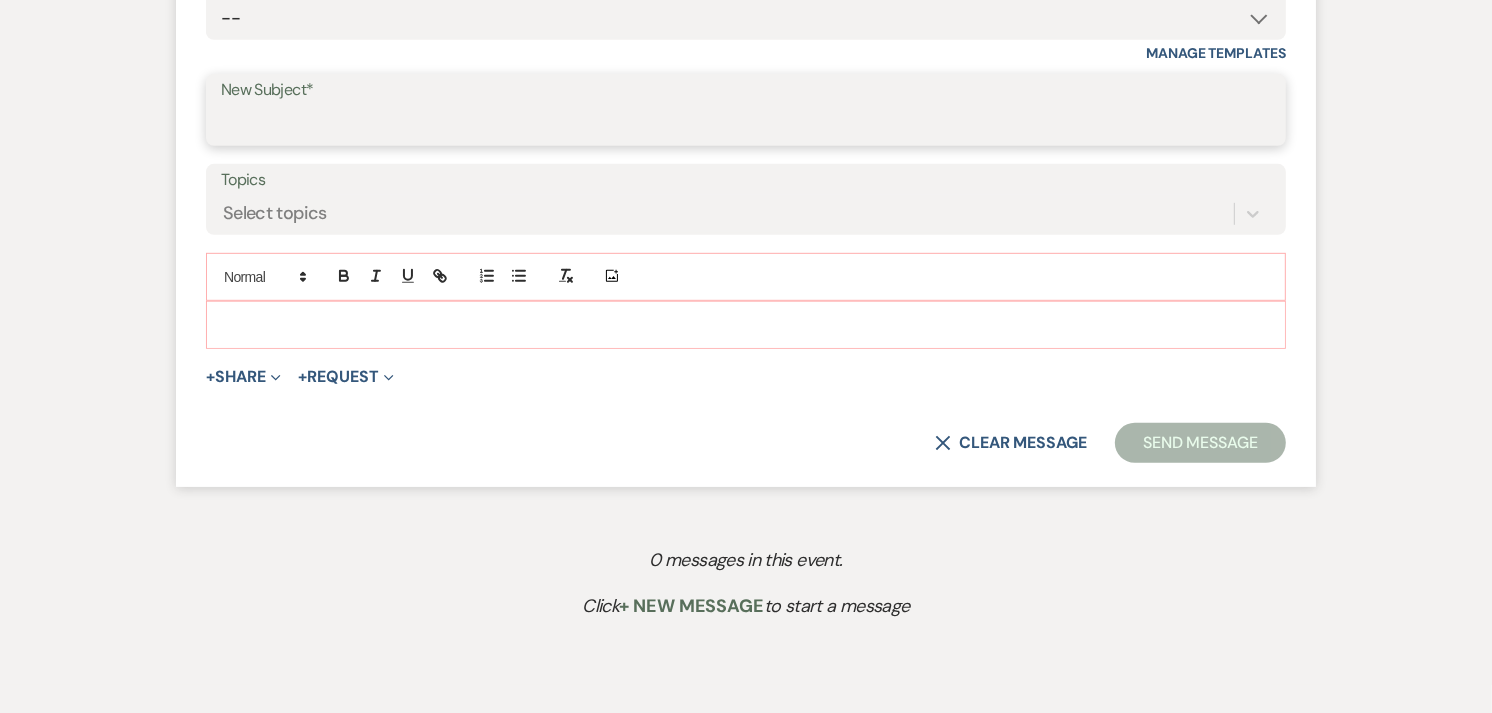 click on "New Subject*" at bounding box center [746, 124] 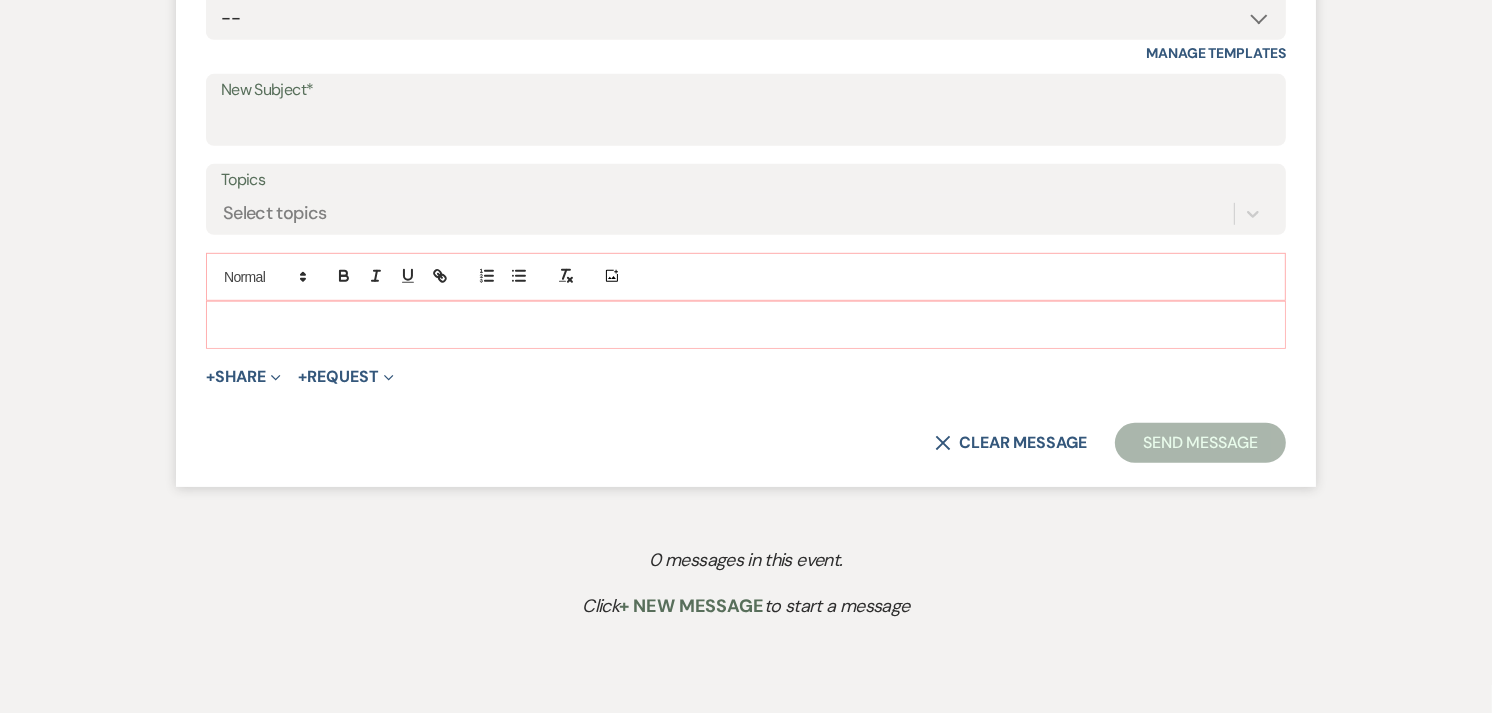 click on "Add Photo" at bounding box center (746, 277) 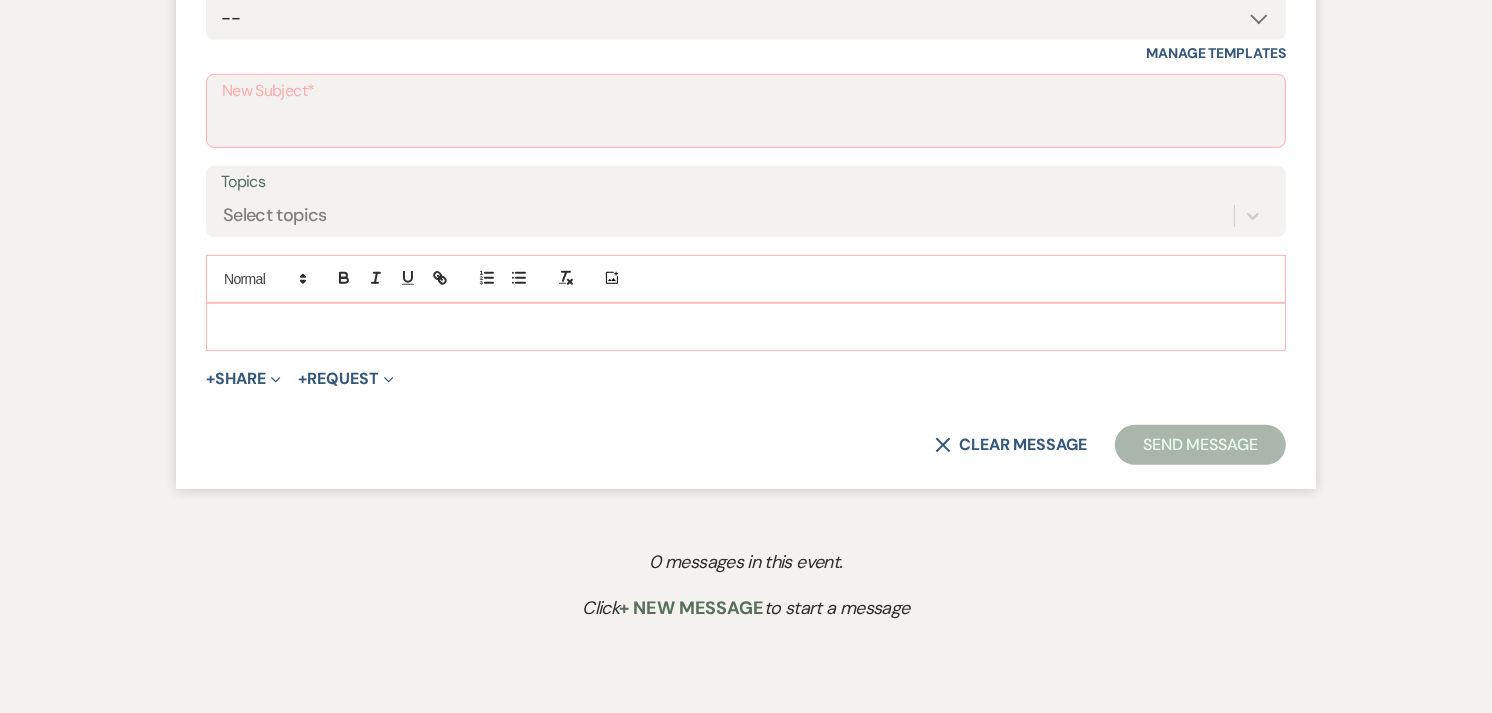 click at bounding box center (746, 327) 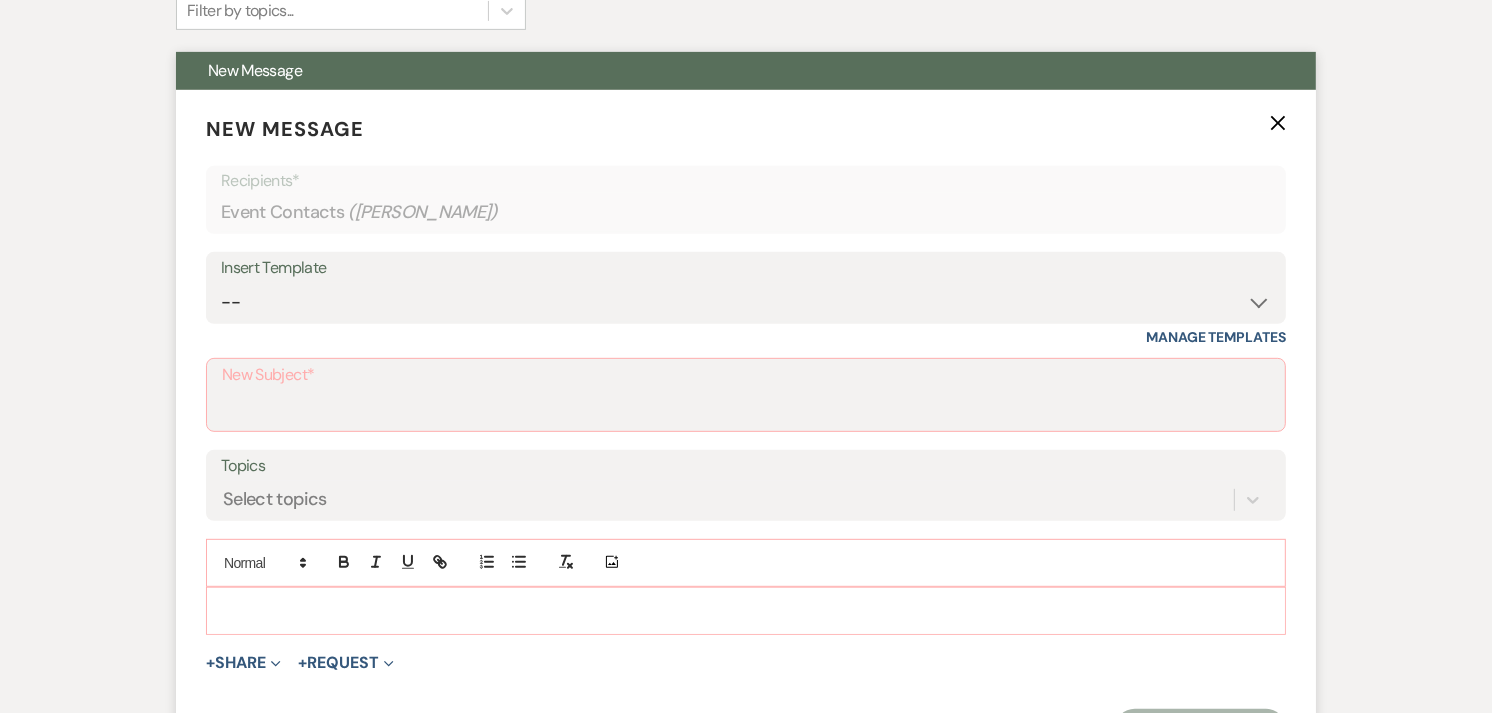 scroll, scrollTop: 690, scrollLeft: 0, axis: vertical 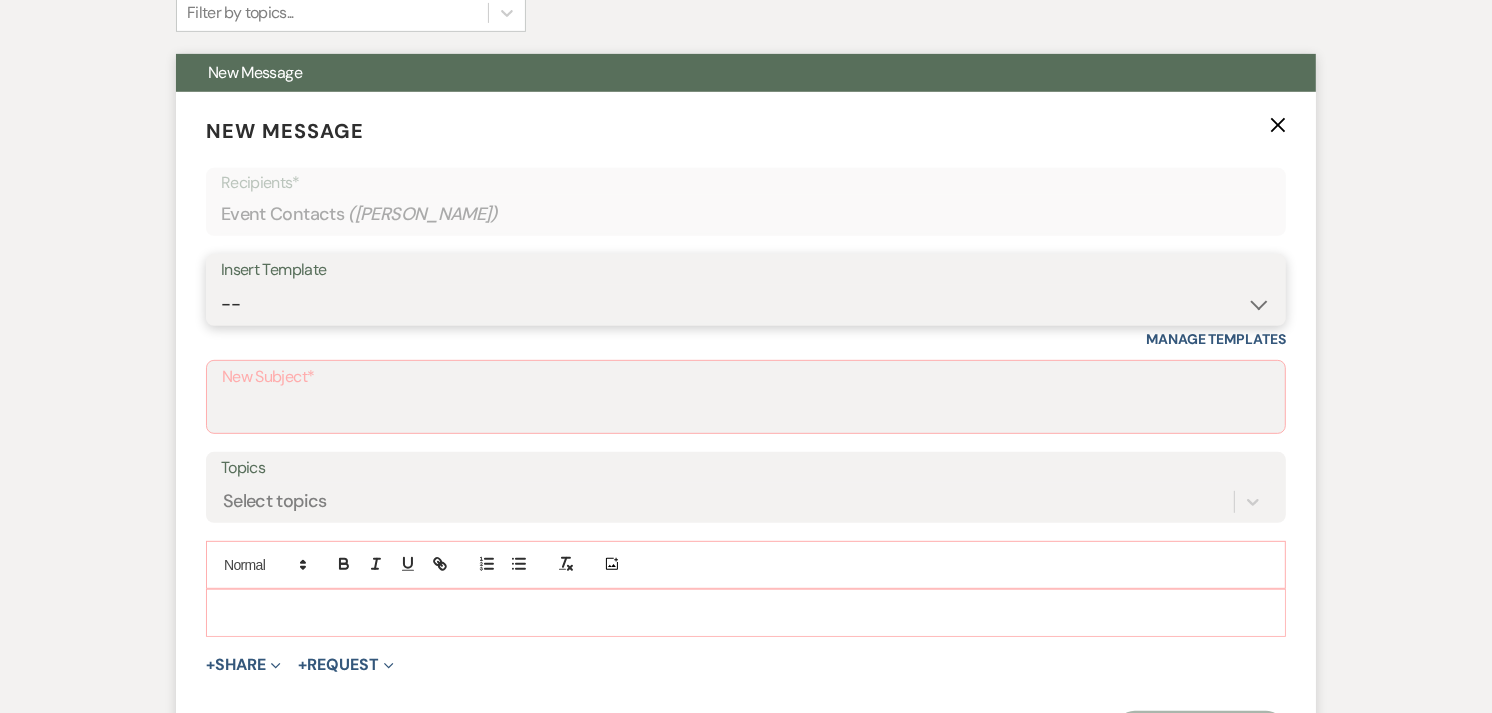 click on "-- Weven Planning Portal Introduction (Booked Events) Initial Inquiry Response Tour Request Response Contract (Pre-Booked Leads) Auto-response (Initial Inquiry) Tour Request Response- General Tour Request- Quince Tour Request Response- Wedding  Tour Request Response- Corporate Post-Event Congratulations Copy of Tour Request Response- Vendor Payment Past Due Follow Up Response- General Event Insurance Follow Up- General Preferred Vendor Inquiry  General- Initial Inquiry Response Wedding- Initial Inquiry Response Copy of Weven Planning Portal Introduction (Corporate Booked Events) Copy of Weven Planning Portal Introduction (Wedding Booked Events) FAQ & VET List Promotion  Deposit Request Google Review Request Exclusive Grand Opening Pricing Your Dedicated Venue Concierge at [PERSON_NAME] Event Center Grand Opening Invitation [PERSON_NAME] Clients- Open House  Follow Up- Template 2025 Follow-up Email with Custom Proposal Did You Receive the Proposal Email? Still Interested Email? Initial Inquiry: from Gmail to Weven" at bounding box center (746, 304) 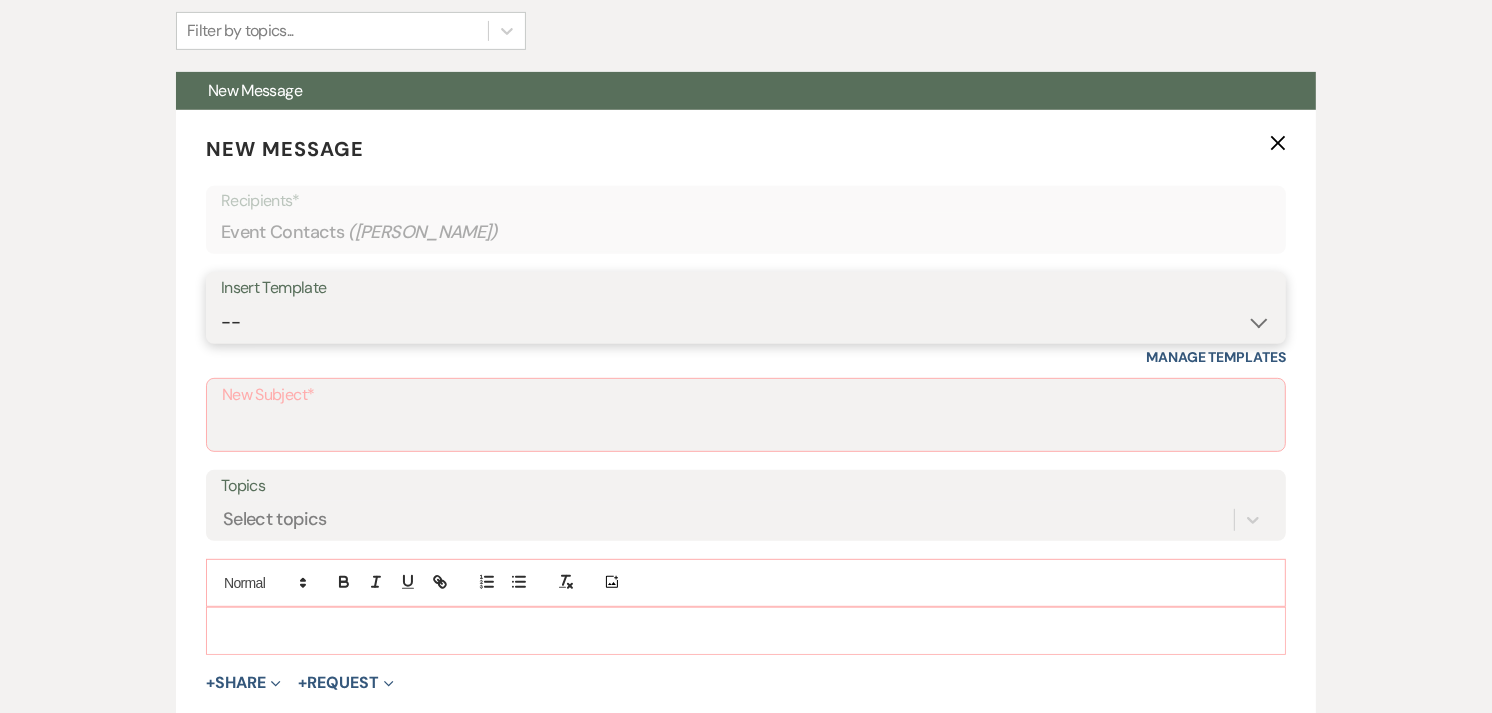 scroll, scrollTop: 780, scrollLeft: 0, axis: vertical 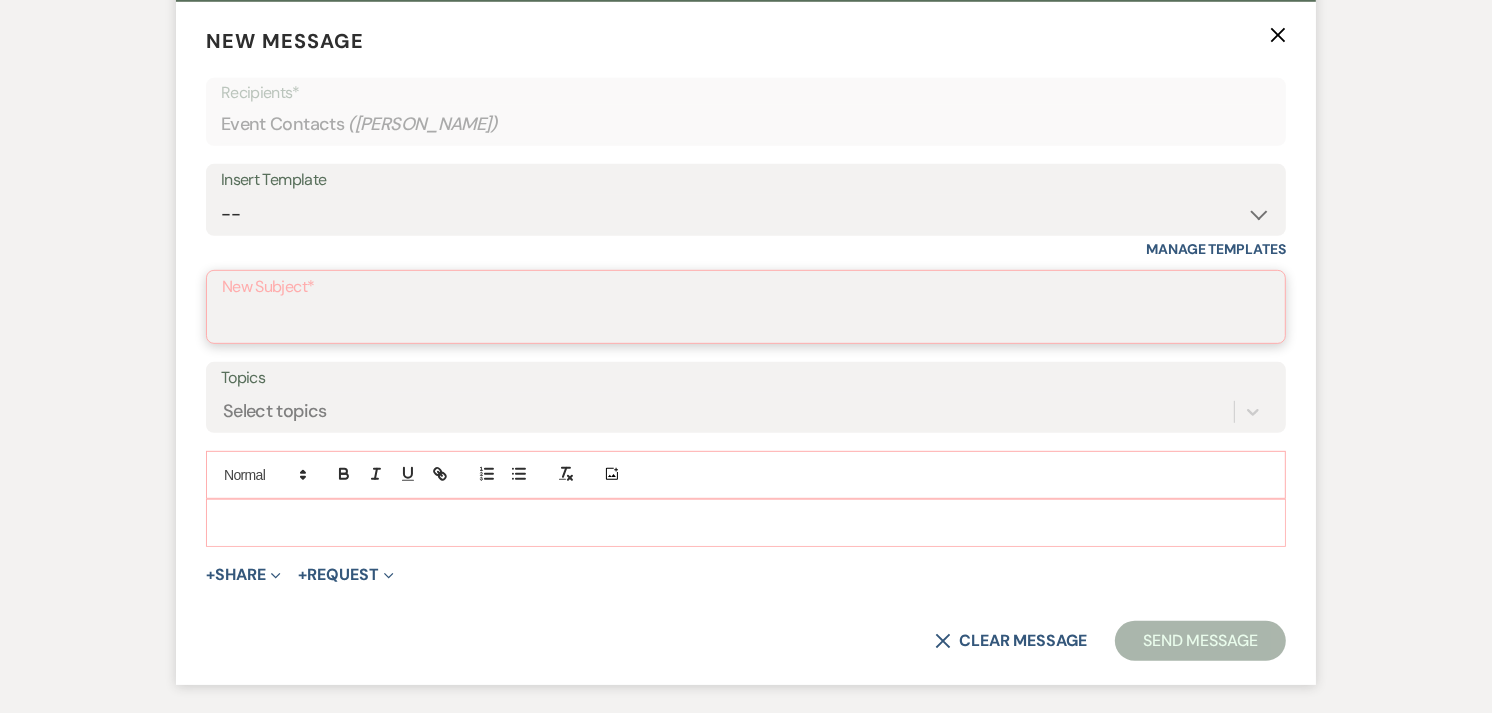 click on "New Subject*" at bounding box center (746, 321) 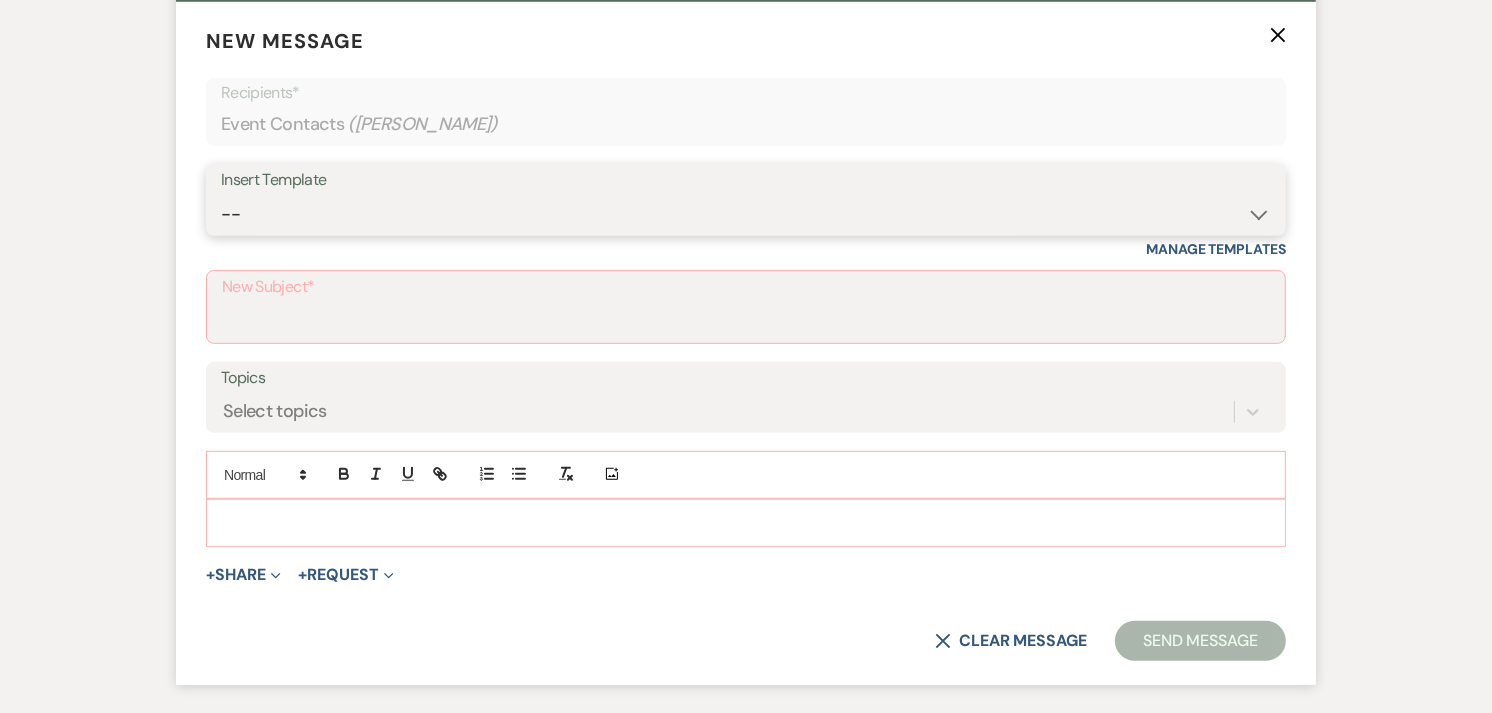 click on "-- Weven Planning Portal Introduction (Booked Events) Initial Inquiry Response Tour Request Response Contract (Pre-Booked Leads) Auto-response (Initial Inquiry) Tour Request Response- General Tour Request- Quince Tour Request Response- Wedding  Tour Request Response- Corporate Post-Event Congratulations Copy of Tour Request Response- Vendor Payment Past Due Follow Up Response- General Event Insurance Follow Up- General Preferred Vendor Inquiry  General- Initial Inquiry Response Wedding- Initial Inquiry Response Copy of Weven Planning Portal Introduction (Corporate Booked Events) Copy of Weven Planning Portal Introduction (Wedding Booked Events) FAQ & VET List Promotion  Deposit Request Google Review Request Exclusive Grand Opening Pricing Your Dedicated Venue Concierge at [PERSON_NAME] Event Center Grand Opening Invitation [PERSON_NAME] Clients- Open House  Follow Up- Template 2025 Follow-up Email with Custom Proposal Did You Receive the Proposal Email? Still Interested Email? Initial Inquiry: from Gmail to Weven" at bounding box center [746, 214] 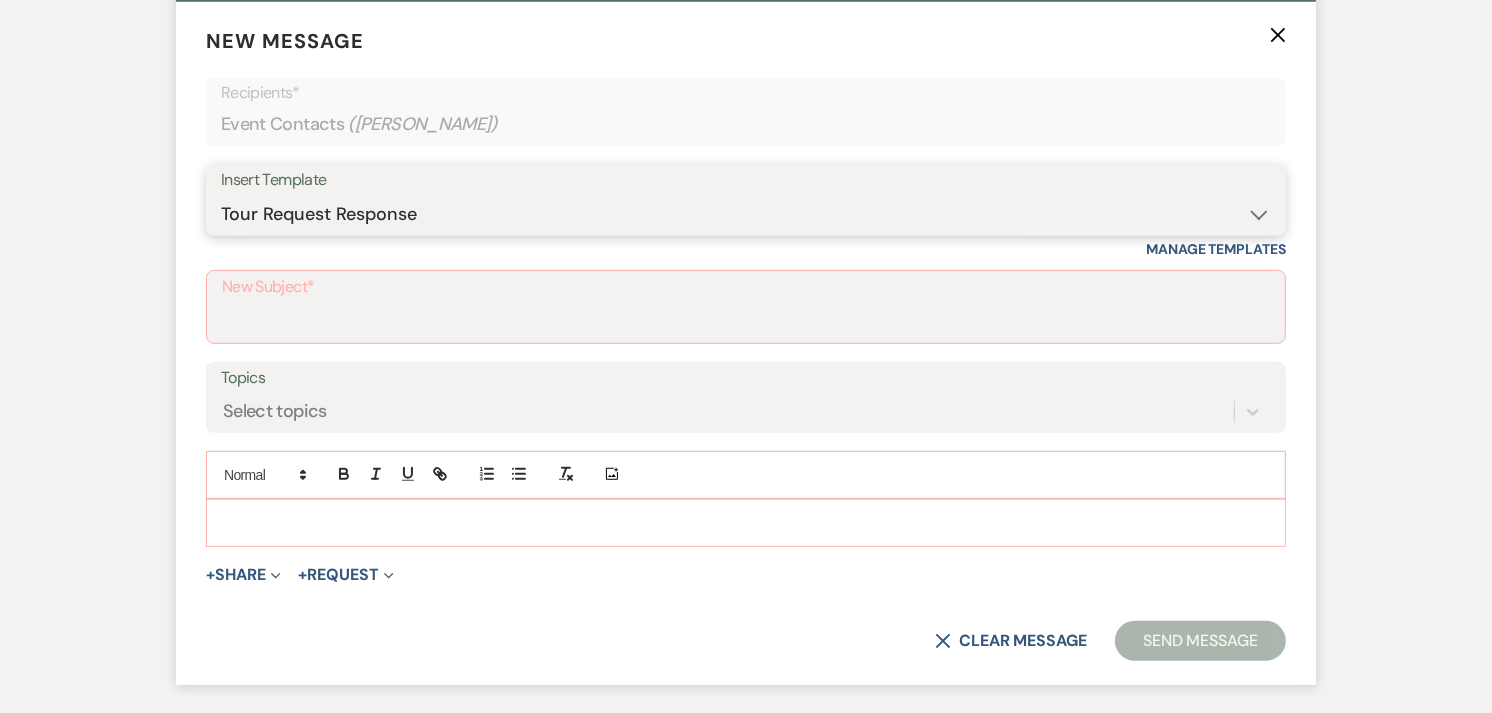 click on "-- Weven Planning Portal Introduction (Booked Events) Initial Inquiry Response Tour Request Response Contract (Pre-Booked Leads) Auto-response (Initial Inquiry) Tour Request Response- General Tour Request- Quince Tour Request Response- Wedding  Tour Request Response- Corporate Post-Event Congratulations Copy of Tour Request Response- Vendor Payment Past Due Follow Up Response- General Event Insurance Follow Up- General Preferred Vendor Inquiry  General- Initial Inquiry Response Wedding- Initial Inquiry Response Copy of Weven Planning Portal Introduction (Corporate Booked Events) Copy of Weven Planning Portal Introduction (Wedding Booked Events) FAQ & VET List Promotion  Deposit Request Google Review Request Exclusive Grand Opening Pricing Your Dedicated Venue Concierge at [PERSON_NAME] Event Center Grand Opening Invitation [PERSON_NAME] Clients- Open House  Follow Up- Template 2025 Follow-up Email with Custom Proposal Did You Receive the Proposal Email? Still Interested Email? Initial Inquiry: from Gmail to Weven" at bounding box center (746, 214) 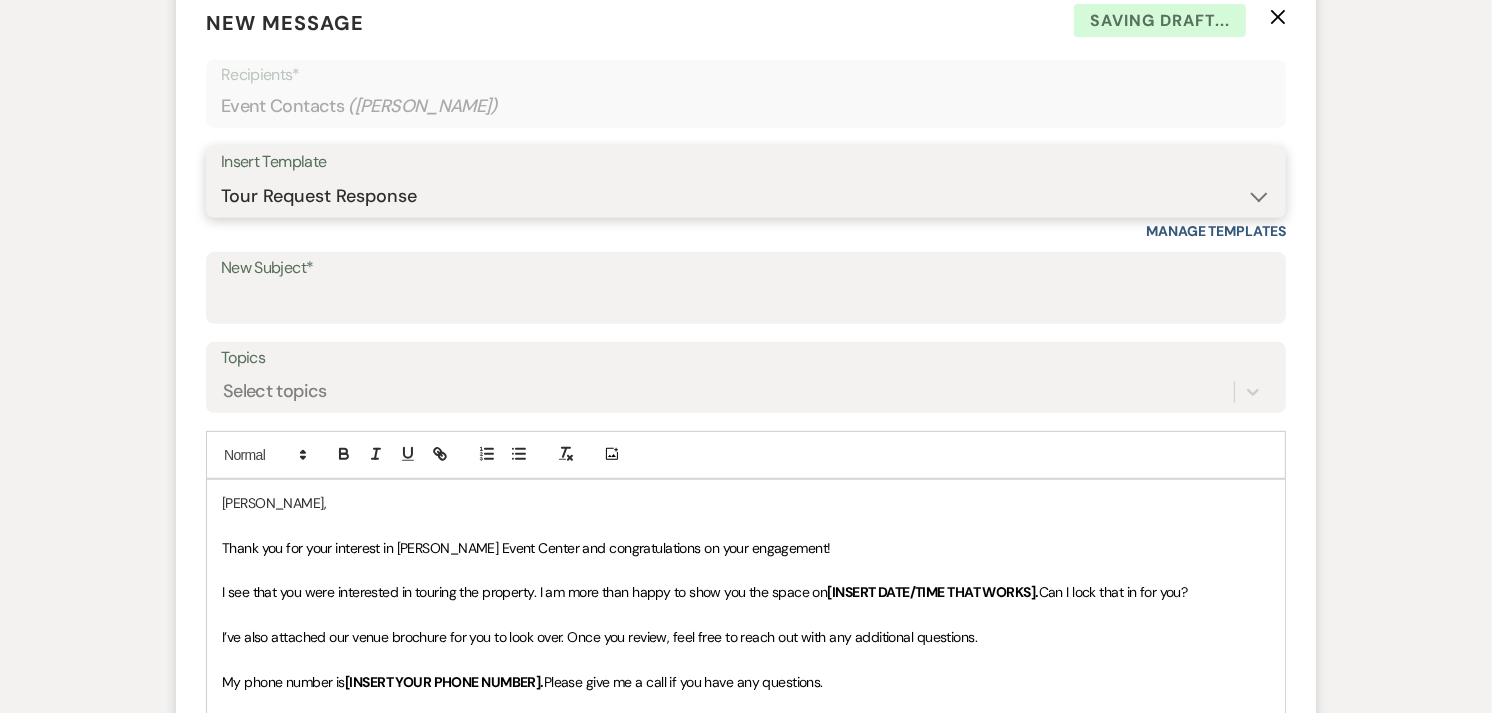 scroll, scrollTop: 781, scrollLeft: 0, axis: vertical 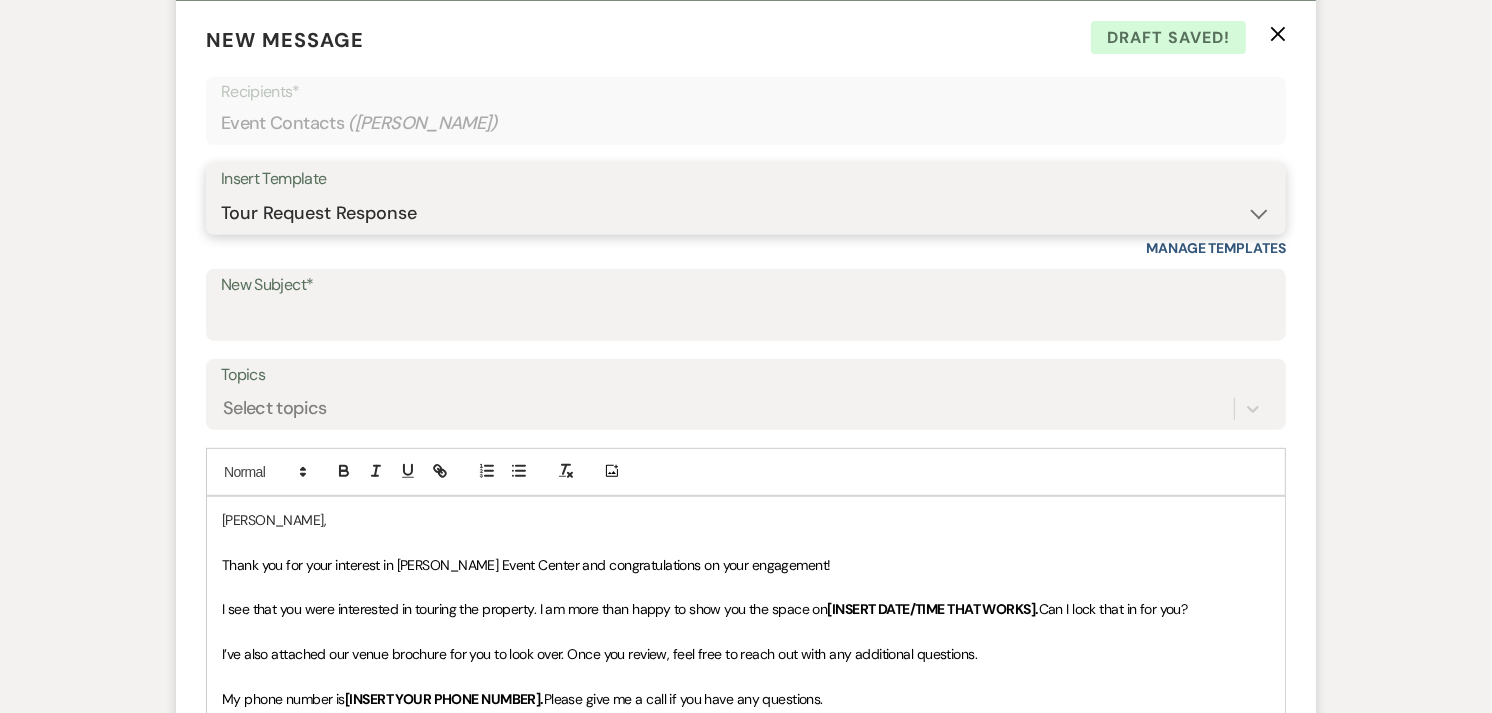 click on "-- Weven Planning Portal Introduction (Booked Events) Initial Inquiry Response Tour Request Response Contract (Pre-Booked Leads) Auto-response (Initial Inquiry) Tour Request Response- General Tour Request- Quince Tour Request Response- Wedding  Tour Request Response- Corporate Post-Event Congratulations Copy of Tour Request Response- Vendor Payment Past Due Follow Up Response- General Event Insurance Follow Up- General Preferred Vendor Inquiry  General- Initial Inquiry Response Wedding- Initial Inquiry Response Copy of Weven Planning Portal Introduction (Corporate Booked Events) Copy of Weven Planning Portal Introduction (Wedding Booked Events) FAQ & VET List Promotion  Deposit Request Google Review Request Exclusive Grand Opening Pricing Your Dedicated Venue Concierge at [PERSON_NAME] Event Center Grand Opening Invitation [PERSON_NAME] Clients- Open House  Follow Up- Template 2025 Follow-up Email with Custom Proposal Did You Receive the Proposal Email? Still Interested Email? Initial Inquiry: from Gmail to Weven" at bounding box center [746, 213] 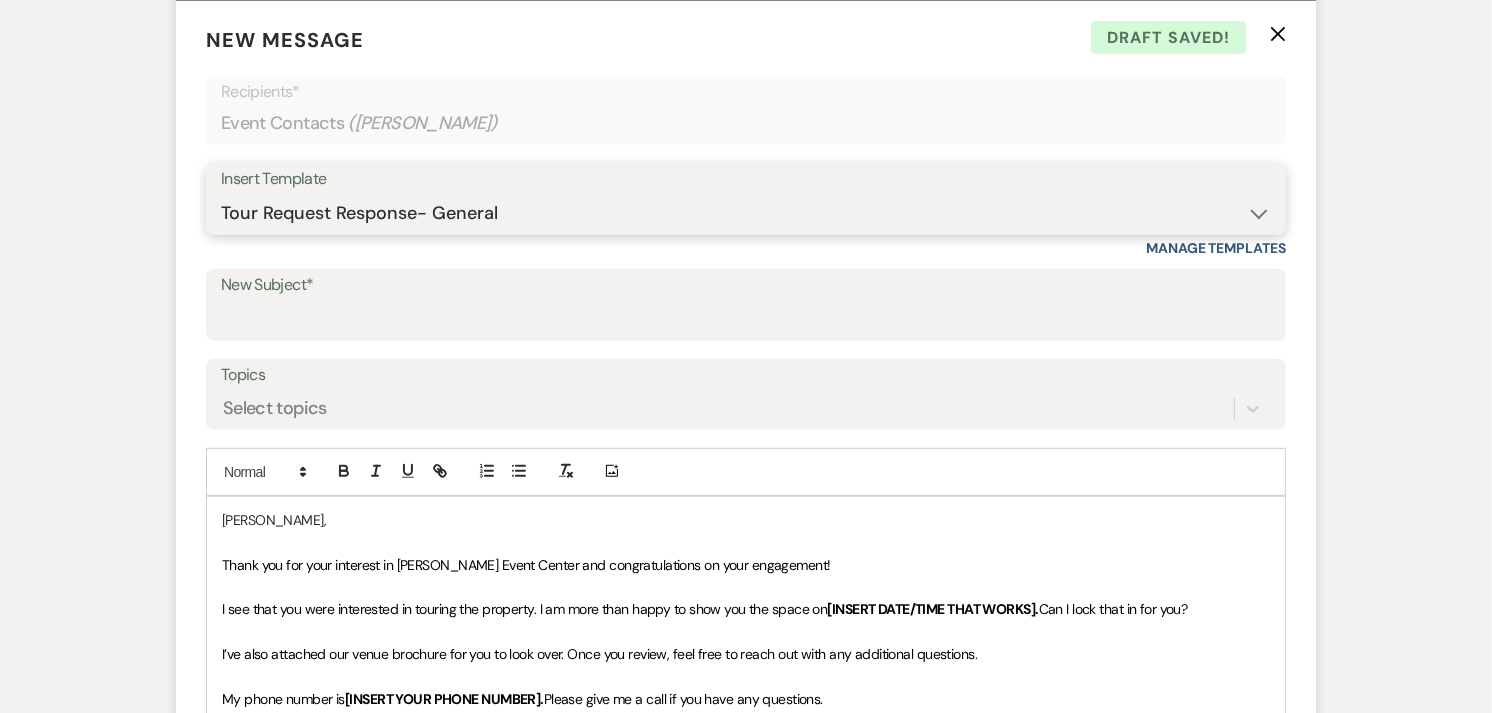 click on "-- Weven Planning Portal Introduction (Booked Events) Initial Inquiry Response Tour Request Response Contract (Pre-Booked Leads) Auto-response (Initial Inquiry) Tour Request Response- General Tour Request- Quince Tour Request Response- Wedding  Tour Request Response- Corporate Post-Event Congratulations Copy of Tour Request Response- Vendor Payment Past Due Follow Up Response- General Event Insurance Follow Up- General Preferred Vendor Inquiry  General- Initial Inquiry Response Wedding- Initial Inquiry Response Copy of Weven Planning Portal Introduction (Corporate Booked Events) Copy of Weven Planning Portal Introduction (Wedding Booked Events) FAQ & VET List Promotion  Deposit Request Google Review Request Exclusive Grand Opening Pricing Your Dedicated Venue Concierge at [PERSON_NAME] Event Center Grand Opening Invitation [PERSON_NAME] Clients- Open House  Follow Up- Template 2025 Follow-up Email with Custom Proposal Did You Receive the Proposal Email? Still Interested Email? Initial Inquiry: from Gmail to Weven" at bounding box center [746, 213] 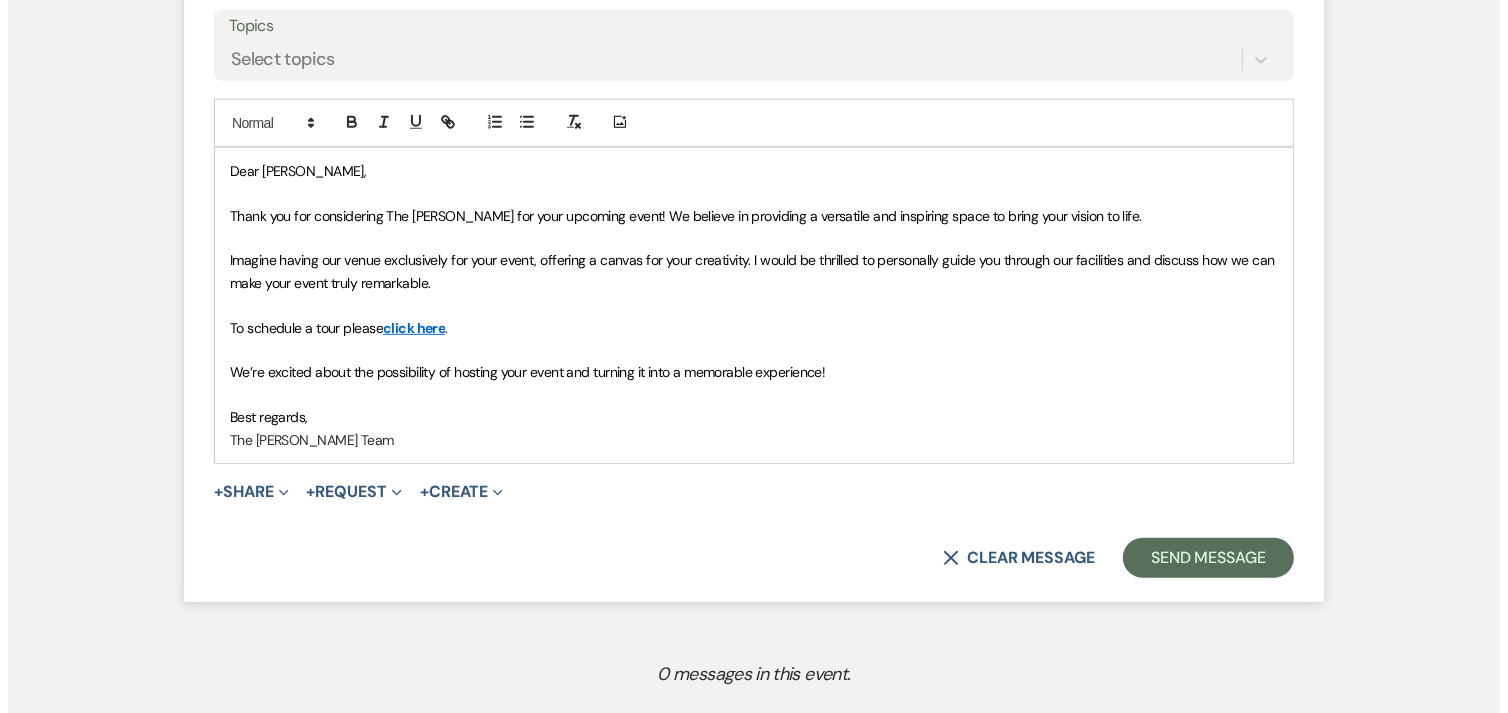 scroll, scrollTop: 1131, scrollLeft: 0, axis: vertical 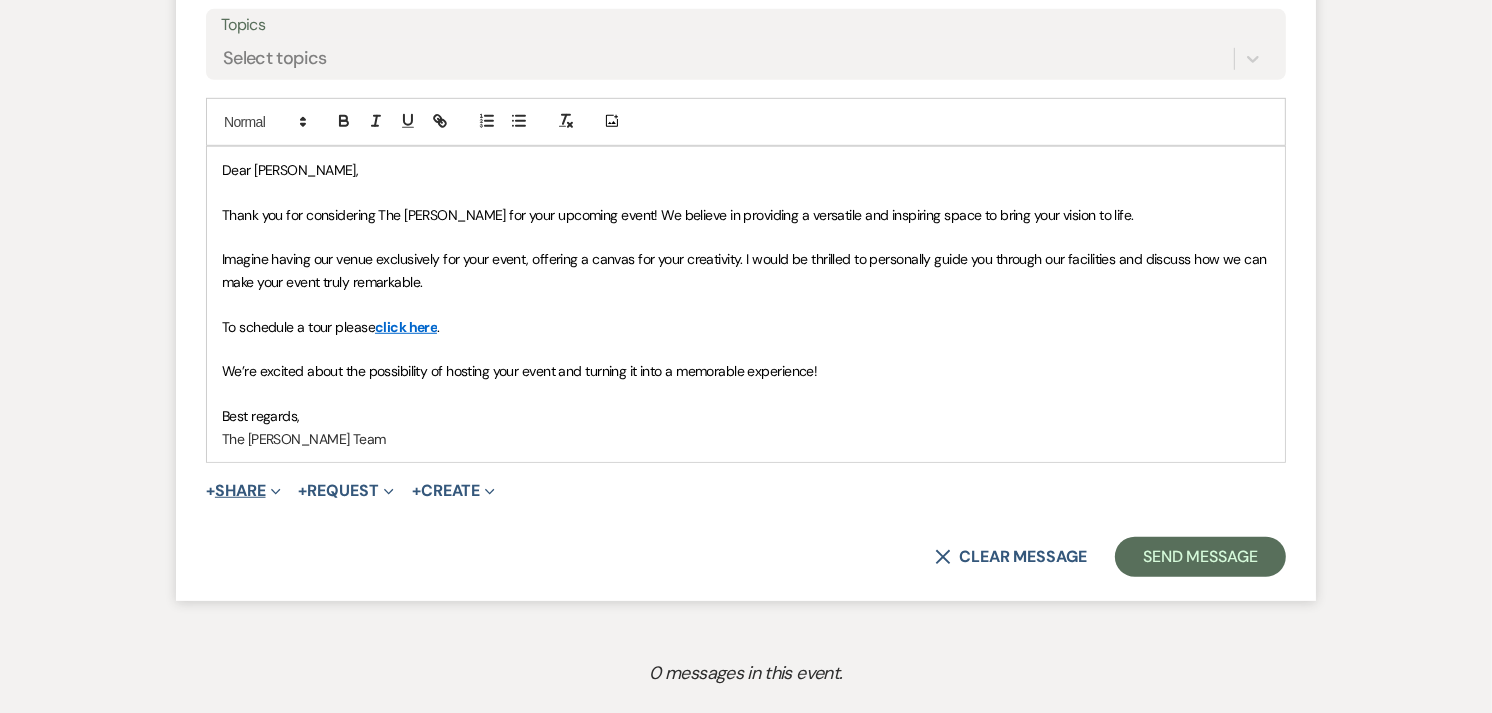 click on "+  Share Expand" at bounding box center (243, 491) 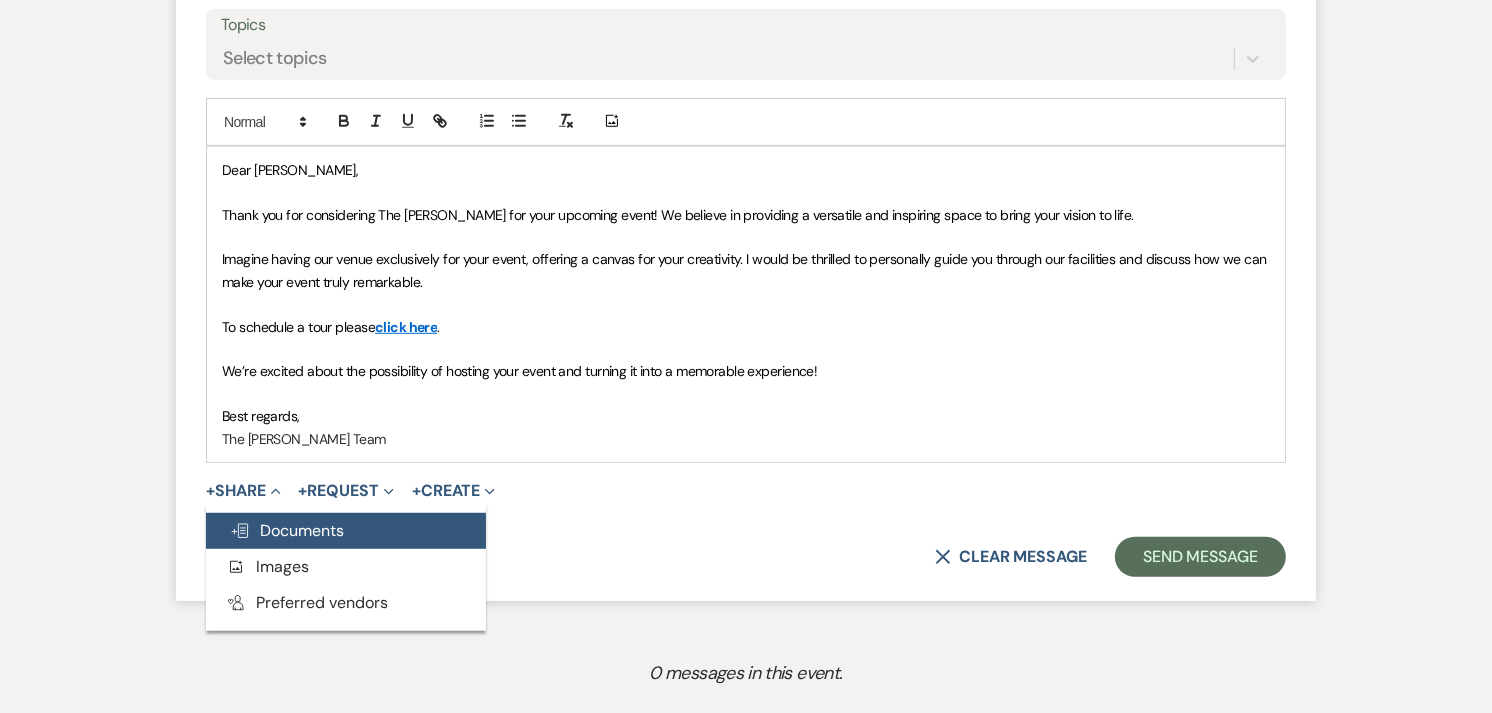 click on "Doc Upload Documents" at bounding box center [287, 530] 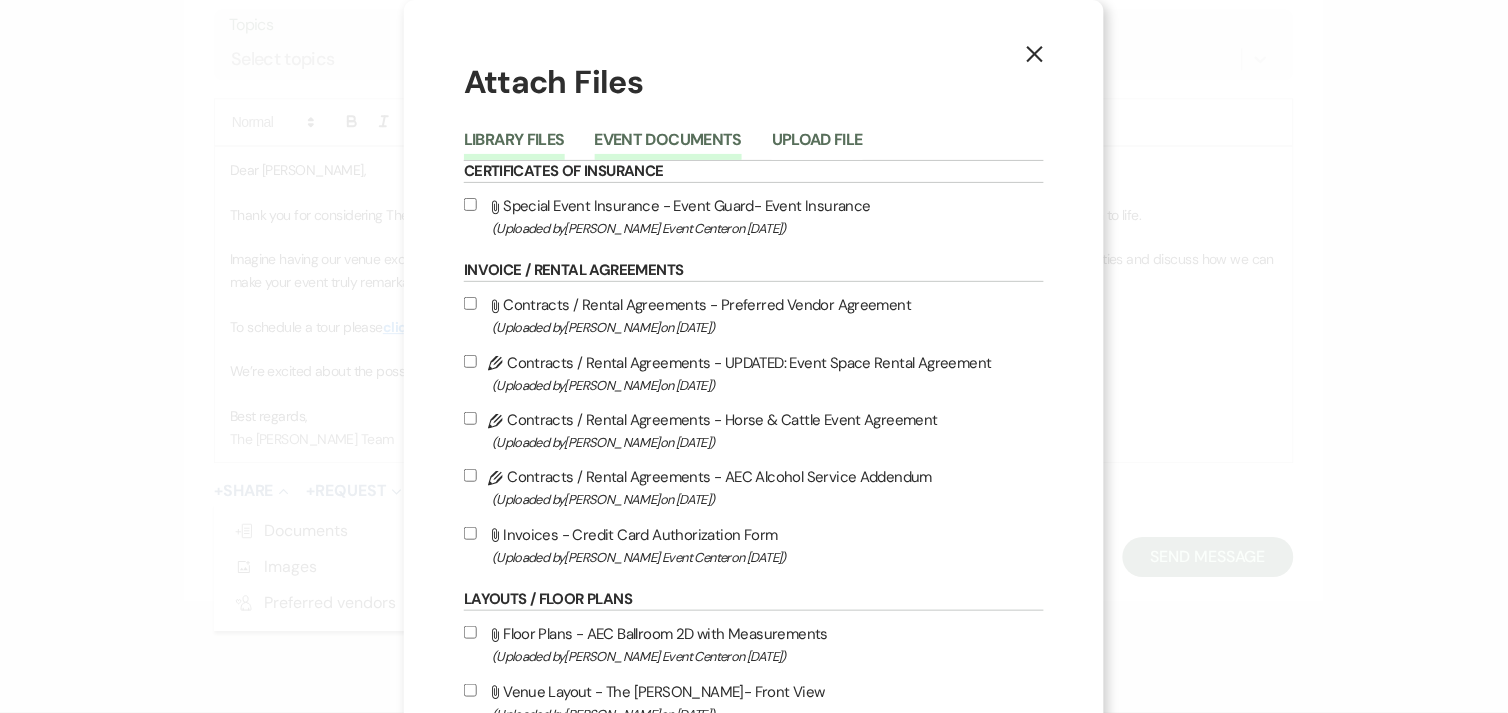 click on "Event Documents" at bounding box center (668, 146) 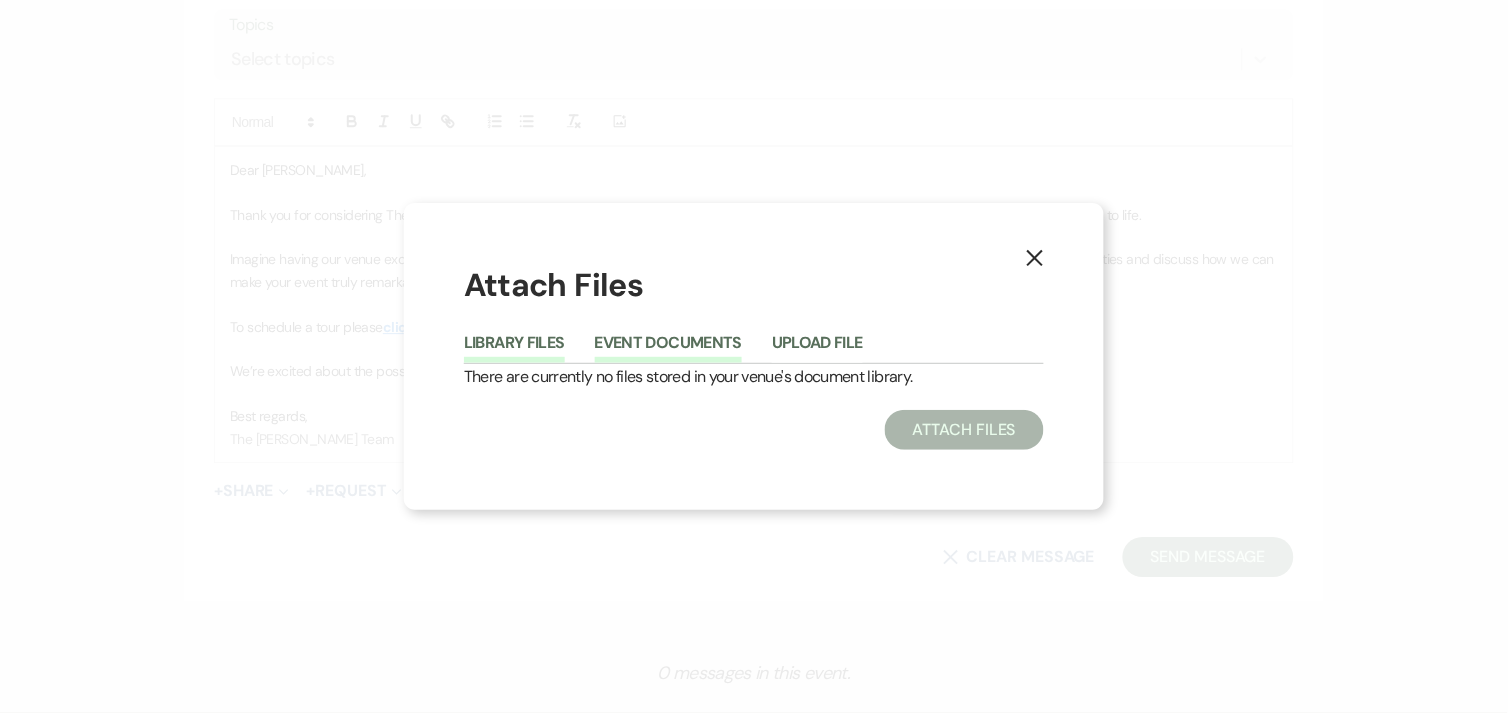 click on "Library Files" at bounding box center [514, 349] 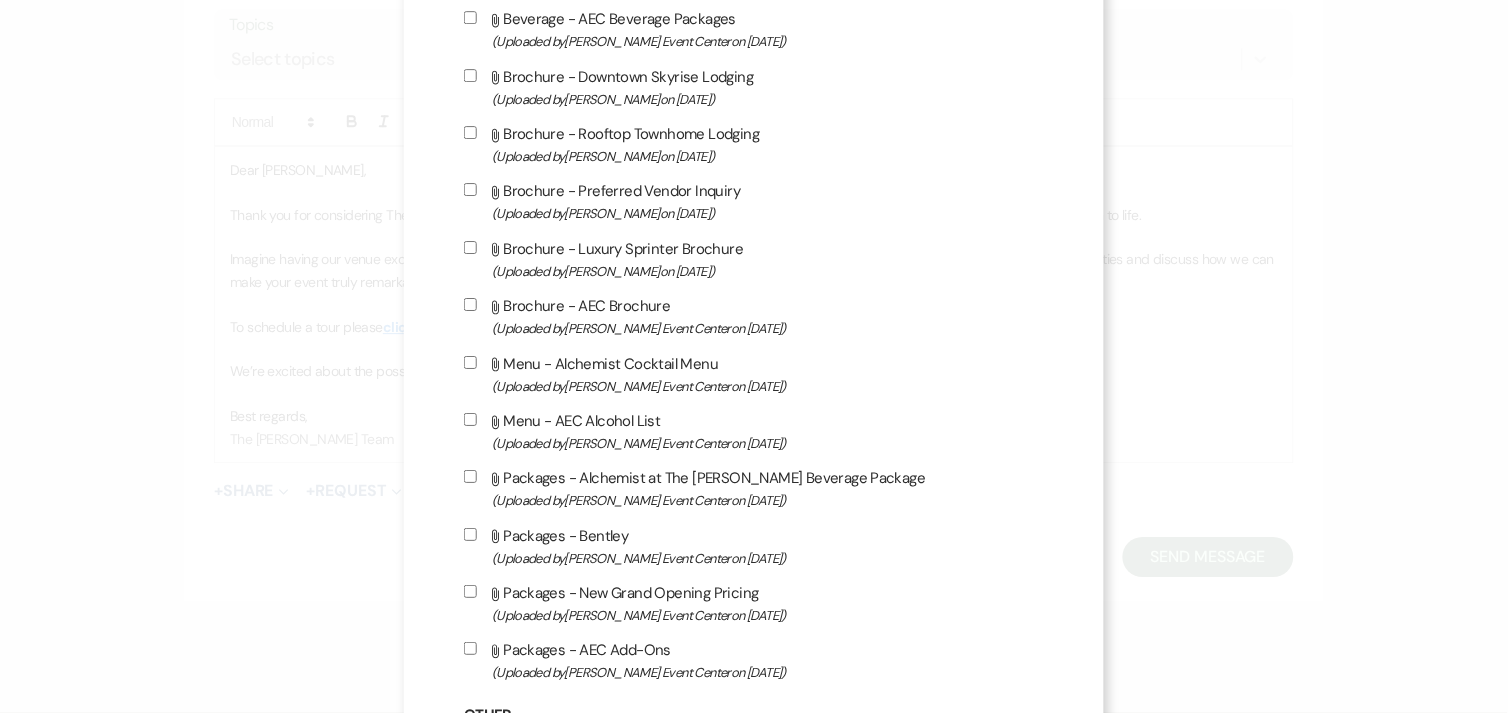 scroll, scrollTop: 3097, scrollLeft: 0, axis: vertical 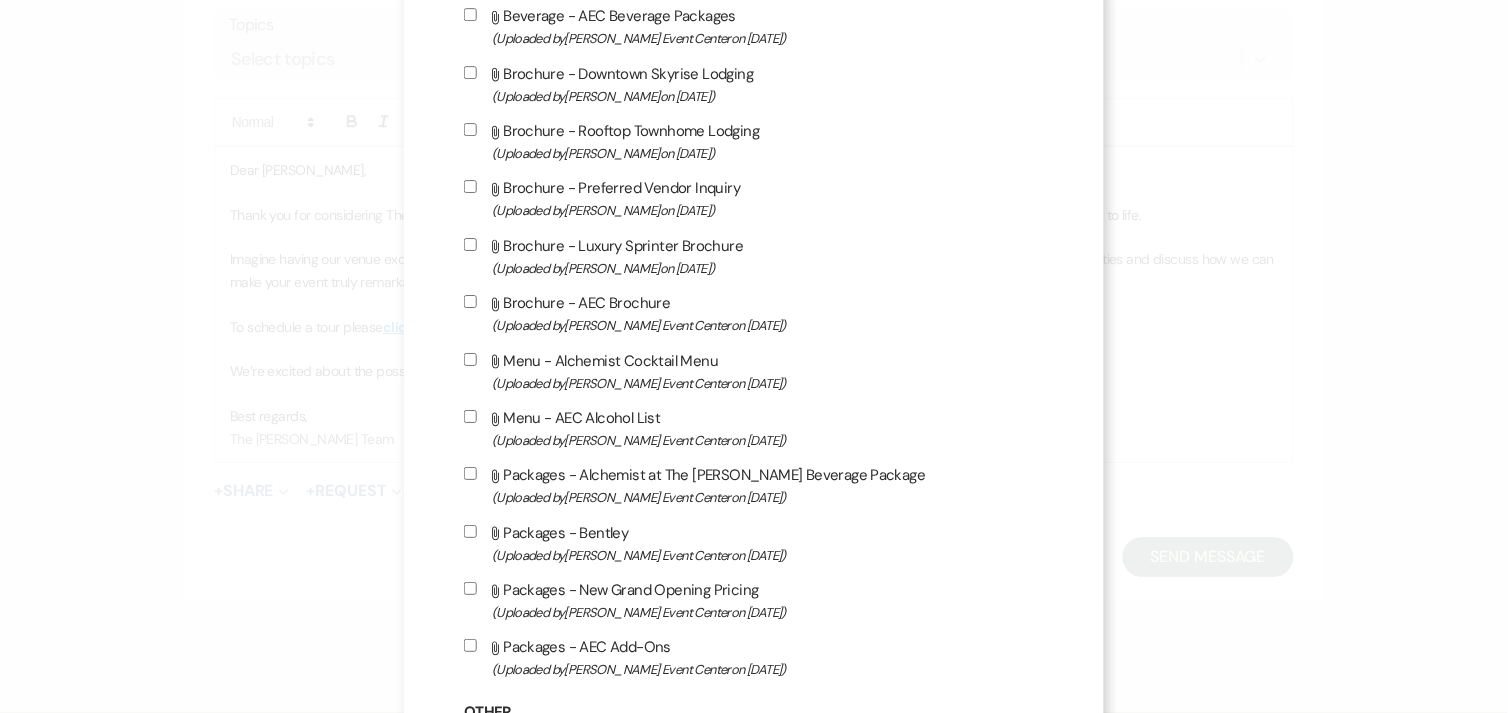 click on "Attach File Brochure - AEC Brochure (Uploaded by  [PERSON_NAME] Event Center  on   [DATE] )" at bounding box center [754, 313] 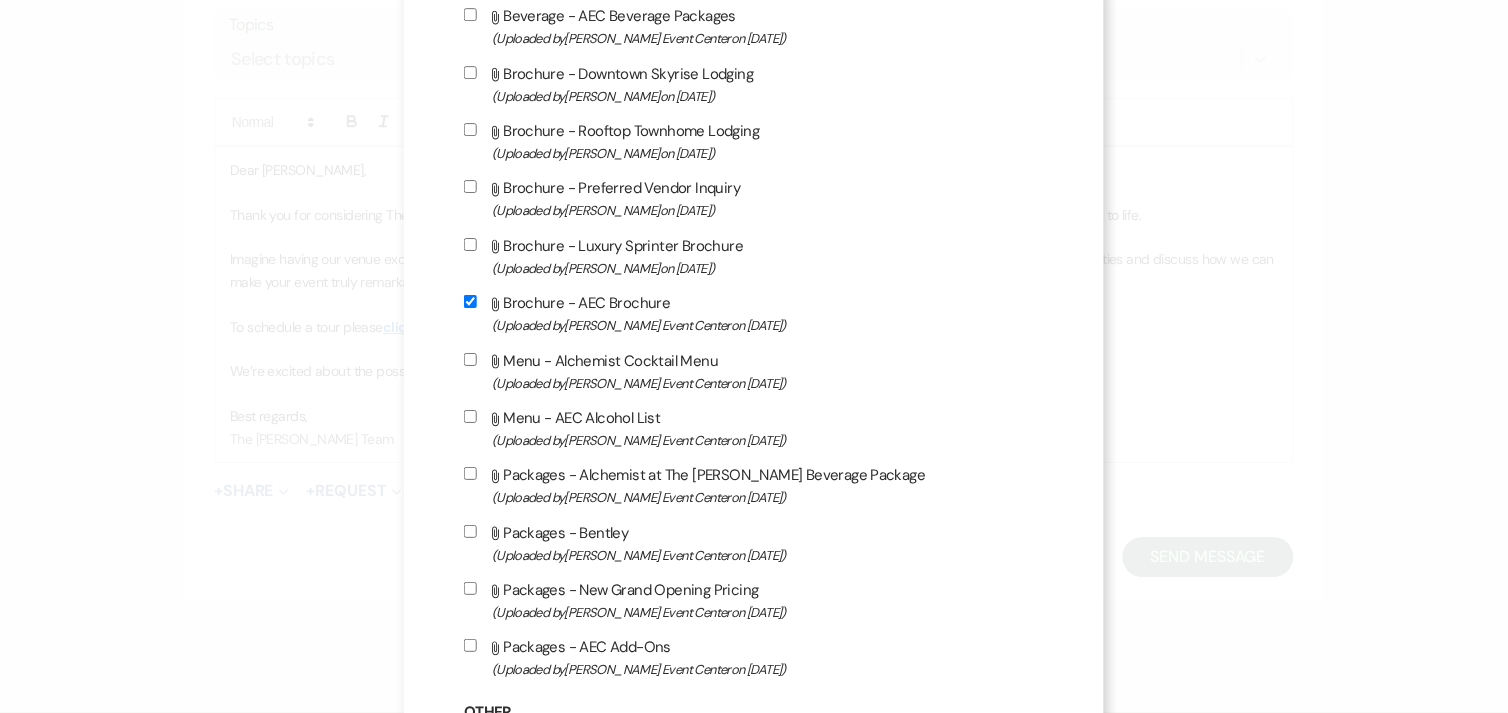 click on "Attach File Menu - Alchemist Cocktail Menu (Uploaded by  [PERSON_NAME] Event Center  on   [DATE] )" at bounding box center (754, 371) 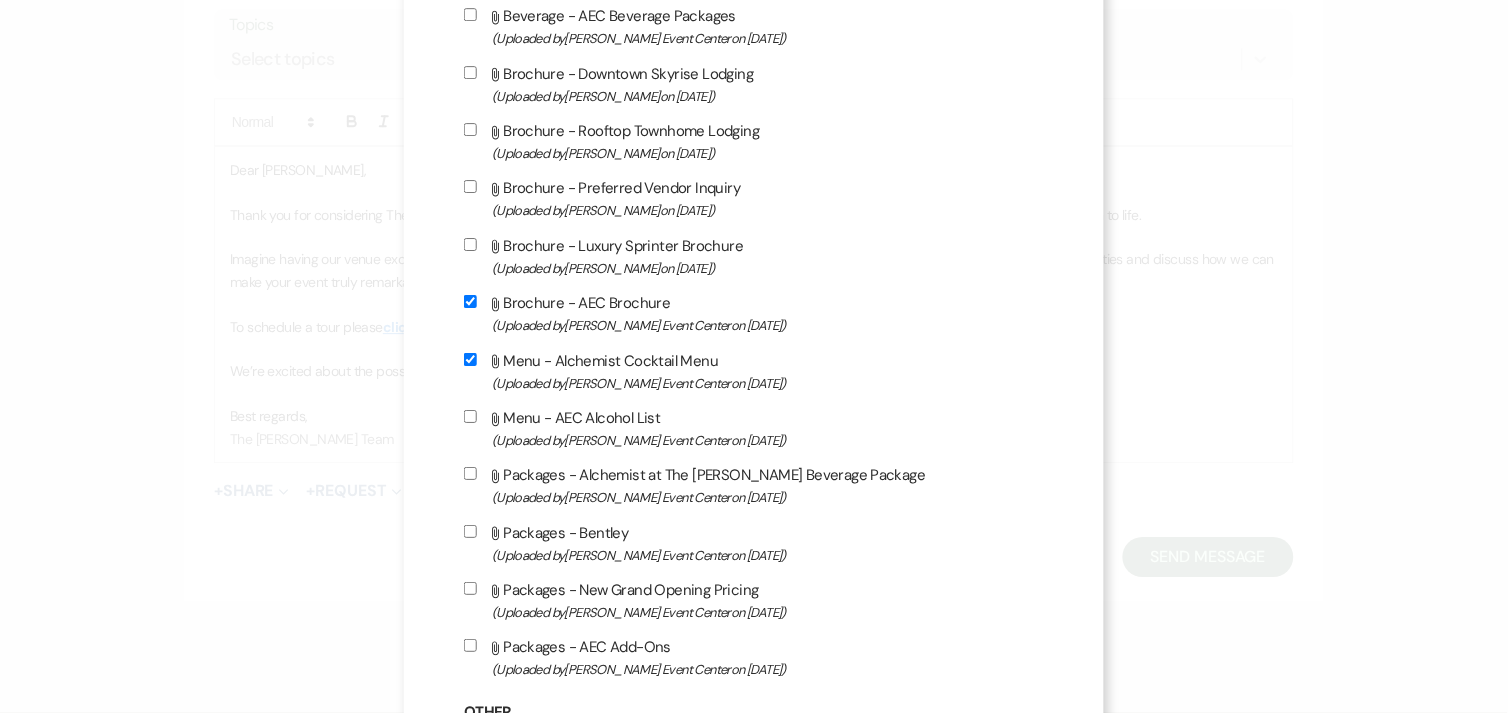 click on "Attach File Packages - New Grand Opening Pricing  (Uploaded by  [PERSON_NAME] Event Center  on   [DATE] )" at bounding box center (754, 600) 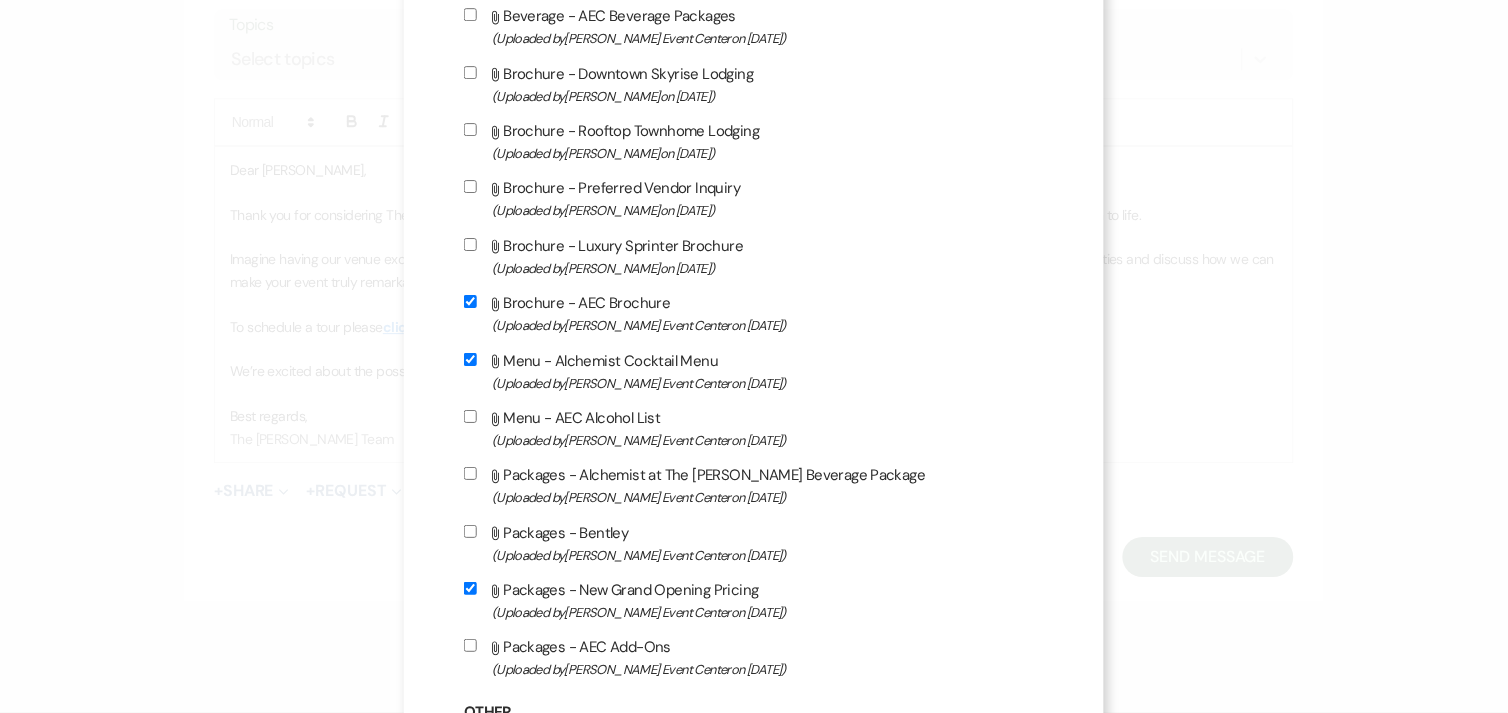click on "(Uploaded by  [PERSON_NAME] Event Center  on   [DATE] )" at bounding box center [768, 669] 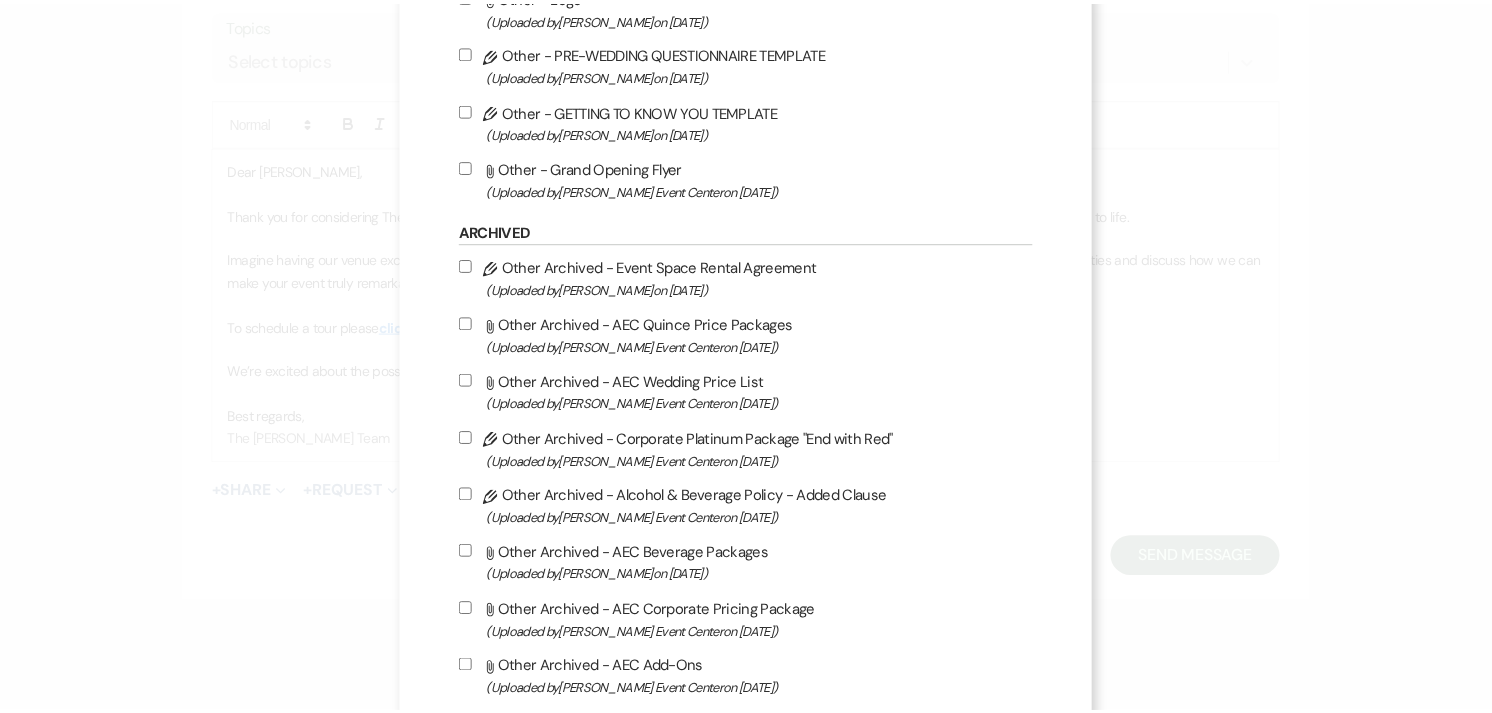 scroll, scrollTop: 4171, scrollLeft: 0, axis: vertical 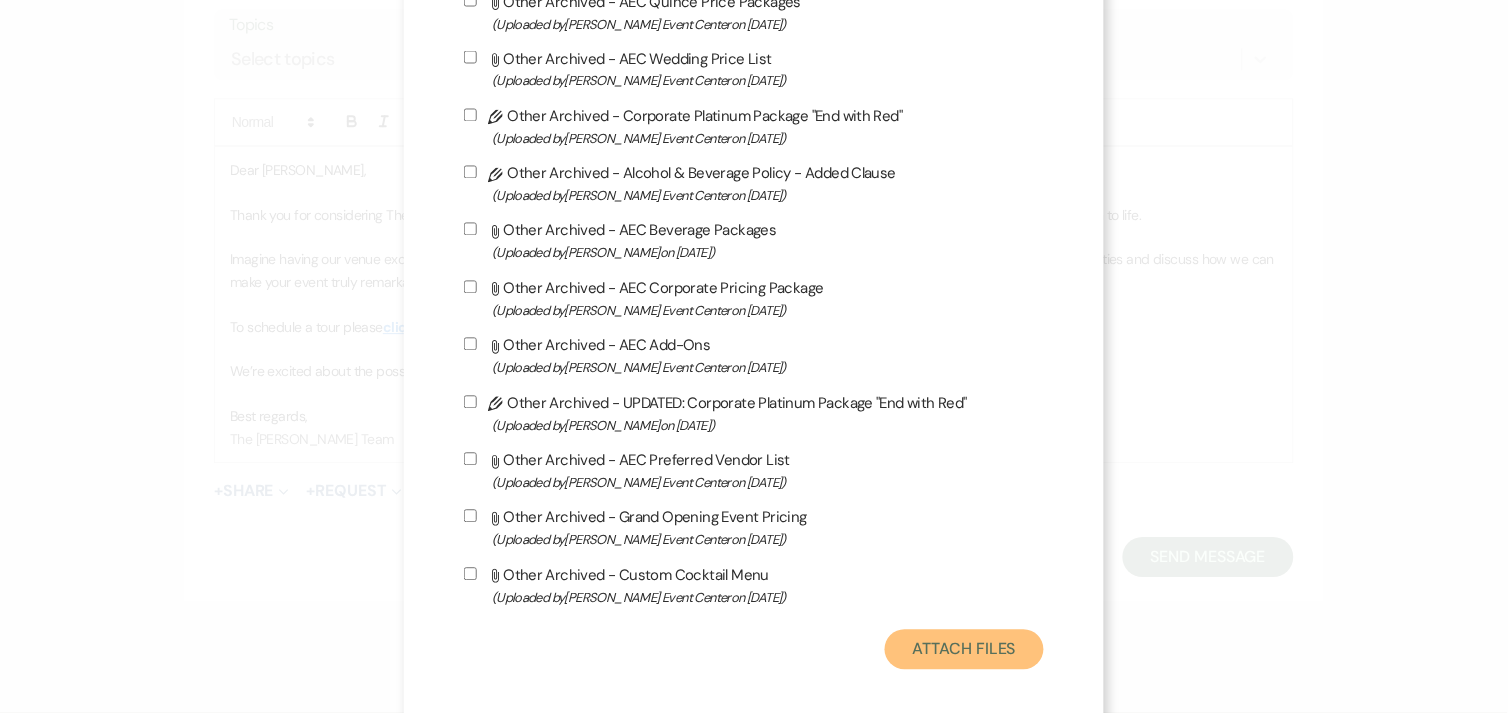 click on "Attach Files" at bounding box center (964, 650) 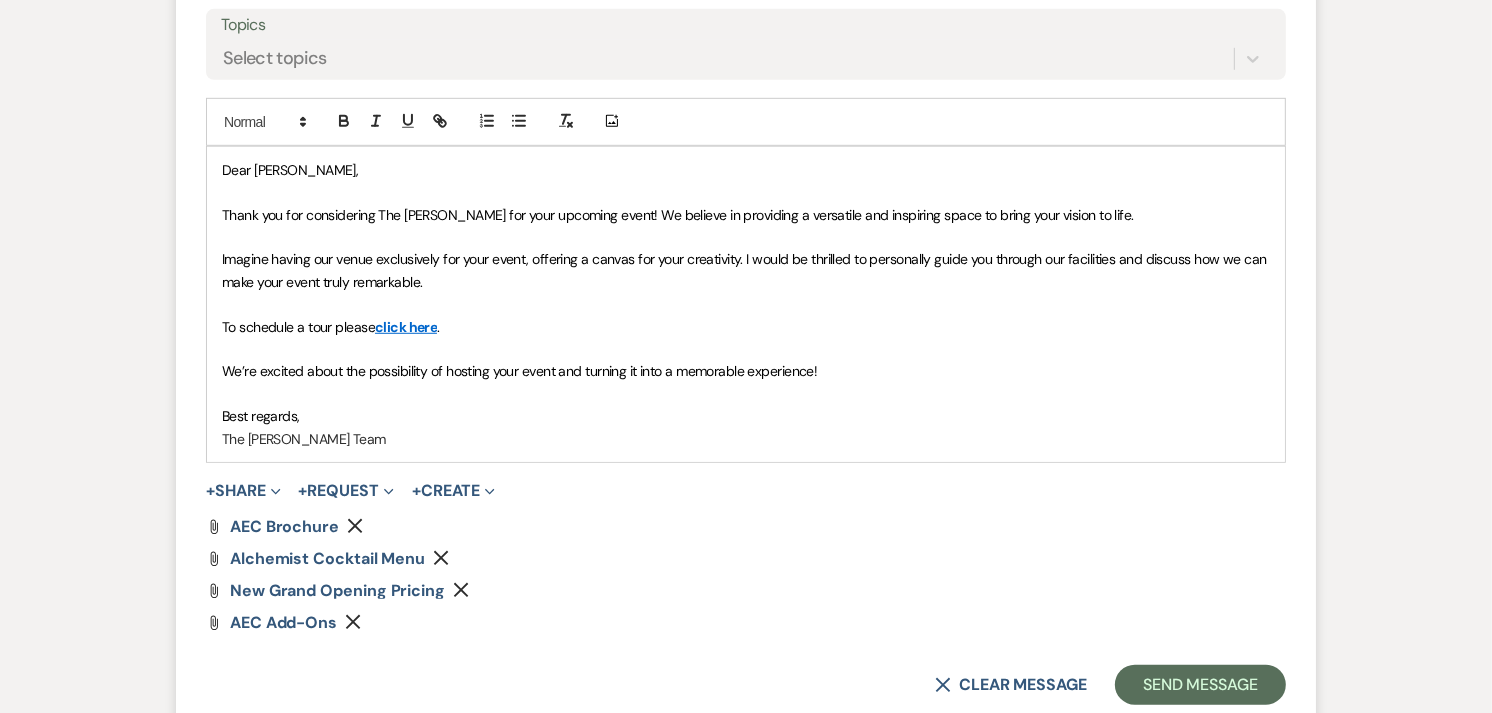 click on "We’re excited about the possibility of hosting your event and turning it into a memorable experience!" at bounding box center (746, 371) 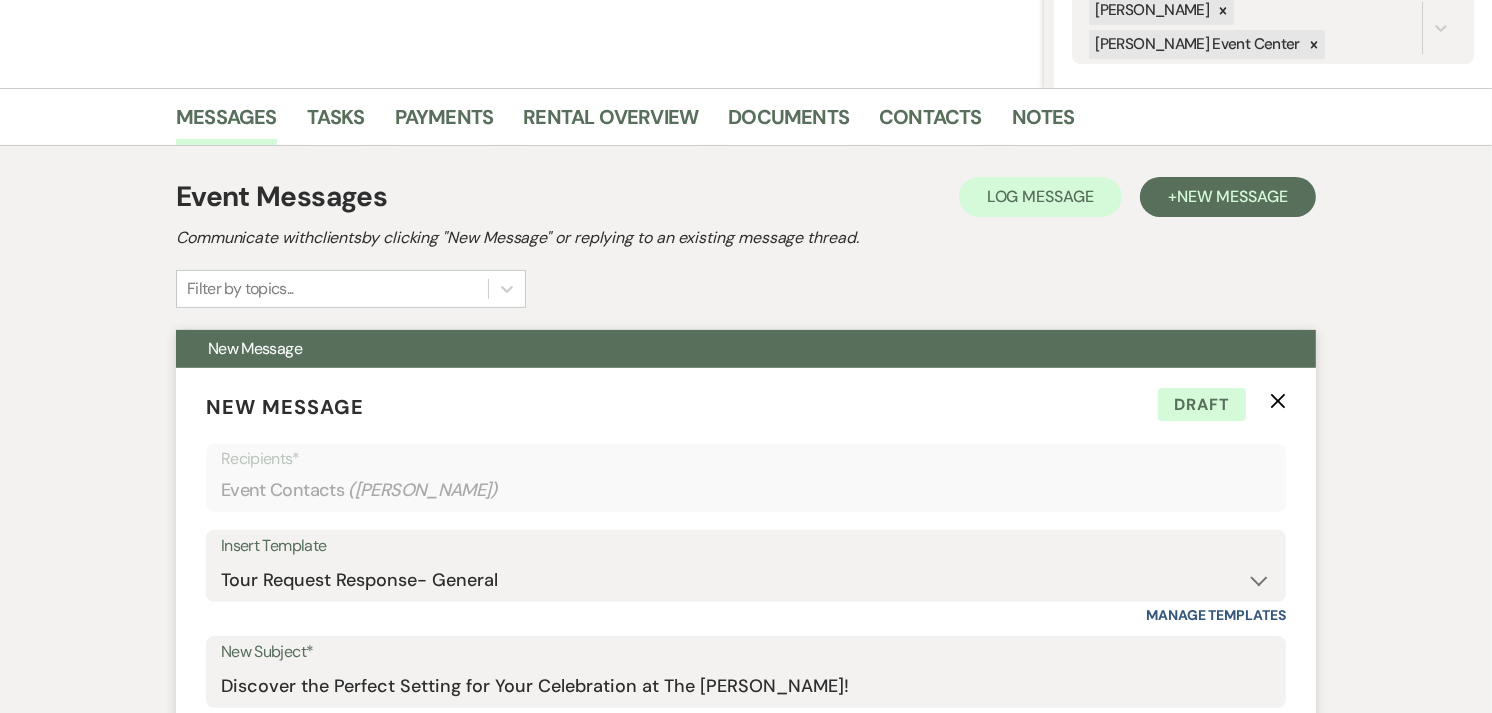 scroll, scrollTop: 413, scrollLeft: 0, axis: vertical 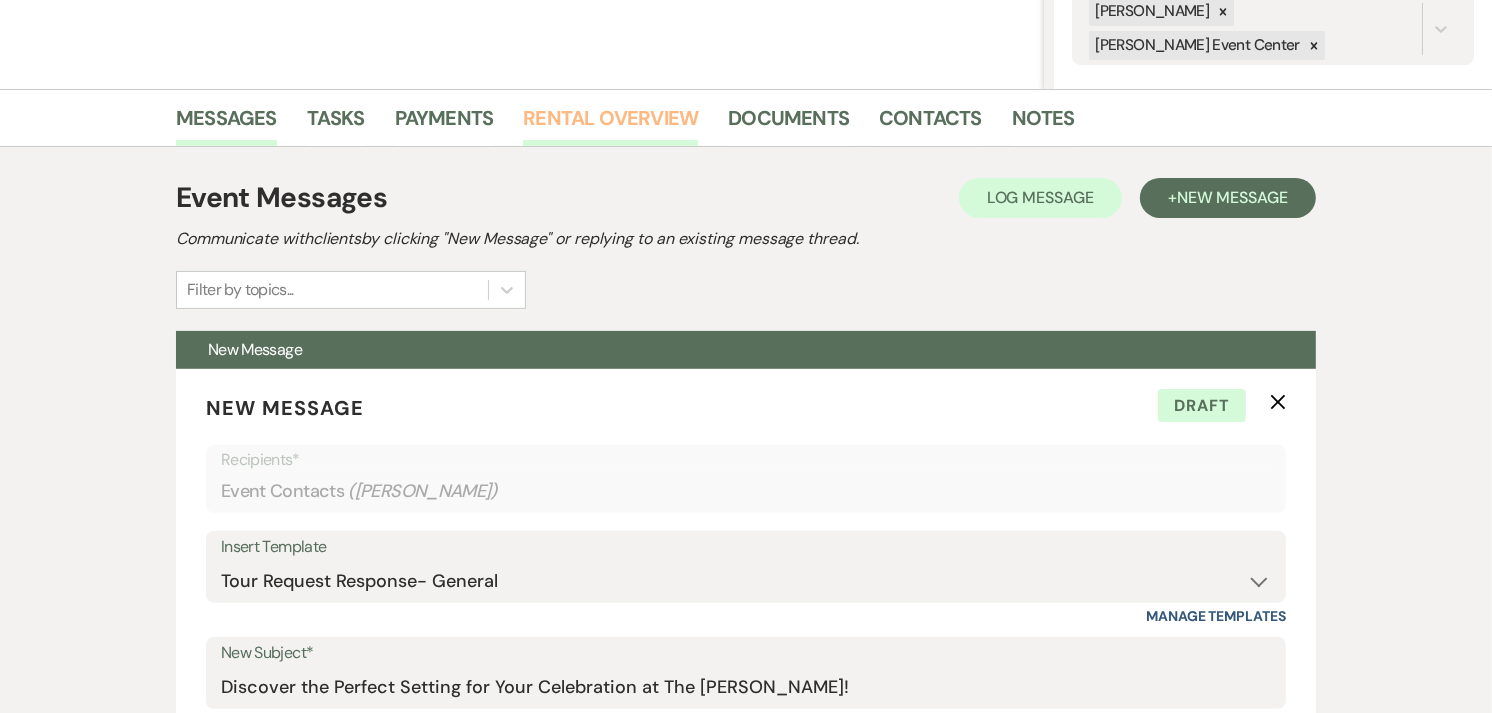 click on "Rental Overview" at bounding box center (610, 124) 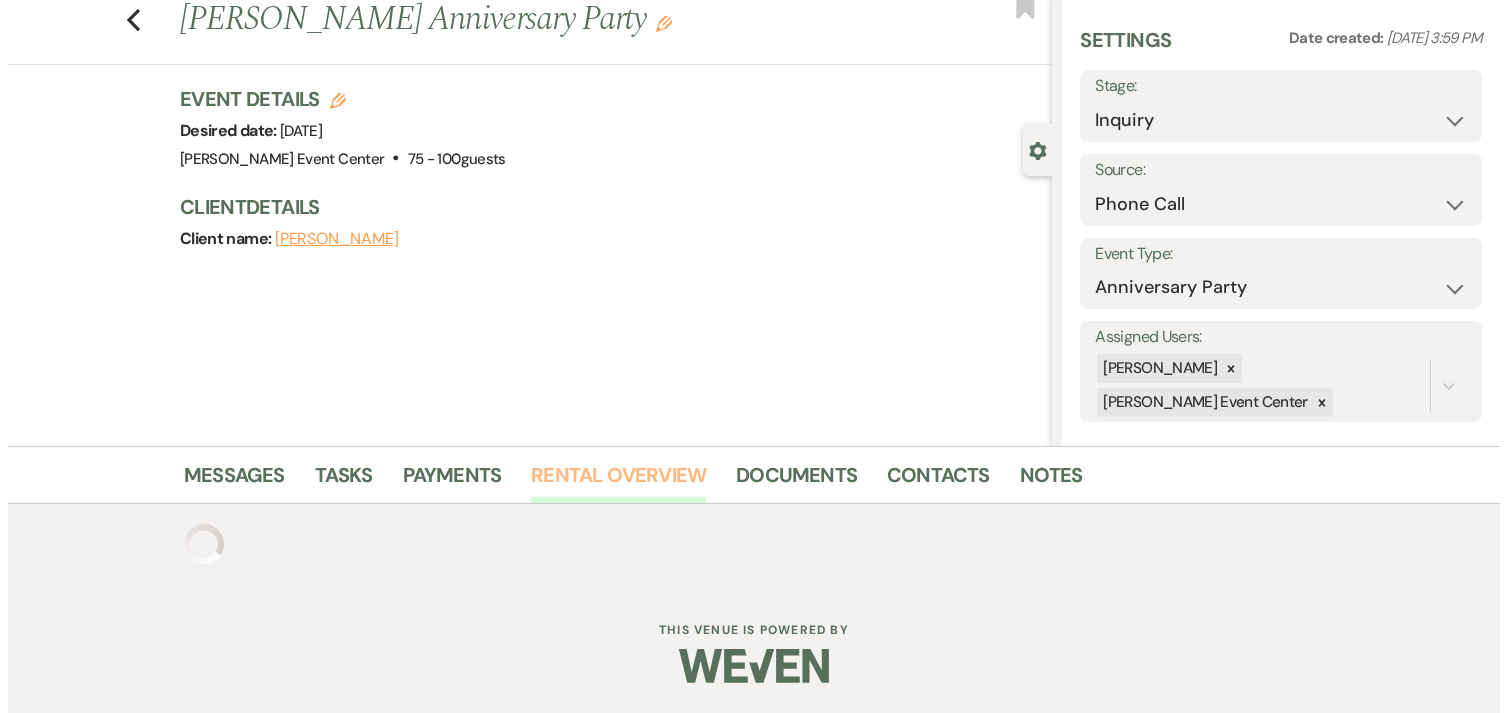scroll, scrollTop: 214, scrollLeft: 0, axis: vertical 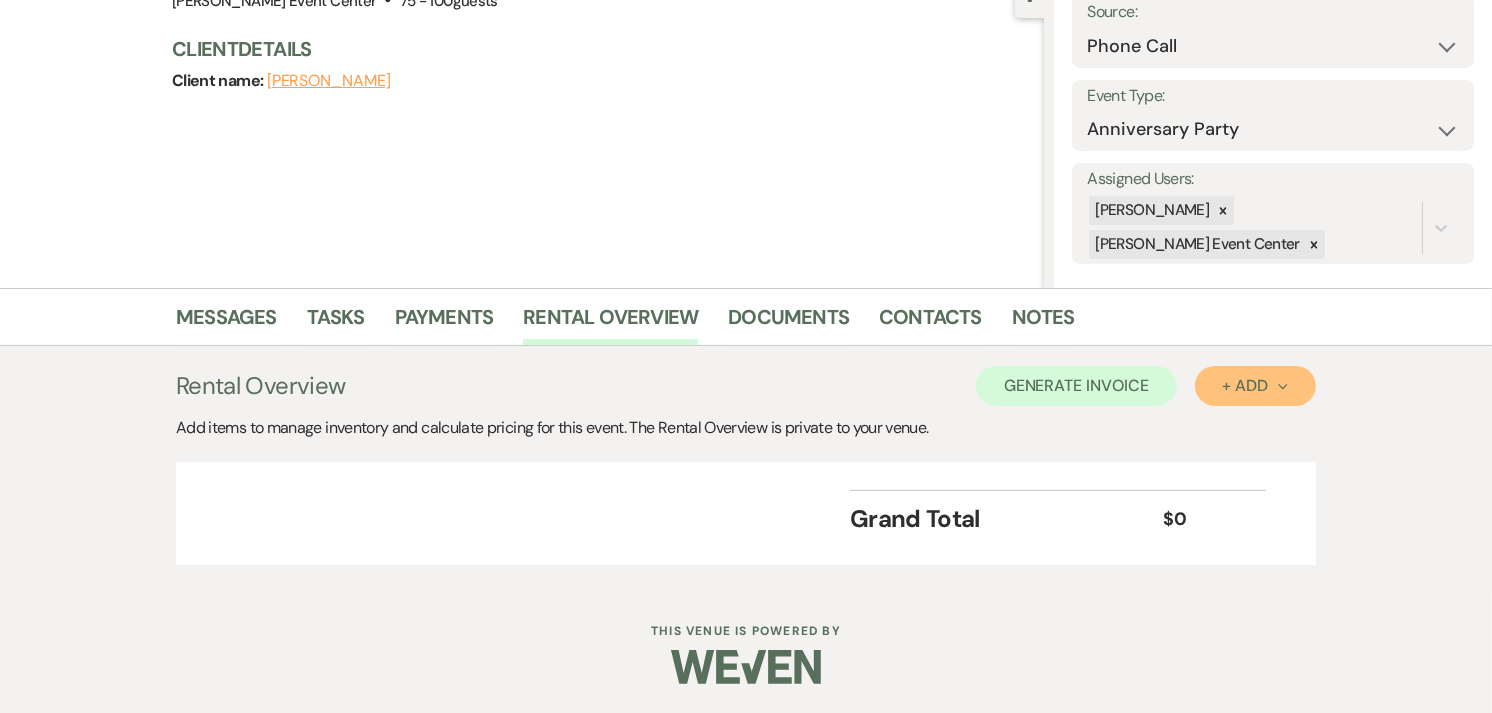 click on "+ Add Next" at bounding box center (1255, 386) 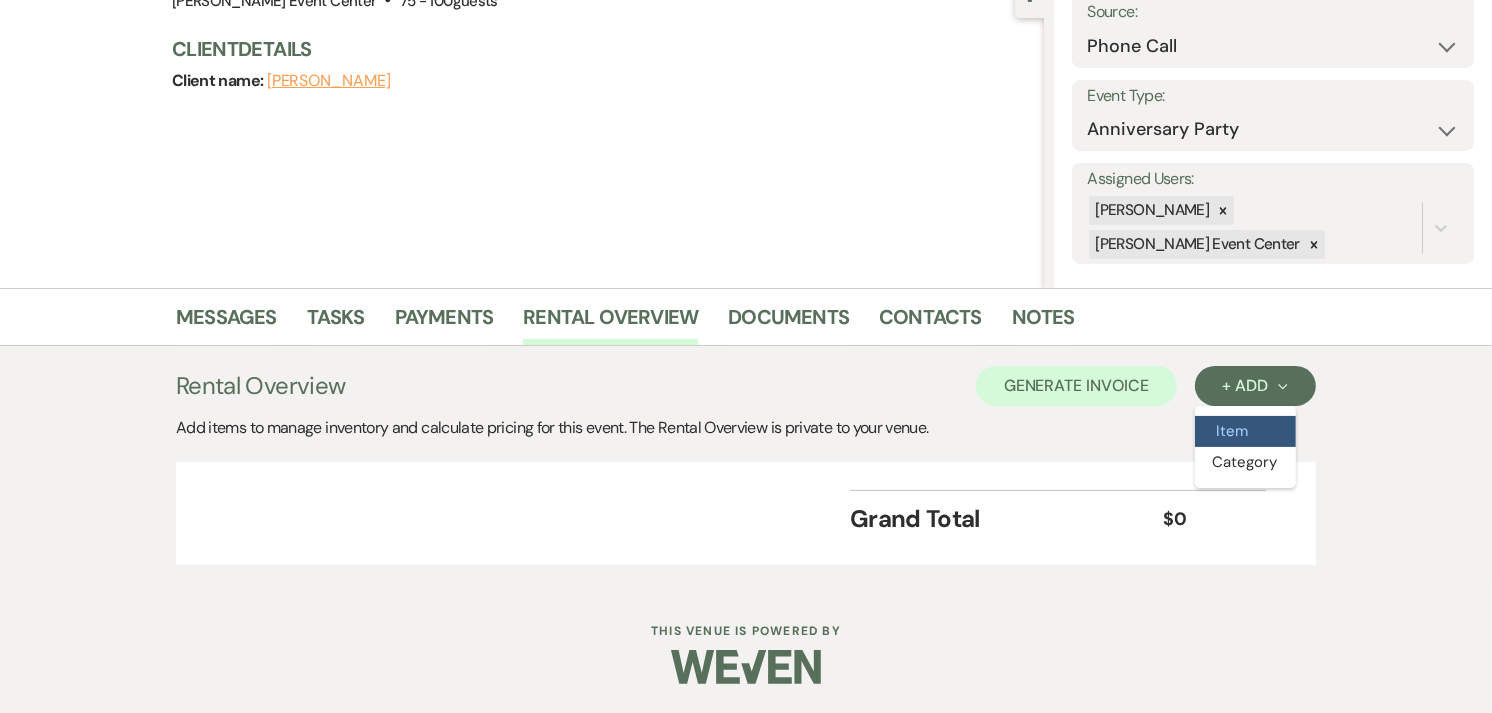 click on "Item" at bounding box center [1245, 431] 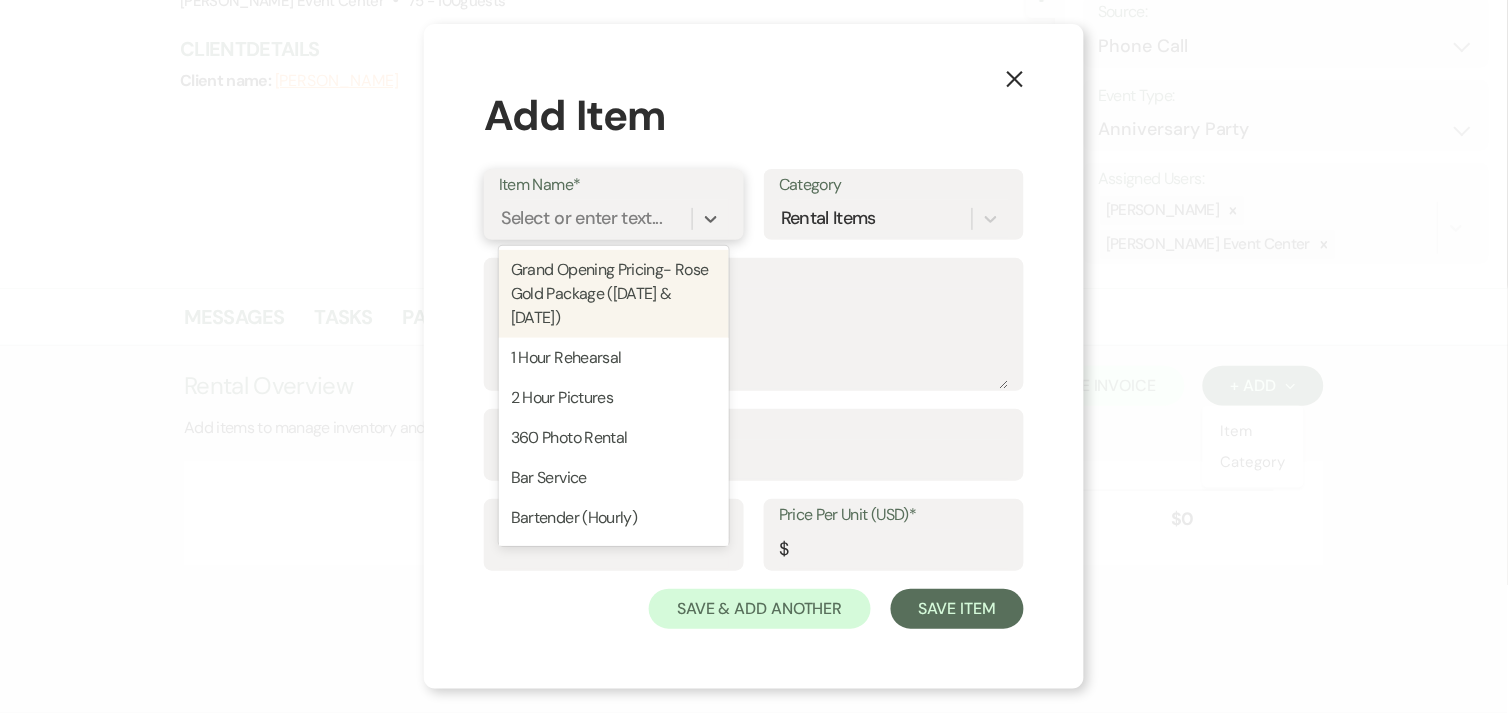 click on "Select or enter text..." at bounding box center (581, 219) 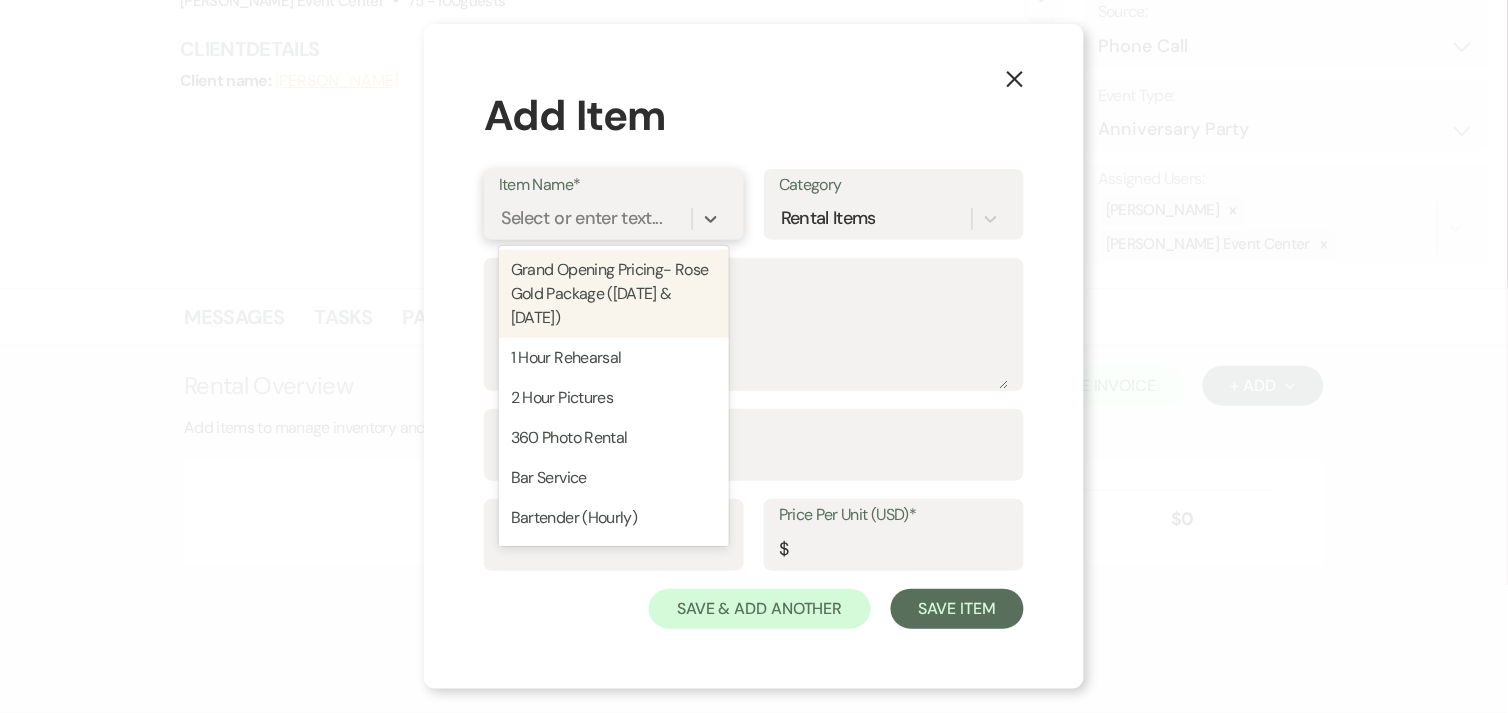 click on "Grand Opening Pricing-  Rose Gold Package ([DATE] & [DATE])" at bounding box center [614, 294] 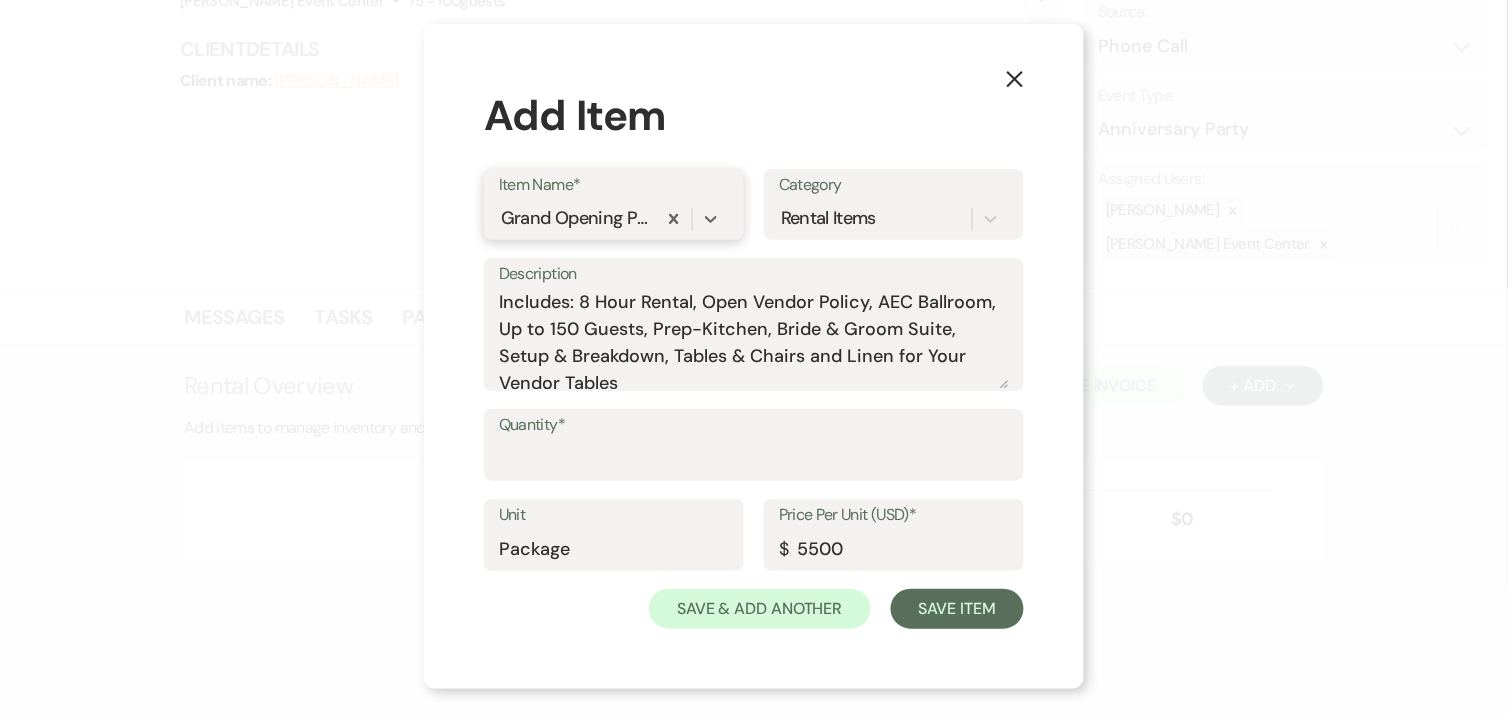 scroll, scrollTop: 7, scrollLeft: 0, axis: vertical 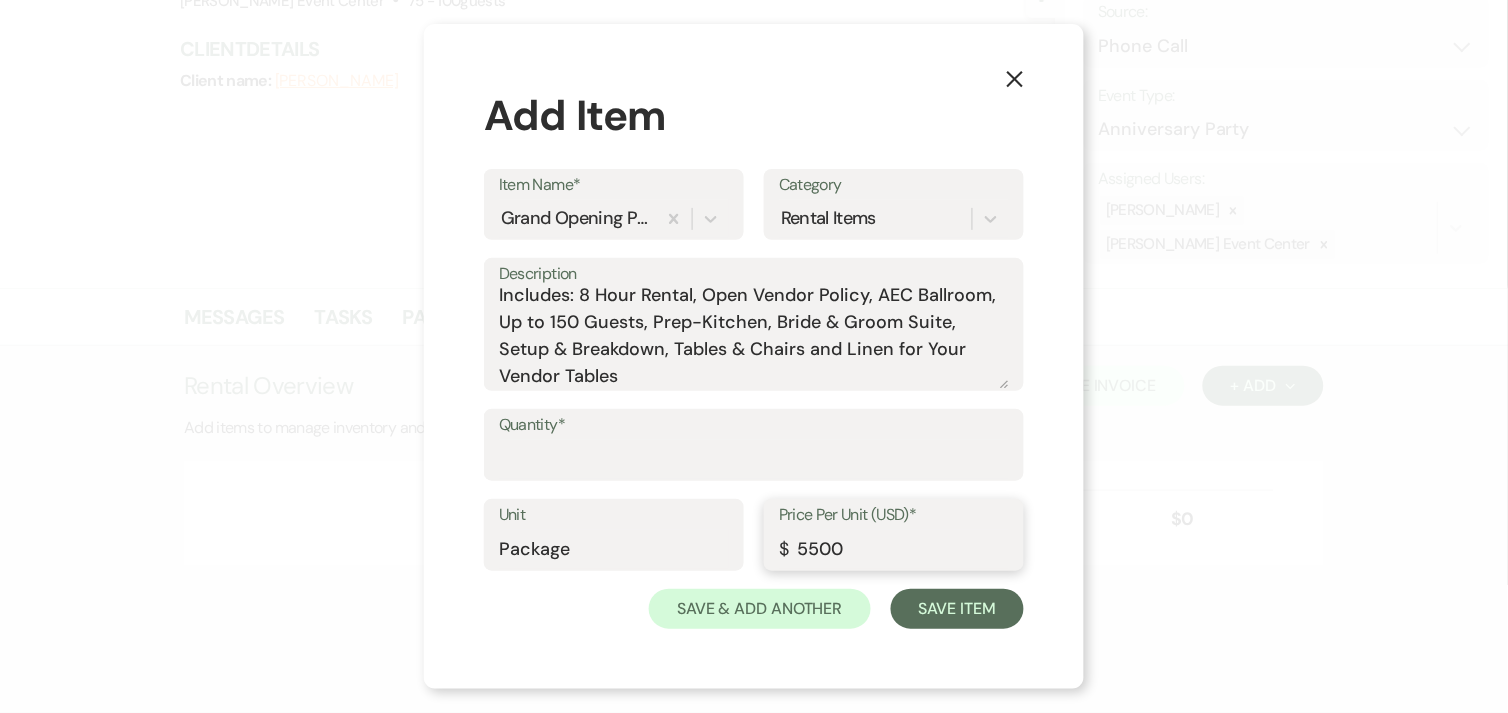 click on "5500" at bounding box center [894, 549] 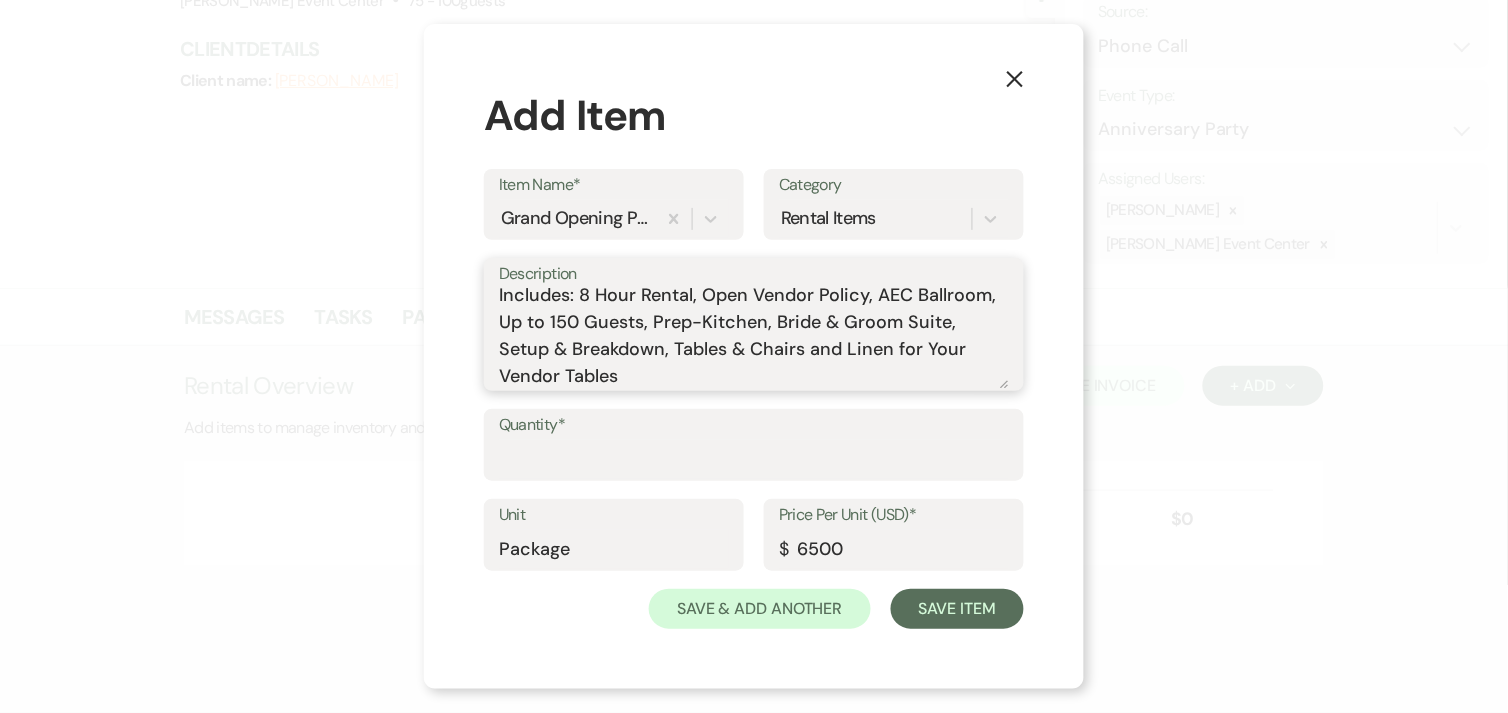 click on "Includes: 8 Hour Rental, Open Vendor Policy, AEC Ballroom, Up to 150 Guests, Prep-Kitchen, Bride & Groom Suite, Setup & Breakdown, Tables & Chairs and Linen for Your Vendor Tables" at bounding box center (754, 339) 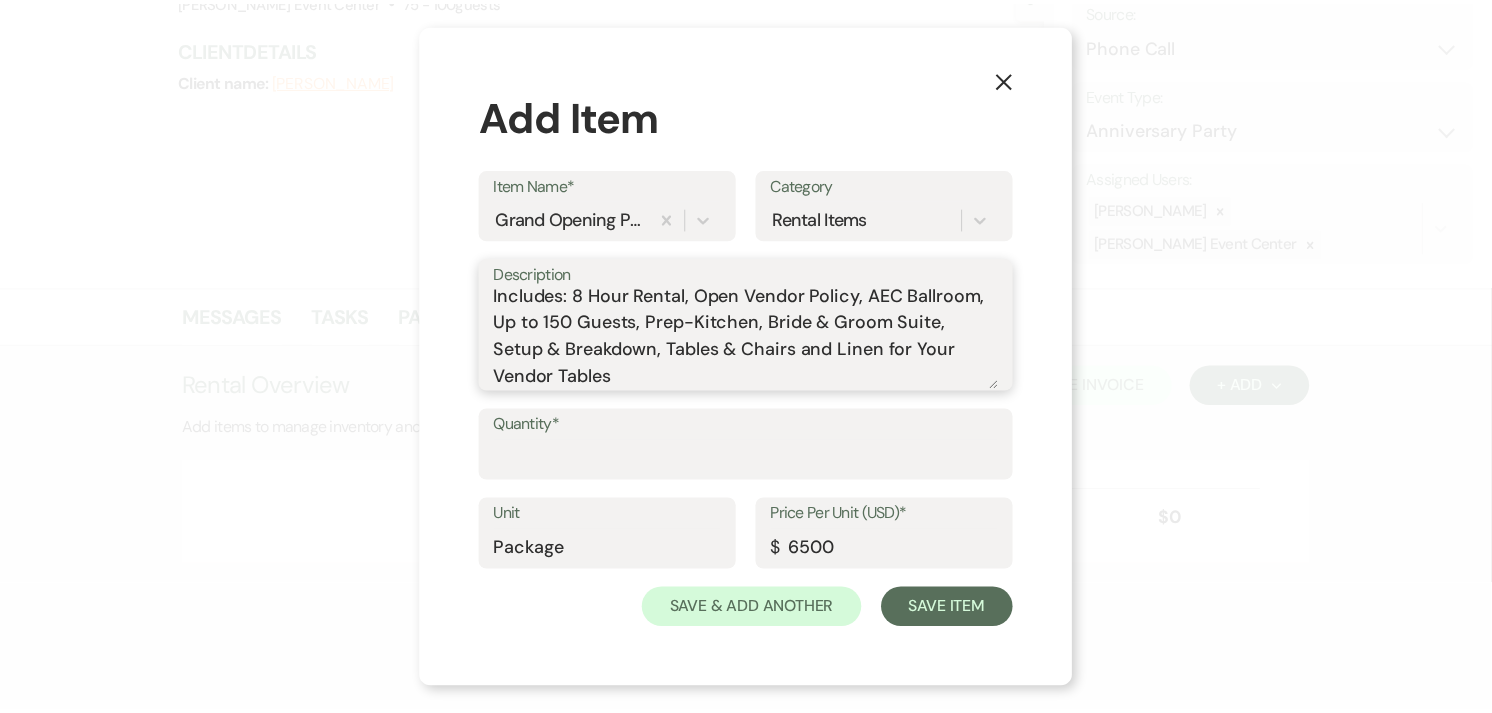 scroll, scrollTop: 33, scrollLeft: 0, axis: vertical 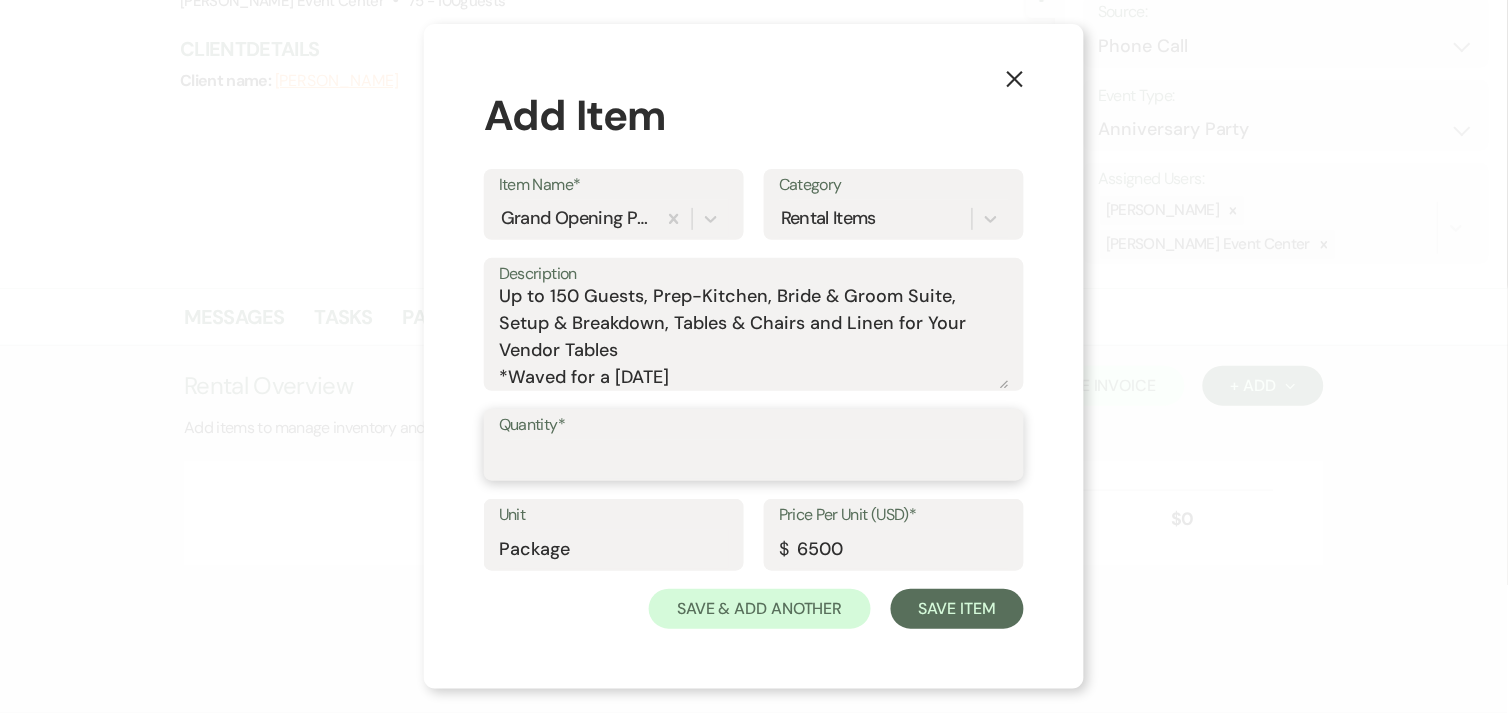 click on "Quantity*" at bounding box center (754, 459) 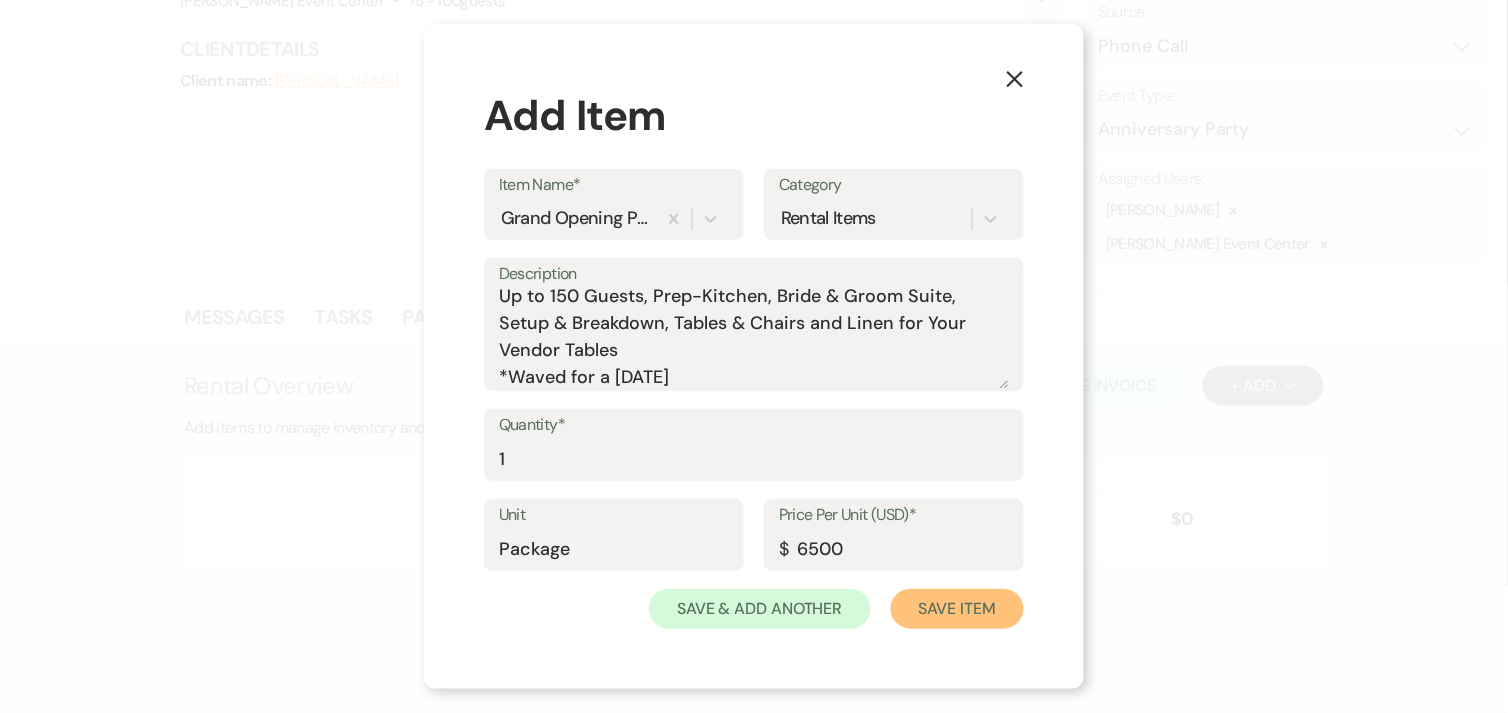click on "Save Item" at bounding box center (957, 609) 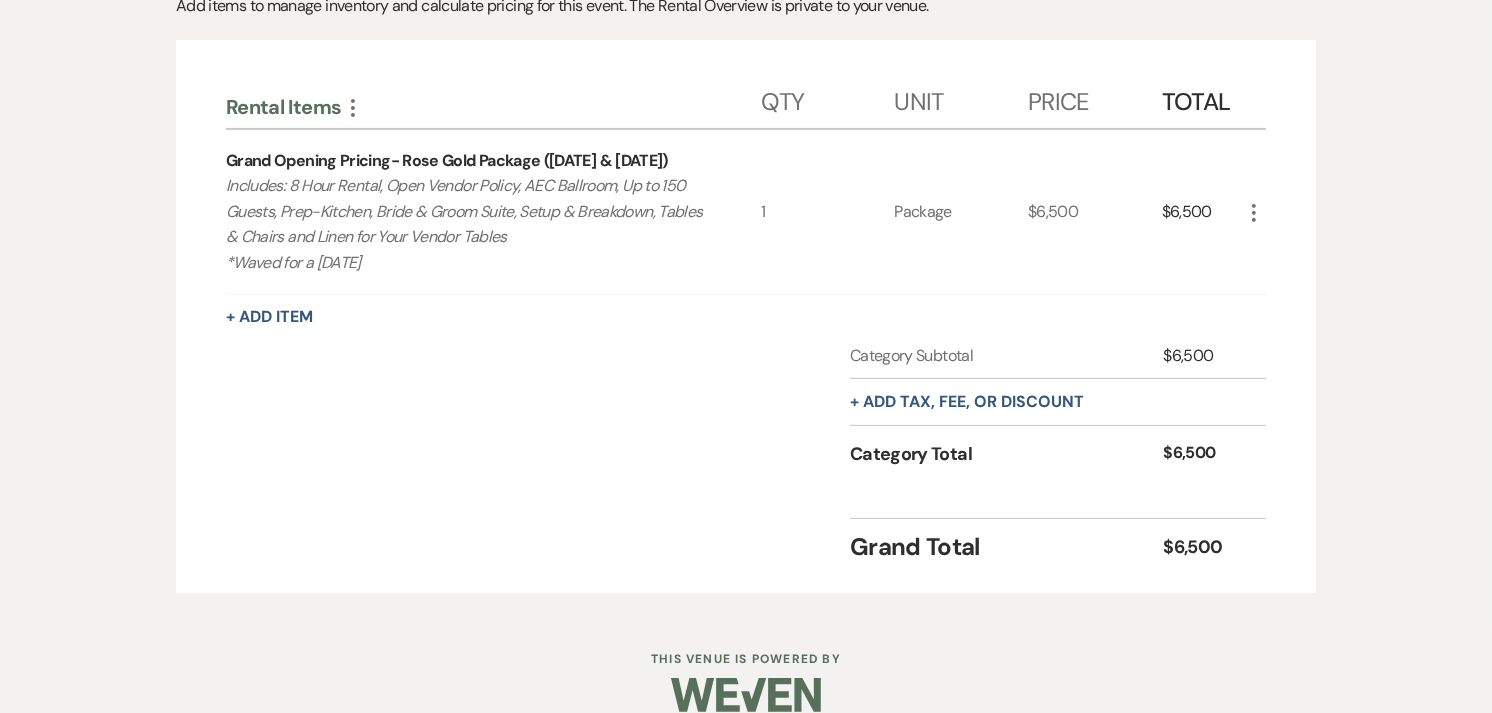 scroll, scrollTop: 637, scrollLeft: 0, axis: vertical 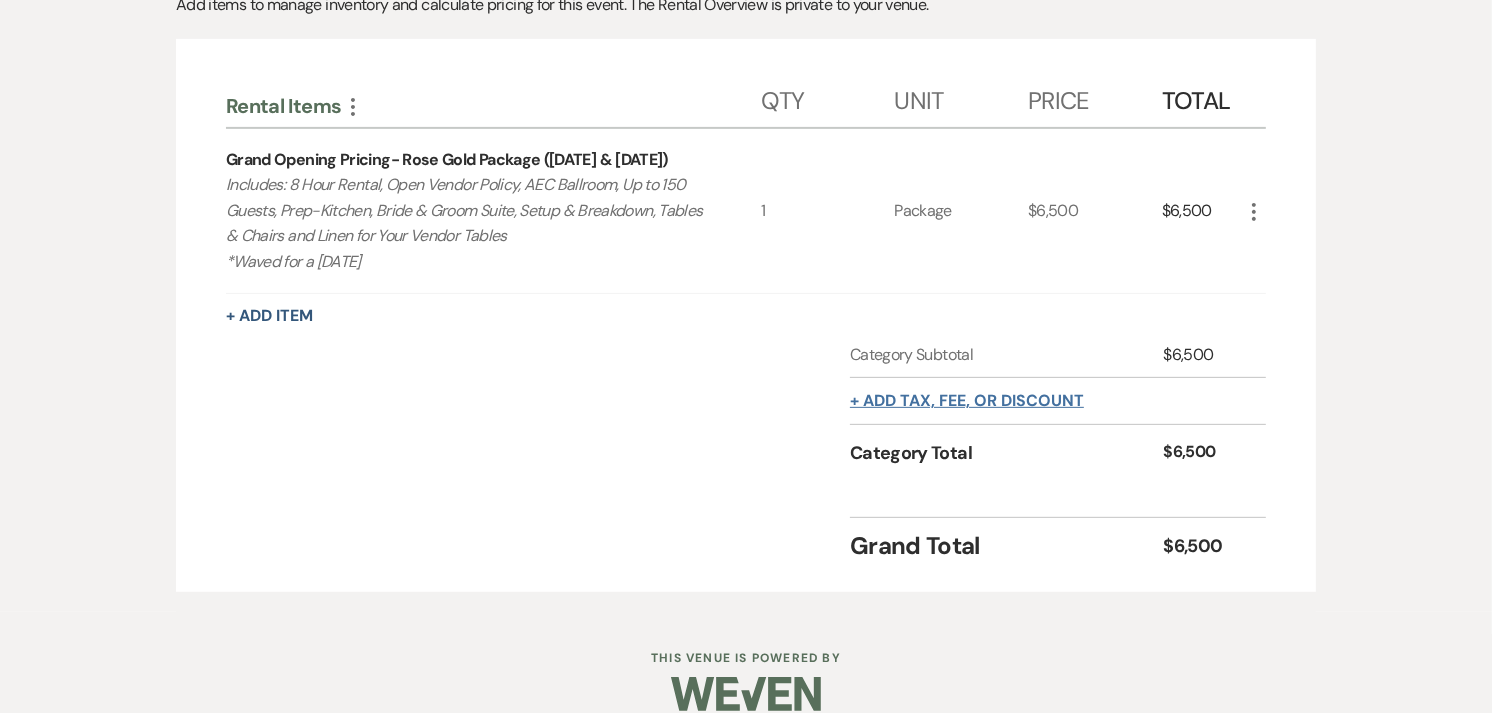 click on "+ Add tax, fee, or discount" at bounding box center [967, 401] 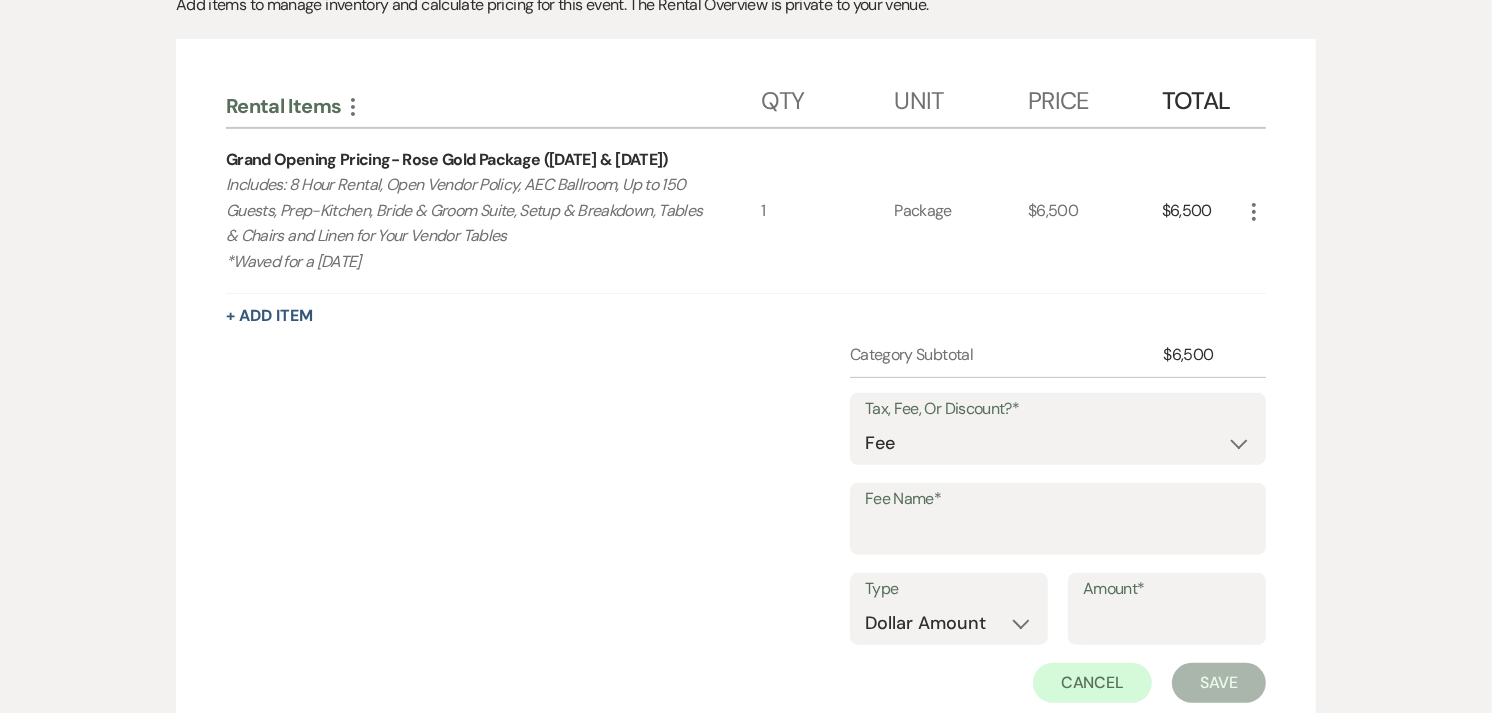 click on "Package" at bounding box center (961, 211) 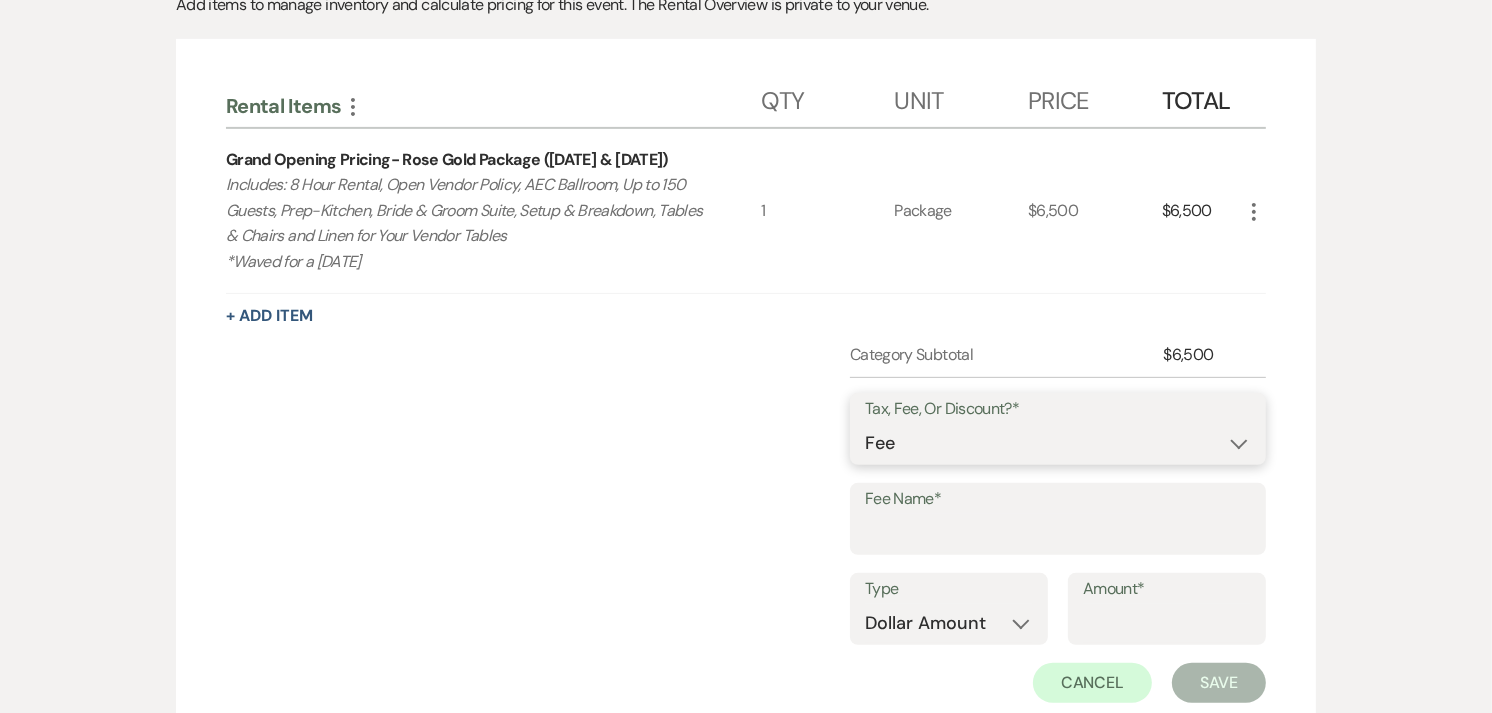 click on "Fee Discount Tax" at bounding box center [1058, 443] 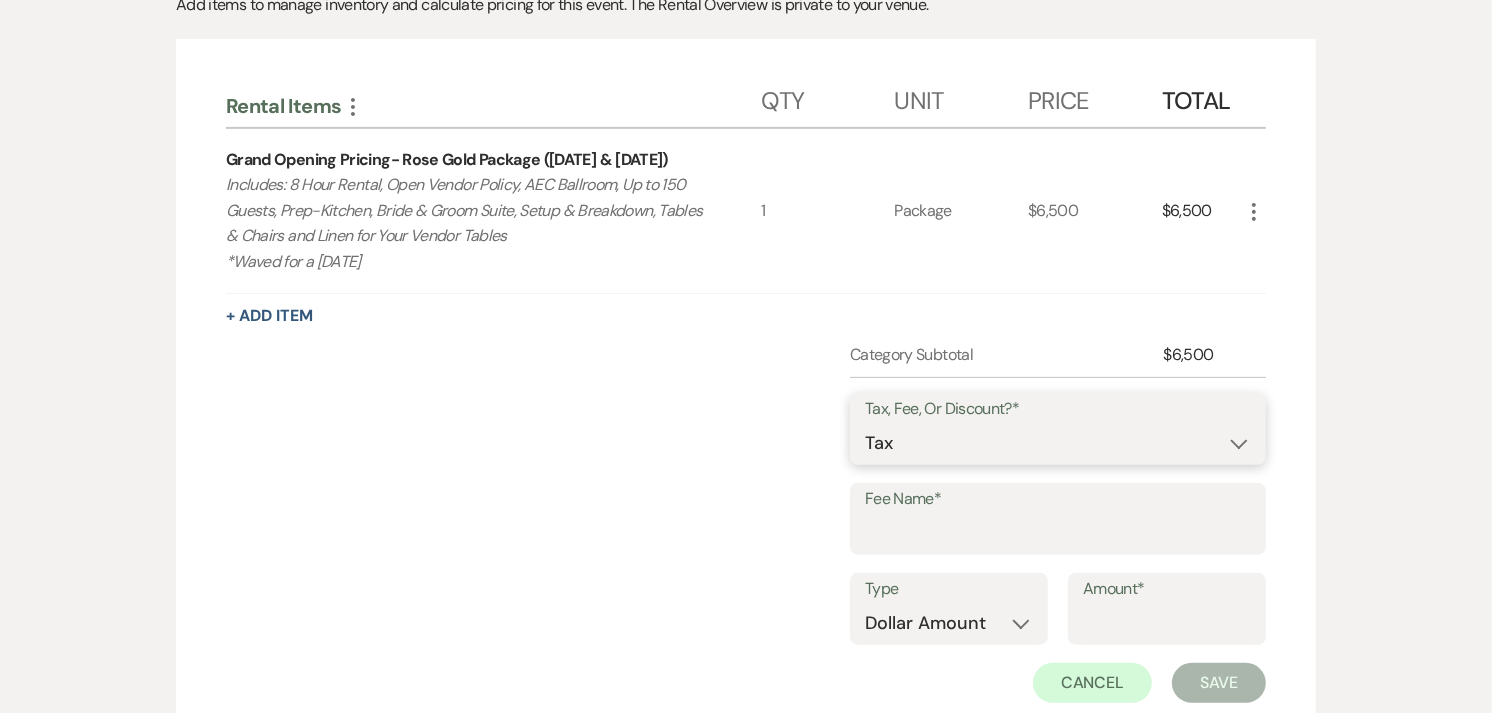 click on "Fee Discount Tax" at bounding box center [1058, 443] 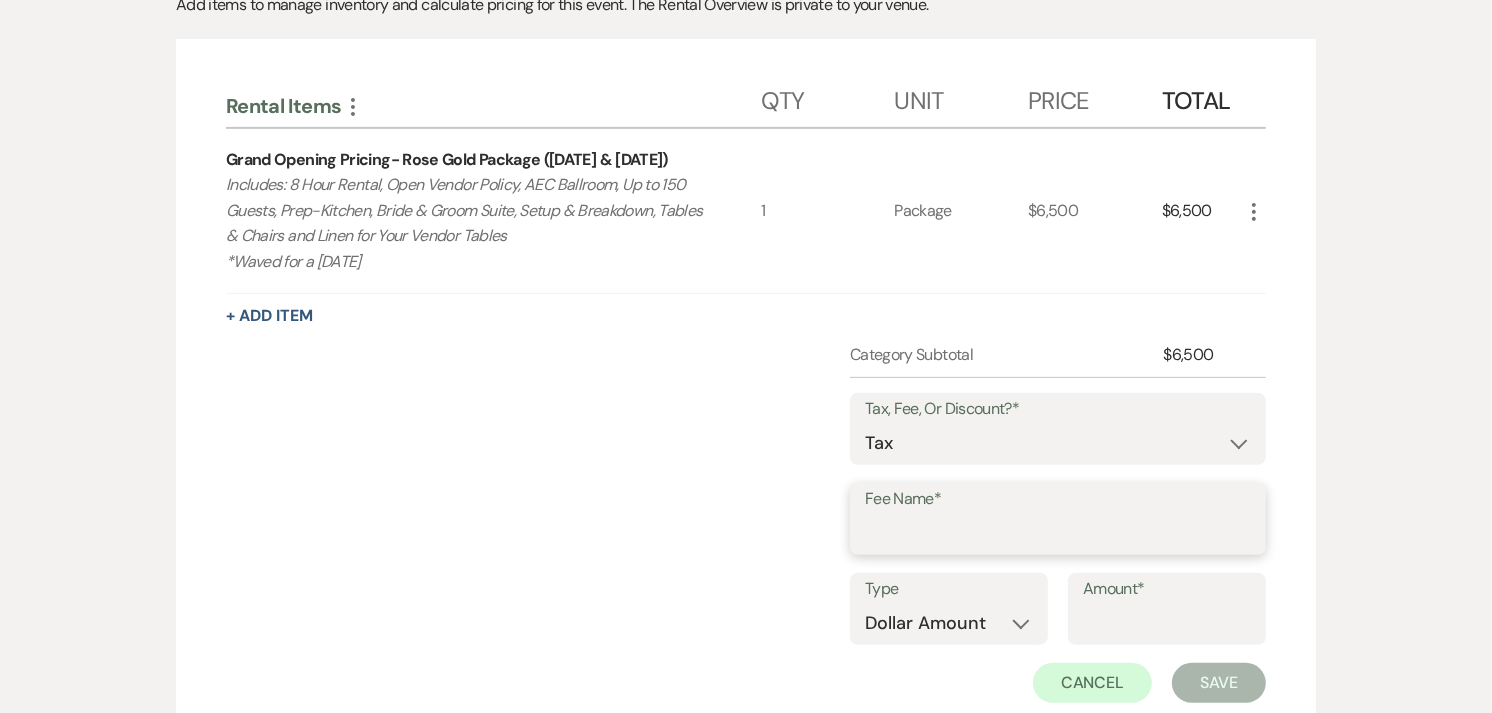 click on "Fee Name*" at bounding box center (1058, 533) 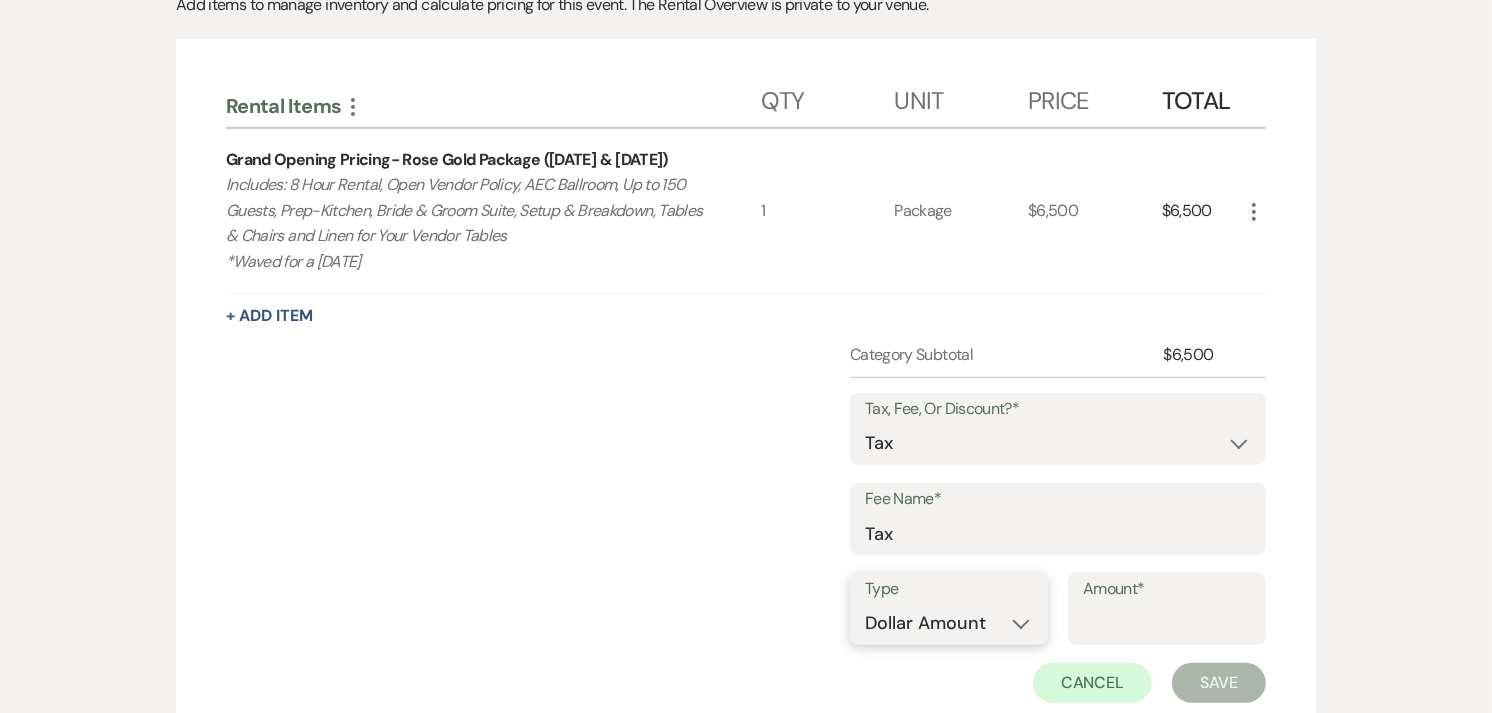 click on "Dollar Amount Percentage" at bounding box center (949, 623) 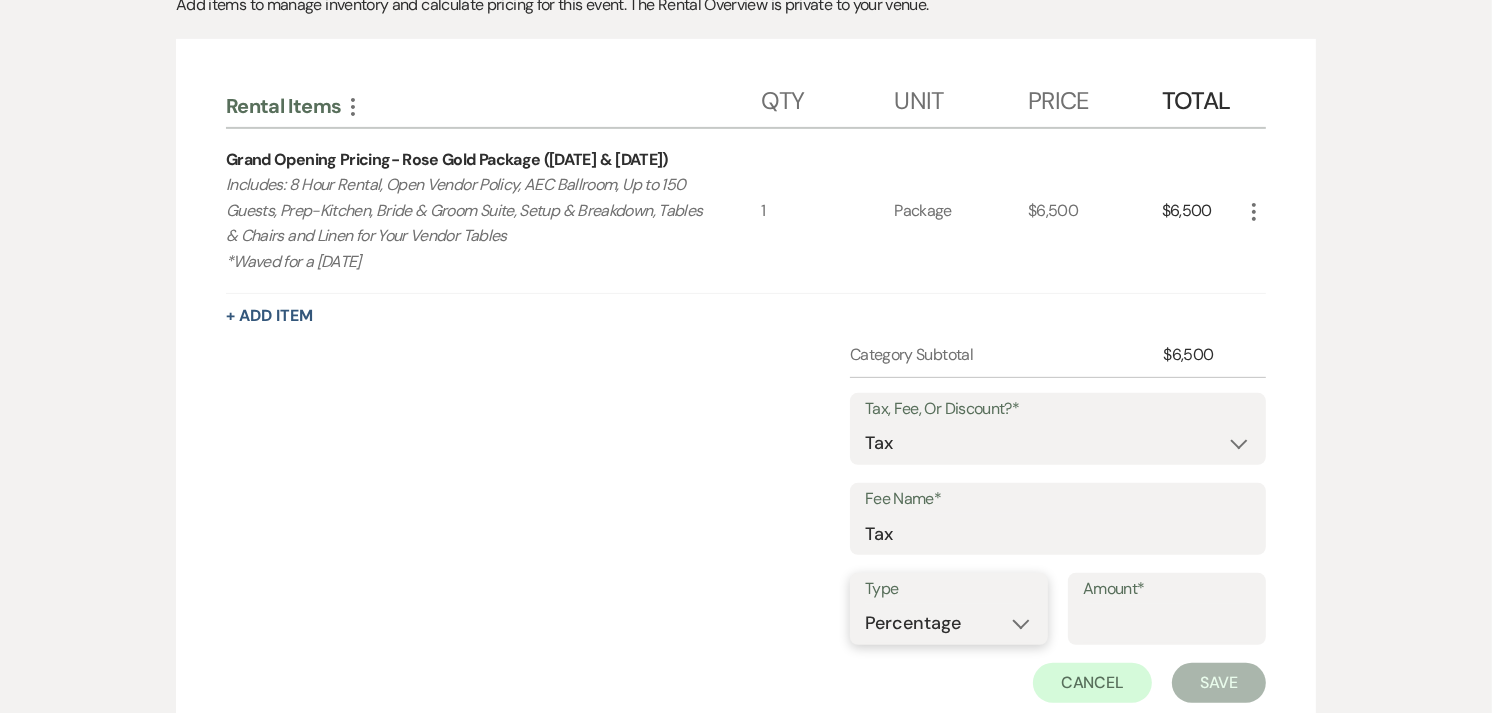 click on "Dollar Amount Percentage" at bounding box center (949, 623) 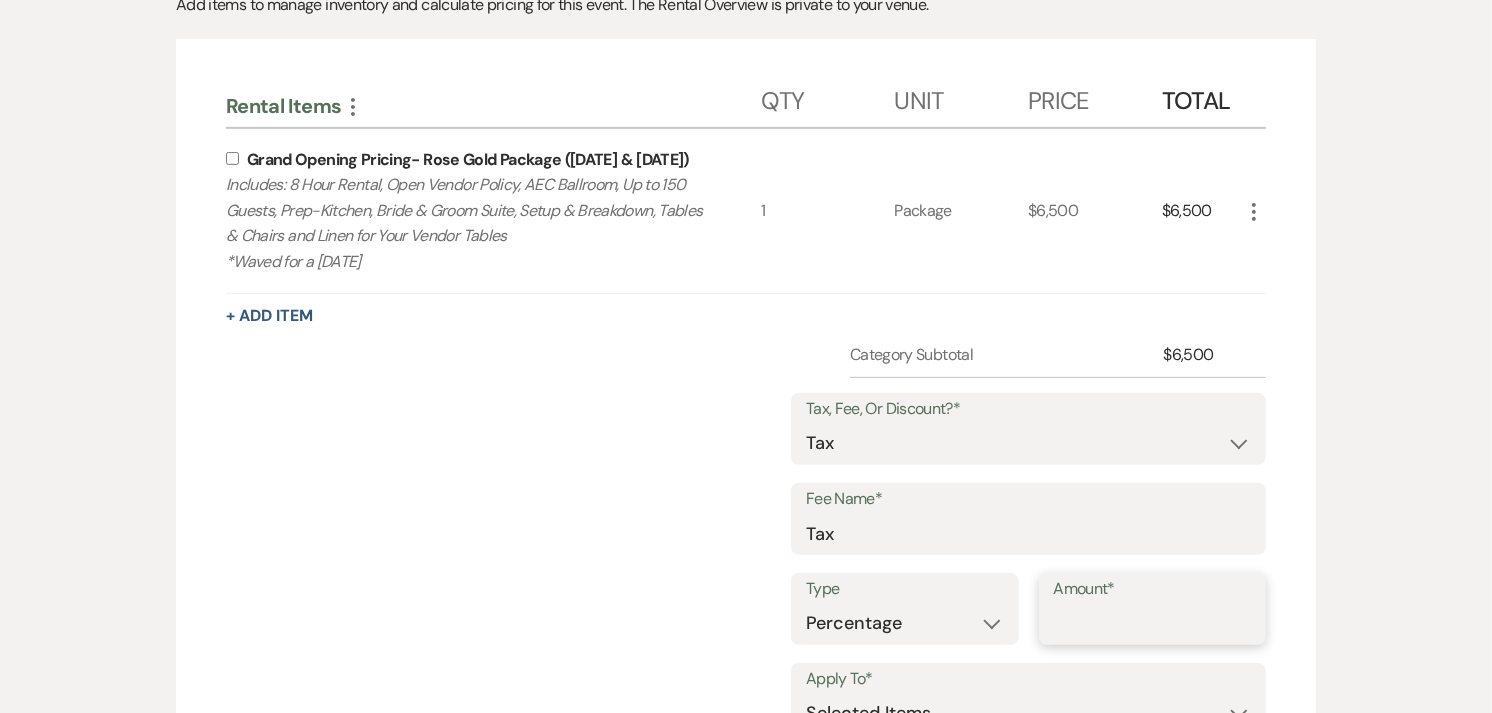 click on "Amount*" at bounding box center (1153, 623) 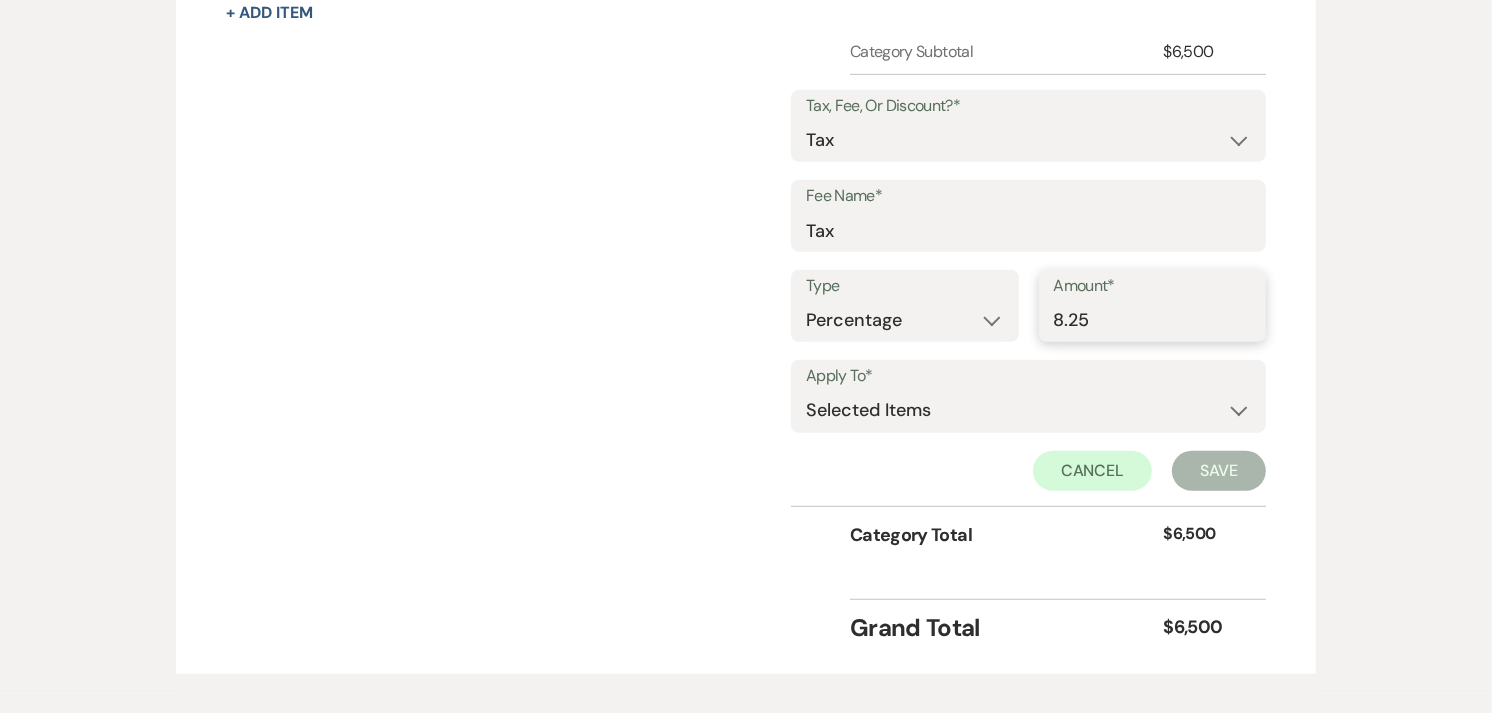 scroll, scrollTop: 963, scrollLeft: 0, axis: vertical 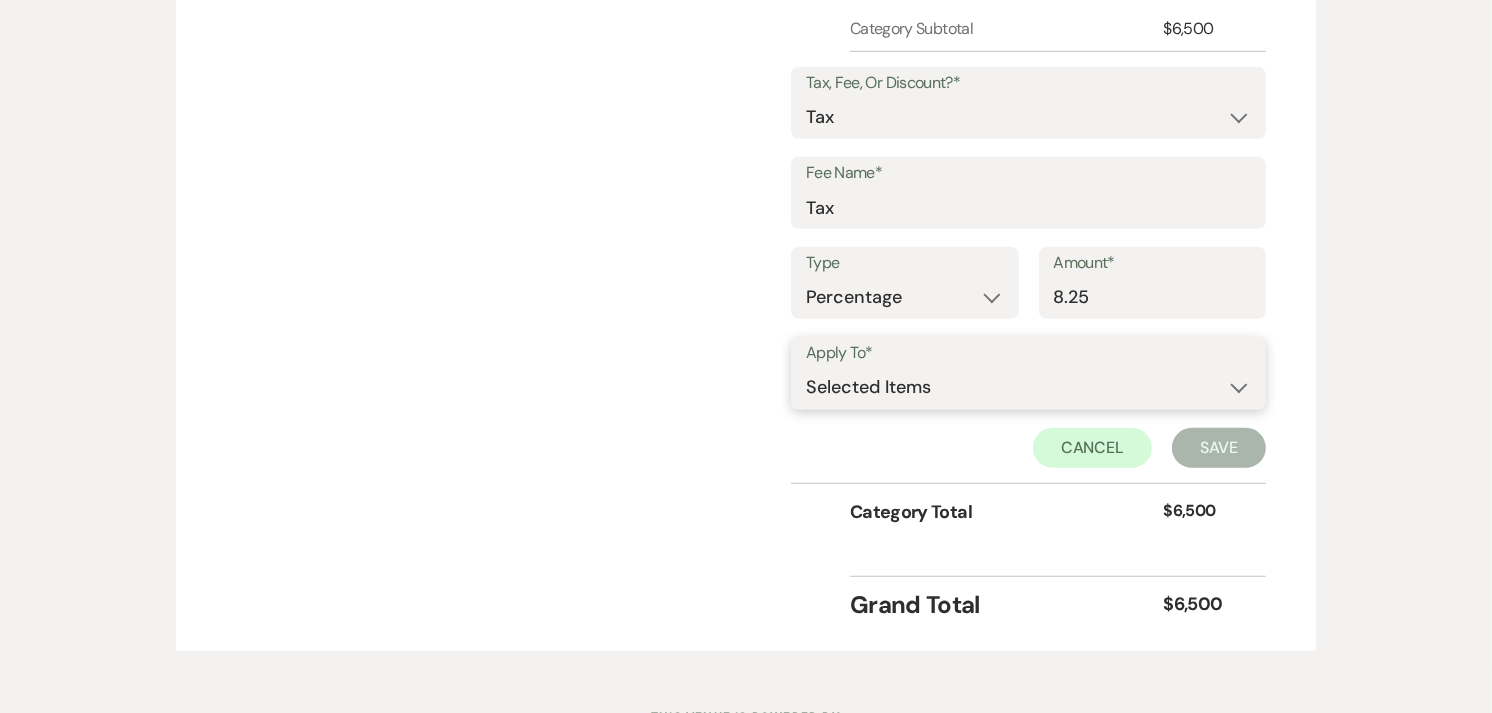 click on "Selected Items Category Subtotal (before all Taxes/Fees/Discounts) Category Total (after all Taxes/Fees/Discounts)" at bounding box center (1028, 388) 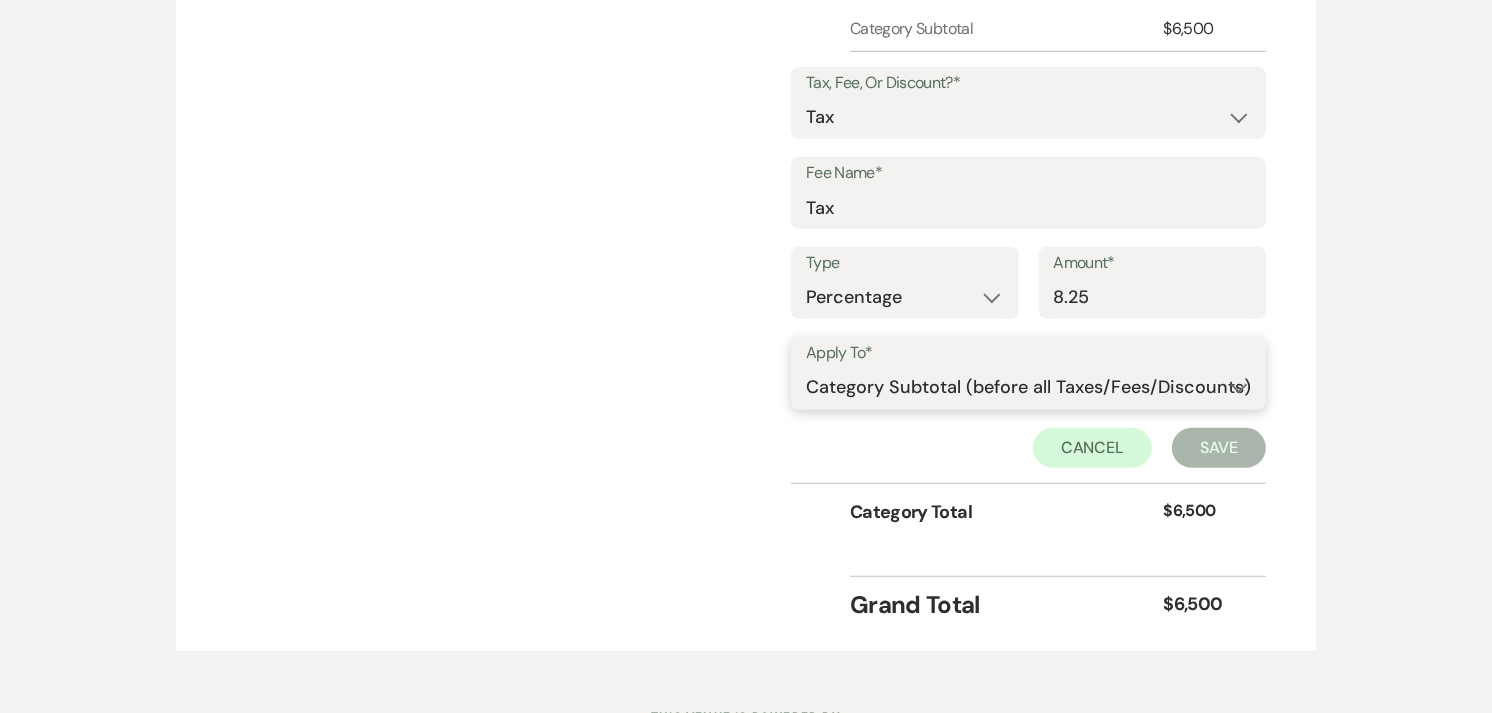 click on "Selected Items Category Subtotal (before all Taxes/Fees/Discounts) Category Total (after all Taxes/Fees/Discounts)" at bounding box center [1028, 388] 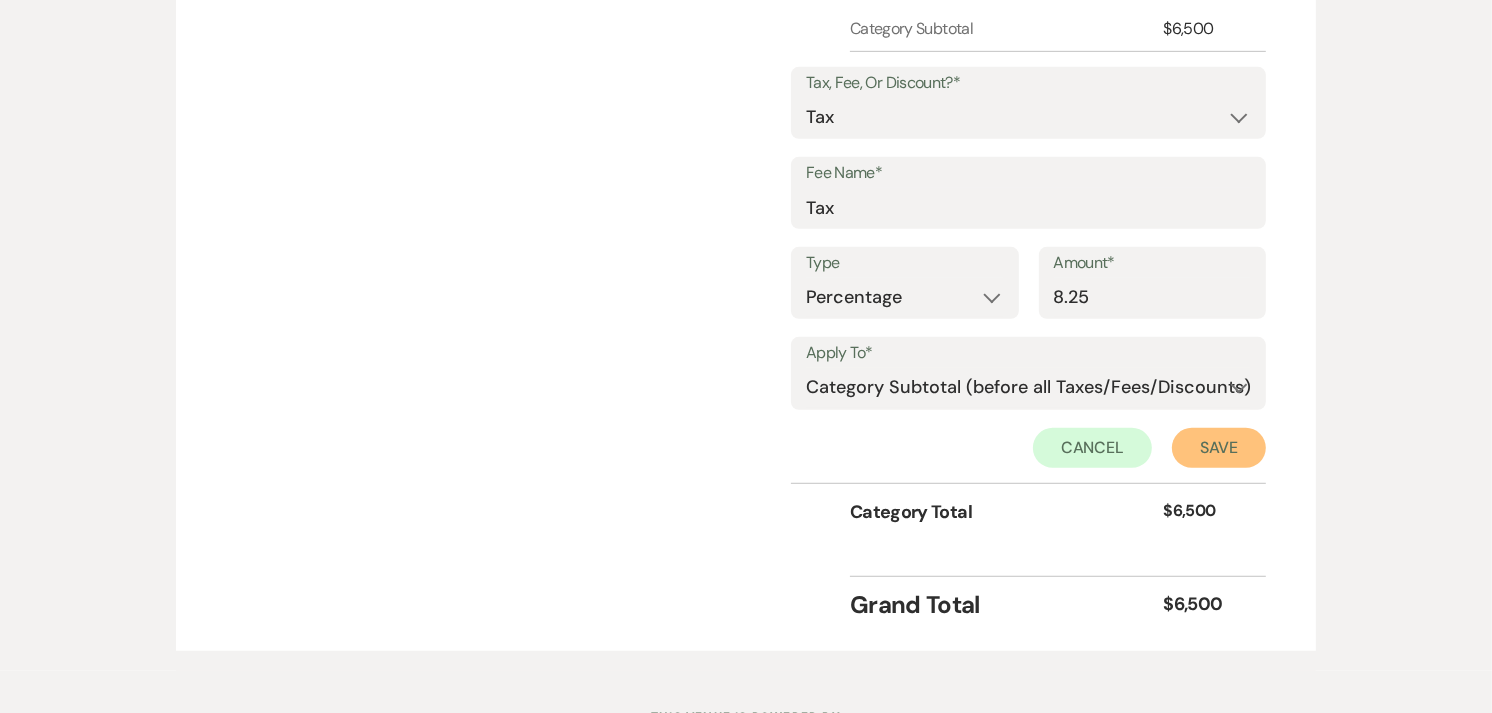 click on "Save" at bounding box center (1219, 448) 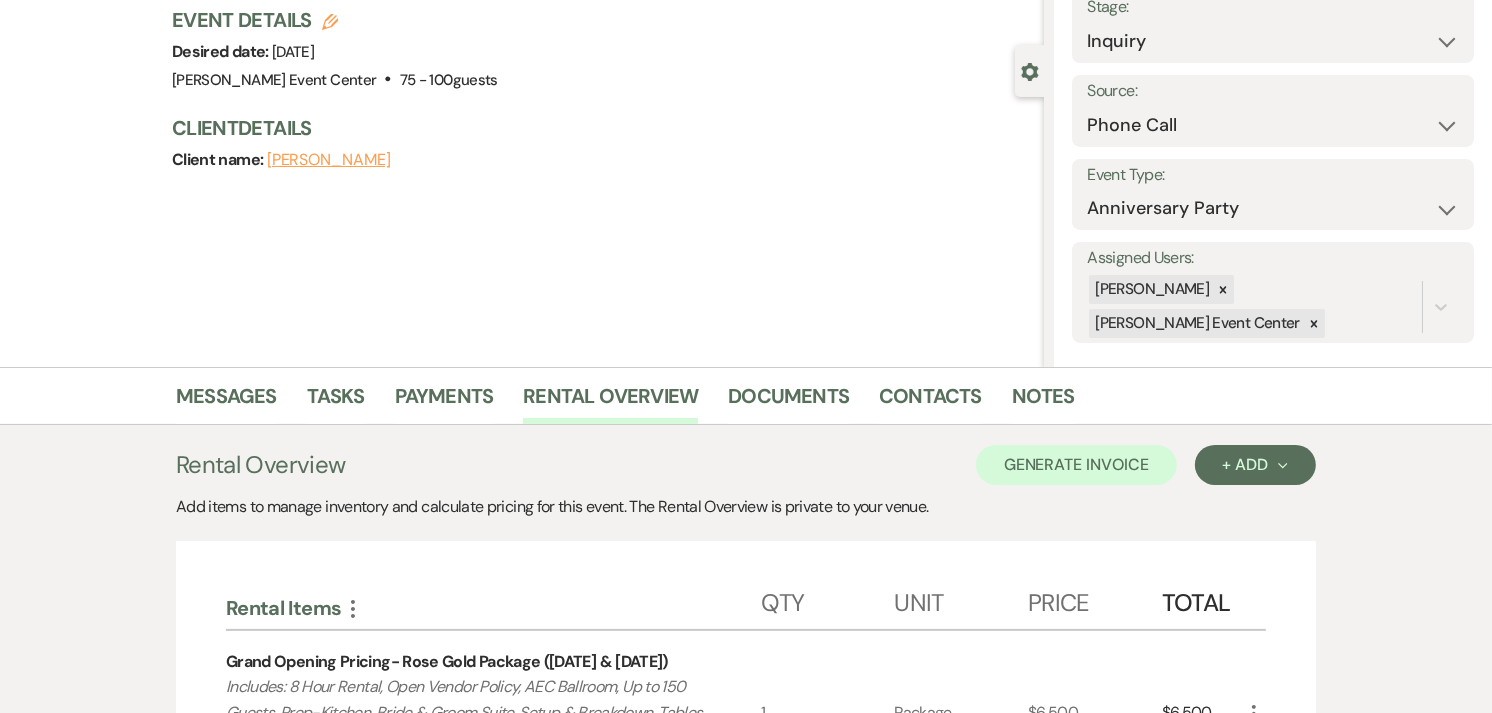 scroll, scrollTop: 134, scrollLeft: 0, axis: vertical 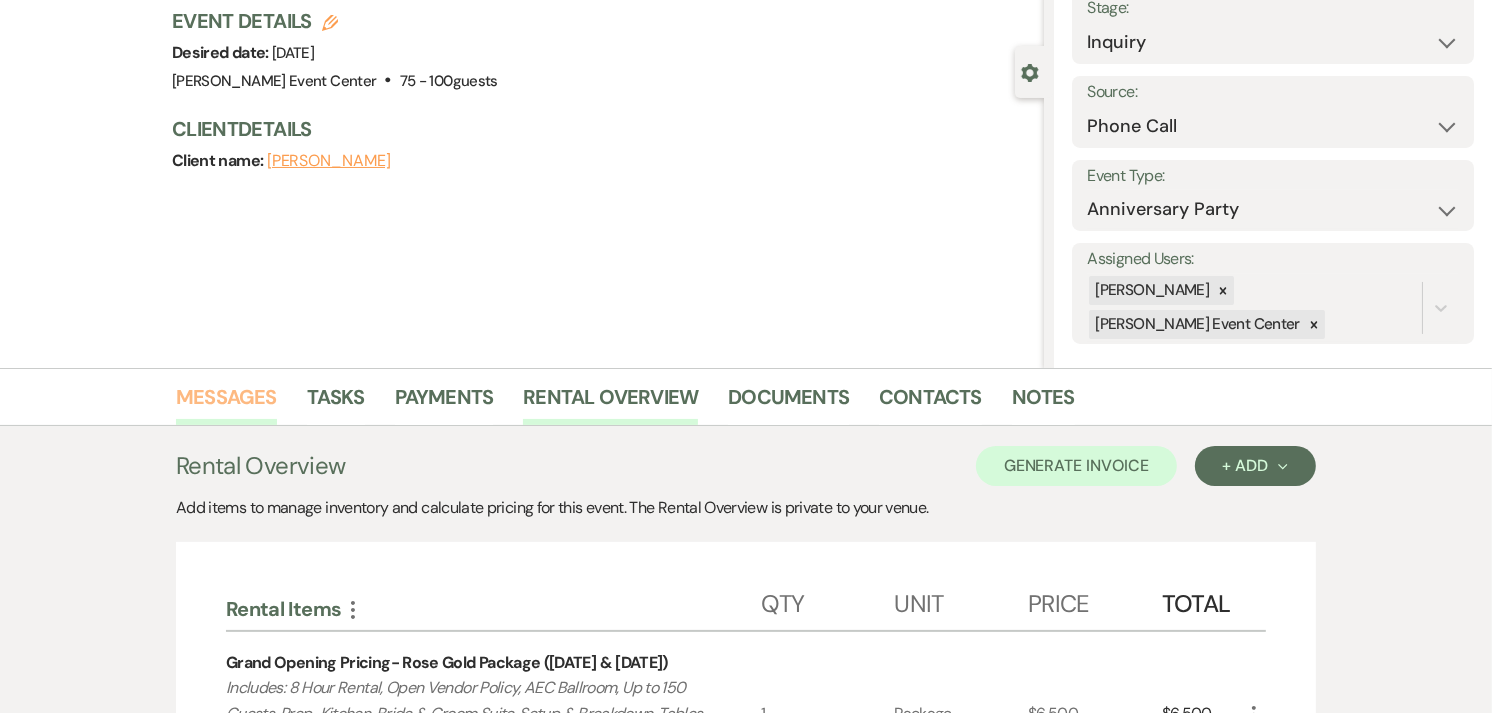 click on "Messages" at bounding box center (226, 403) 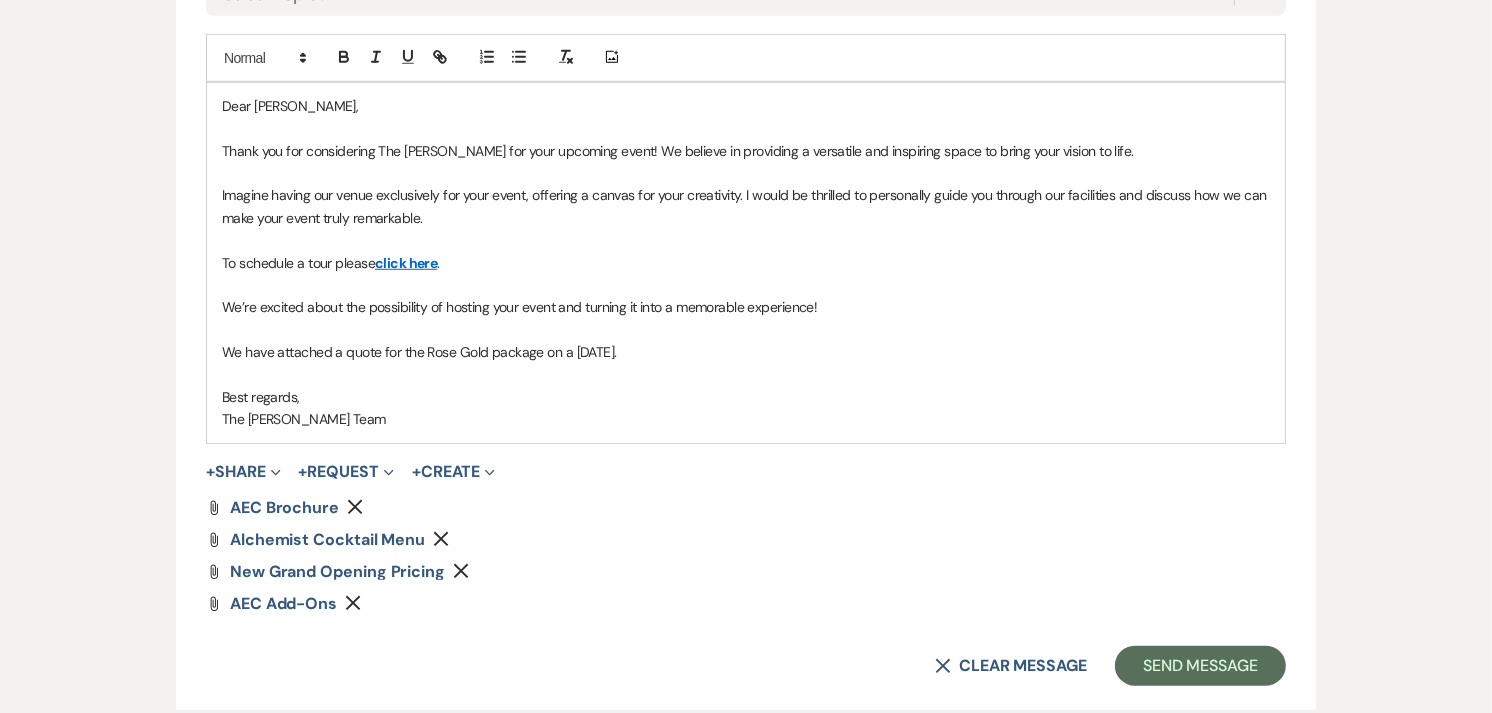 scroll, scrollTop: 1196, scrollLeft: 0, axis: vertical 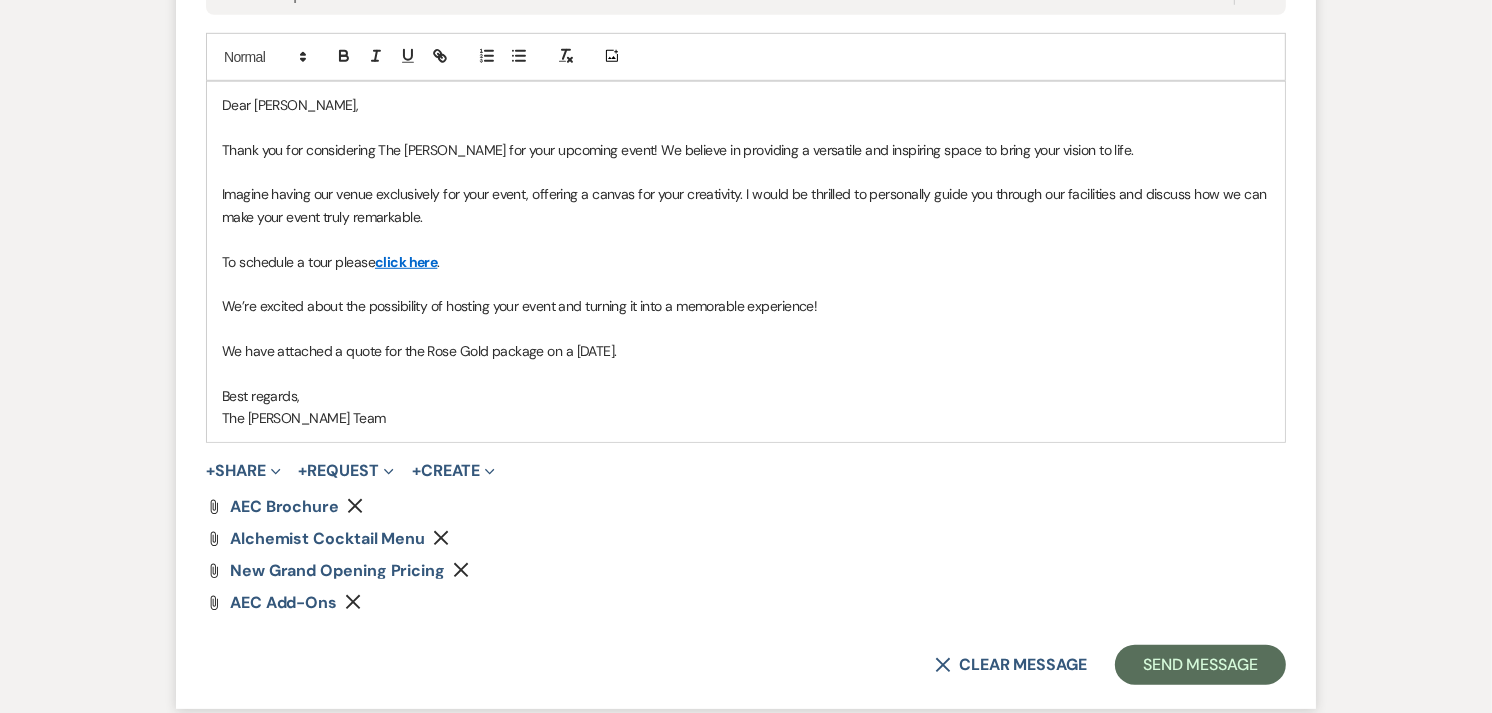 drag, startPoint x: 640, startPoint y: 350, endPoint x: 206, endPoint y: 347, distance: 434.01038 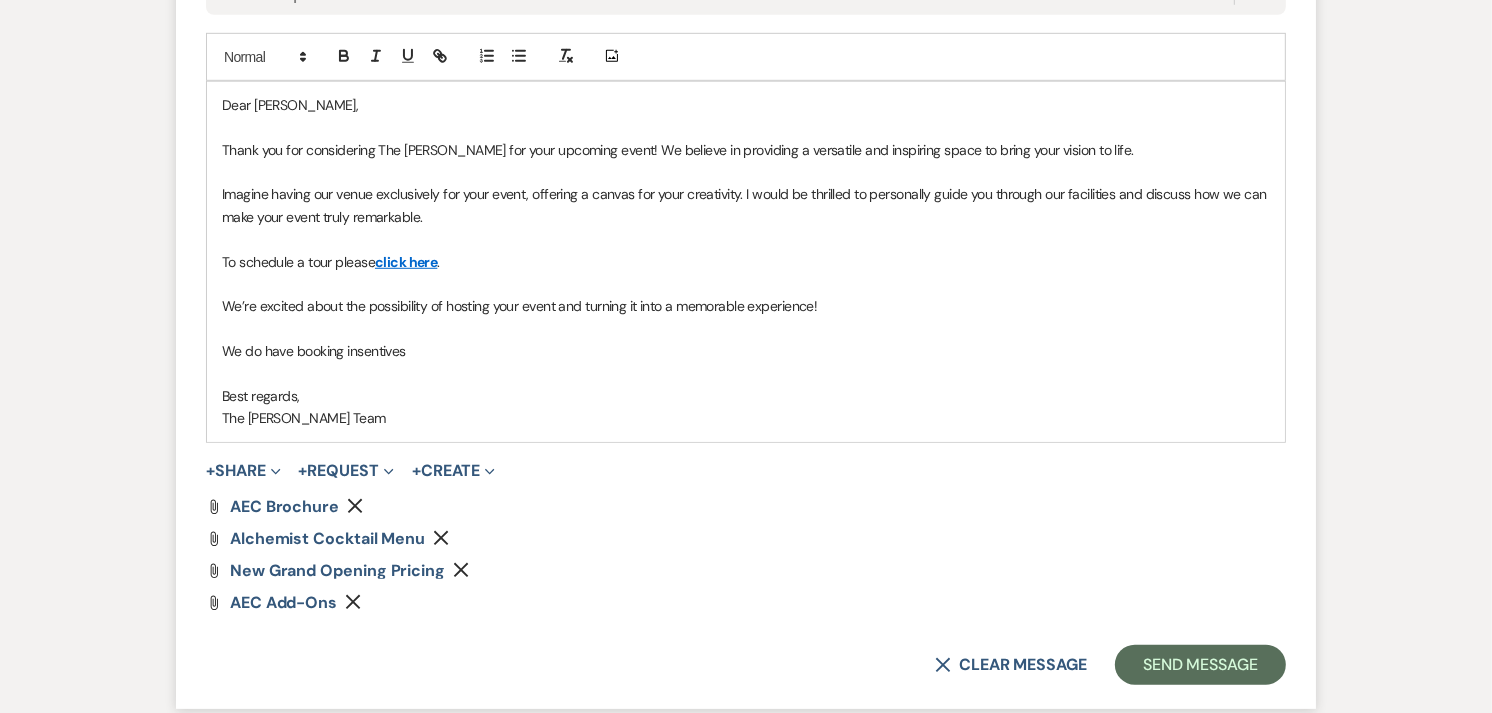 click at bounding box center (746, 374) 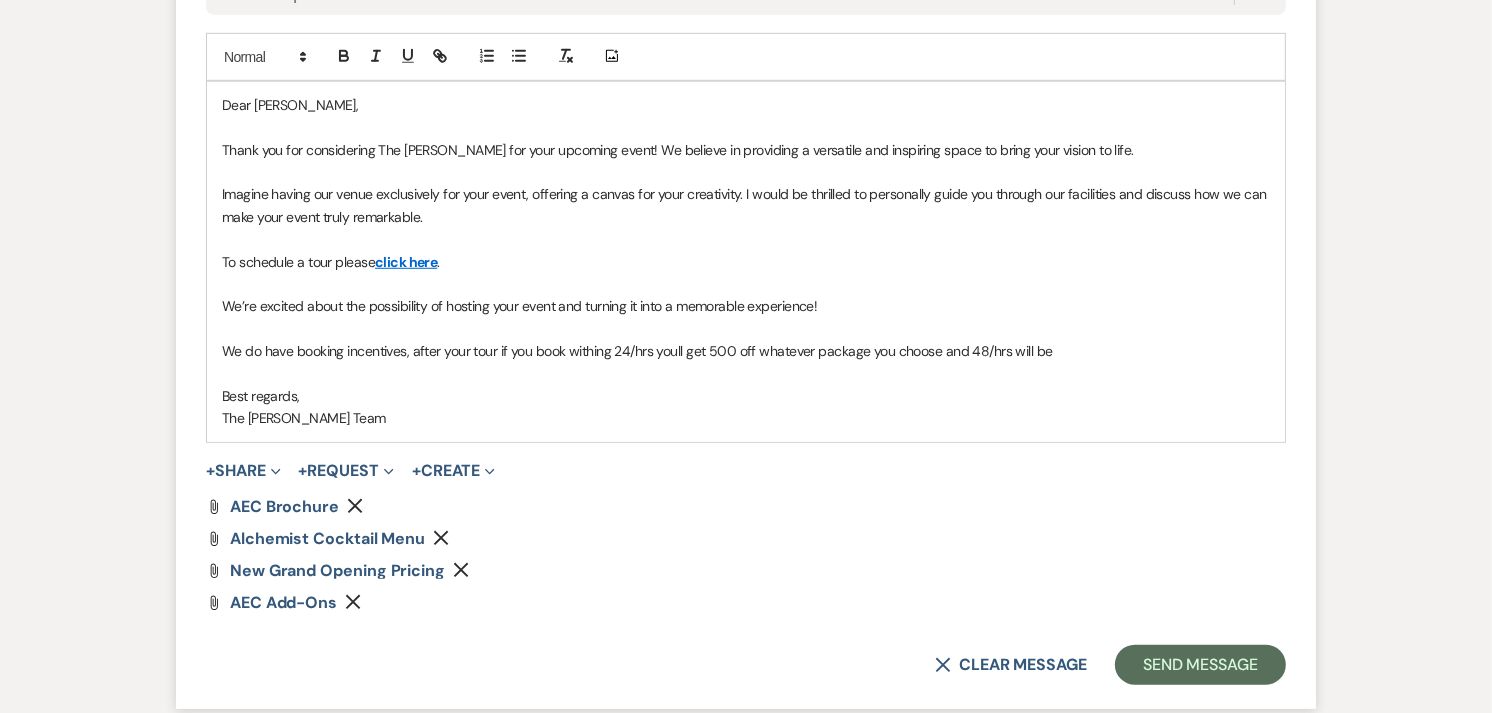 click on "We do have booking incentives, after your tour if you book withing 24/hrs youll get 500 off whatever package you choose and 48/hrs will be" at bounding box center (746, 351) 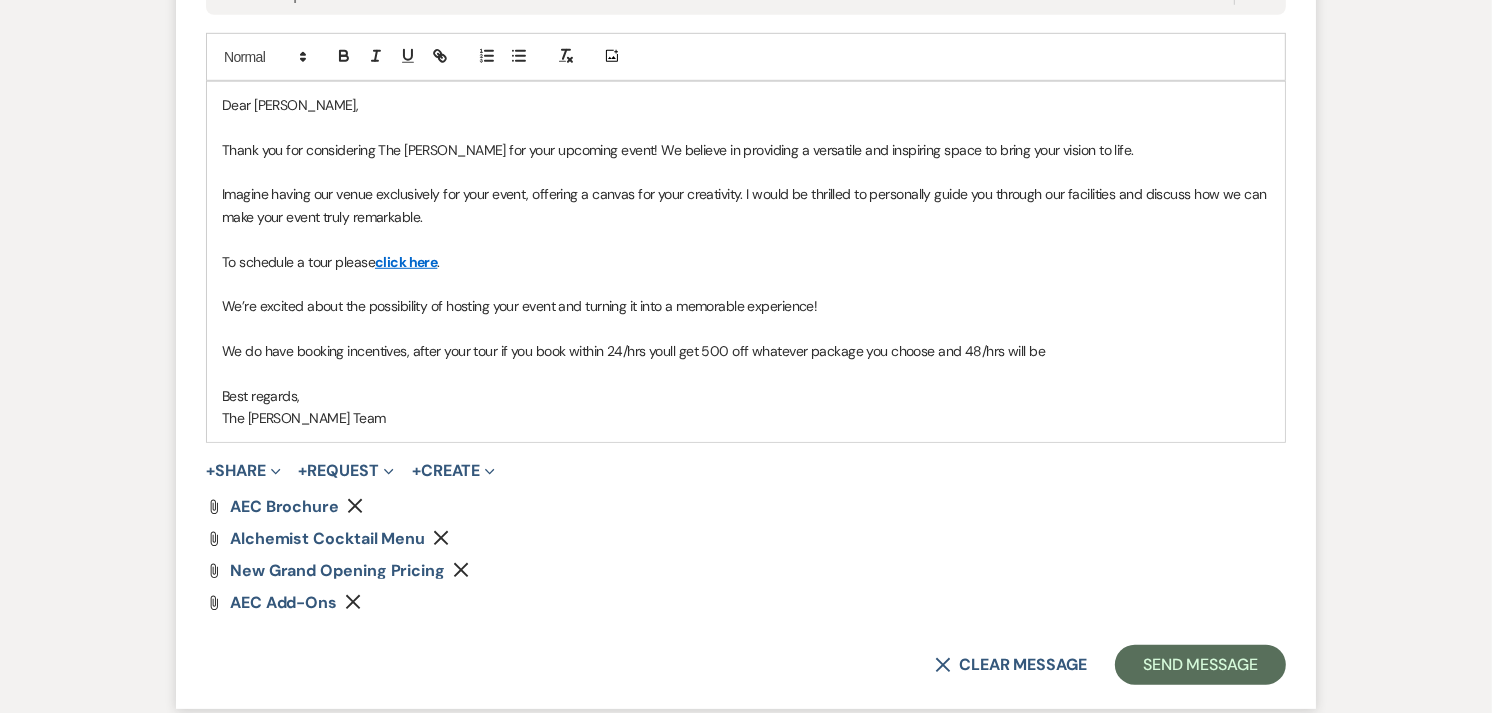 click on "We do have booking incentives, after your tour if you book within 24/hrs youll get 500 off whatever package you choose and 48/hrs will be" at bounding box center (746, 351) 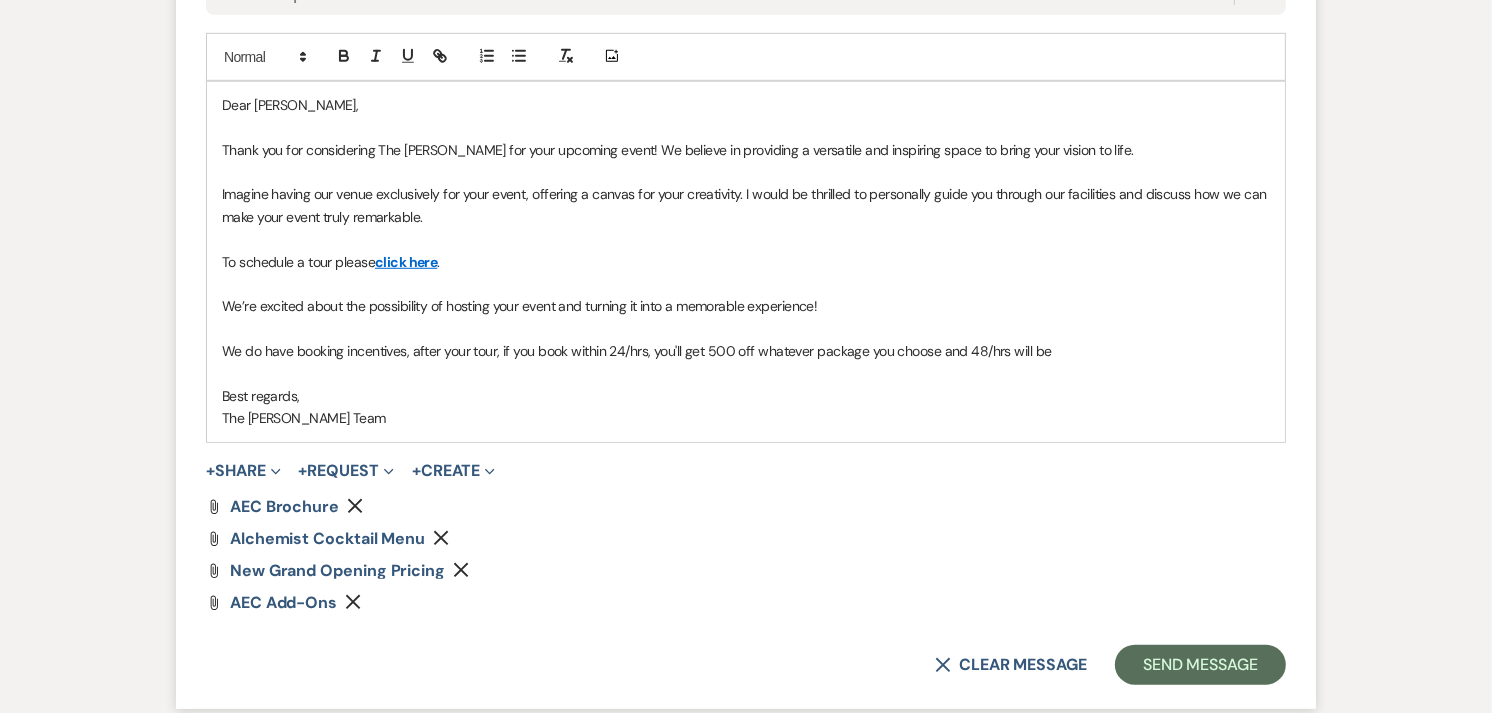 click on "We do have booking incentives, after your tour, if you book within 24/hrs, you'll get 500 off whatever package you choose and 48/hrs will be" at bounding box center [746, 351] 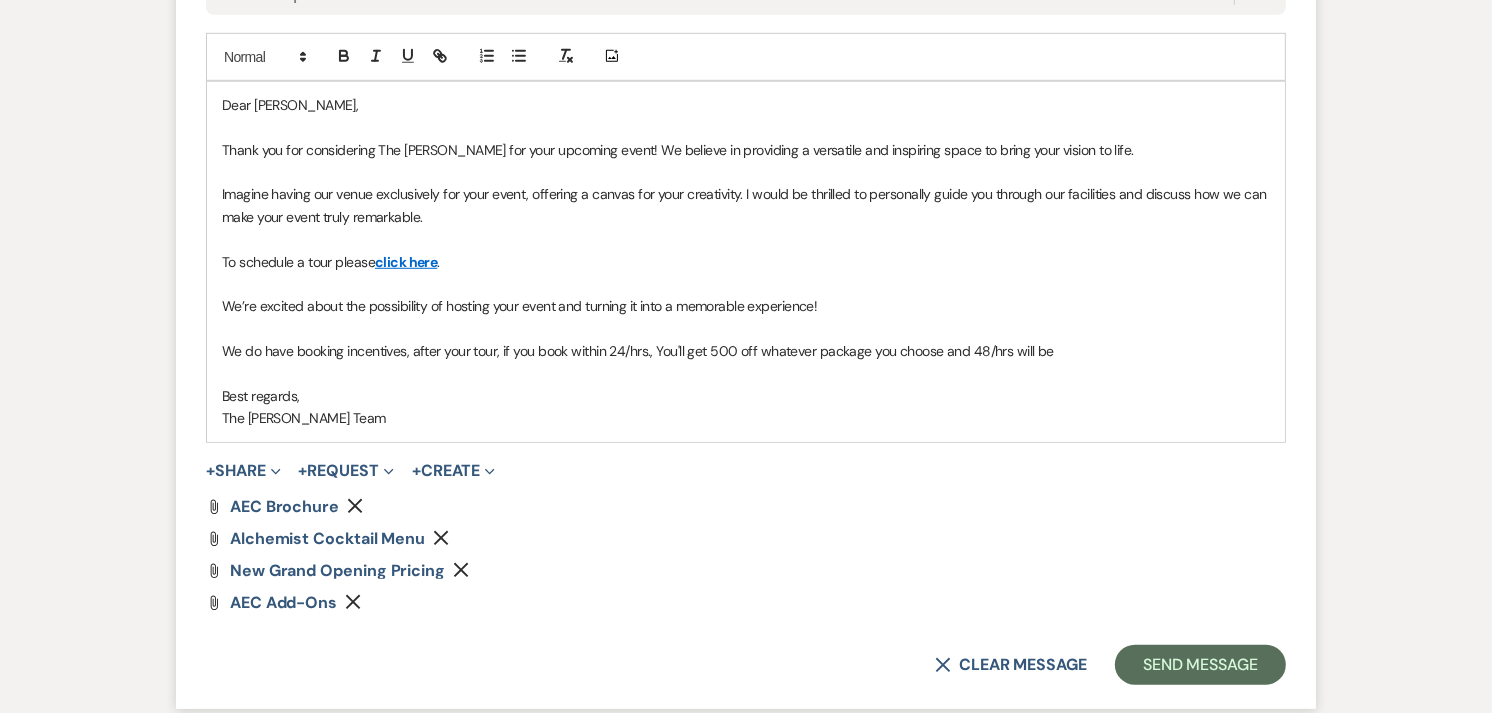 click on "We do have booking incentives, after your tour, if you book within 24/hrs., You'll get 500 off whatever package you choose and 48/hrs will be" at bounding box center (746, 351) 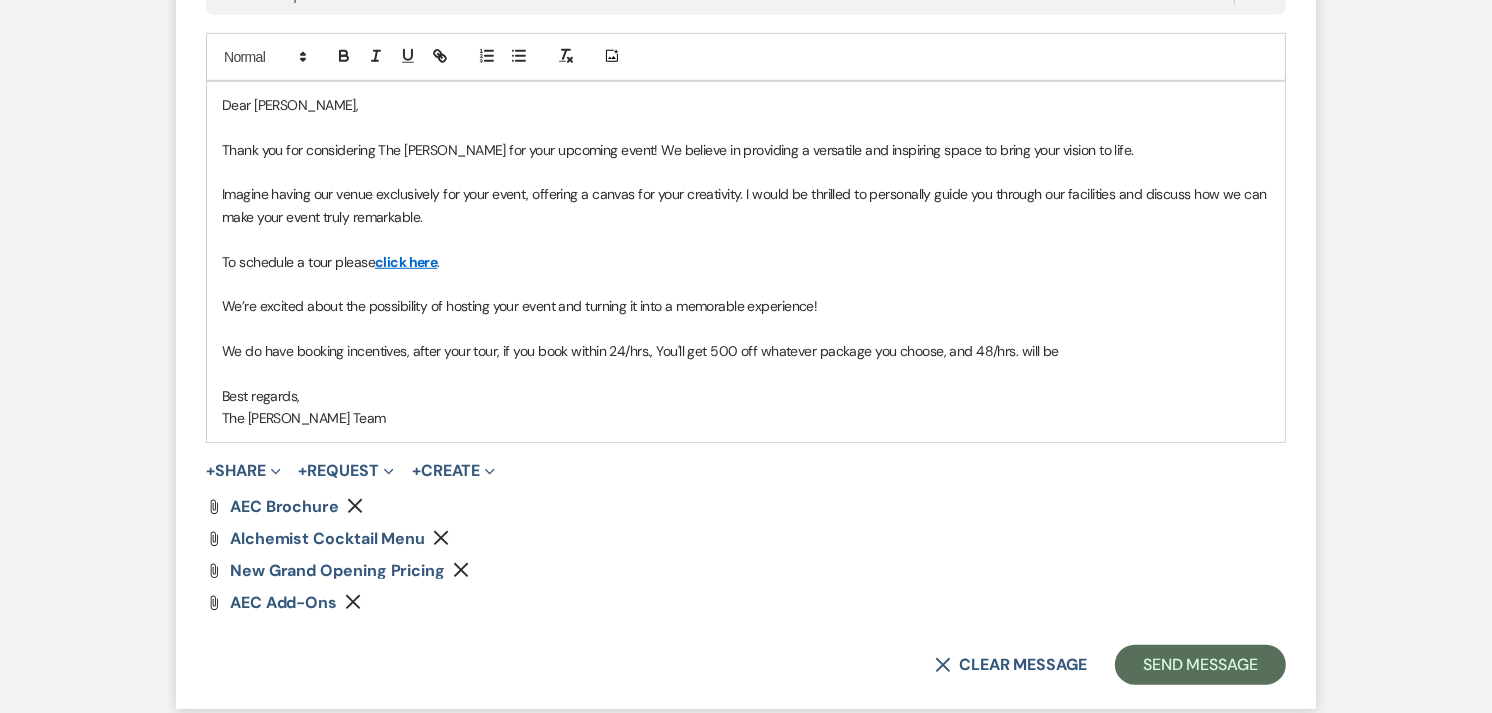 click on "We do have booking incentives, after your tour, if you book within 24/hrs., You'll get 500 off whatever package you choose, and 48/hrs. will be" at bounding box center [746, 351] 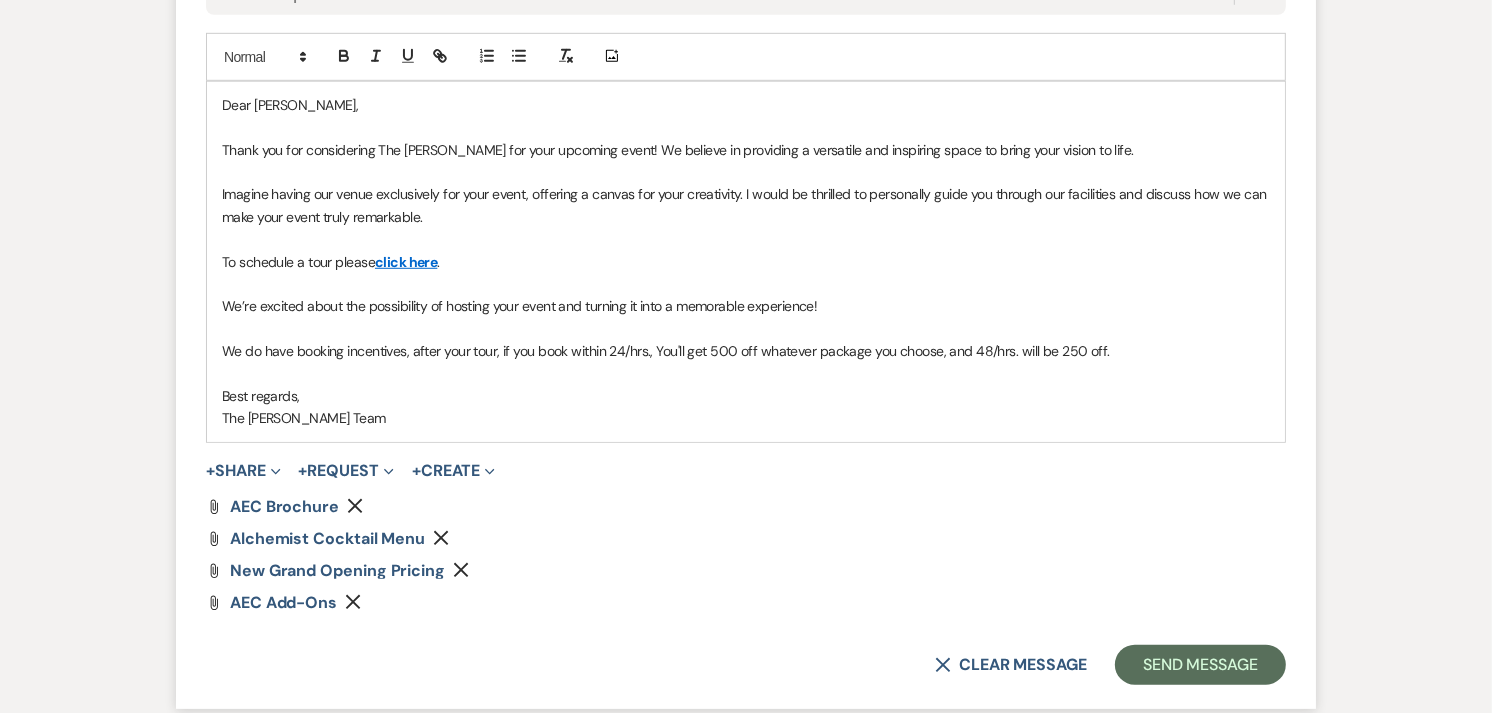 click on "We do have booking incentives, after your tour, if you book within 24/hrs., You'll get 500 off whatever package you choose, and 48/hrs. will be 250 off." at bounding box center (746, 351) 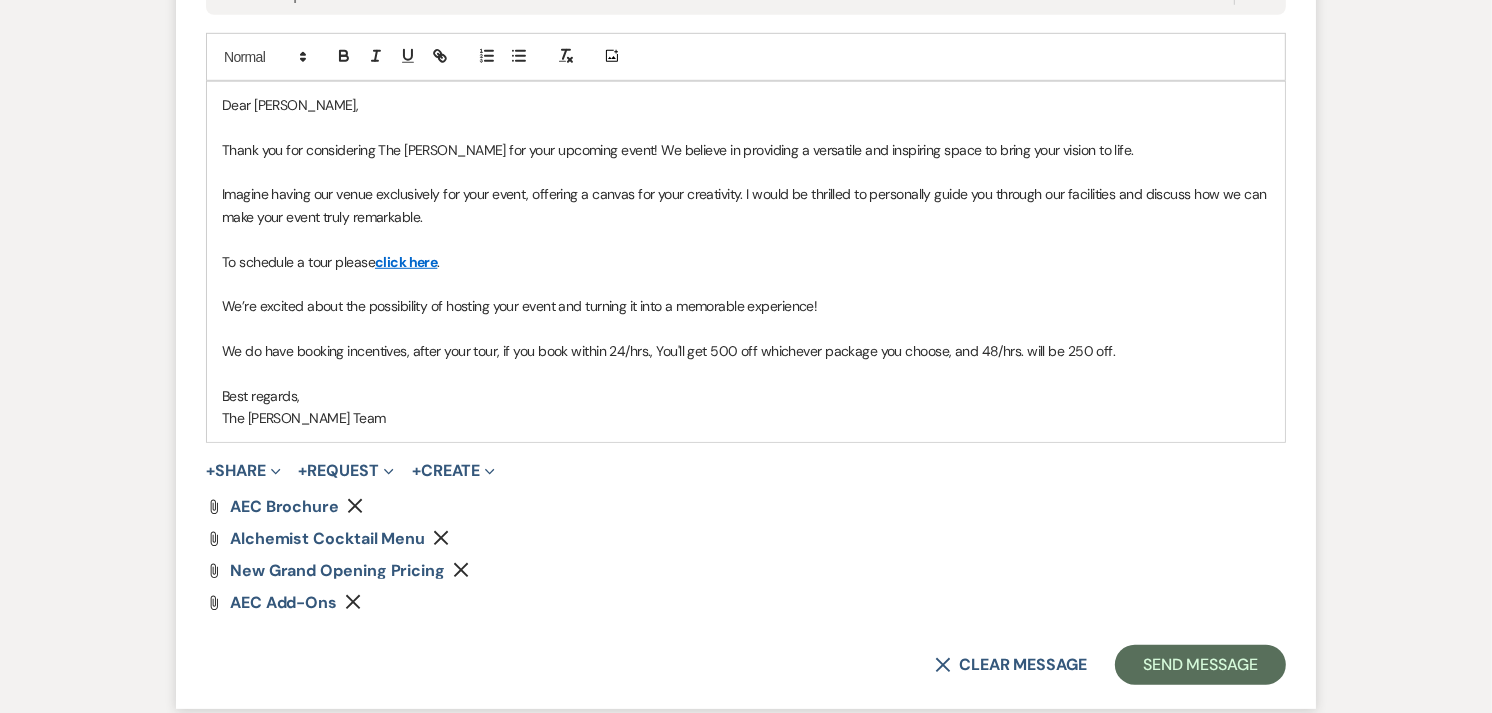 click on "Best regards," at bounding box center [746, 396] 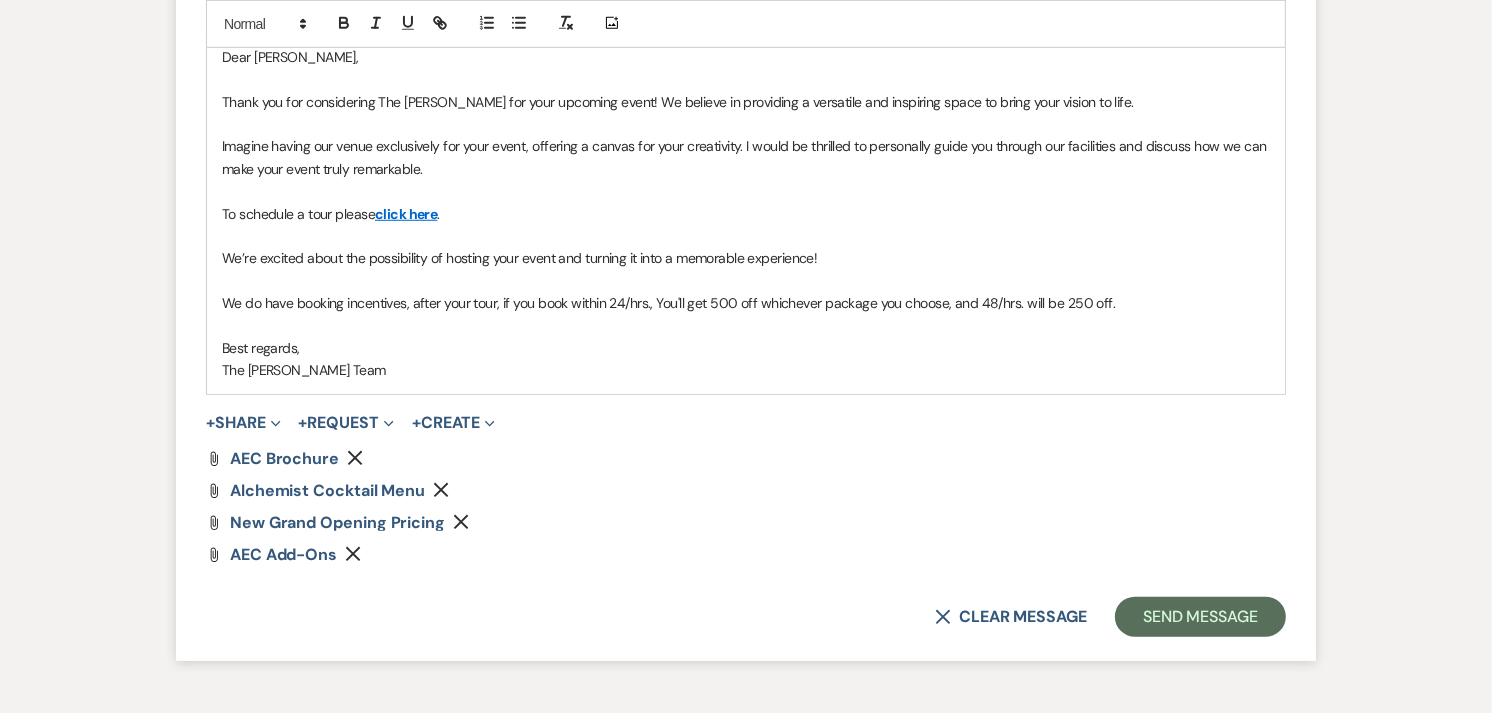 scroll, scrollTop: 1245, scrollLeft: 0, axis: vertical 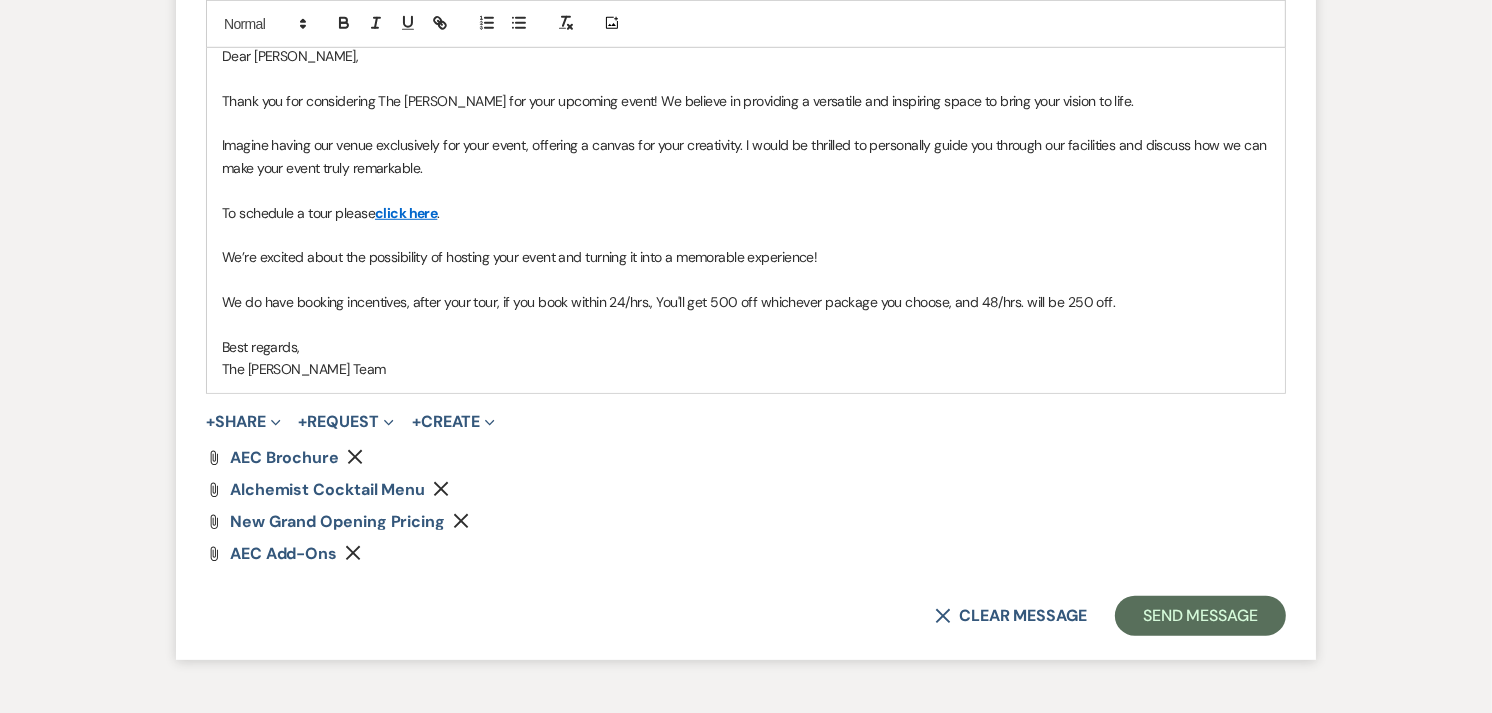 click at bounding box center [746, 325] 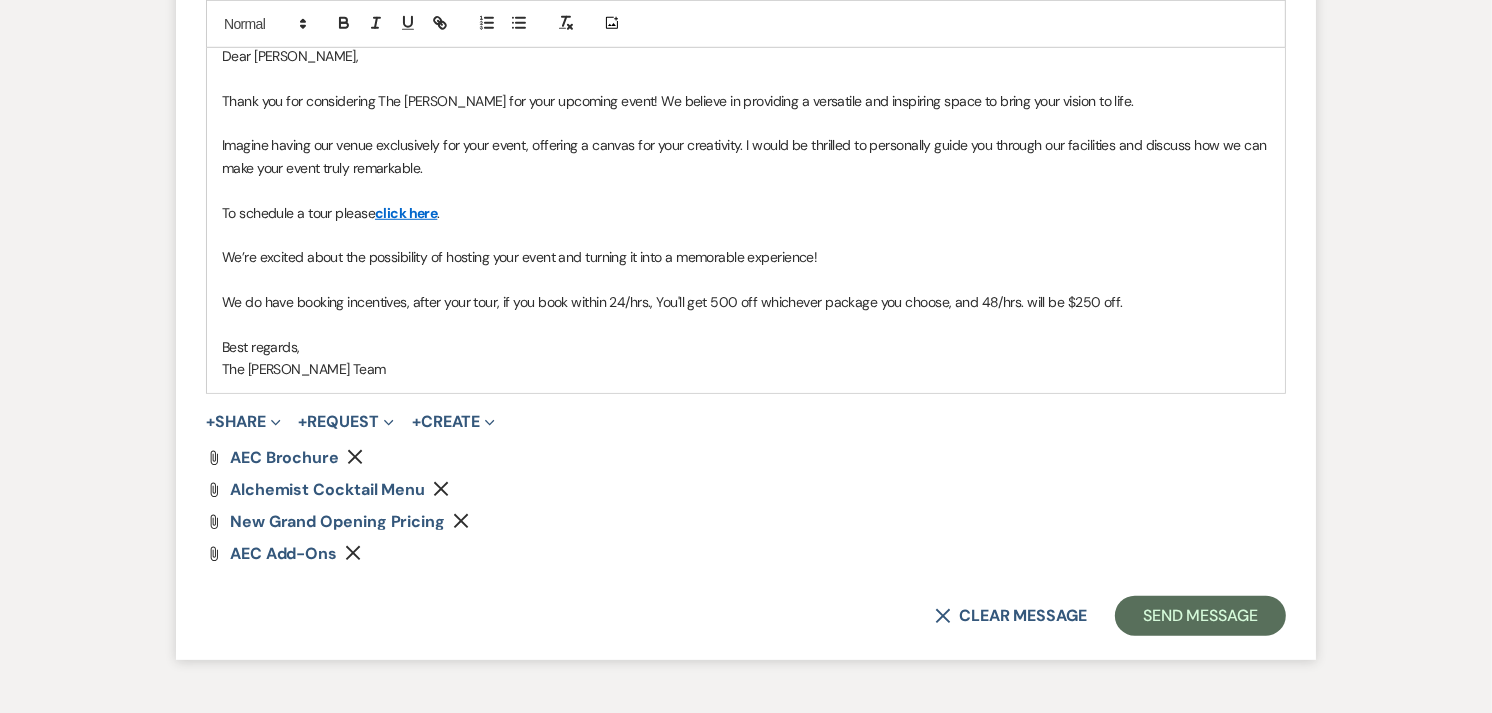 click on "We do have booking incentives, after your tour, if you book within 24/hrs., You'll get 500 off whichever package you choose, and 48/hrs. will be $250 off." at bounding box center [746, 302] 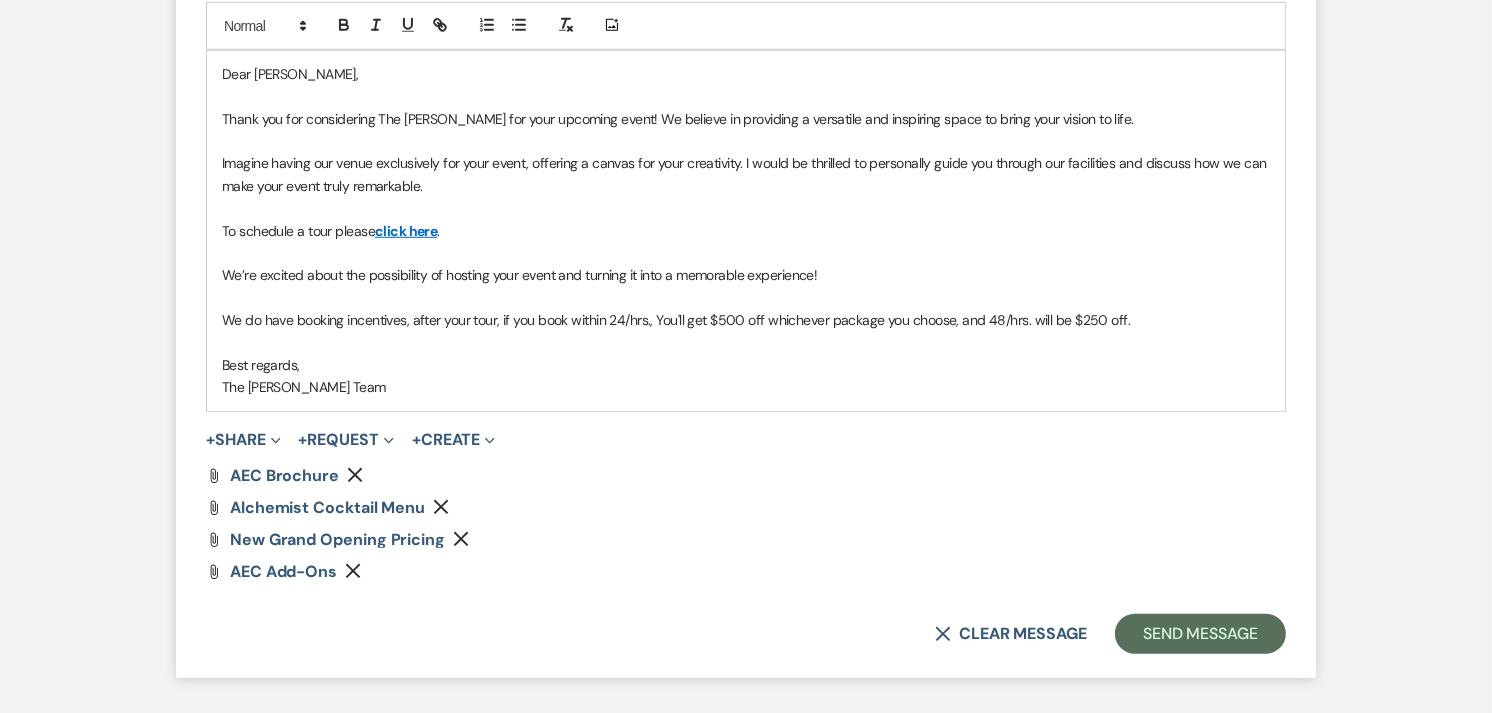 click on "To schedule a tour please  click here ." at bounding box center [746, 231] 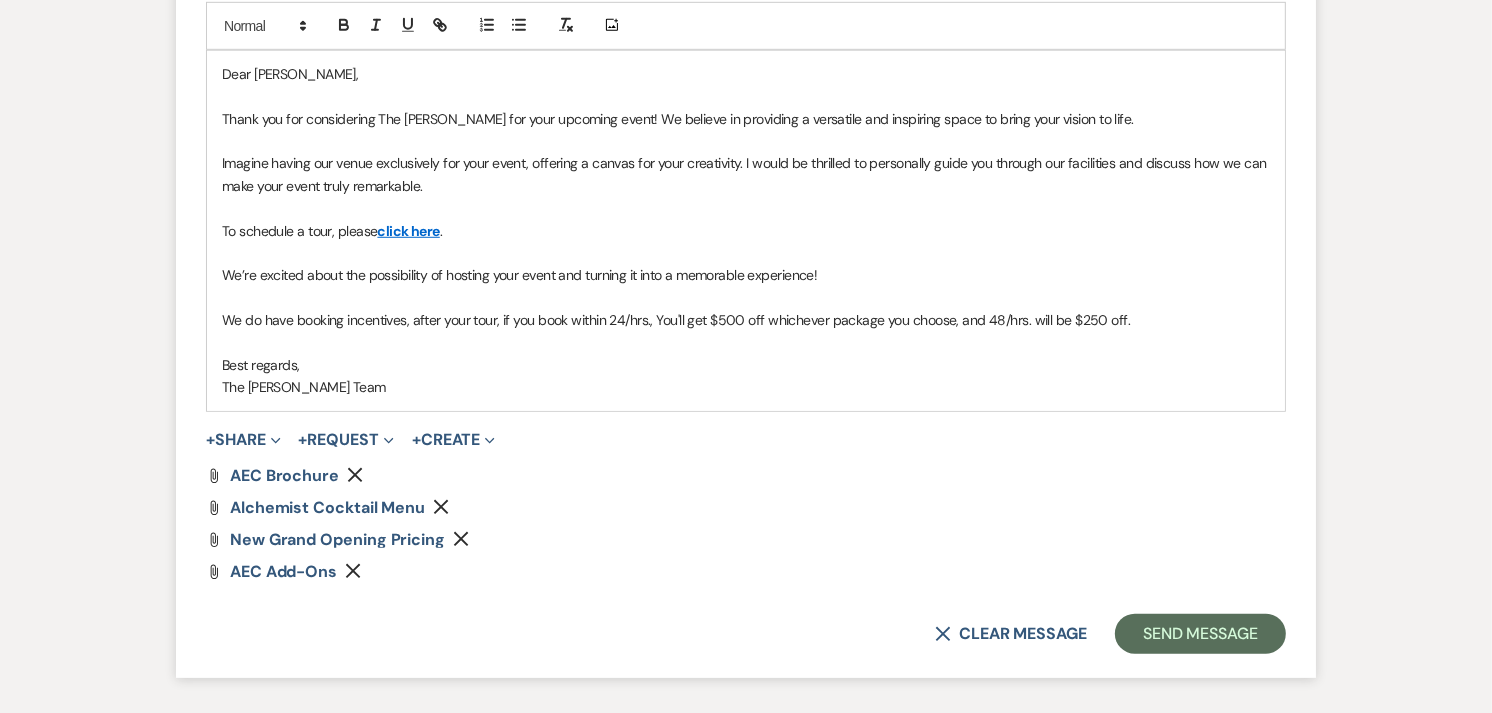 click on "We do have booking incentives, after your tour, if you book within 24/hrs., You'll get $500 off whichever package you choose, and 48/hrs. will be $250 off." at bounding box center (746, 320) 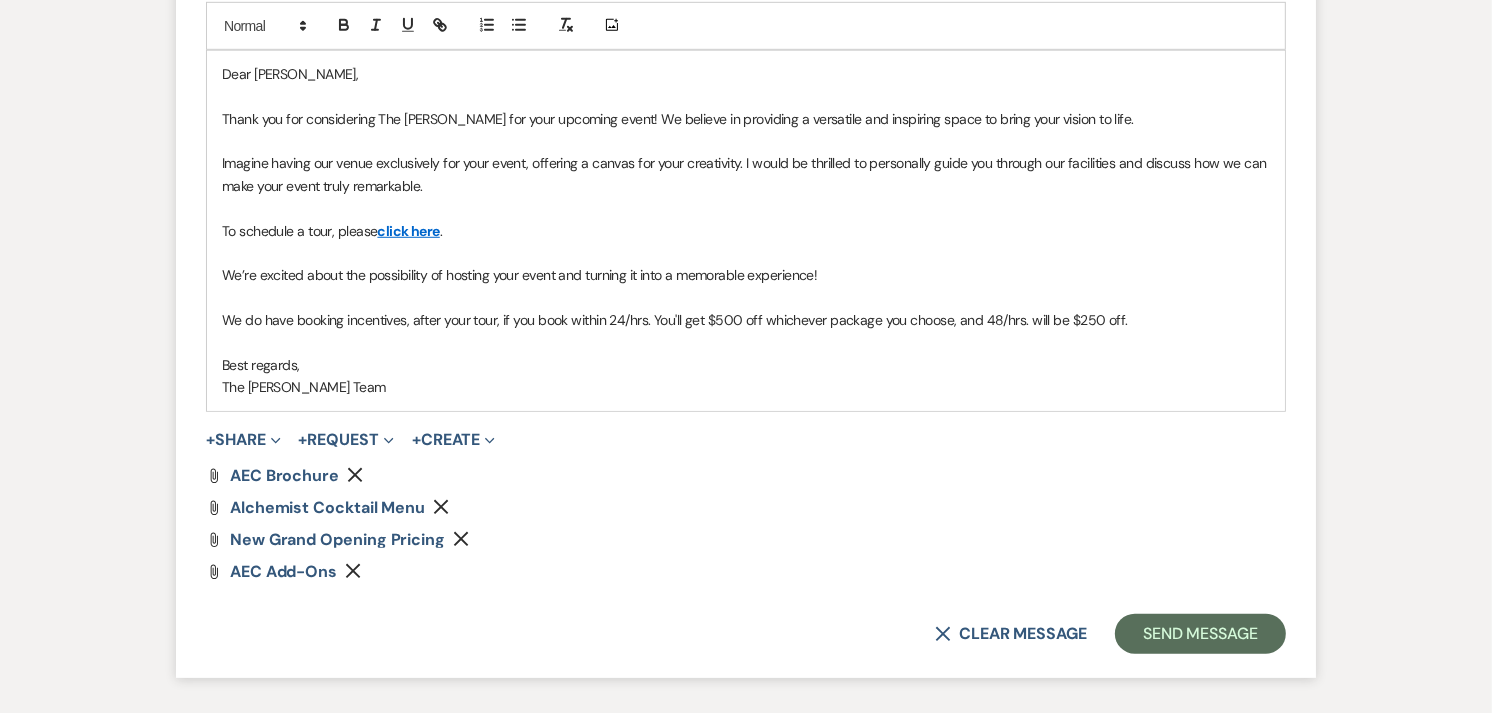 click on "We do have booking incentives, after your tour, if you book within 24/hrs. You'll get $500 off whichever package you choose, and 48/hrs. will be $250 off." at bounding box center (746, 320) 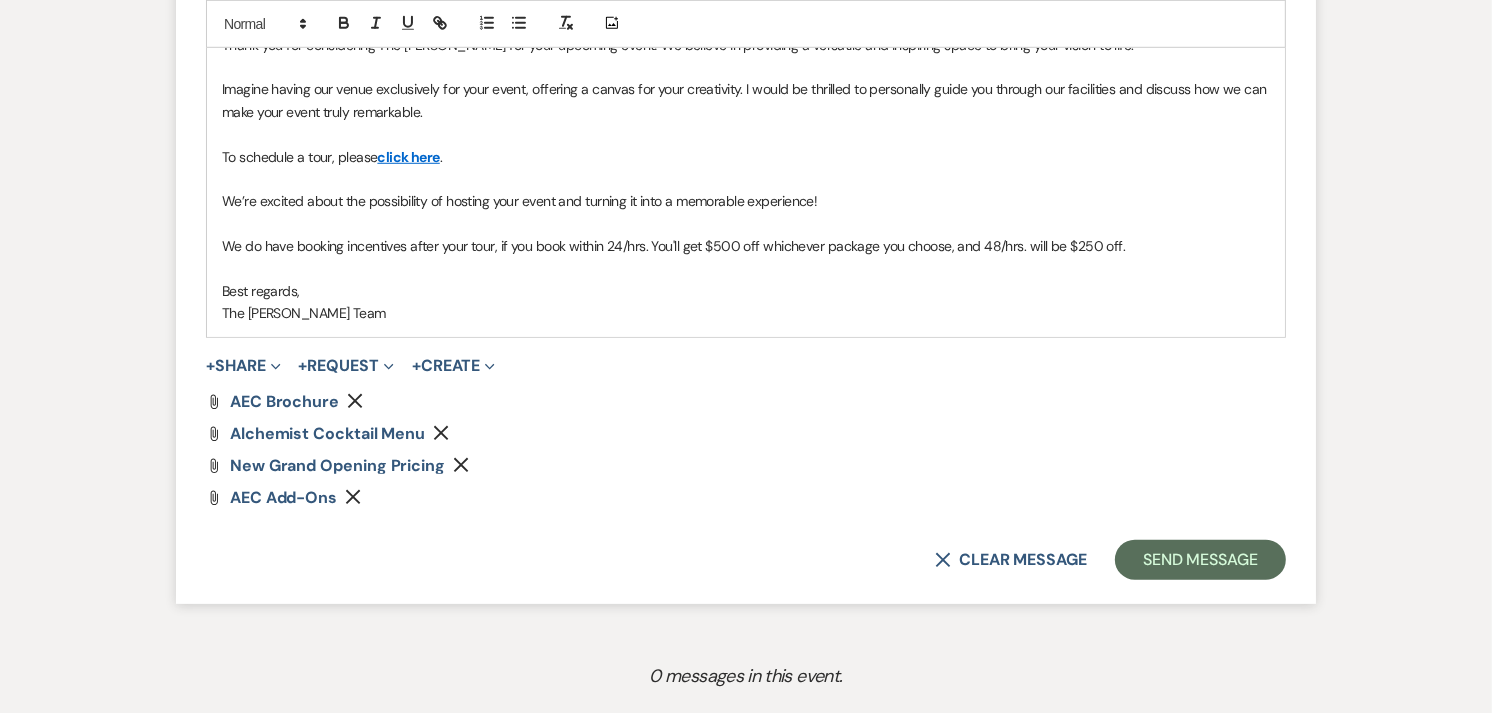 scroll, scrollTop: 1302, scrollLeft: 0, axis: vertical 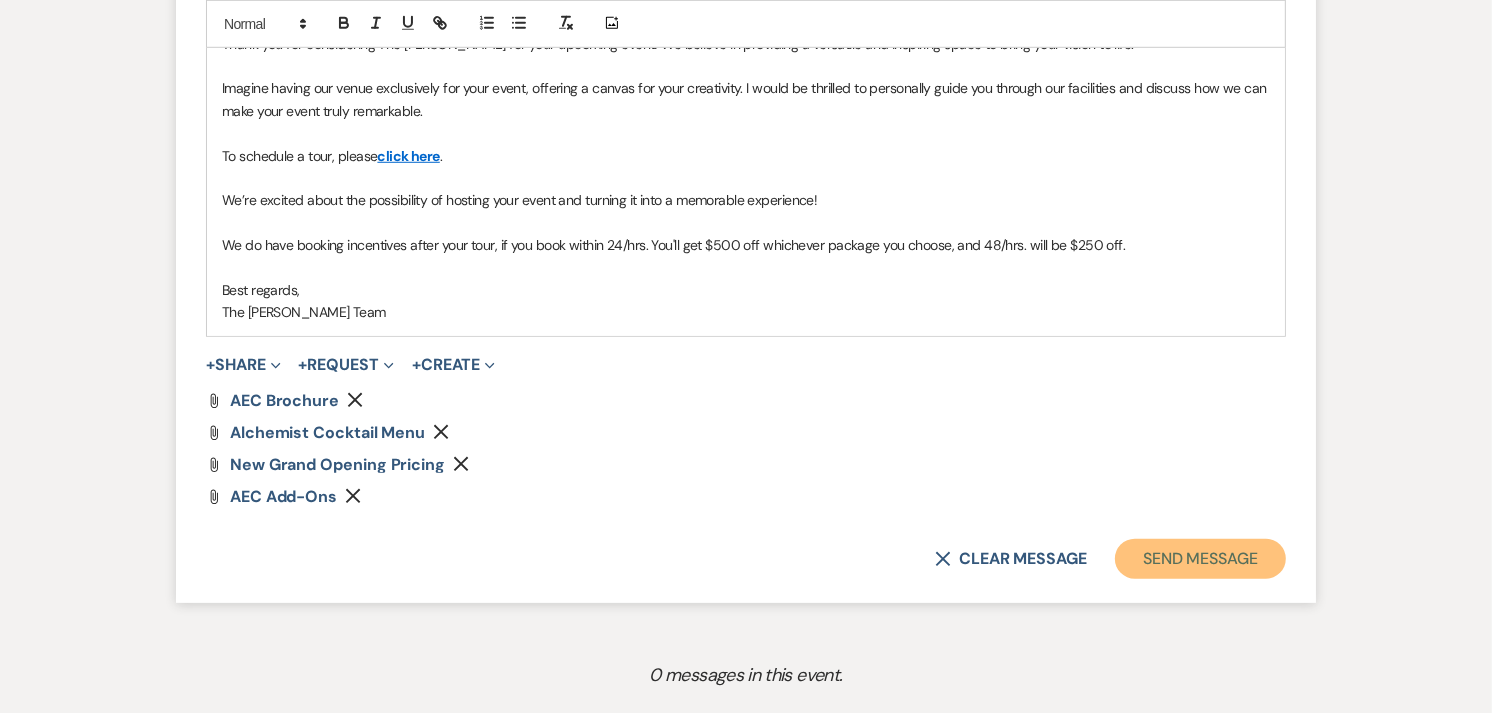 click on "Send Message" at bounding box center (1200, 559) 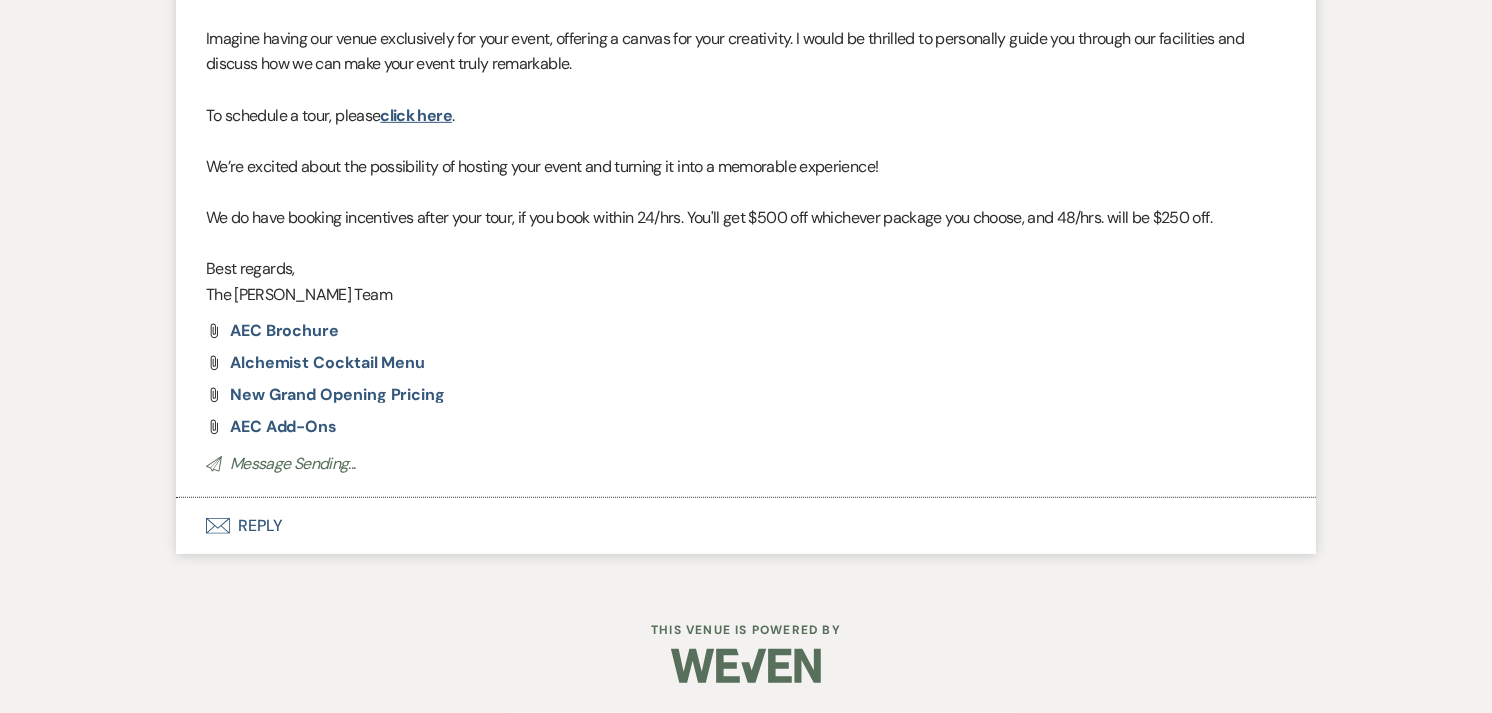 scroll, scrollTop: 557, scrollLeft: 0, axis: vertical 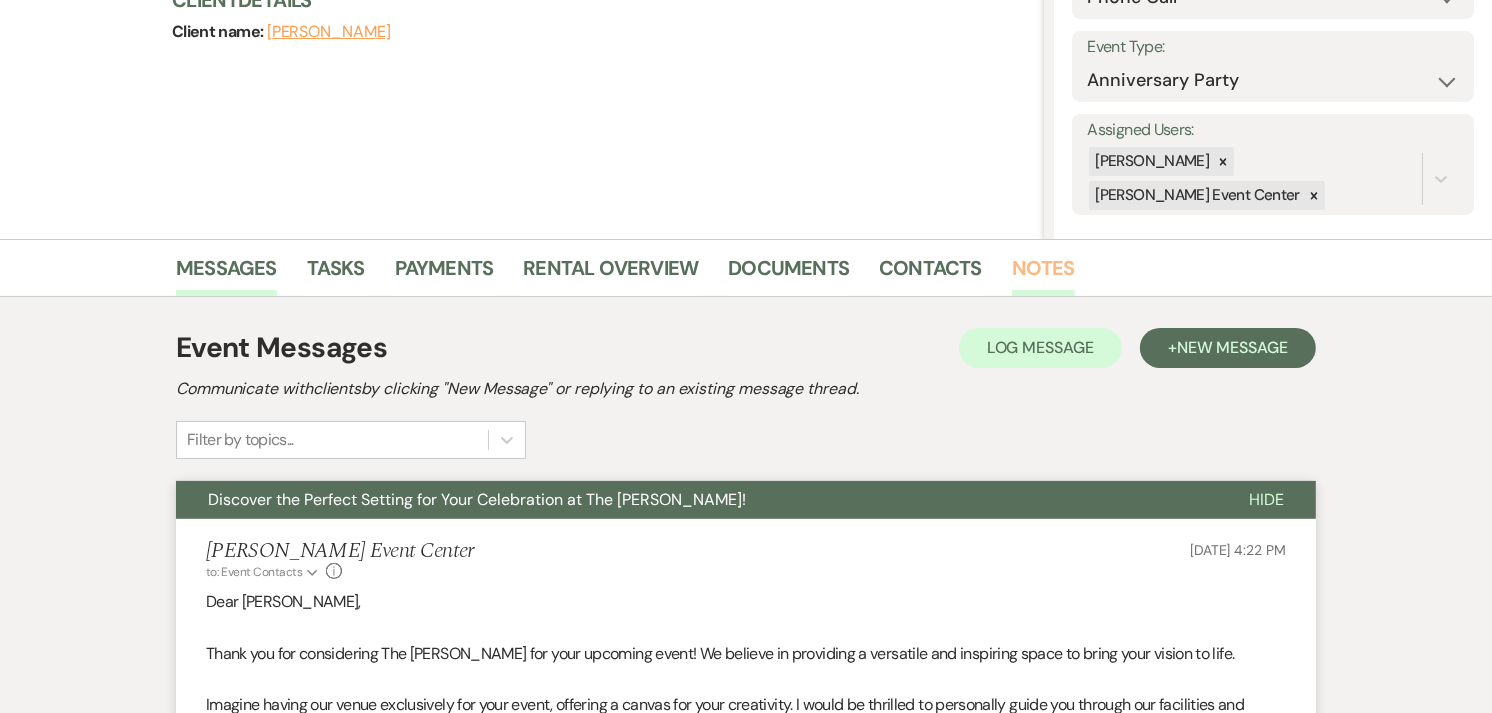 click on "Notes" at bounding box center (1043, 274) 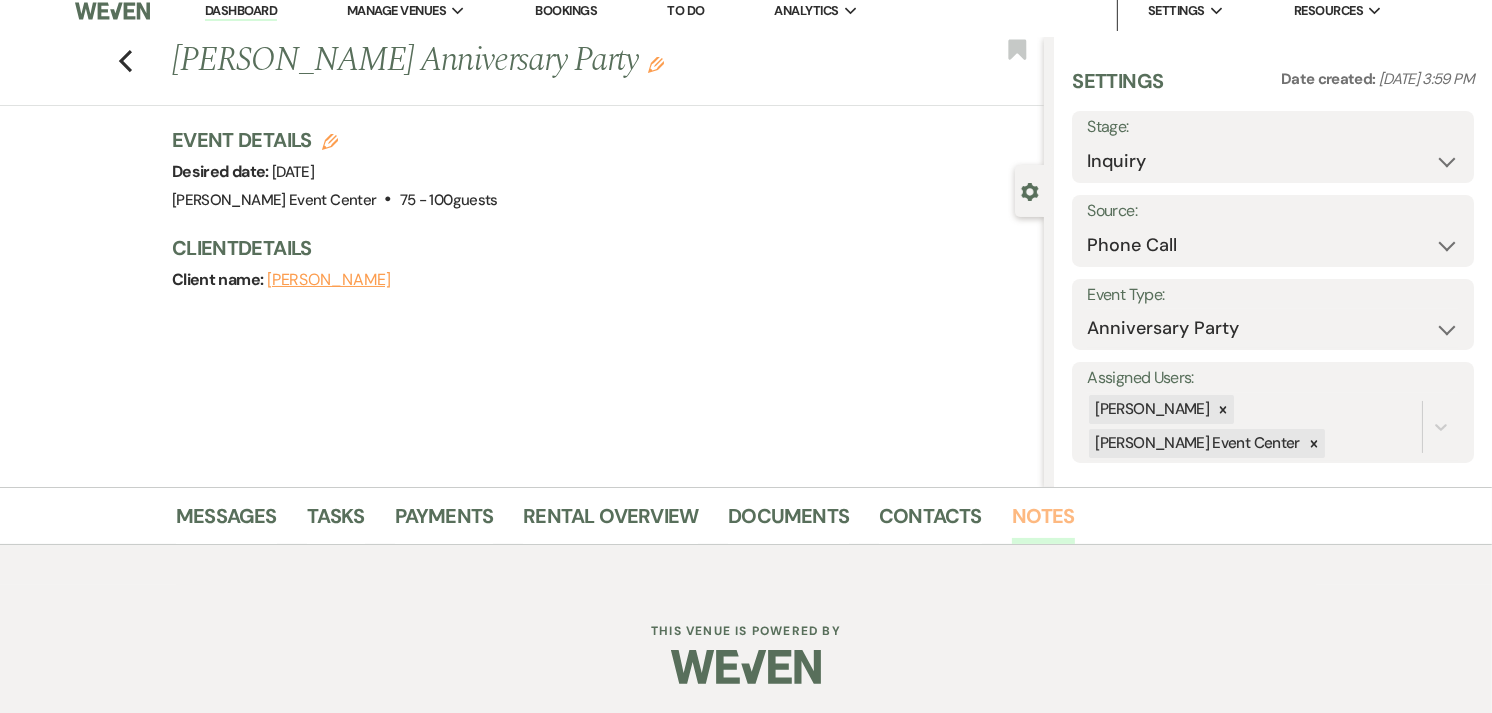 scroll, scrollTop: 263, scrollLeft: 0, axis: vertical 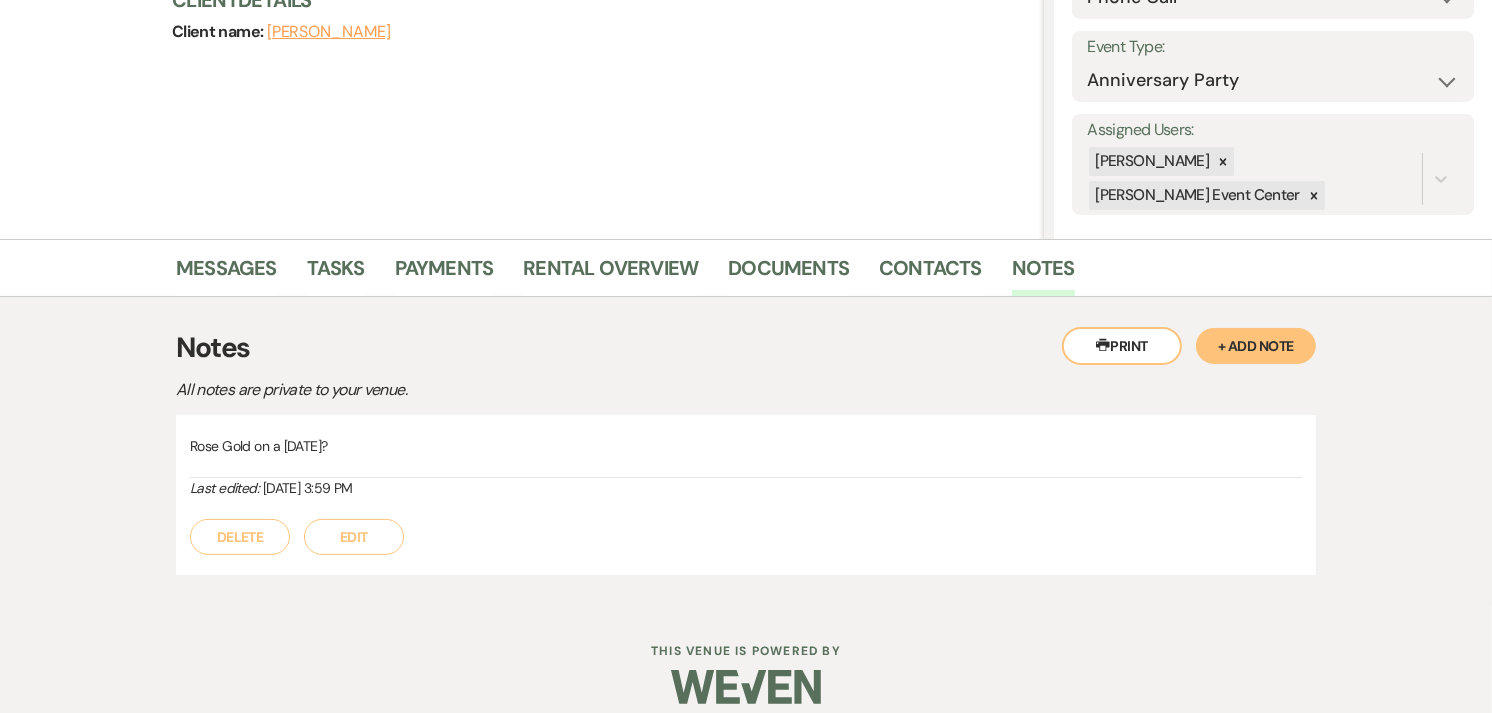 click on "+ Add Note" at bounding box center (1256, 346) 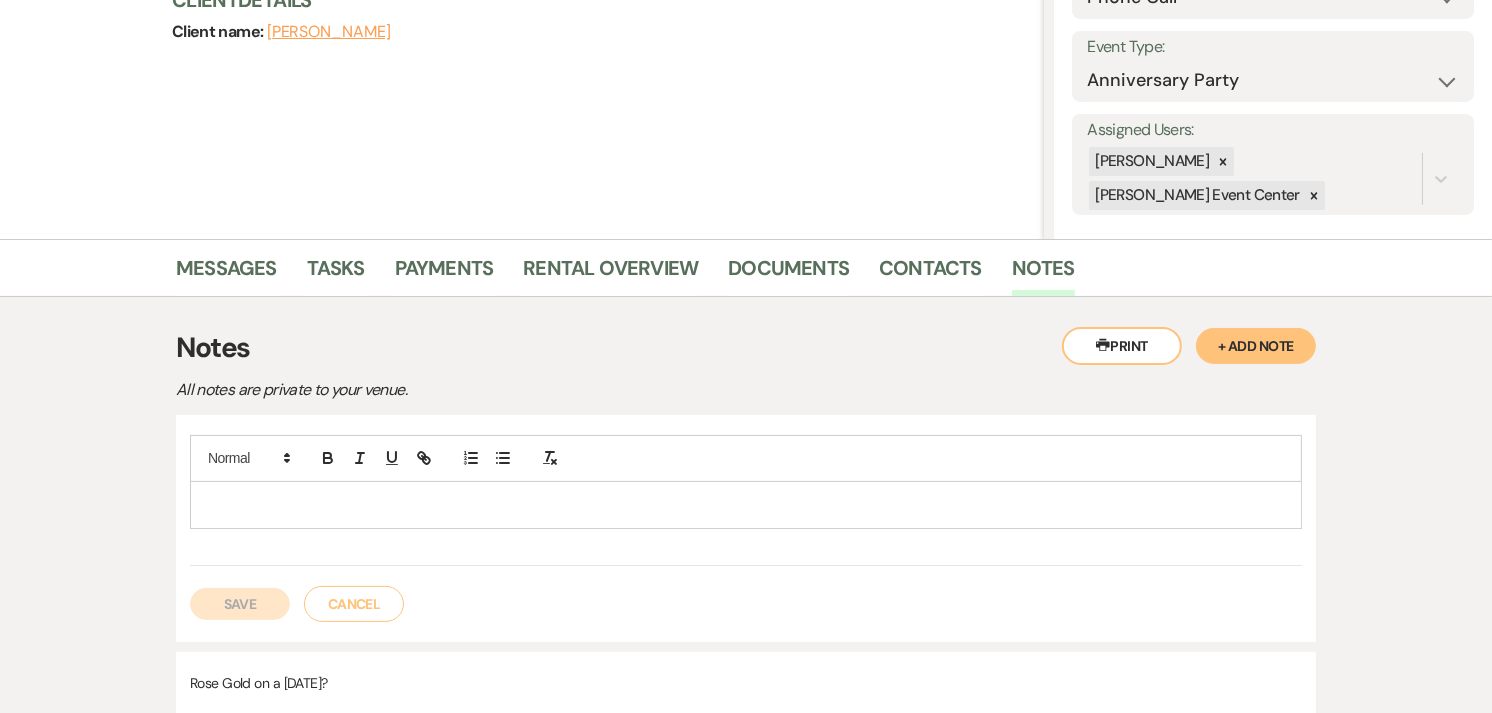 click at bounding box center (746, 505) 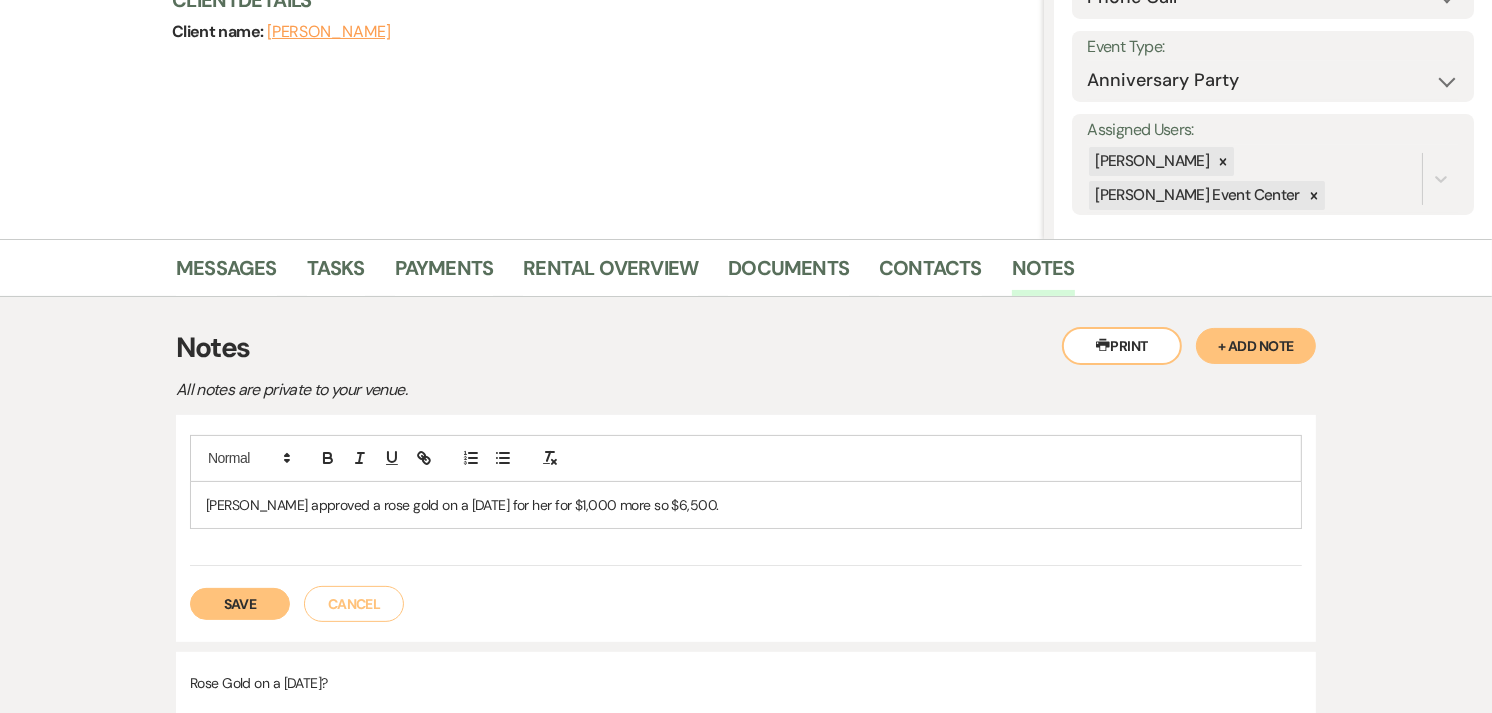 click on "[PERSON_NAME] approved a rose gold on a [DATE] for her for $1,000 more so $6,500." at bounding box center (746, 505) 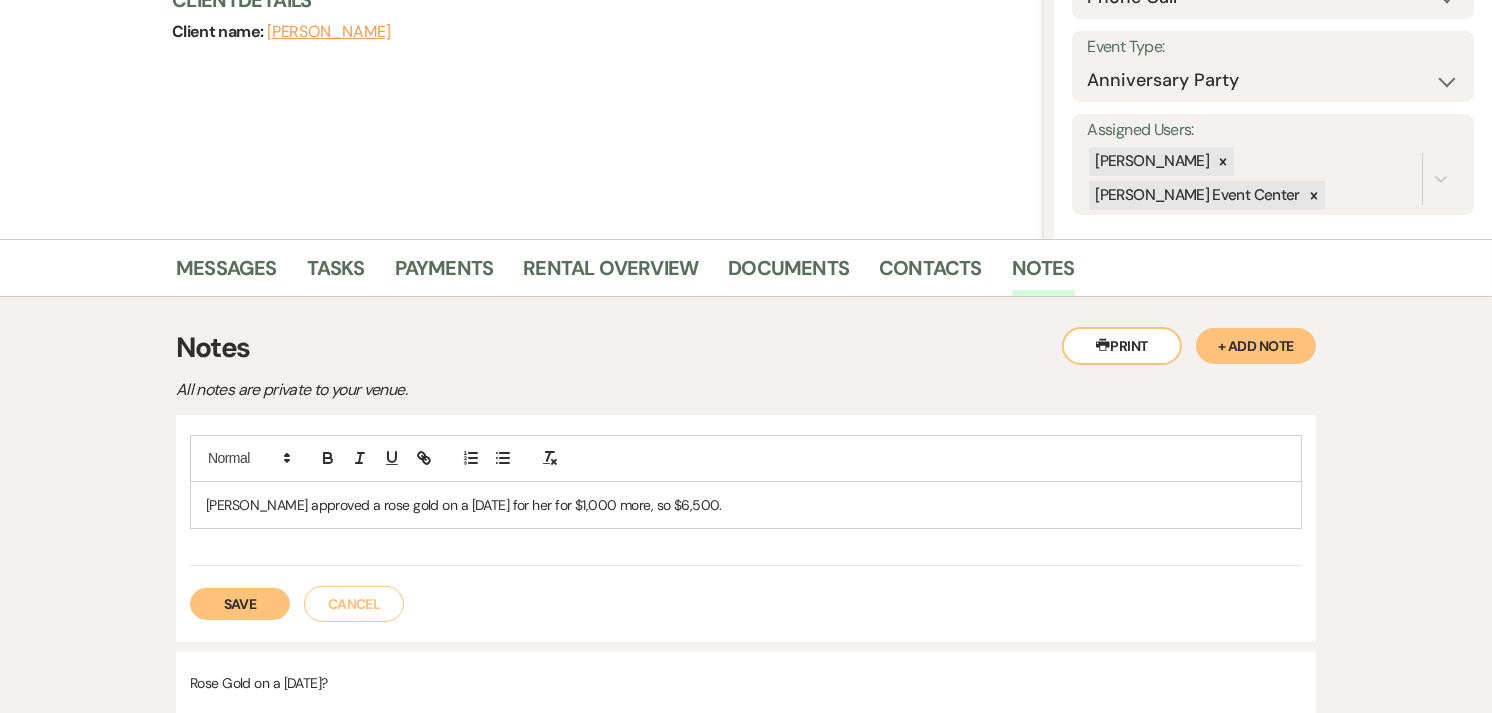 click on "[PERSON_NAME] approved a rose gold on a [DATE] for her for $1,000 more, so $6,500." at bounding box center [746, 505] 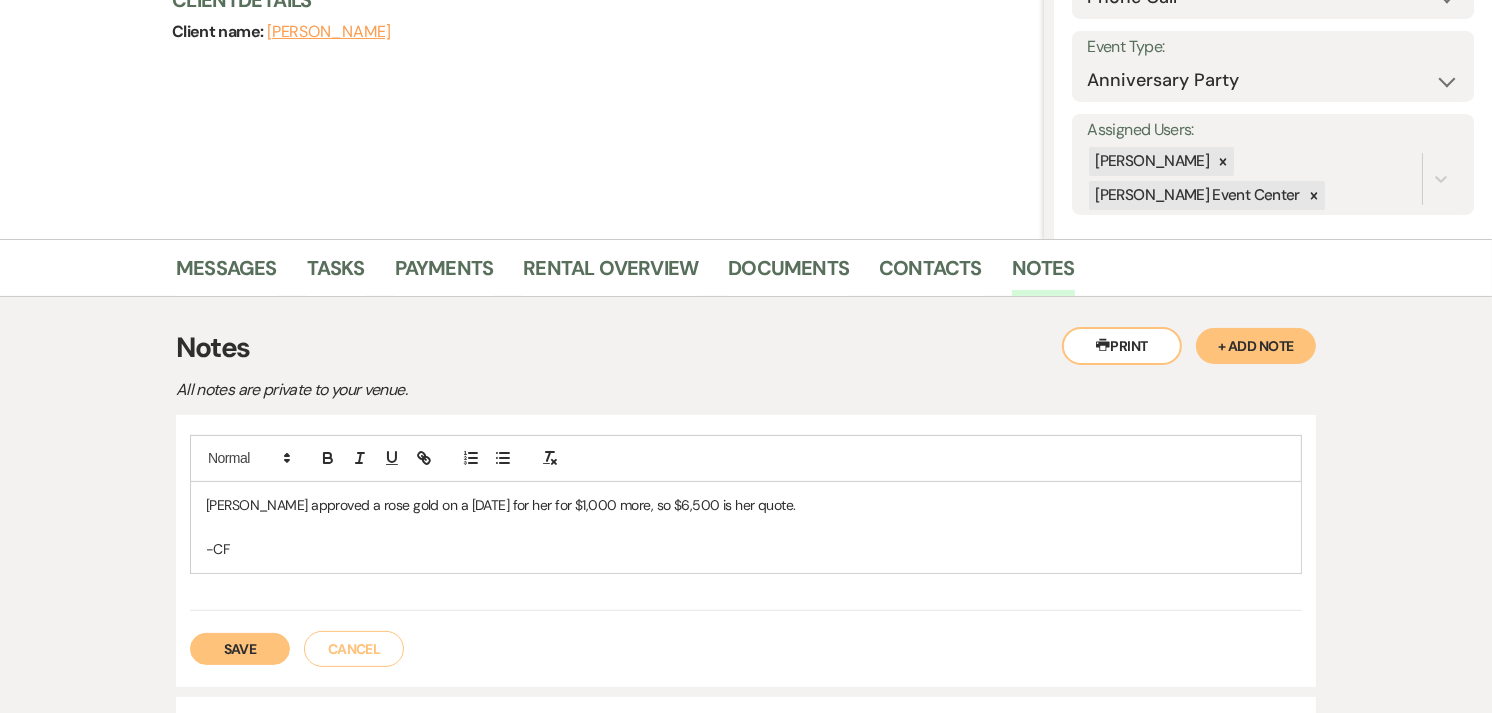 click on "Save" at bounding box center [240, 649] 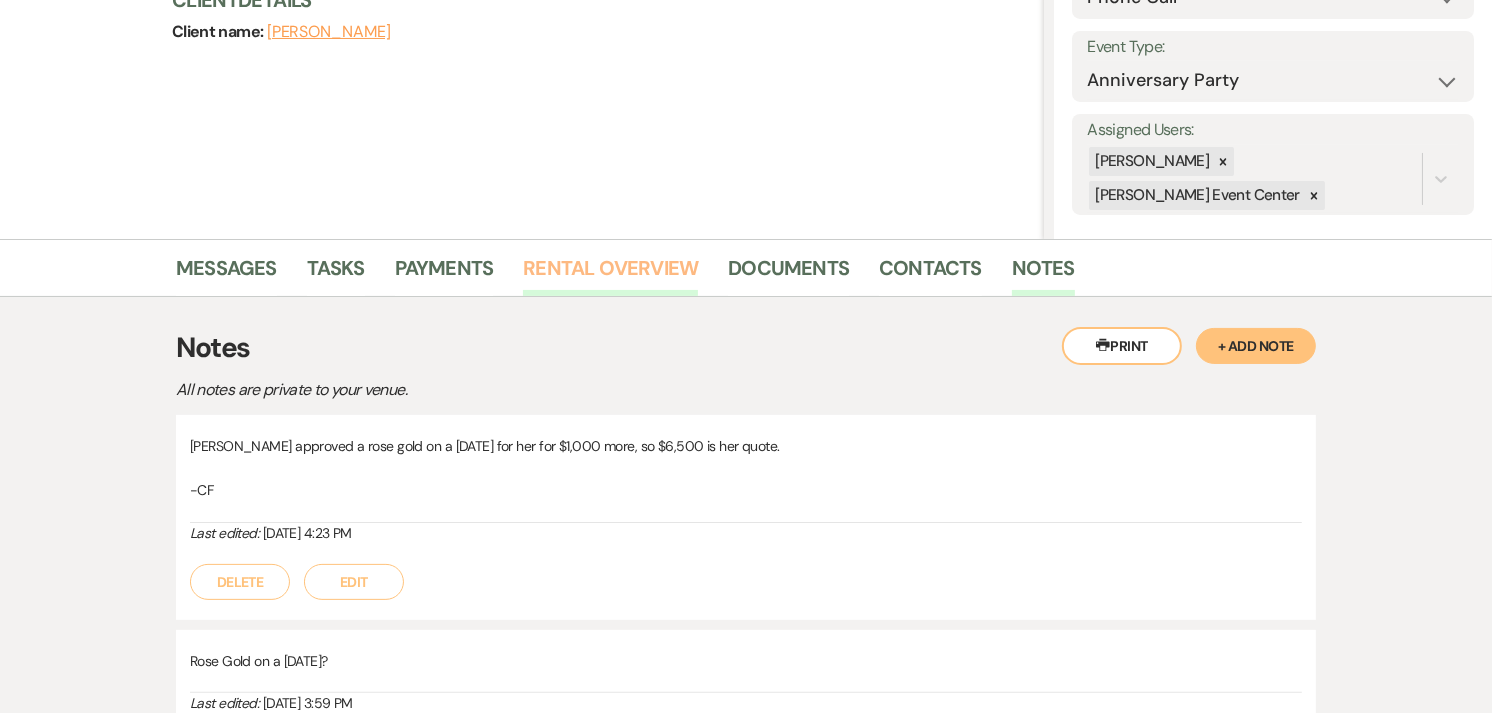 click on "Rental Overview" at bounding box center (610, 274) 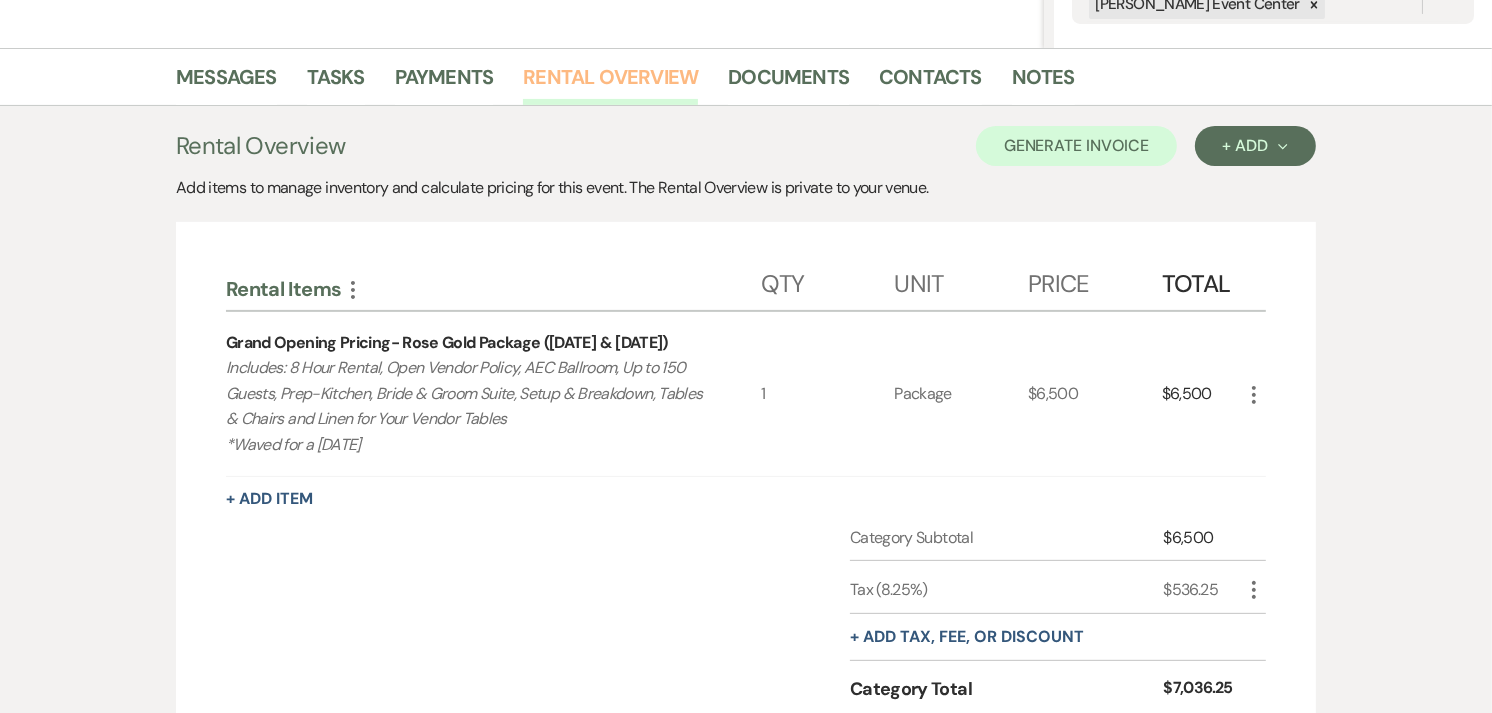 scroll, scrollTop: 455, scrollLeft: 0, axis: vertical 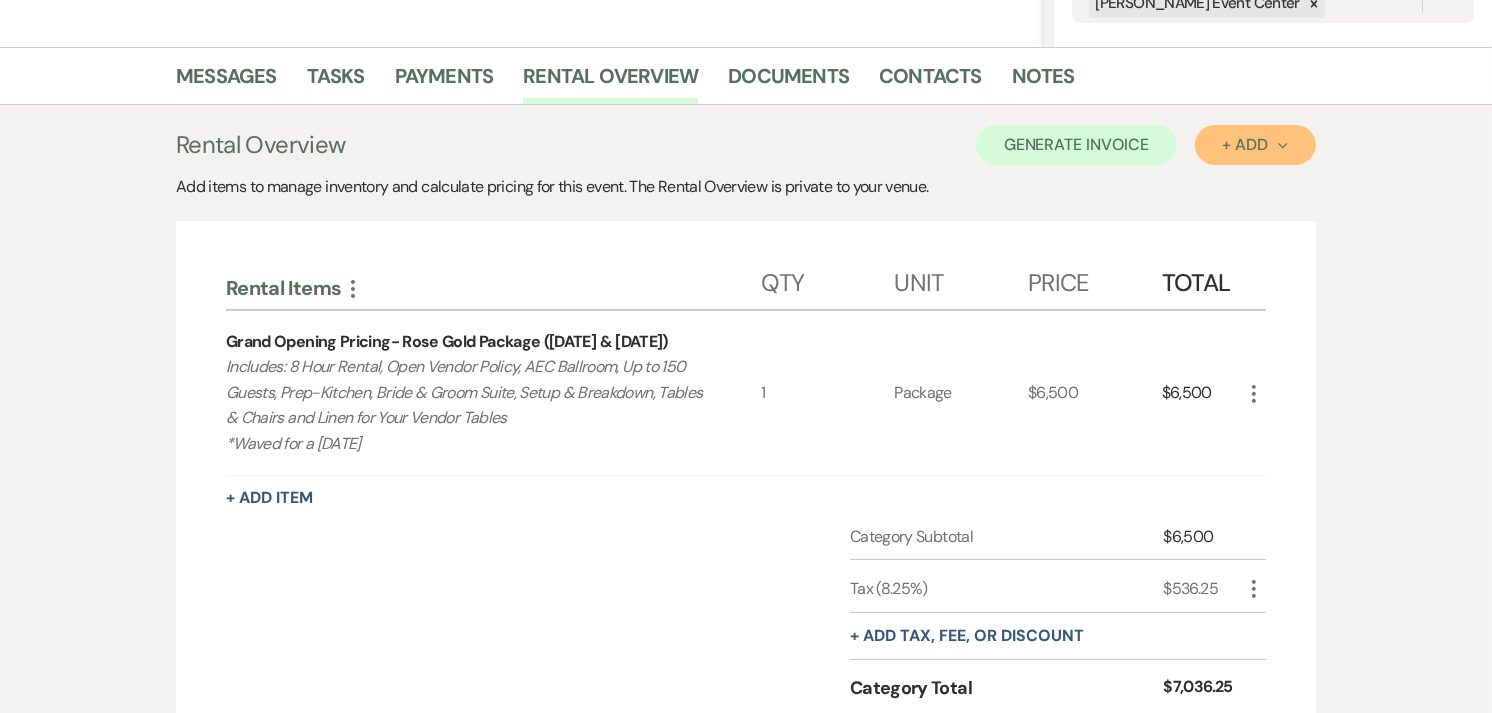 click on "+ Add Next" at bounding box center (1255, 145) 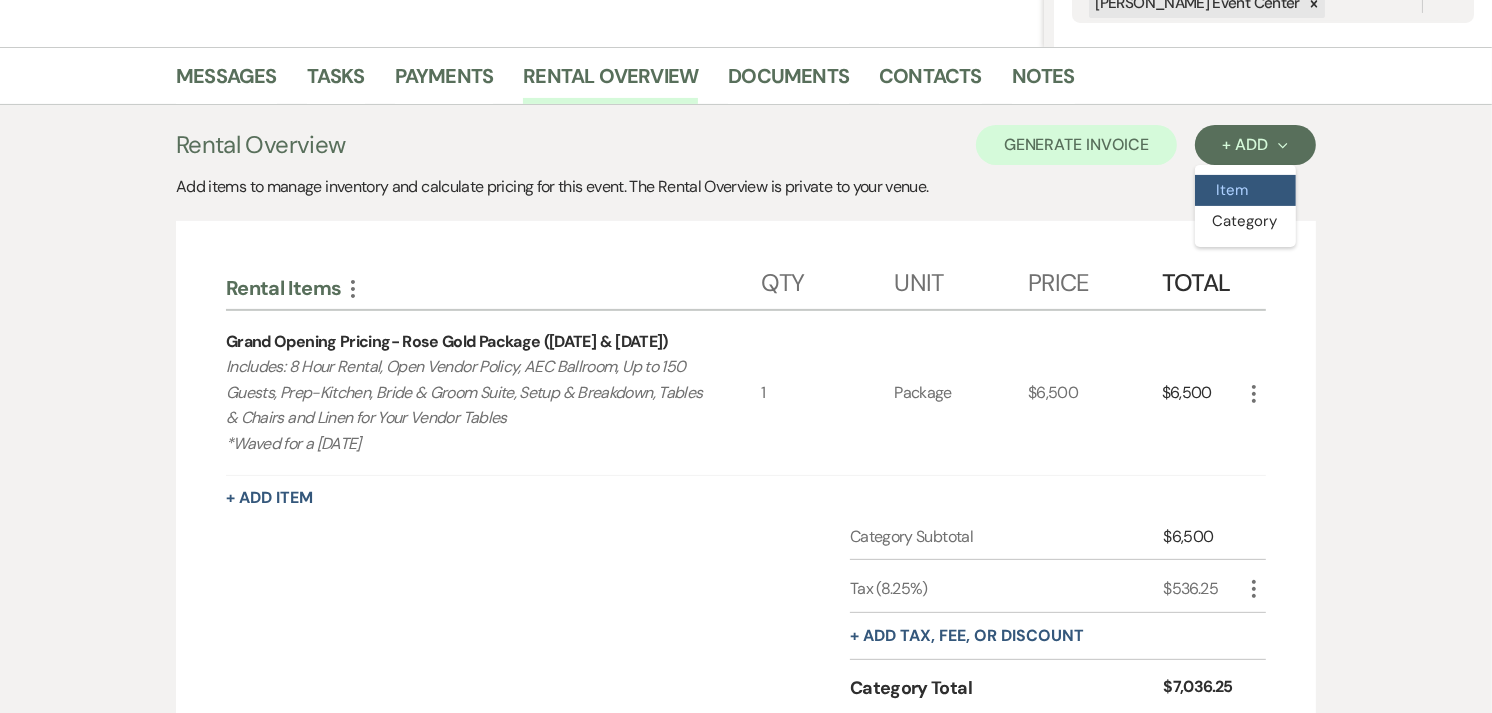 click on "Item" at bounding box center [1245, 190] 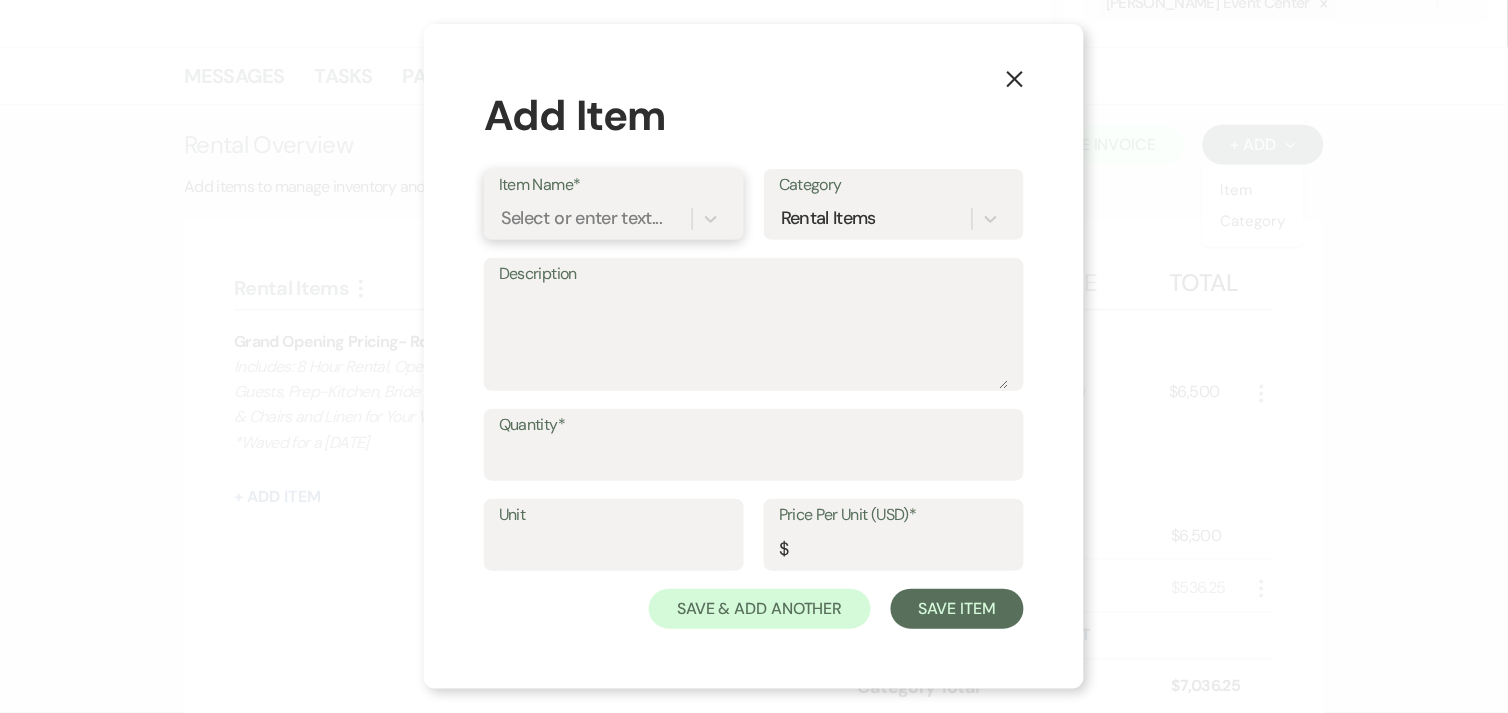 click on "Select or enter text..." at bounding box center (595, 219) 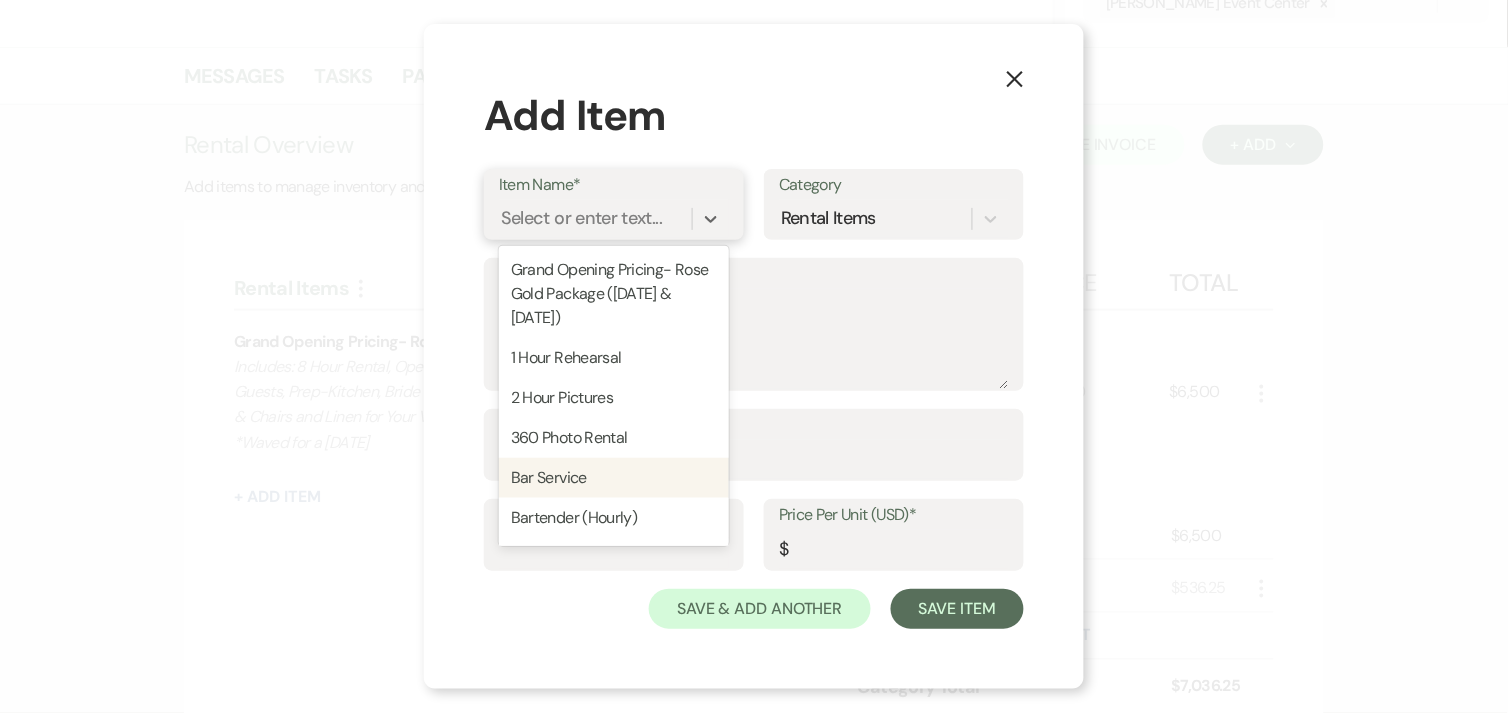 click on "Bar Service" at bounding box center [614, 478] 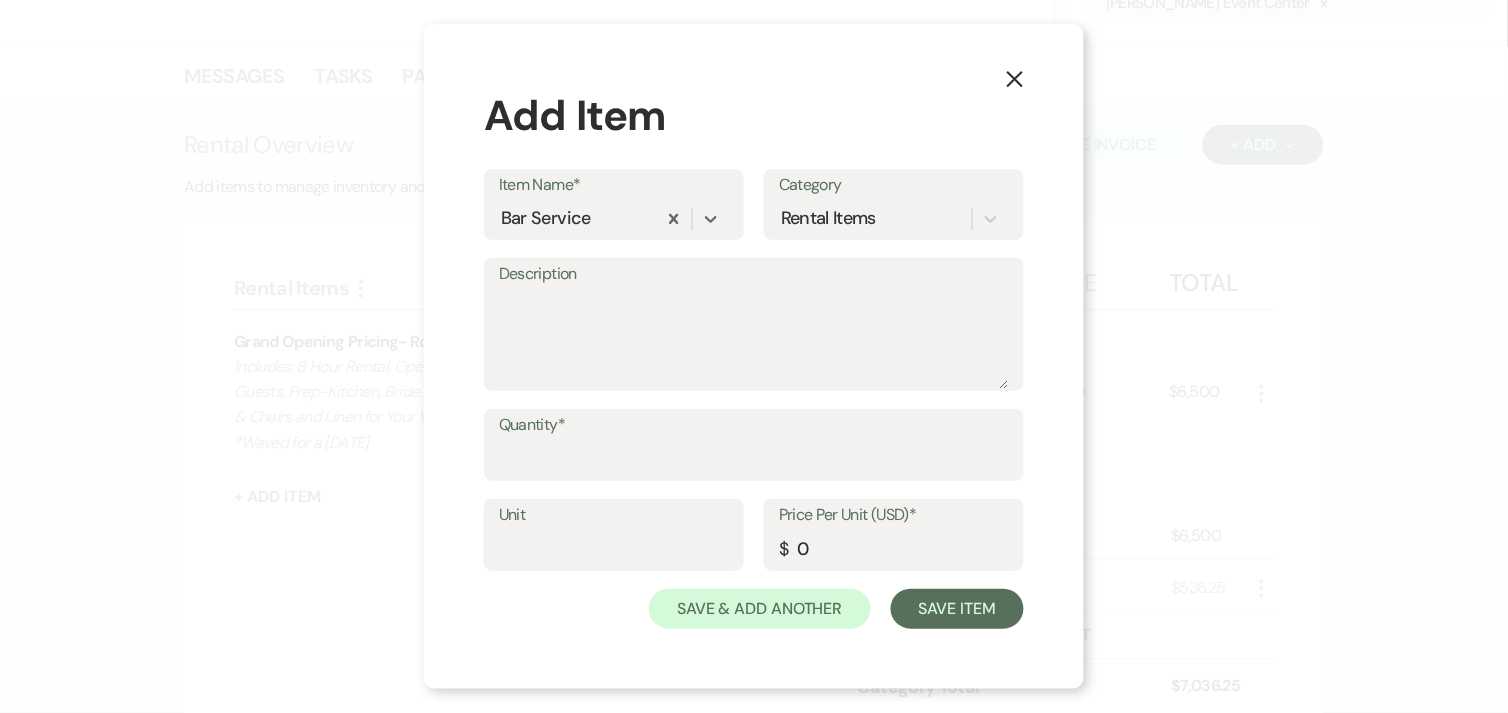 click on "Description" at bounding box center [754, 274] 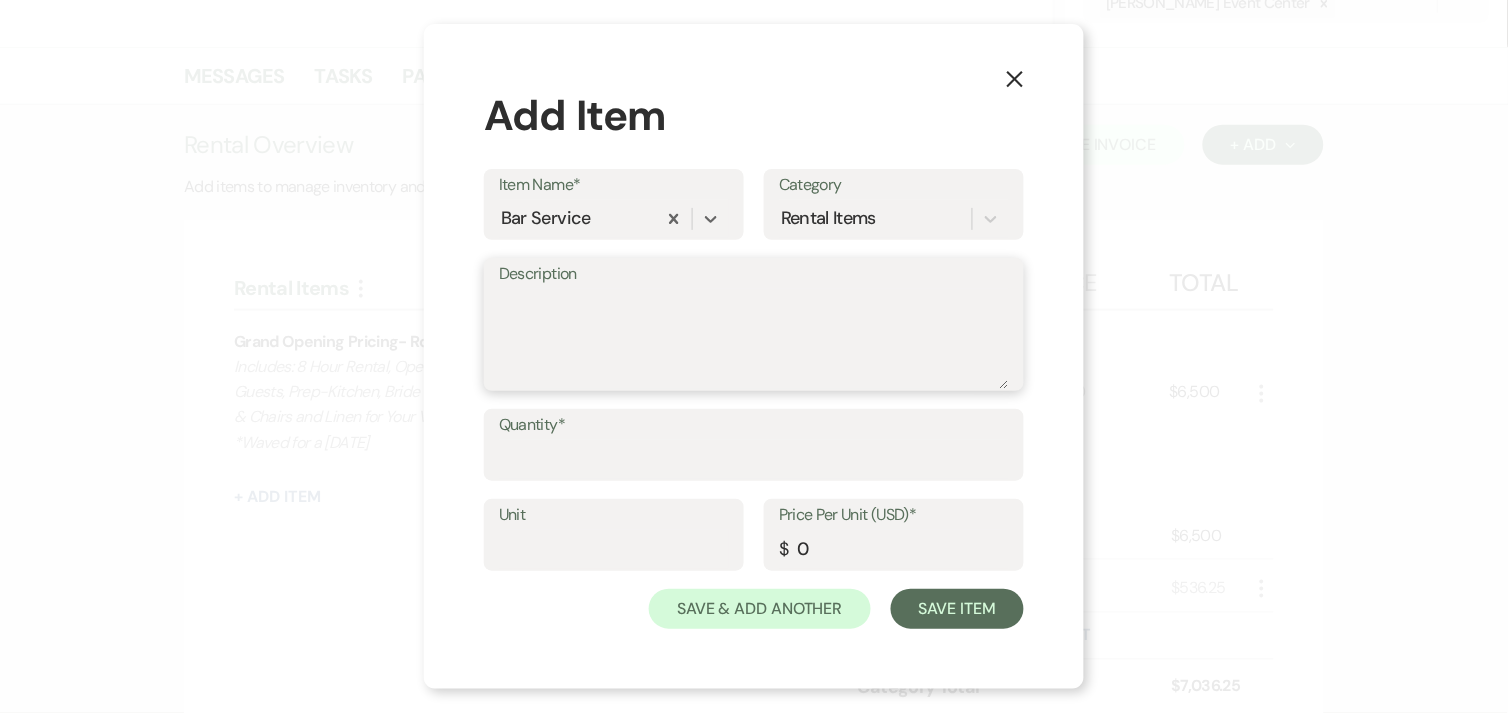 click on "Description" at bounding box center [754, 339] 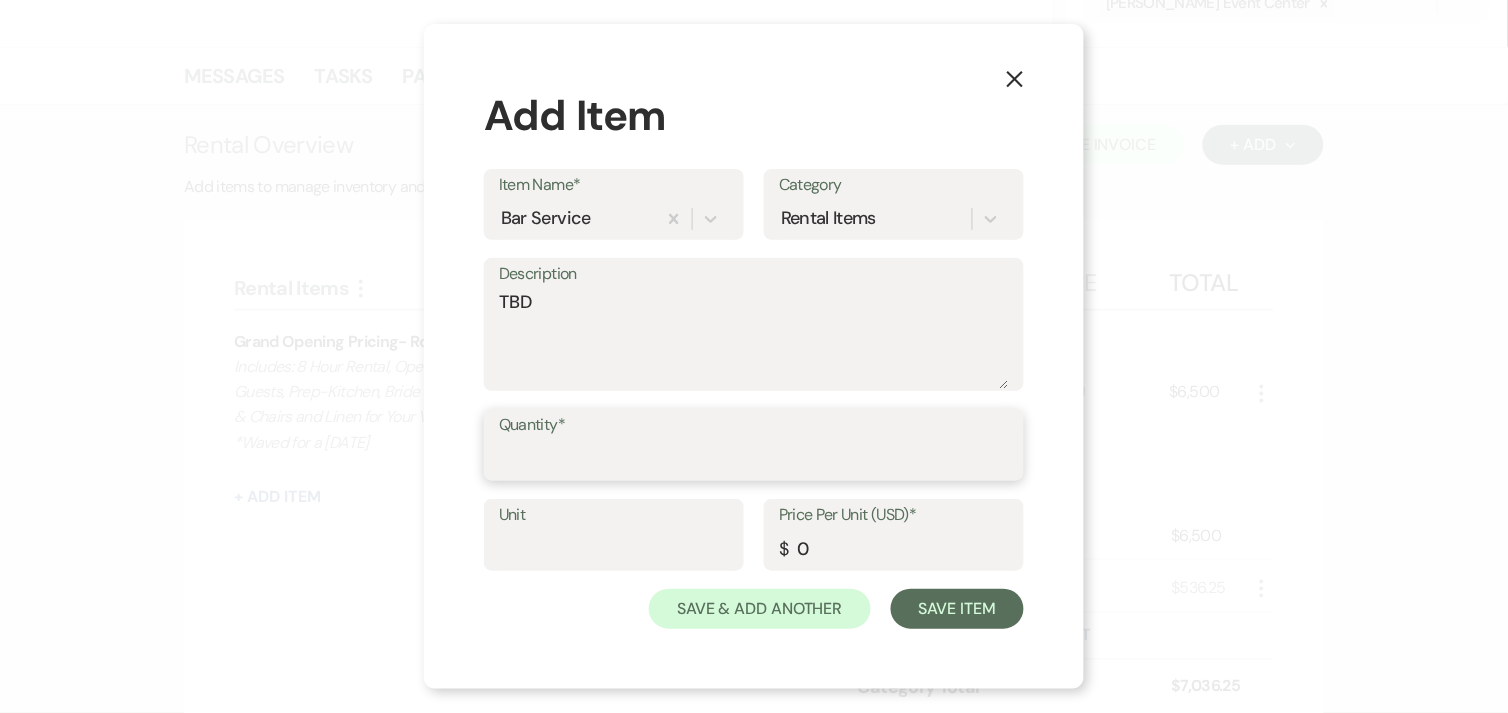 click on "Quantity*" at bounding box center [754, 459] 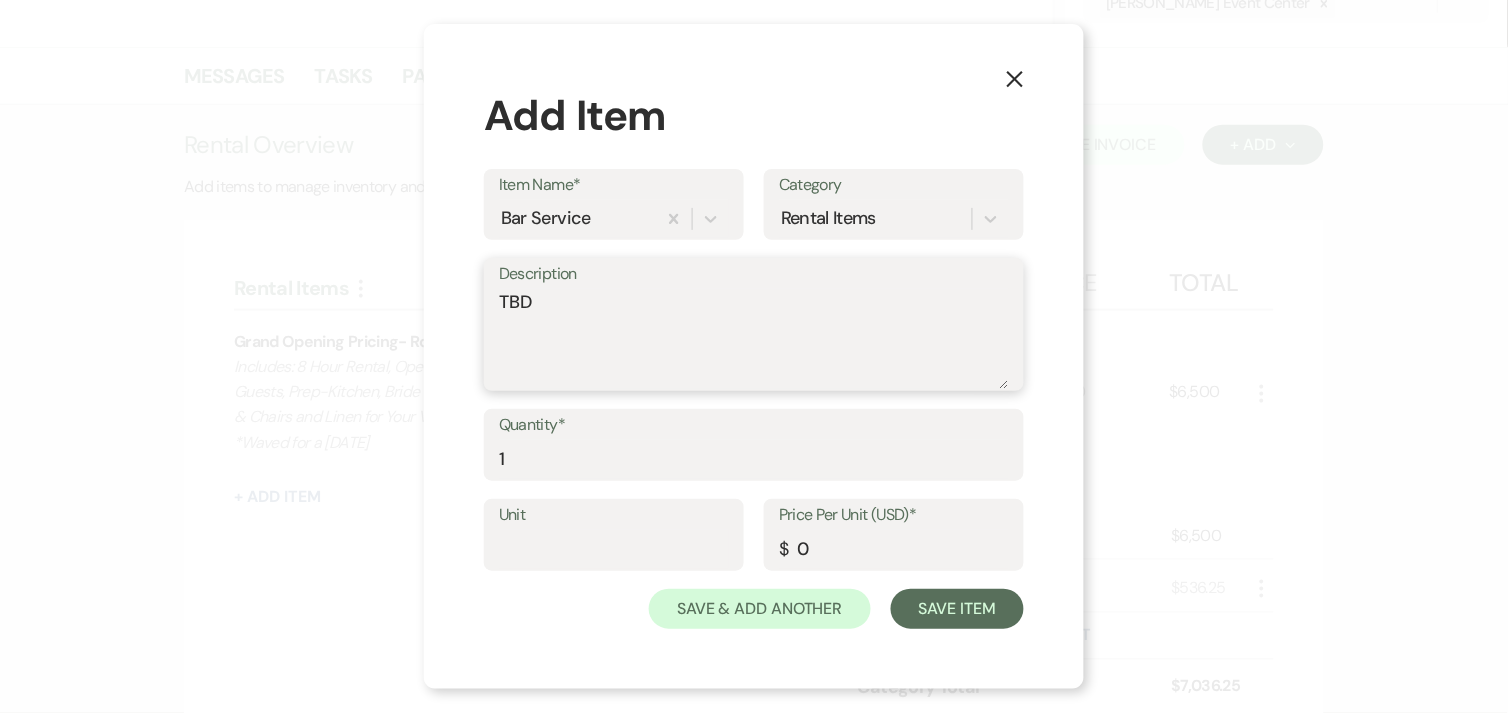 click on "TBD" at bounding box center [754, 339] 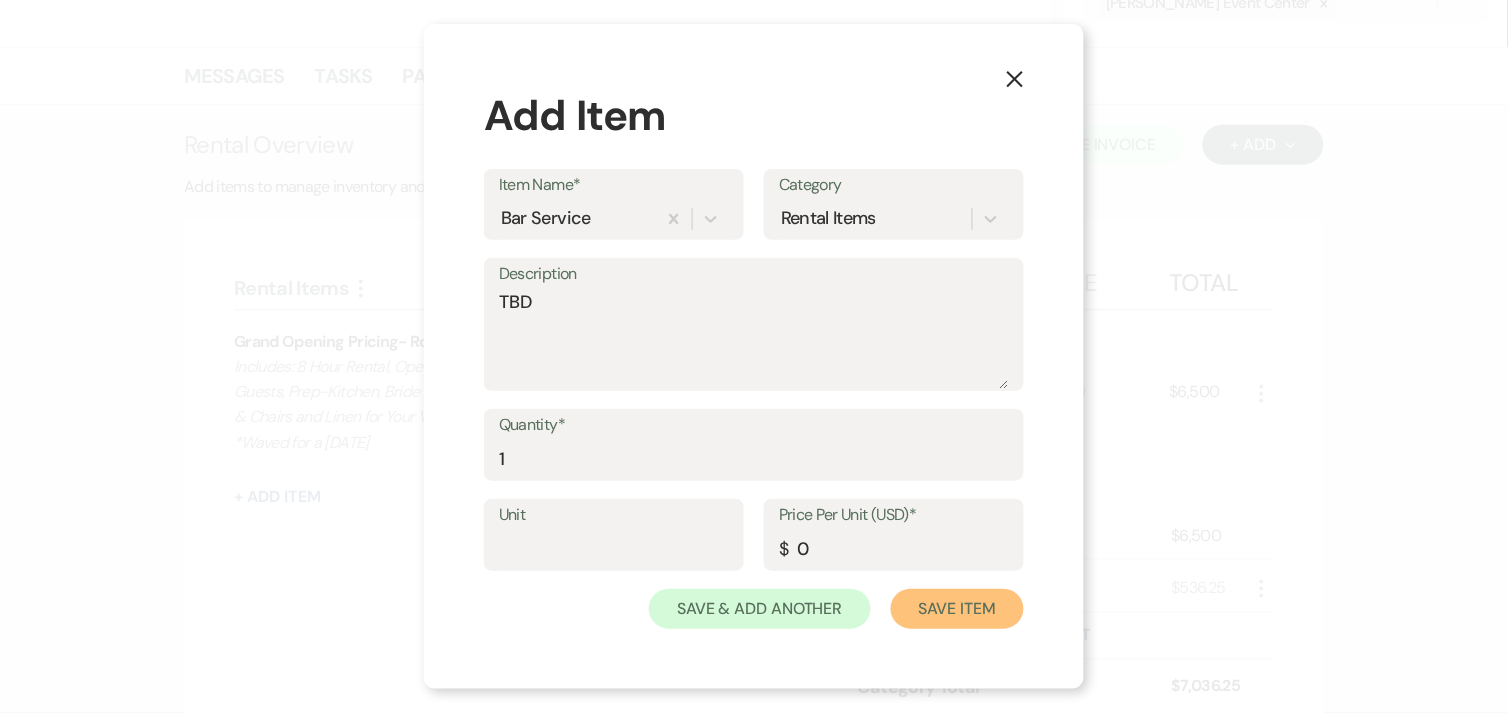click on "Save Item" at bounding box center [957, 609] 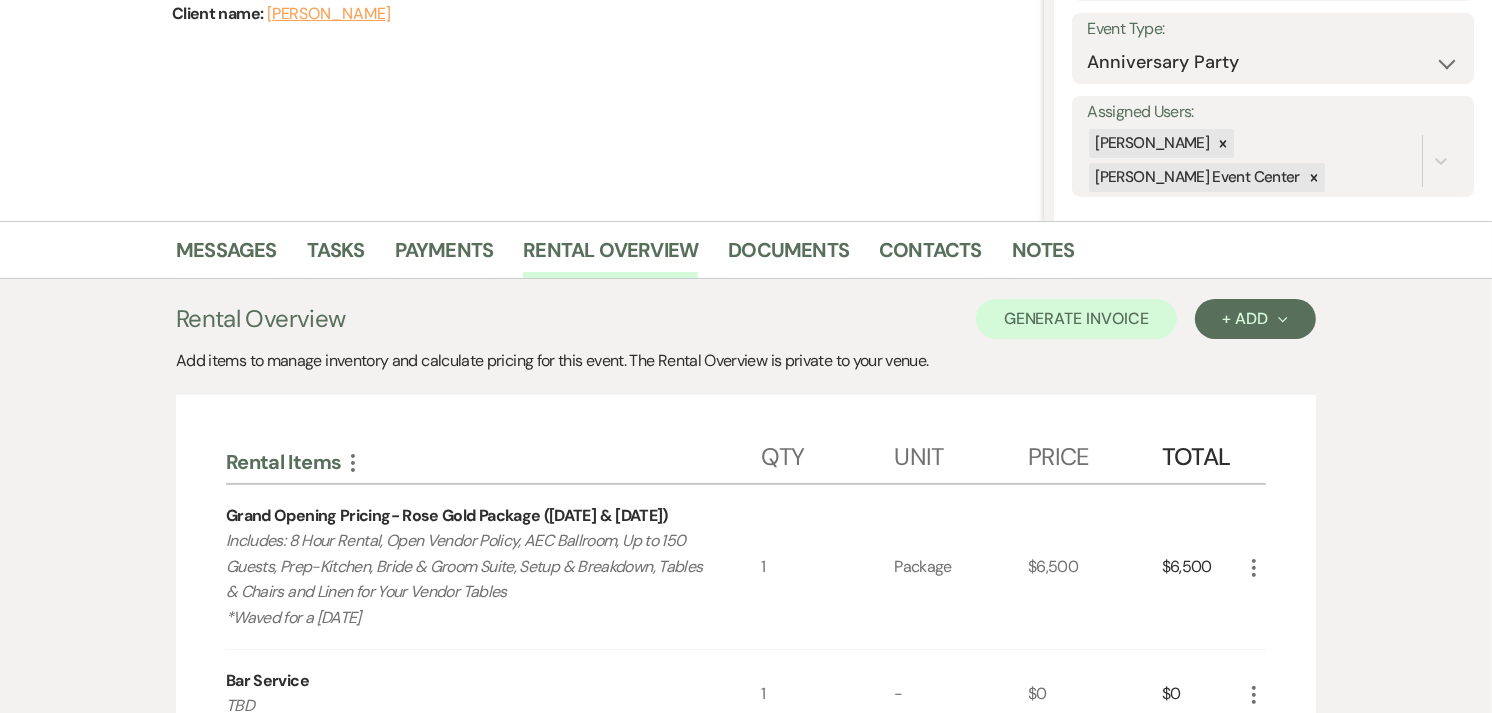 scroll, scrollTop: 275, scrollLeft: 0, axis: vertical 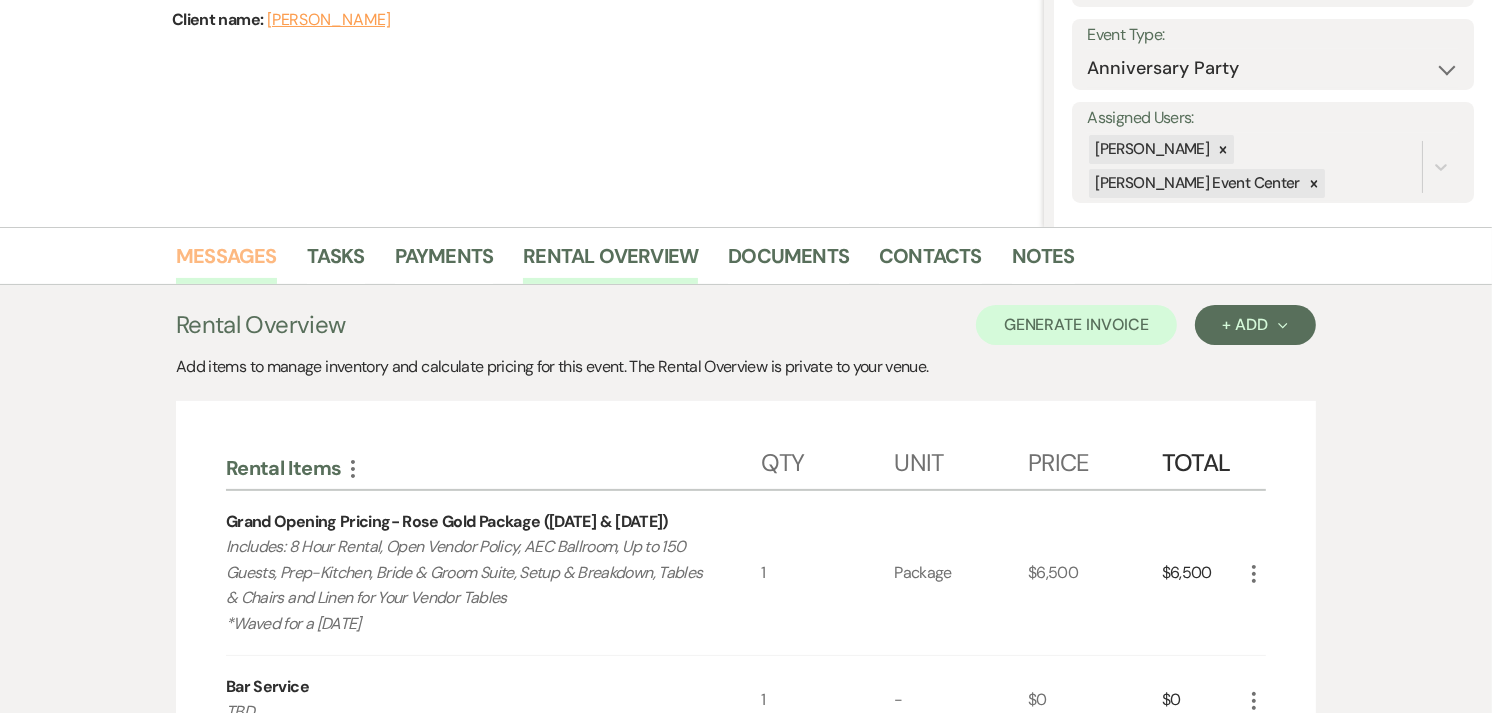 click on "Messages" at bounding box center (226, 262) 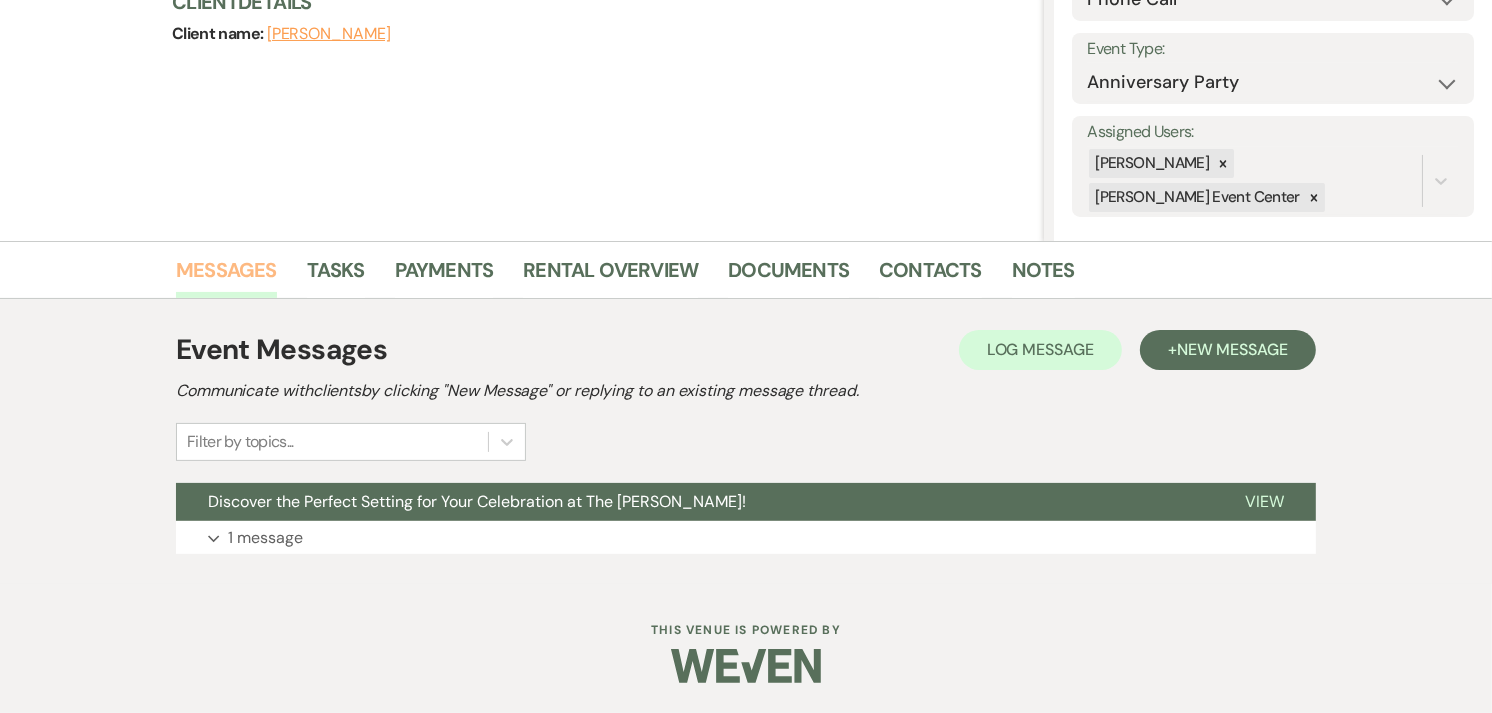 scroll, scrollTop: 0, scrollLeft: 0, axis: both 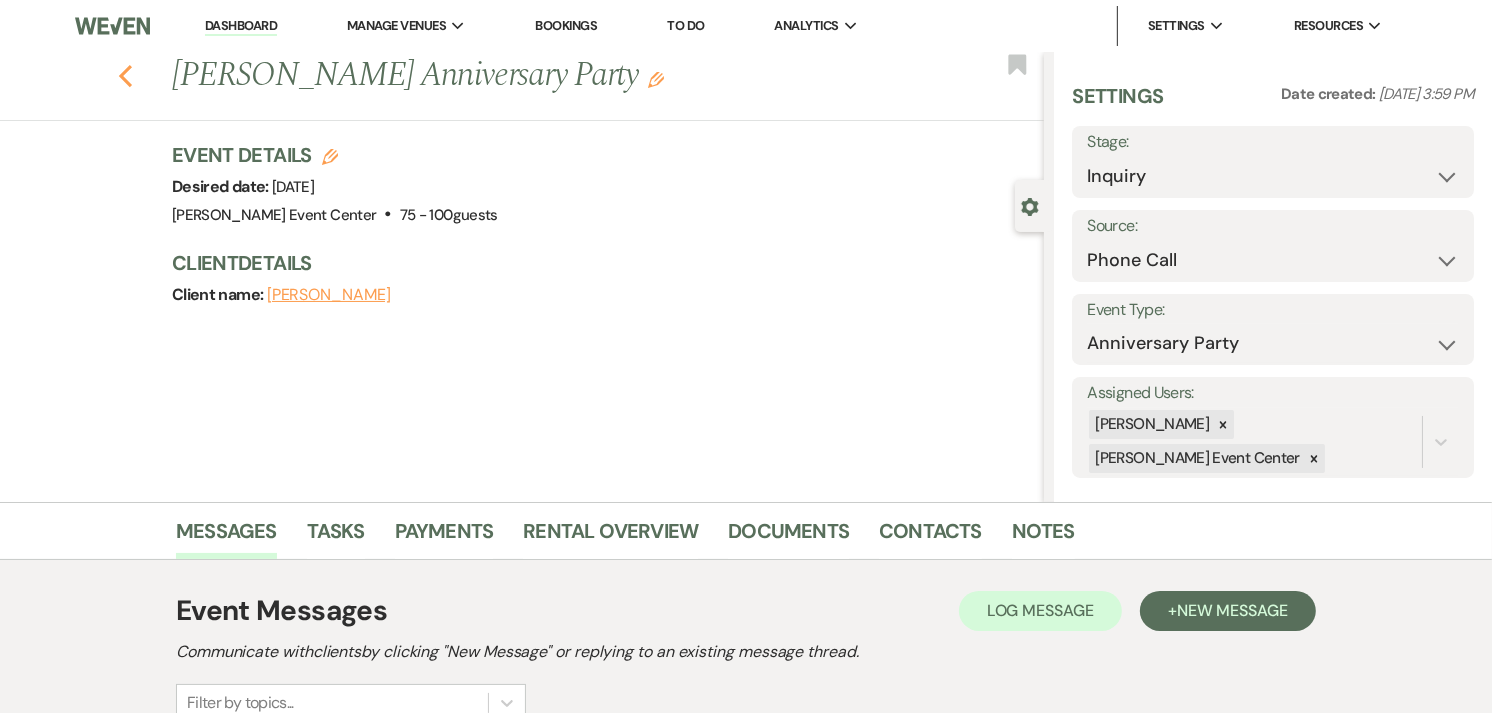 click on "Previous" 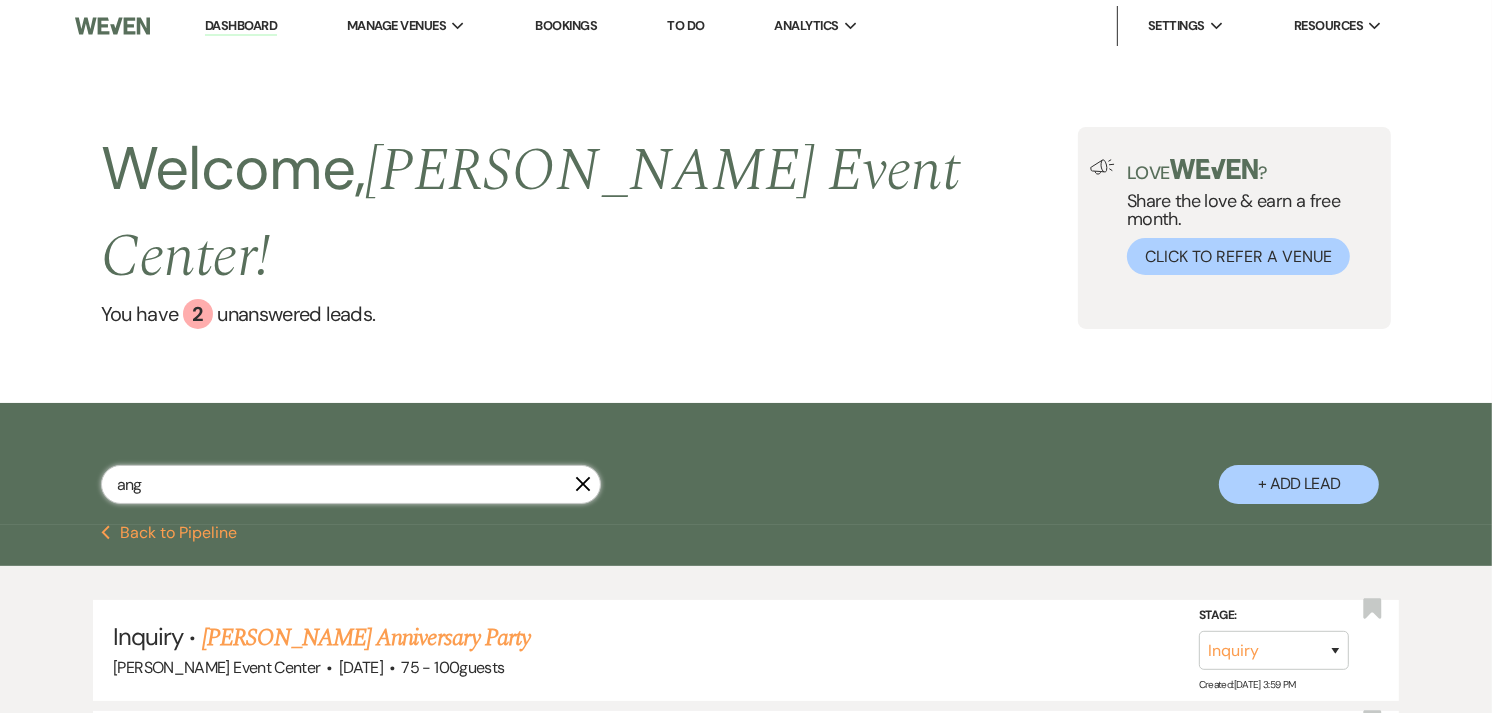 click on "ang" at bounding box center [351, 484] 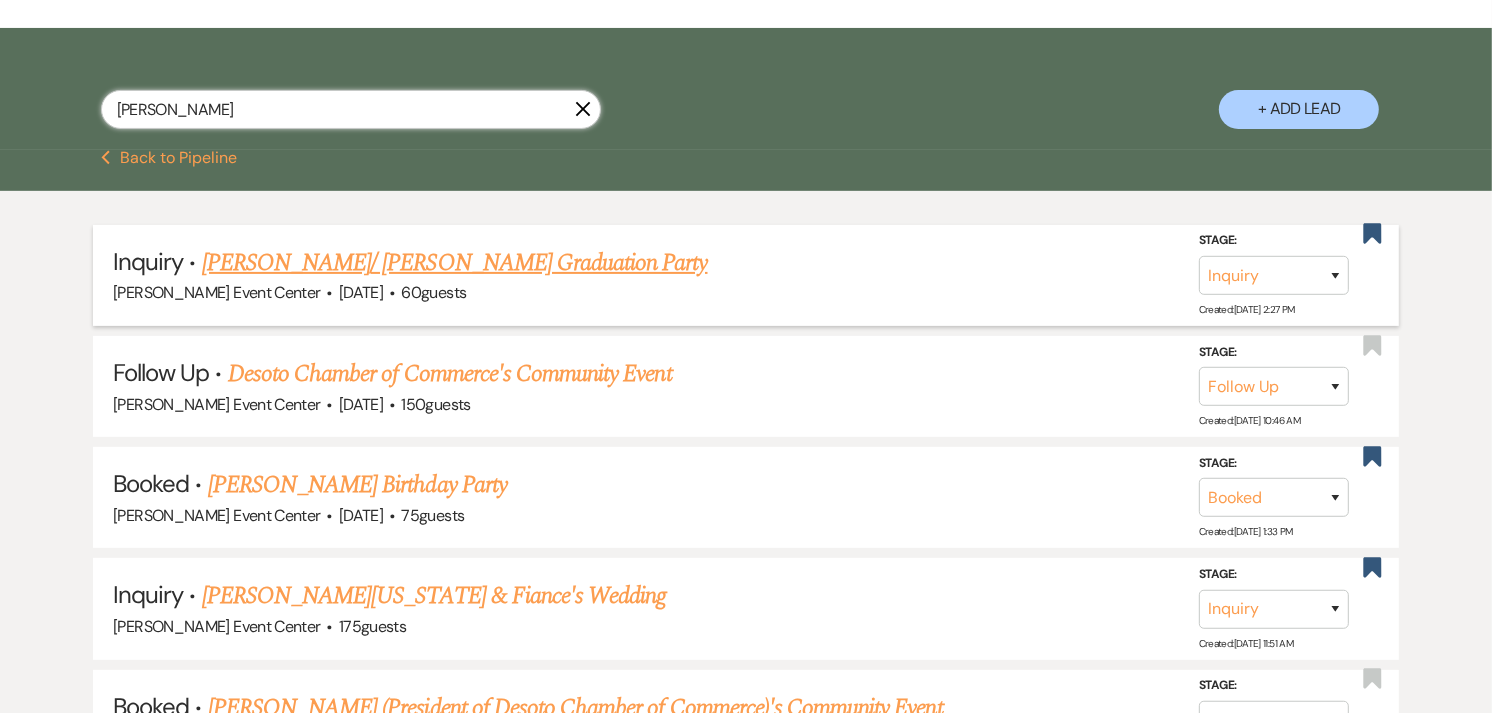 scroll, scrollTop: 376, scrollLeft: 0, axis: vertical 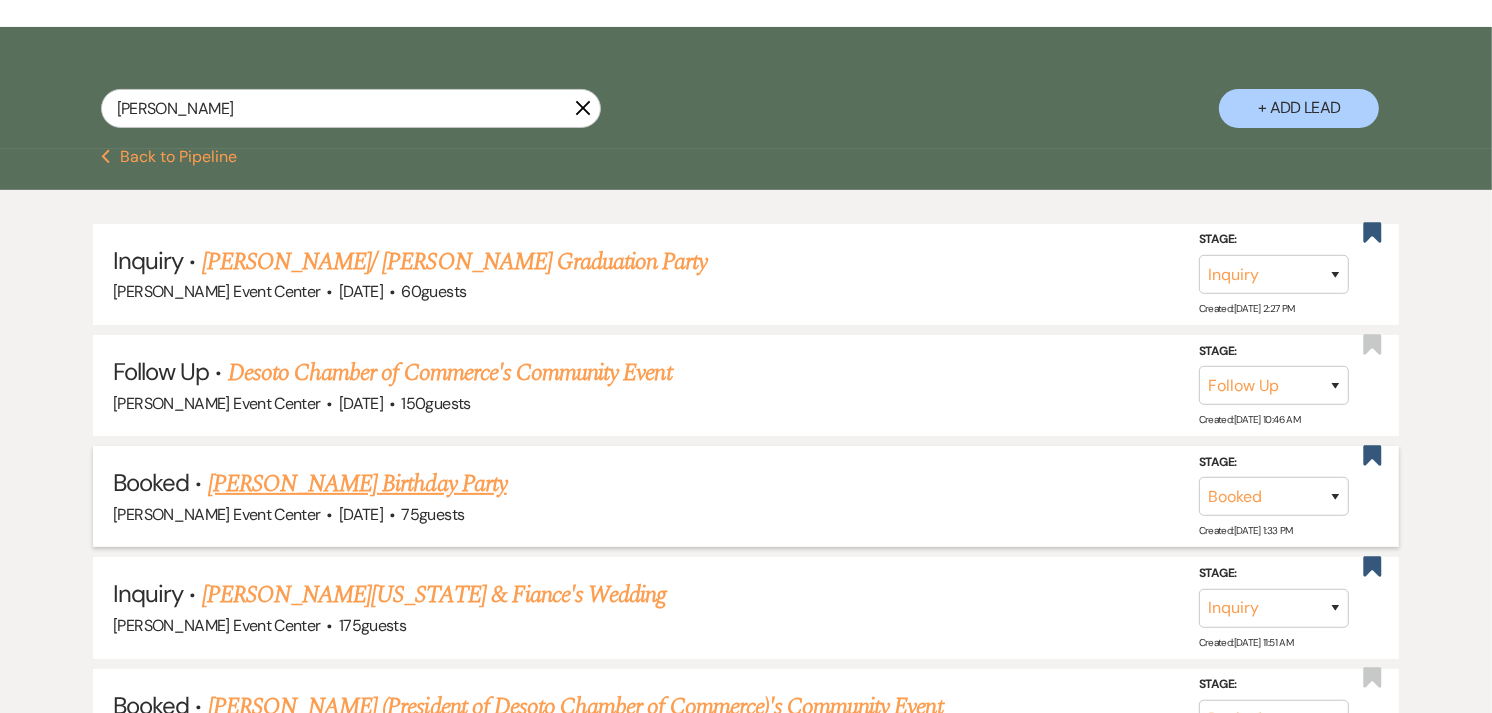 click on "[PERSON_NAME] Birthday Party" at bounding box center (357, 484) 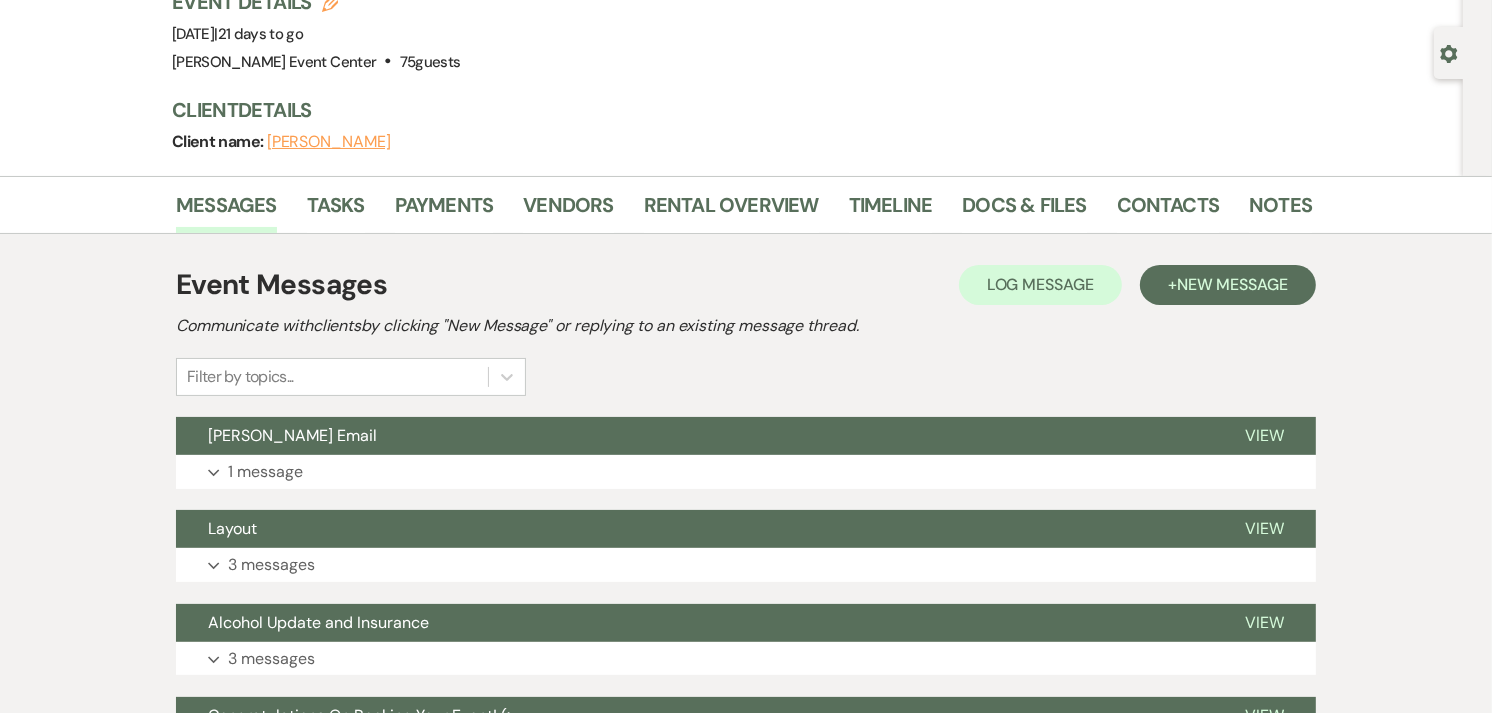 scroll, scrollTop: 152, scrollLeft: 0, axis: vertical 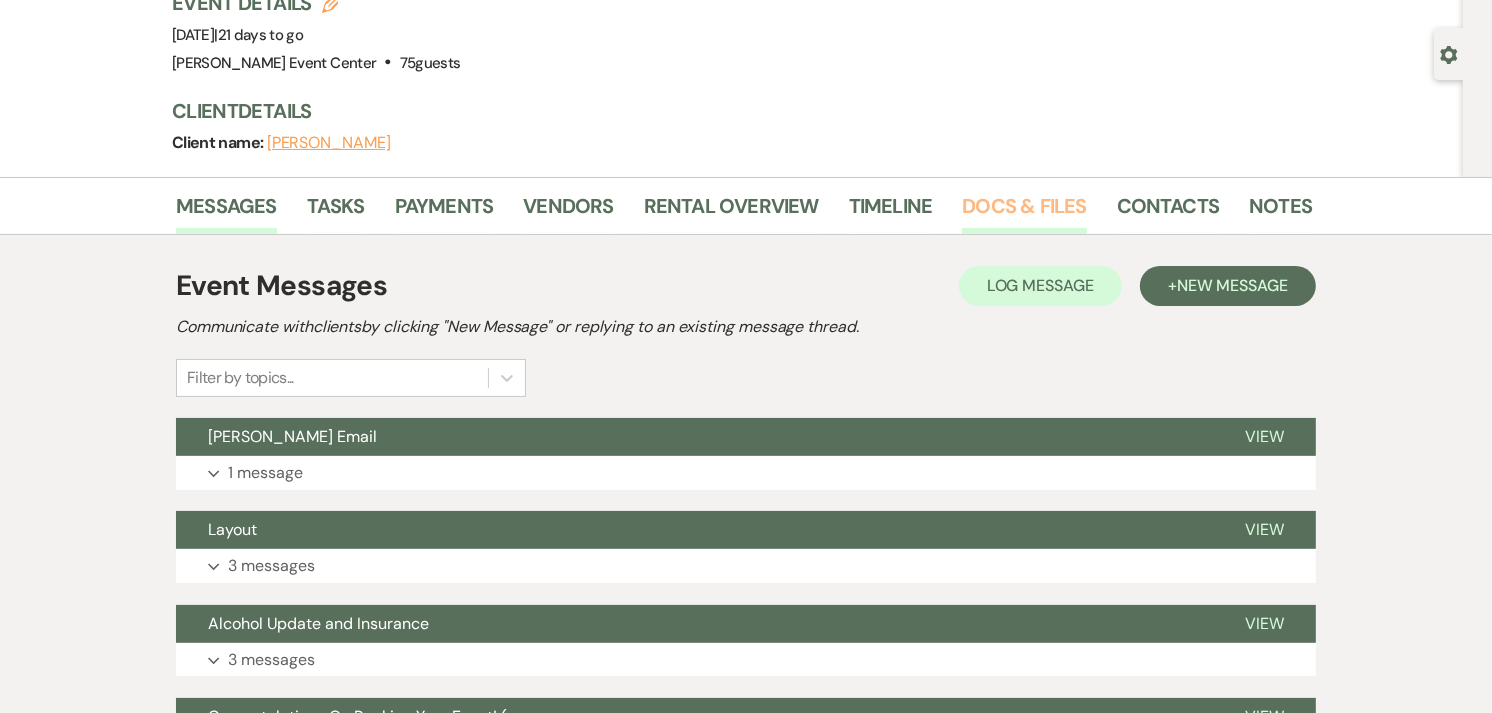click on "Docs & Files" at bounding box center [1024, 212] 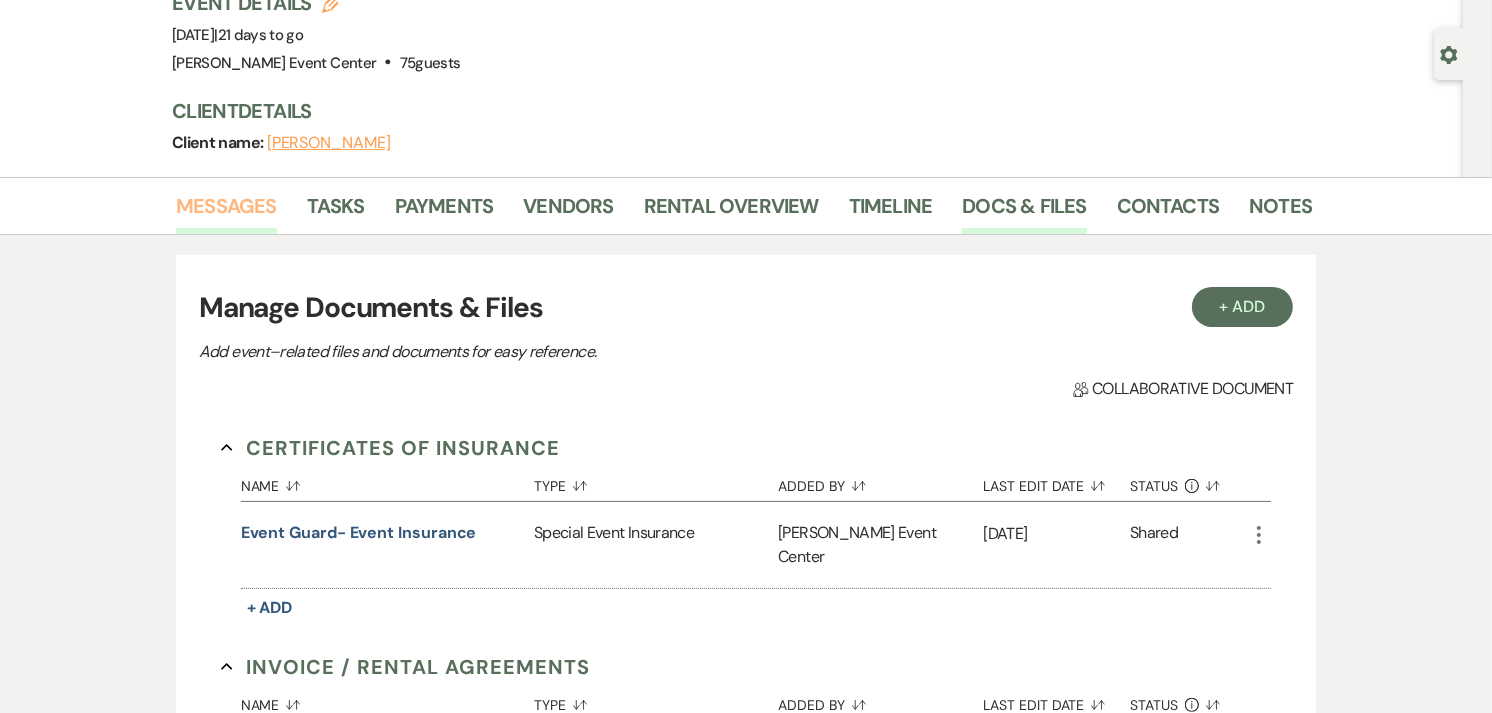 click on "Messages" at bounding box center (226, 212) 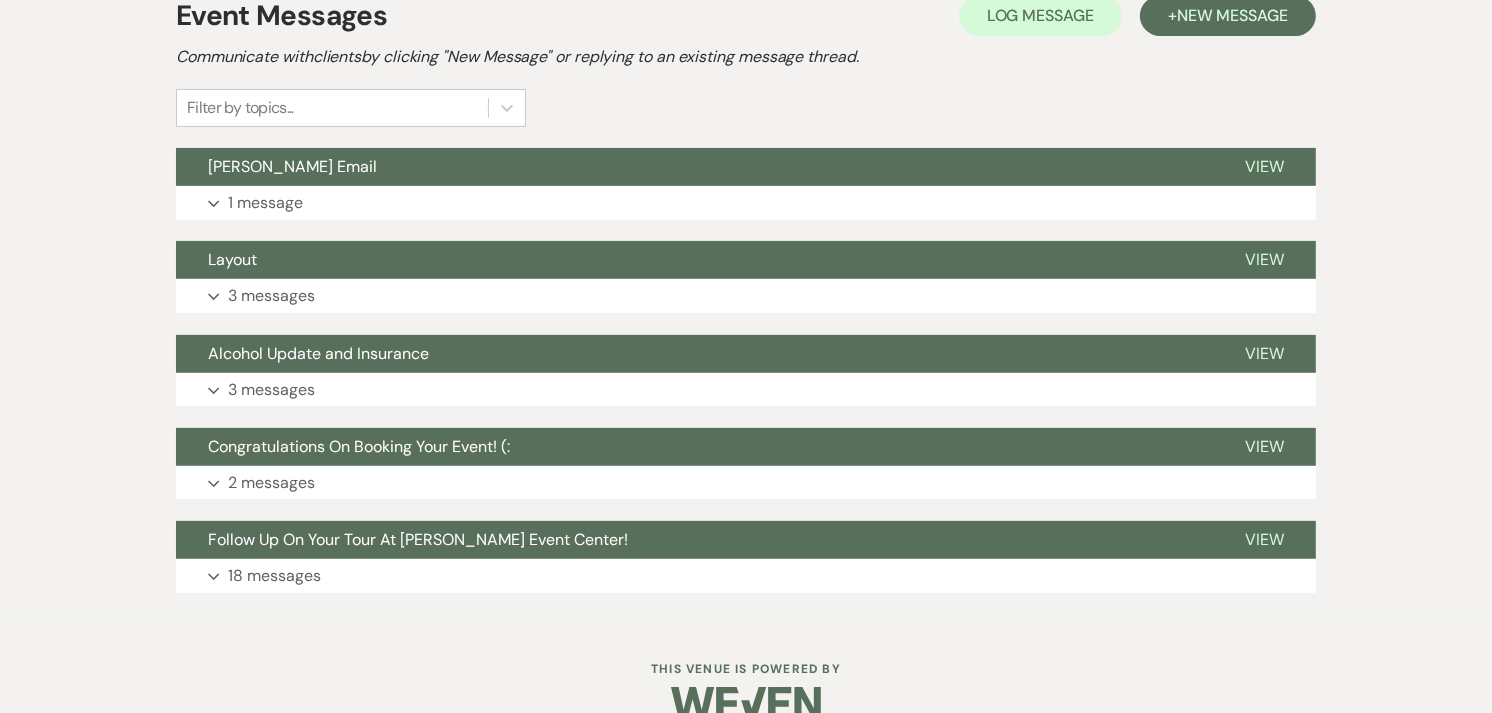 scroll, scrollTop: 424, scrollLeft: 0, axis: vertical 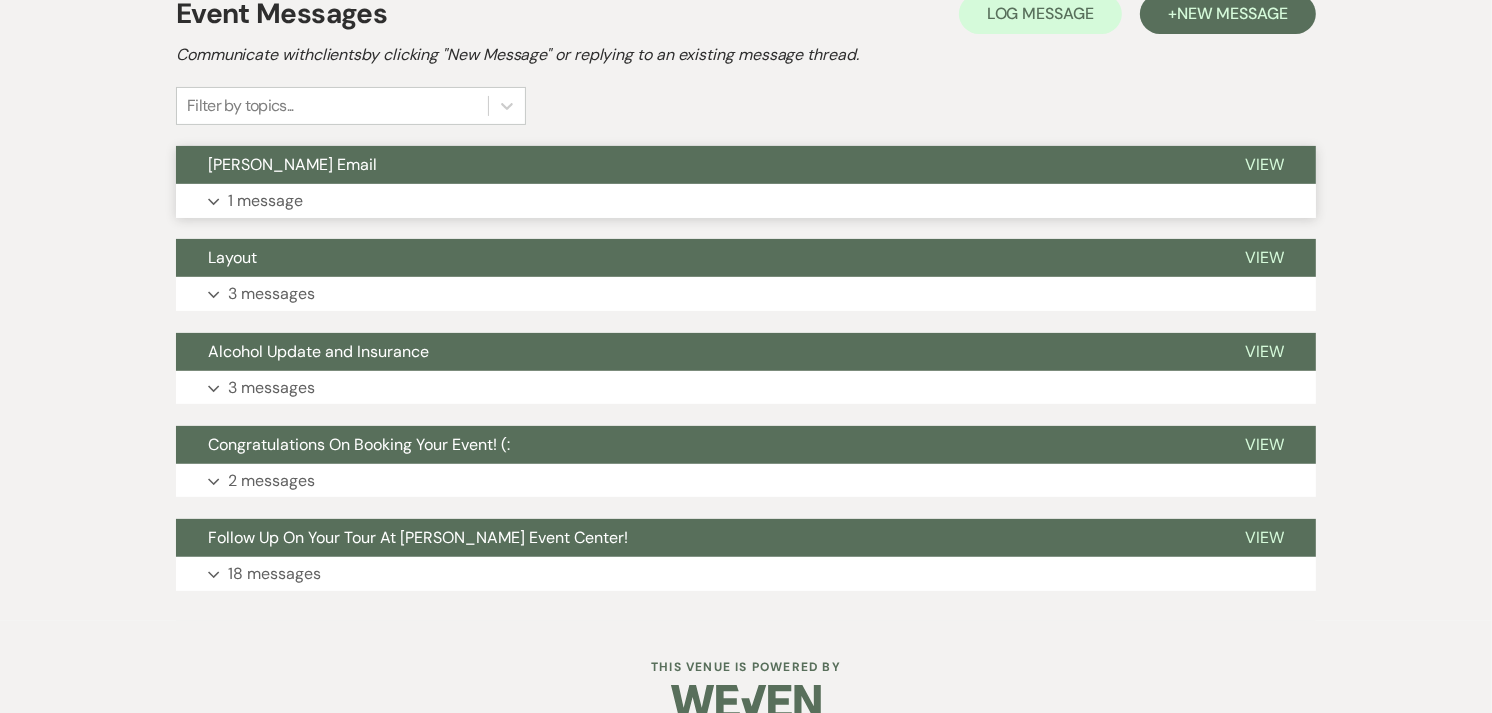 click on "Expand 1 message" at bounding box center [746, 201] 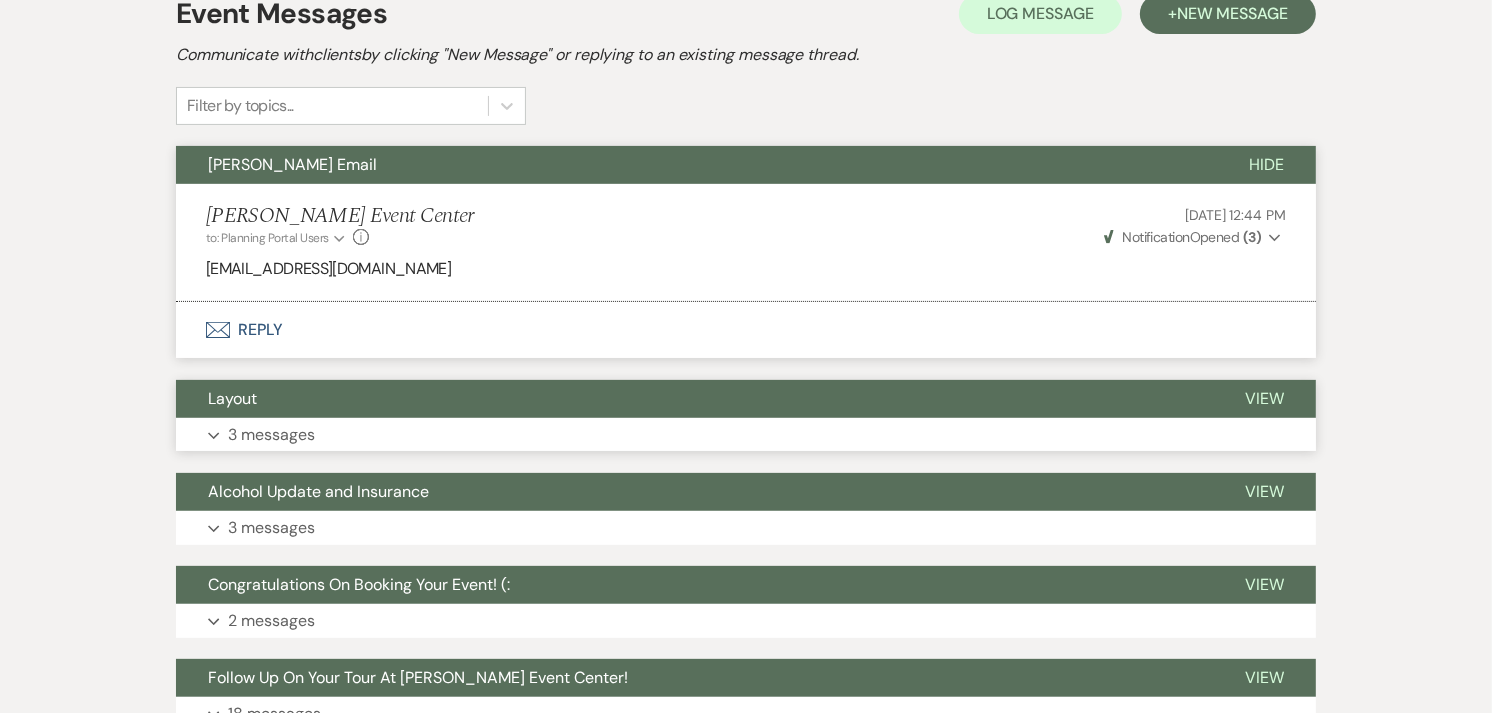 click on "Expand 3 messages" at bounding box center (746, 435) 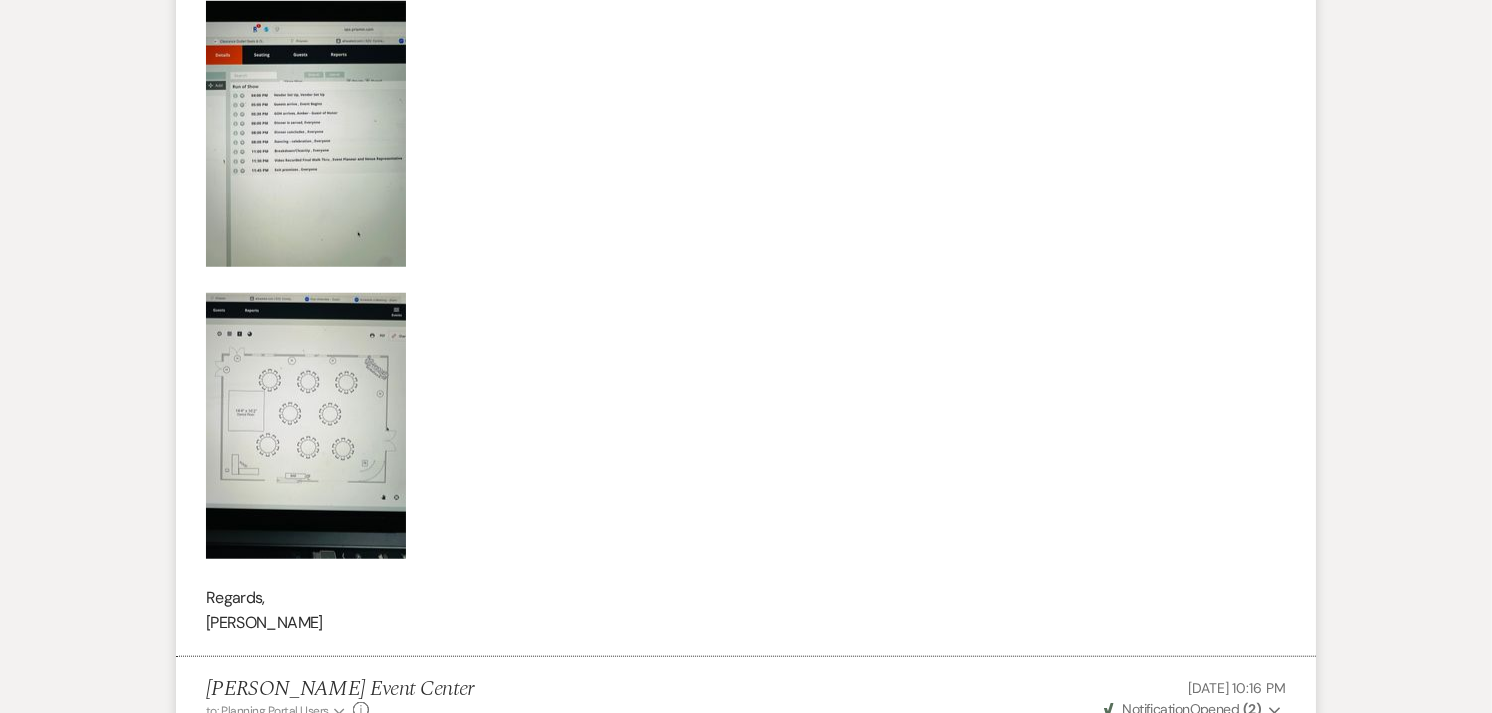 scroll, scrollTop: 1396, scrollLeft: 0, axis: vertical 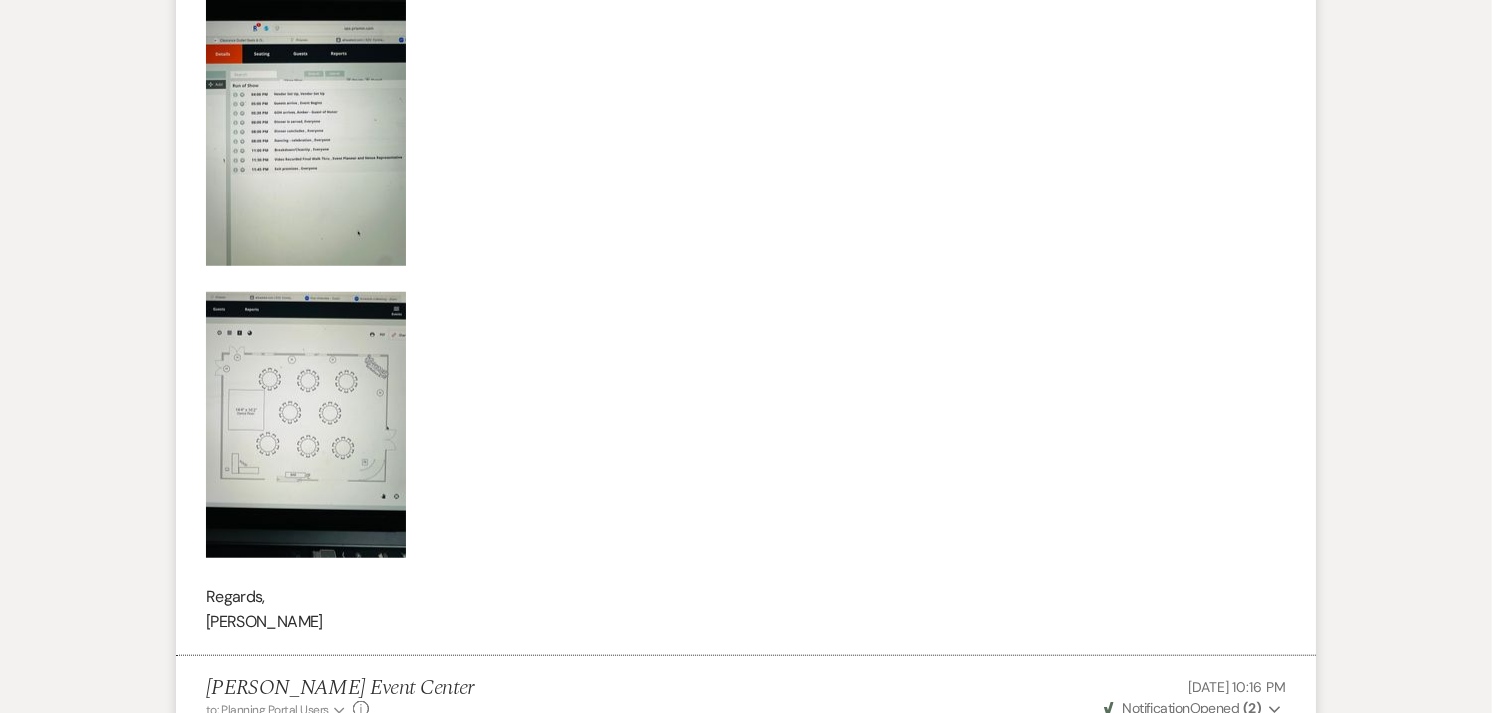 click at bounding box center [306, 133] 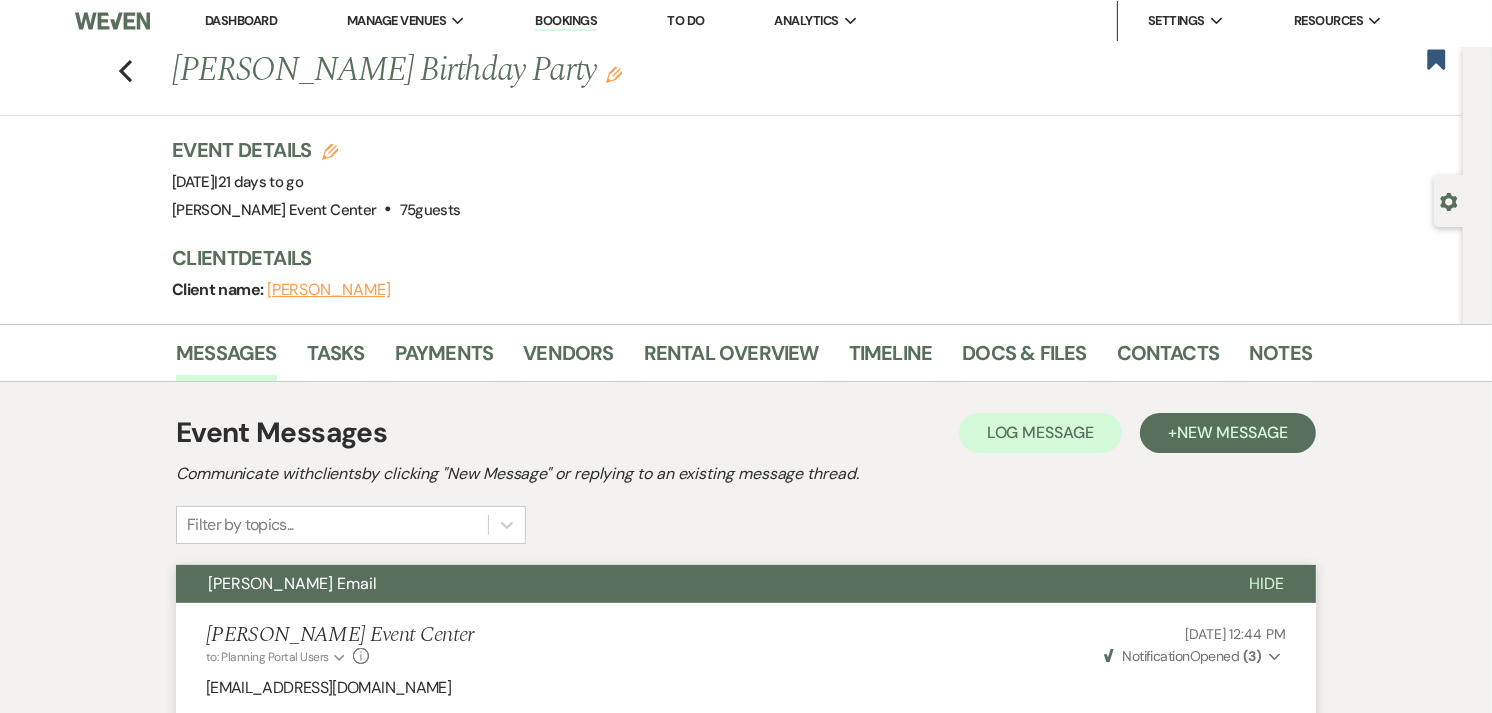 scroll, scrollTop: 2, scrollLeft: 0, axis: vertical 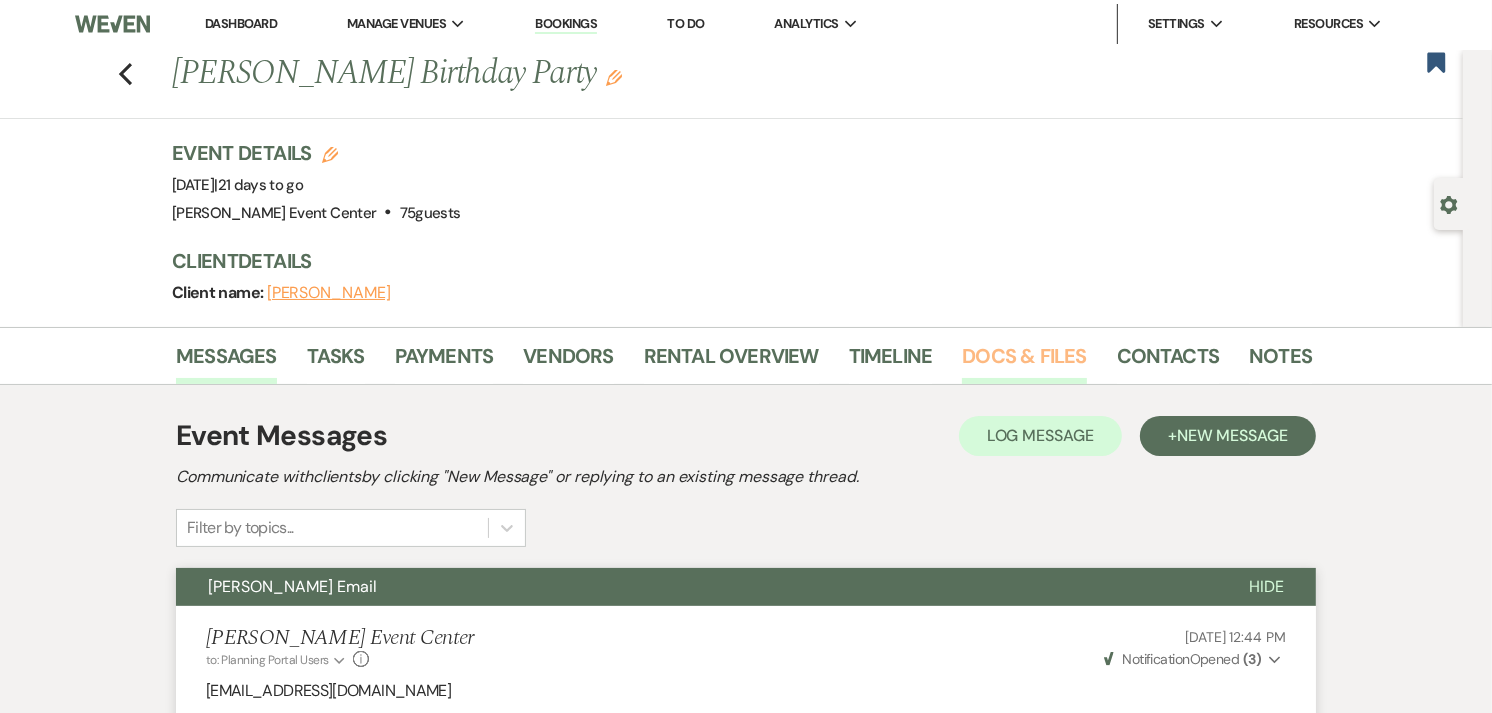 click on "Docs & Files" at bounding box center [1024, 362] 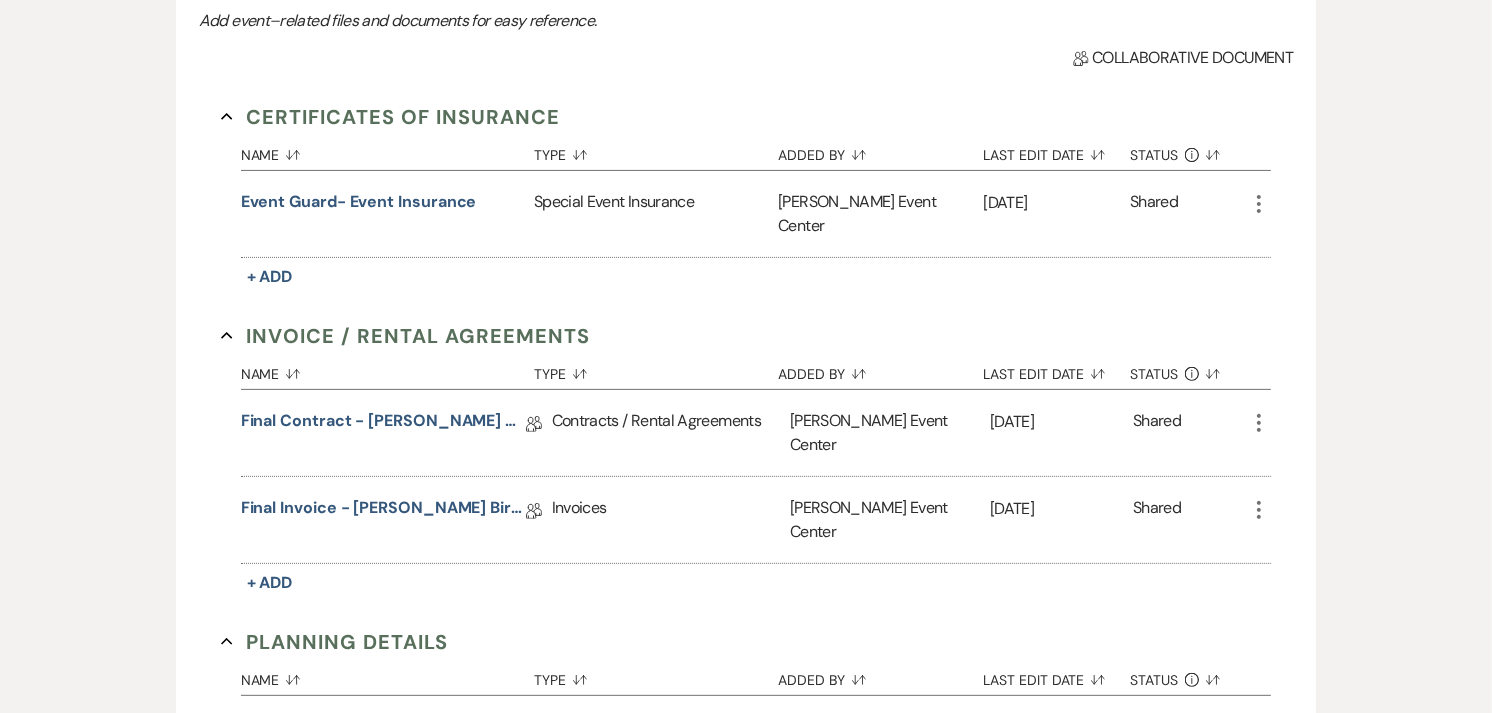 scroll, scrollTop: 486, scrollLeft: 0, axis: vertical 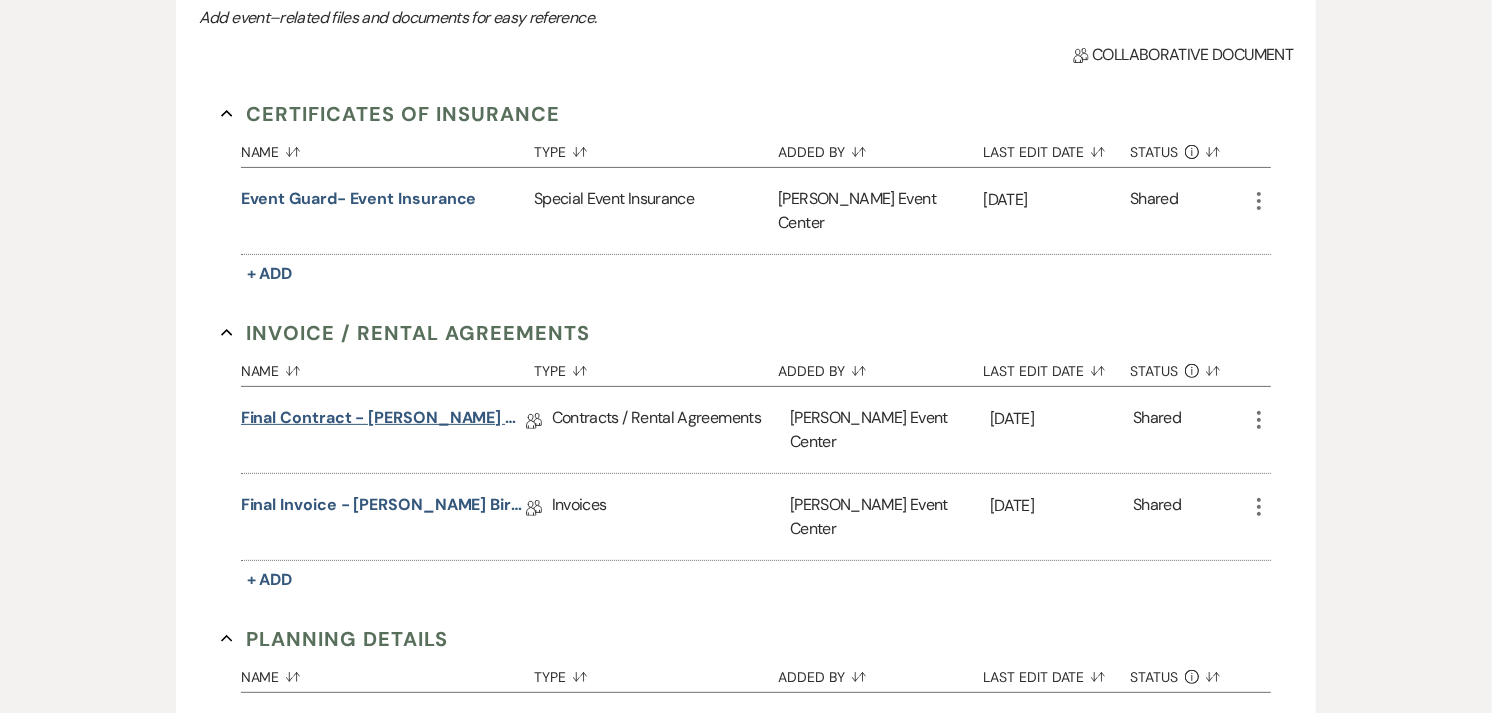 click on "Final Contract - [PERSON_NAME] Birthday Party - Rose Gold - [DATE]" at bounding box center (383, 421) 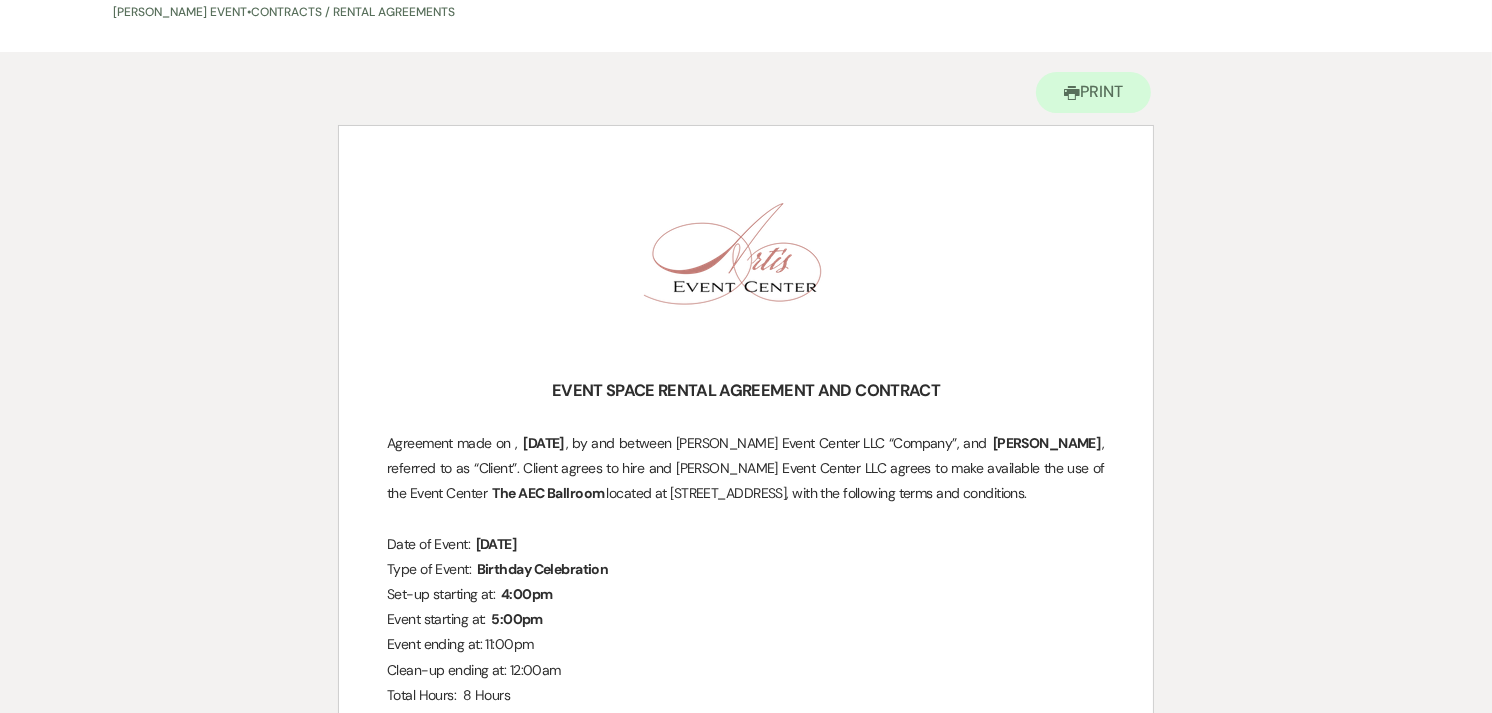 scroll, scrollTop: 0, scrollLeft: 0, axis: both 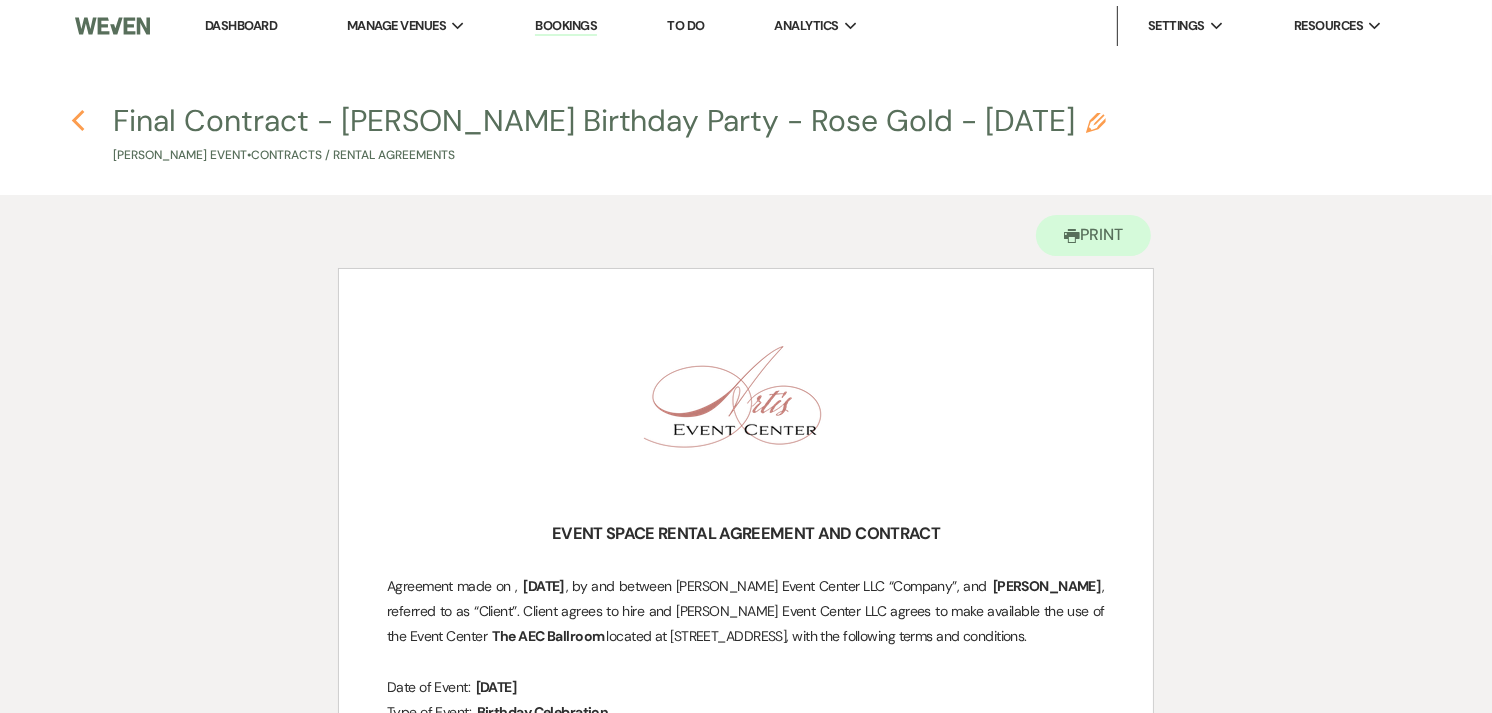 click on "Previous" 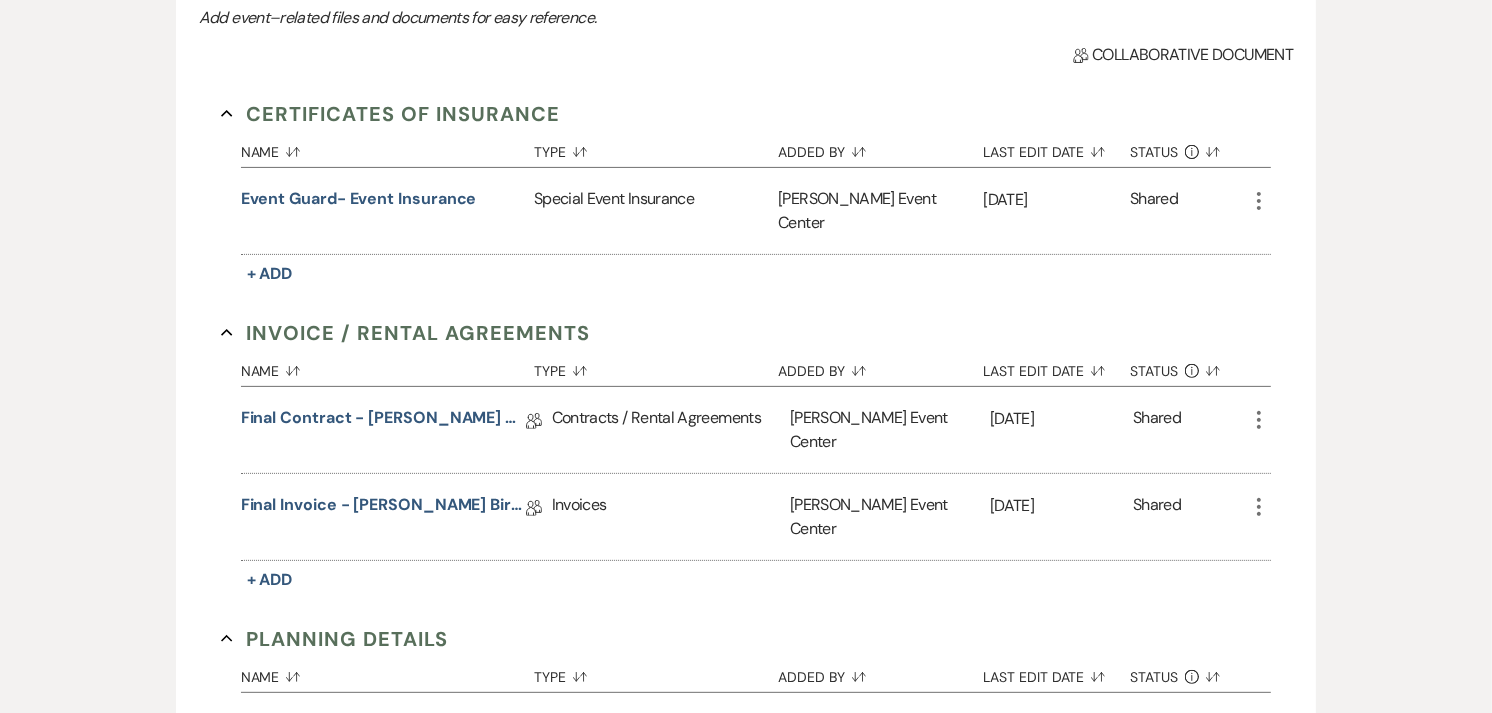 scroll, scrollTop: 0, scrollLeft: 0, axis: both 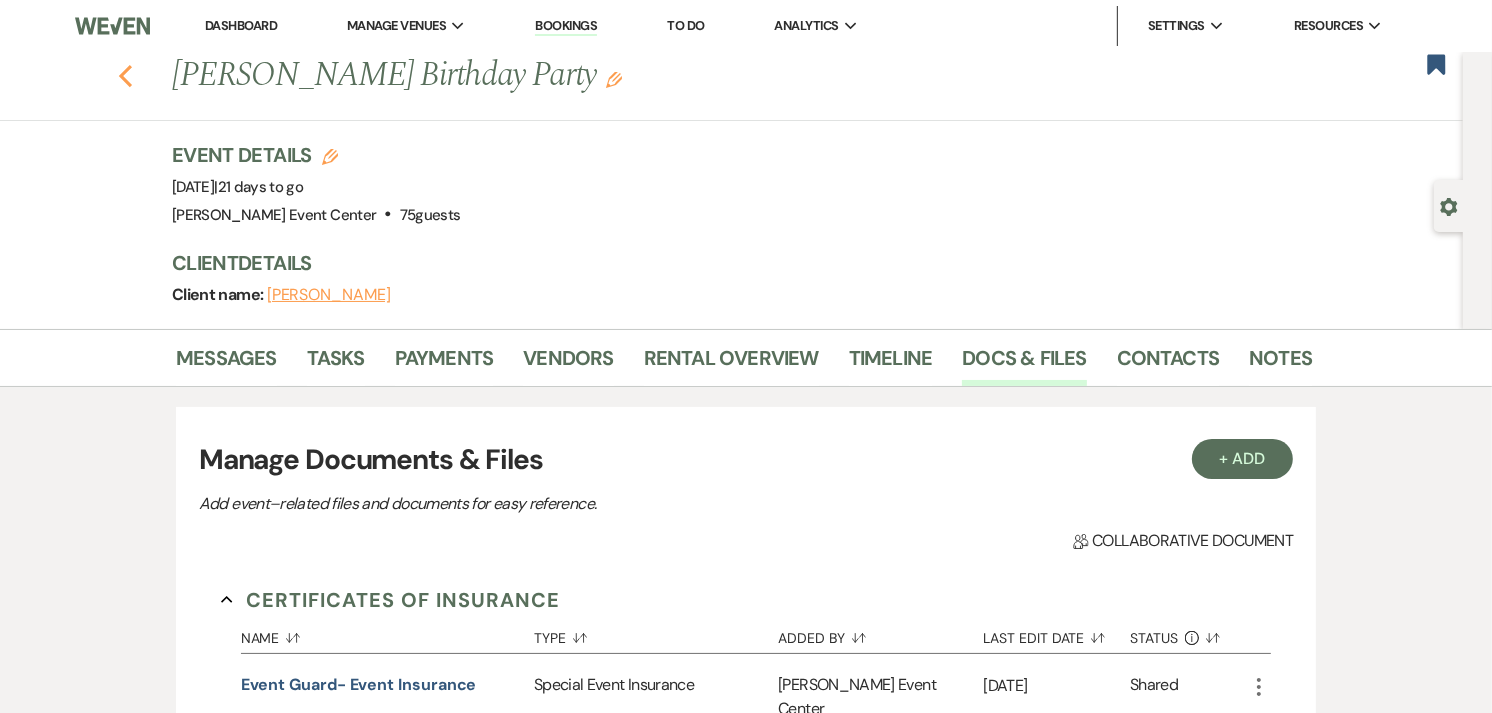 click 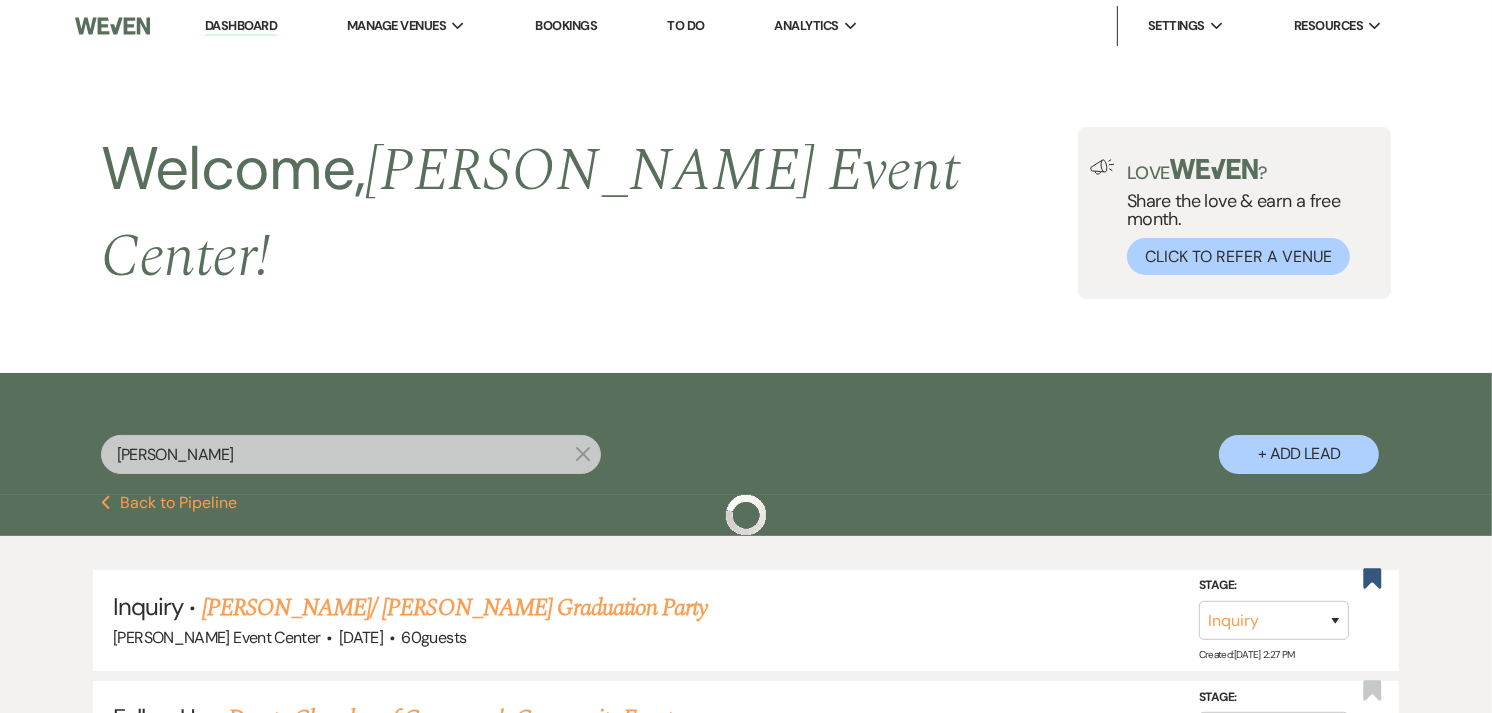 scroll, scrollTop: 376, scrollLeft: 0, axis: vertical 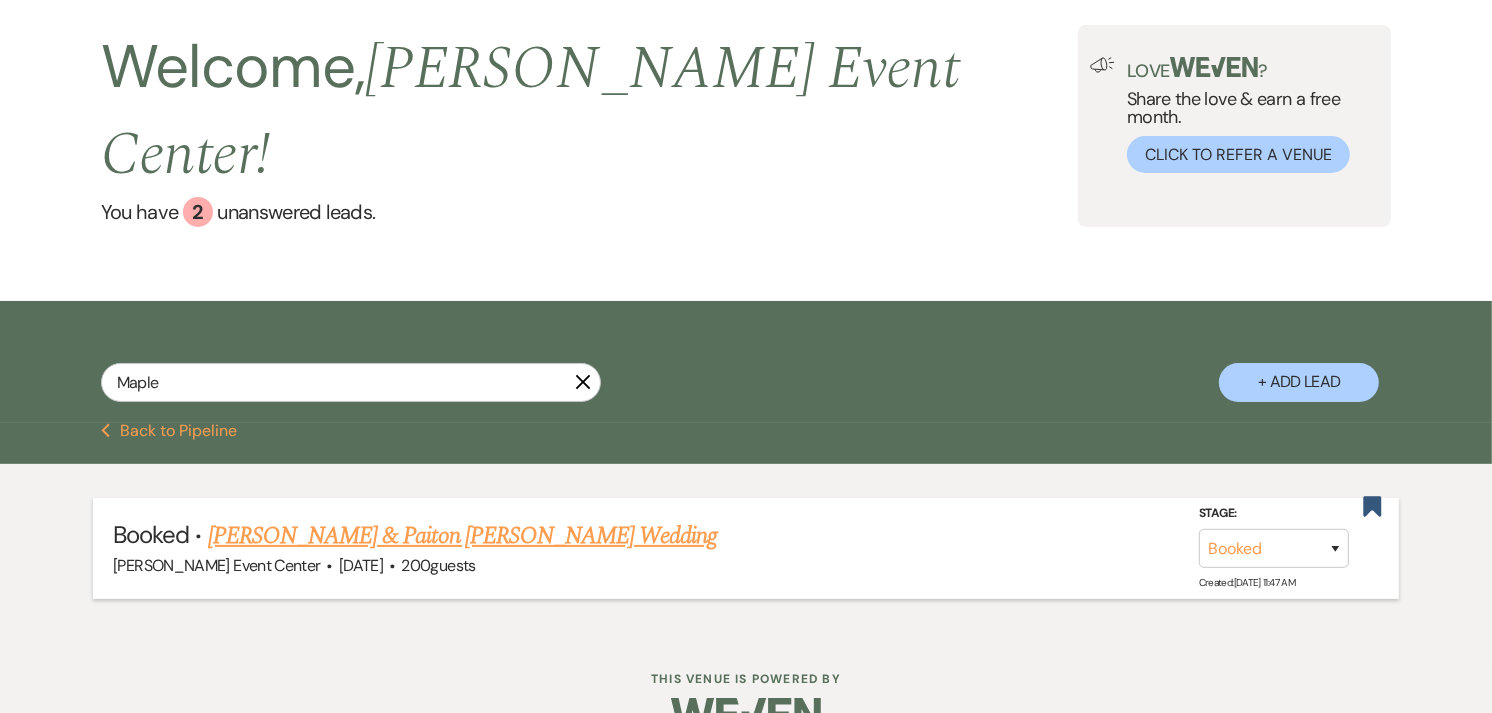 click on "[PERSON_NAME] & Paiton [PERSON_NAME] Wedding" at bounding box center (463, 536) 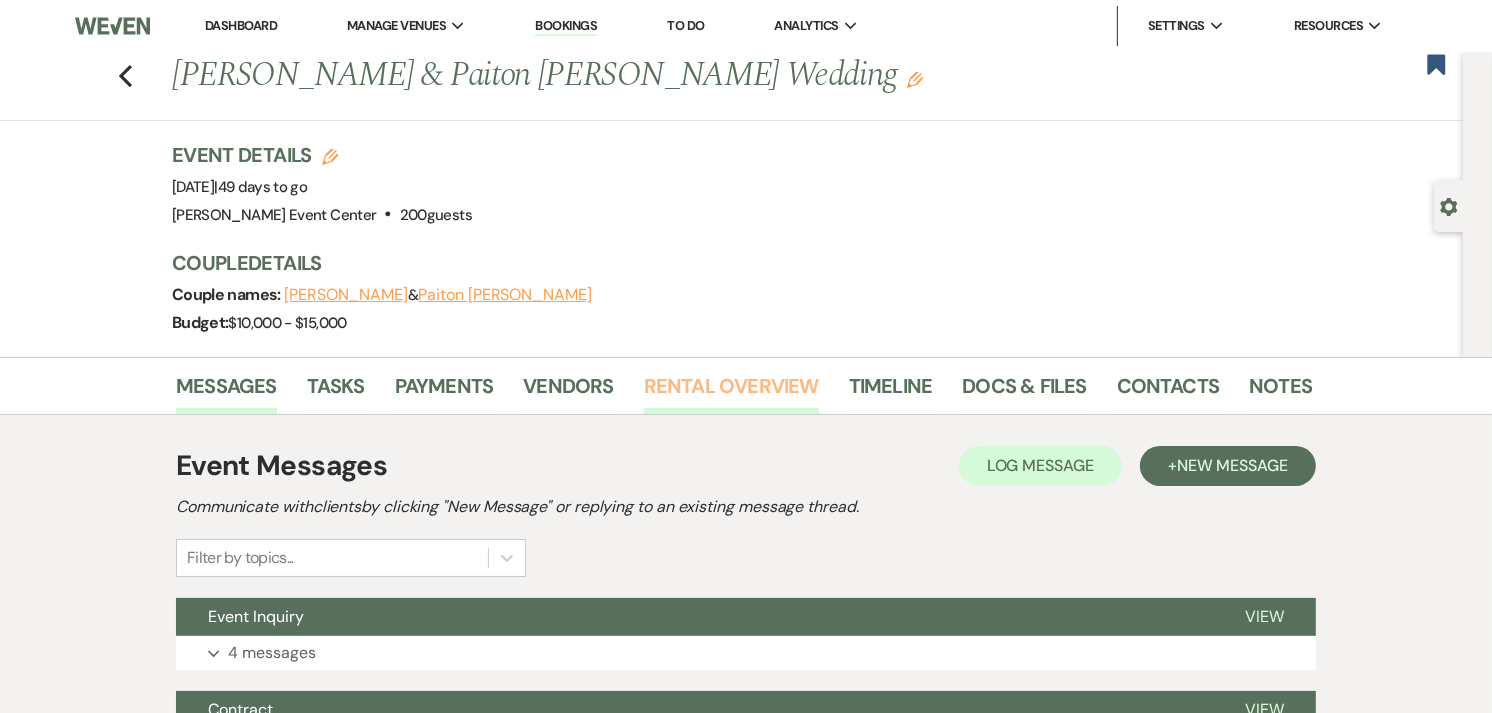click on "Rental Overview" at bounding box center (731, 392) 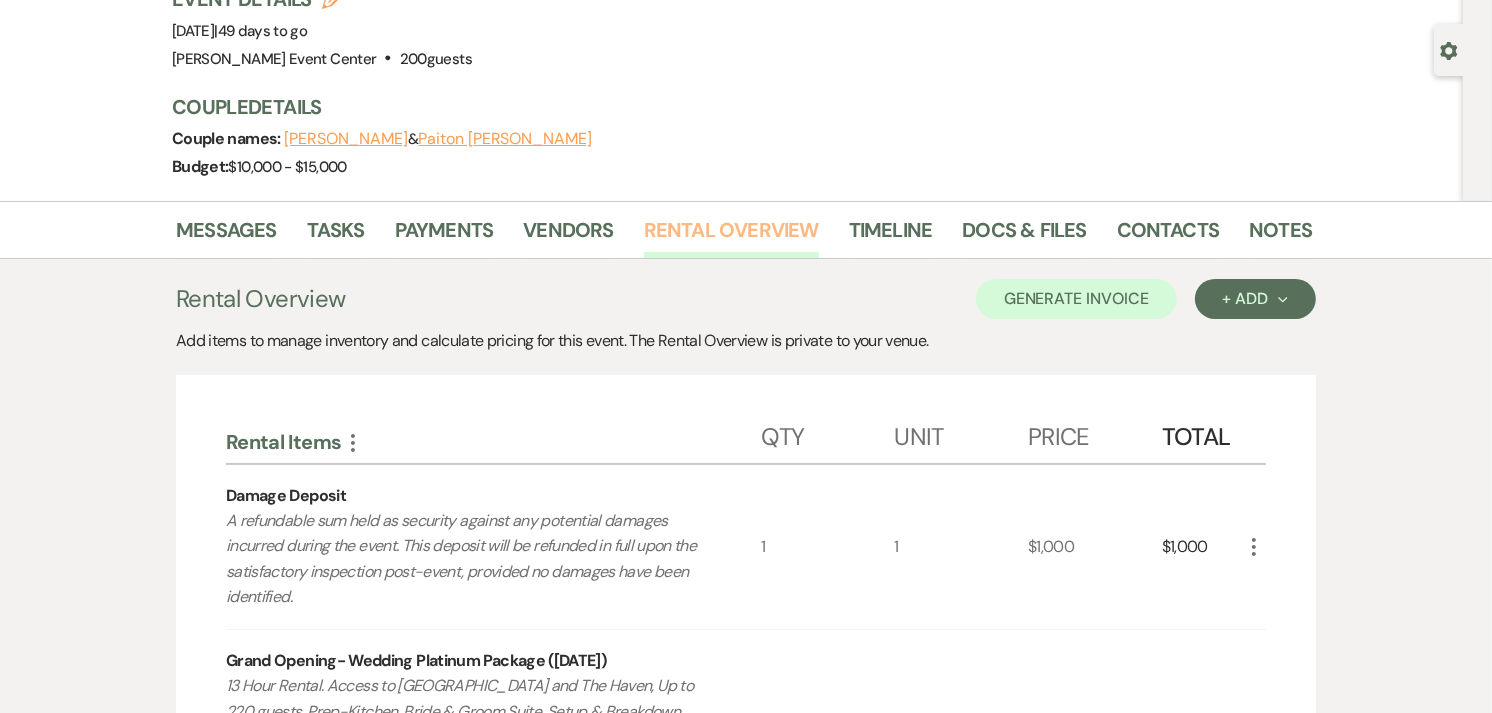 scroll, scrollTop: 0, scrollLeft: 0, axis: both 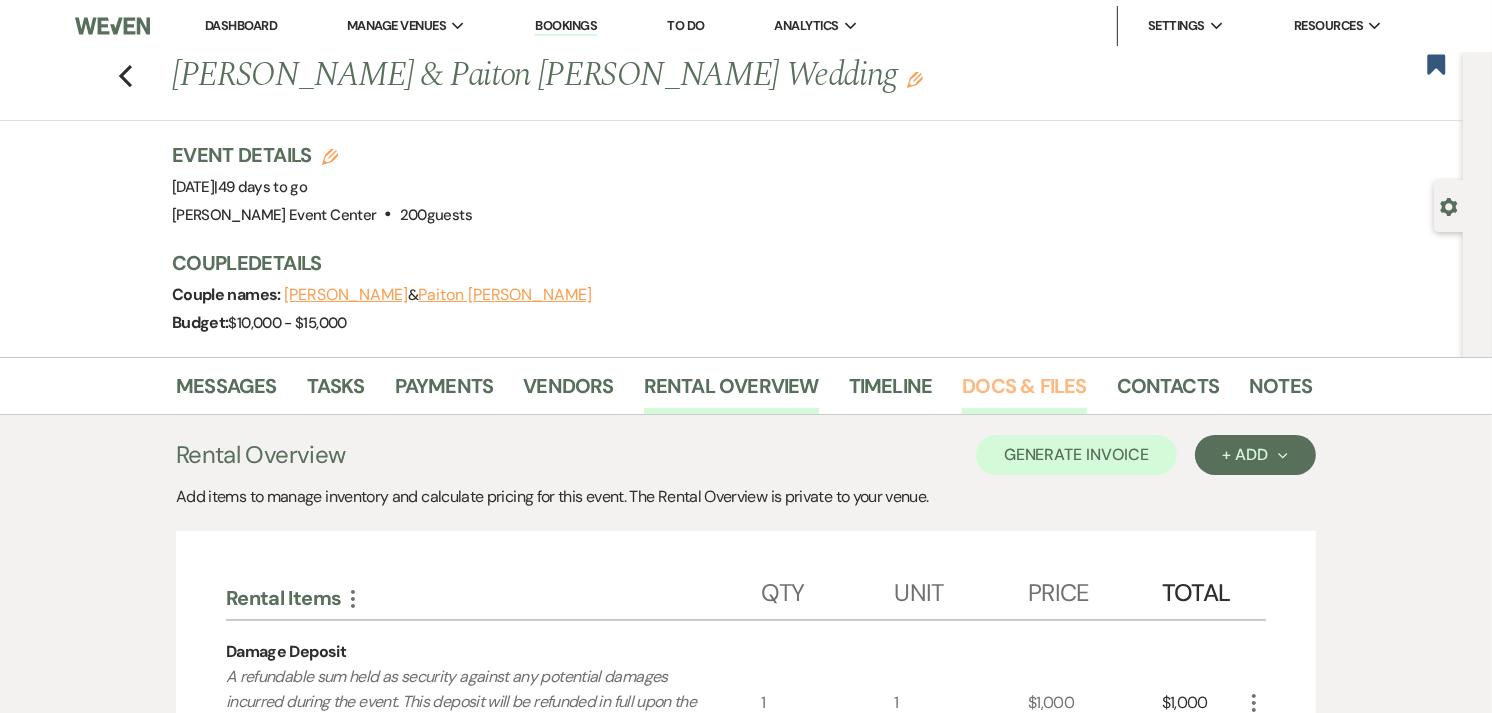 click on "Docs & Files" at bounding box center [1024, 392] 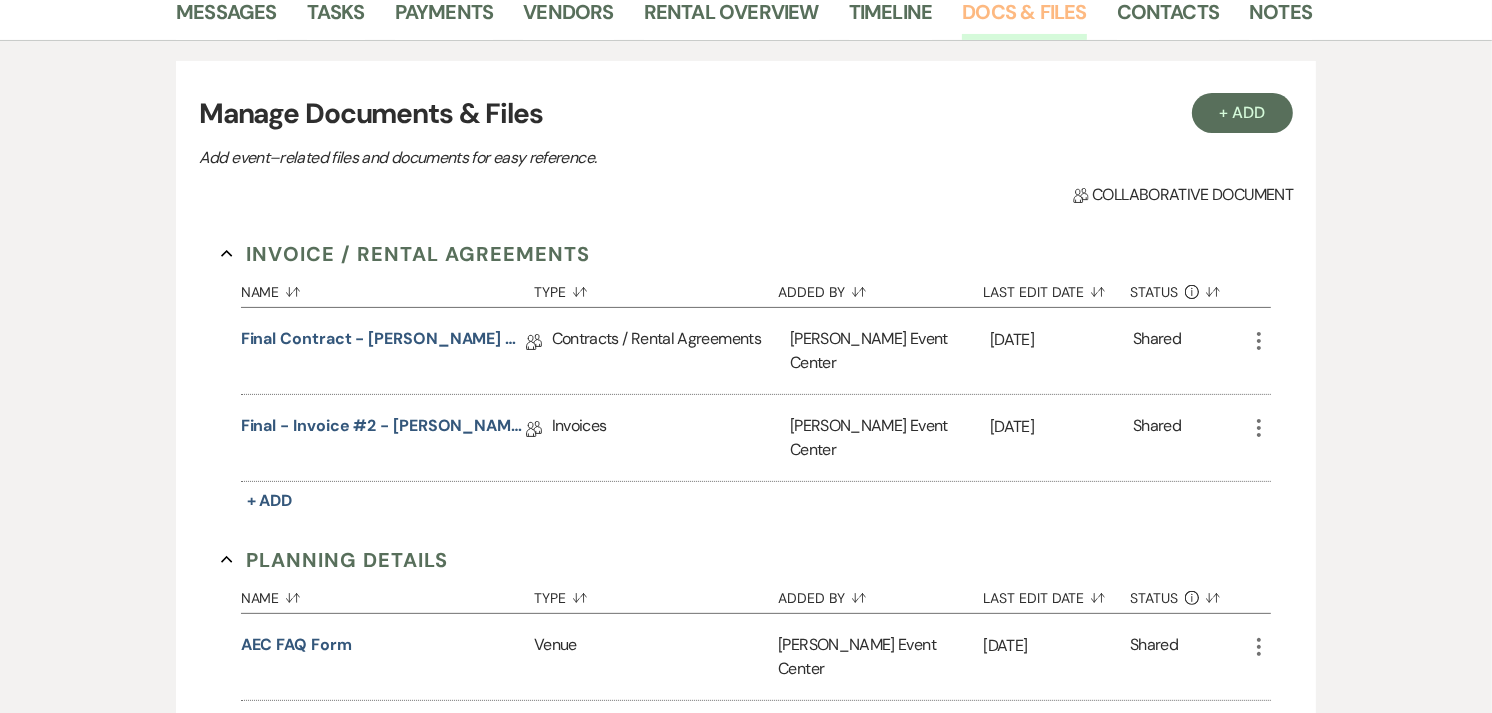 scroll, scrollTop: 377, scrollLeft: 0, axis: vertical 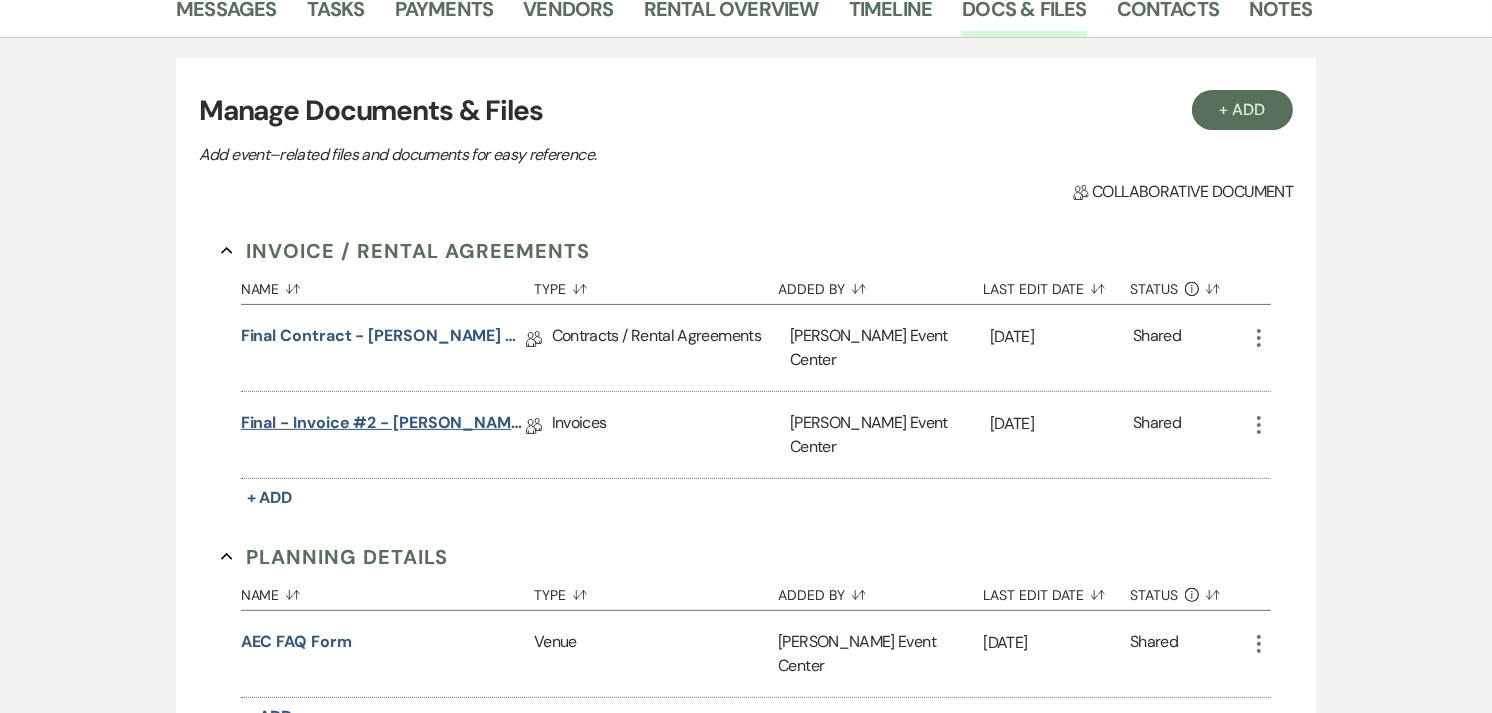 click on "Final - Invoice #2 - [PERSON_NAME] Wedding - Platinum Package - [DATE]" at bounding box center [383, 426] 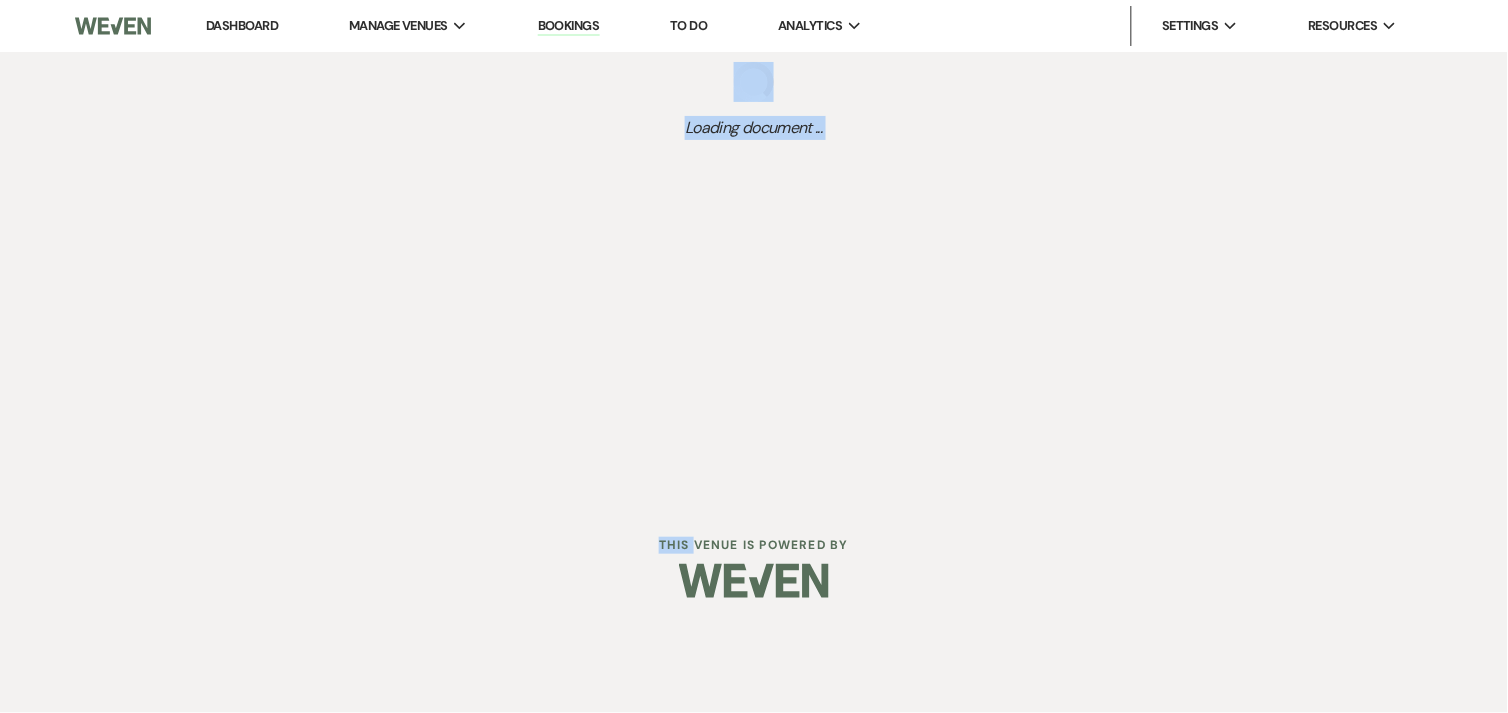 click on "Dashboard Manage Venues   Expand [PERSON_NAME] Event Center Bookings To Do Analytics   Expand [PERSON_NAME] Event Center Settings   Expand Host Profile Change Password Log Out Resources   Expand Lead Form/Badge Resource Library     Contact Weven Loading document ..." at bounding box center (754, 249) 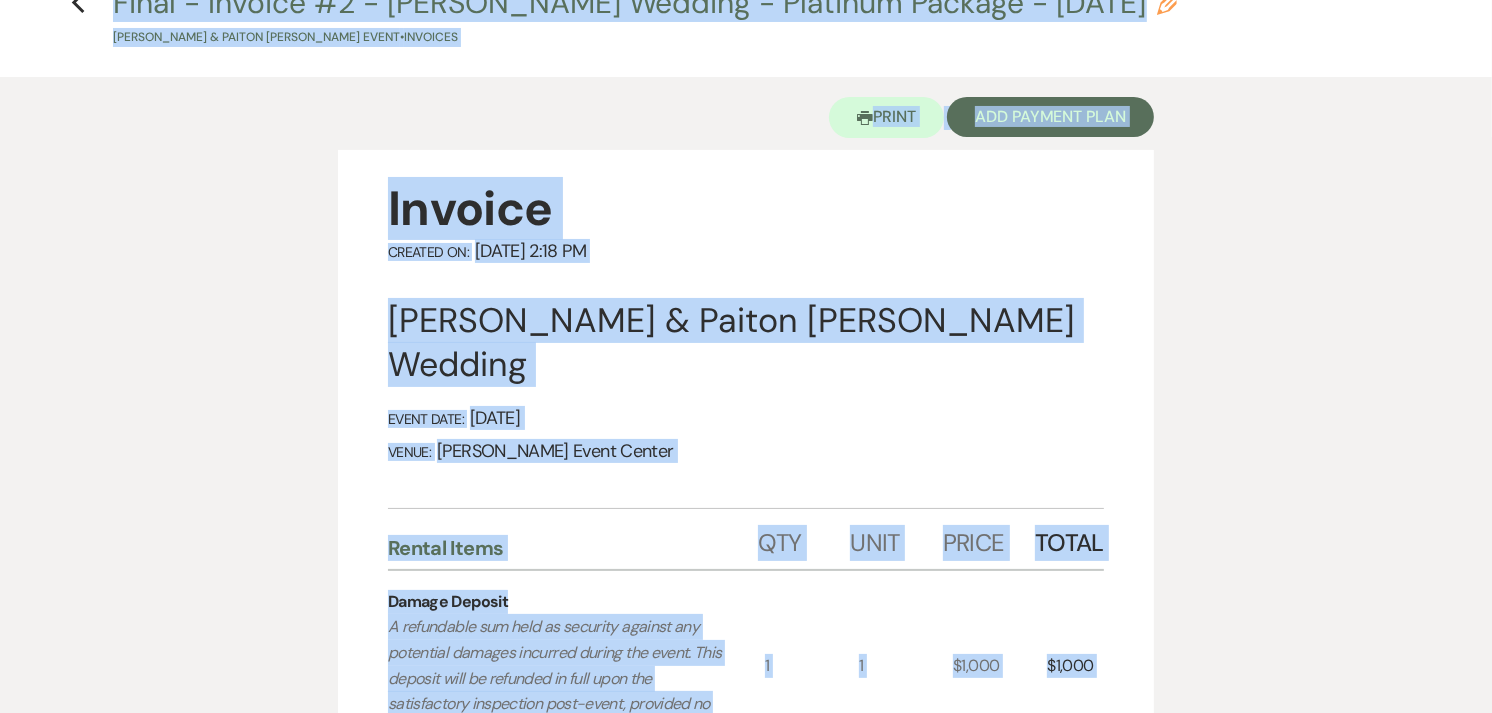 scroll, scrollTop: 62, scrollLeft: 0, axis: vertical 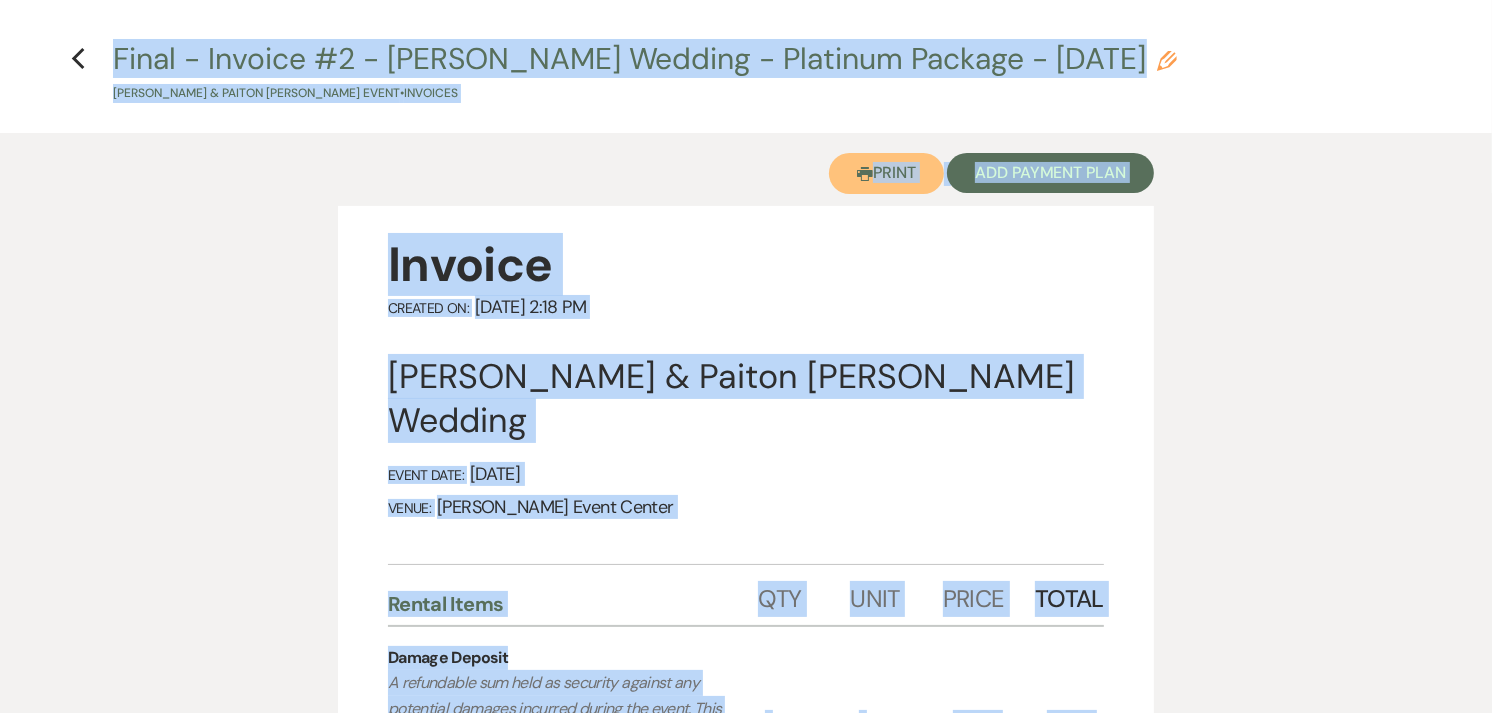 click on "Printer  Print" at bounding box center [886, 173] 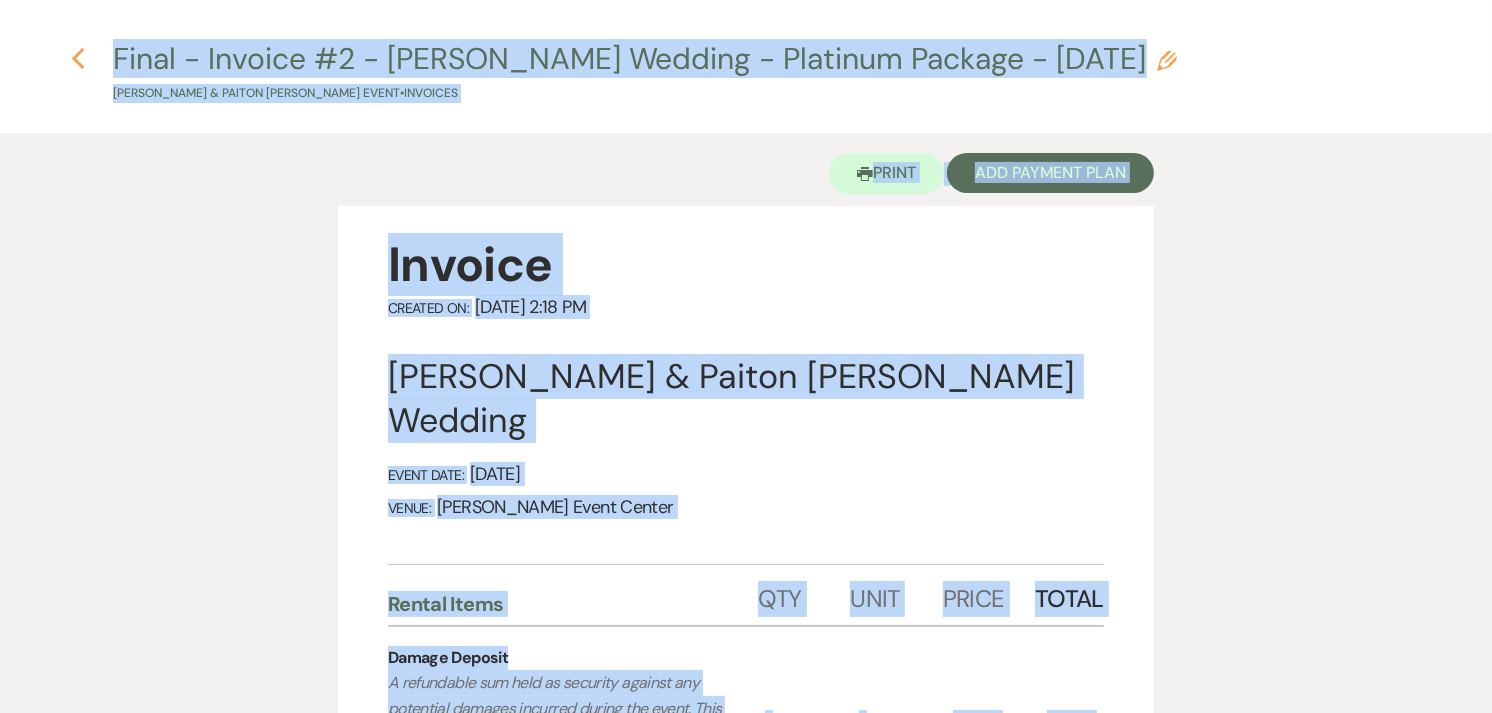 click 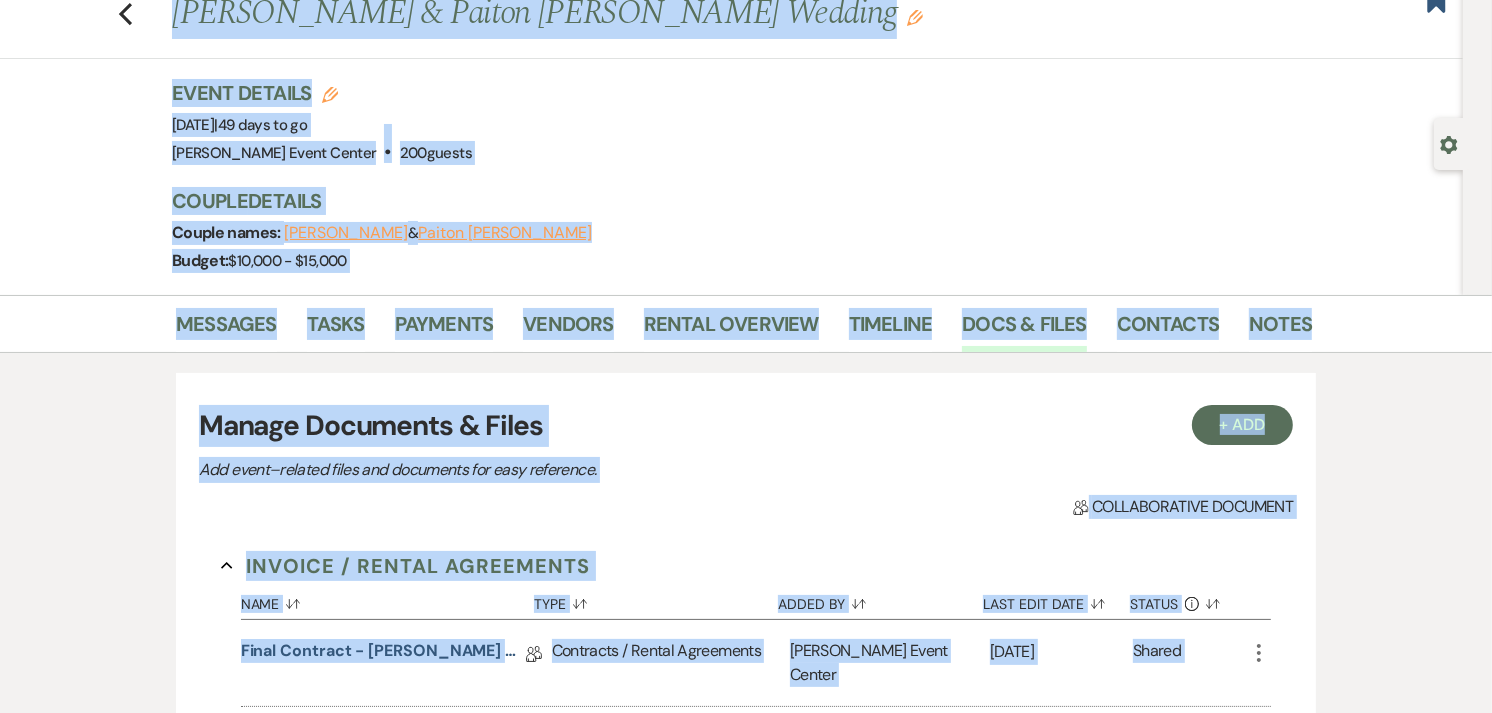 scroll, scrollTop: 377, scrollLeft: 0, axis: vertical 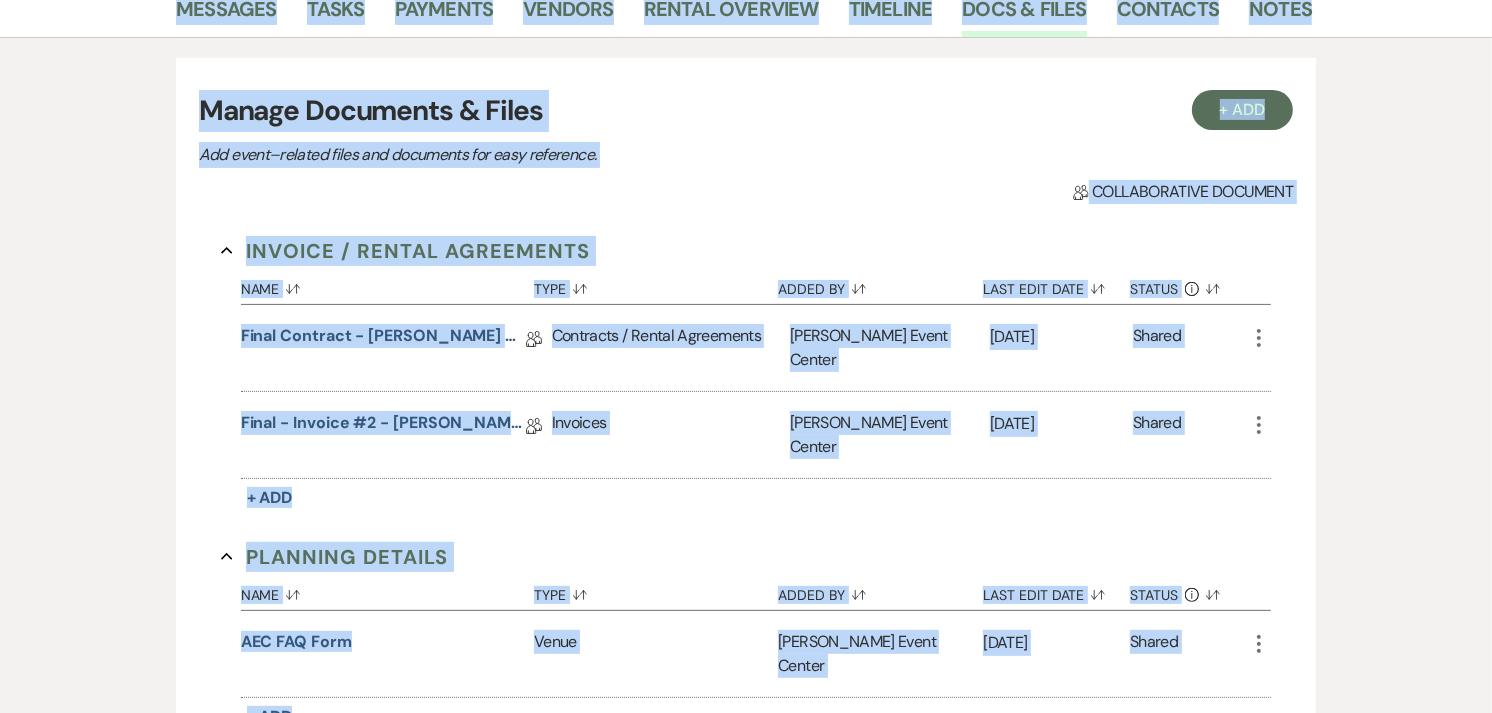 click on "Add event–related files and documents for easy reference." at bounding box center [549, 155] 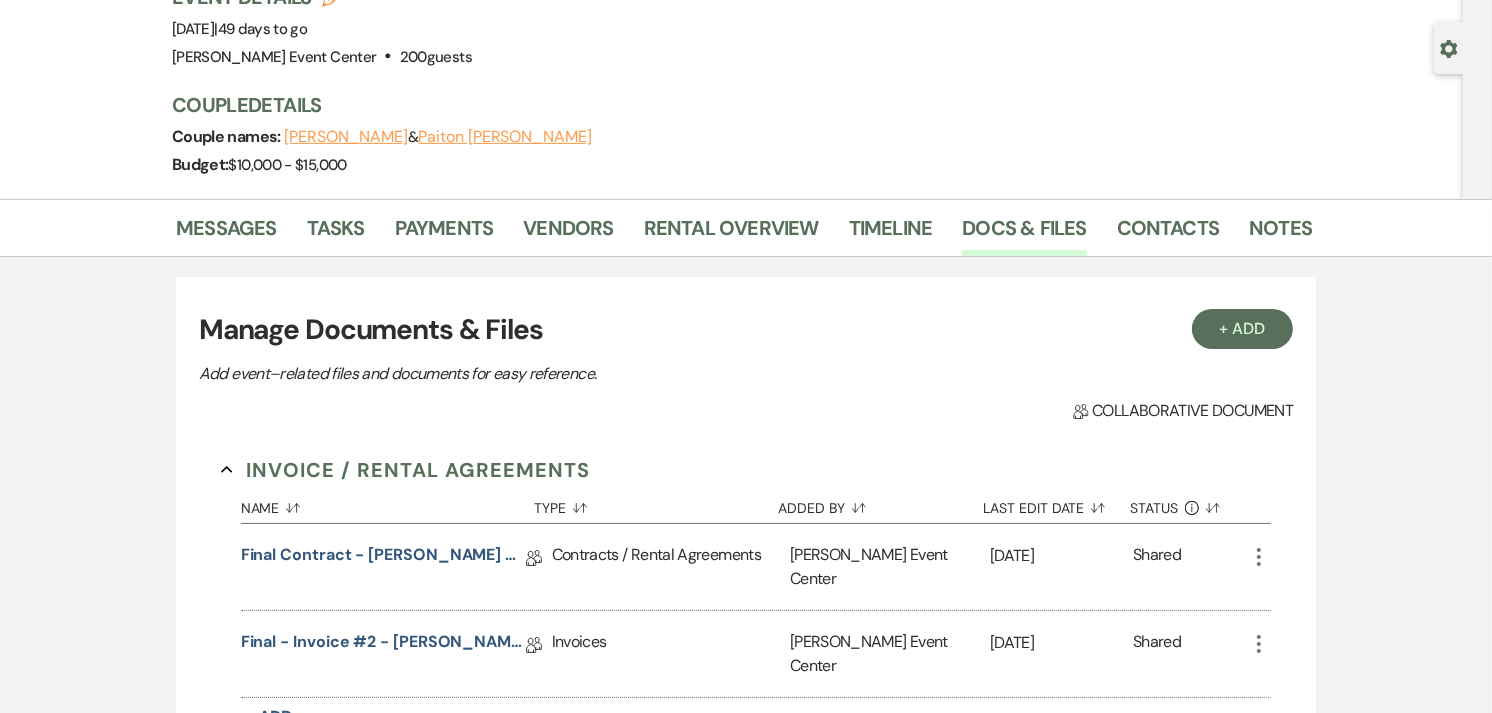 scroll, scrollTop: 157, scrollLeft: 0, axis: vertical 